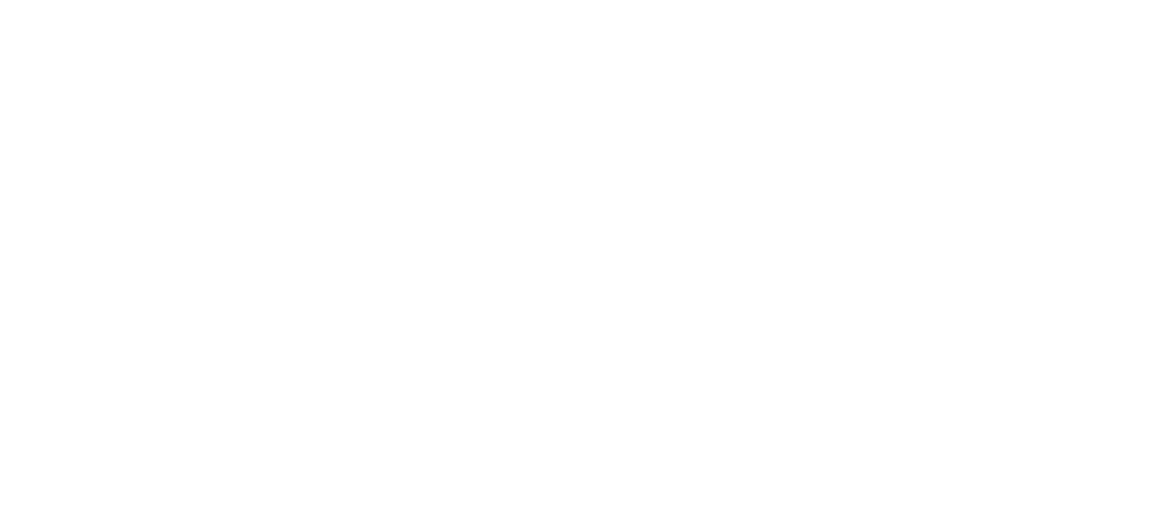 scroll, scrollTop: 0, scrollLeft: 0, axis: both 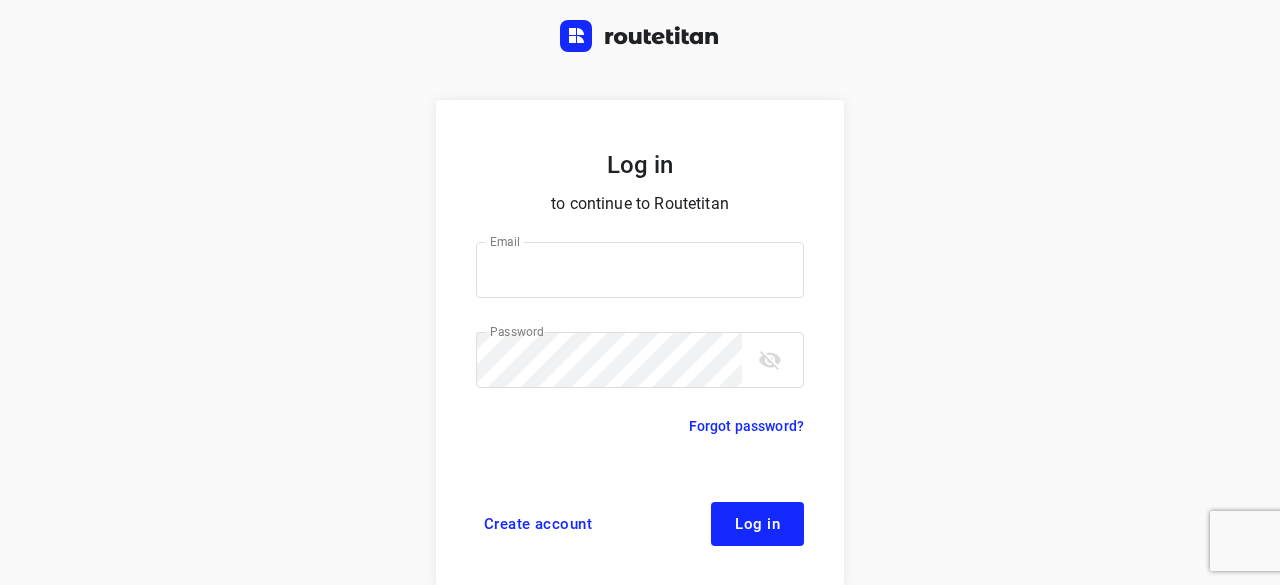 type on "[EMAIL_ADDRESS][DOMAIN_NAME]" 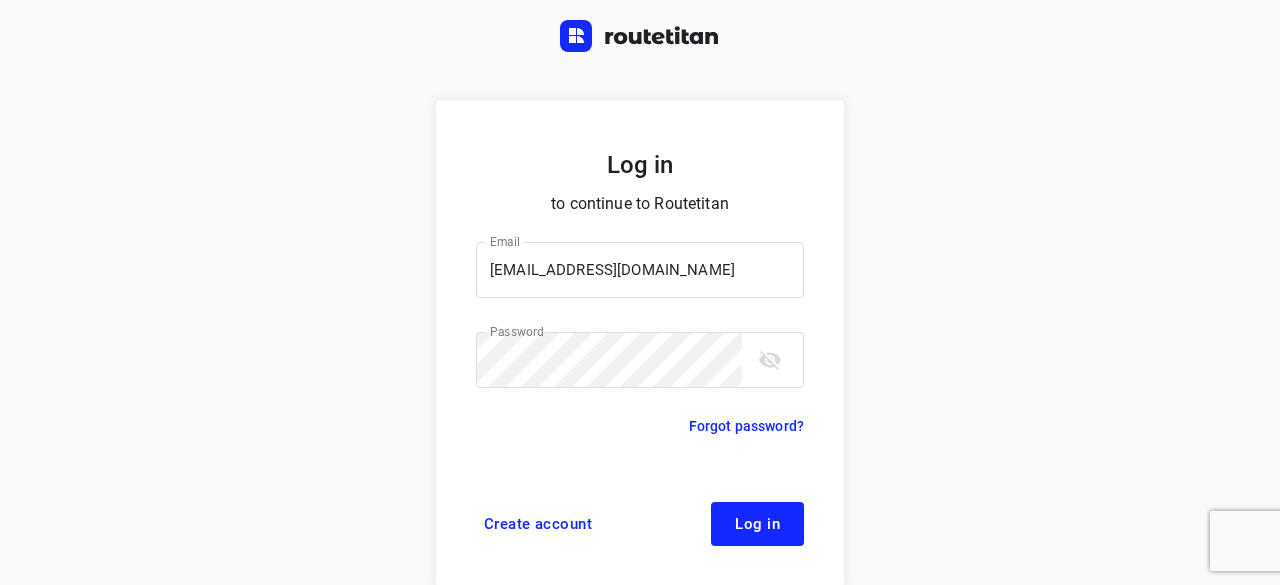 click on "Log in" at bounding box center (757, 524) 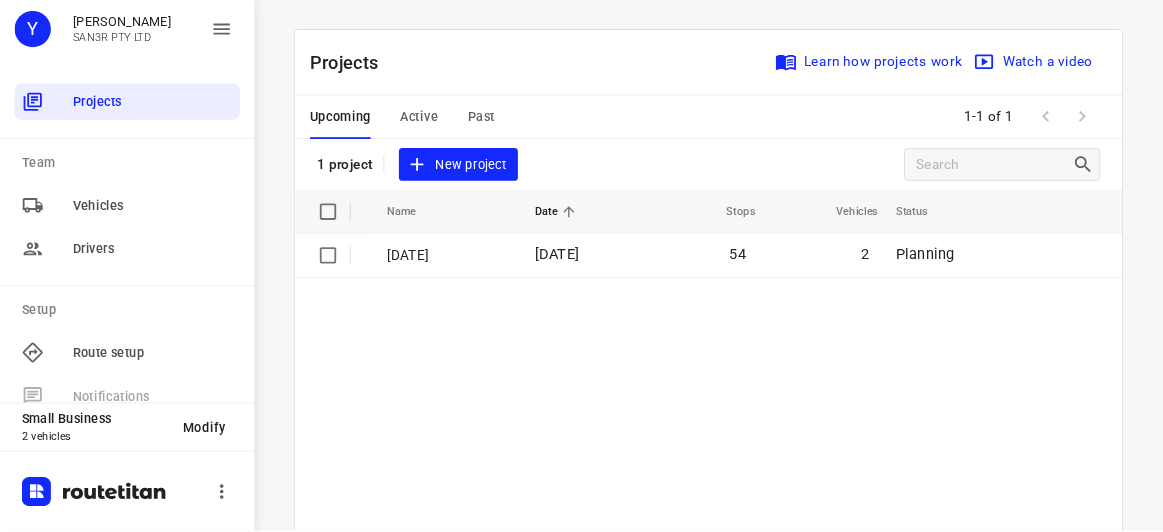 scroll, scrollTop: 0, scrollLeft: 0, axis: both 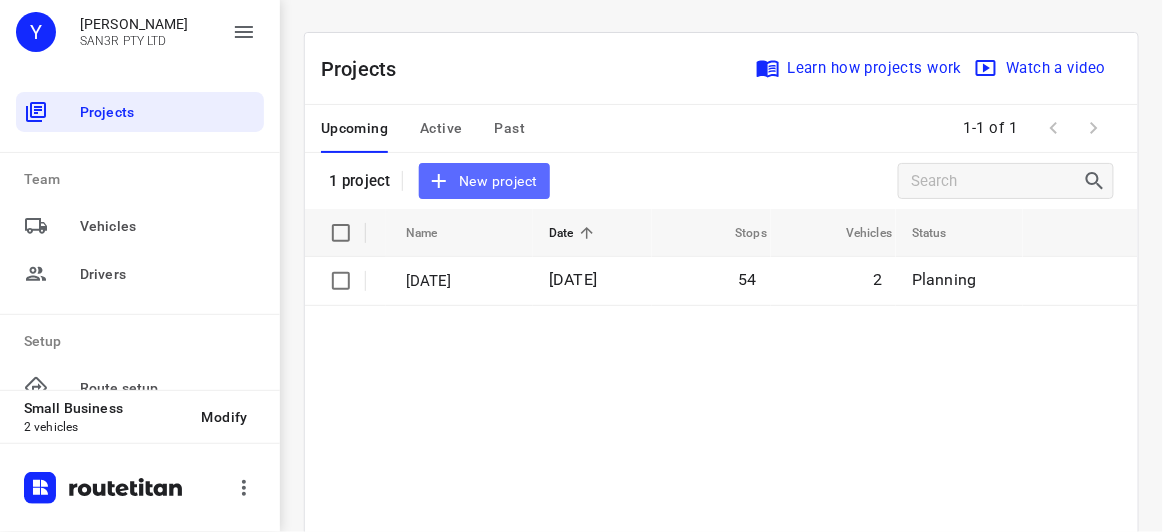 click on "New project" at bounding box center (484, 181) 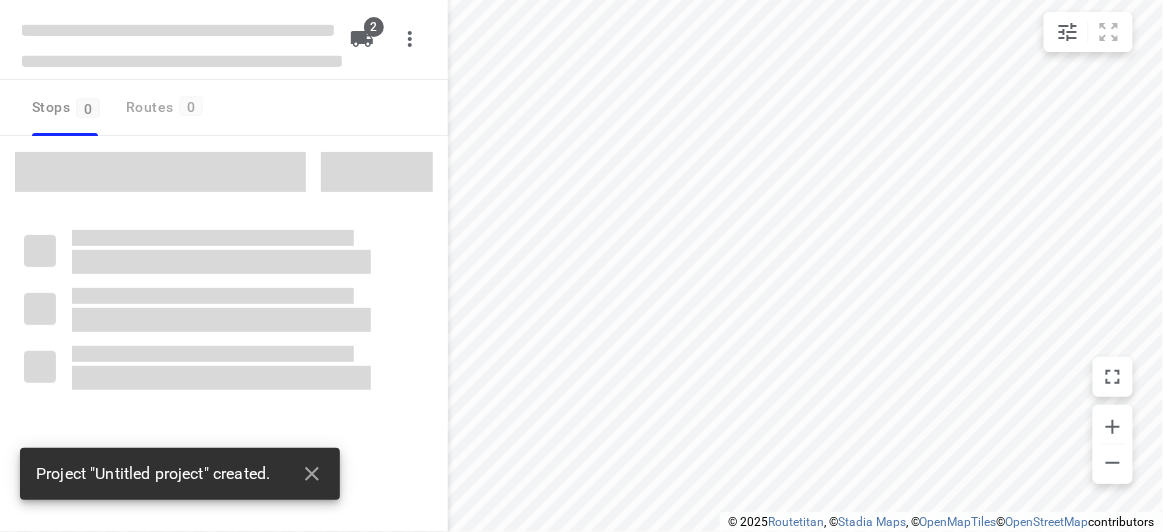 type on "distance" 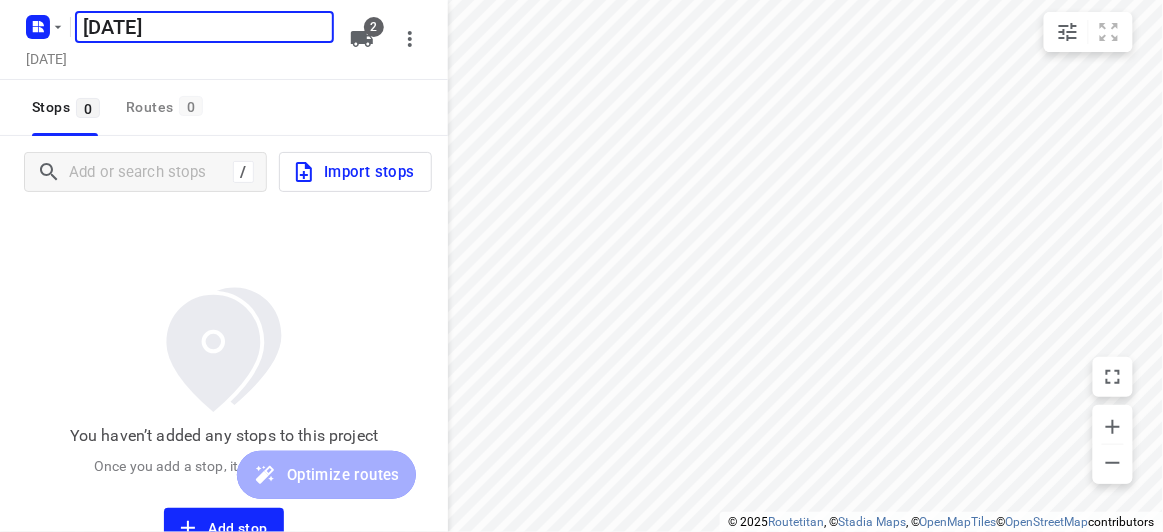type on "[DATE]" 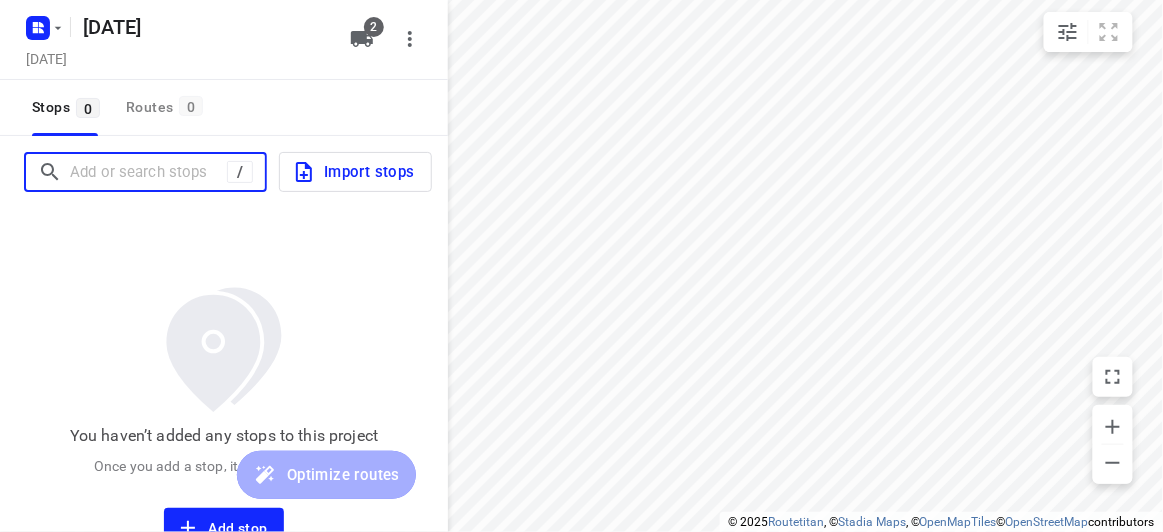 click at bounding box center (148, 172) 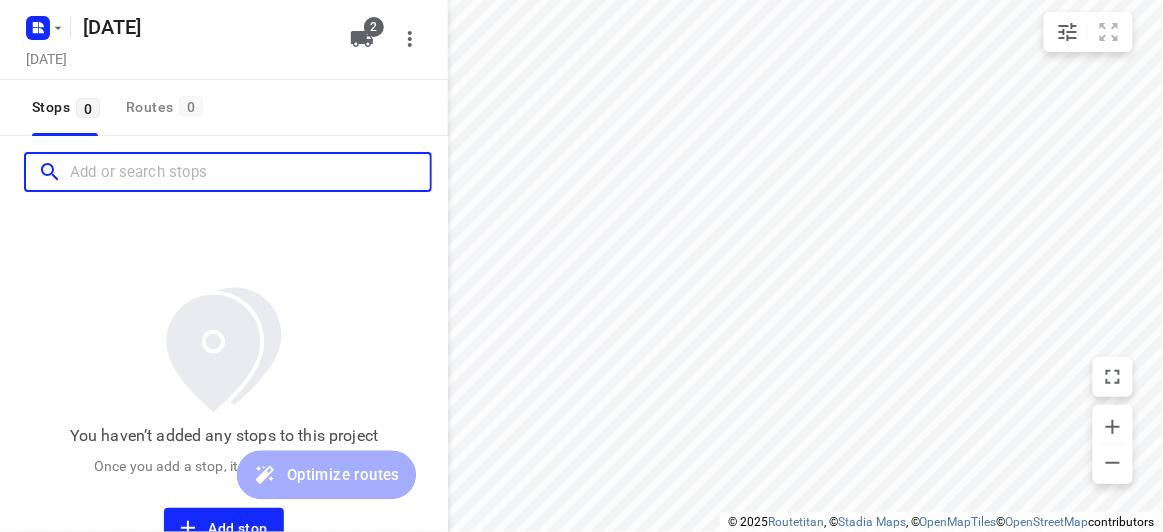 paste on "[STREET_ADDRESS]" 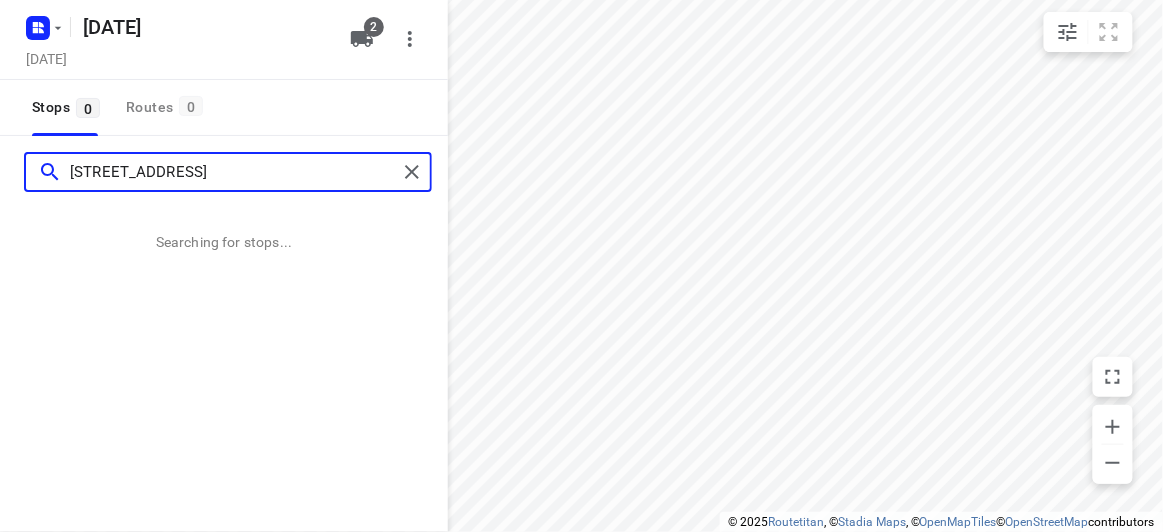 type on "[STREET_ADDRESS]" 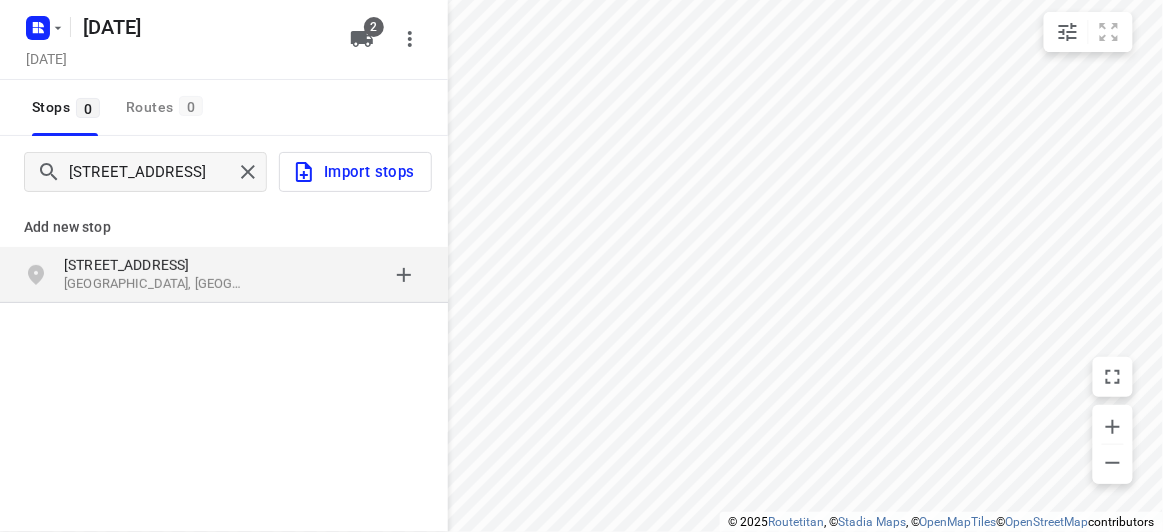 click on "Add new stop" at bounding box center (224, 219) 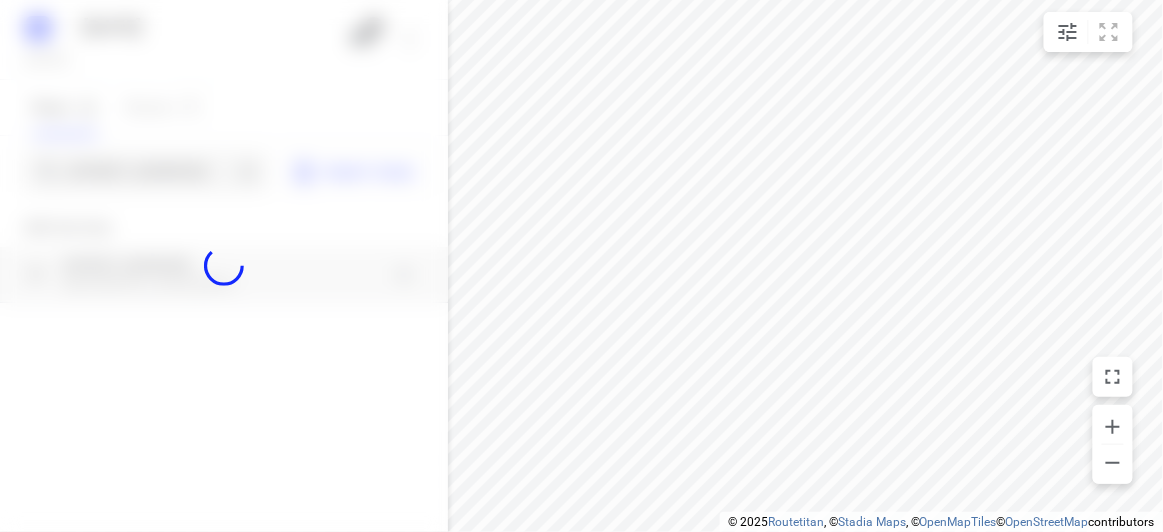 click at bounding box center [224, 266] 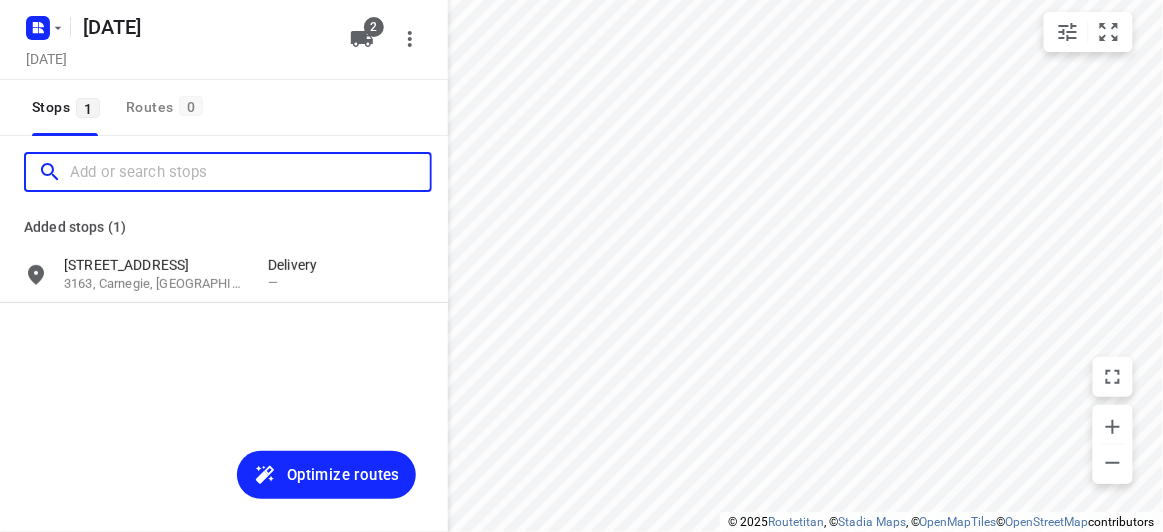 click at bounding box center (250, 172) 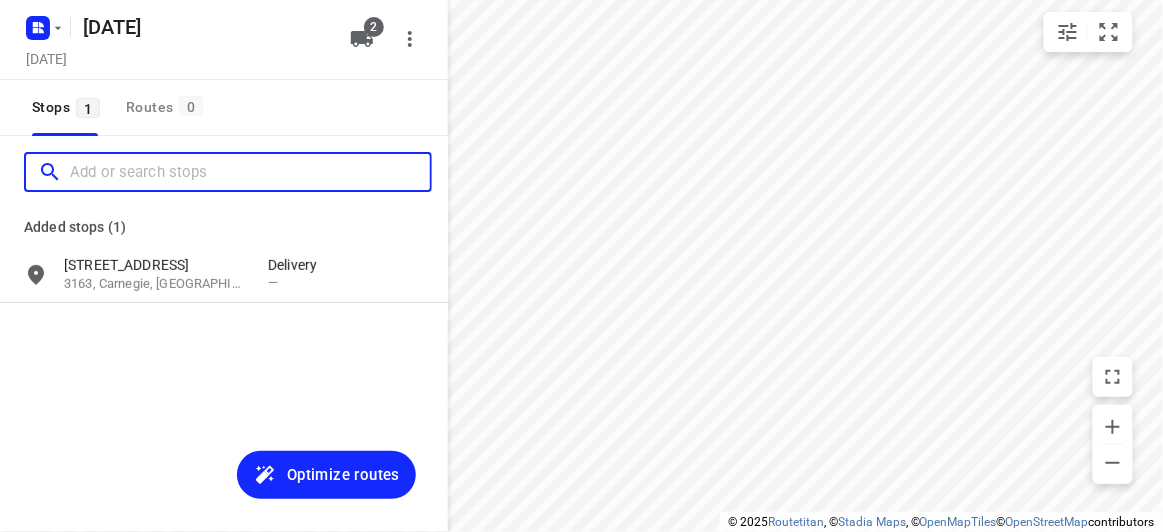 scroll, scrollTop: 0, scrollLeft: 0, axis: both 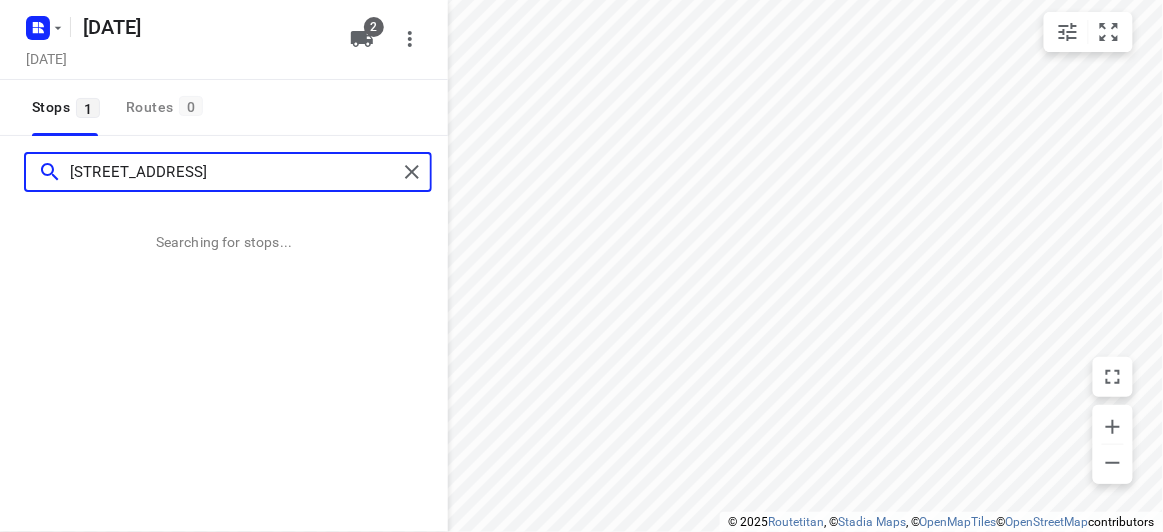 type on "4 Locksley Ave Kew 3101" 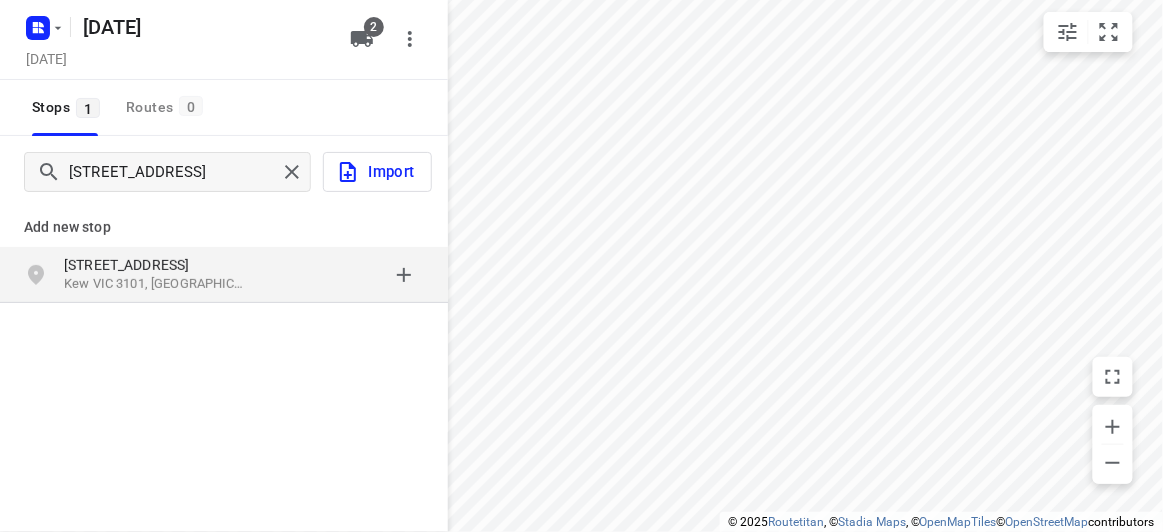 click on "4 Locksley Ave" at bounding box center [156, 265] 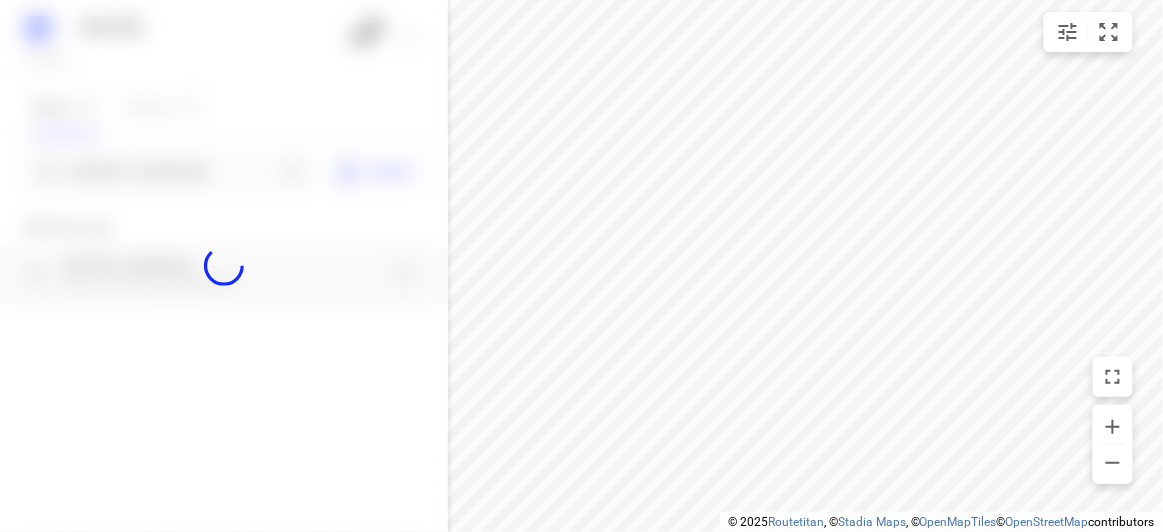 click at bounding box center (224, 266) 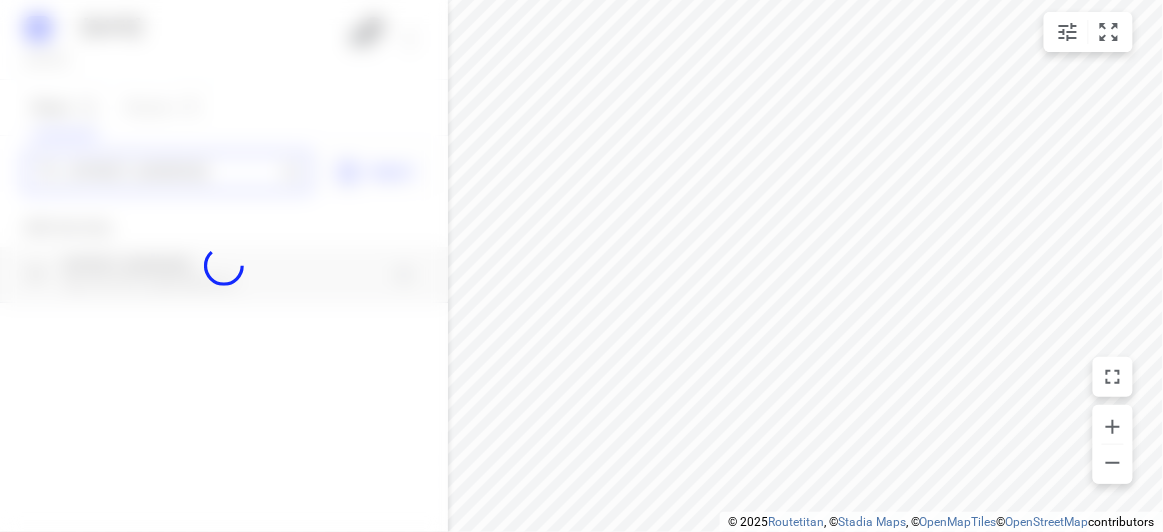 click on "4 Locksley Ave Kew 3101" at bounding box center (173, 172) 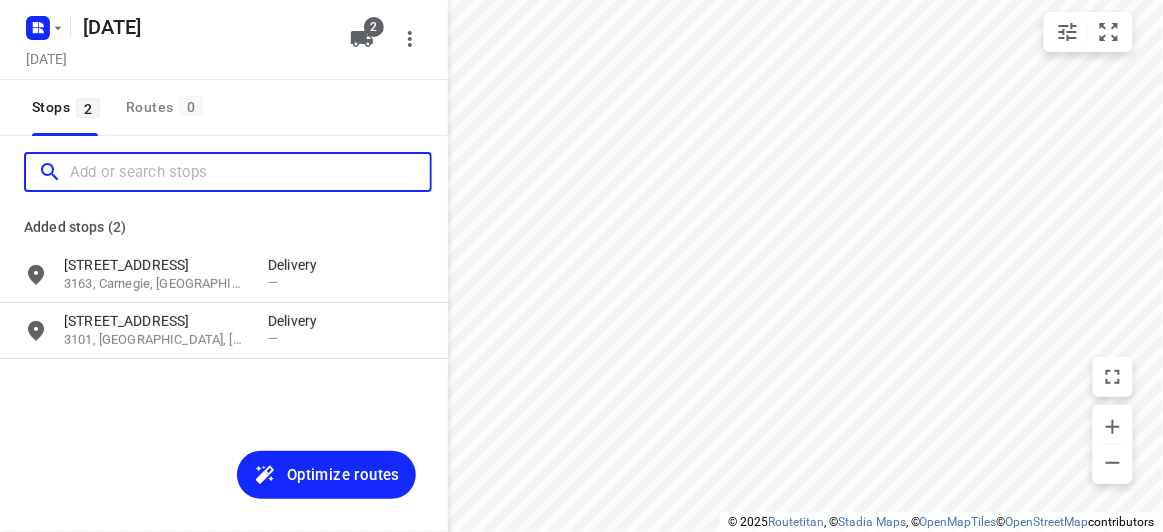 paste on "6 Irymple Avenue Glen Iris 3146" 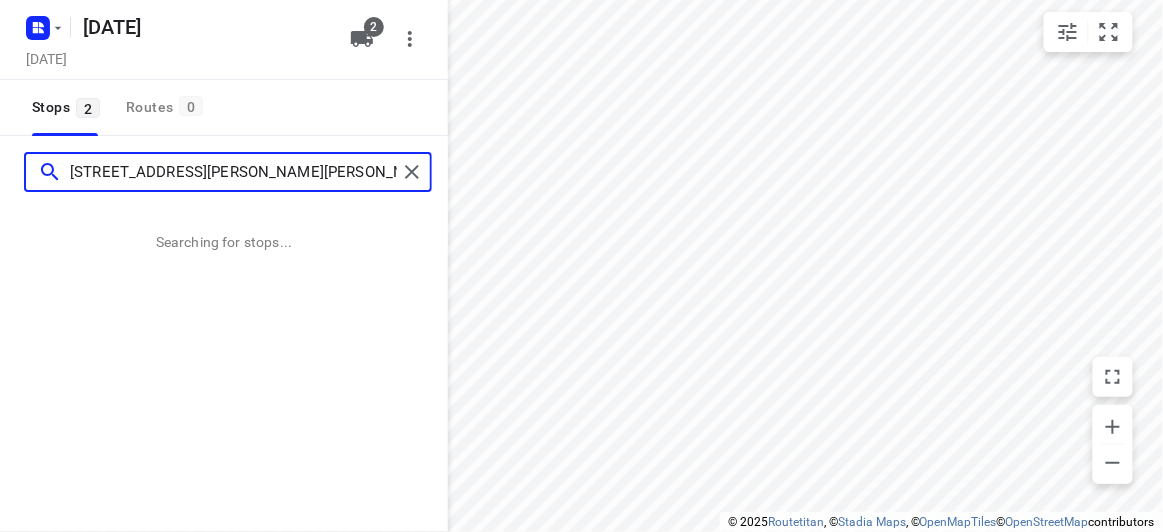type on "6 Irymple Avenue Glen Iris 3146" 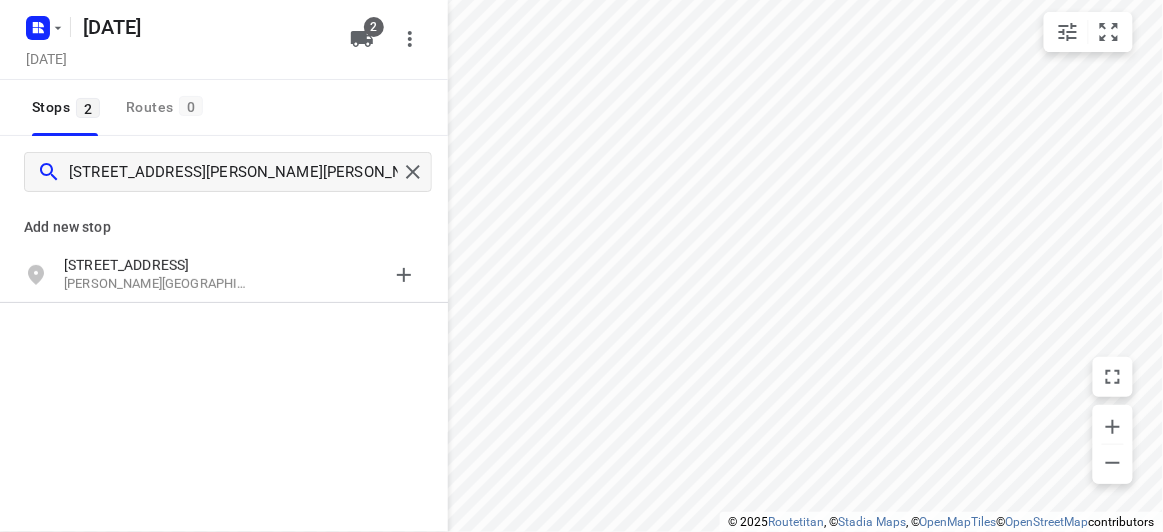 click on "Add new stop" at bounding box center [224, 219] 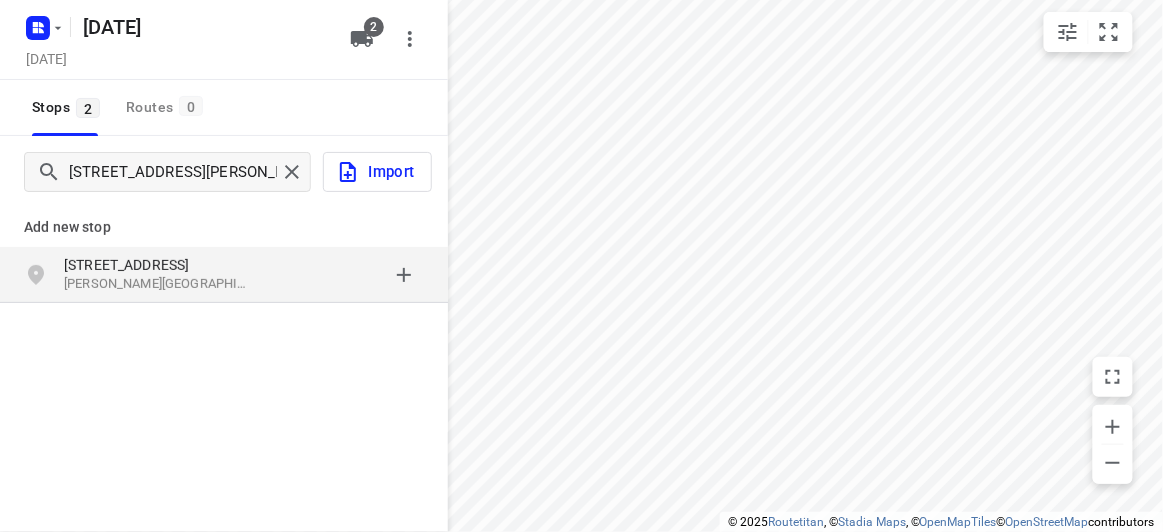 click on "[STREET_ADDRESS]" at bounding box center [156, 265] 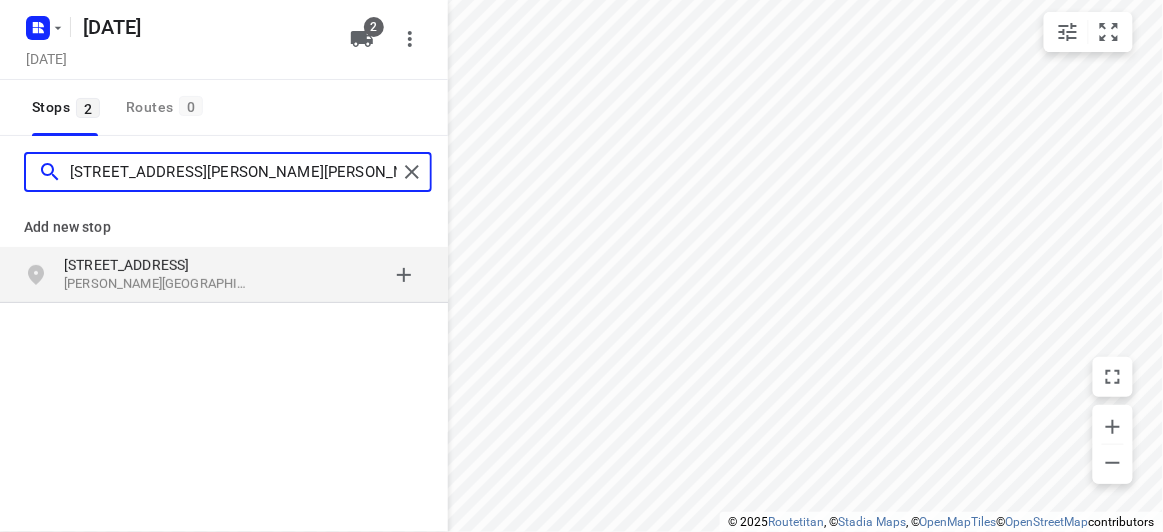 click on "6 Irymple Avenue Glen Iris 3146" at bounding box center [233, 172] 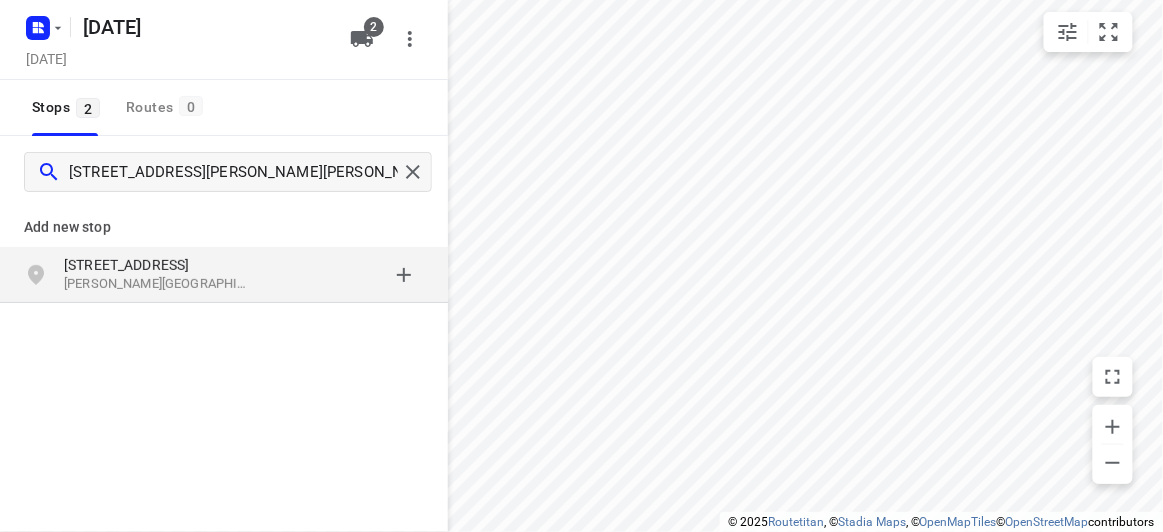 click on "Glen Iris VIC 3146, Australia" at bounding box center (156, 284) 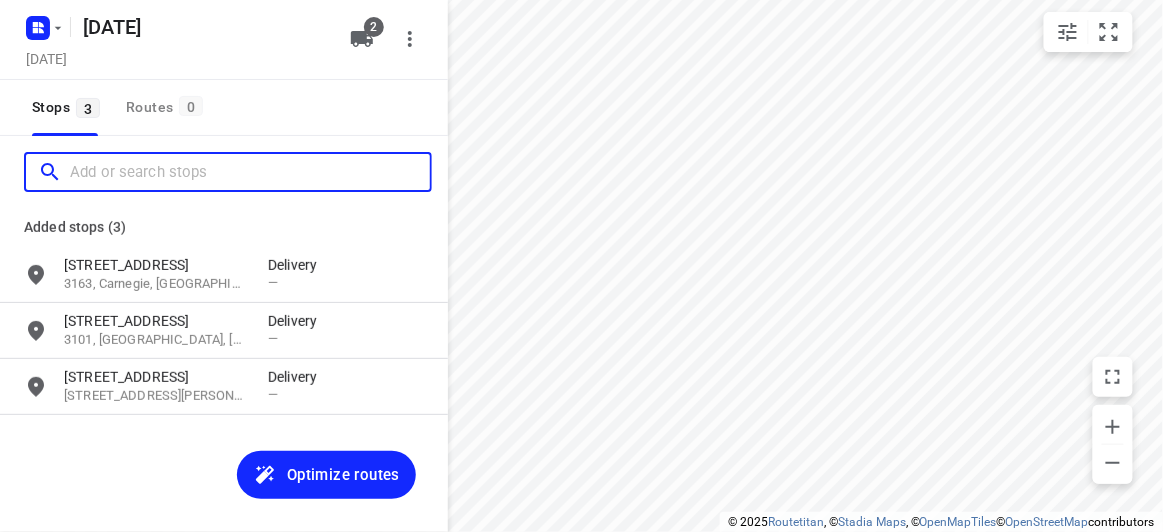 click at bounding box center (250, 172) 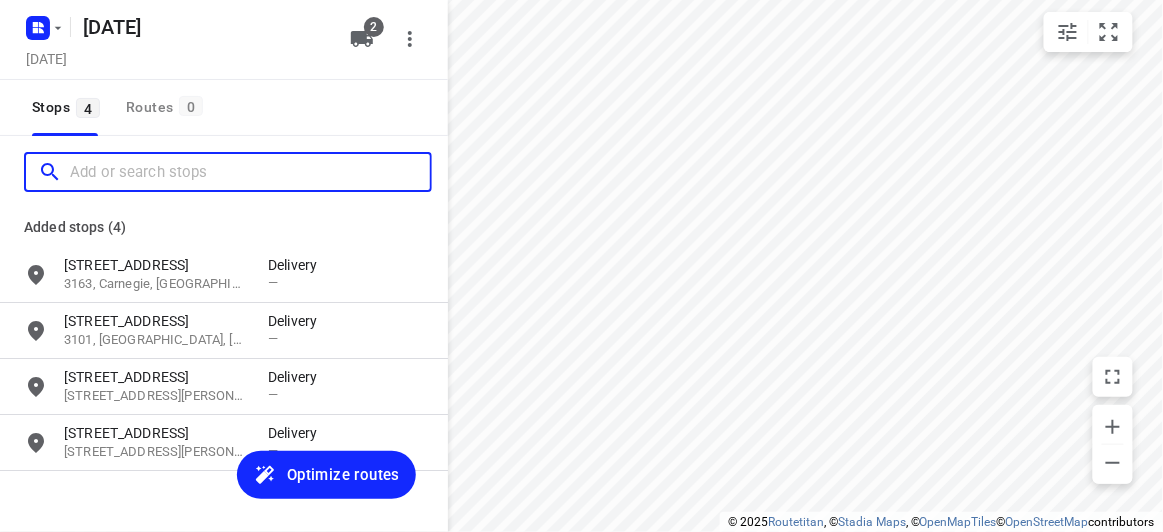 paste on "44A Hillview Avenue Mount Waverley 3149" 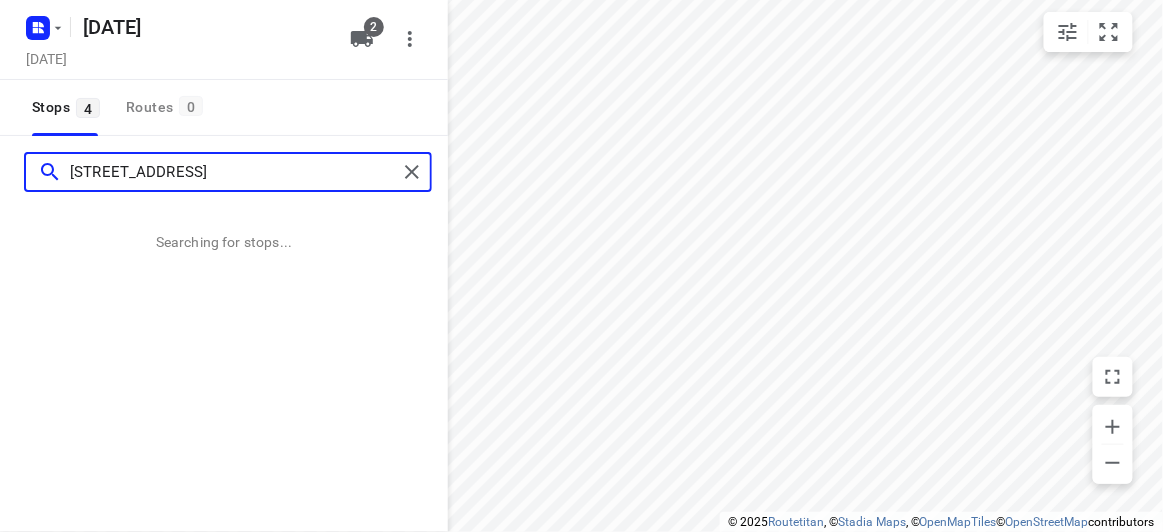 type on "44A Hillview Avenue Mount Waverley 3149" 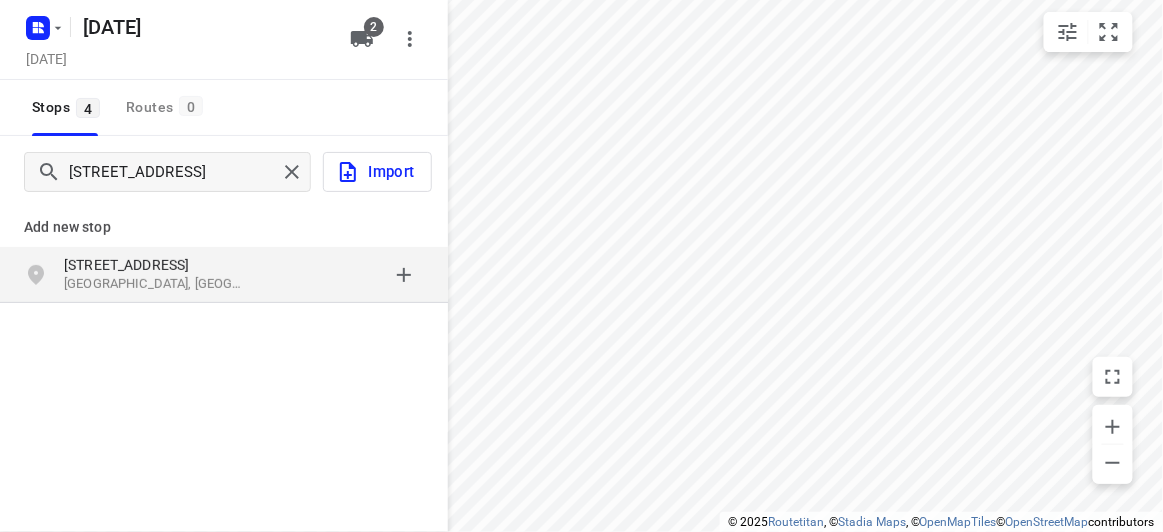 click on "44A Hillview Avenue  Mount Waverley VIC 3149, Australia" at bounding box center (166, 275) 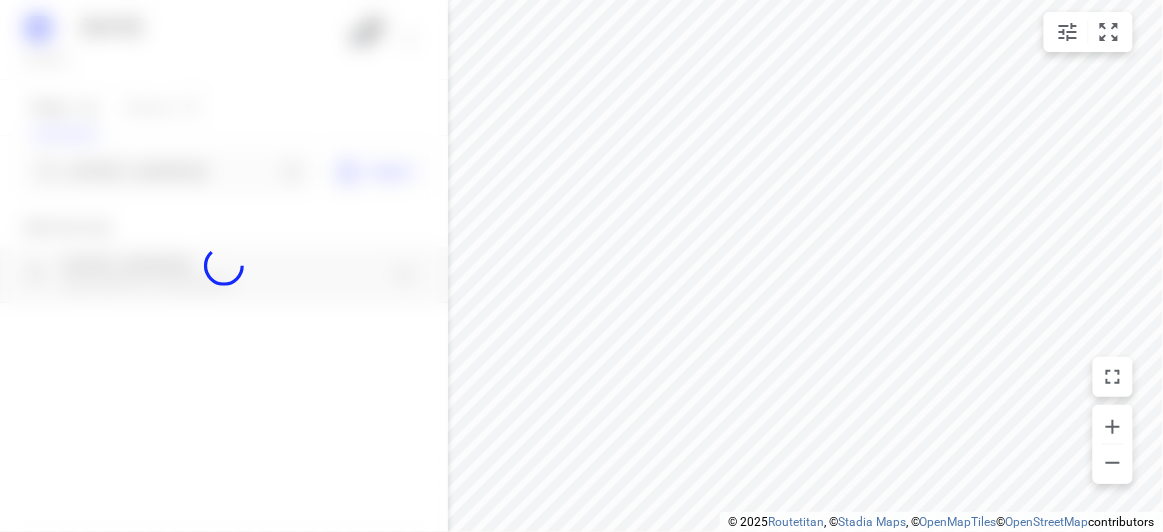 click at bounding box center [224, 266] 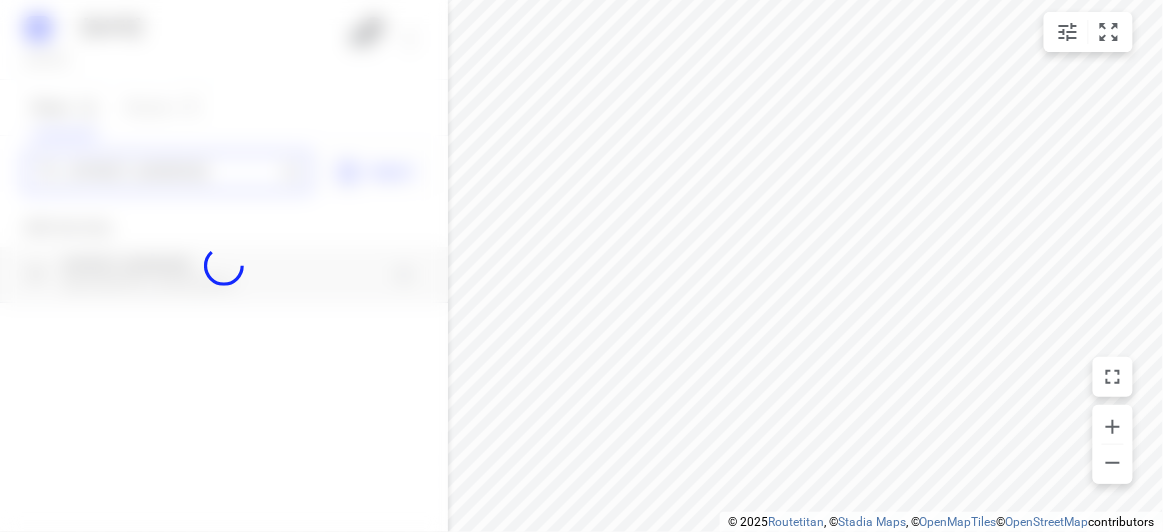 click on "24 JULY 2025 Wednesday, Jul 23 2 Stops 4 Routes 0 44A Hillview Avenue Mount Waverley 3149 Import Add new stop 44A Hillview Avenue  Mount Waverley VIC 3149, Australia Routing Settings Optimization preference Shortest distance distance Optimization preference Distance Format KM km Distance Format Default stop duration 5 minutes Default stop duration Default stop load 1 units Default stop load Allow late stops   Maximum amount of time drivers may be late at a stop Allow reloads BETA   Vehicles may return to the depot to load more stops. Fixed departure time   Vehicles must depart at the start of their working hours Cancel Save" at bounding box center [224, 266] 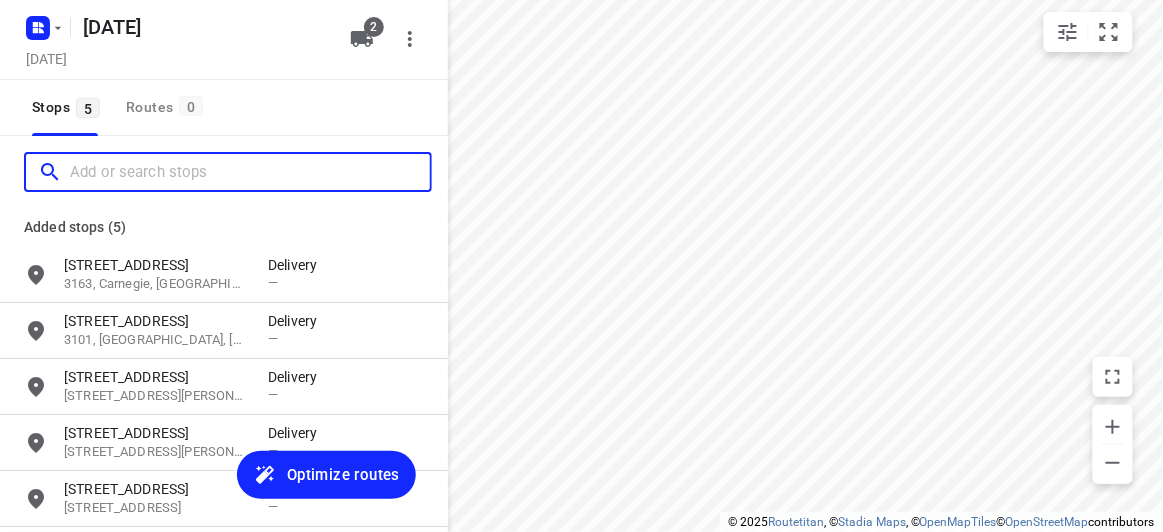 scroll, scrollTop: 0, scrollLeft: 0, axis: both 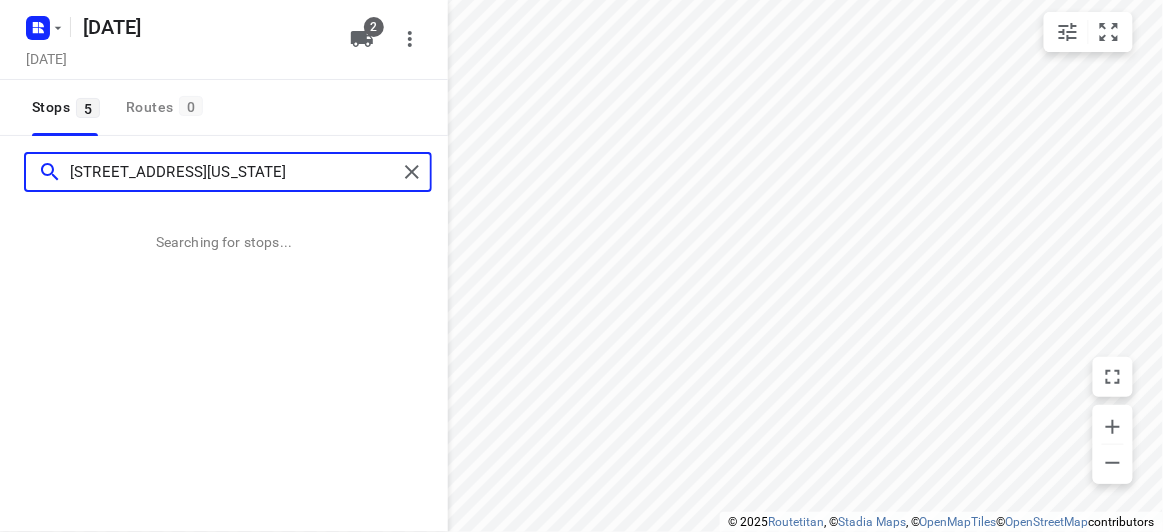 type on "798 Canterbury Road Vermont 3133" 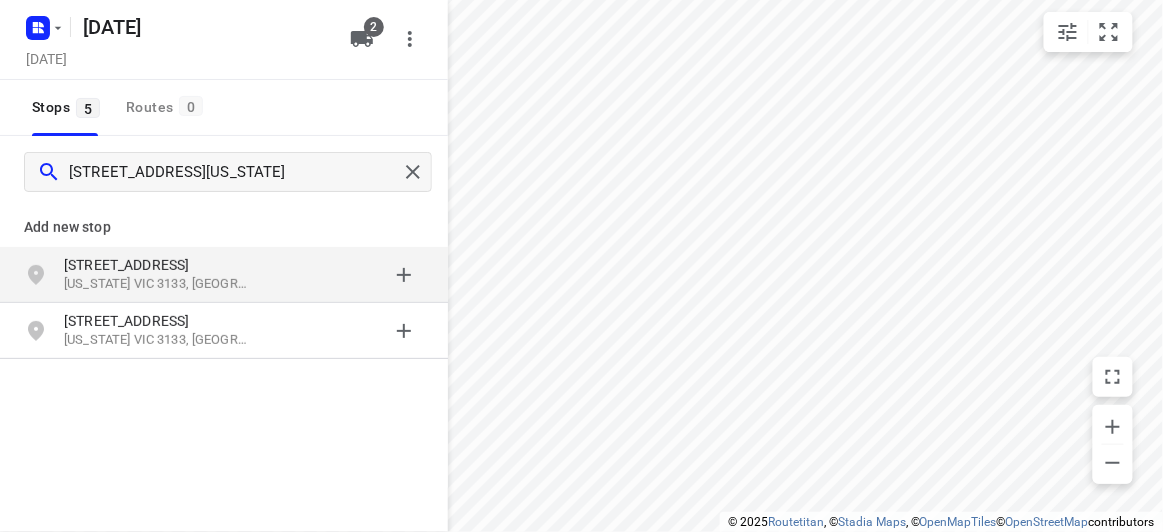 click on "[STREET_ADDRESS]" at bounding box center (156, 265) 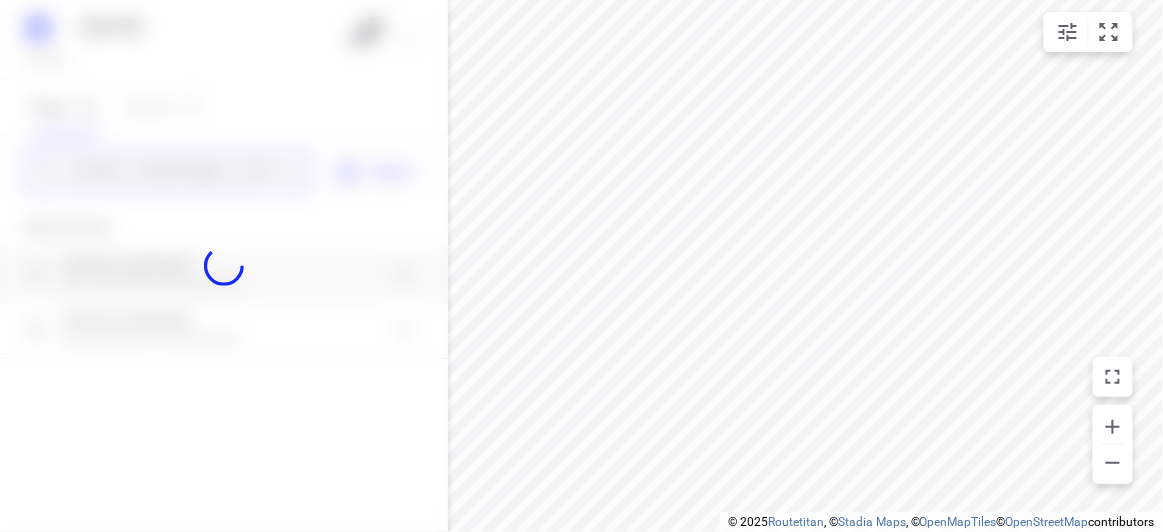 type 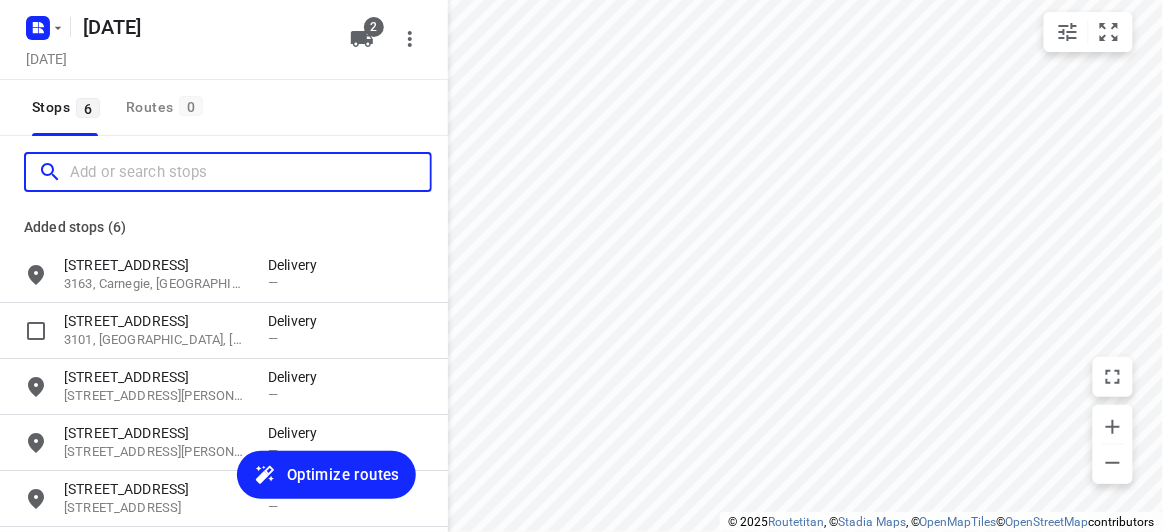 scroll, scrollTop: 0, scrollLeft: 0, axis: both 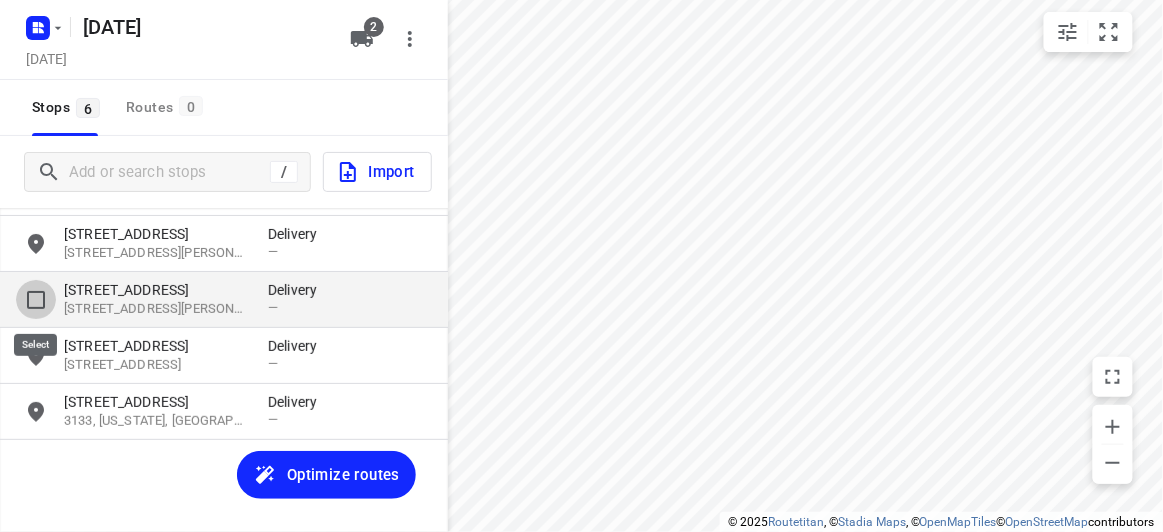 click at bounding box center [36, 300] 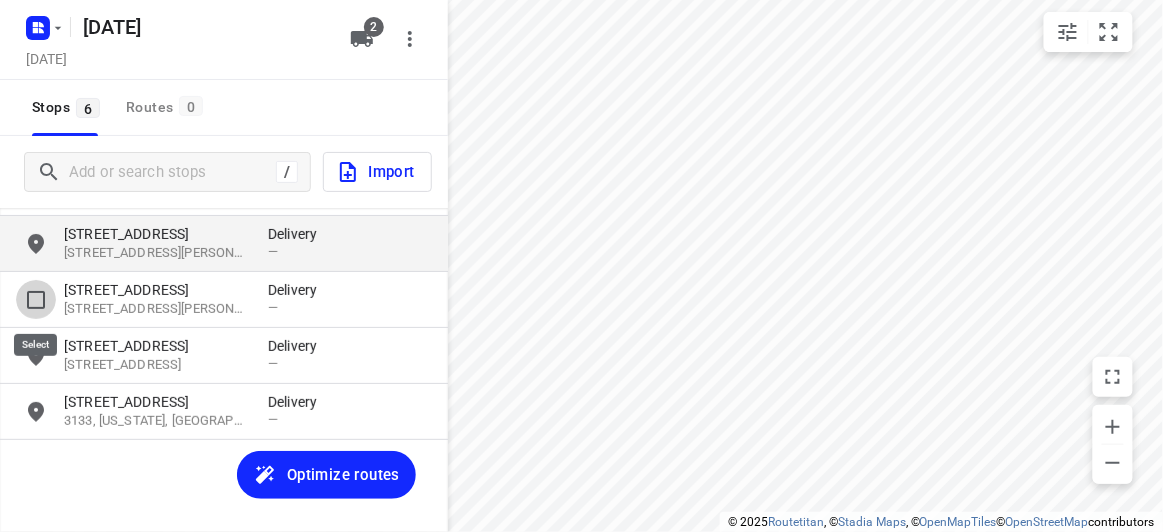 scroll, scrollTop: 130, scrollLeft: 0, axis: vertical 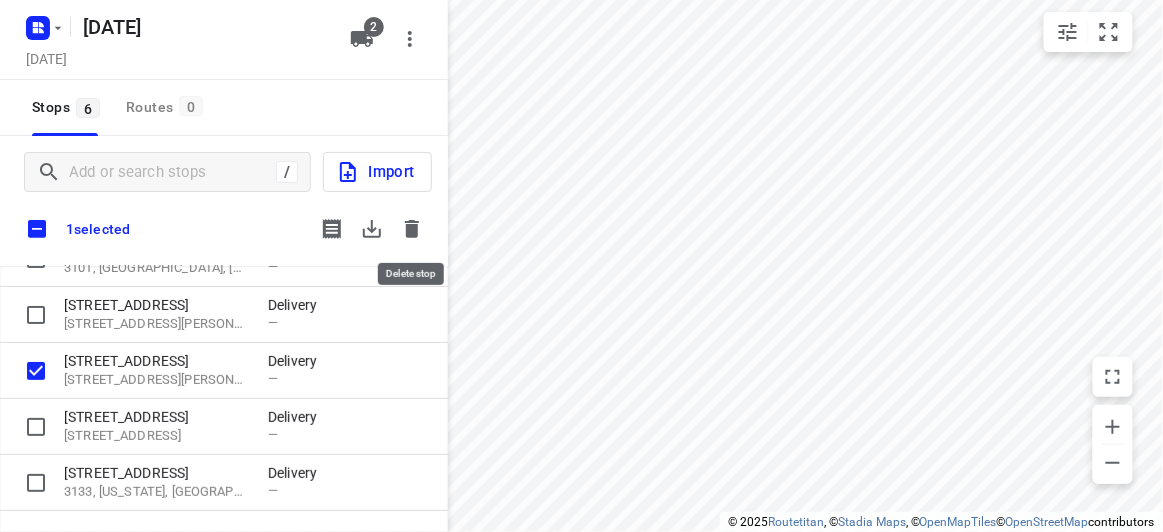 click 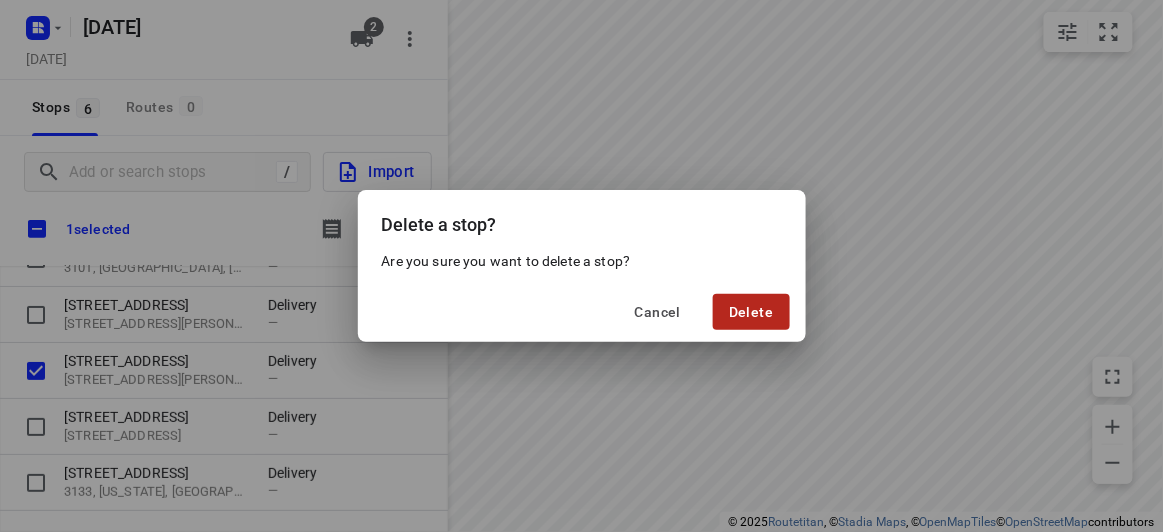 click on "Delete" at bounding box center (751, 312) 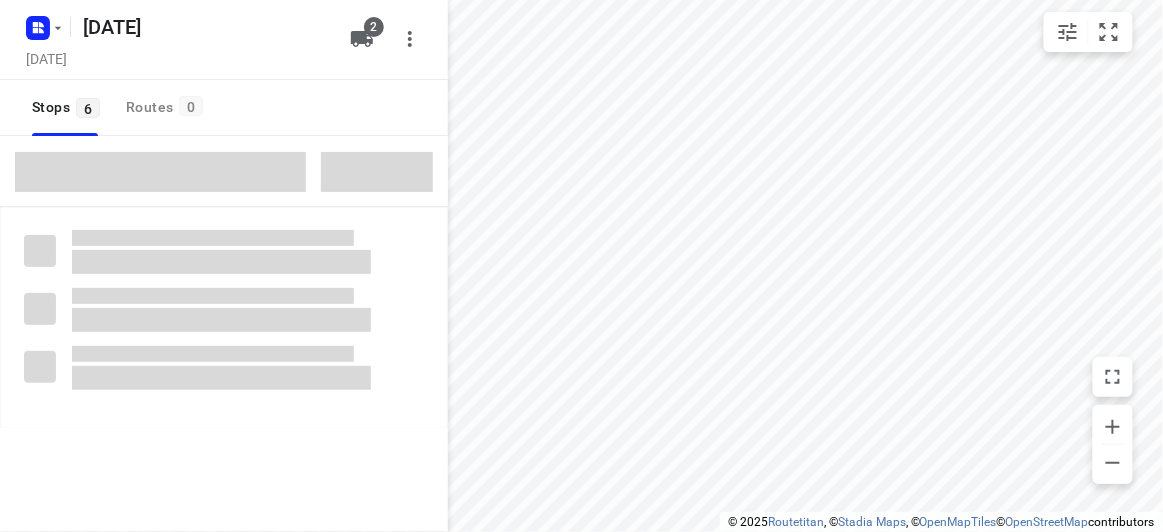 click at bounding box center (160, 172) 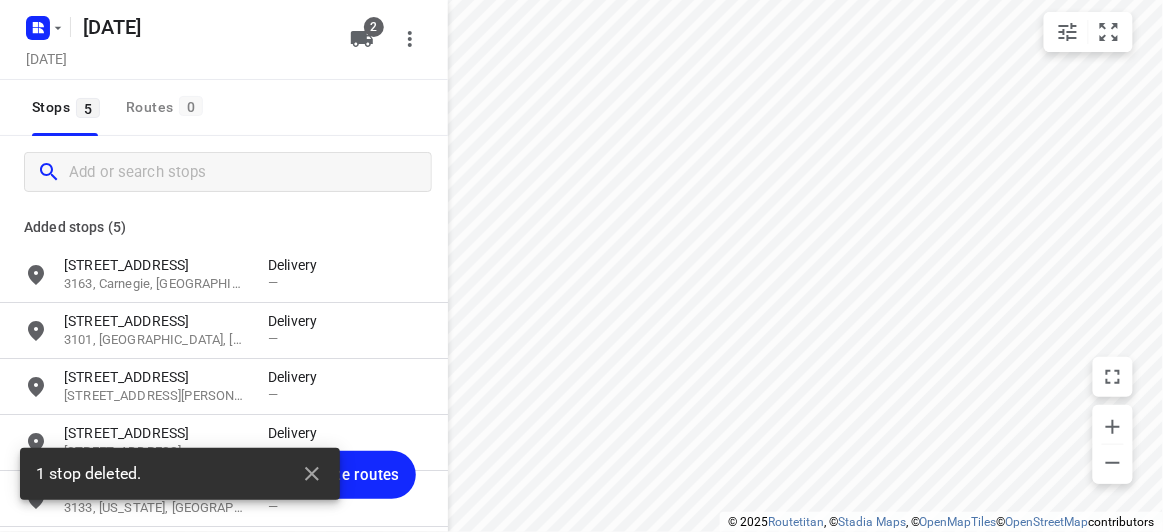 click at bounding box center (250, 172) 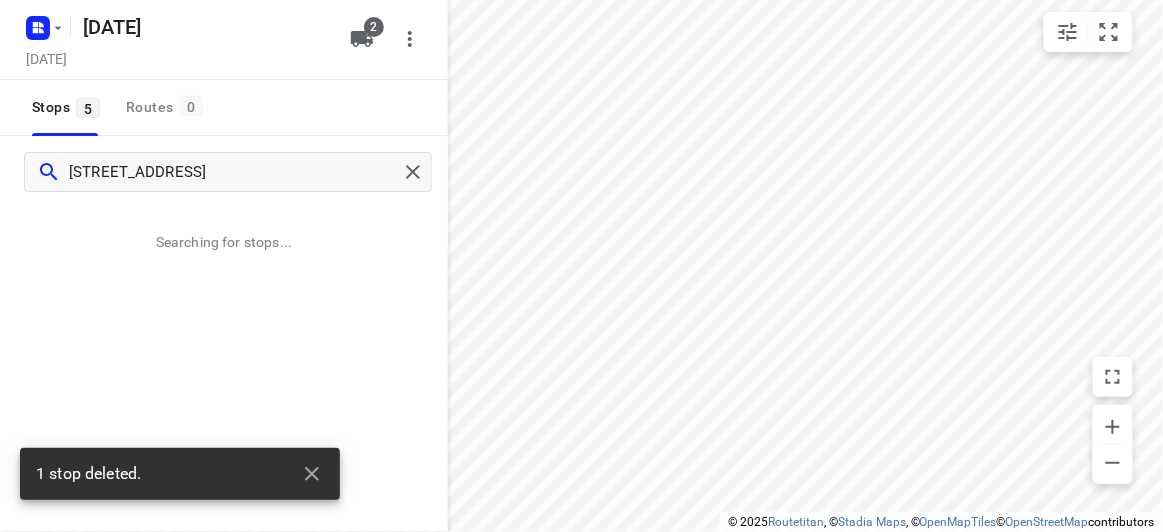 type on "44A Hillview Ave Mount Waverley 3149" 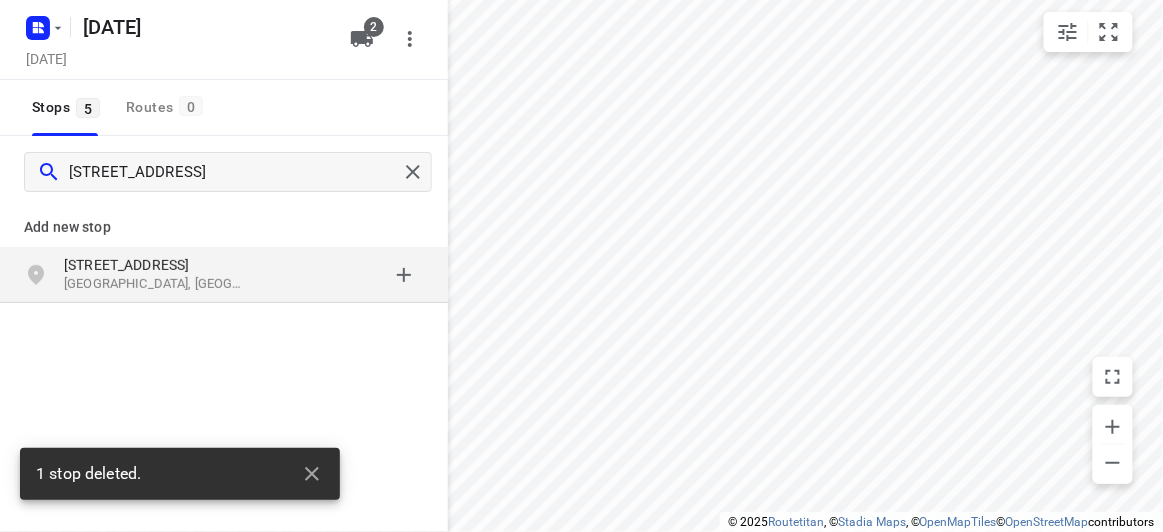 click on "44A Hillview Ave  Mount Waverley VIC 3149, Australia" at bounding box center (166, 275) 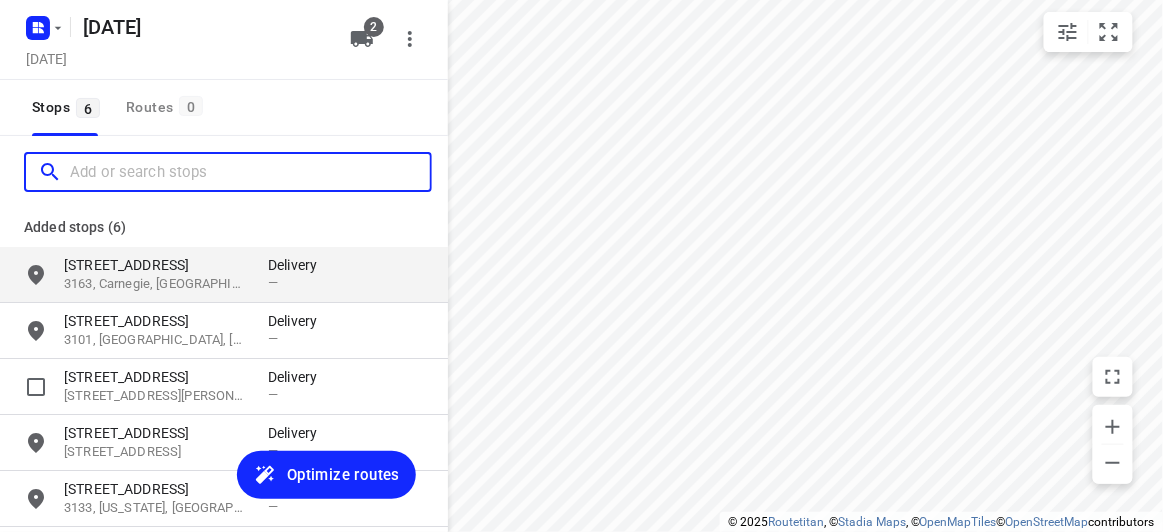 scroll, scrollTop: 0, scrollLeft: 0, axis: both 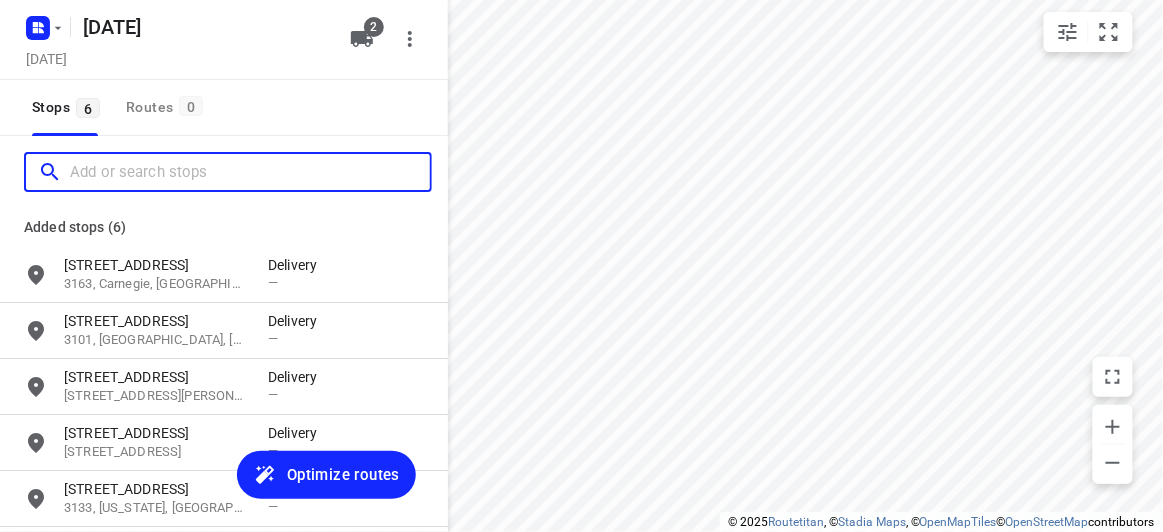 paste on "13 Ellingworth Parade Box Hill 3128" 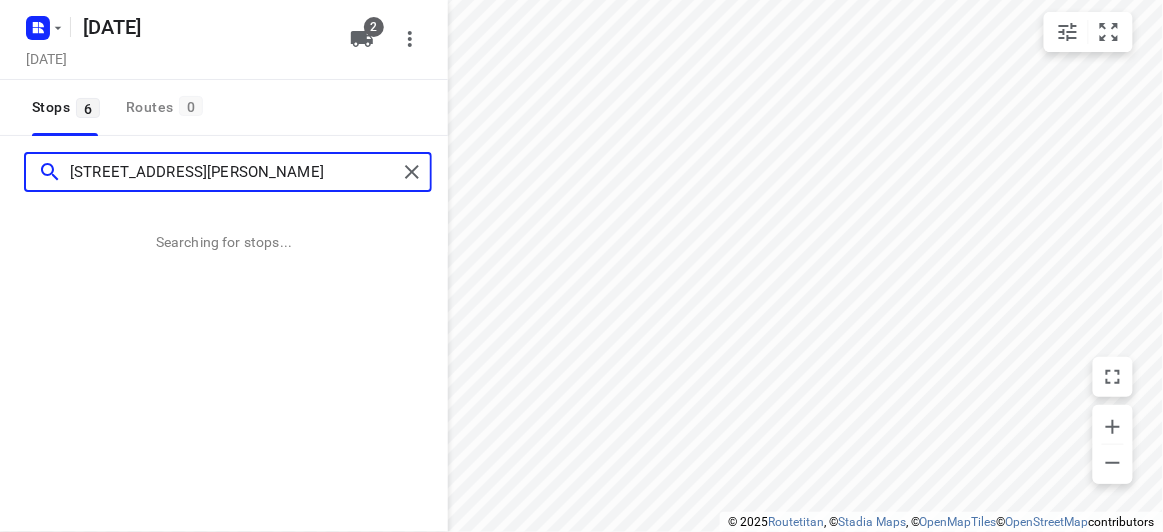 type on "13 Ellingworth Parade Box Hill 3128" 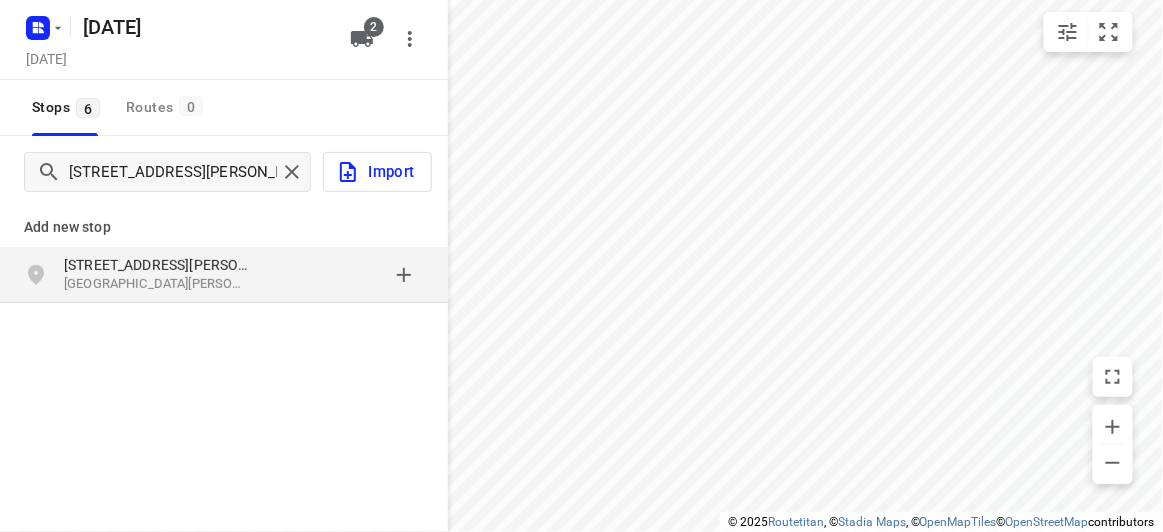 click on "[STREET_ADDRESS][PERSON_NAME]" at bounding box center [156, 265] 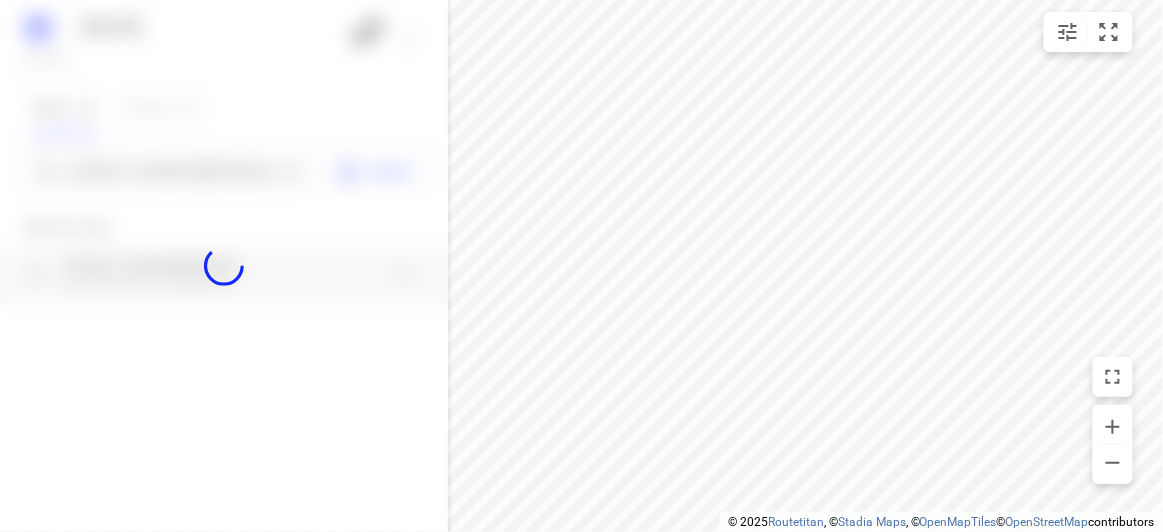 click at bounding box center (224, 266) 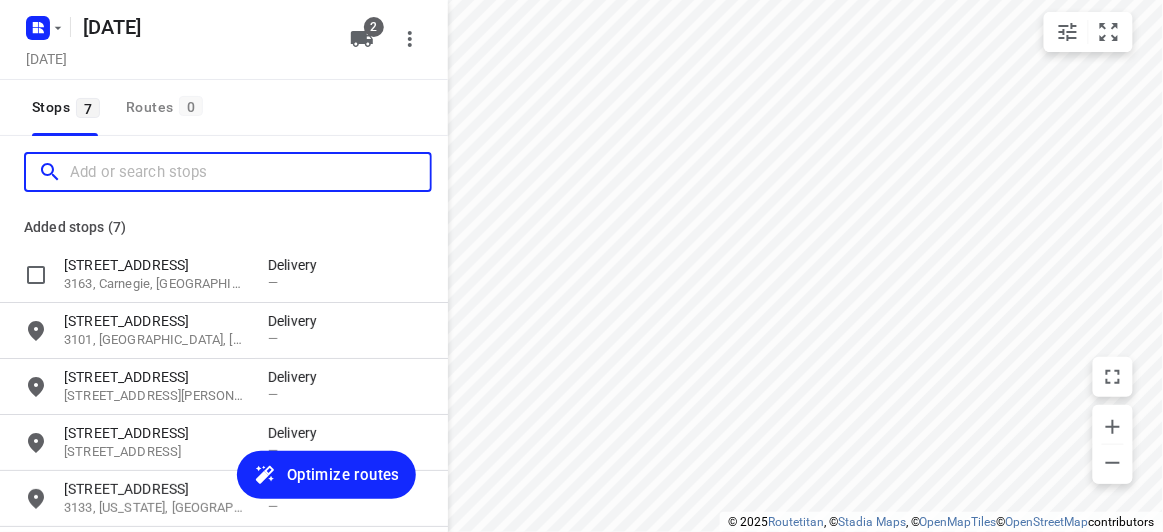 scroll, scrollTop: 0, scrollLeft: 0, axis: both 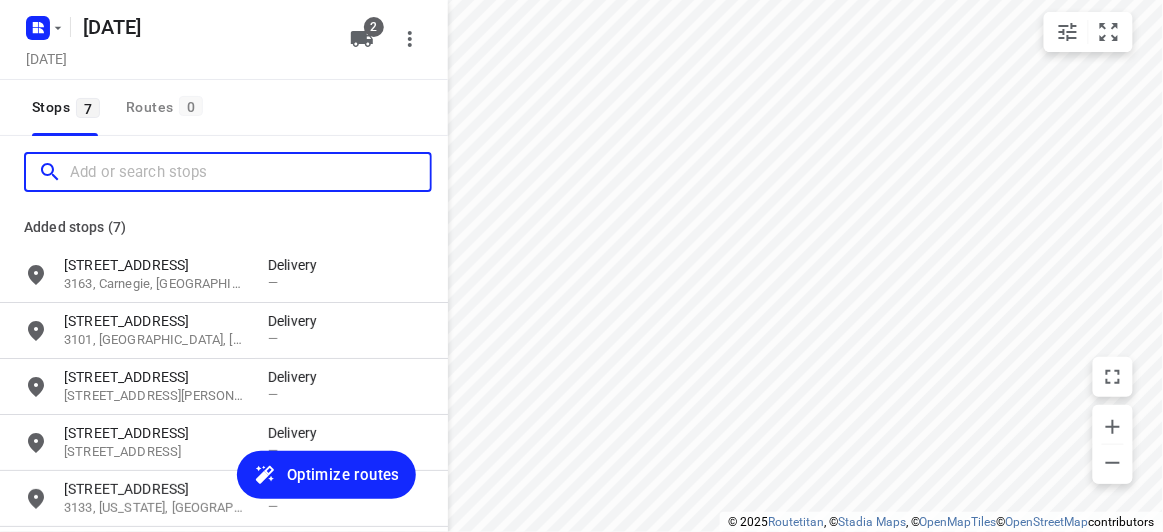 click at bounding box center (250, 172) 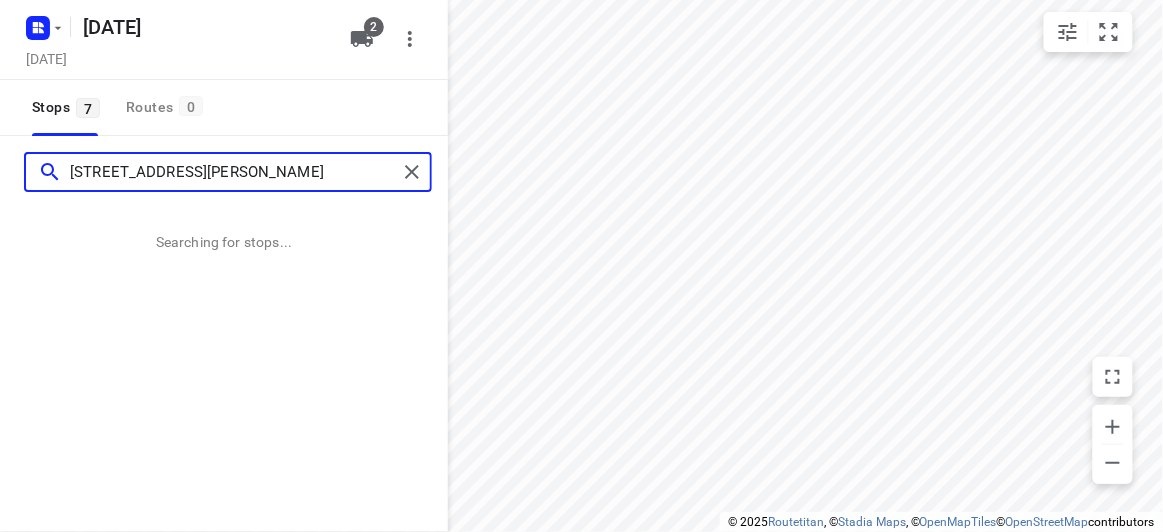 type on "13 Elliott Avenue Balwyn 3103" 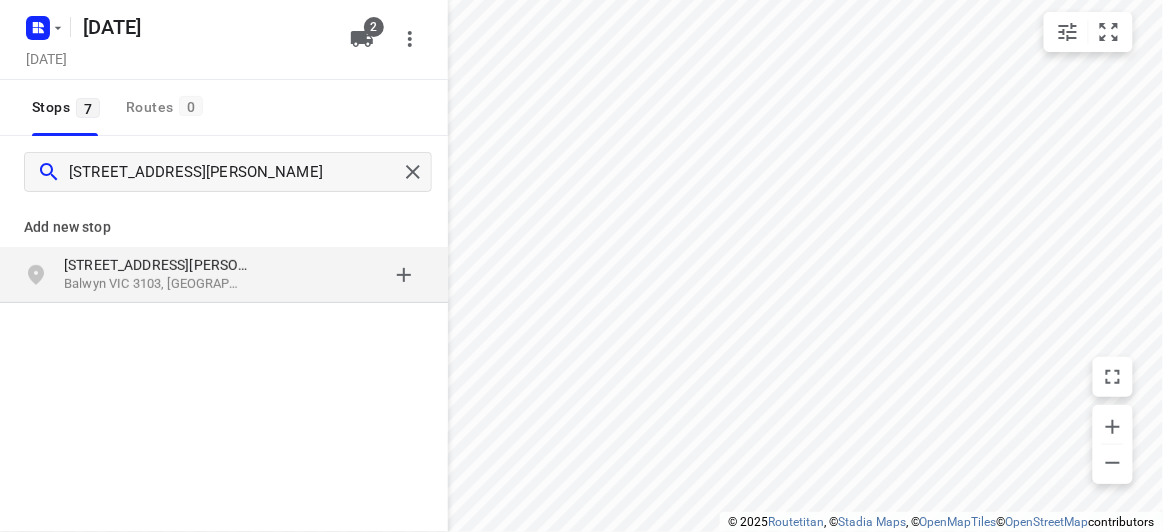 click on "Add new stop 13 Elliott Avenue  Balwyn VIC 3103, Australia" at bounding box center (224, 320) 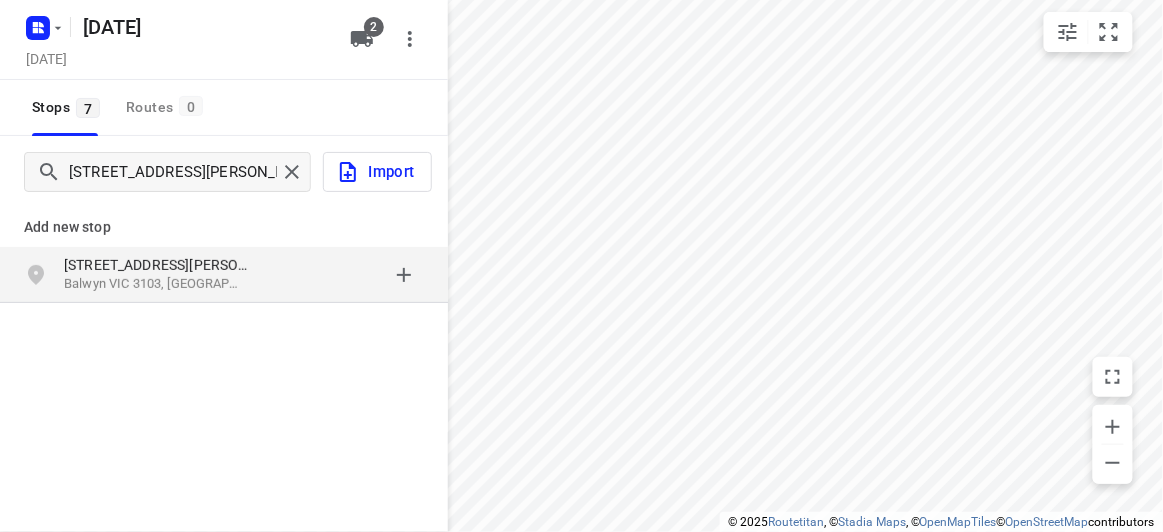 click on "13 Elliott Avenue  Balwyn VIC 3103, Australia" at bounding box center (224, 275) 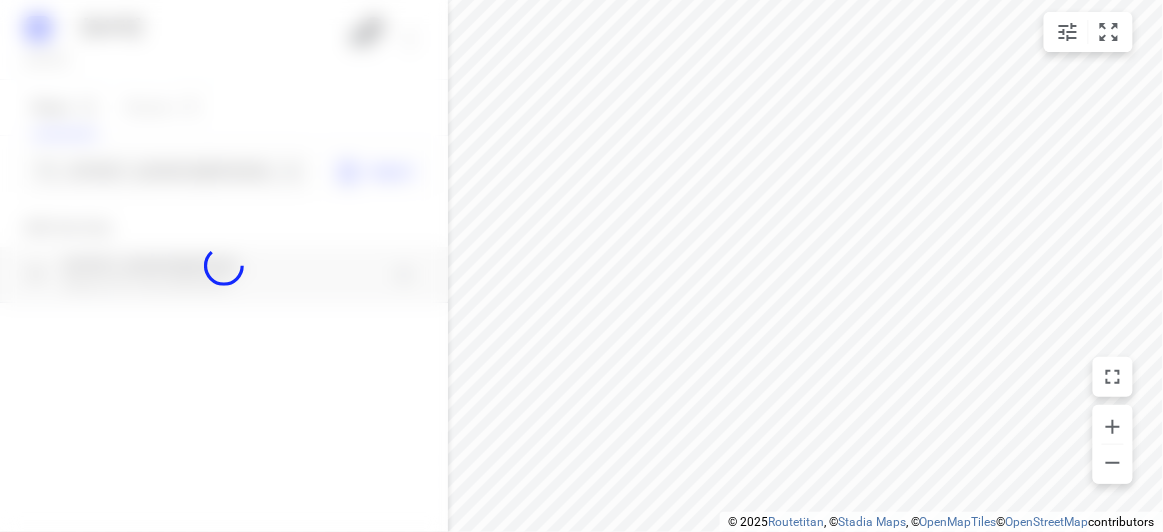 click at bounding box center [224, 266] 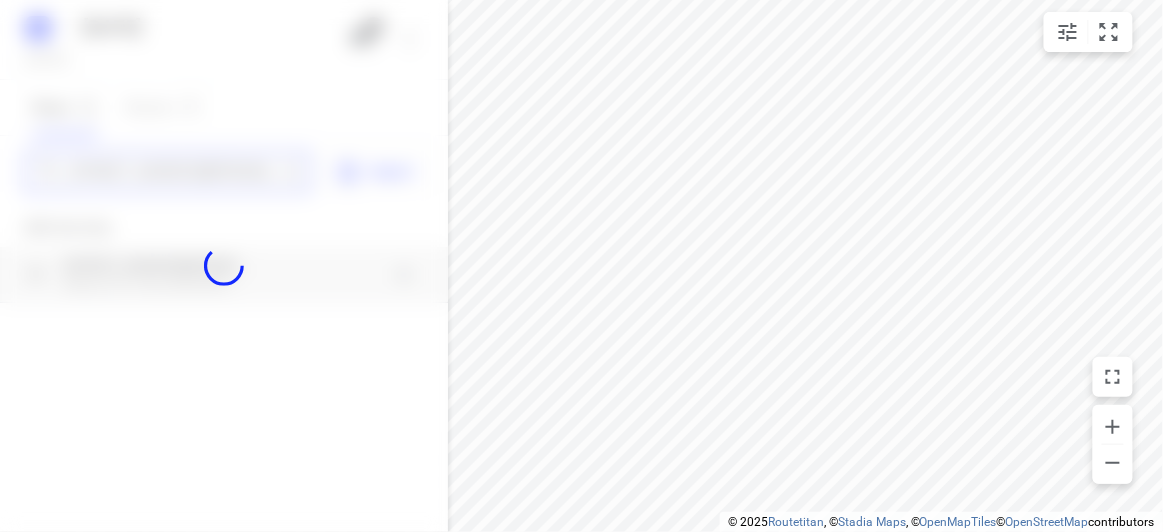 click on "24 JULY 2025 Wednesday, Jul 23 2 Stops 7 Routes 0 13 Elliott Avenue Balwyn 3103 Import Add new stop 13 Elliott Avenue  Balwyn VIC 3103, Australia Routing Settings Optimization preference Shortest distance distance Optimization preference Distance Format KM km Distance Format Default stop duration 5 minutes Default stop duration Default stop load 1 units Default stop load Allow late stops   Maximum amount of time drivers may be late at a stop Allow reloads BETA   Vehicles may return to the depot to load more stops. Fixed departure time   Vehicles must depart at the start of their working hours Cancel Save" at bounding box center (224, 266) 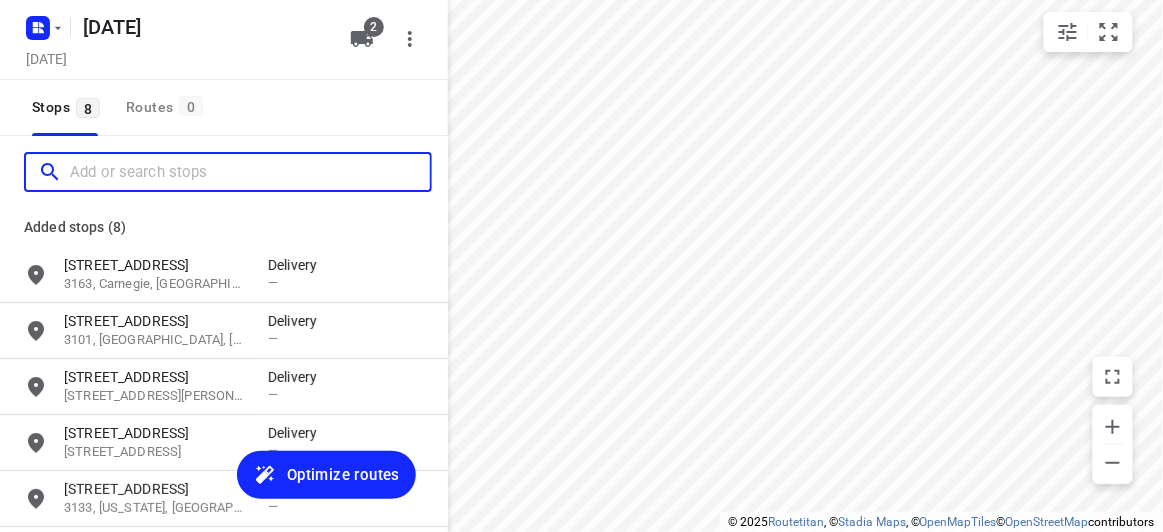paste on "28 Norbert St Balwyn 3103" 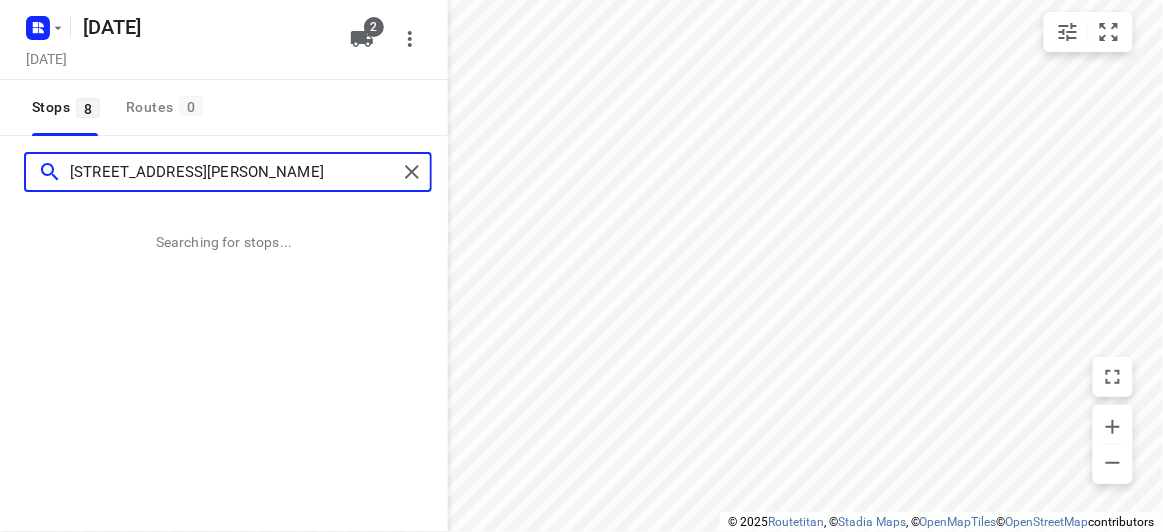 type on "28 Norbert St Balwyn 3103" 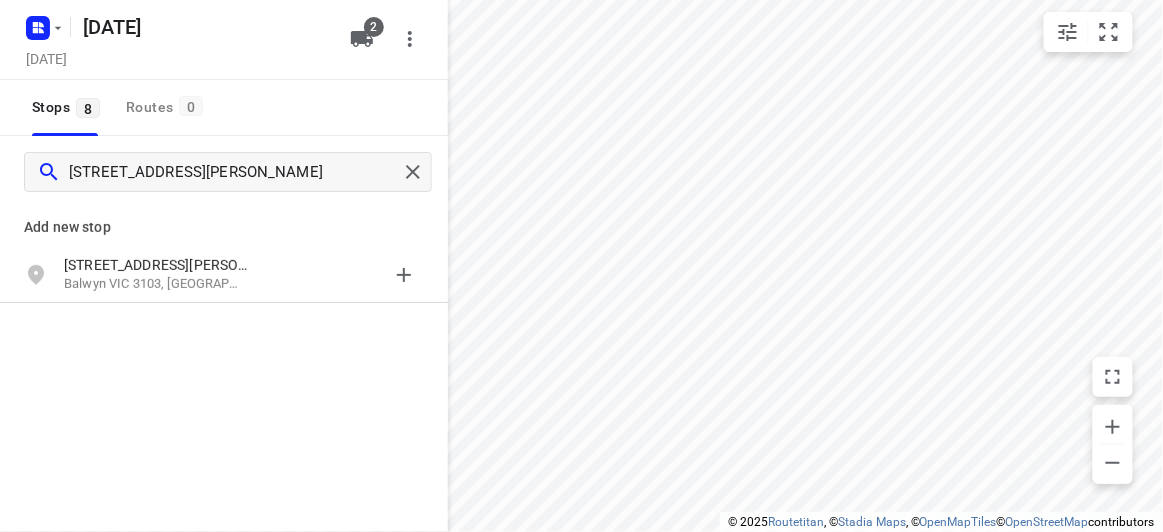 click on "28 Norbert St" at bounding box center (156, 265) 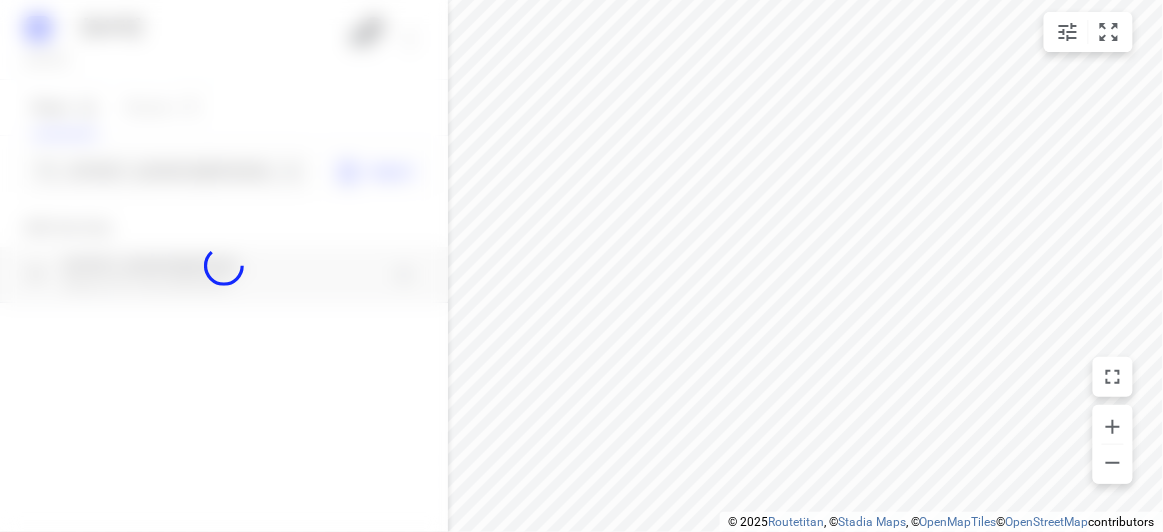 click at bounding box center (224, 266) 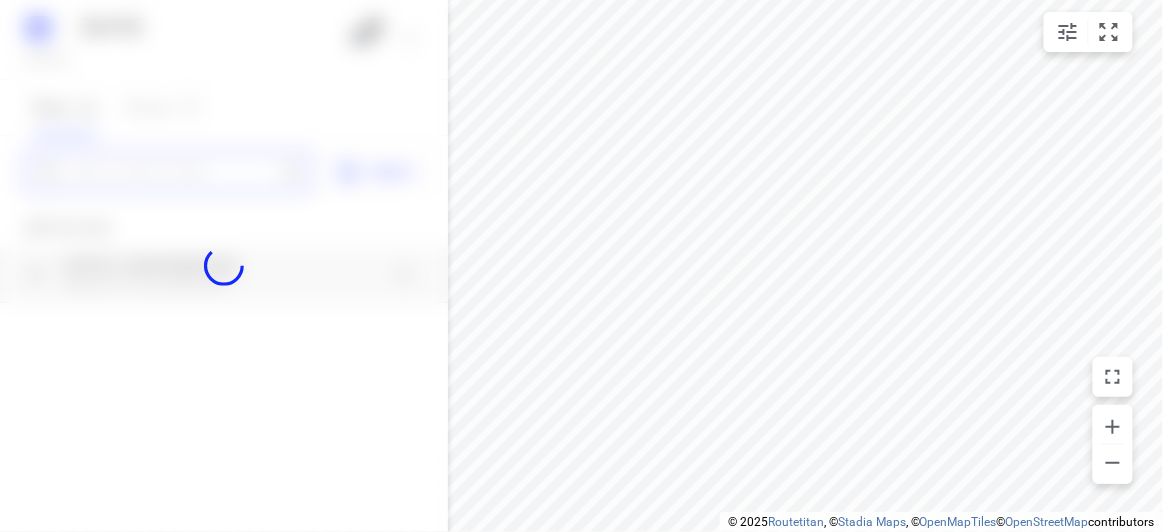 paste on "60 Cooloongatta road Camberwell 3124" 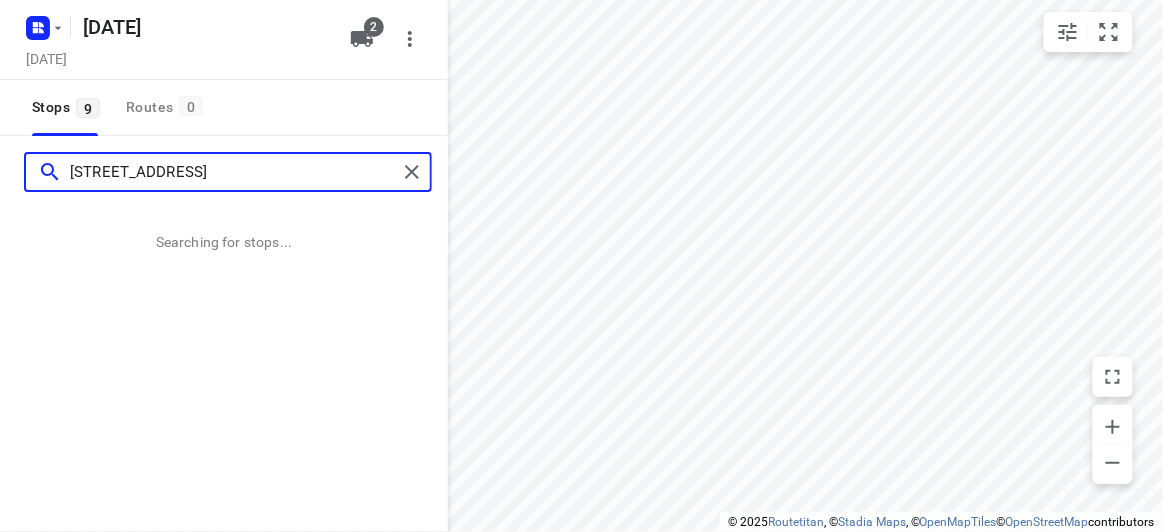 type on "60 Cooloongatta road Camberwell 3124" 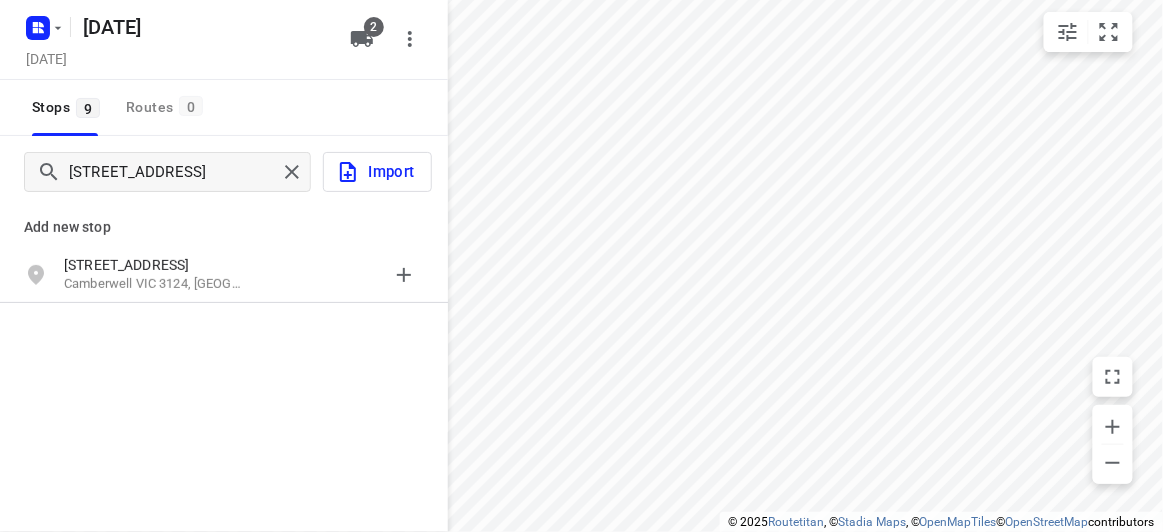 click on "[STREET_ADDRESS]" at bounding box center (156, 265) 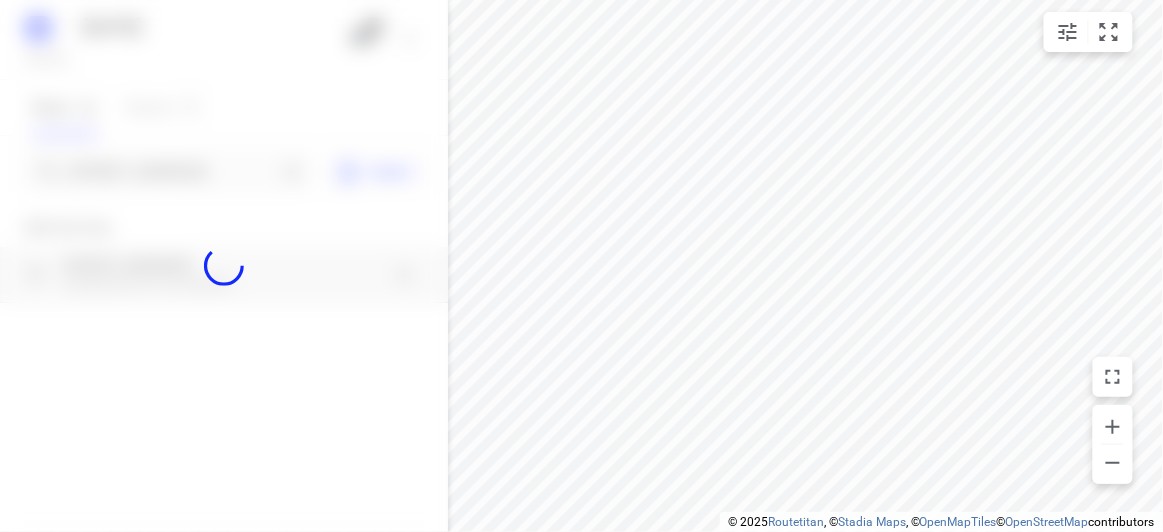 click at bounding box center [224, 266] 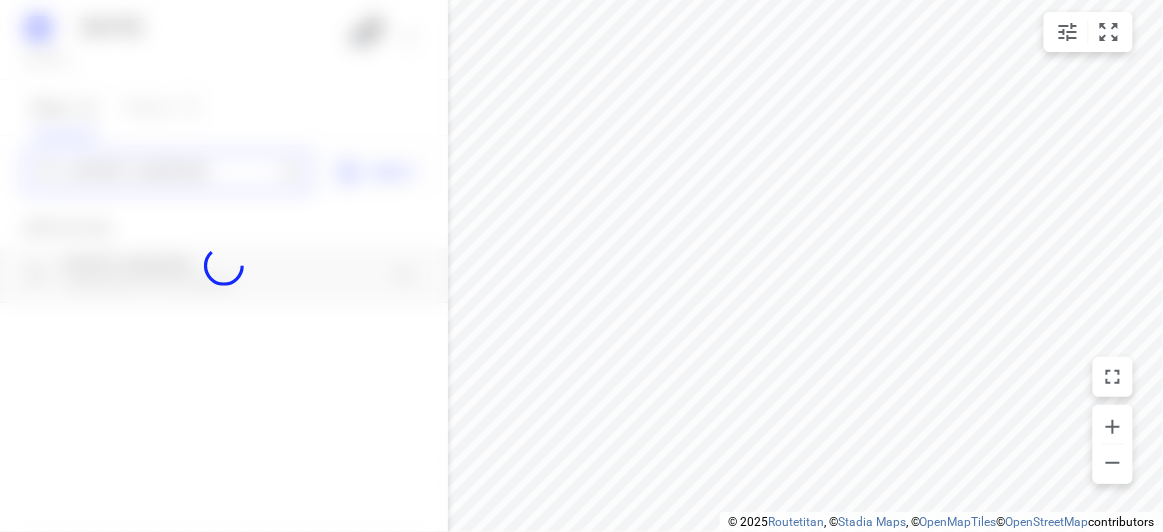 click on "60 Cooloongatta road Camberwell 3124" at bounding box center [173, 172] 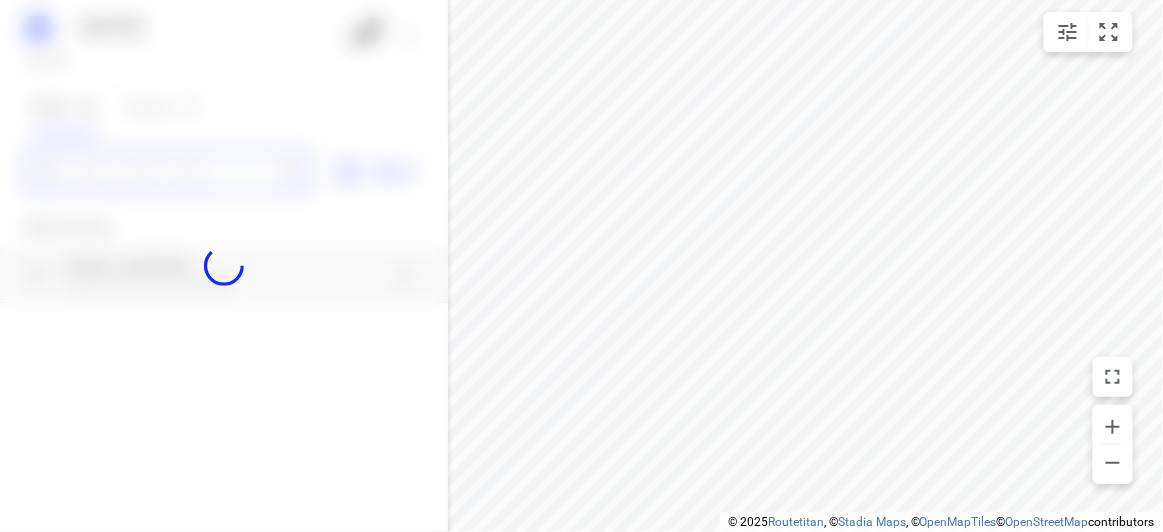 scroll, scrollTop: 0, scrollLeft: 0, axis: both 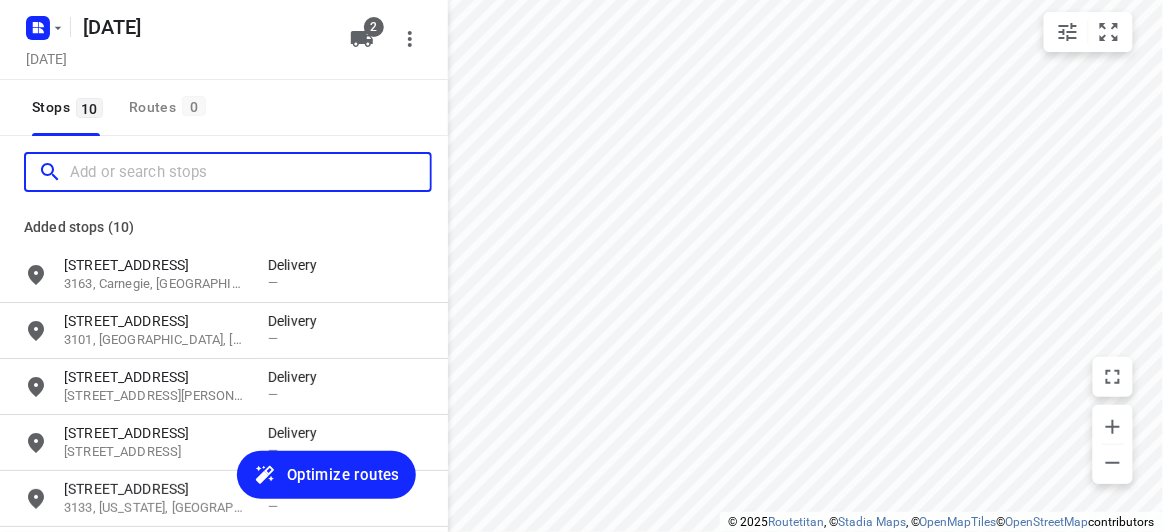 paste on "436 High St Rd Mt Waverley 3149" 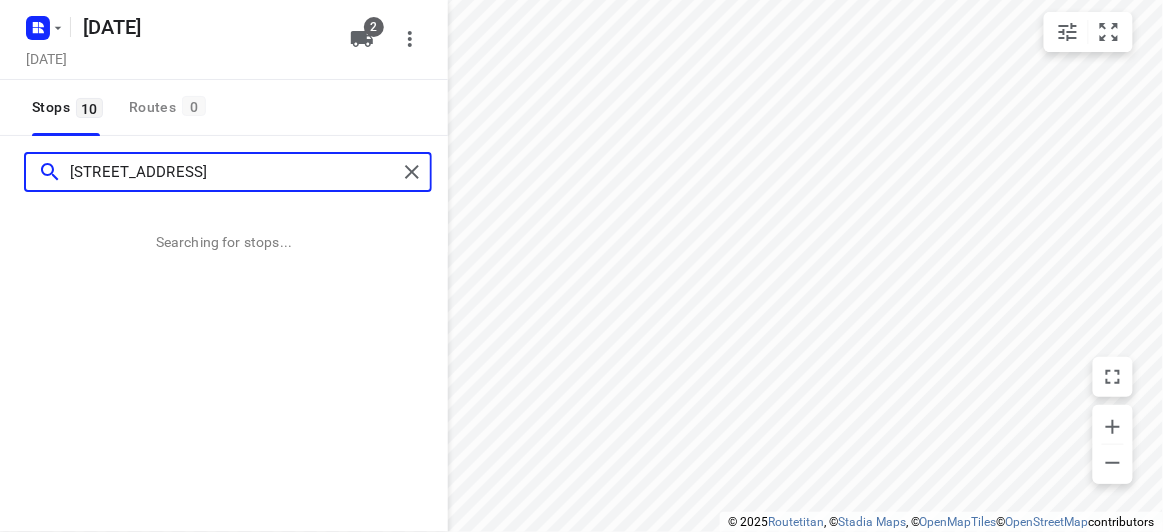 type on "436 High St Rd Mt Waverley 3149" 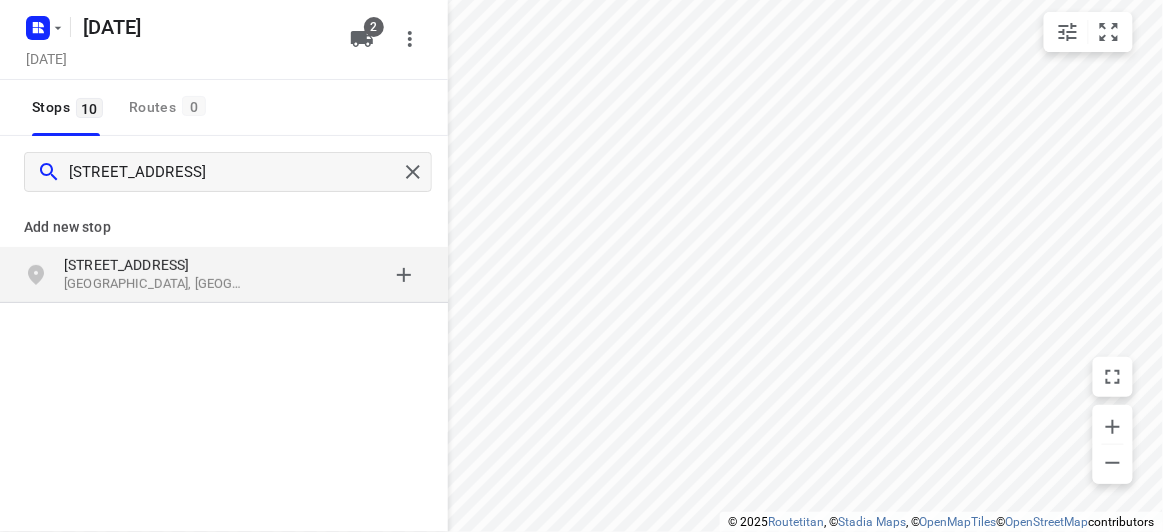 click on "436 High St Rd  Mount Waverley VIC 3149, Australia" at bounding box center [224, 275] 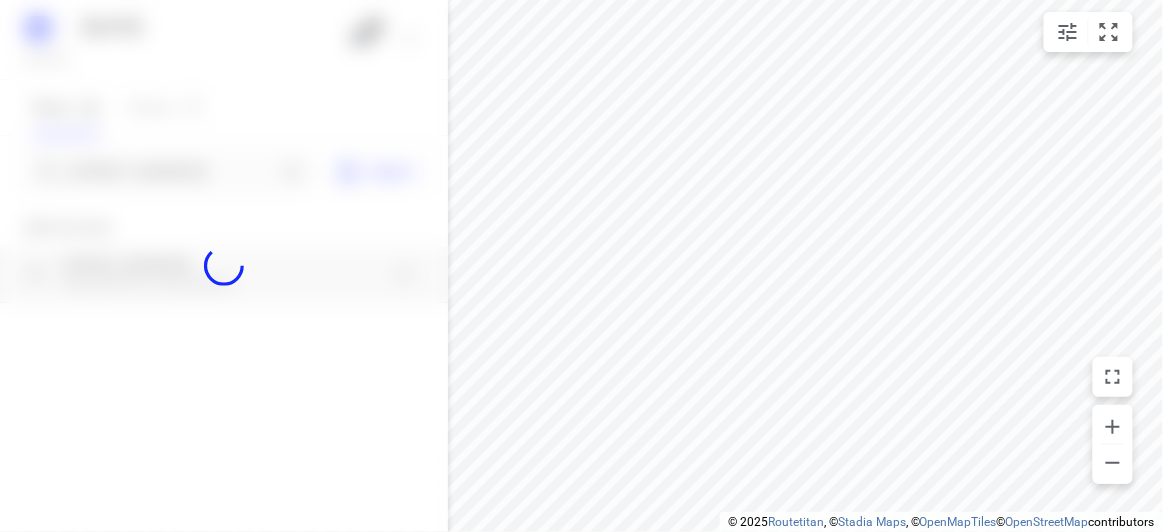 click at bounding box center (224, 266) 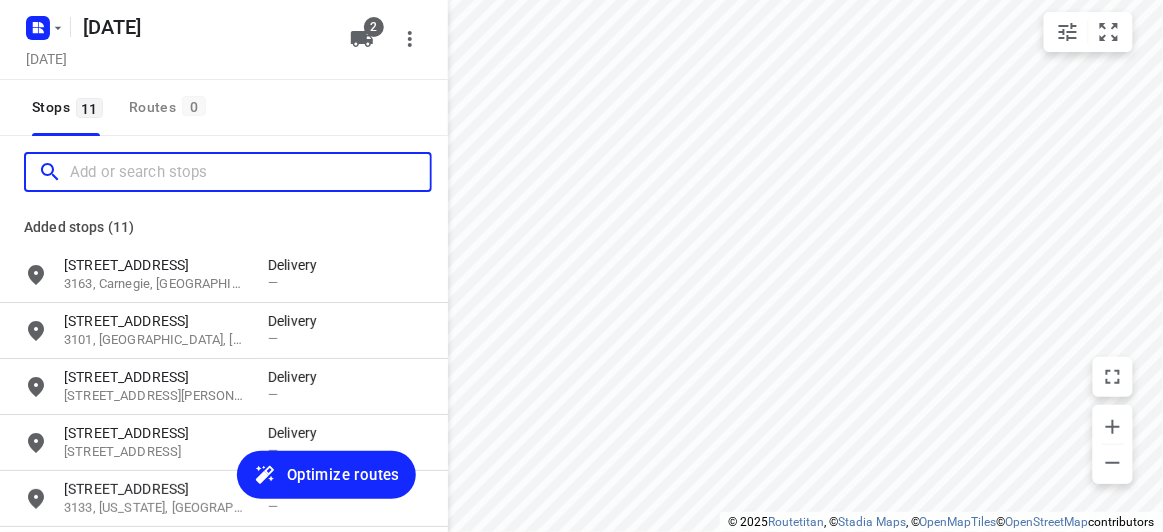 click at bounding box center [250, 172] 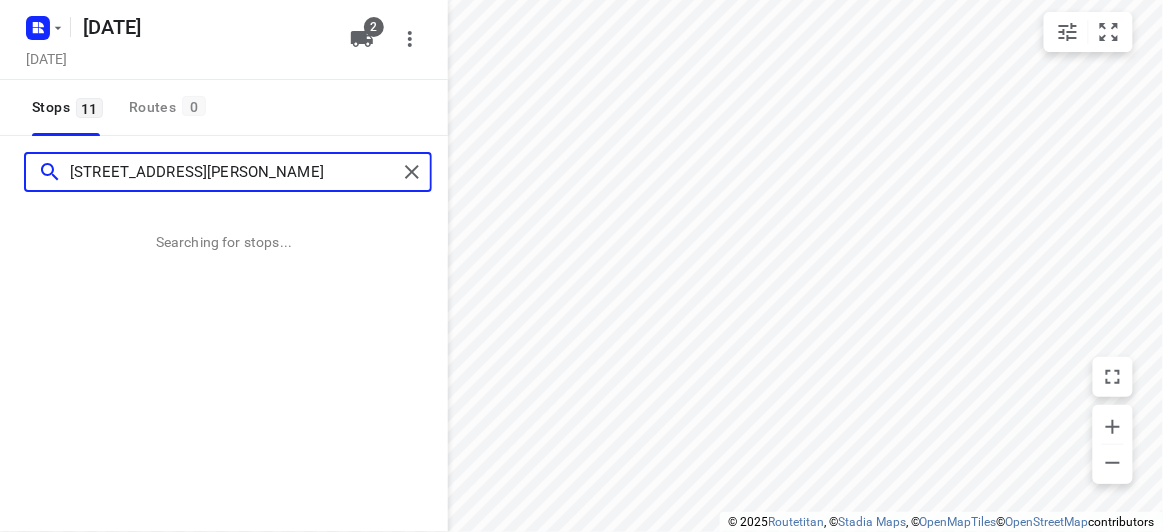 scroll, scrollTop: 0, scrollLeft: 83, axis: horizontal 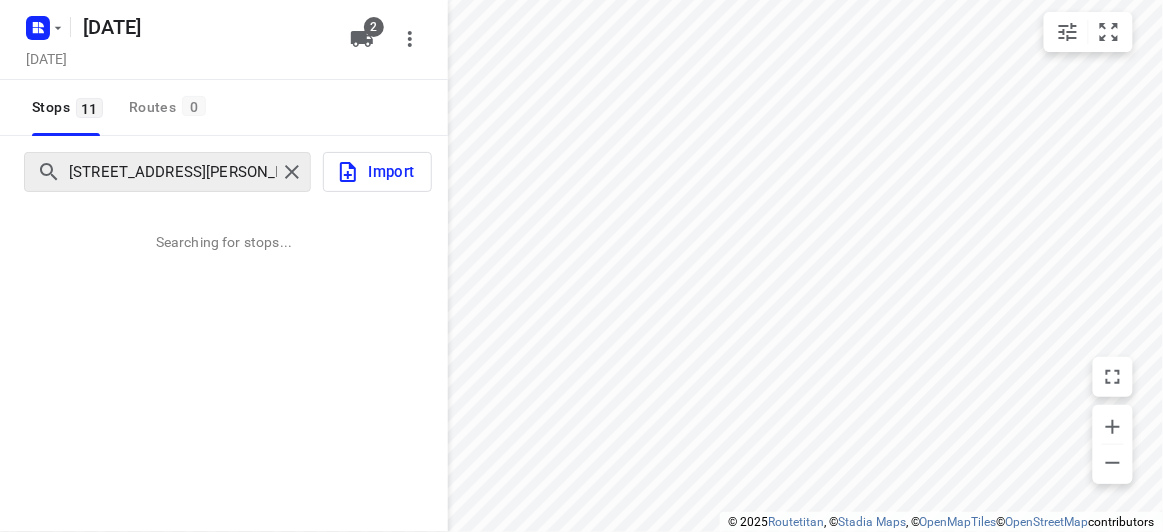 drag, startPoint x: 67, startPoint y: 176, endPoint x: 26, endPoint y: 179, distance: 41.109608 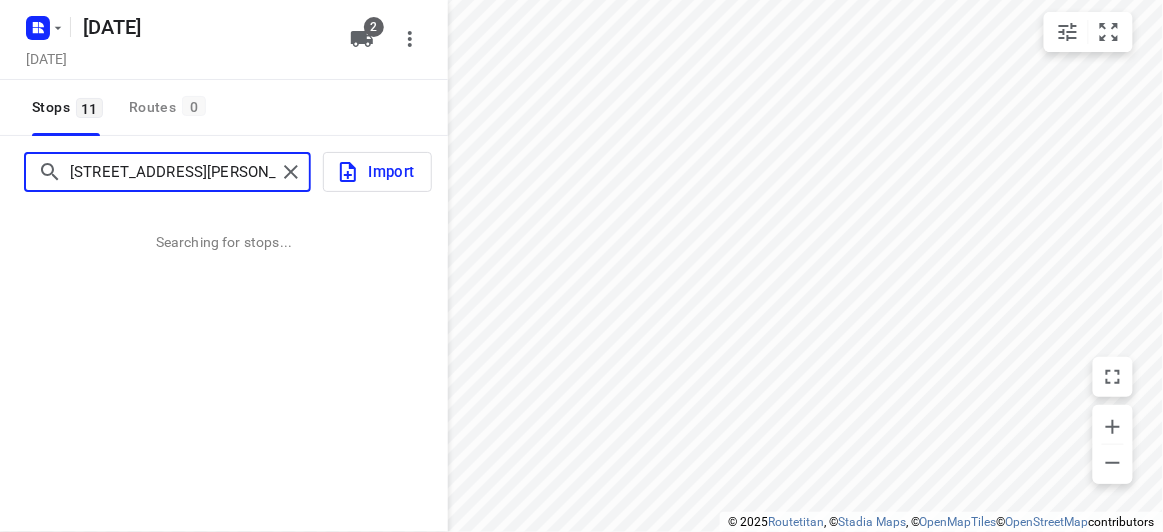 click on "3/42 Carrol Grove, Mount Waverley MOUNT WAVERLEY 3149" at bounding box center [173, 172] 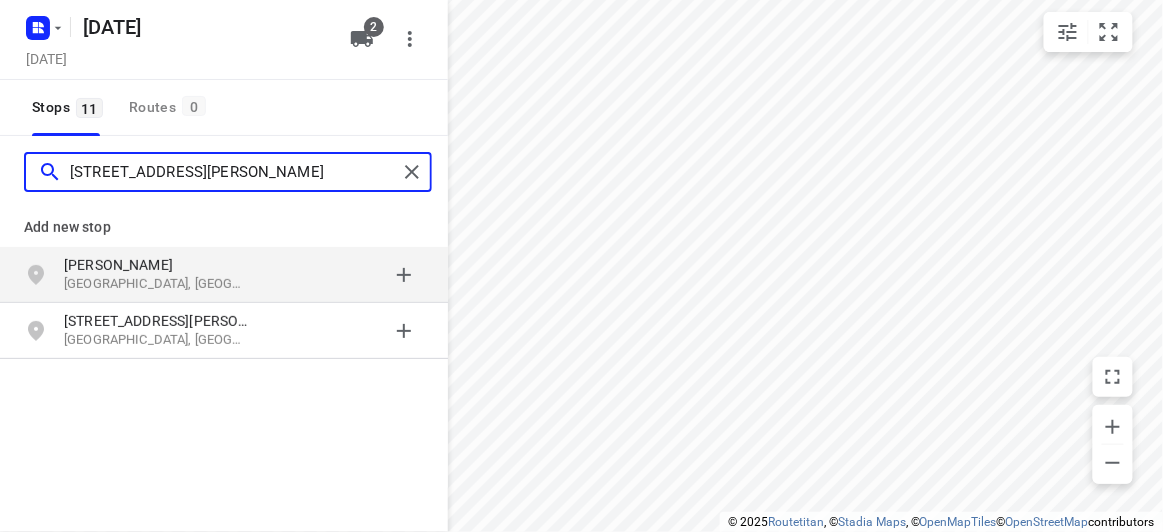 type on "42 Carrol Grove, Mount Waverley MOUNT WAVERLEY 3149" 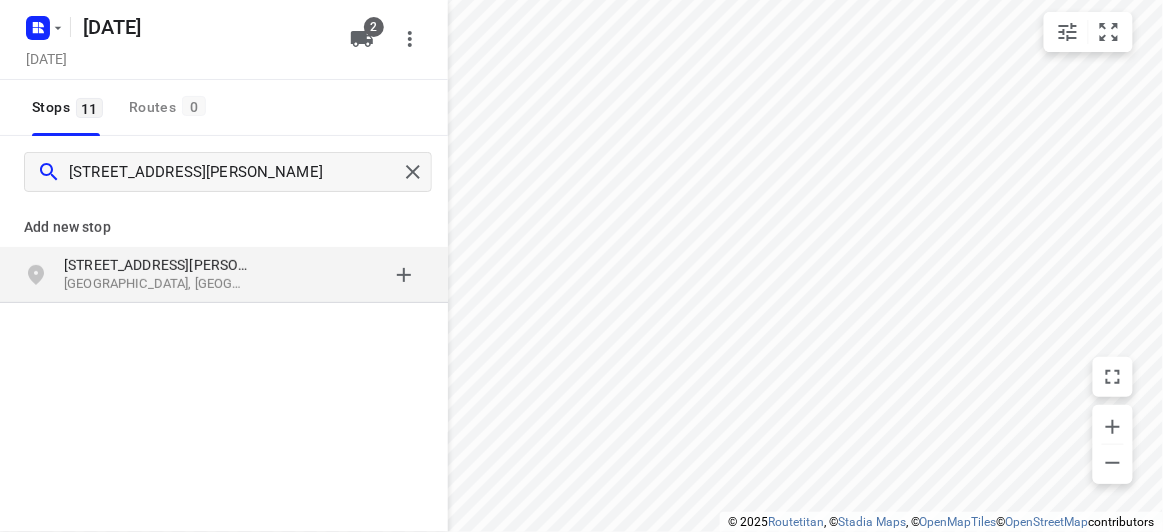 click on "42 Carrol Grove  Mount Waverley VIC, Australia" at bounding box center (224, 275) 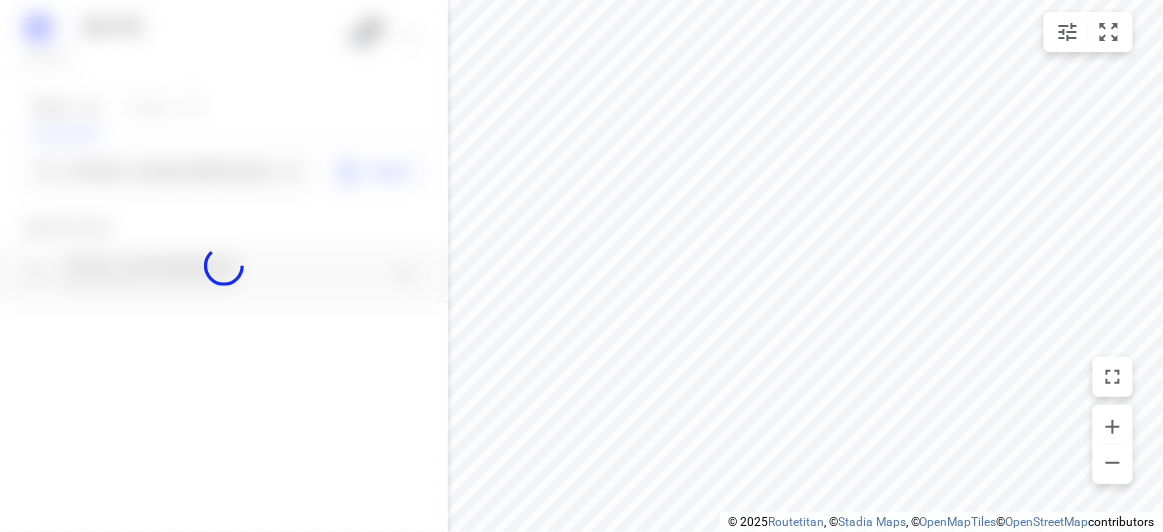 click at bounding box center (224, 266) 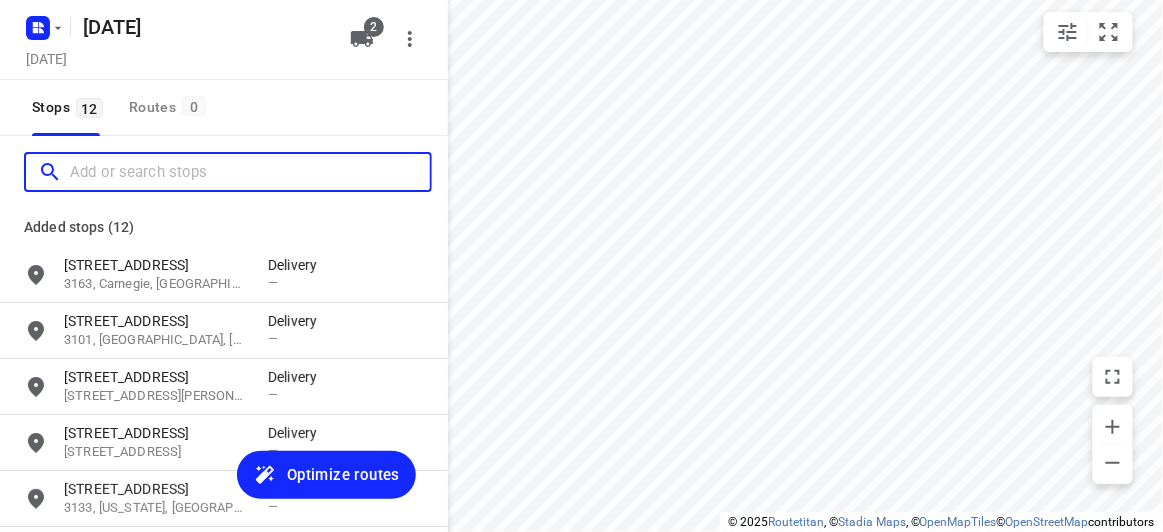 paste on "/67 Gordon Street Balwyn 3103" 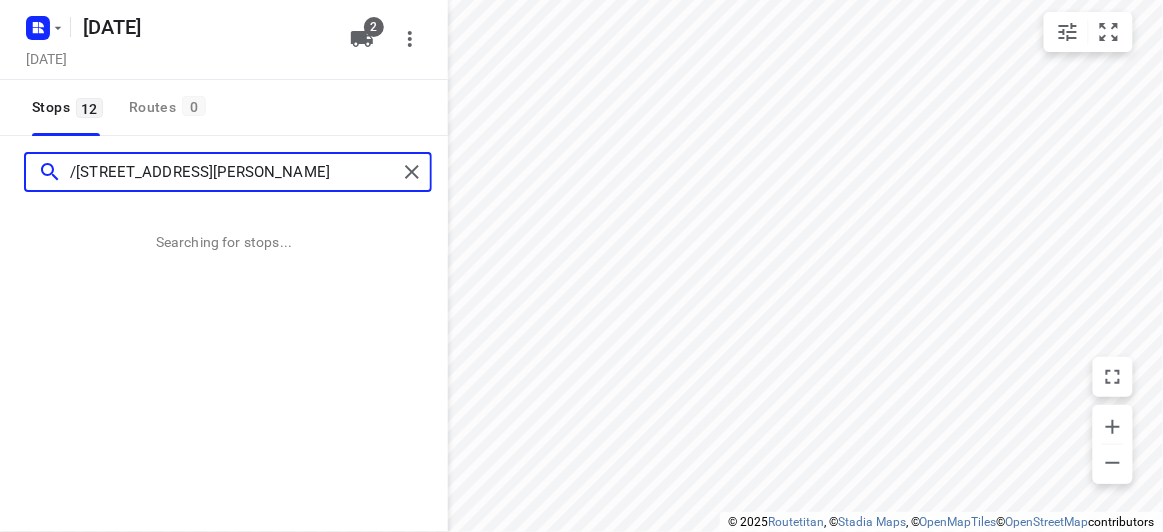 type on "/67 Gordon Street Balwyn 3103" 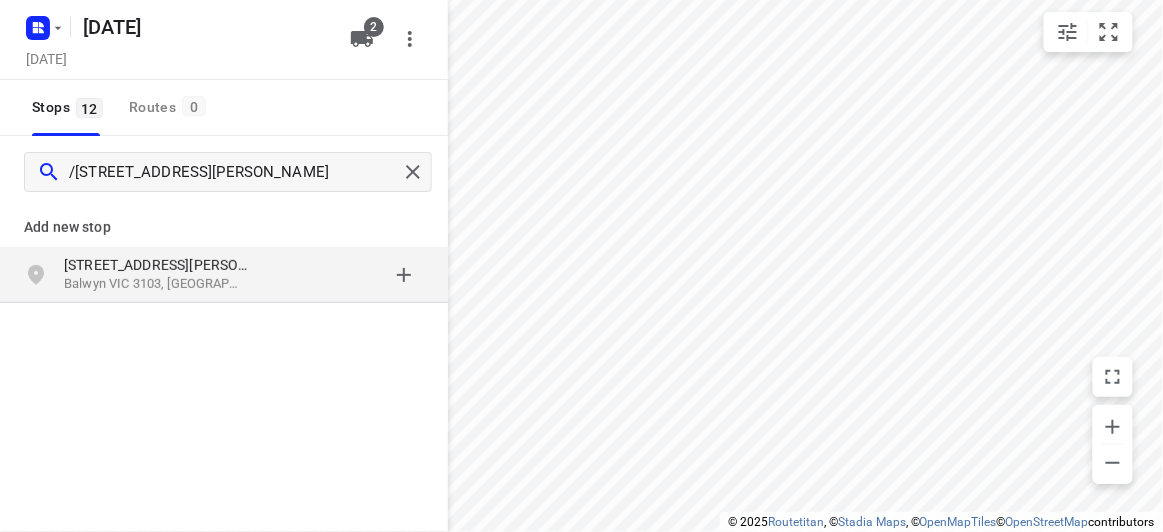 click on "67 Gordon Street  Balwyn VIC 3103, Australia" at bounding box center [224, 275] 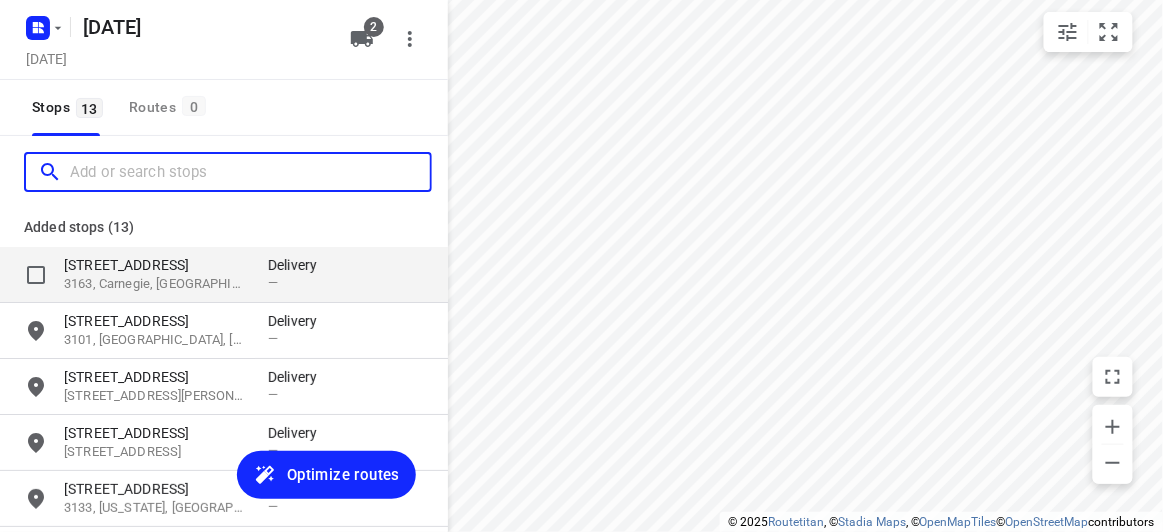 scroll, scrollTop: 0, scrollLeft: 0, axis: both 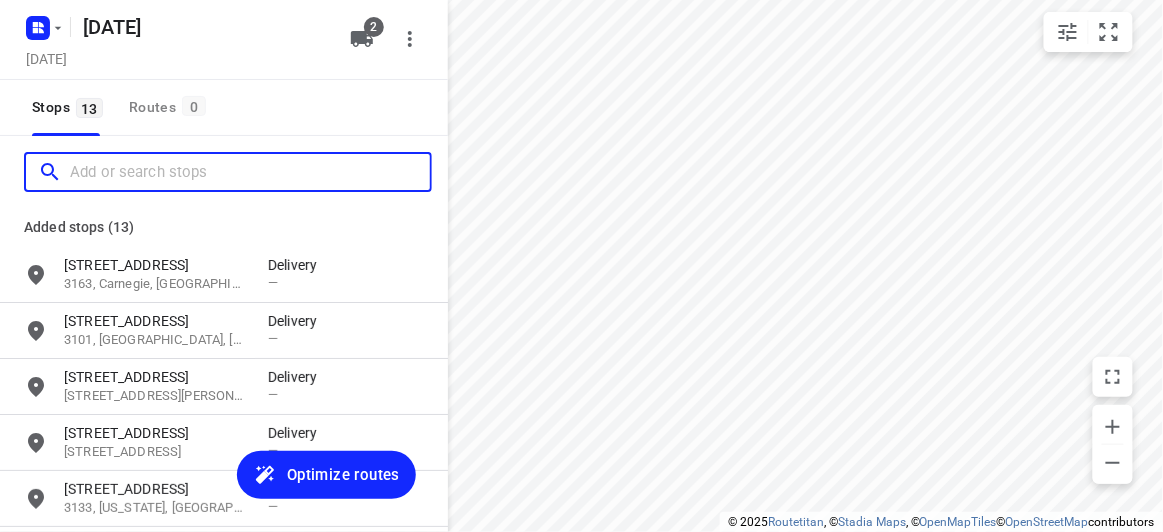 click at bounding box center [250, 172] 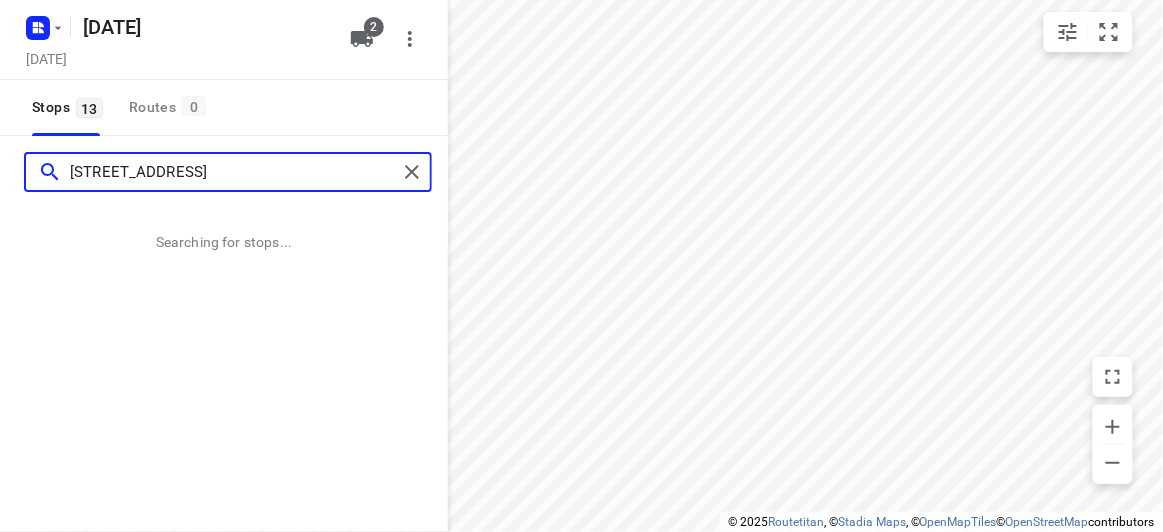 type on "17 Bedford Ct Heathmont 3135" 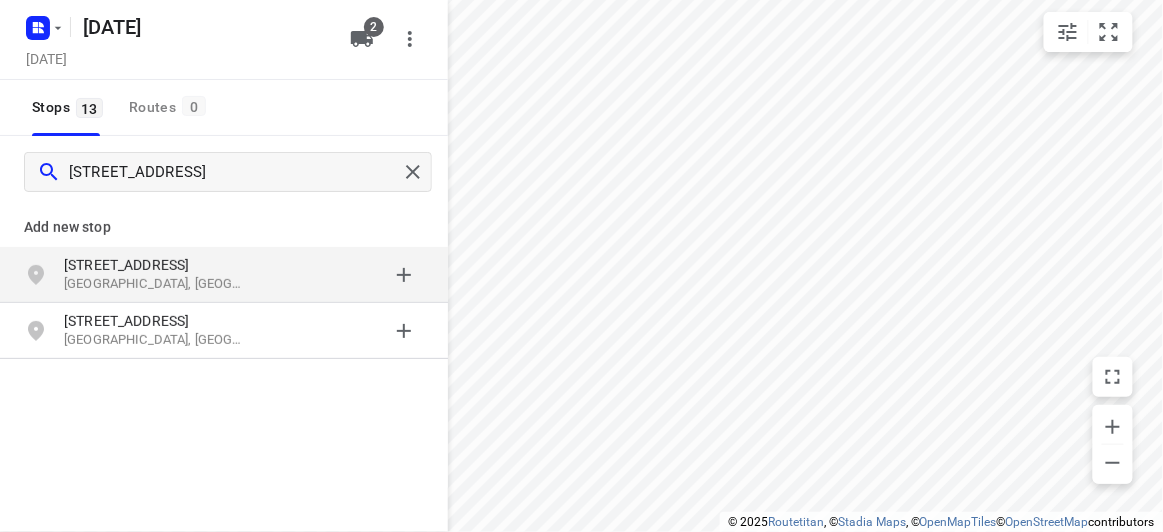click on "17 Bedford Ct  Heathmont VIC 3135, Australia" at bounding box center [224, 275] 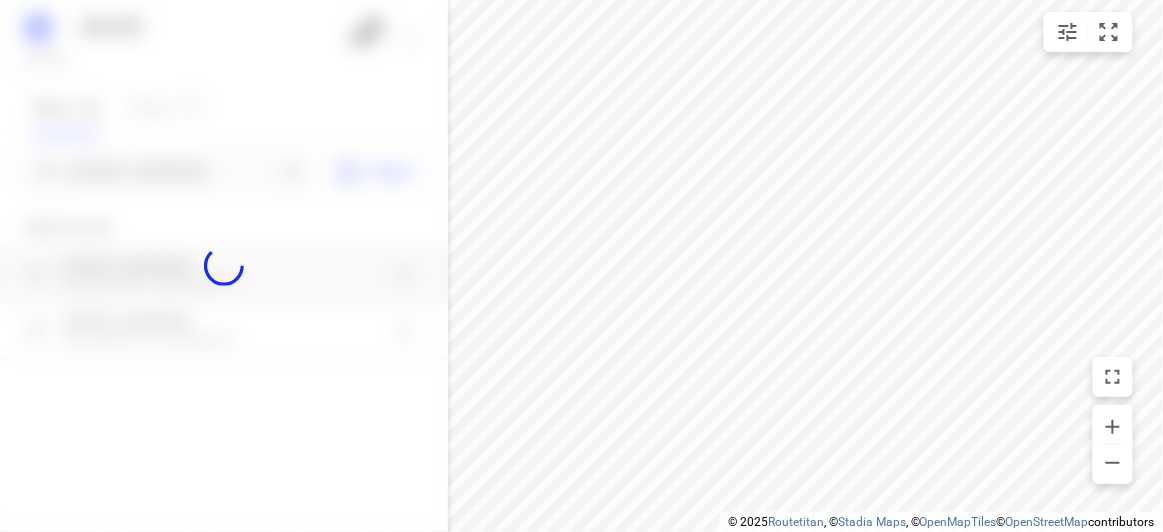 click at bounding box center (224, 266) 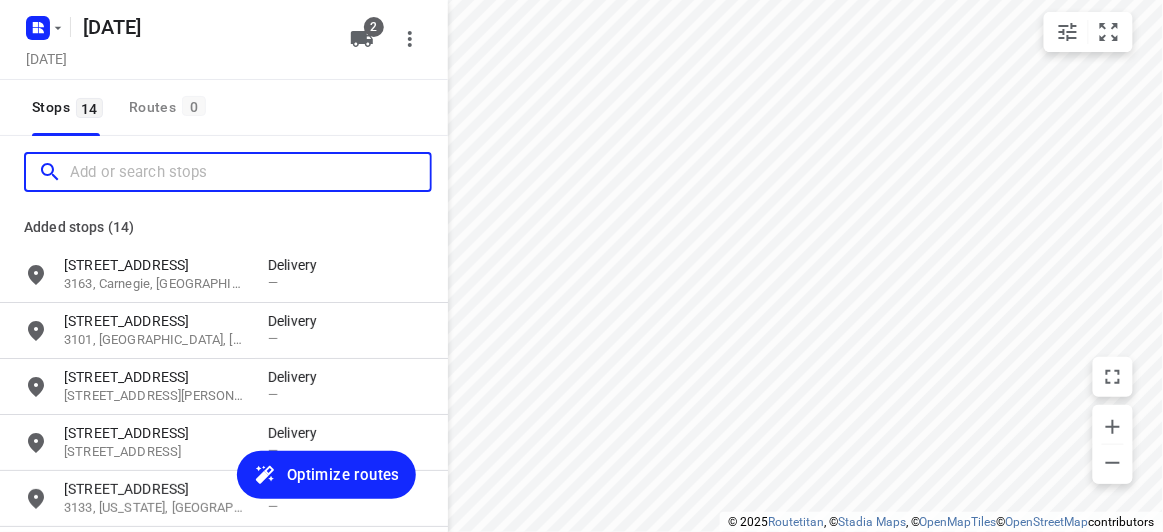 scroll, scrollTop: 0, scrollLeft: 0, axis: both 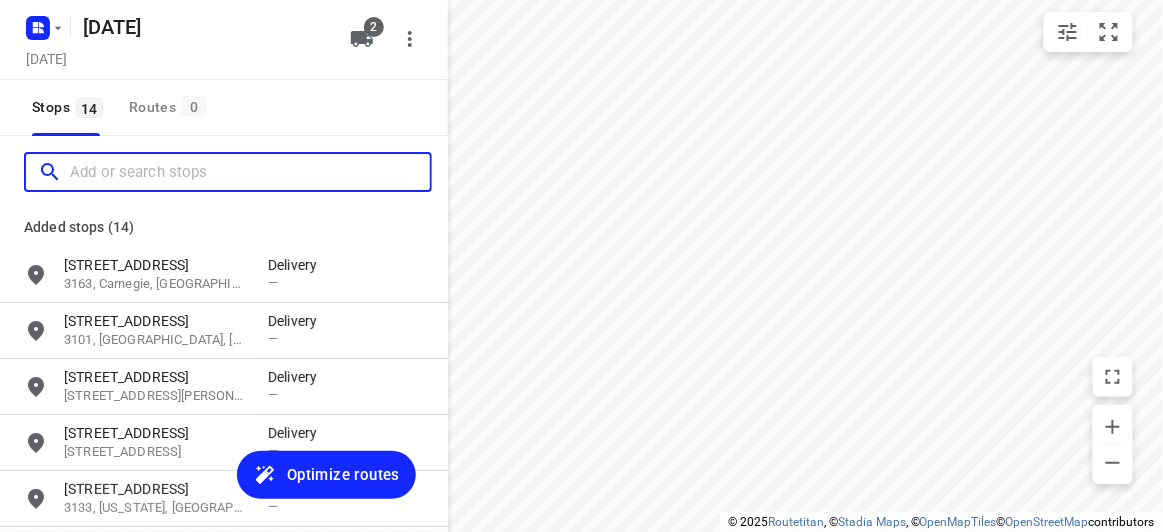 paste on "369 High St Kew 3101" 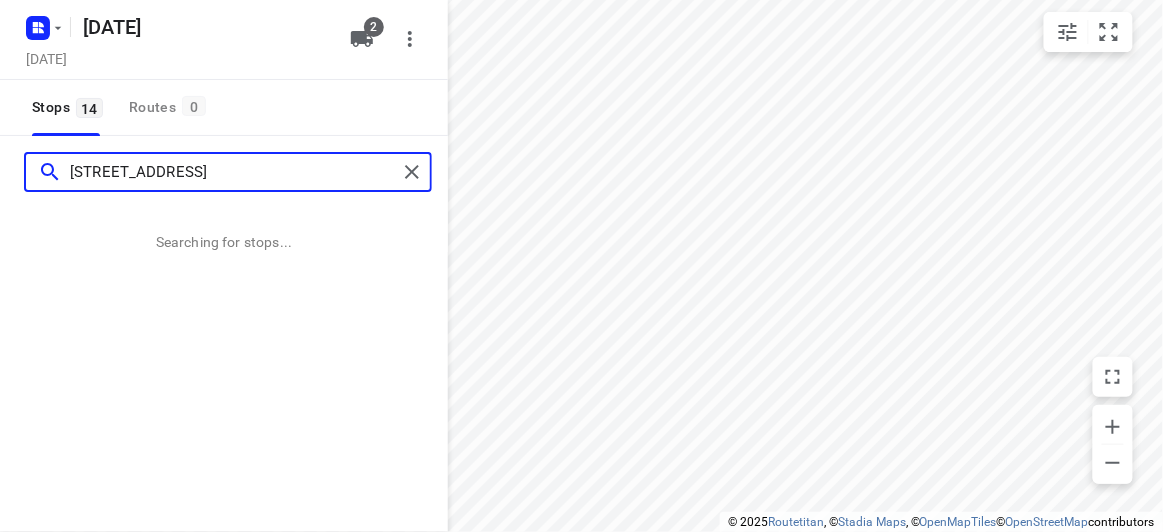 type on "369 High St Kew 3101" 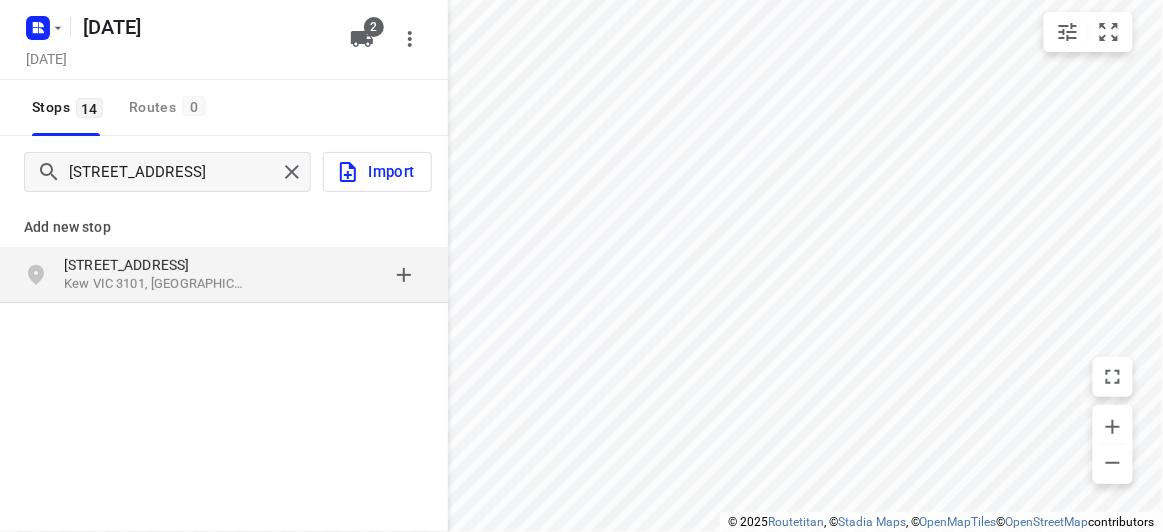 click on "369 High St" at bounding box center [156, 265] 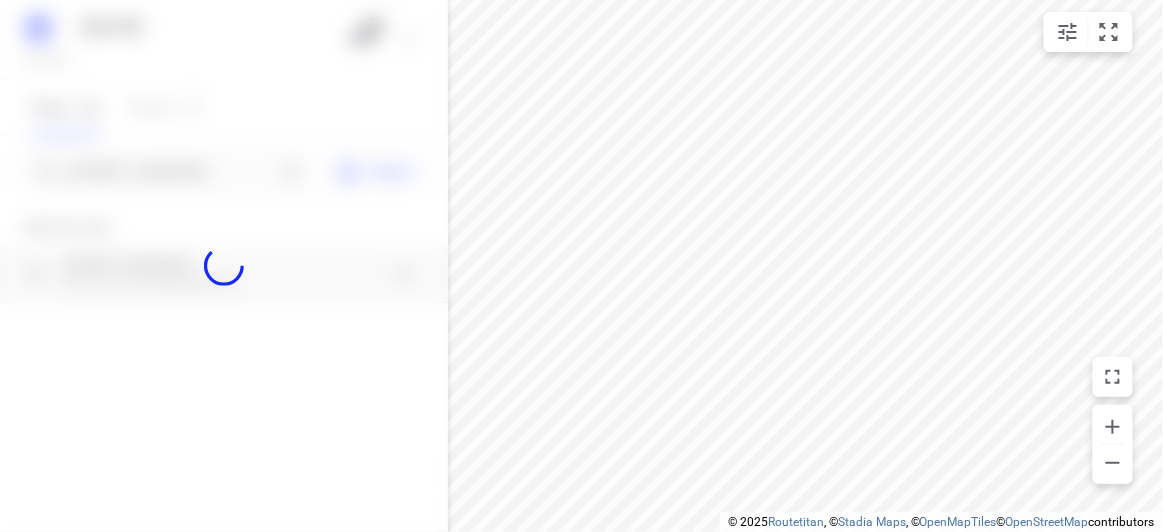 click at bounding box center [224, 266] 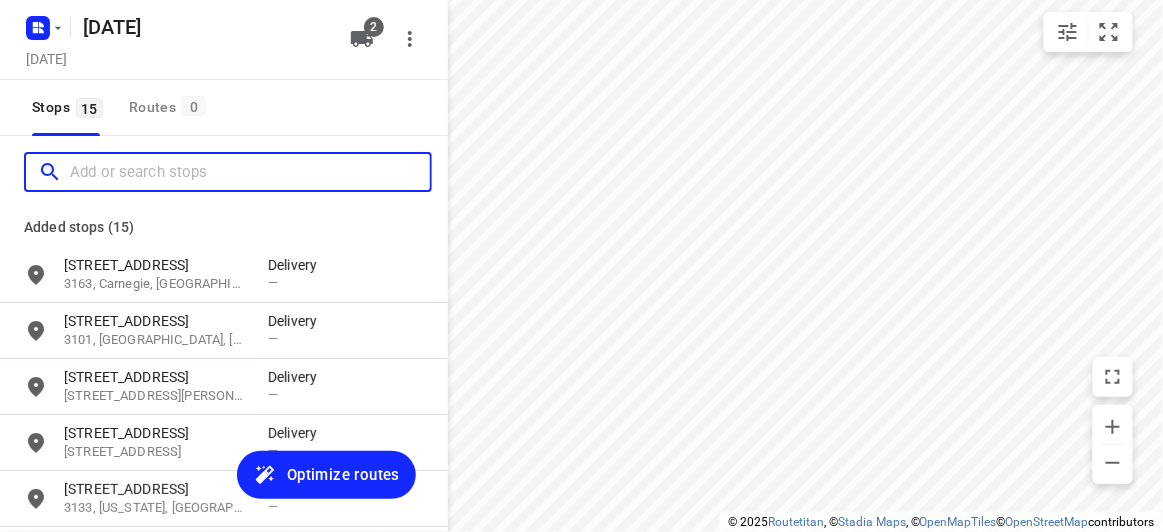paste on "17A Powers Street Donvale 3111" 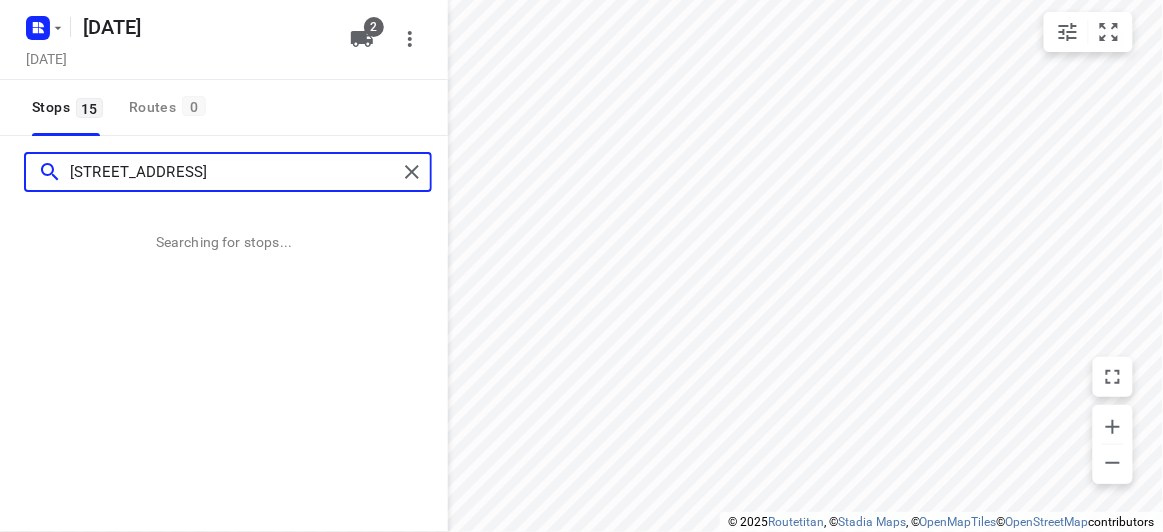 type on "17A Powers Street Donvale 3111" 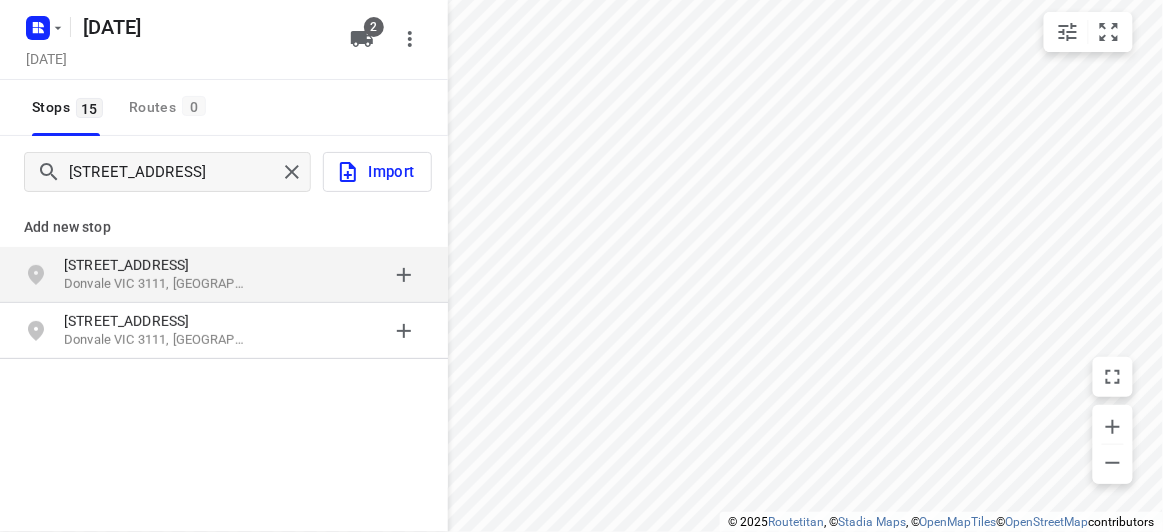 click on "Donvale VIC 3111, Australia" at bounding box center (156, 284) 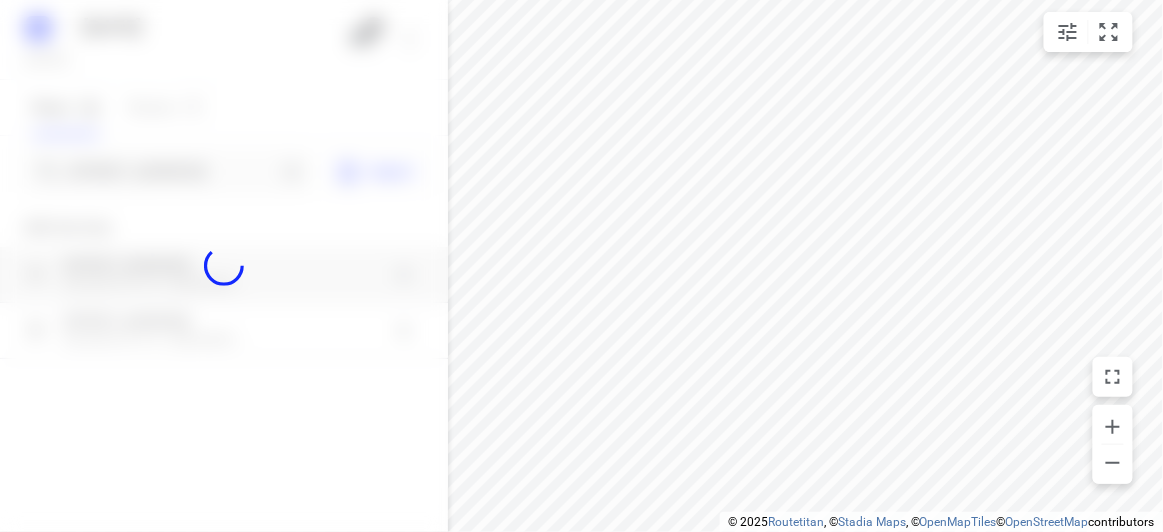 click at bounding box center [224, 266] 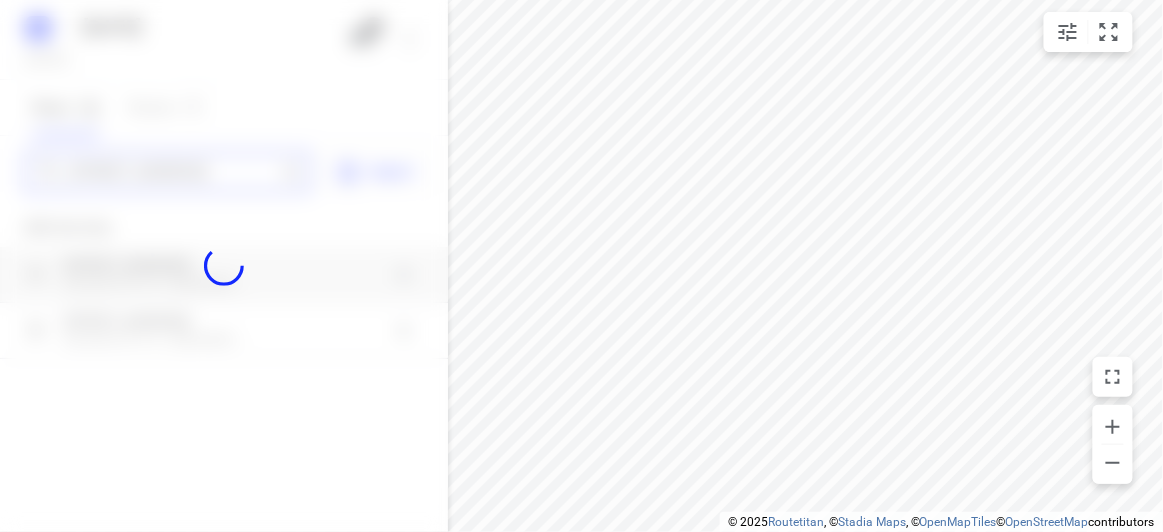 click on "24 JULY 2025 Wednesday, Jul 23 2 Stops 15 Routes 0 17A Powers Street Donvale 3111 Import Add new stop 17A Powers Street  Donvale VIC 3111, Australia 17a Powers Lane  Donvale VIC 3111, Australia Routing Settings Optimization preference Shortest distance distance Optimization preference Distance Format KM km Distance Format Default stop duration 5 minutes Default stop duration Default stop load 1 units Default stop load Allow late stops   Maximum amount of time drivers may be late at a stop Allow reloads BETA   Vehicles may return to the depot to load more stops. Fixed departure time   Vehicles must depart at the start of their working hours Cancel Save" at bounding box center [224, 266] 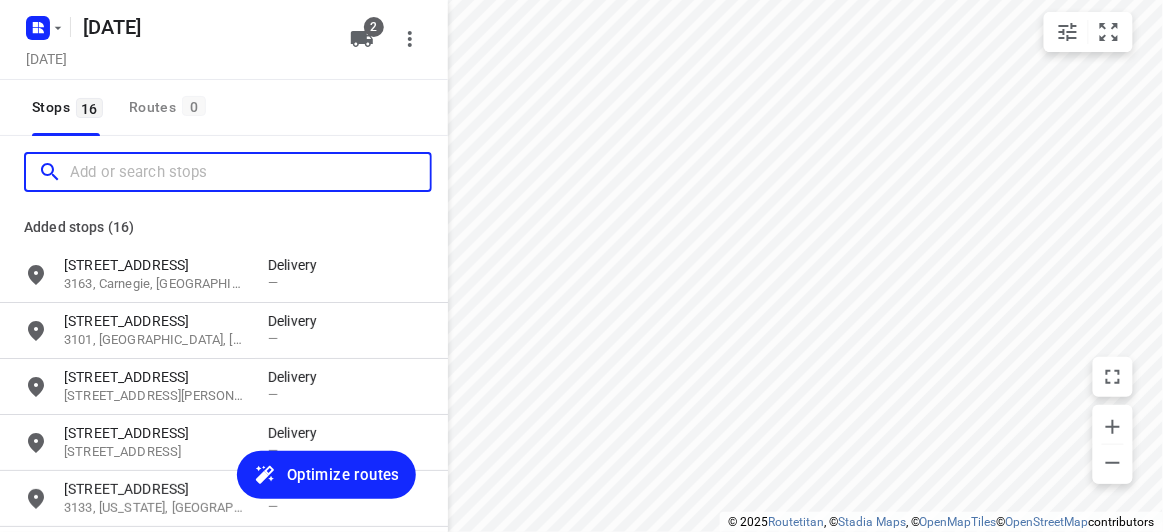 scroll, scrollTop: 0, scrollLeft: 0, axis: both 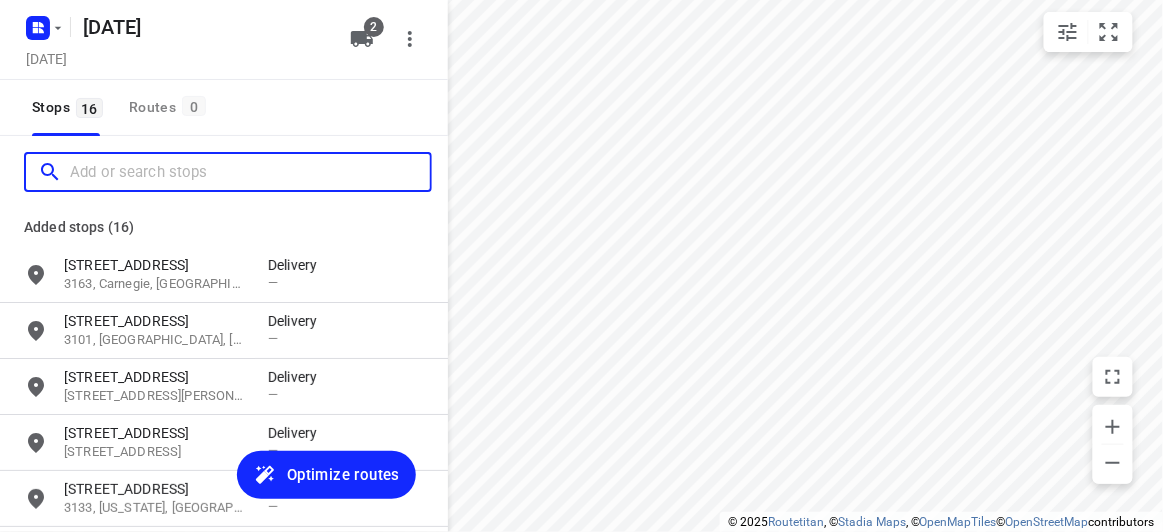 paste on "4 Frank Street Doncaster 3108" 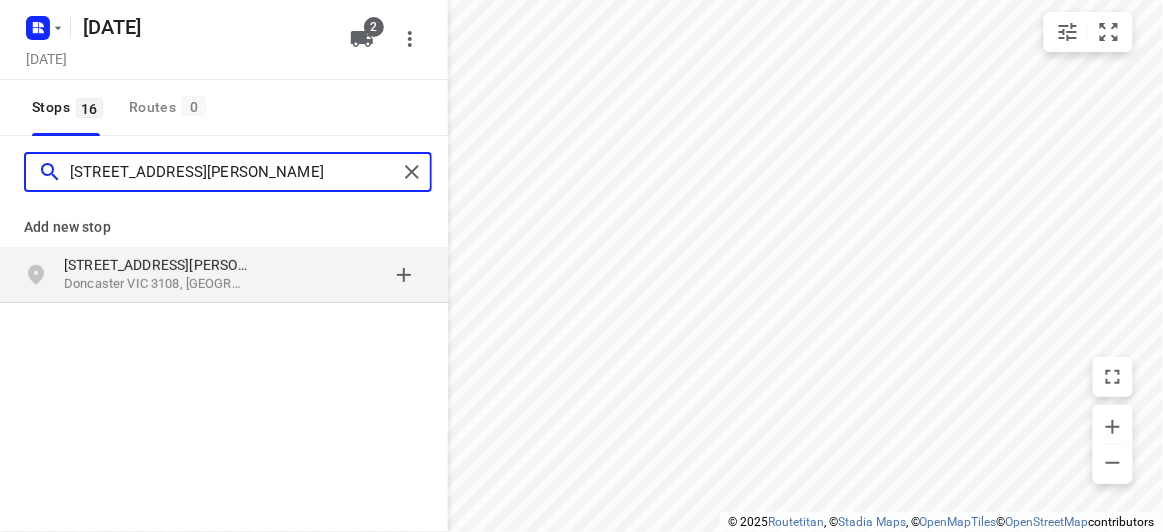 type on "4 Frank Street Doncaster 3108" 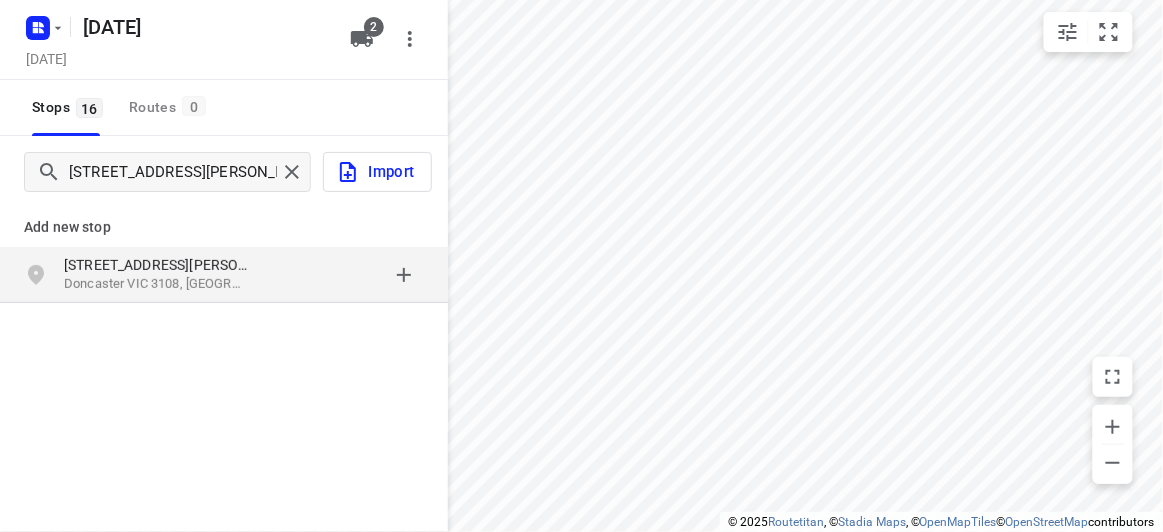 click on "Doncaster VIC 3108, Australia" at bounding box center [156, 284] 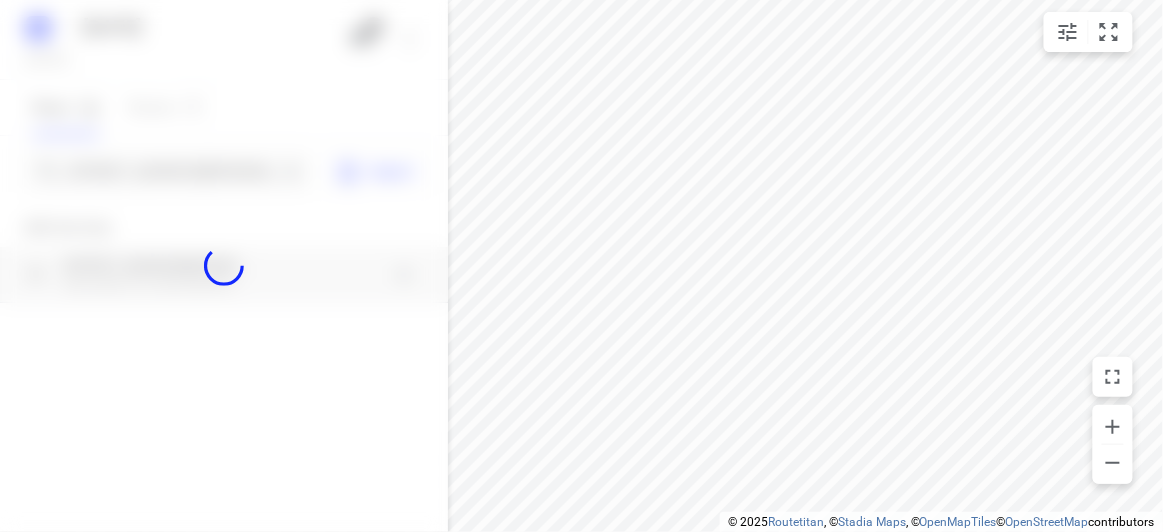 click at bounding box center [224, 266] 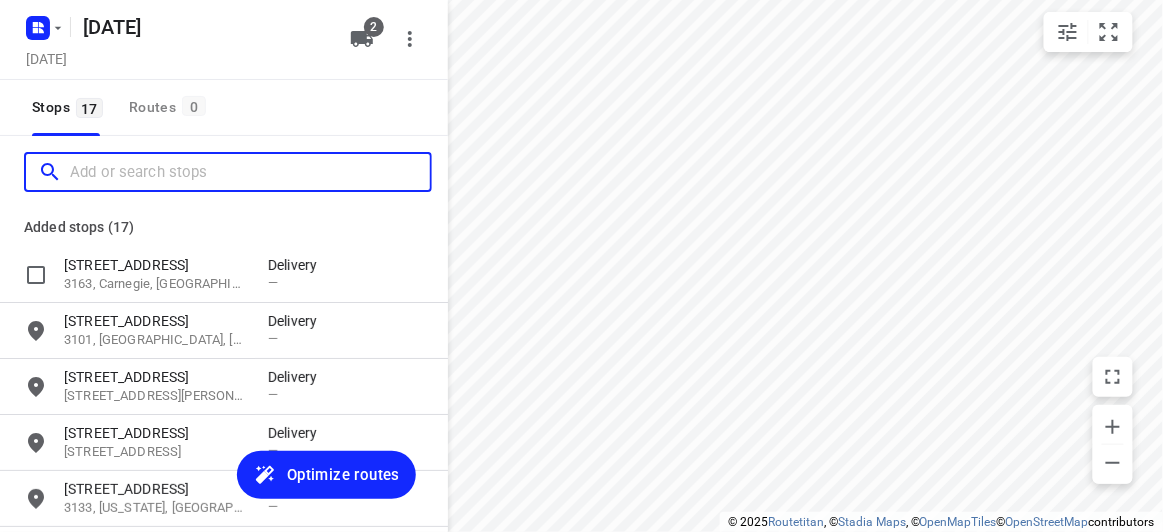 paste on "9 the elms donvale 3111" 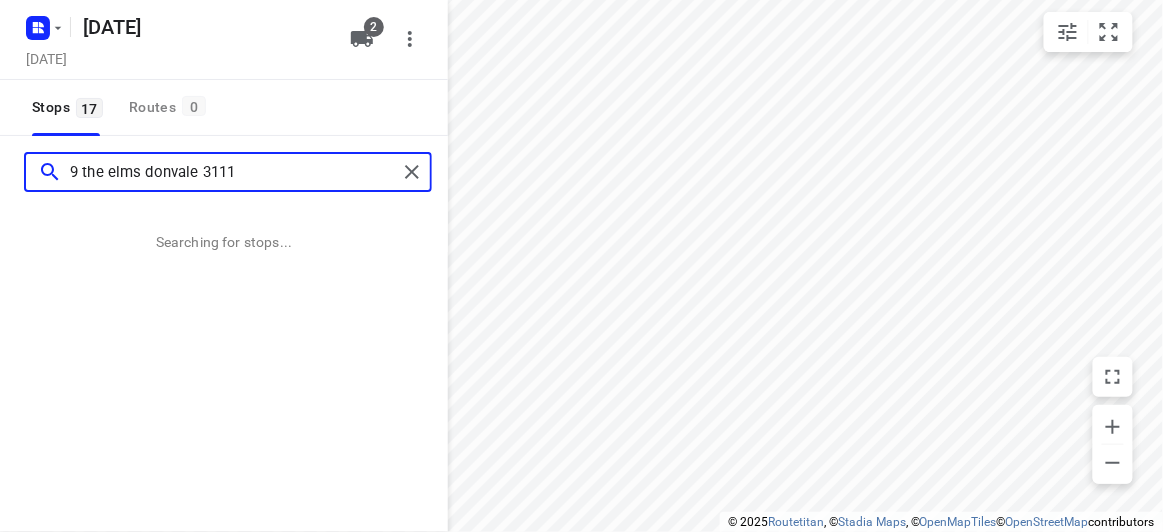 type on "9 the elms donvale 3111" 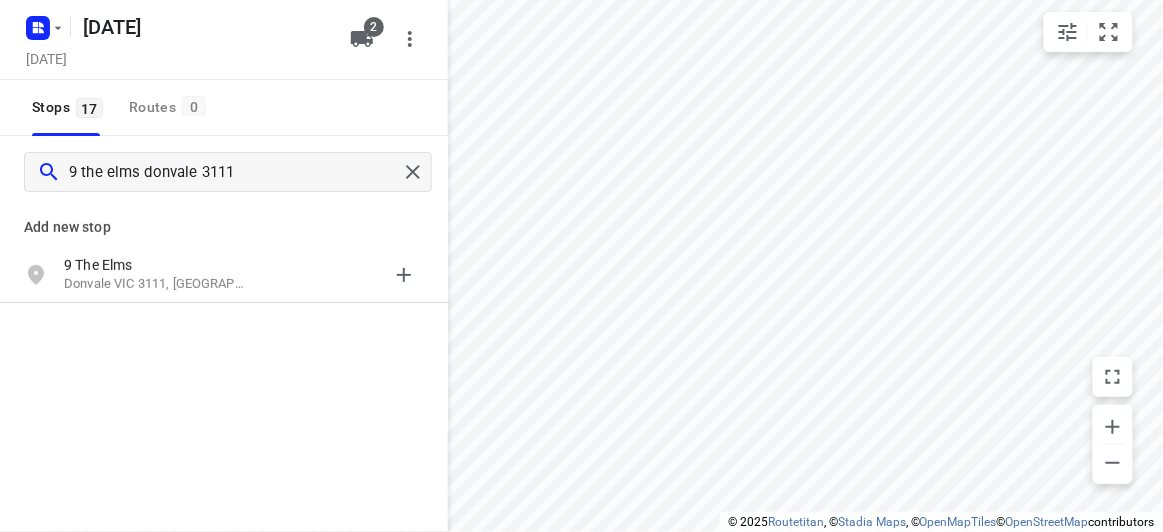 click on "Add new stop" at bounding box center (224, 227) 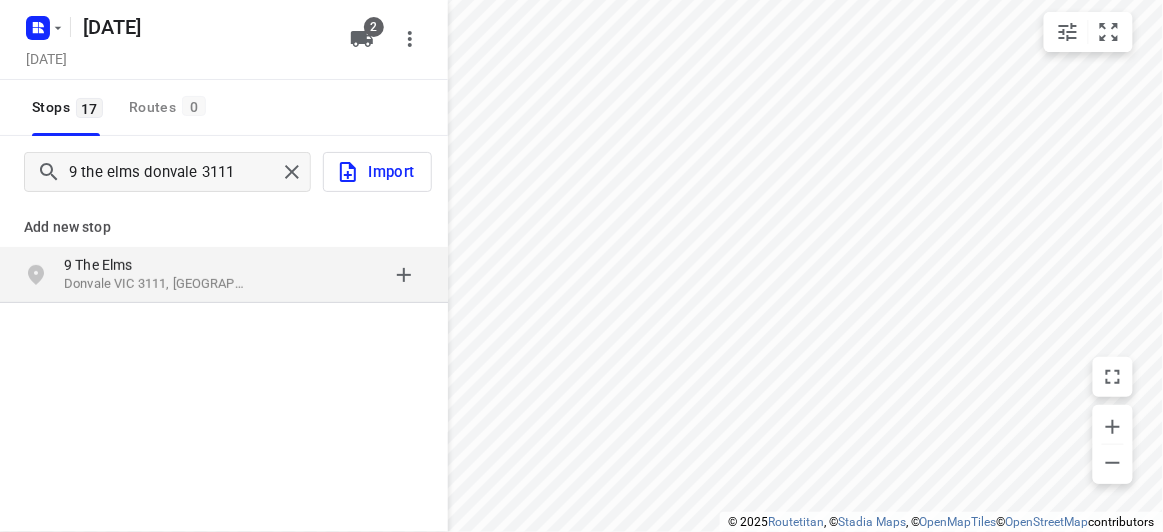 click on "9 The Elms" at bounding box center [156, 265] 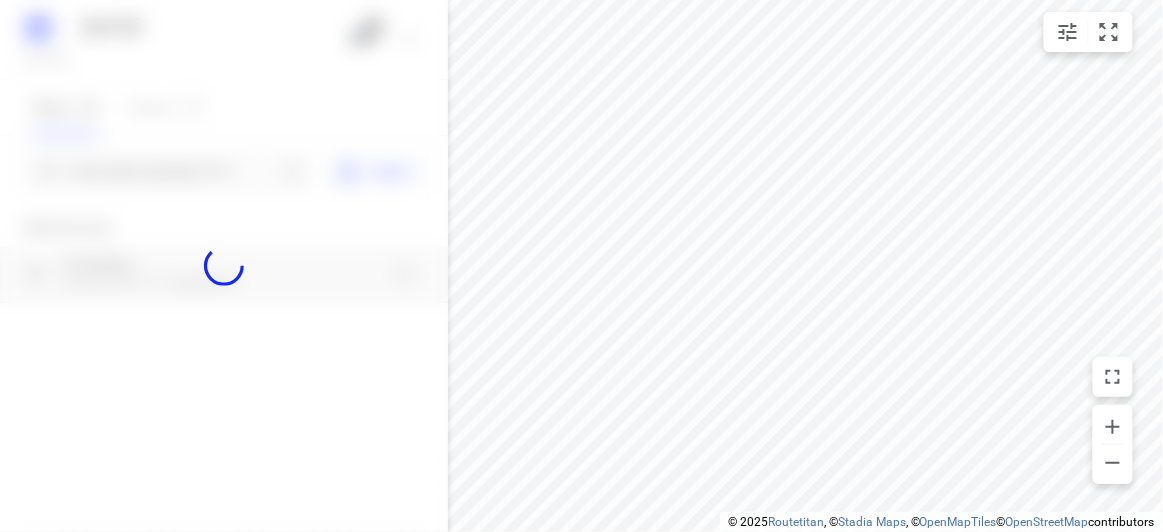 click at bounding box center (224, 266) 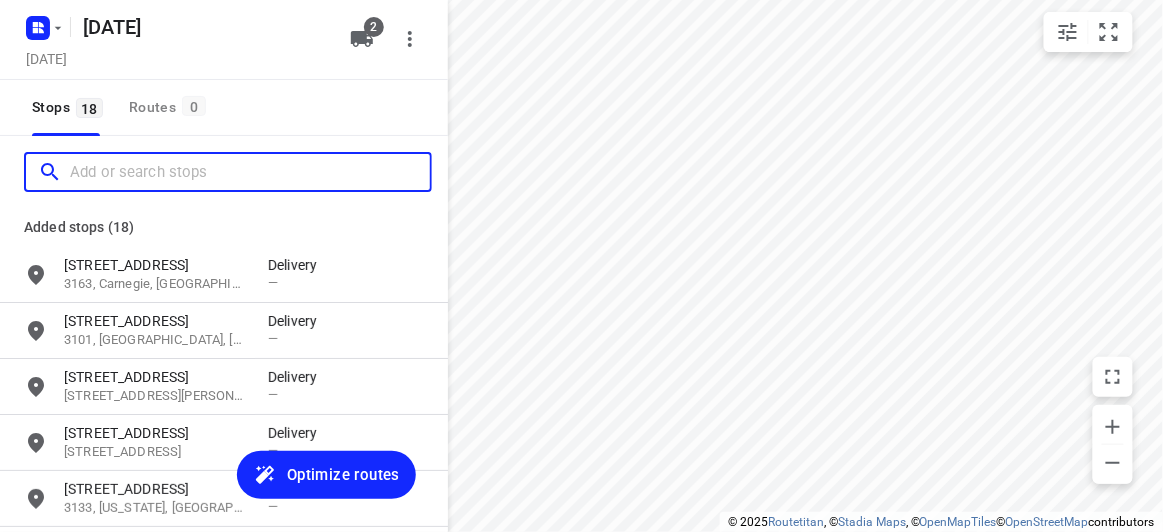 click at bounding box center [250, 172] 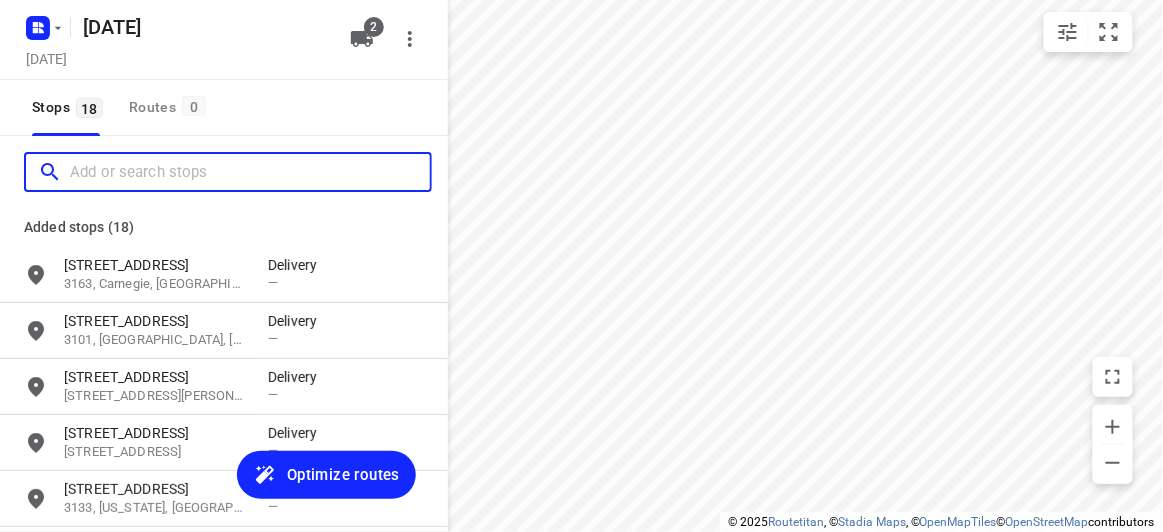 paste on "15 Allison Road Mont Albert North 3129" 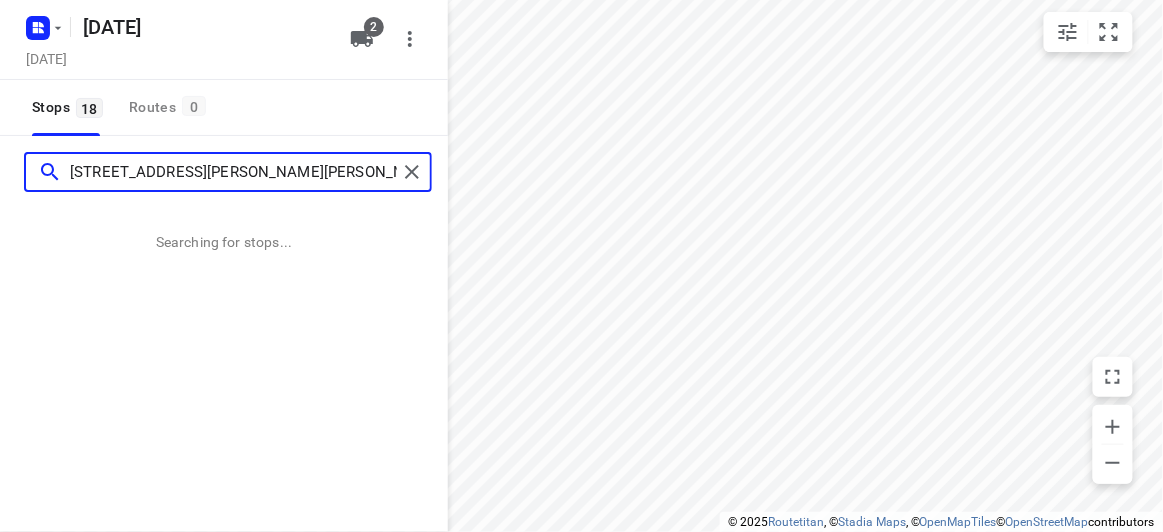type on "15 Allison Road Mont Albert North 3129" 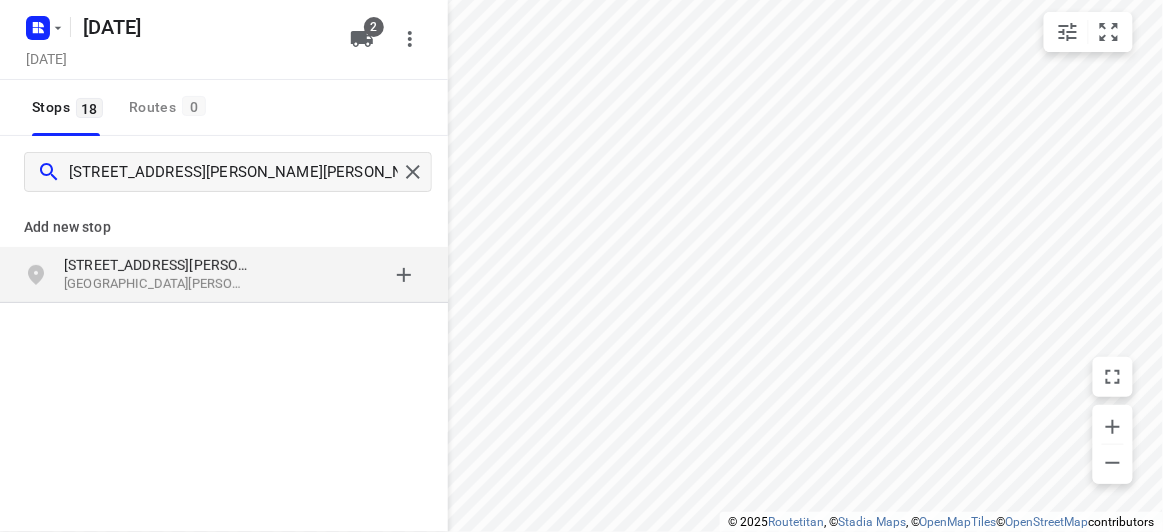 click on "[STREET_ADDRESS][PERSON_NAME]" at bounding box center [156, 265] 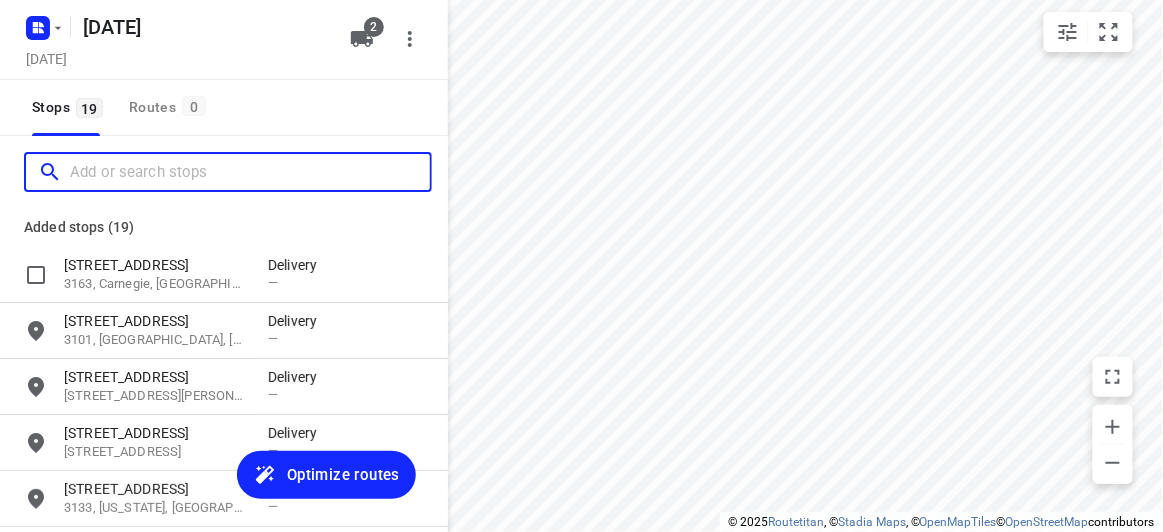 scroll, scrollTop: 0, scrollLeft: 0, axis: both 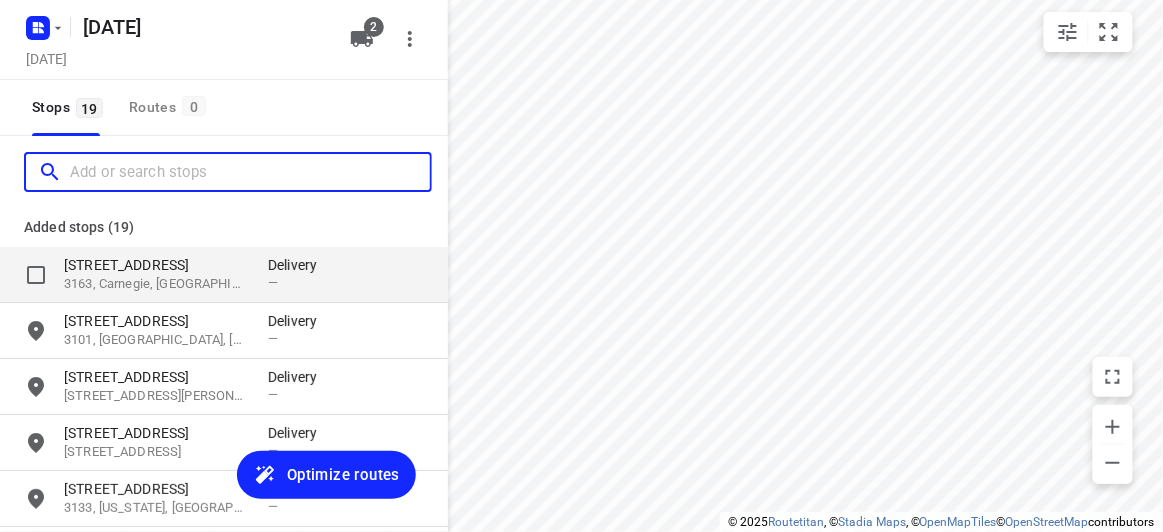 paste on "22 Pembroke Street Surrey Hills 3127" 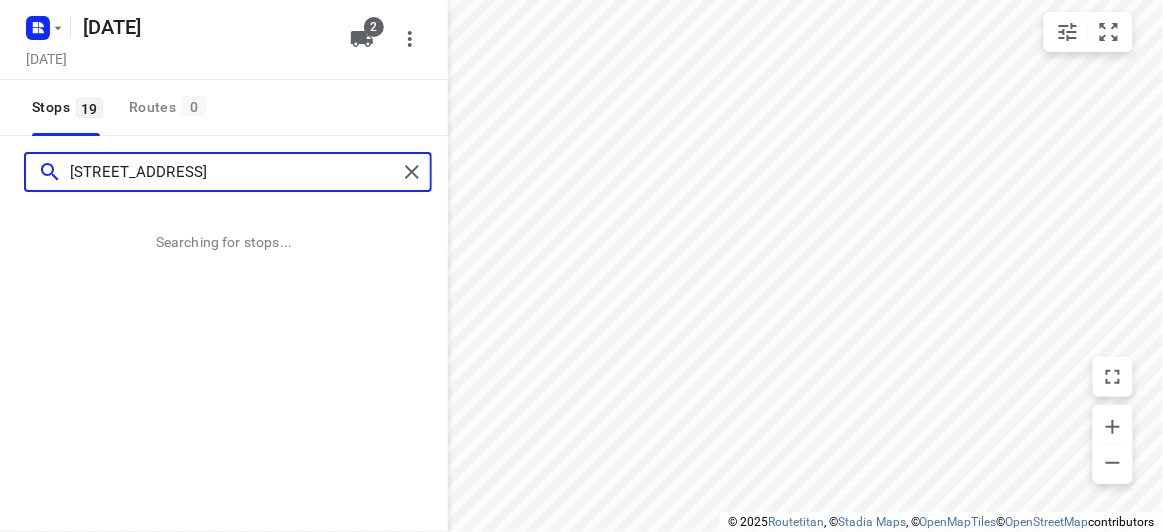 type on "22 Pembroke Street Surrey Hills 3127" 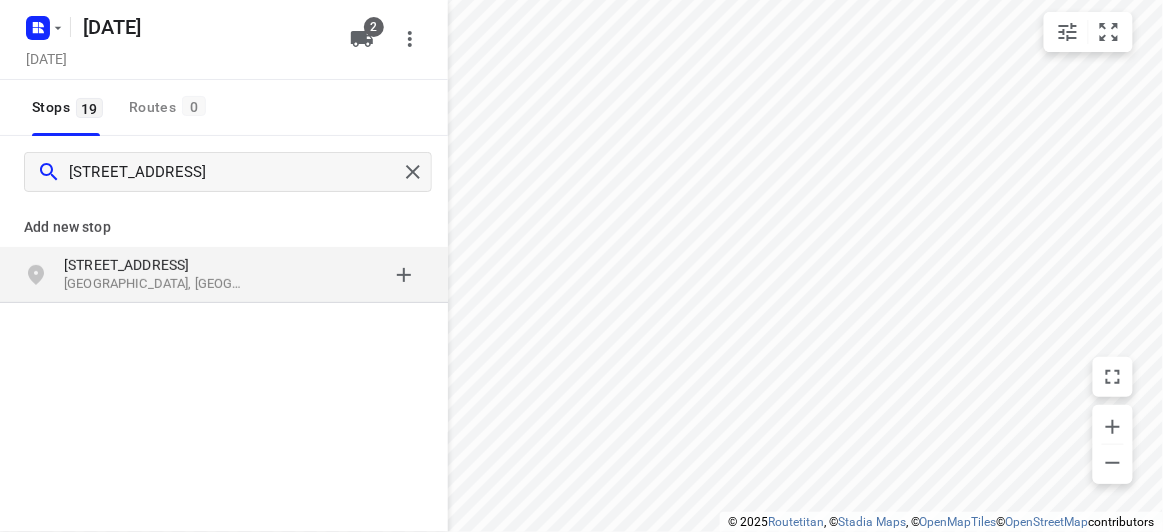 click at bounding box center [346, 275] 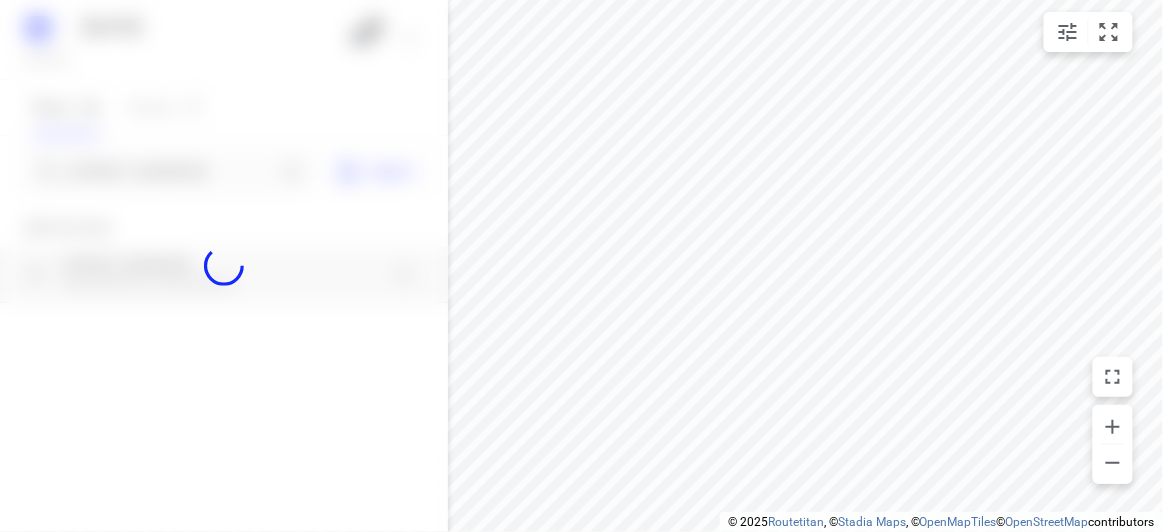 click at bounding box center (224, 266) 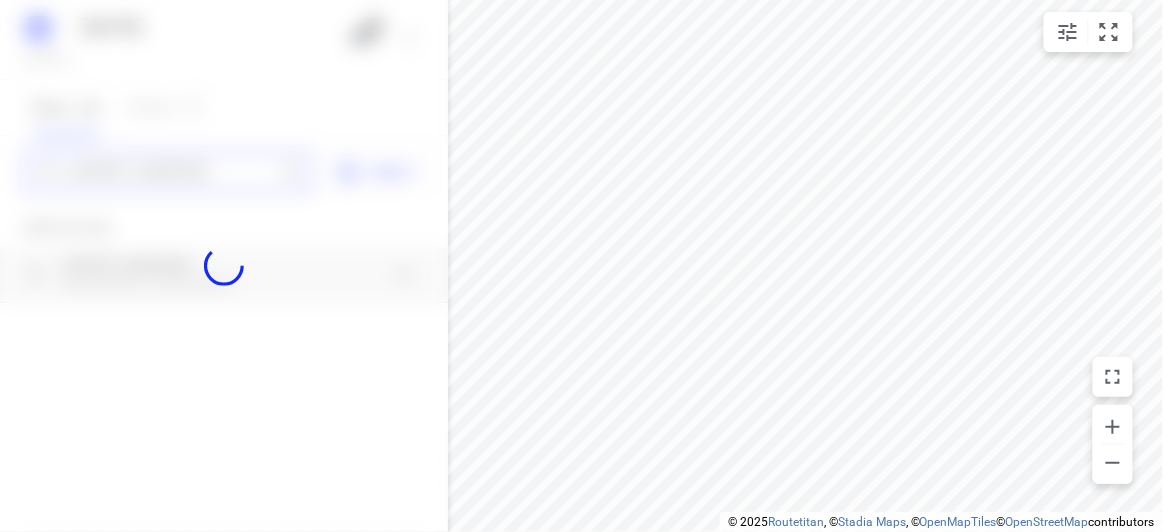 click on "24 JULY 2025 Wednesday, Jul 23 2 Stops 19 Routes 0 22 Pembroke Street Surrey Hills 3127 Import Add new stop 22 Pembroke Street  Surrey Hills VIC 3127, Australia Routing Settings Optimization preference Shortest distance distance Optimization preference Distance Format KM km Distance Format Default stop duration 5 minutes Default stop duration Default stop load 1 units Default stop load Allow late stops   Maximum amount of time drivers may be late at a stop Allow reloads BETA   Vehicles may return to the depot to load more stops. Fixed departure time   Vehicles must depart at the start of their working hours Cancel Save" at bounding box center (224, 266) 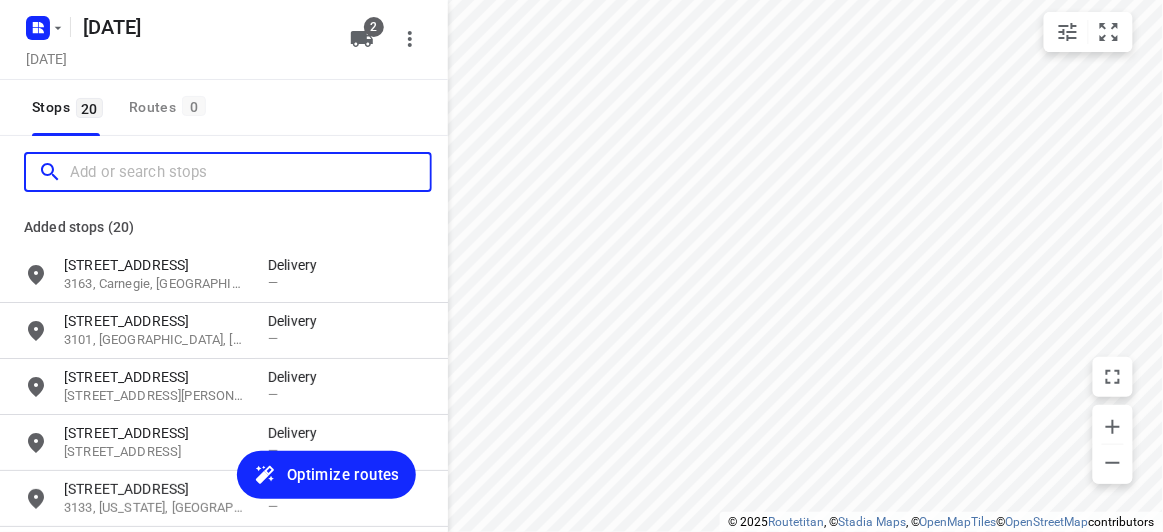 scroll, scrollTop: 0, scrollLeft: 0, axis: both 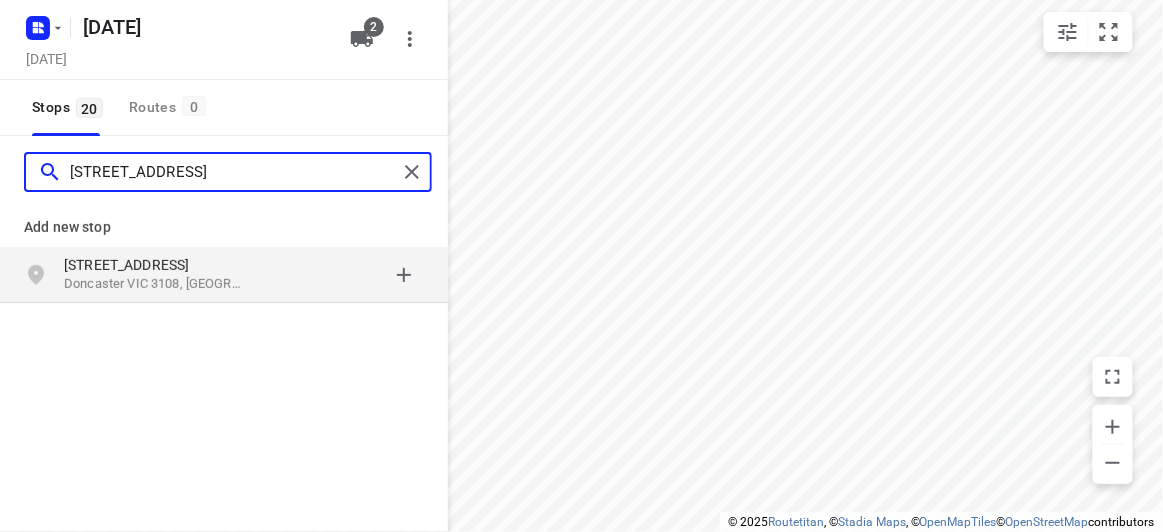 type on "15 Hender Street Doncaster 3108" 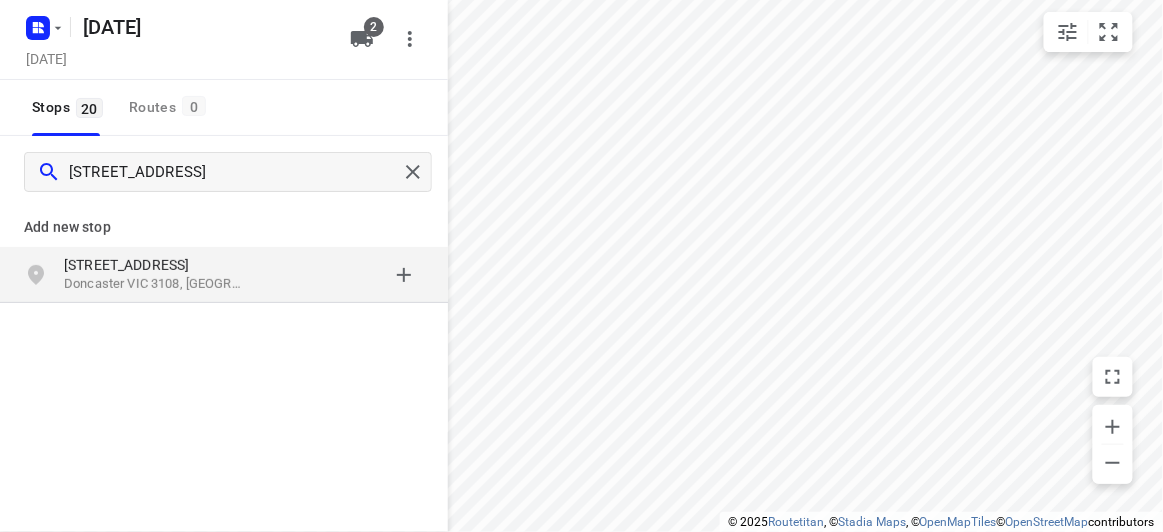 click on "[STREET_ADDRESS]" at bounding box center [156, 265] 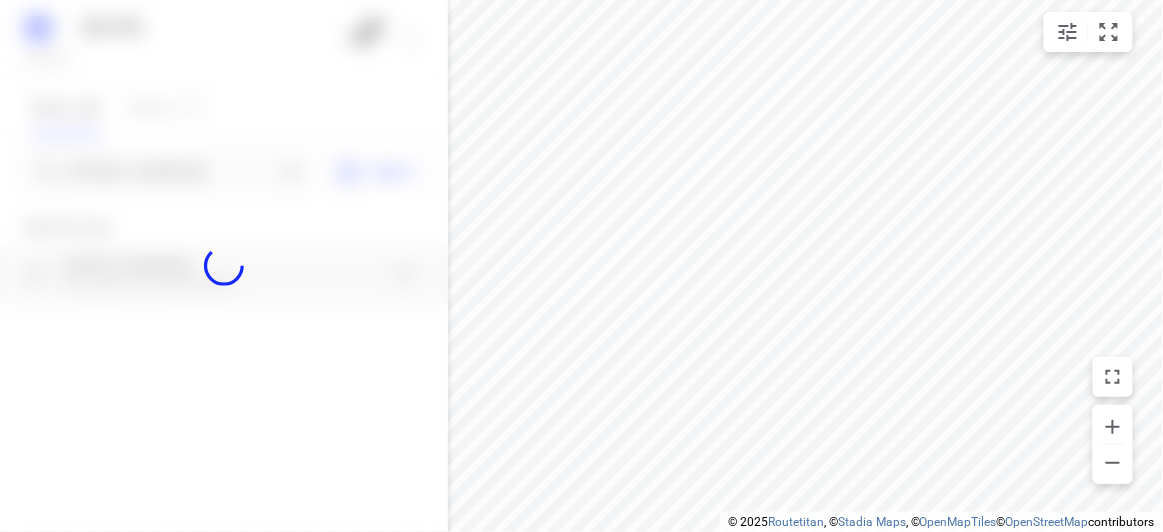 click at bounding box center (224, 266) 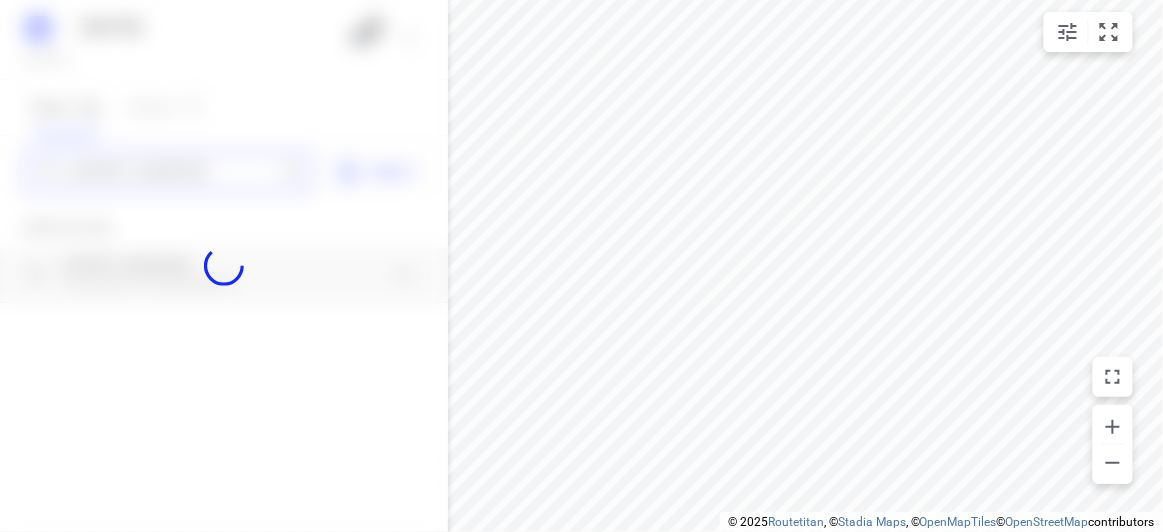 click on "24 JULY 2025 Wednesday, Jul 23 2 Stops 20 Routes 0 15 Hender Street Doncaster 3108 Import Add new stop 15 Hender Street  Doncaster VIC 3108, Australia Routing Settings Optimization preference Shortest distance distance Optimization preference Distance Format KM km Distance Format Default stop duration 5 minutes Default stop duration Default stop load 1 units Default stop load Allow late stops   Maximum amount of time drivers may be late at a stop Allow reloads BETA   Vehicles may return to the depot to load more stops. Fixed departure time   Vehicles must depart at the start of their working hours Cancel Save" at bounding box center (224, 266) 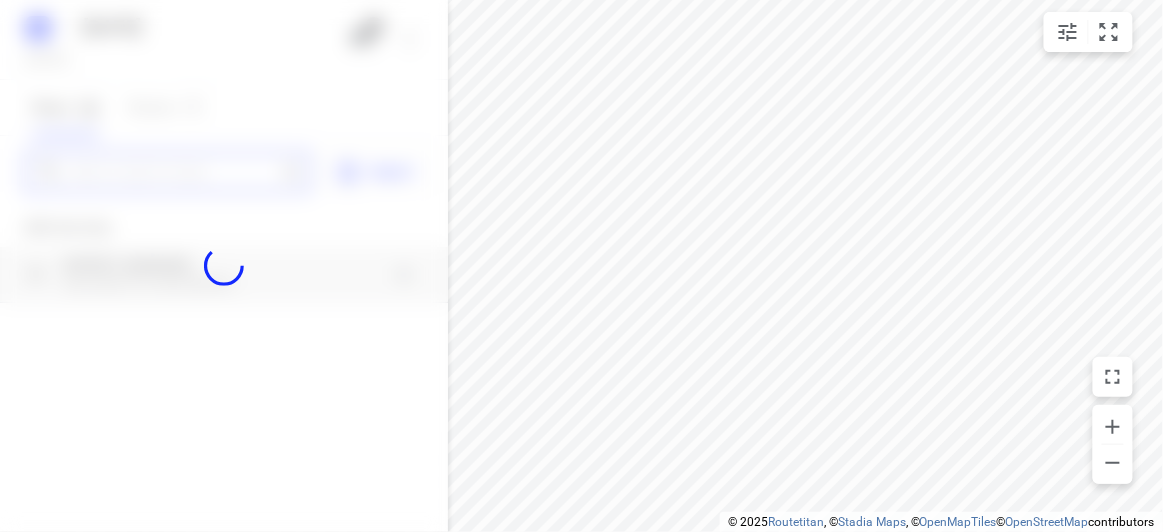 scroll, scrollTop: 0, scrollLeft: 0, axis: both 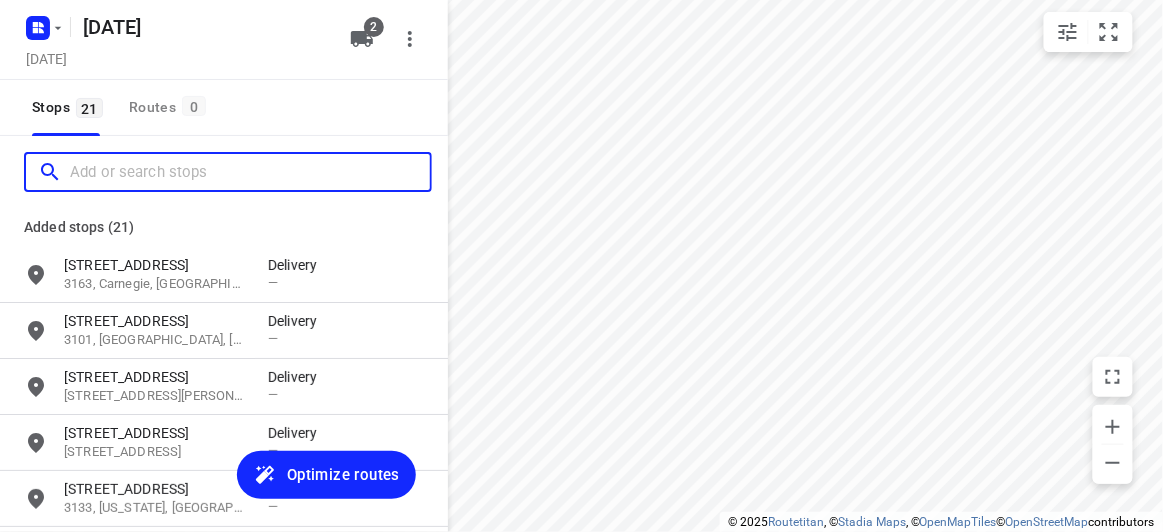 paste on "17 Karen Street Box Hill North 3129" 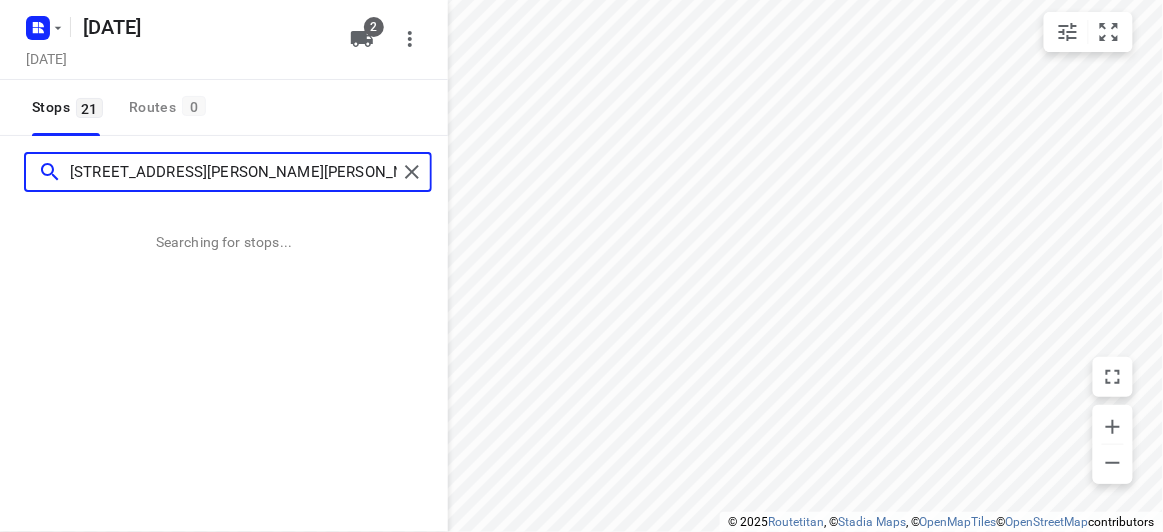type on "17 Karen Street Box Hill North 3129" 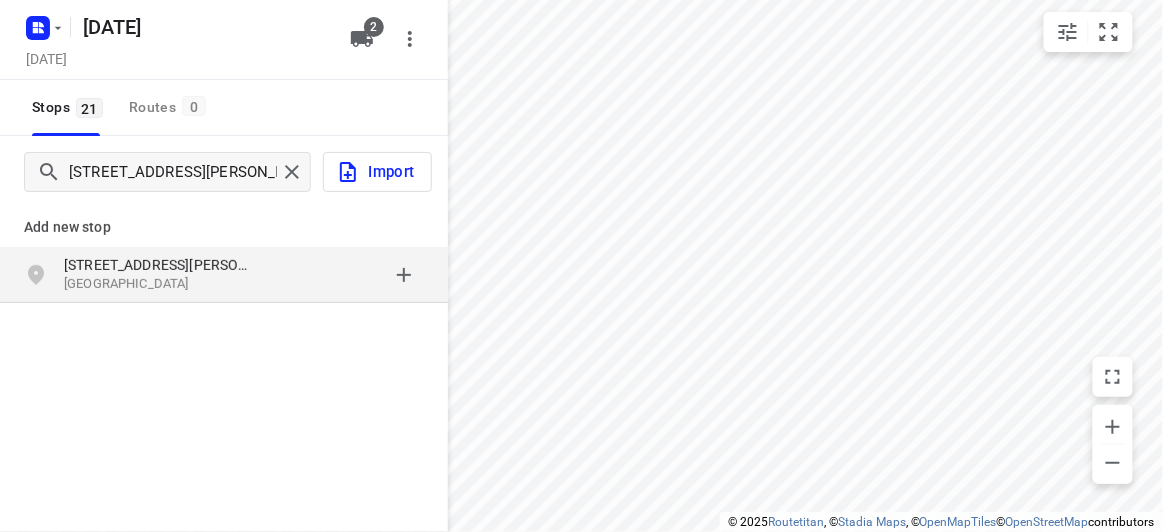 click on "Add new stop" at bounding box center (224, 219) 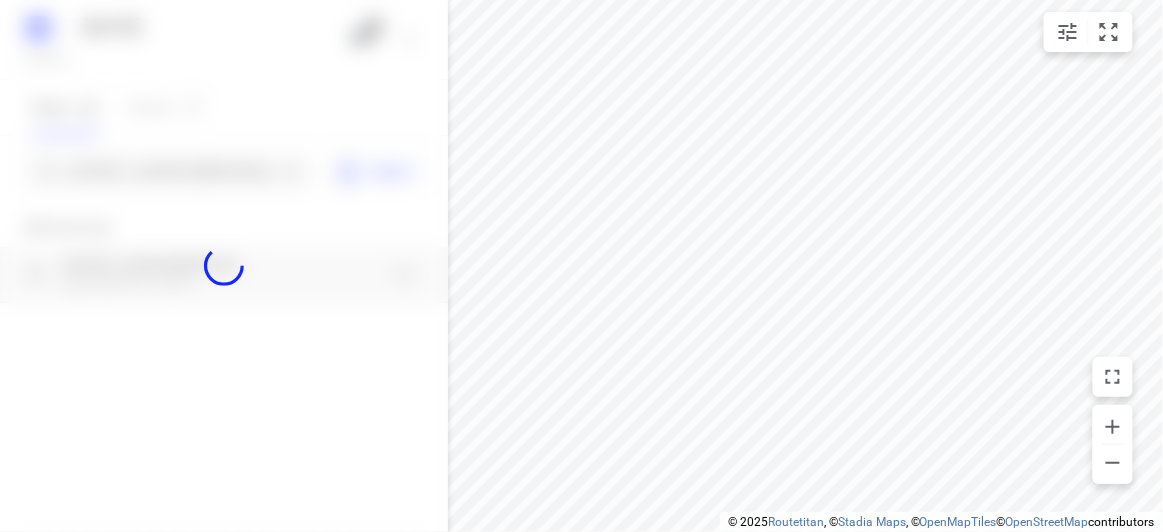 click at bounding box center (224, 266) 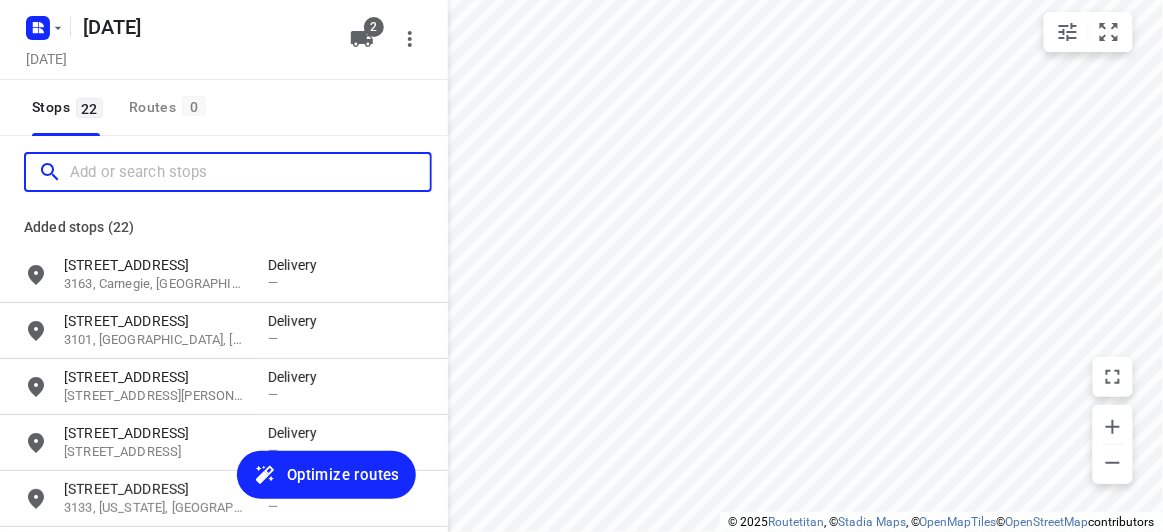 scroll, scrollTop: 0, scrollLeft: 0, axis: both 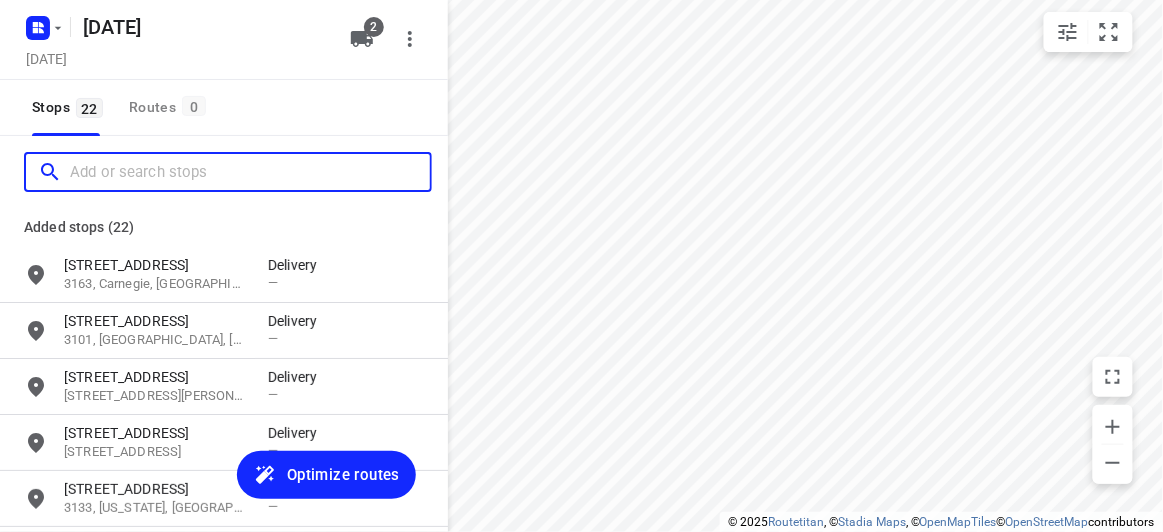 paste on "13 Egret walk Rowville 3178" 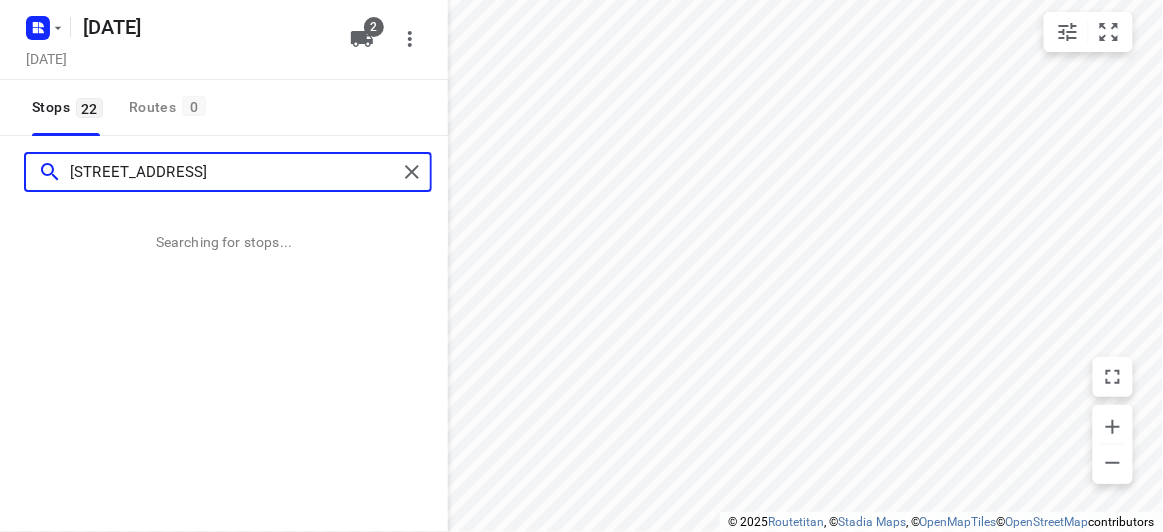 type on "13 Egret walk Rowville 3178" 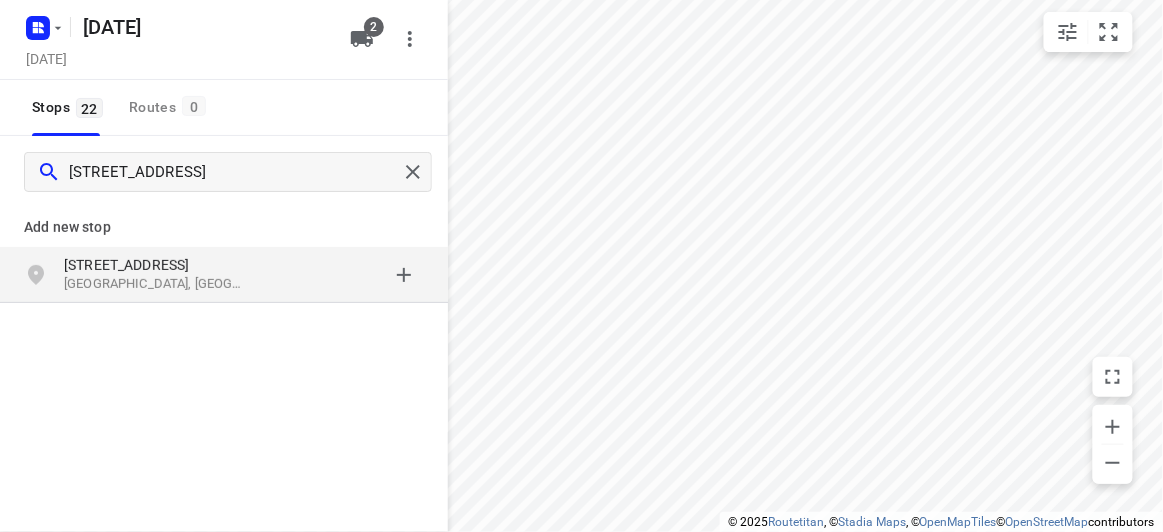 click on "Add new stop 13 Egret Walk  Rowville VIC 3178, Australia" at bounding box center [224, 320] 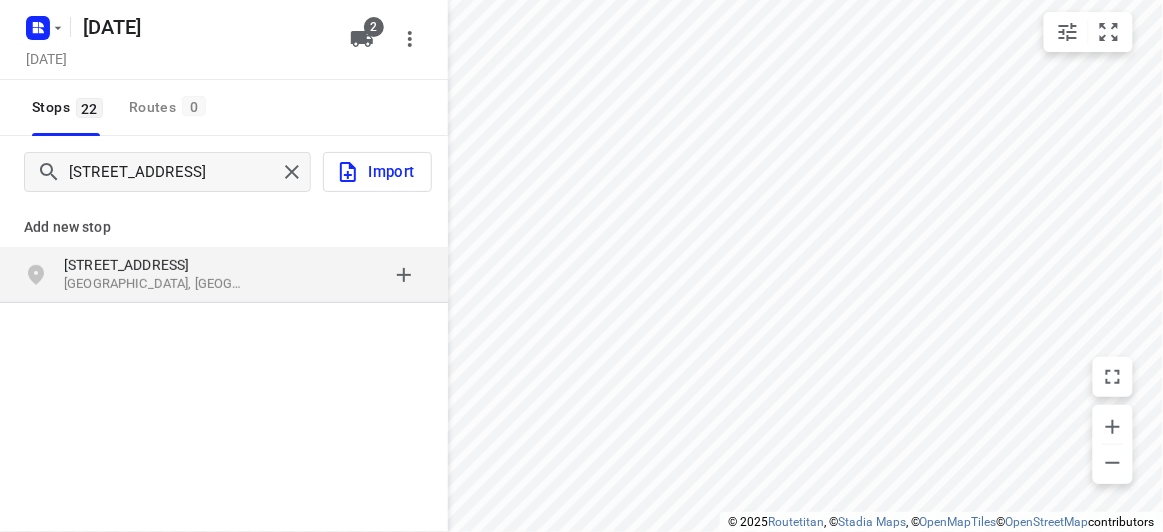 click at bounding box center (346, 275) 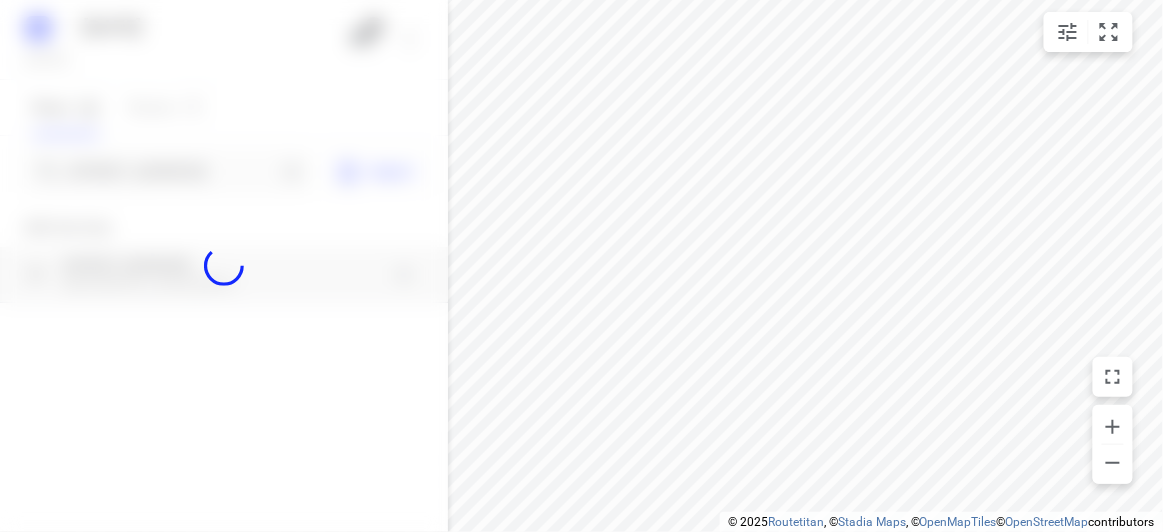 click at bounding box center [224, 266] 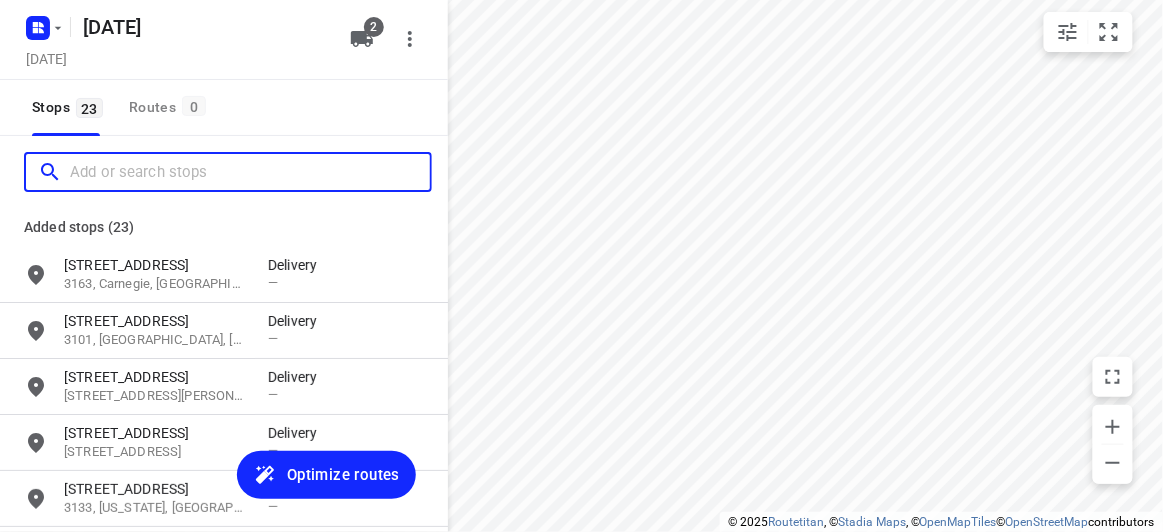 paste on "56 Albert Street Mount Waverley 3149" 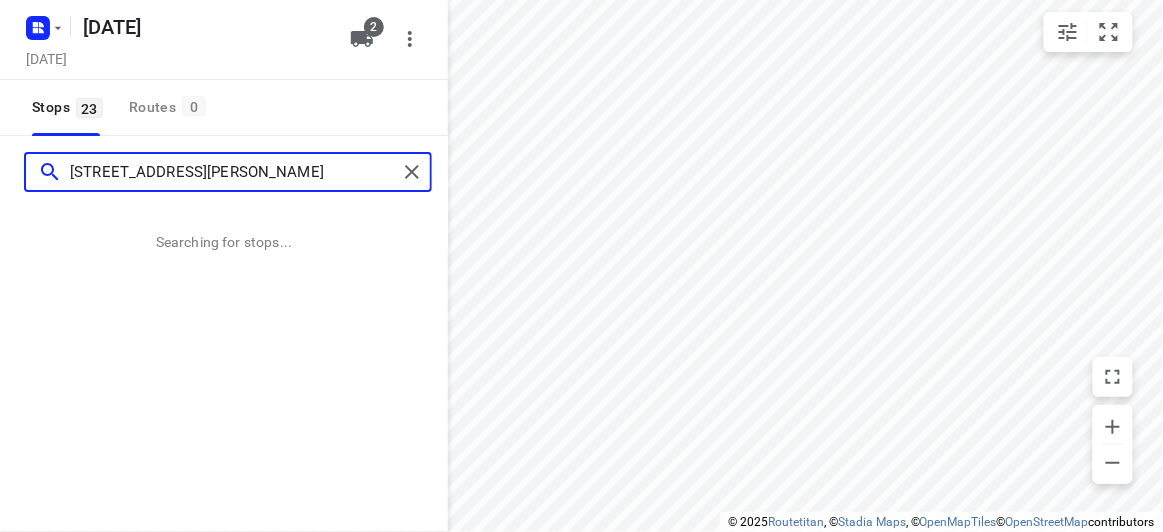 type on "56 Albert Street Mount Waverley 3149" 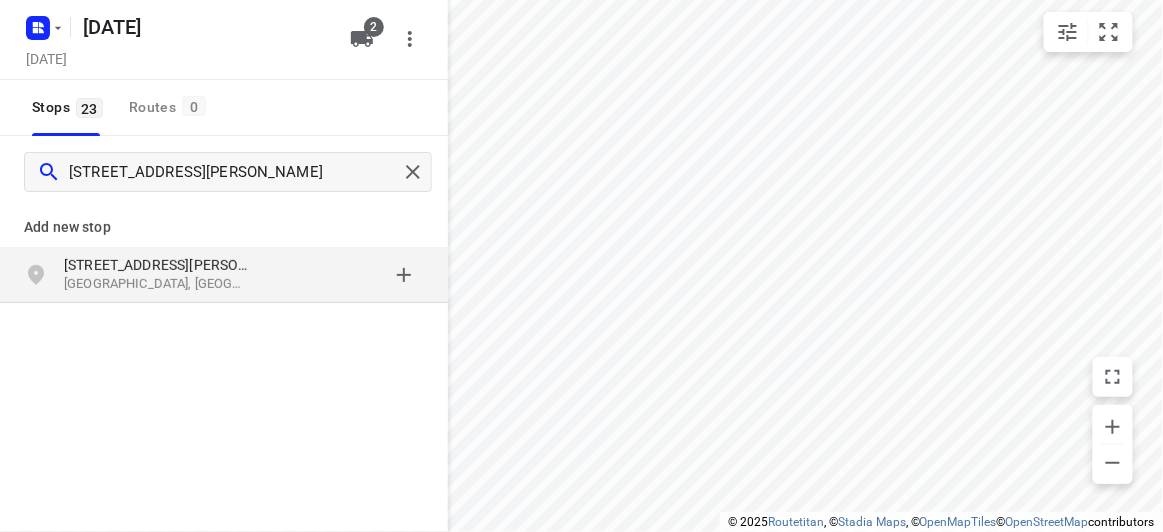 click on "56 Albert Street  Mount Waverley VIC 3149, Australia" at bounding box center [224, 275] 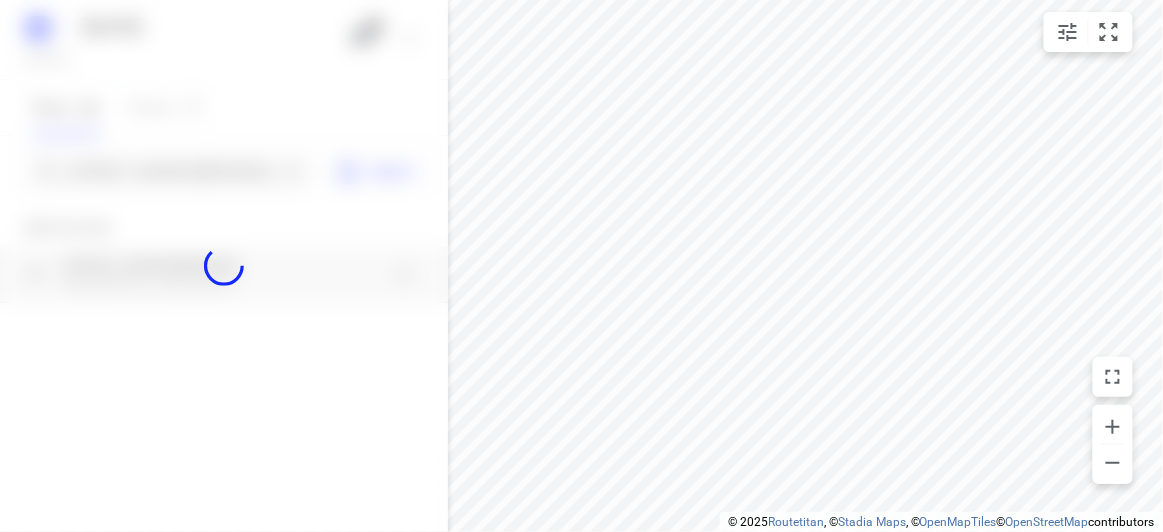 click at bounding box center [224, 266] 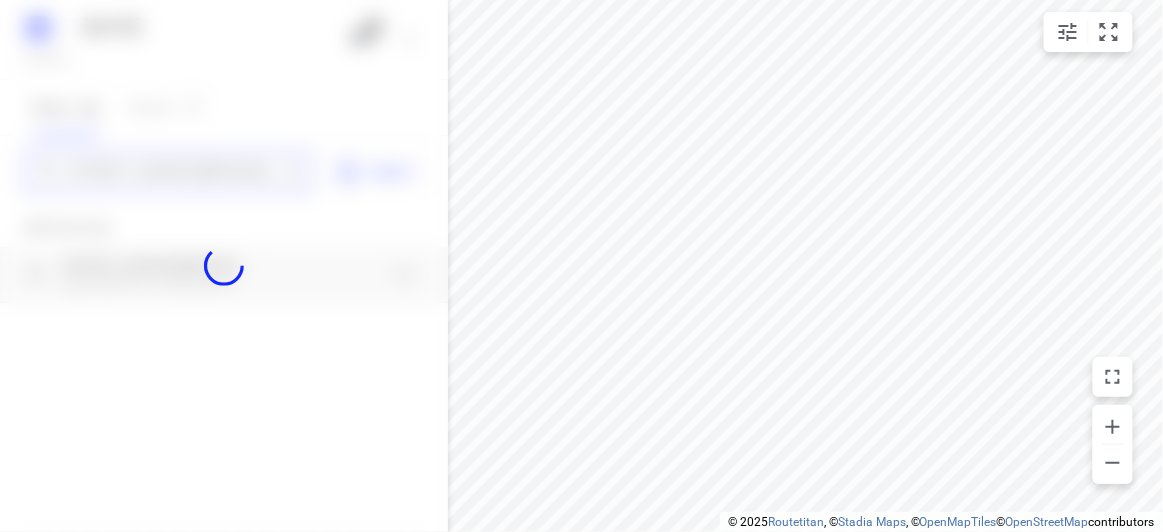 click on "56 Albert Street Mount Waverley 3149" at bounding box center [173, 172] 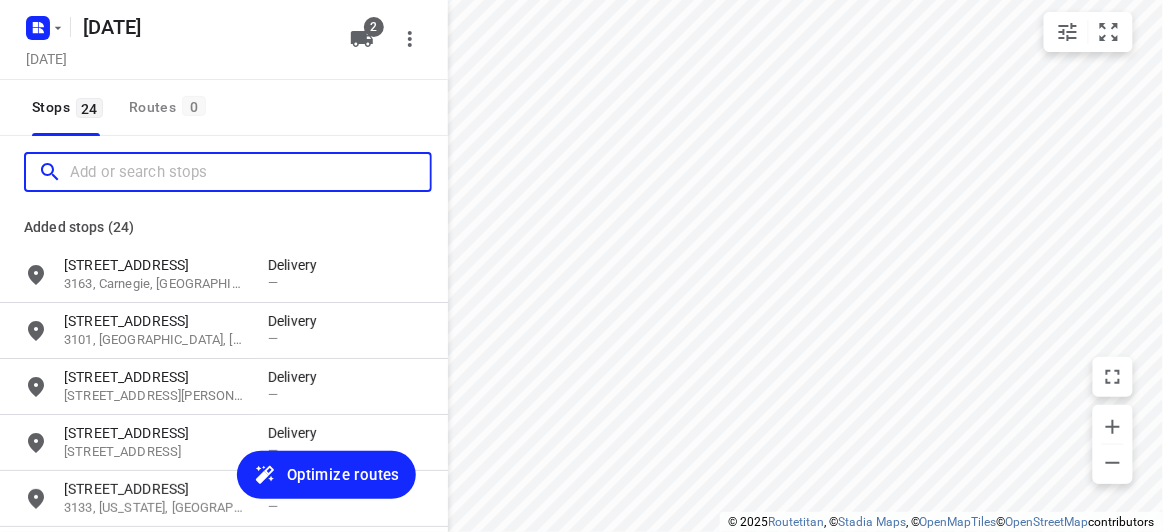 scroll, scrollTop: 0, scrollLeft: 0, axis: both 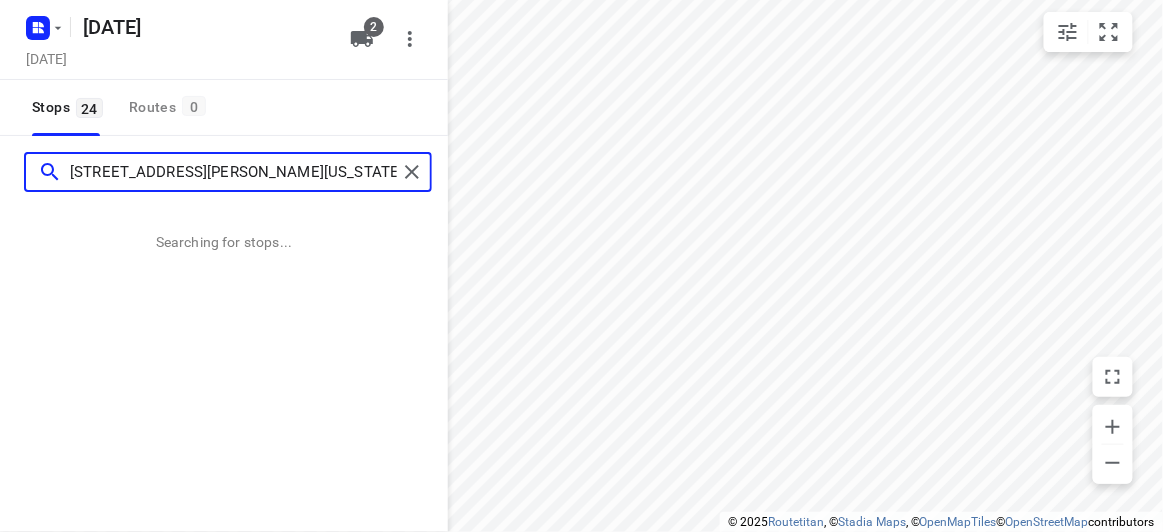 type on "29 Barbara Street VERMONT 3133" 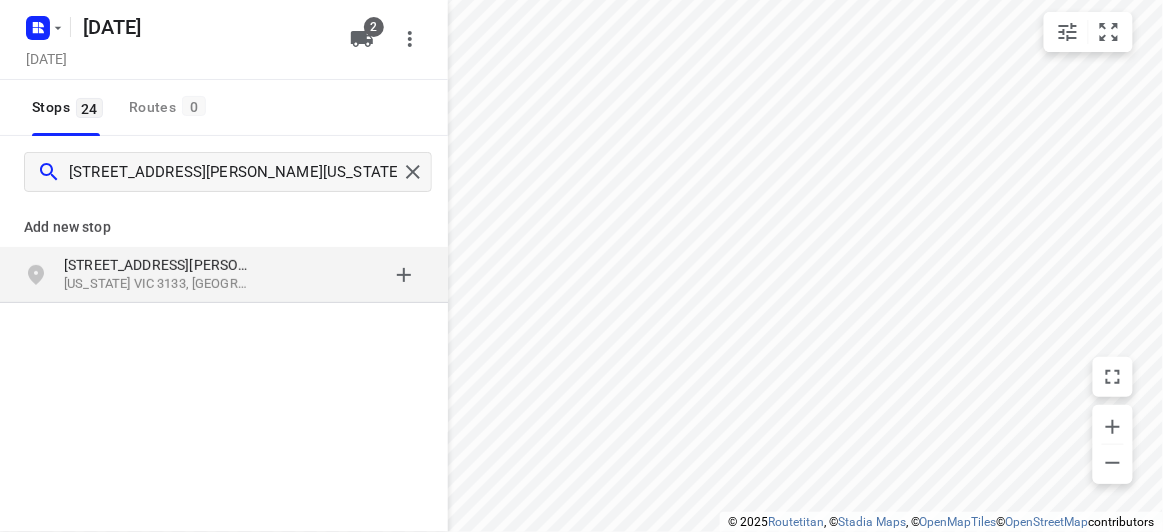 click on "Vermont VIC 3133, Australia" at bounding box center [156, 284] 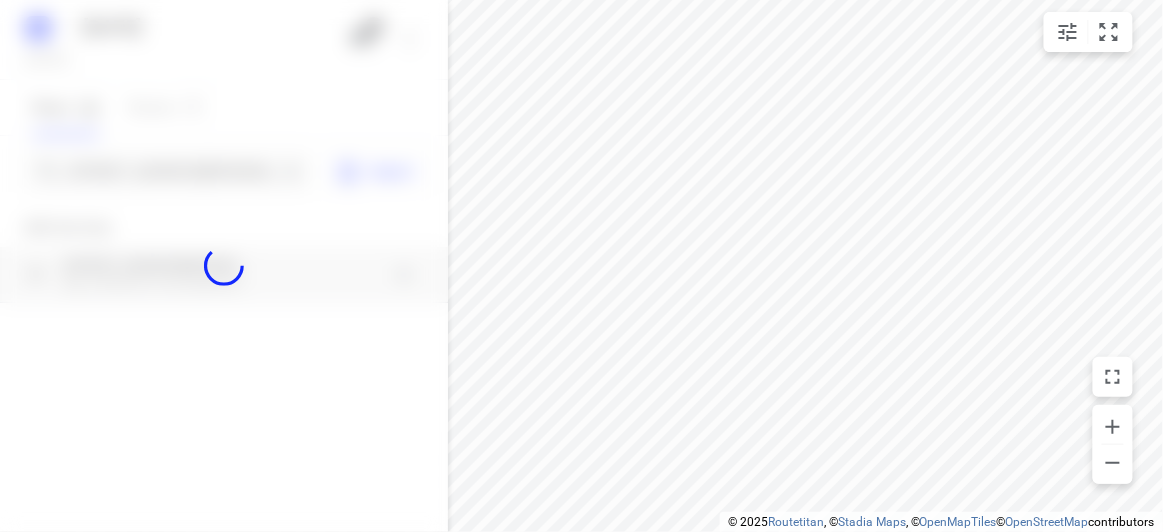 click at bounding box center (224, 266) 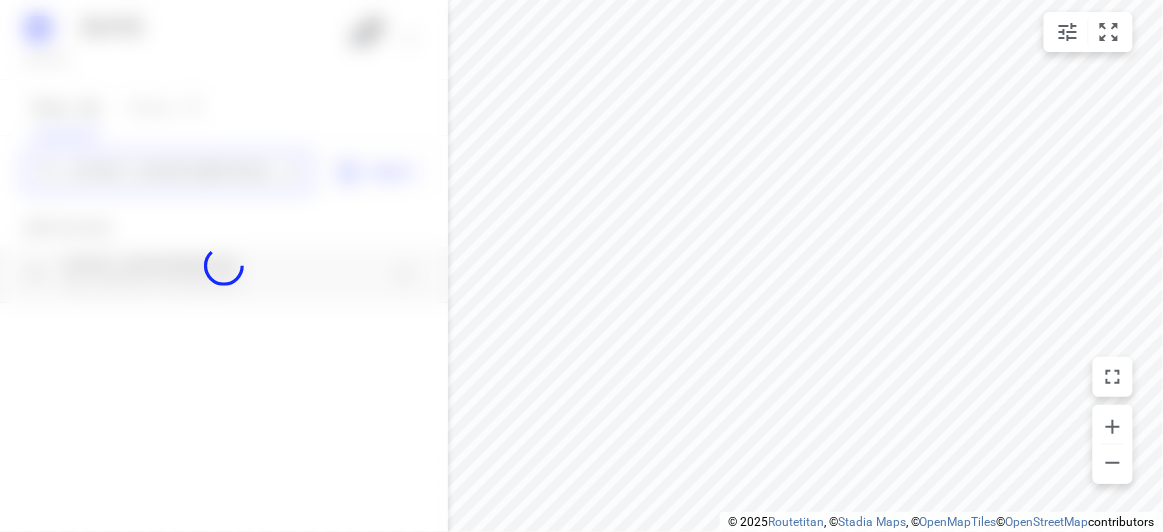click on "29 Barbara Street VERMONT 3133" at bounding box center (173, 172) 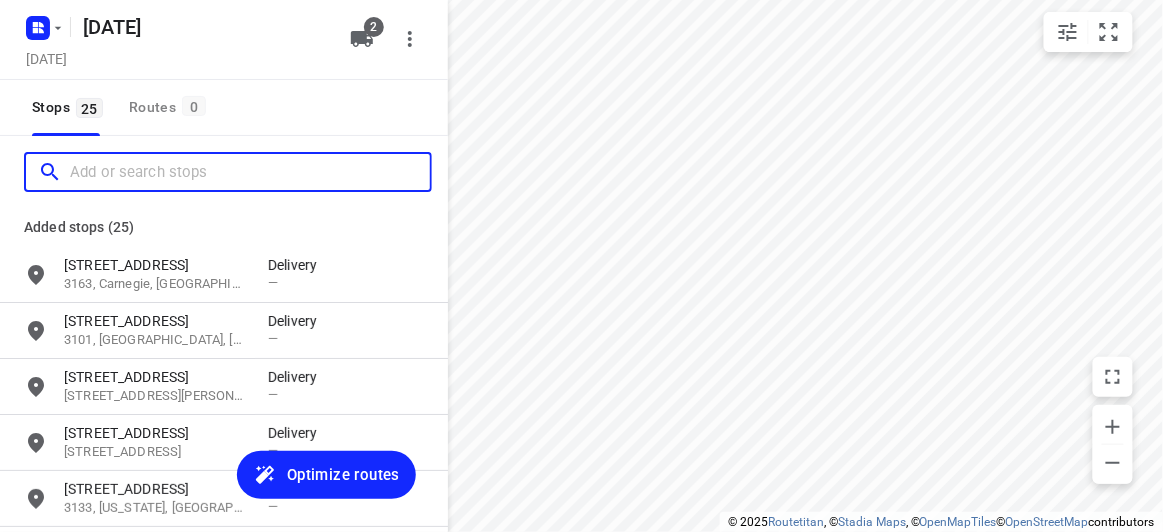 scroll, scrollTop: 0, scrollLeft: 0, axis: both 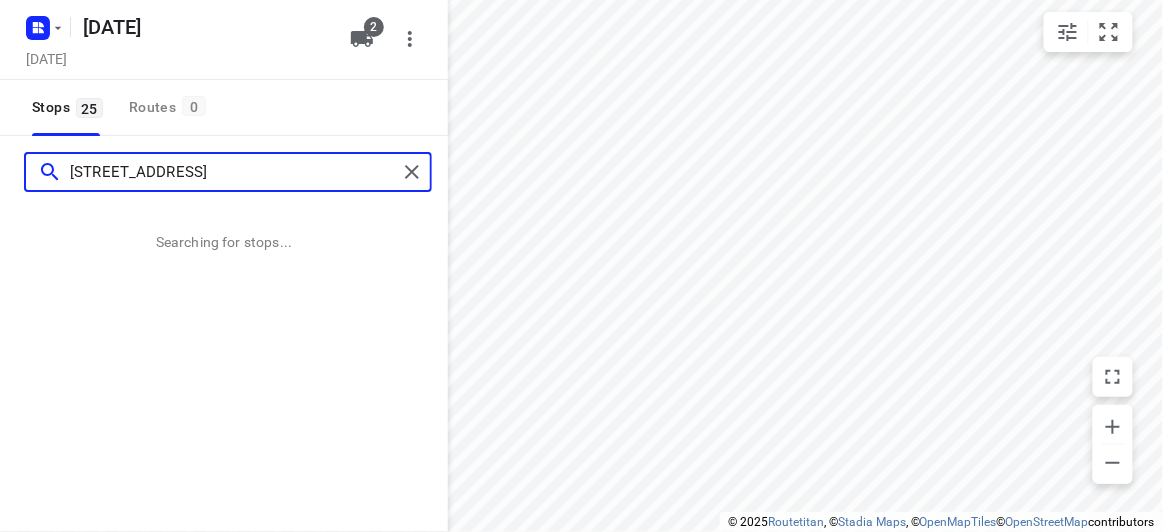 type on "15 Hertford Crescent Balwyn 3103" 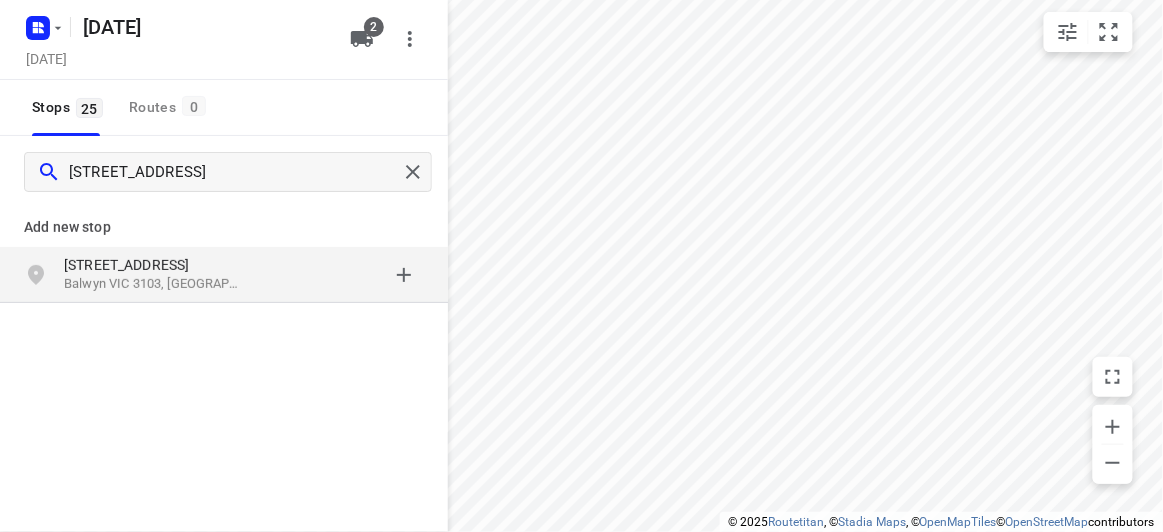 click on "Add new stop 15 Hertford Crescent  Balwyn VIC 3103, Australia" at bounding box center [224, 248] 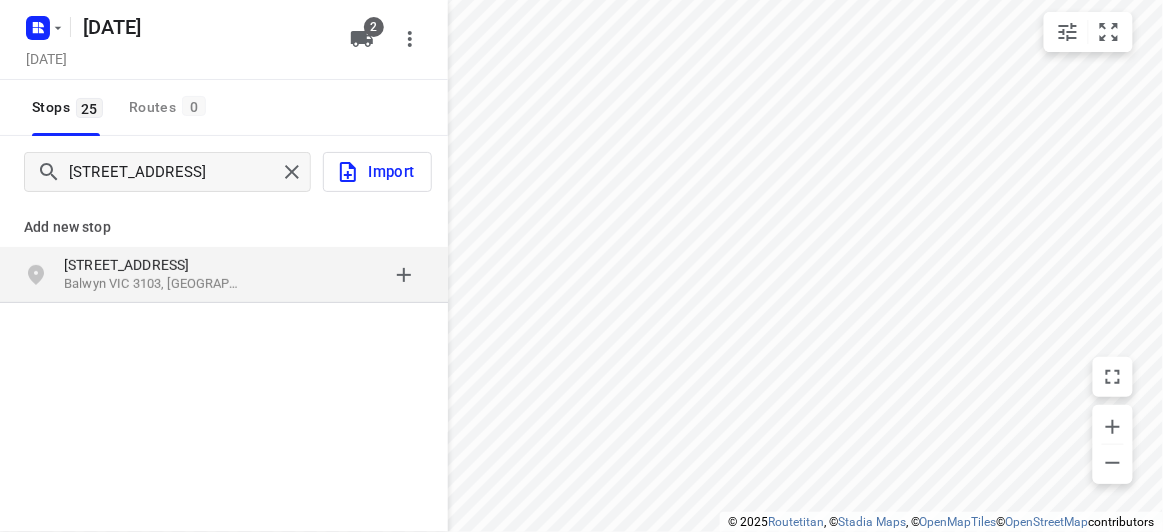 click on "15 Hertford Crescent  Balwyn VIC 3103, Australia" at bounding box center [224, 275] 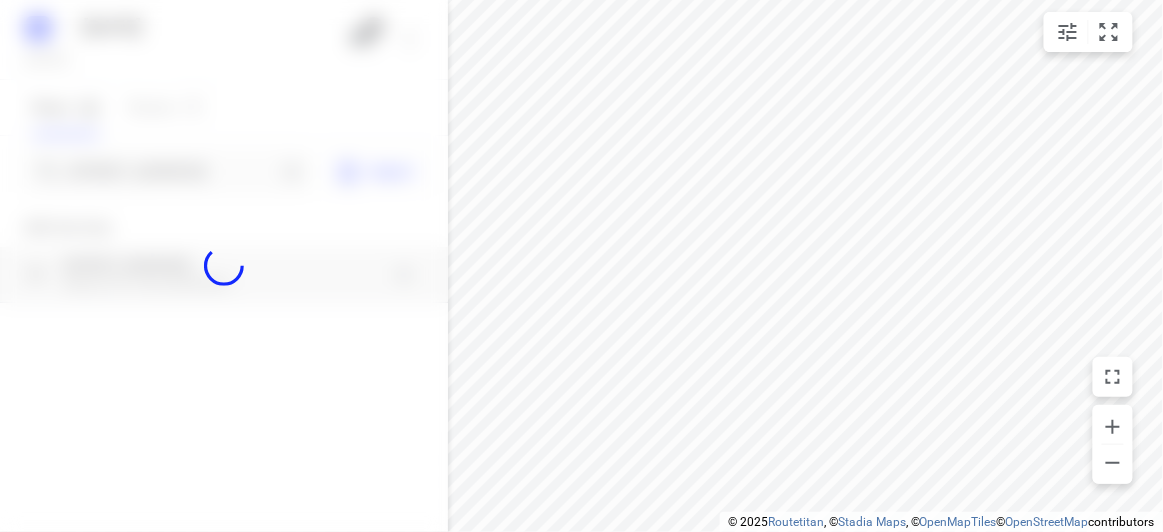 click at bounding box center (224, 266) 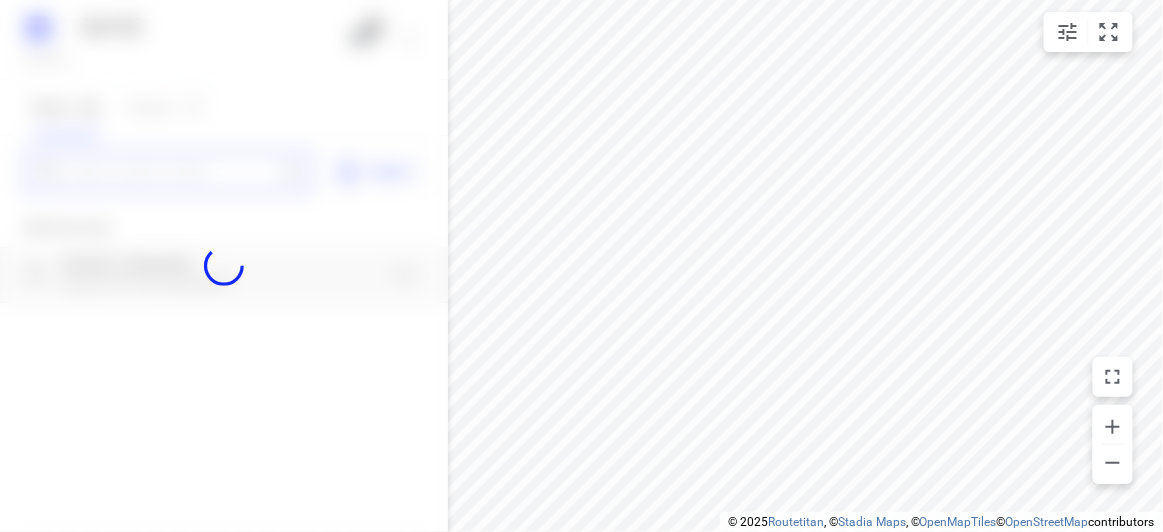 paste on "8 Dickens St Glen Iris 3146" 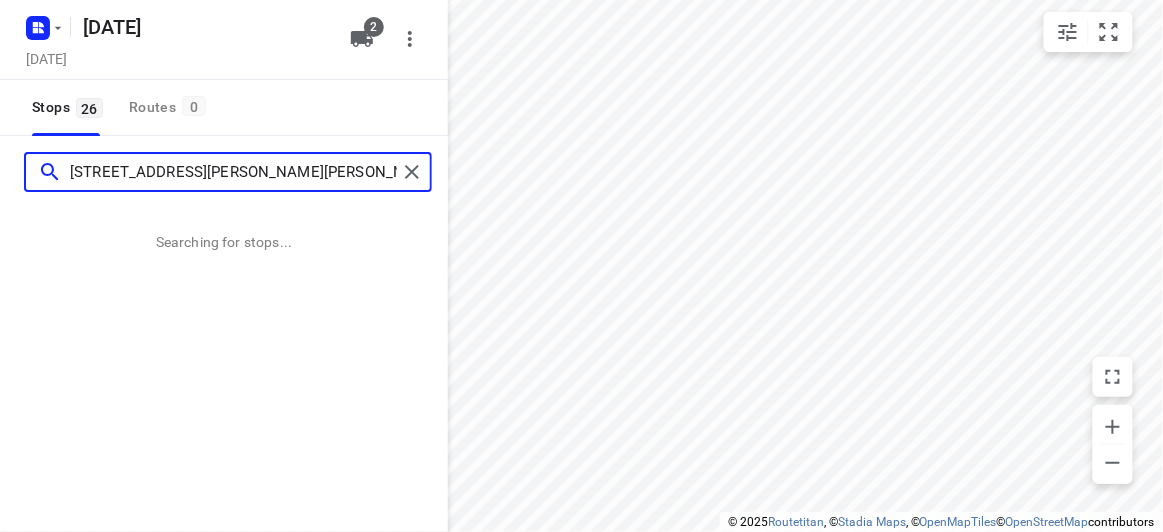 scroll, scrollTop: 0, scrollLeft: 0, axis: both 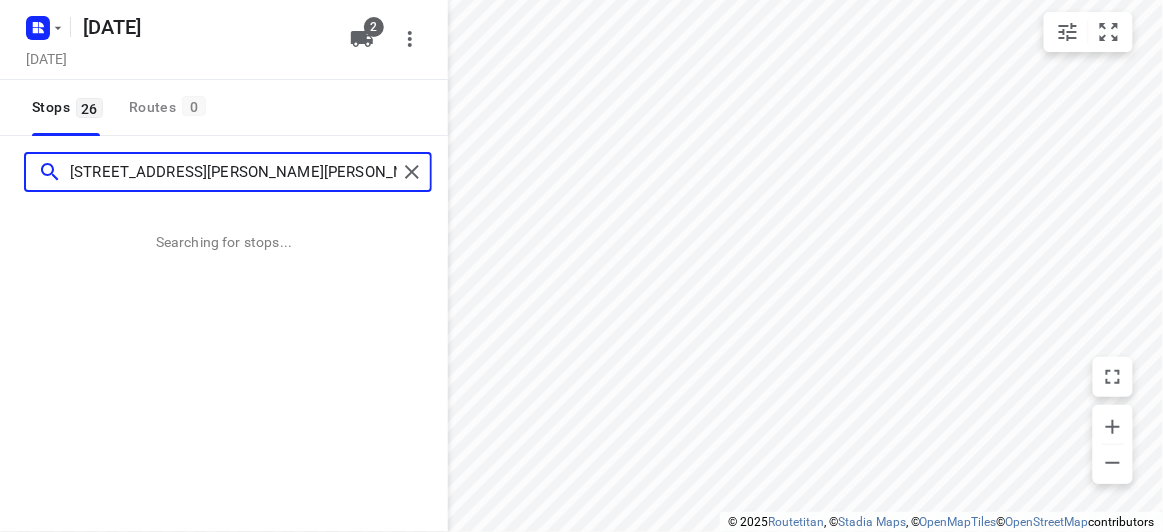 type on "8 Dickens St Glen Iris 3146" 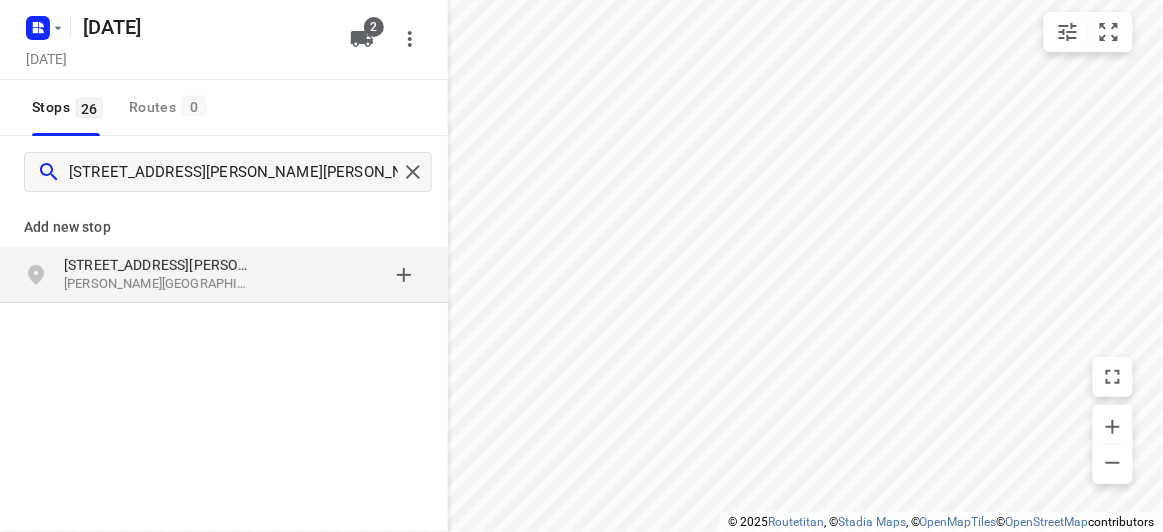 click on "Add new stop" at bounding box center [224, 219] 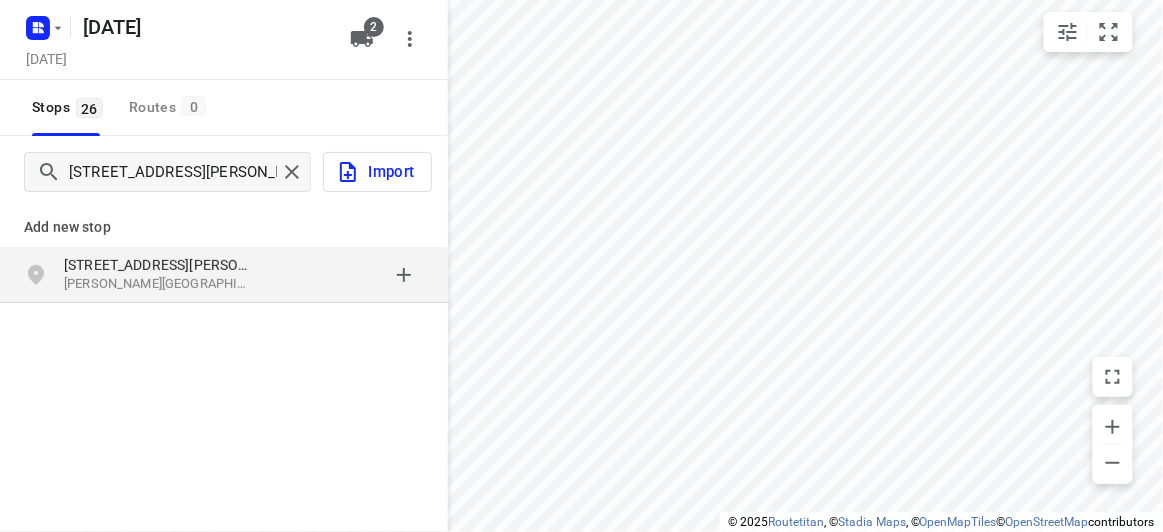 click at bounding box center [44, 275] 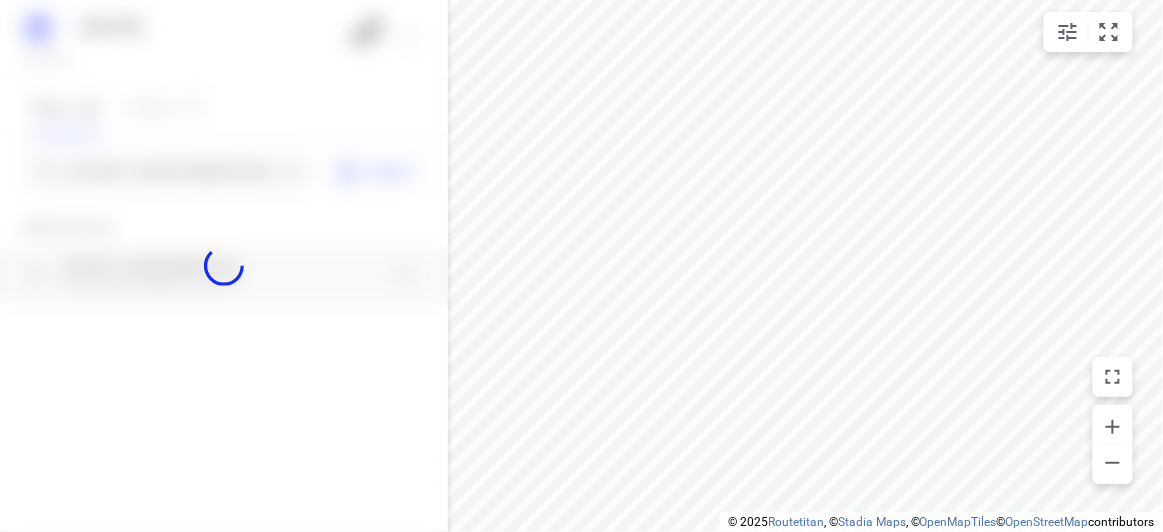 click at bounding box center (224, 266) 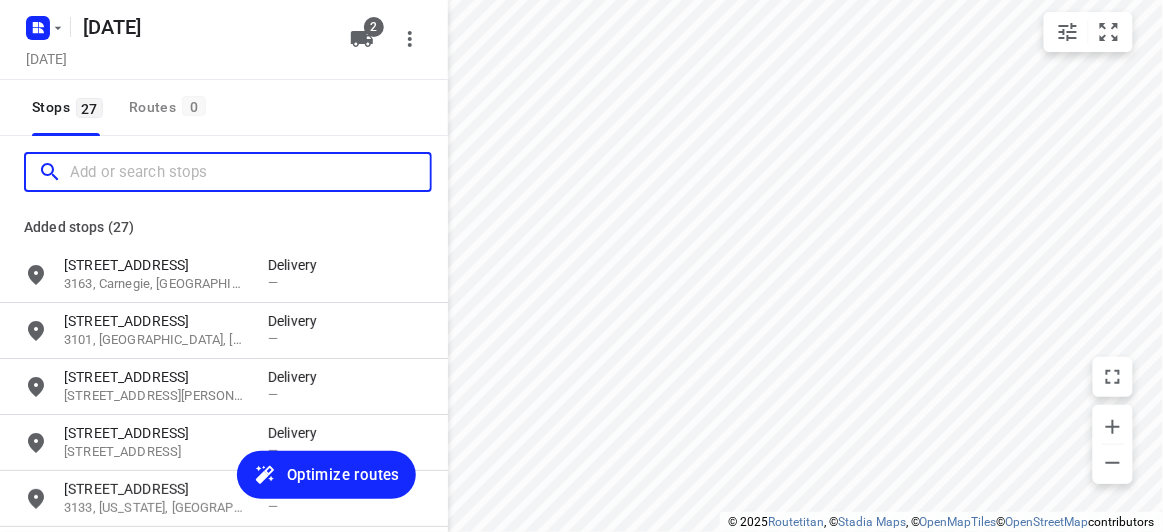 paste on "4 blake street Blackburn north 3130" 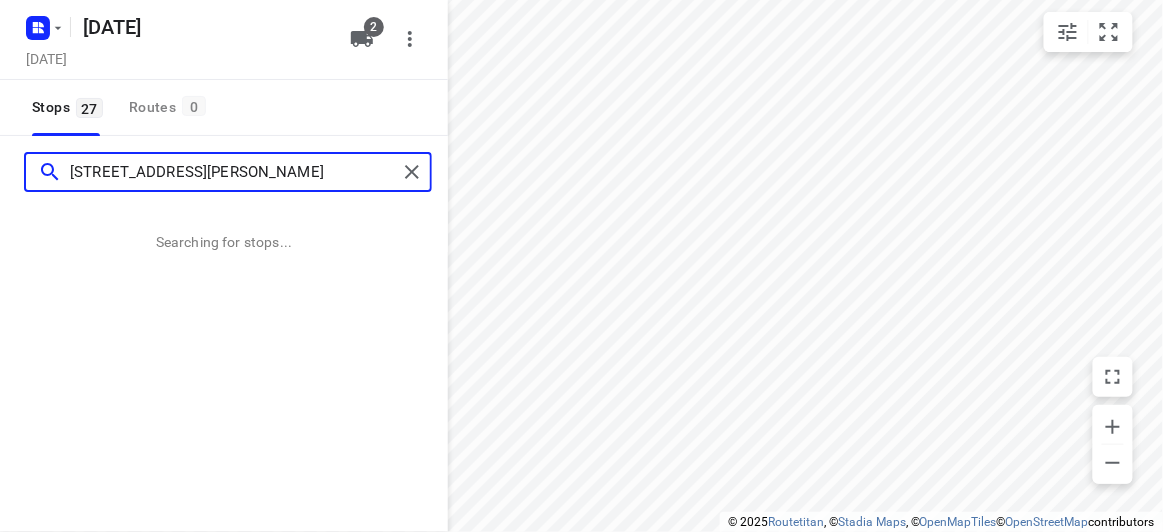 type on "4 blake street Blackburn north 3130" 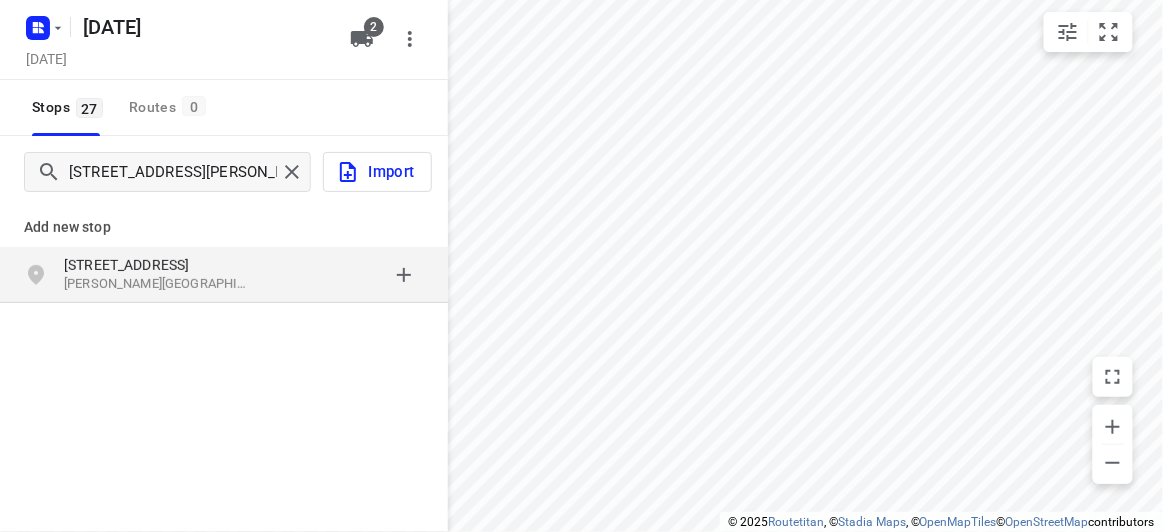 click on "4 Blake Street  Blackburn North VIC 3130, Australia" at bounding box center (224, 275) 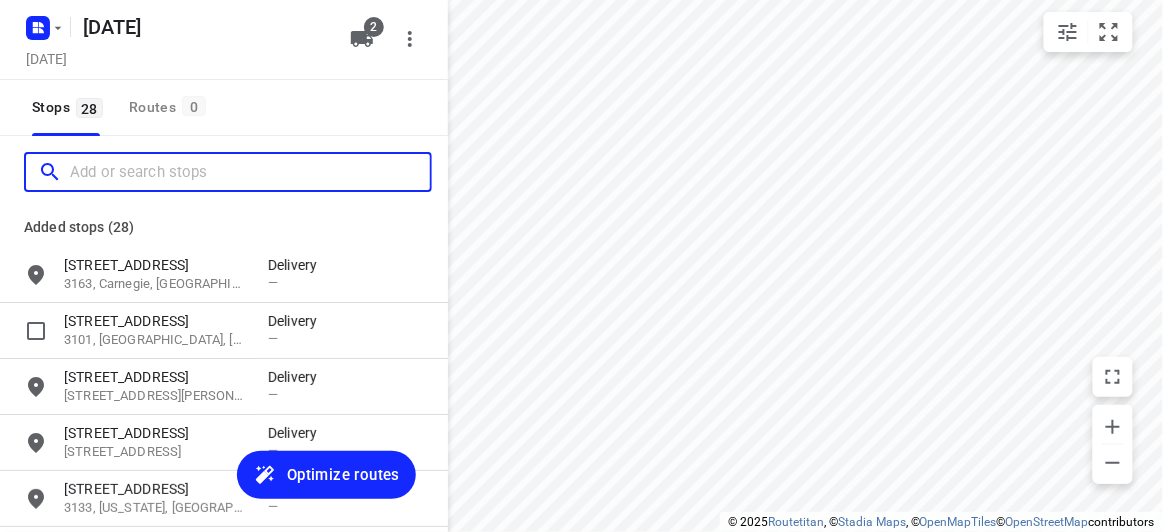 scroll, scrollTop: 0, scrollLeft: 0, axis: both 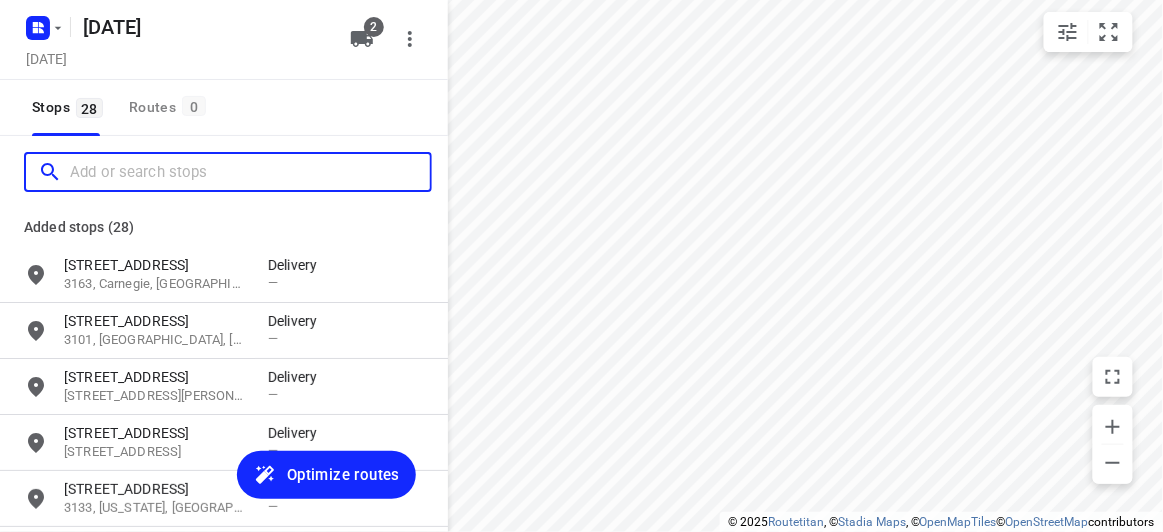 click at bounding box center (250, 172) 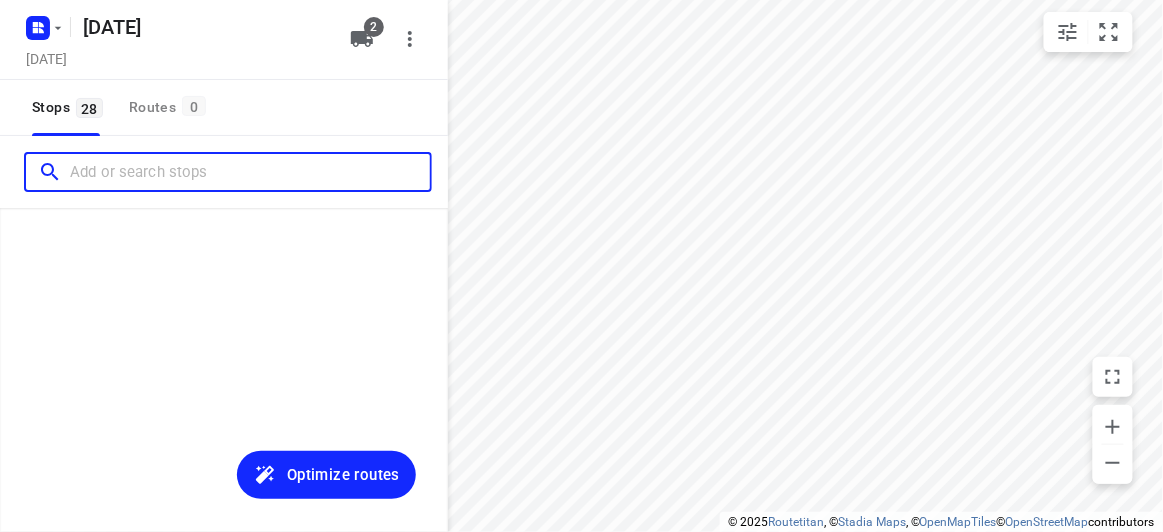 scroll, scrollTop: 1375, scrollLeft: 0, axis: vertical 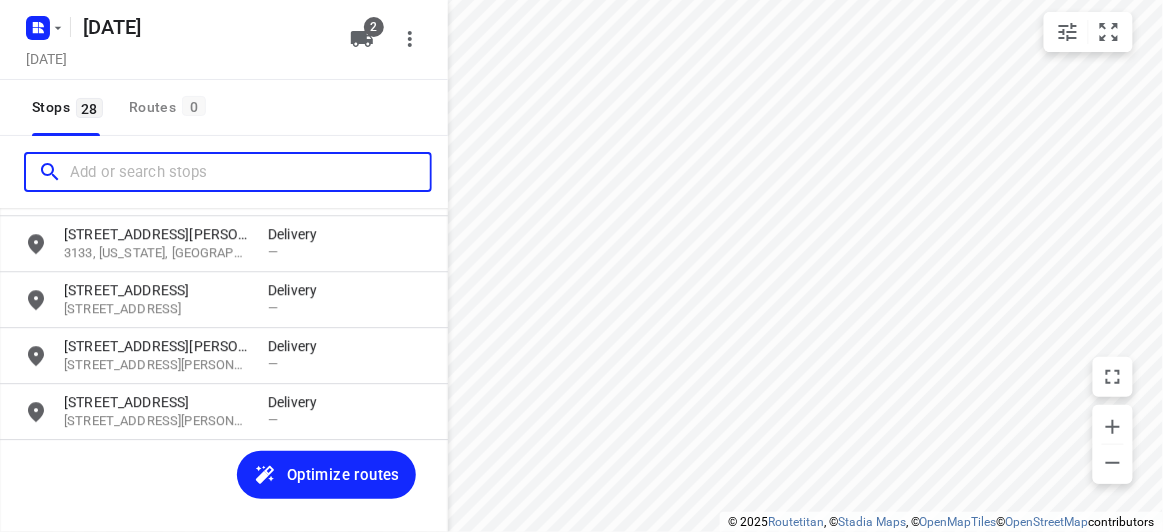 click at bounding box center (250, 172) 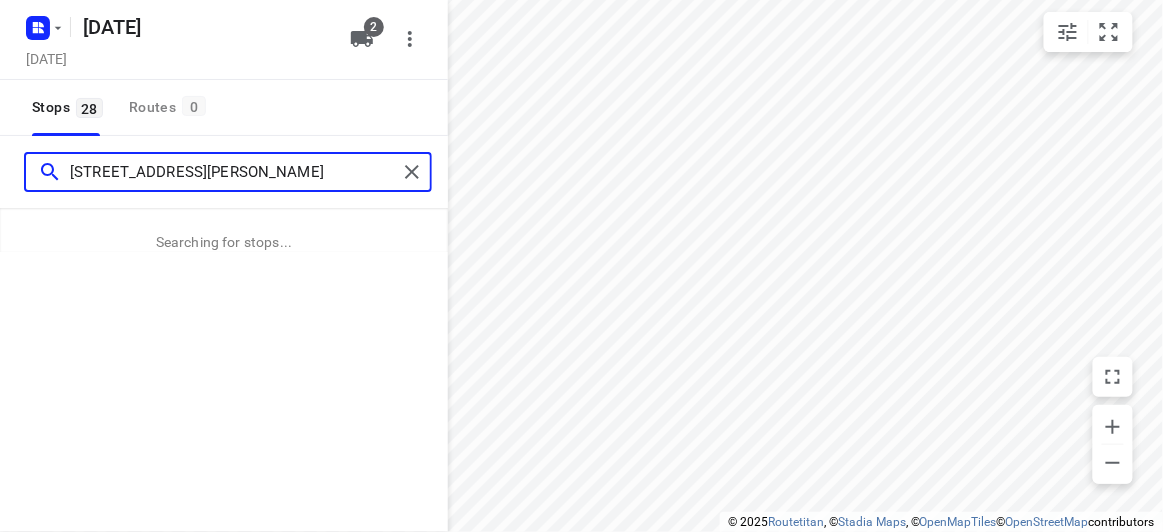 drag, startPoint x: 104, startPoint y: 167, endPoint x: 76, endPoint y: 170, distance: 28.160255 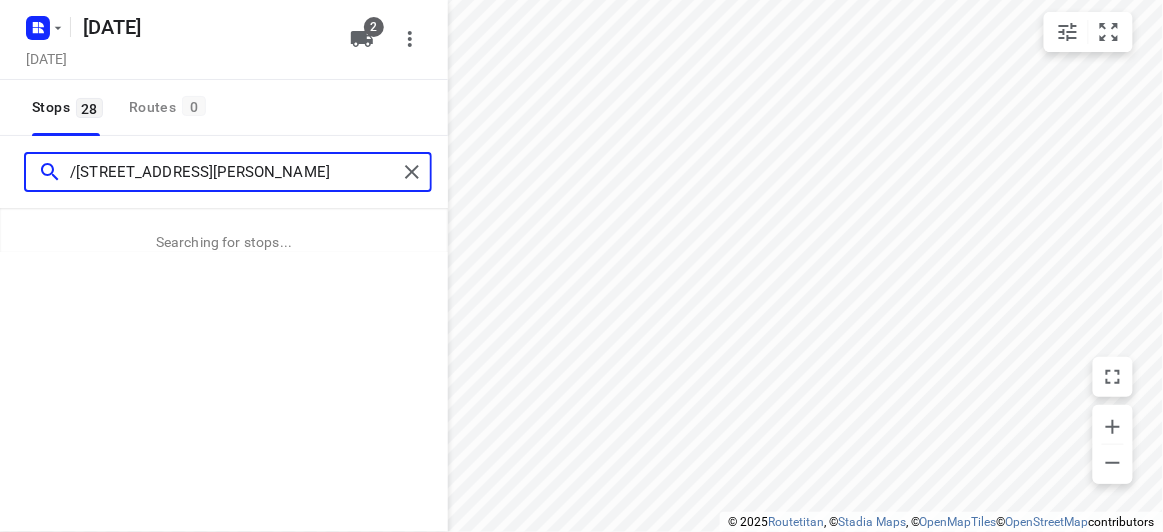 type on "/1 Stapley Crescent Chadstone 3148" 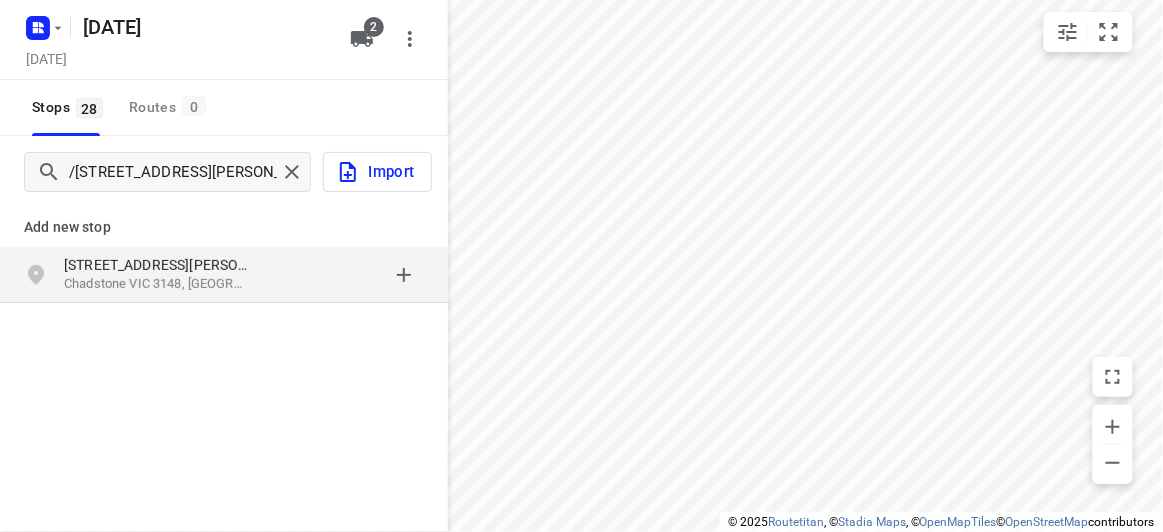 click on "1 Stapley Crescent  Chadstone VIC 3148, Australia" at bounding box center [224, 275] 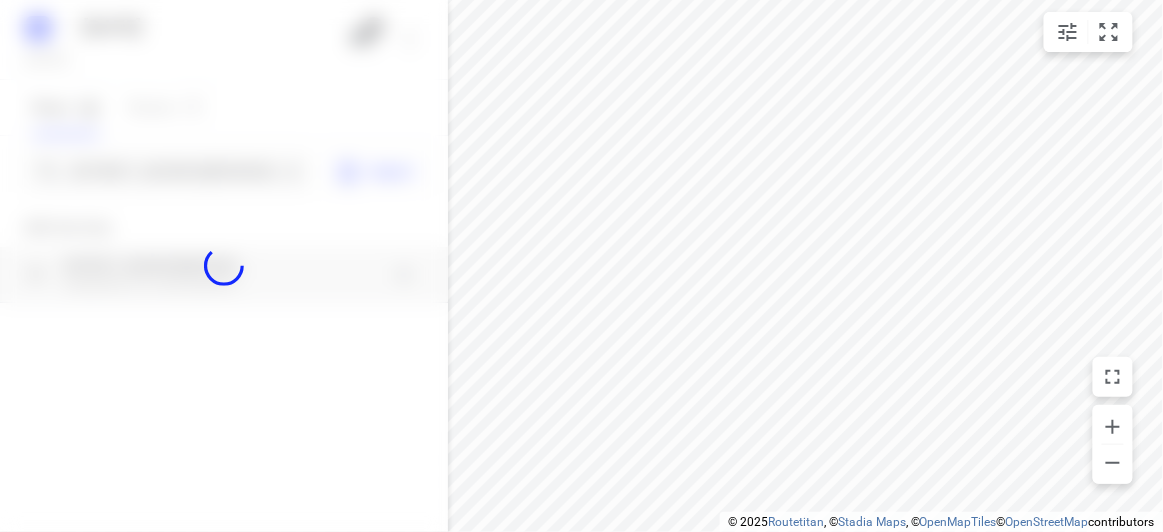 click at bounding box center [224, 266] 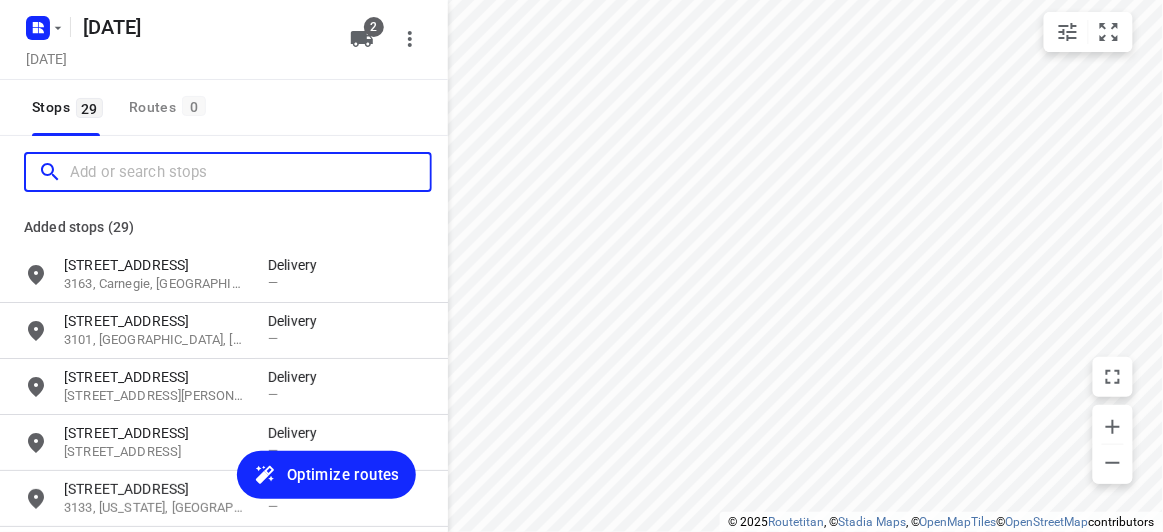 click at bounding box center (250, 172) 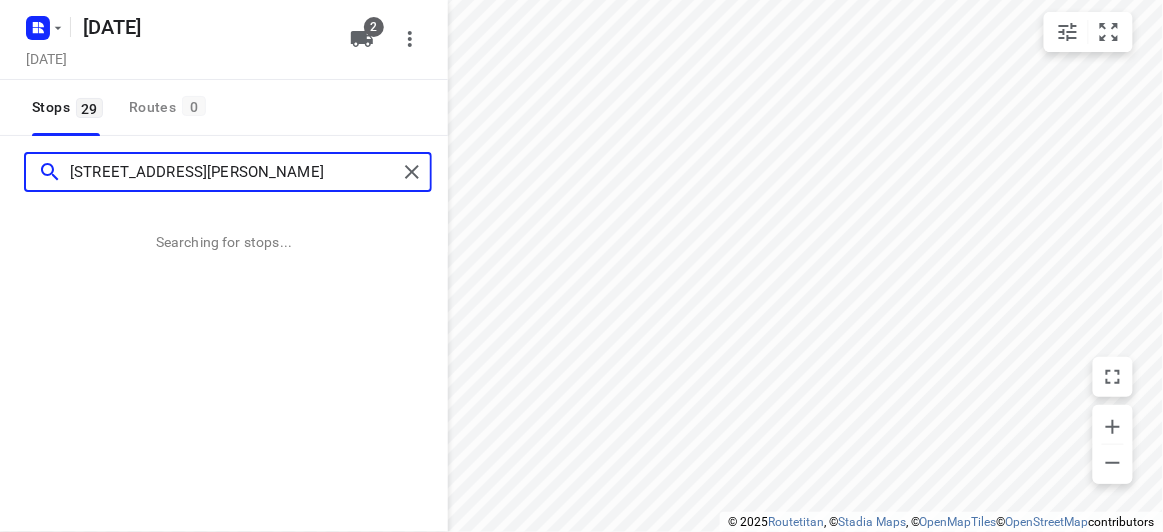 type on "7 Glenys Court Wantirna South VIC 3152" 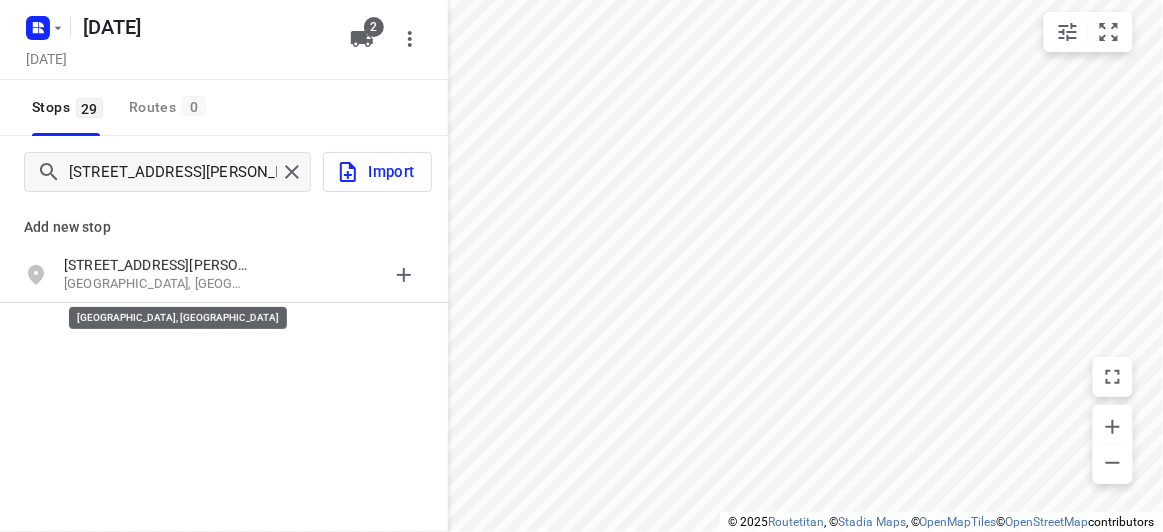 click on "Wantirna South VIC 3152, Australia" at bounding box center (156, 284) 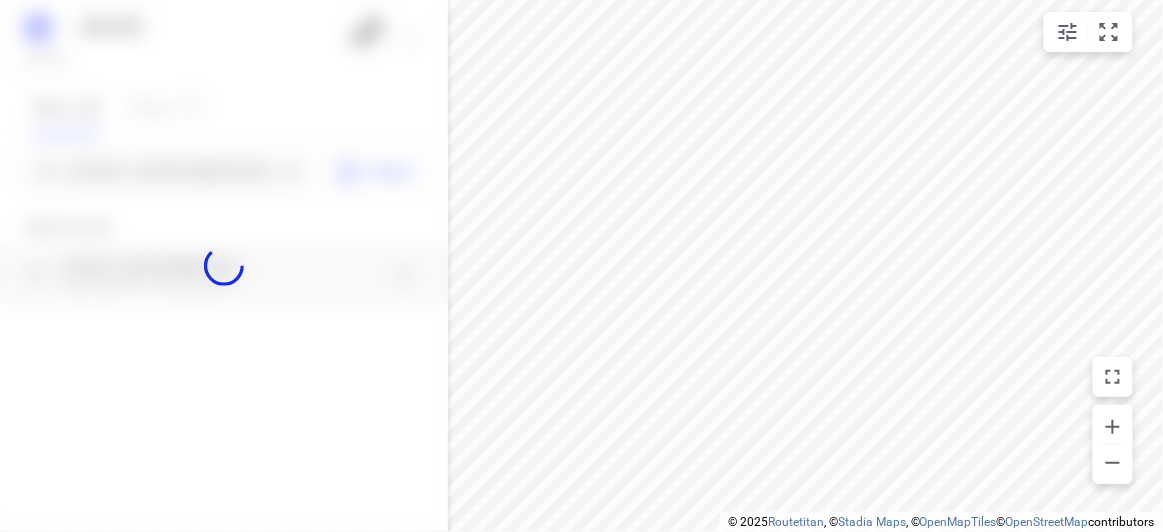click at bounding box center (224, 266) 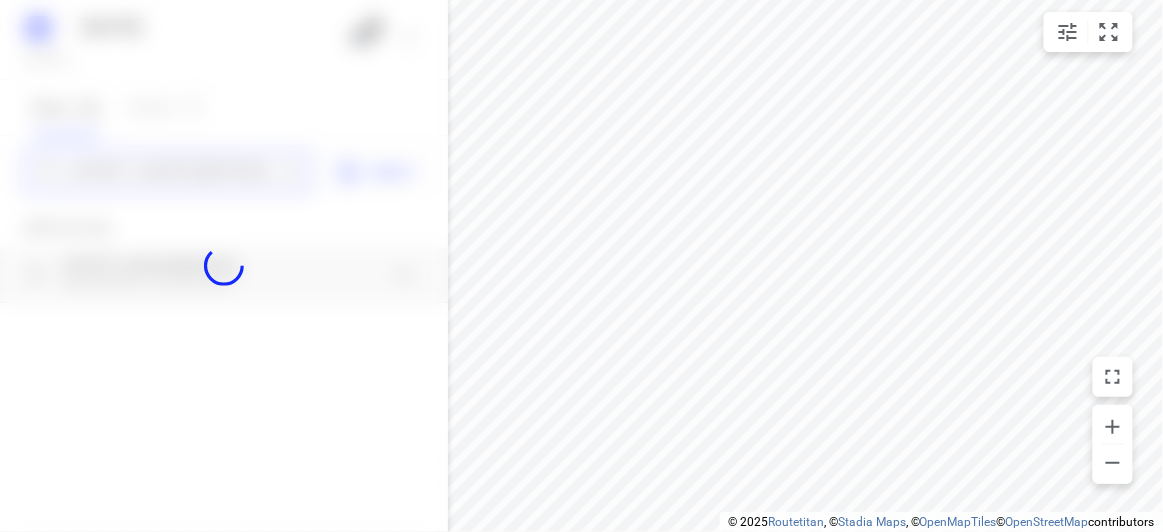 click on "24 JULY 2025 Wednesday, Jul 23 2 Stops 29 Routes 0 7 Glenys Court Wantirna South VIC 3152 Import Add new stop 7 Glenys Court  Wantirna South VIC 3152, Australia Routing Settings Optimization preference Shortest distance distance Optimization preference Distance Format KM km Distance Format Default stop duration 5 minutes Default stop duration Default stop load 1 units Default stop load Allow late stops   Maximum amount of time drivers may be late at a stop Allow reloads BETA   Vehicles may return to the depot to load more stops. Fixed departure time   Vehicles must depart at the start of their working hours Cancel Save" at bounding box center (224, 266) 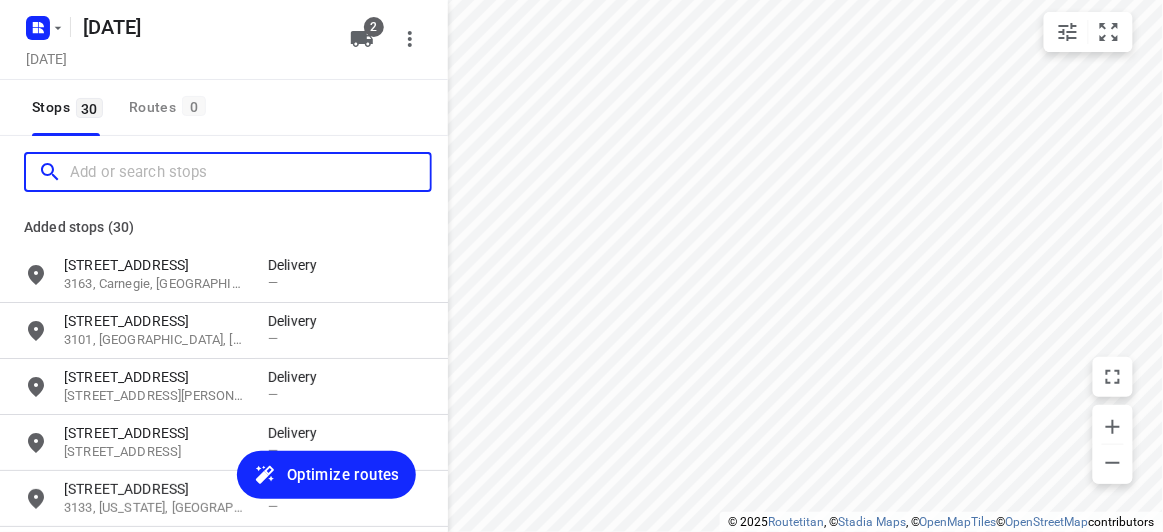 scroll, scrollTop: 0, scrollLeft: 0, axis: both 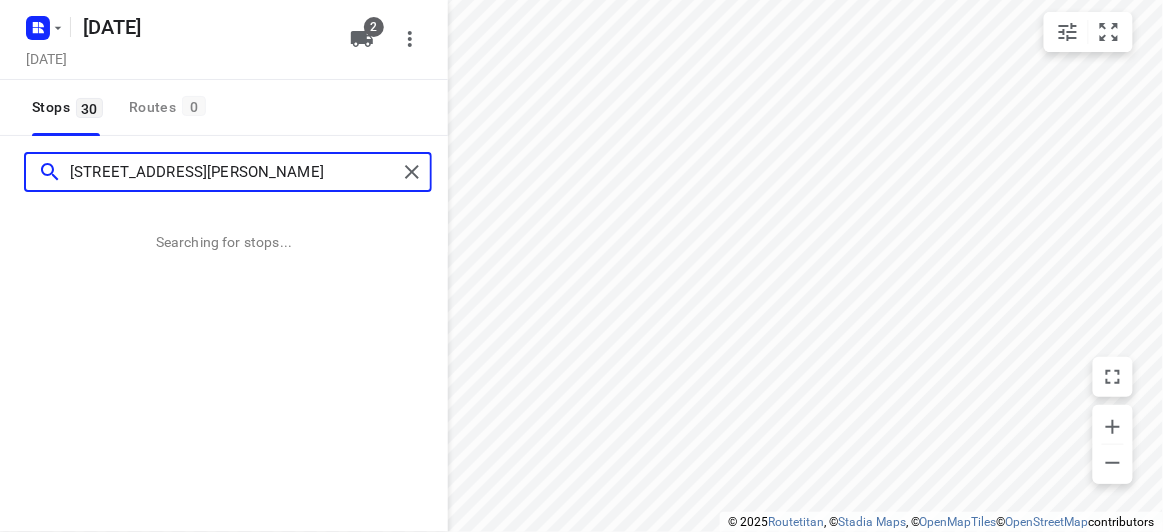 type on "11 range view court Glen Waverley 3150" 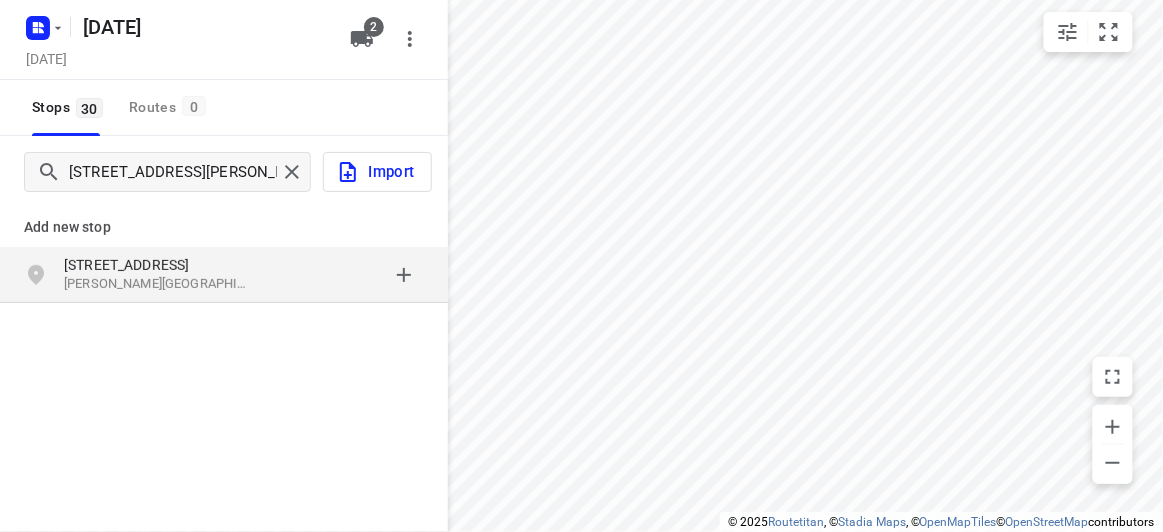 click on "[STREET_ADDRESS]" at bounding box center (156, 265) 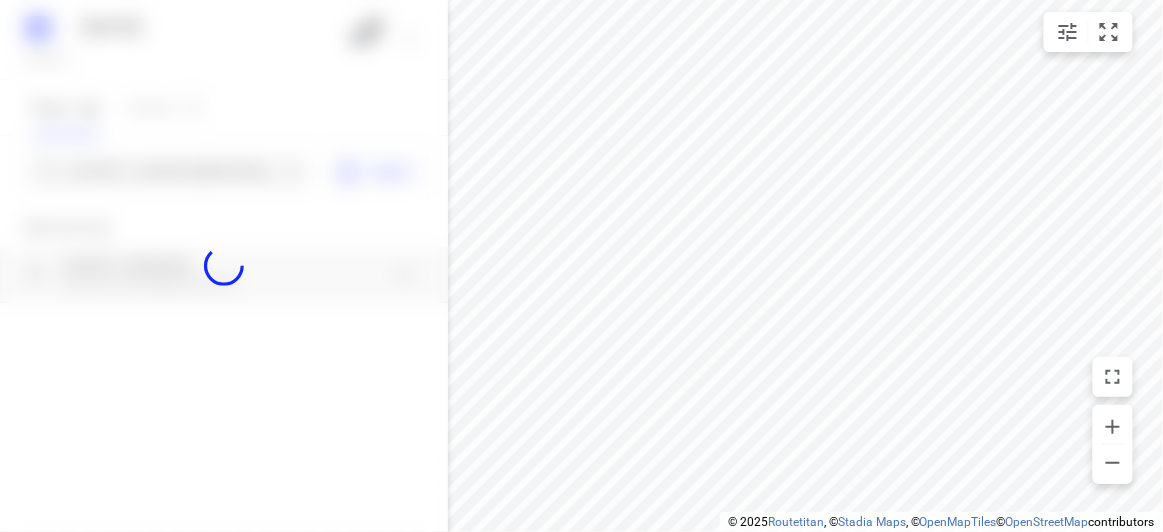 click at bounding box center (224, 266) 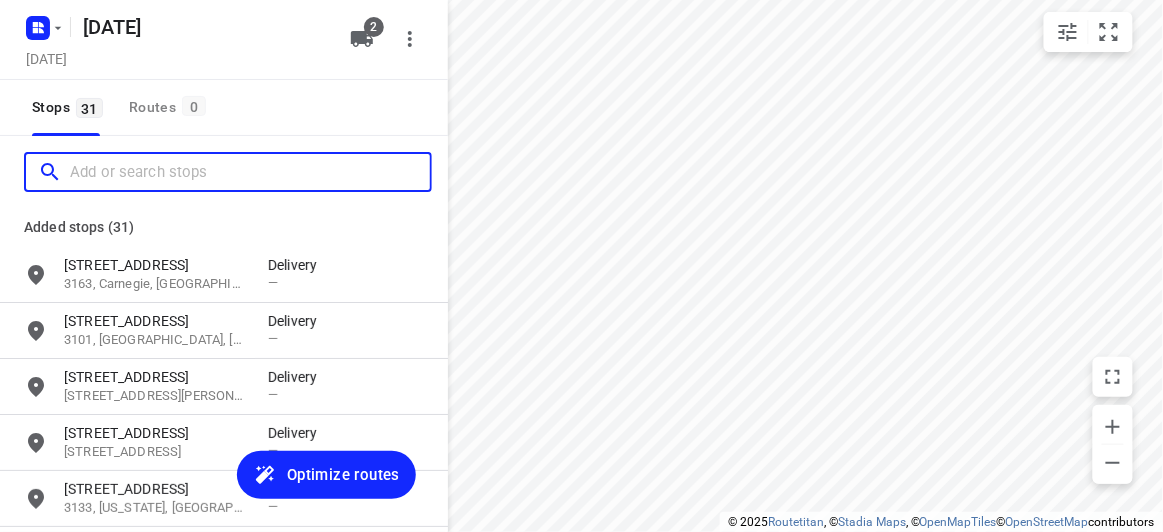 scroll, scrollTop: 0, scrollLeft: 0, axis: both 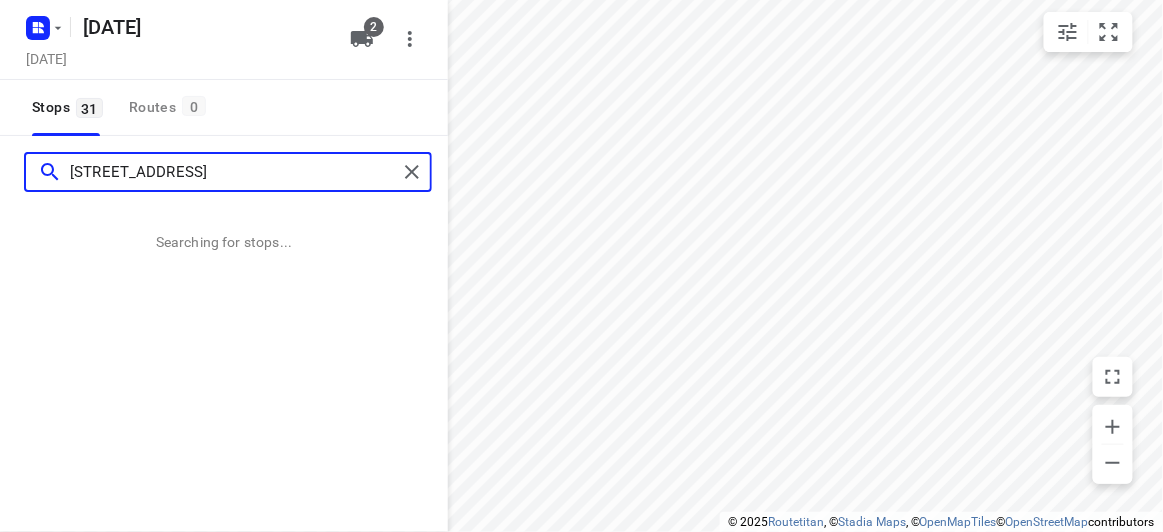 type on "13 Emden Crescent, Mulgrave 3170" 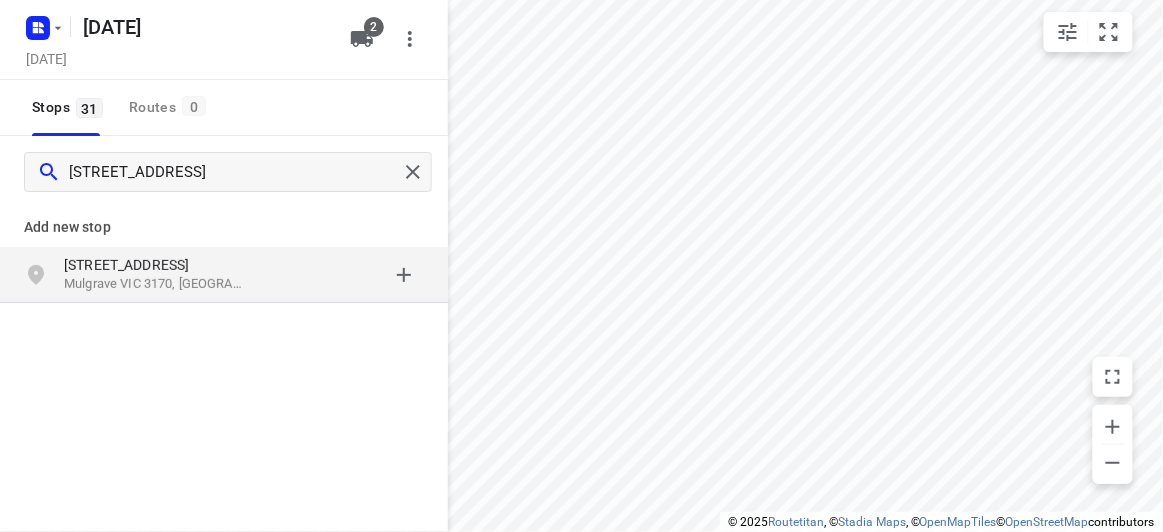 click on "[STREET_ADDRESS]" at bounding box center (156, 265) 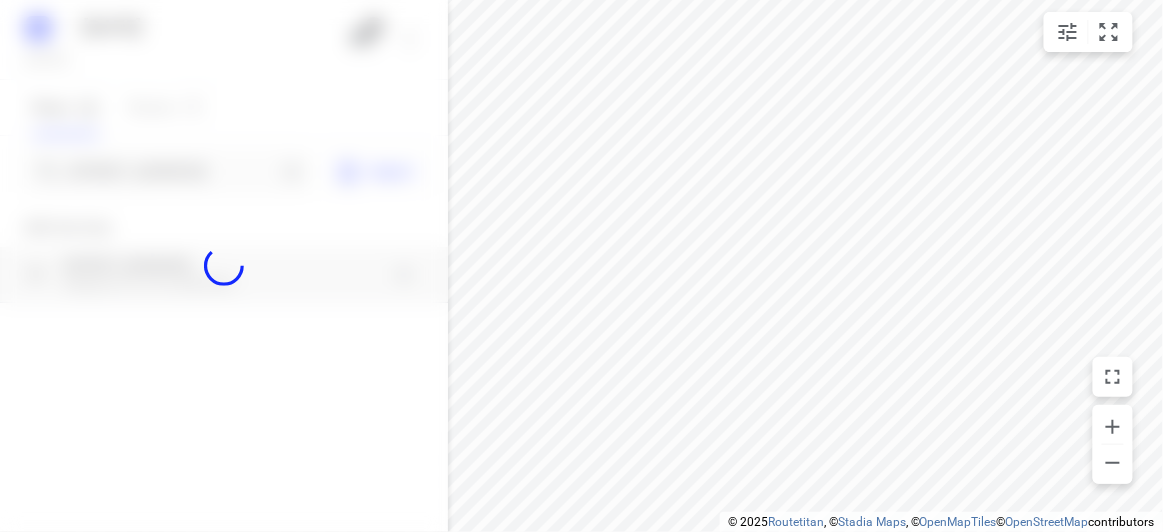 click at bounding box center (224, 266) 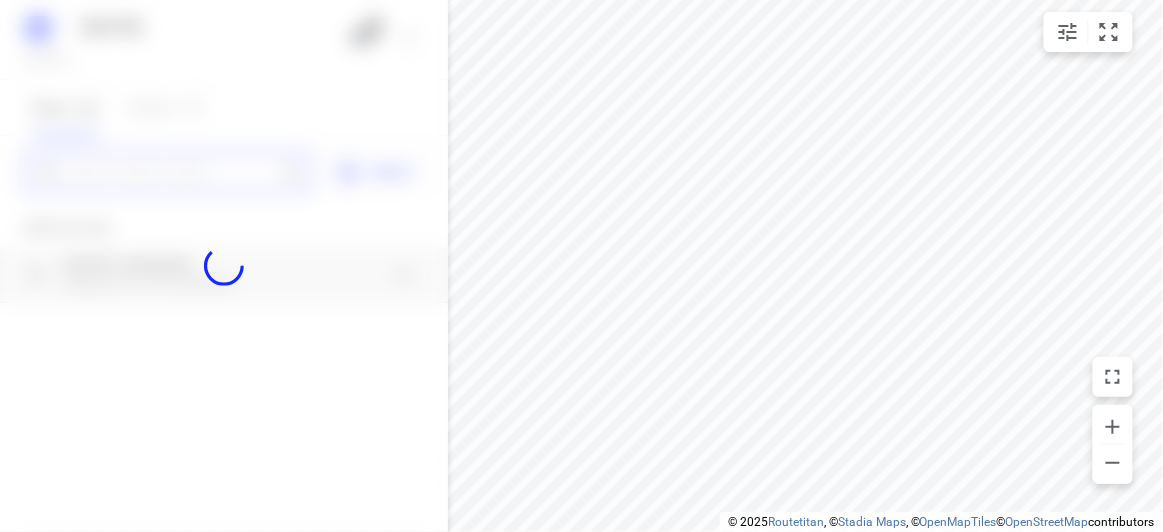 paste on "77 Alderford Dr Wantirna 3152" 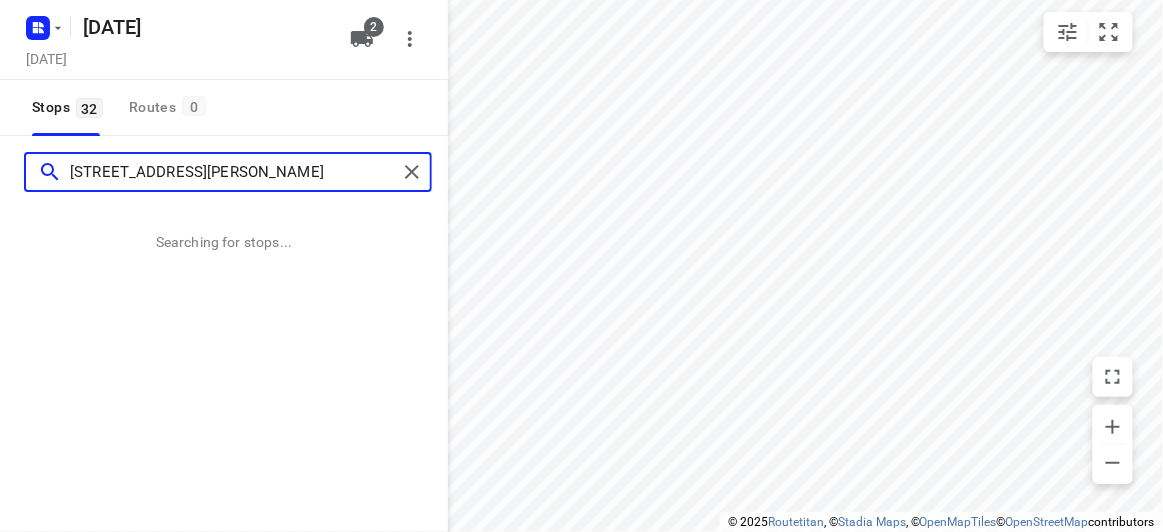 scroll, scrollTop: 0, scrollLeft: 0, axis: both 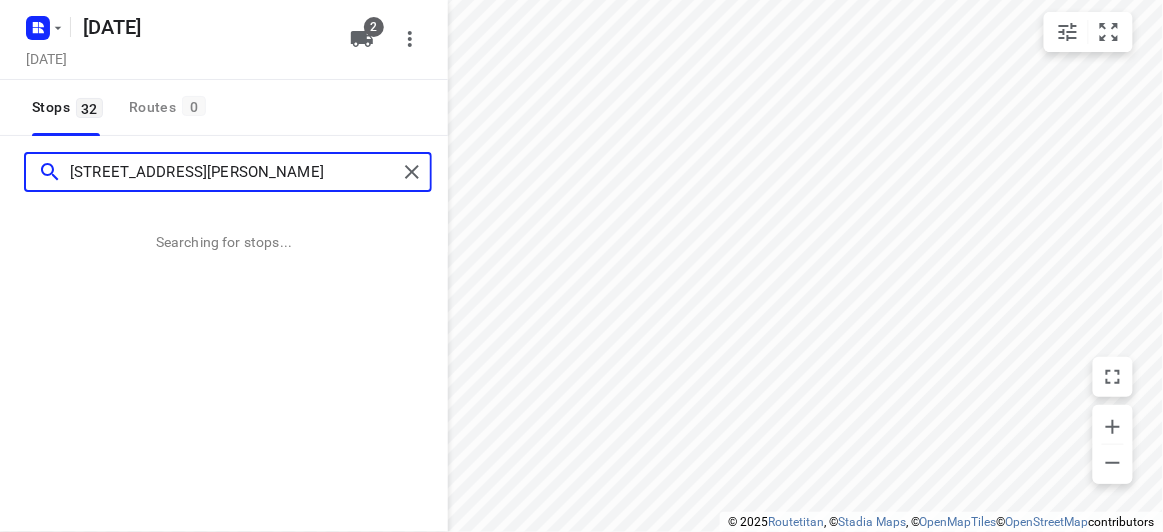 type on "77 Alderford Dr Wantirna 3152" 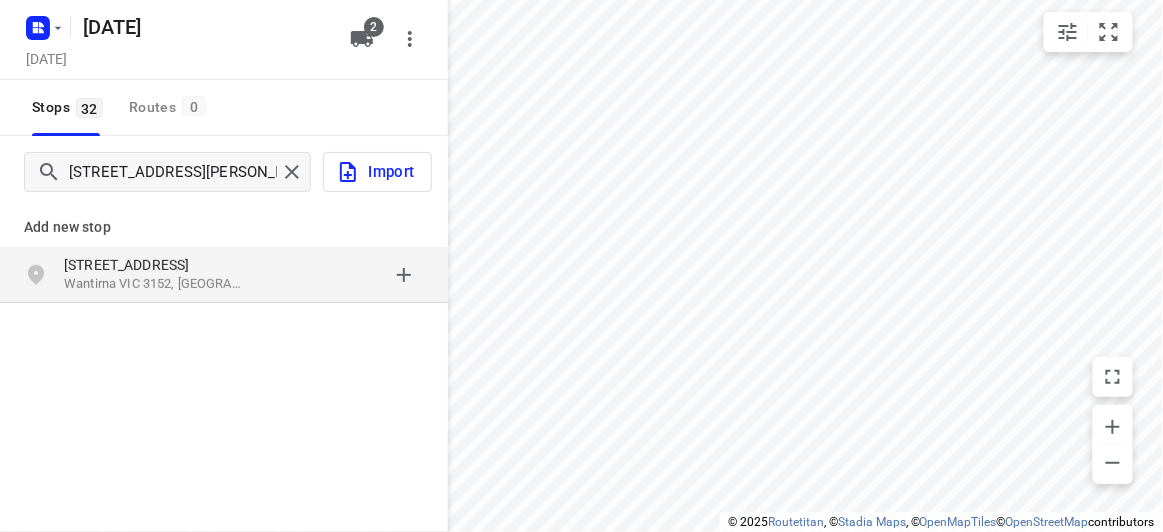 click on "Add new stop" at bounding box center (224, 219) 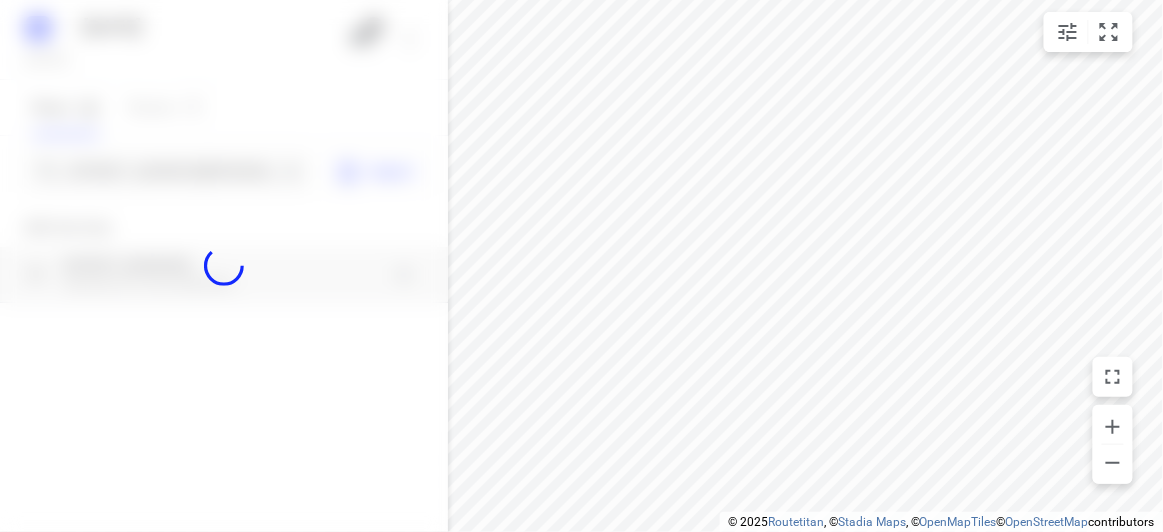 click at bounding box center (224, 266) 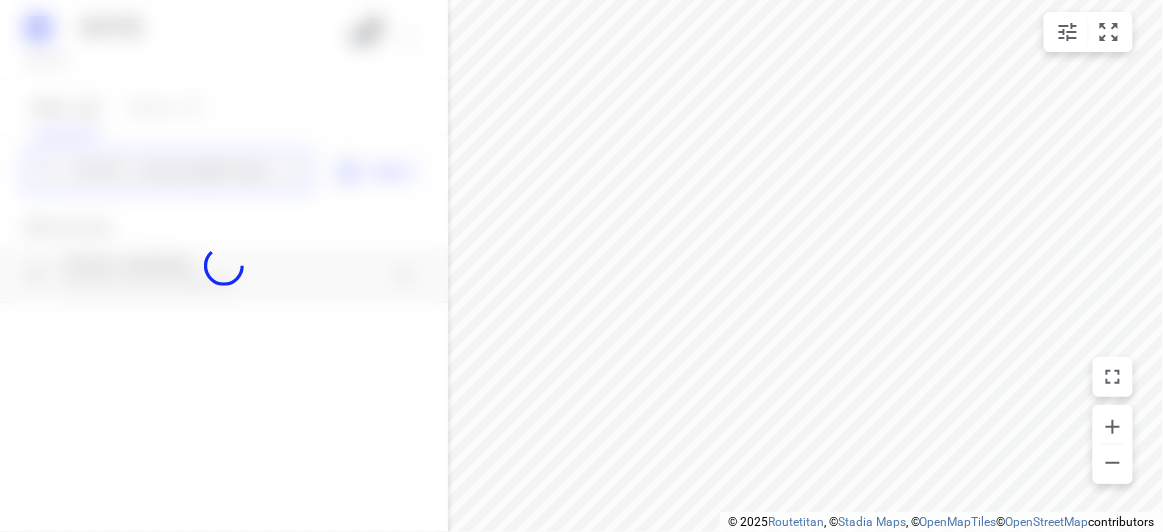 click on "24 JULY 2025 Wednesday, Jul 23 2 Stops 32 Routes 0 77 Alderford Dr Wantirna 3152 Import Add new stop 77 Alderford Dr  Wantirna VIC 3152, Australia Routing Settings Optimization preference Shortest distance distance Optimization preference Distance Format KM km Distance Format Default stop duration 5 minutes Default stop duration Default stop load 1 units Default stop load Allow late stops   Maximum amount of time drivers may be late at a stop Allow reloads BETA   Vehicles may return to the depot to load more stops. Fixed departure time   Vehicles must depart at the start of their working hours Cancel Save" at bounding box center [224, 266] 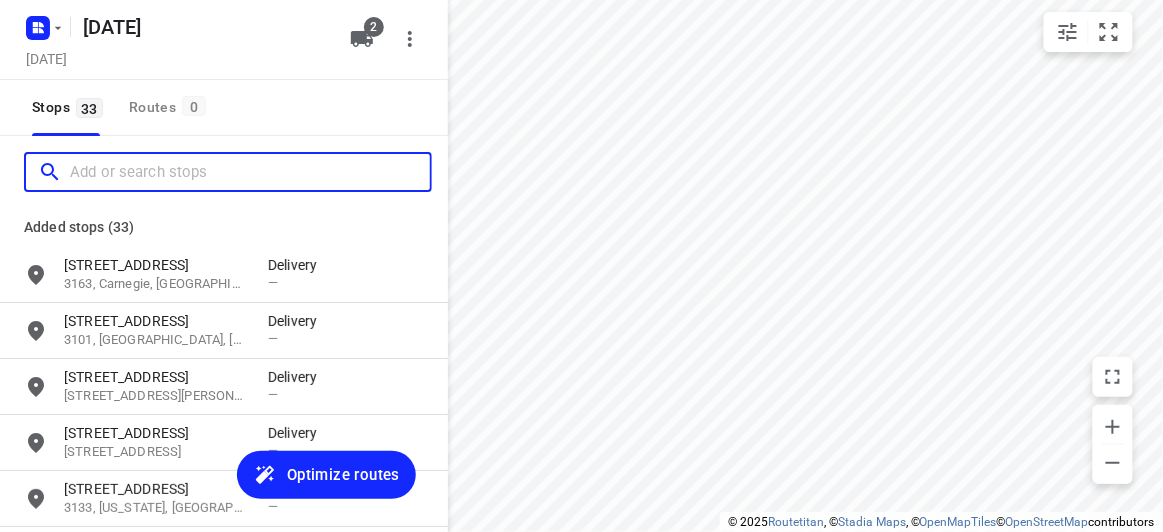 paste on "10 Mountview Rd Malvern 3144" 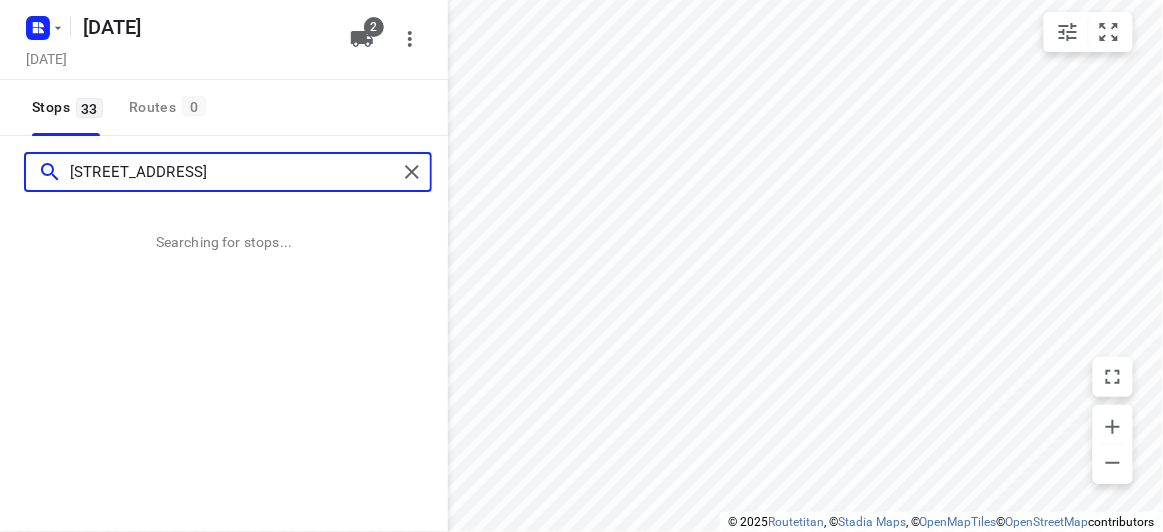type on "10 Mountview Rd Malvern 3144" 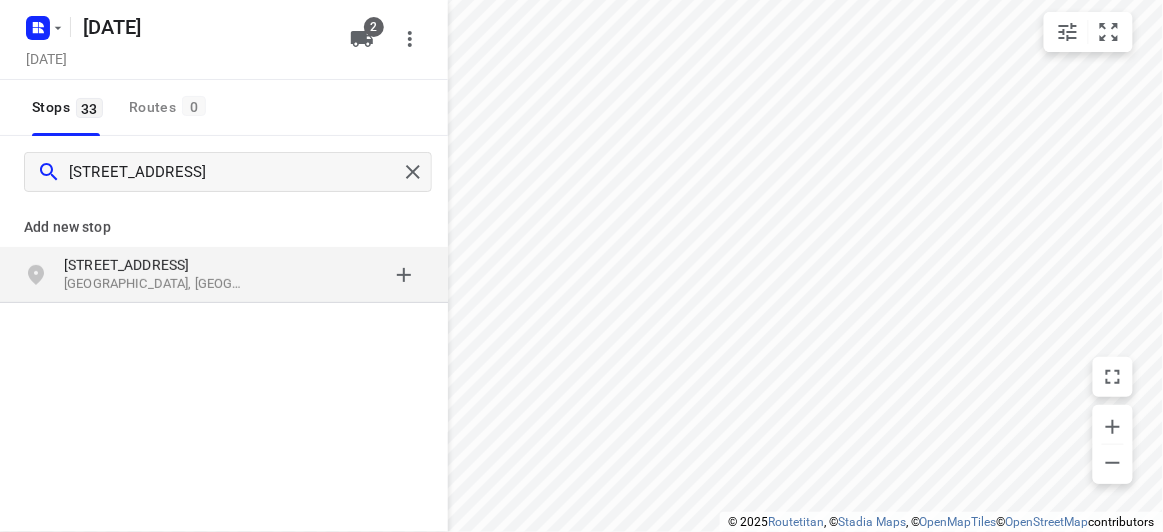 click on "10 Mountview Rd" at bounding box center [156, 265] 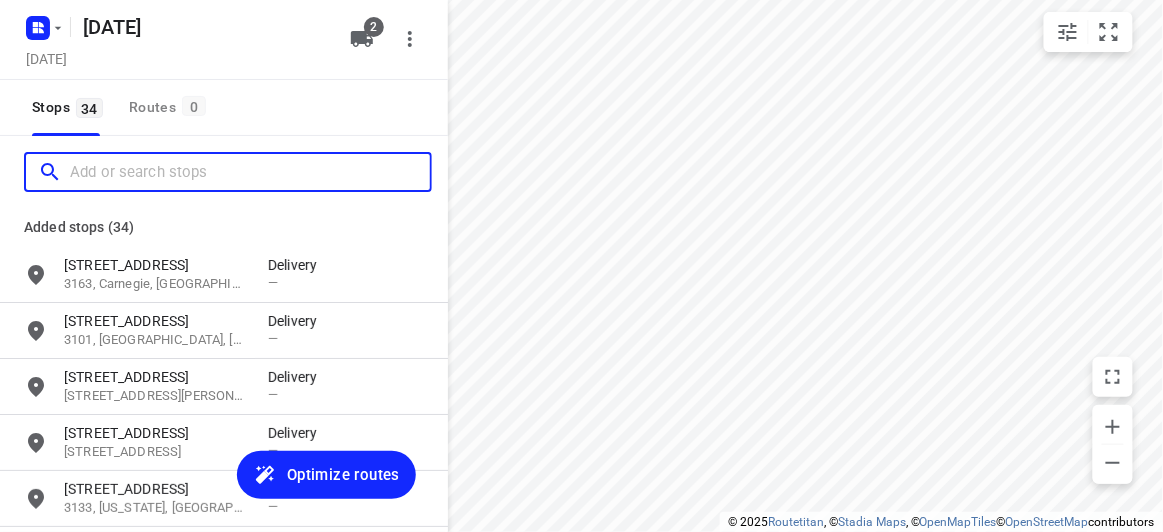 scroll, scrollTop: 0, scrollLeft: 0, axis: both 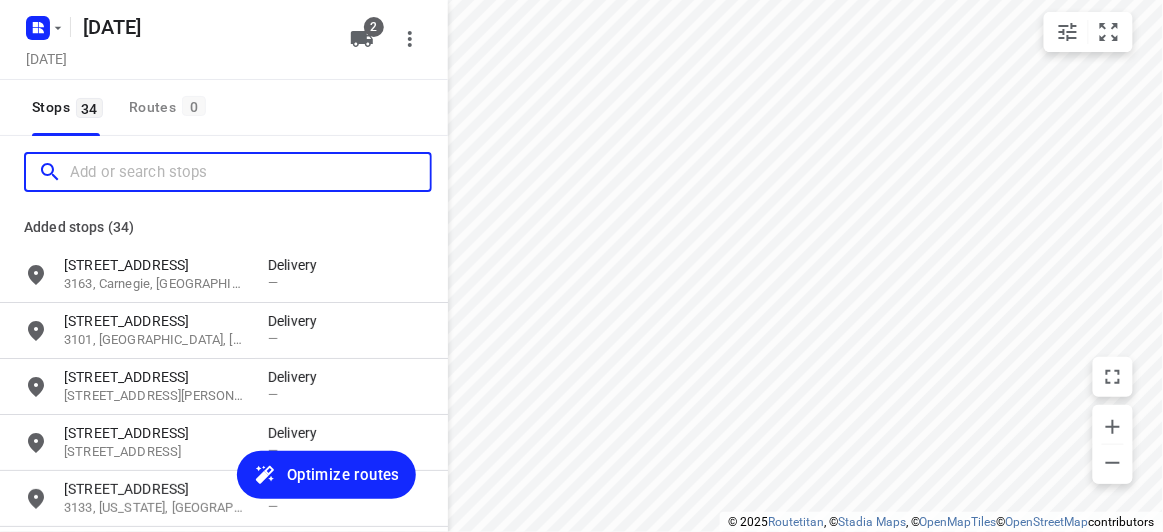 paste on "573B Burke Road, Camberwell 3124" 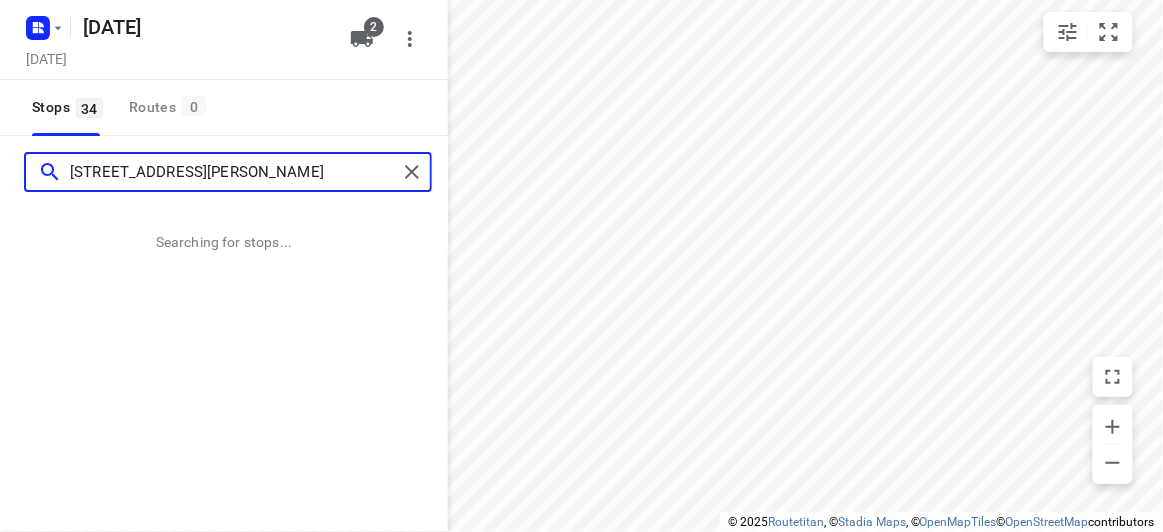 type on "573B Burke Road, Camberwell 3124" 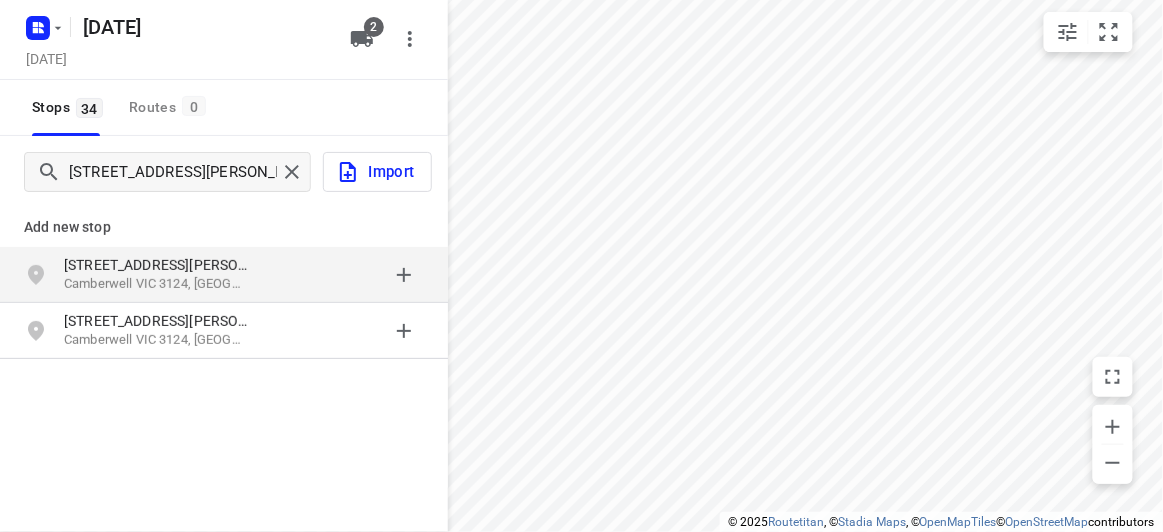 click at bounding box center [346, 275] 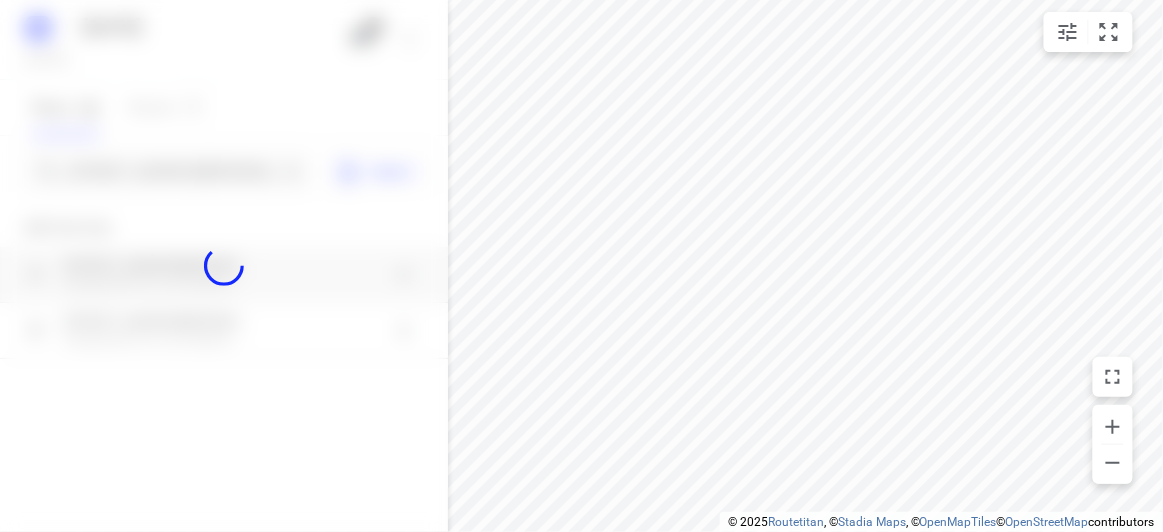 click at bounding box center [224, 266] 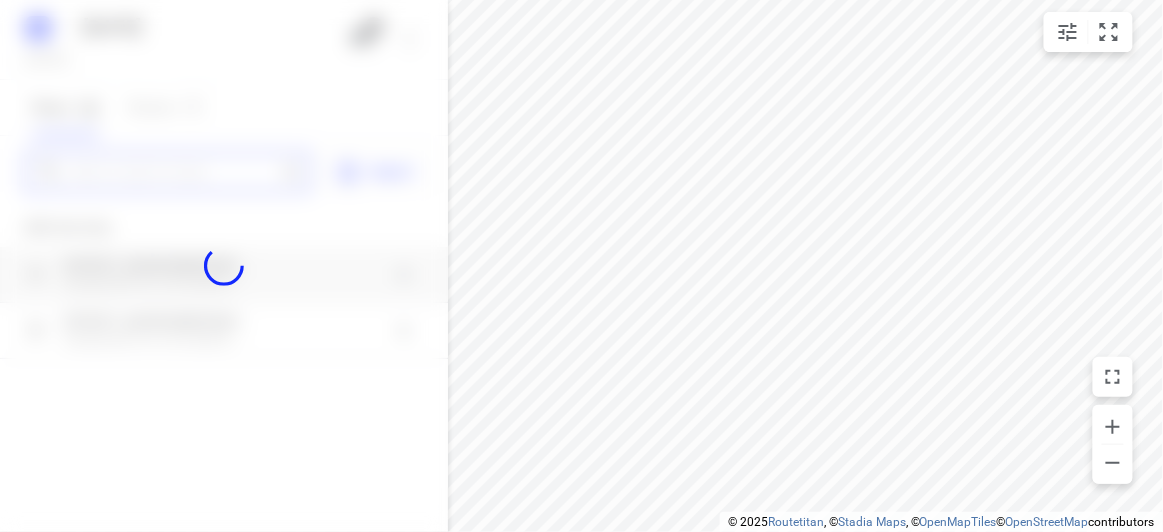 scroll, scrollTop: 0, scrollLeft: 0, axis: both 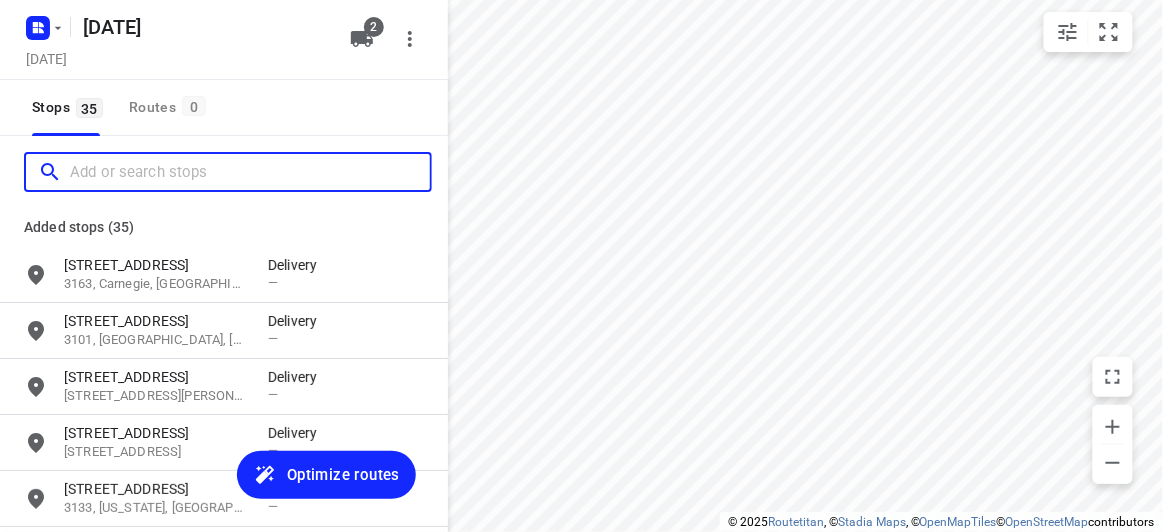 click at bounding box center [250, 172] 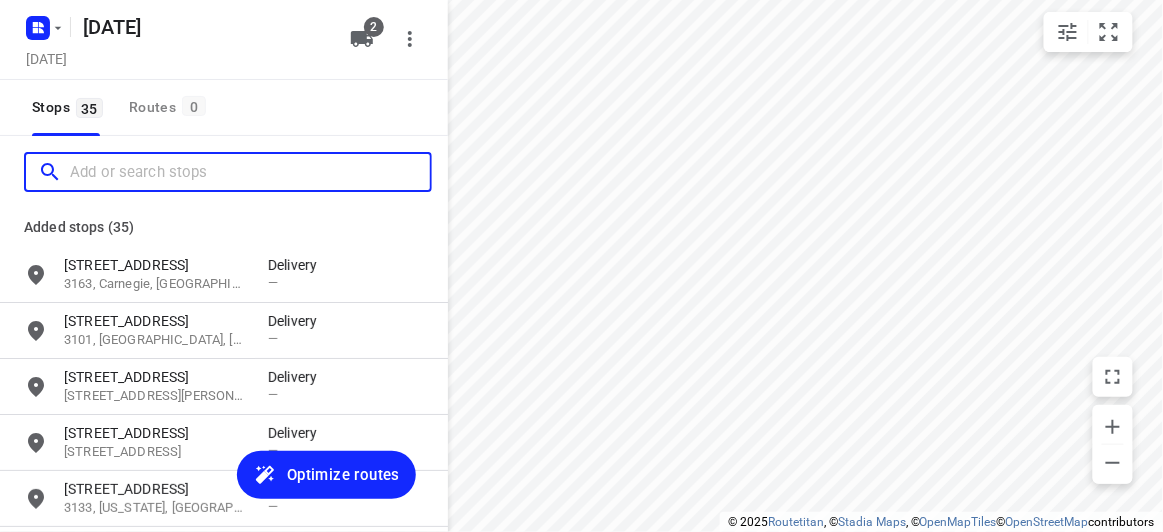 paste on "23 Meryl St Doncaster East 3109" 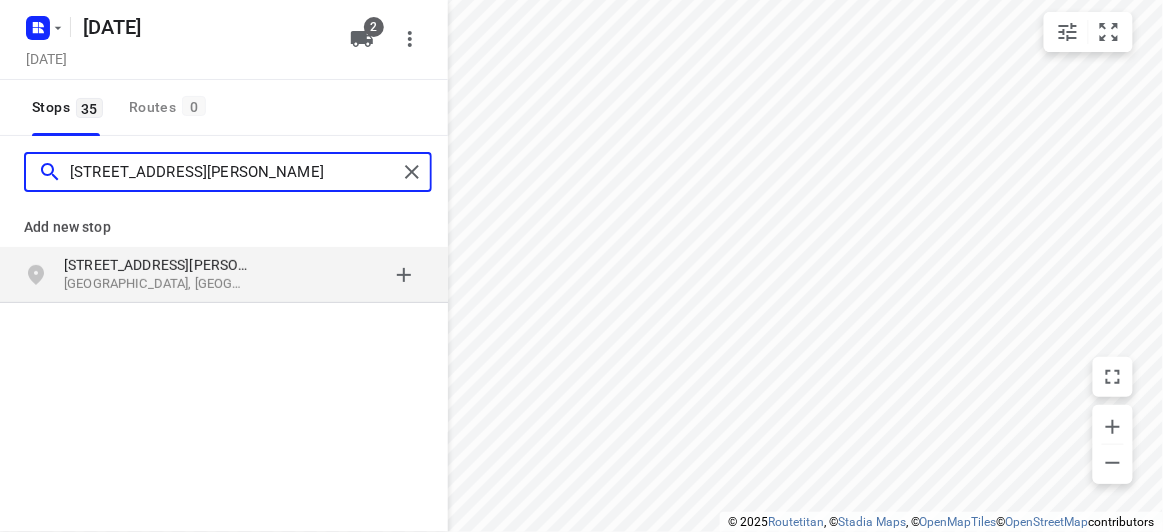 type on "23 Meryl St Doncaster East 3109" 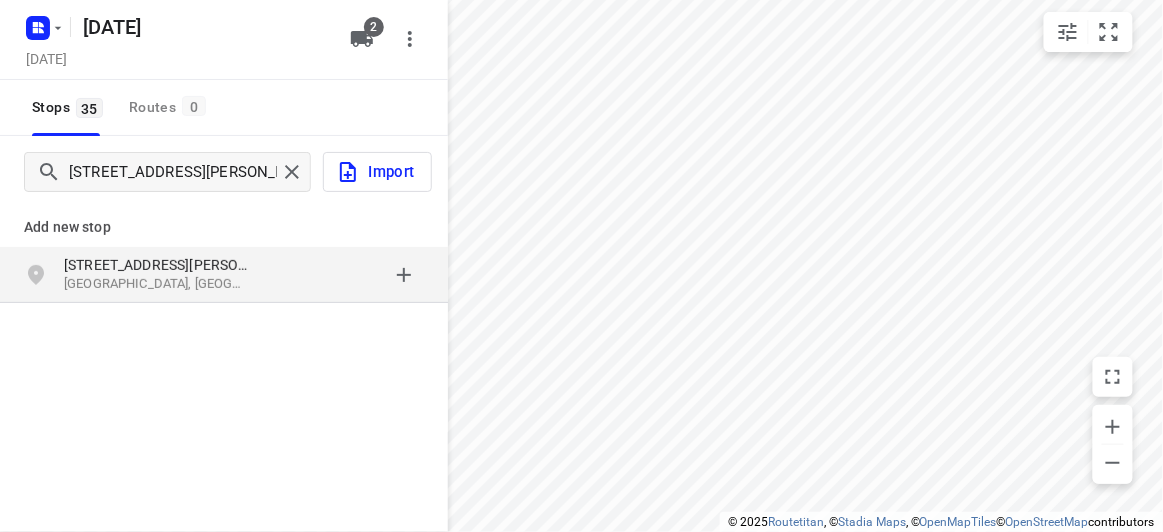 click on "Add new stop" at bounding box center (224, 227) 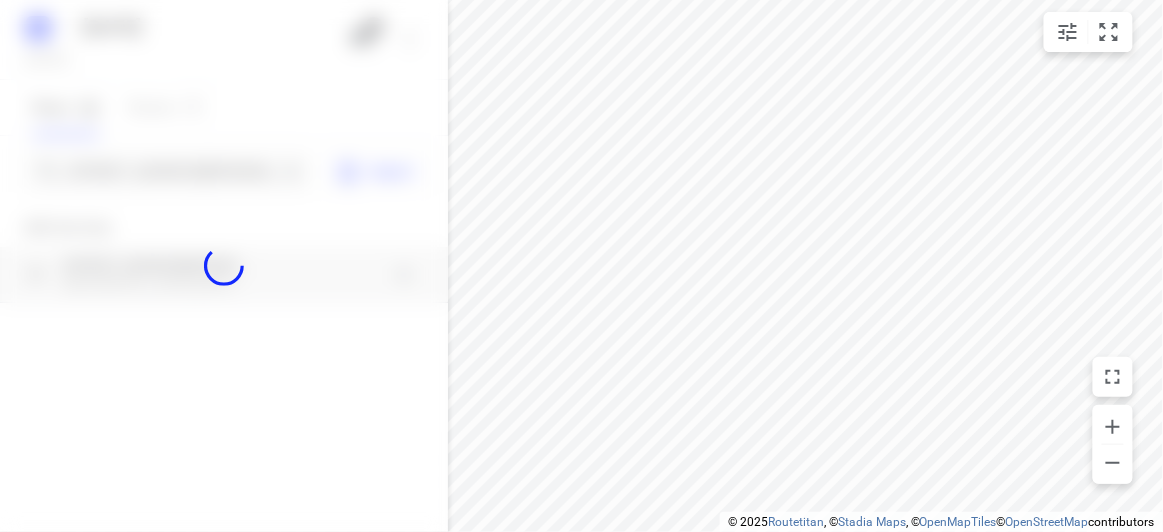 click at bounding box center [224, 266] 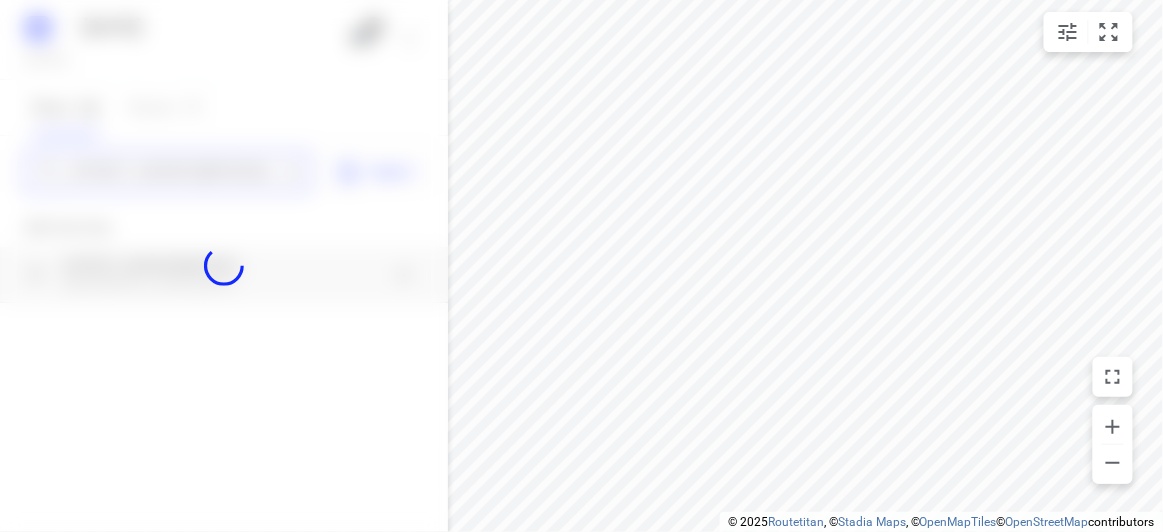 click on "24 JULY 2025 Wednesday, Jul 23 2 Stops 35 Routes 0 23 Meryl St Doncaster East 3109 Import Add new stop 23 Meryl St  Doncaster East VIC 3109, Australia Routing Settings Optimization preference Shortest distance distance Optimization preference Distance Format KM km Distance Format Default stop duration 5 minutes Default stop duration Default stop load 1 units Default stop load Allow late stops   Maximum amount of time drivers may be late at a stop Allow reloads BETA   Vehicles may return to the depot to load more stops. Fixed departure time   Vehicles must depart at the start of their working hours Cancel Save" at bounding box center (224, 266) 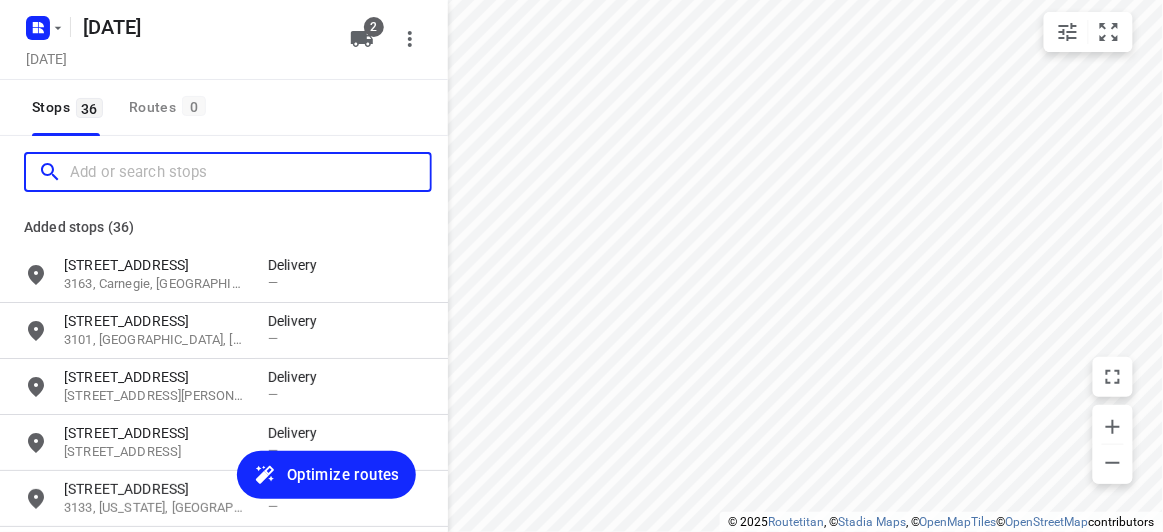 scroll, scrollTop: 0, scrollLeft: 0, axis: both 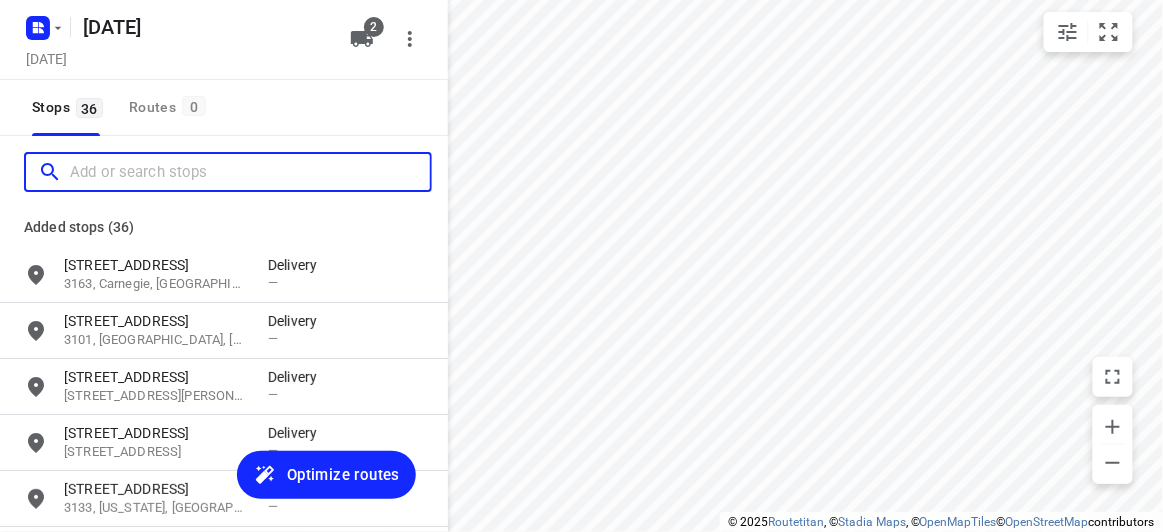 click at bounding box center [250, 172] 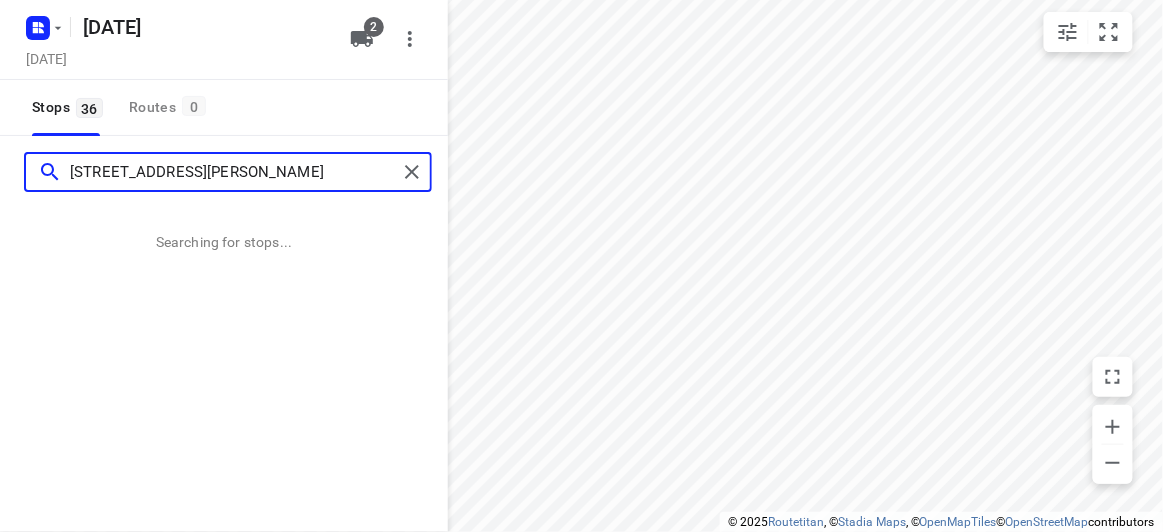 click on "7/351 Springvale Rd, Forest Hill VIC 3131" at bounding box center [233, 172] 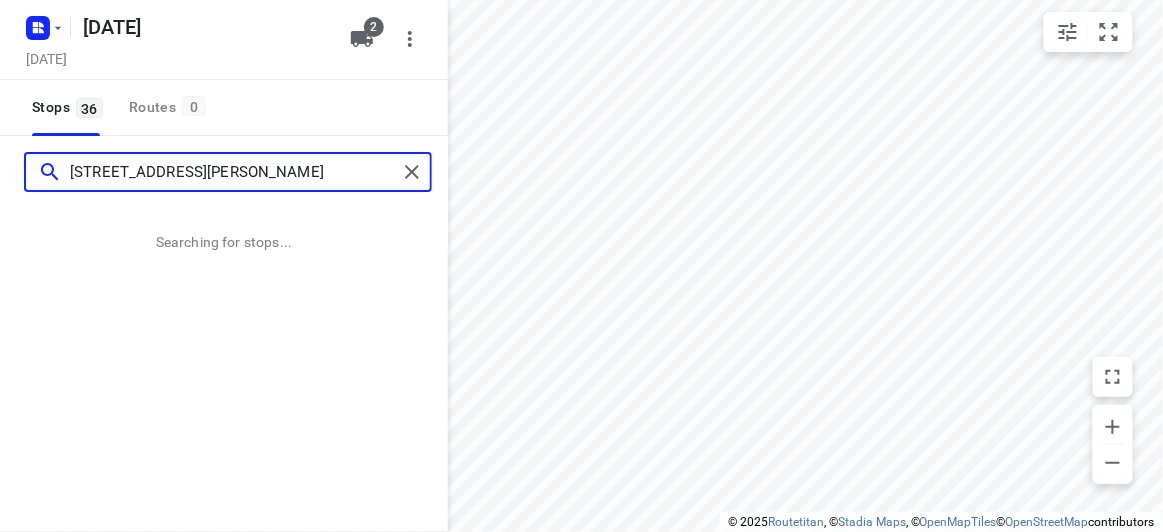 type on "351 Springvale Rd, Forest Hill VIC 3131" 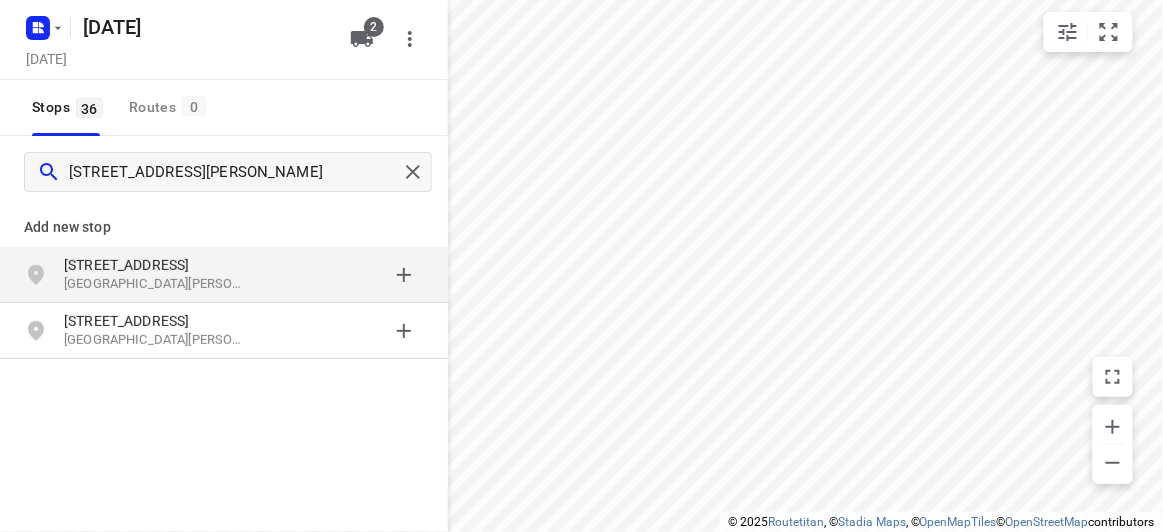 click on "Add new stop" at bounding box center (224, 219) 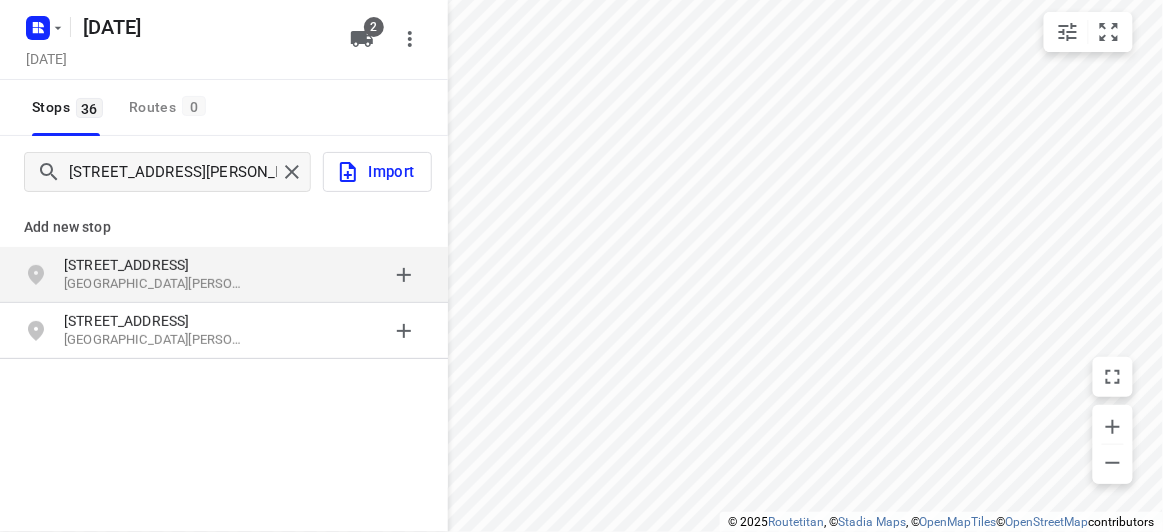 click on "351 Springvale Rd" at bounding box center (156, 265) 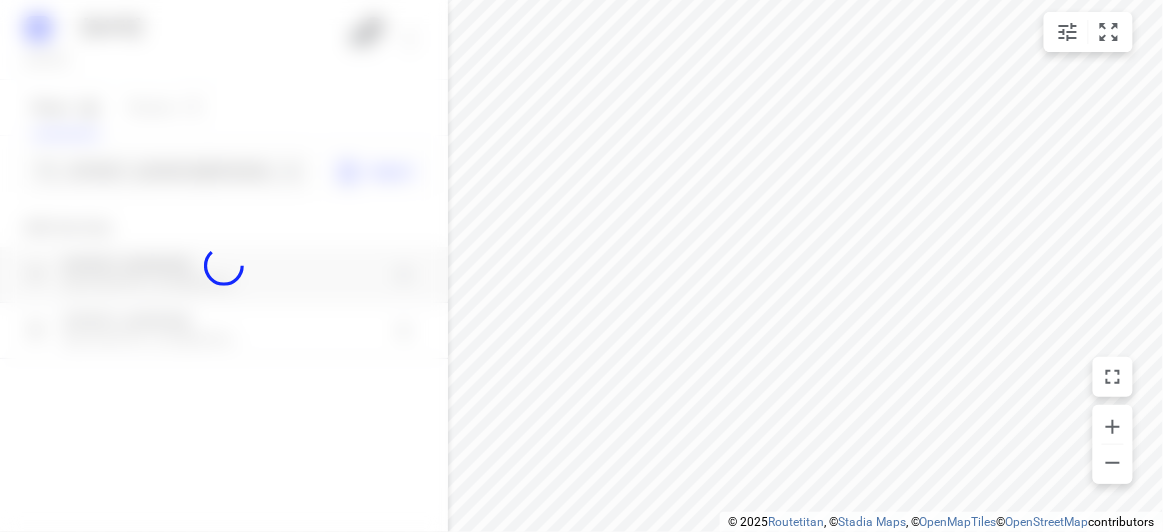 click at bounding box center (224, 266) 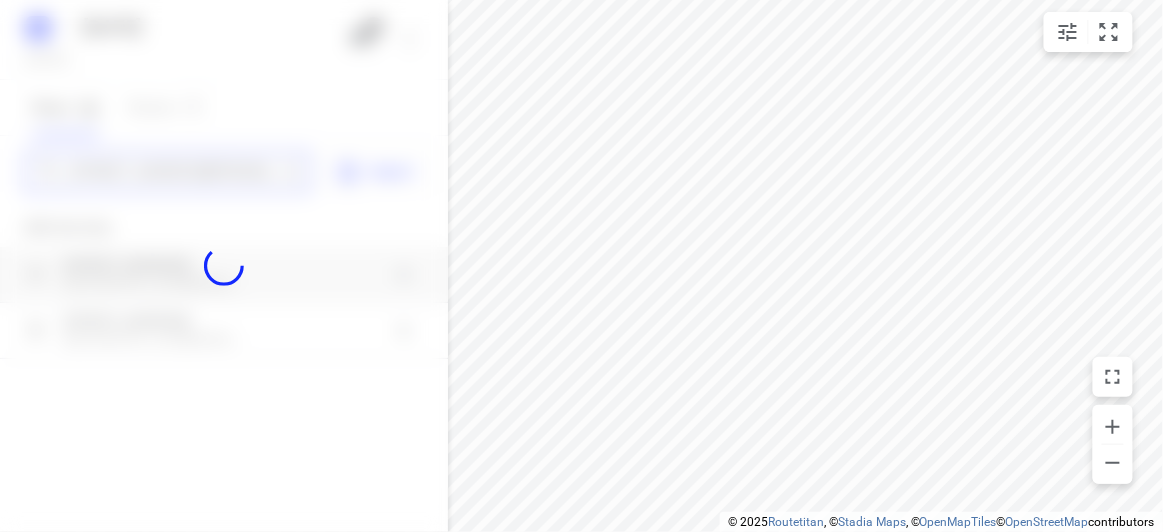 click on "351 Springvale Rd, Forest Hill VIC 3131" at bounding box center (173, 172) 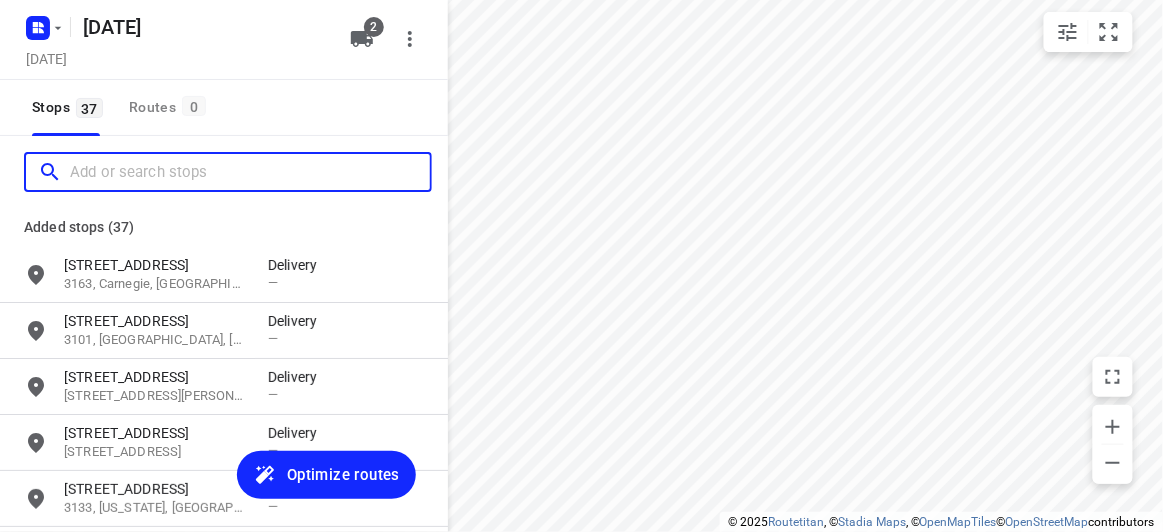 paste on "29 Scott St Kew 3101" 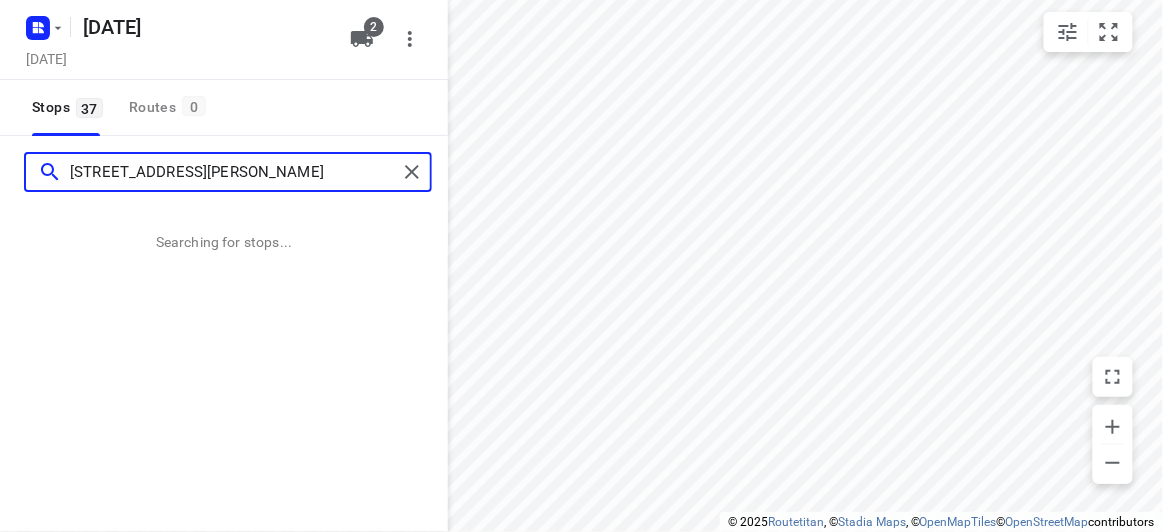 type on "29 Scott St Kew 3101" 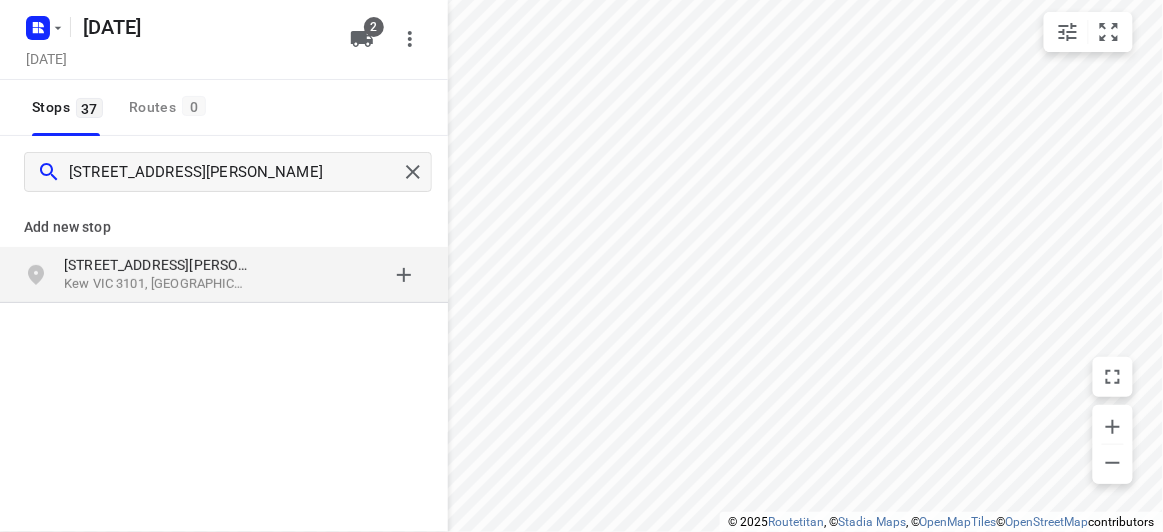 click on "29 Scott St" at bounding box center (156, 265) 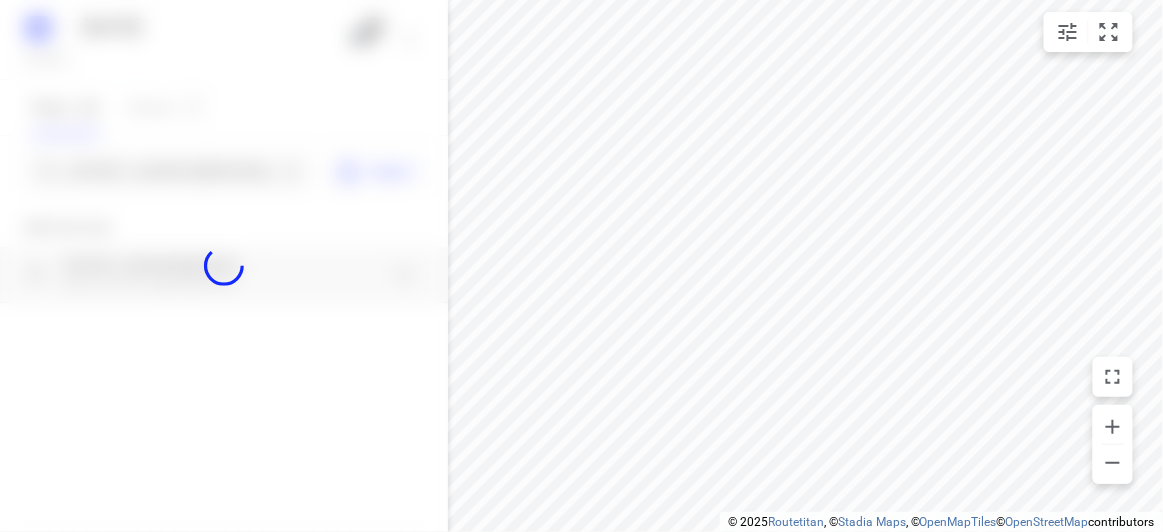 click at bounding box center (224, 266) 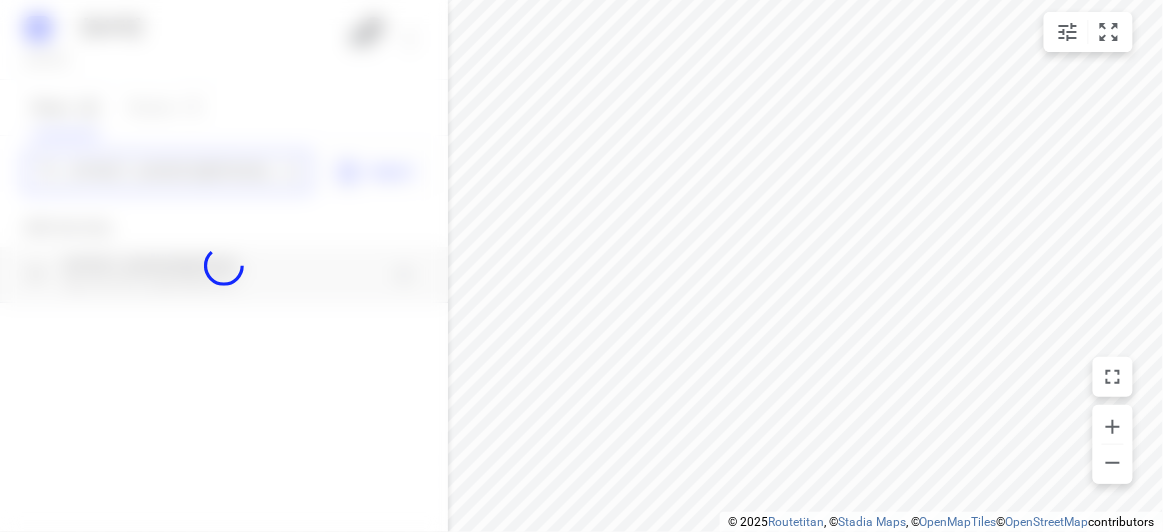 click on "24 JULY 2025 Wednesday, Jul 23 2 Stops 37 Routes 0 29 Scott St Kew 3101 Import Add new stop 29 Scott St  Kew VIC 3101, Australia Routing Settings Optimization preference Shortest distance distance Optimization preference Distance Format KM km Distance Format Default stop duration 5 minutes Default stop duration Default stop load 1 units Default stop load Allow late stops   Maximum amount of time drivers may be late at a stop Allow reloads BETA   Vehicles may return to the depot to load more stops. Fixed departure time   Vehicles must depart at the start of their working hours Cancel Save" at bounding box center [224, 266] 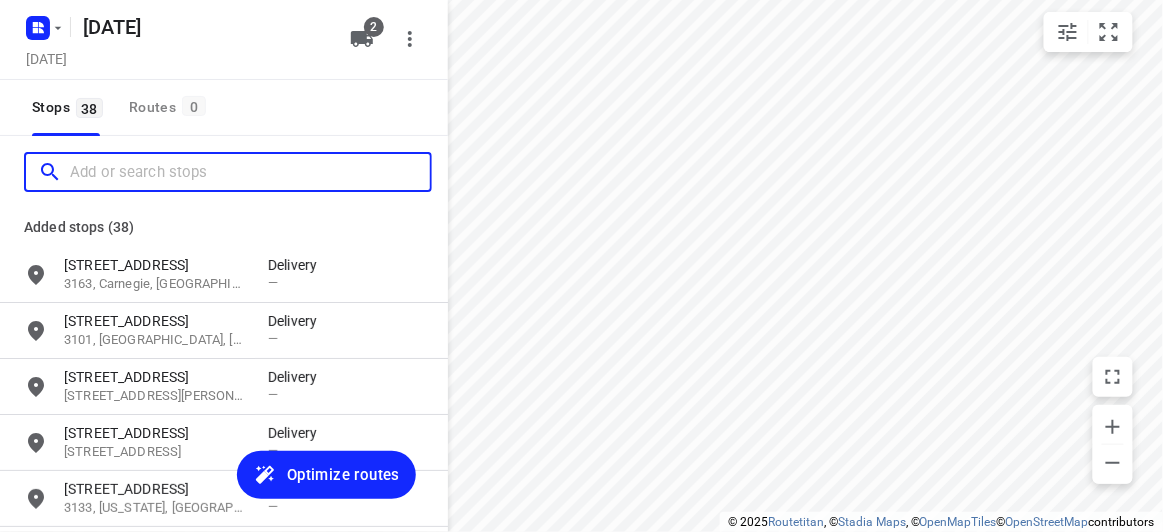 paste on "11 Arbroath Rd. Wantirna South 3152" 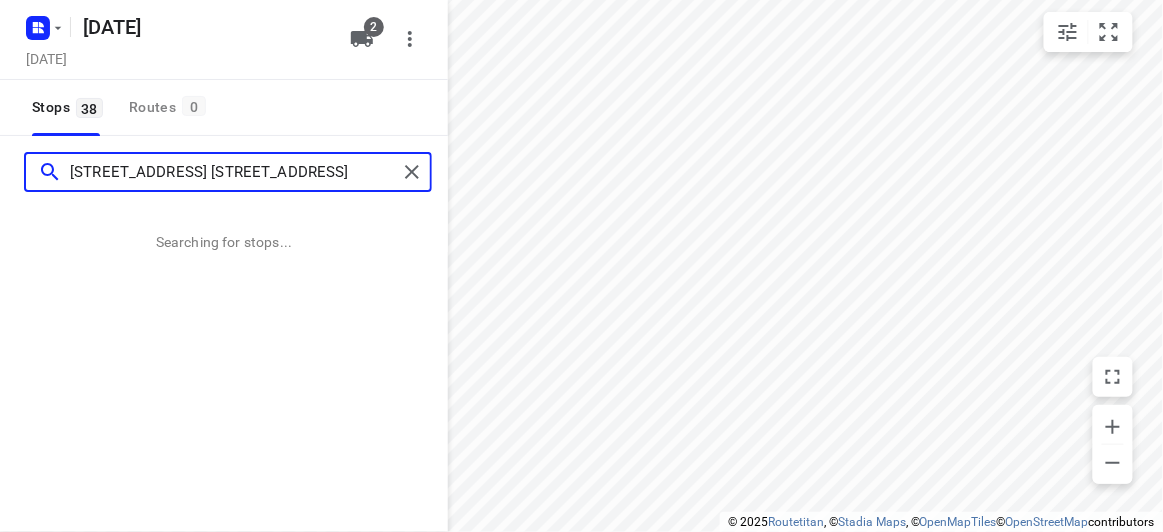 type on "11 Arbroath Rd. Wantirna South 3152" 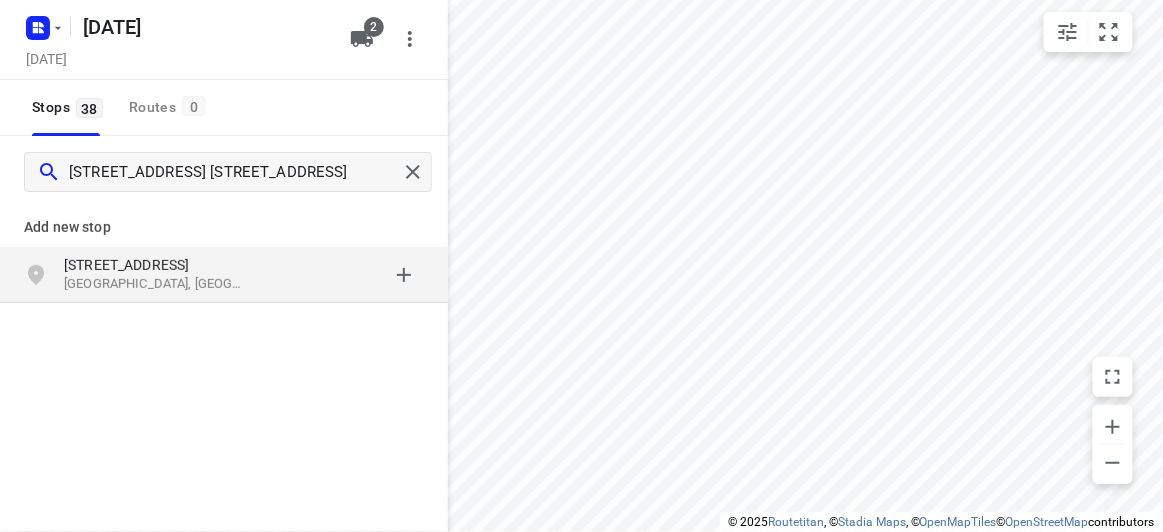 click at bounding box center (346, 275) 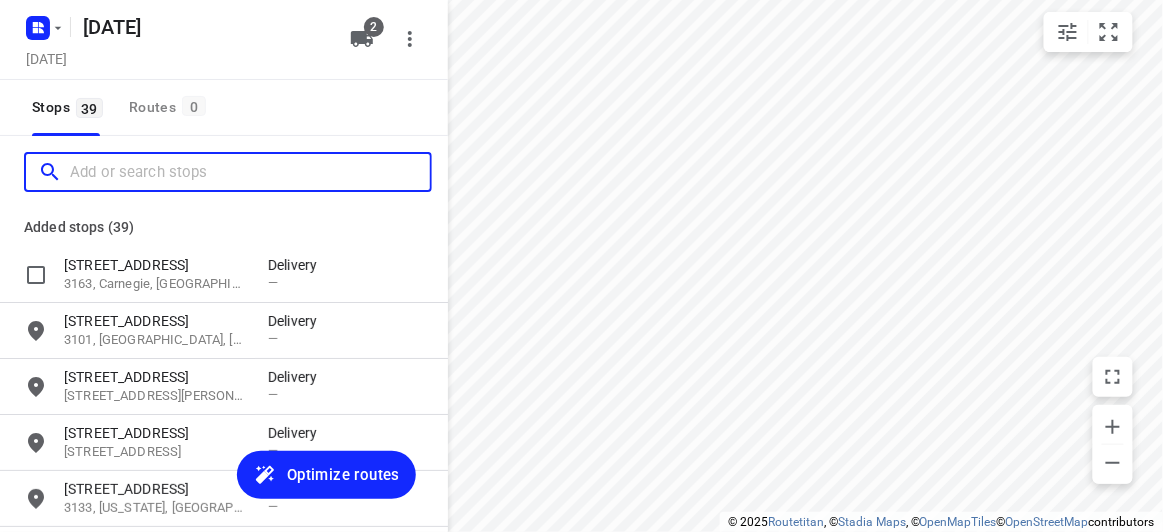 scroll, scrollTop: 0, scrollLeft: 0, axis: both 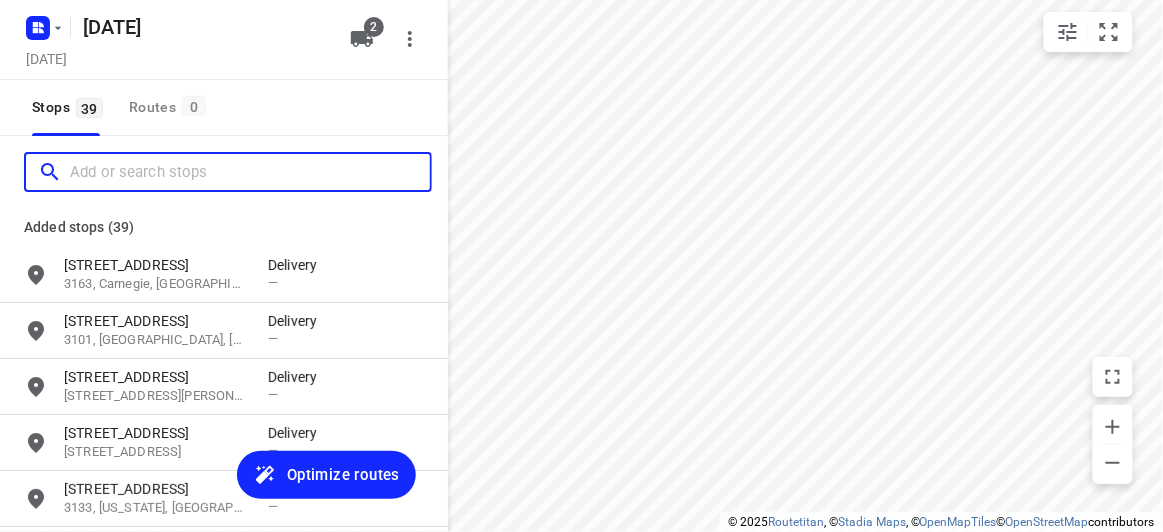 click at bounding box center (250, 172) 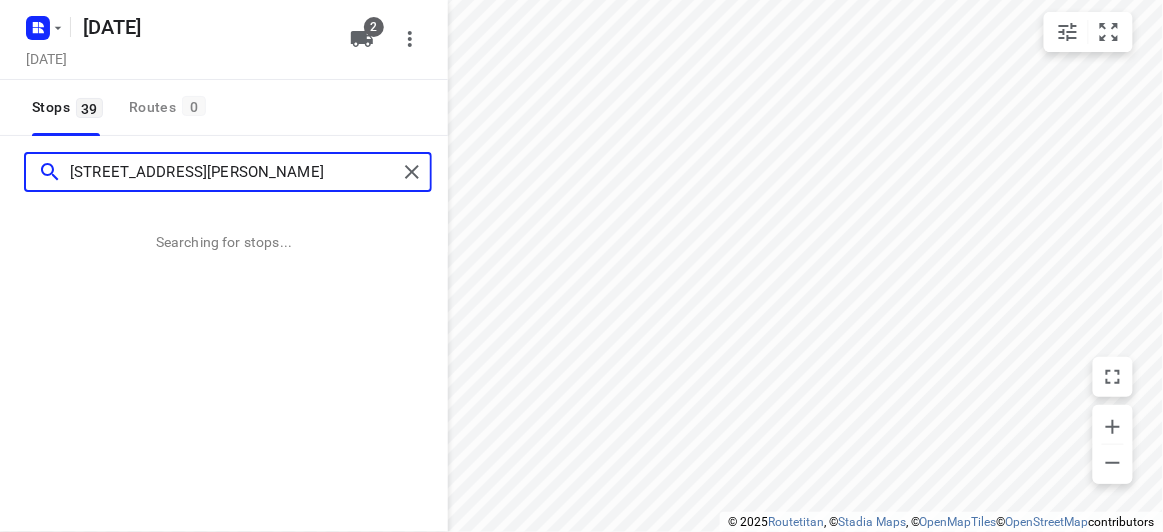 type on "1 McKenzie Street Doncaster east 3109" 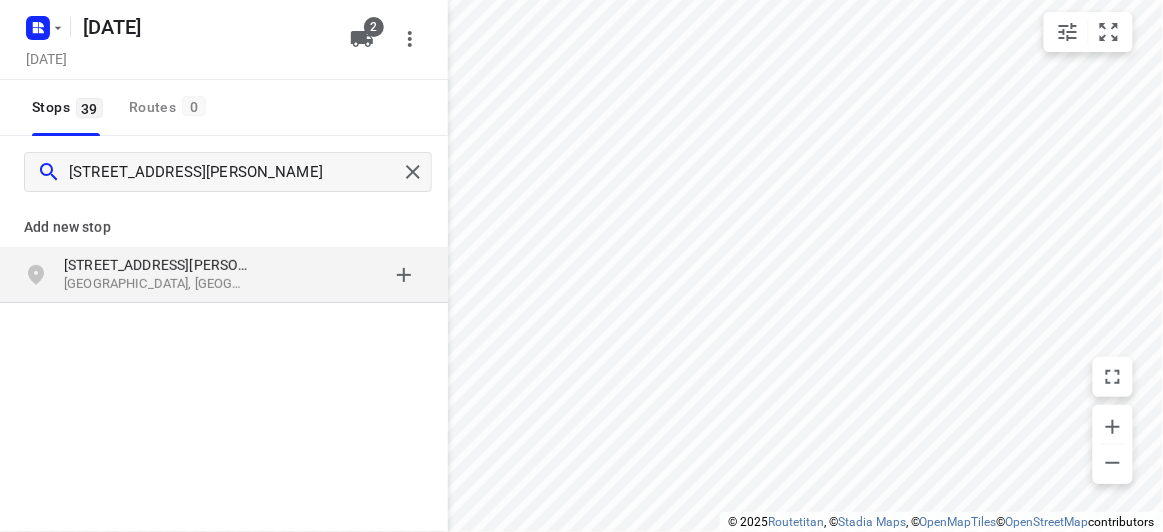 click on "Add new stop 1 McKenzie Street  Doncaster East VIC 3109, Australia" at bounding box center (224, 320) 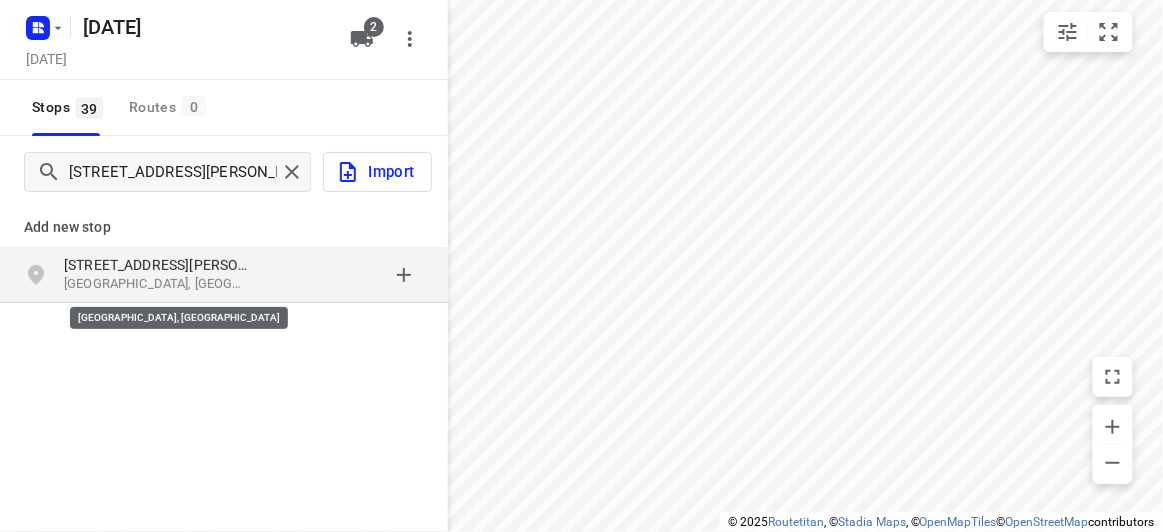 click on "Doncaster East VIC 3109, Australia" at bounding box center (156, 284) 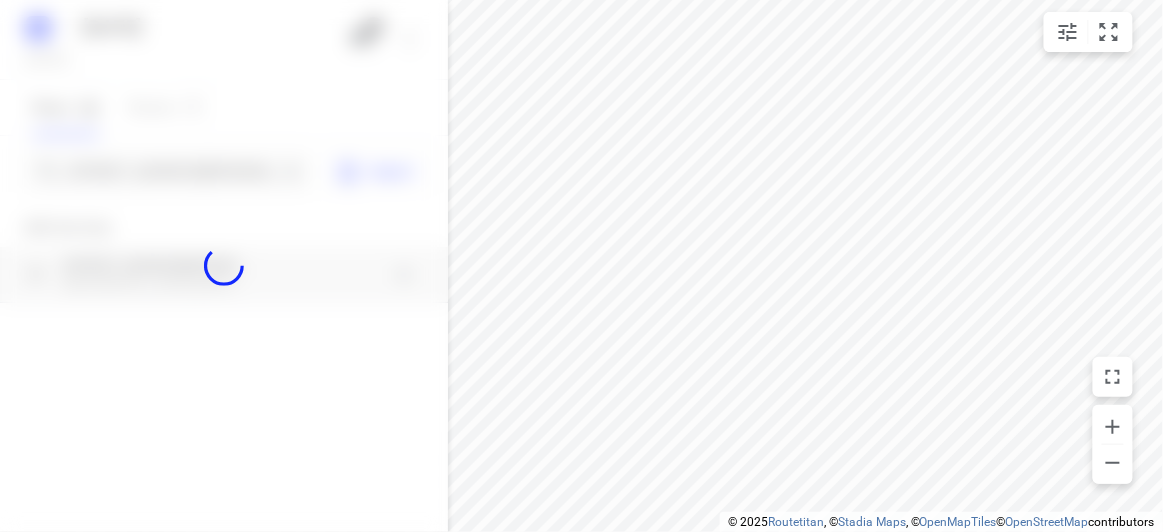 click at bounding box center [224, 266] 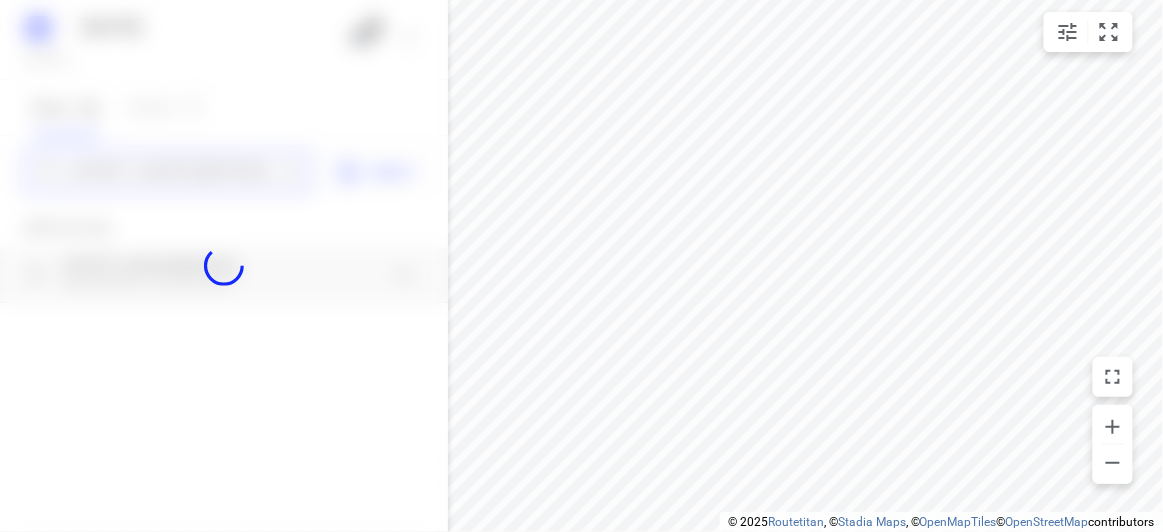 click on "1 McKenzie Street Doncaster east 3109" at bounding box center (173, 172) 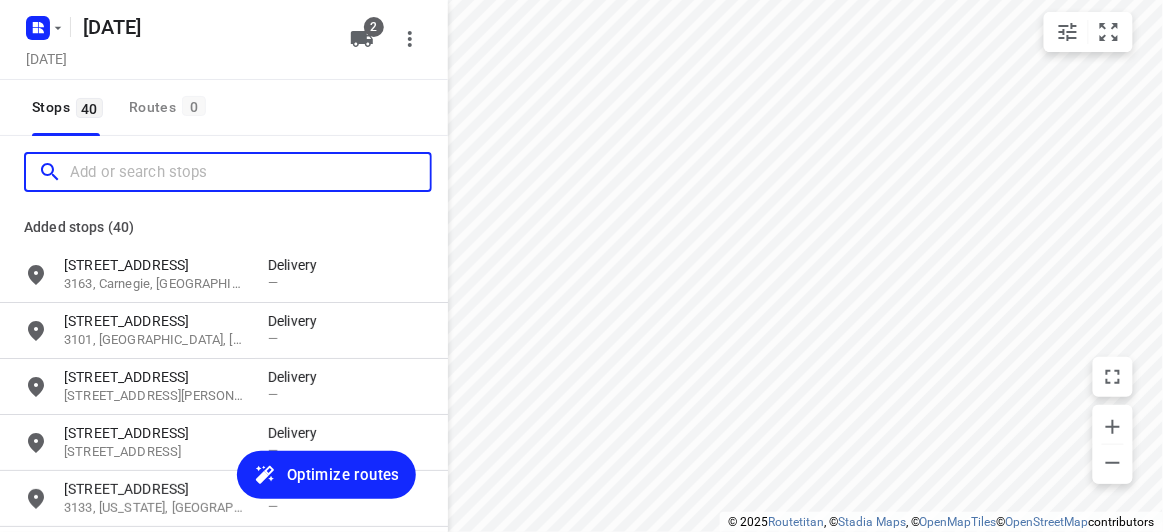 scroll, scrollTop: 0, scrollLeft: 0, axis: both 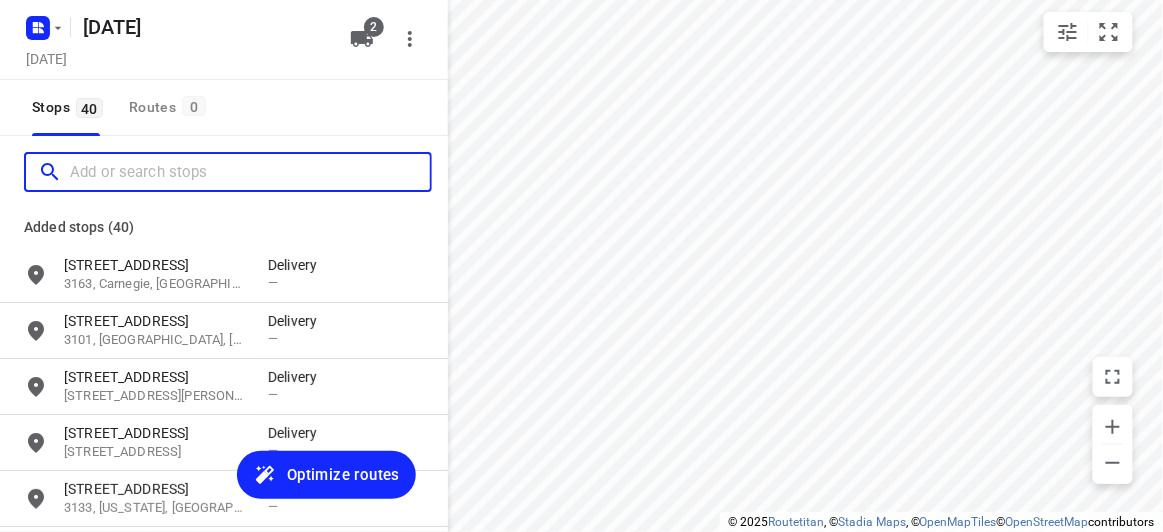 paste on "18 Treeby Court Springvale South Vic 3172" 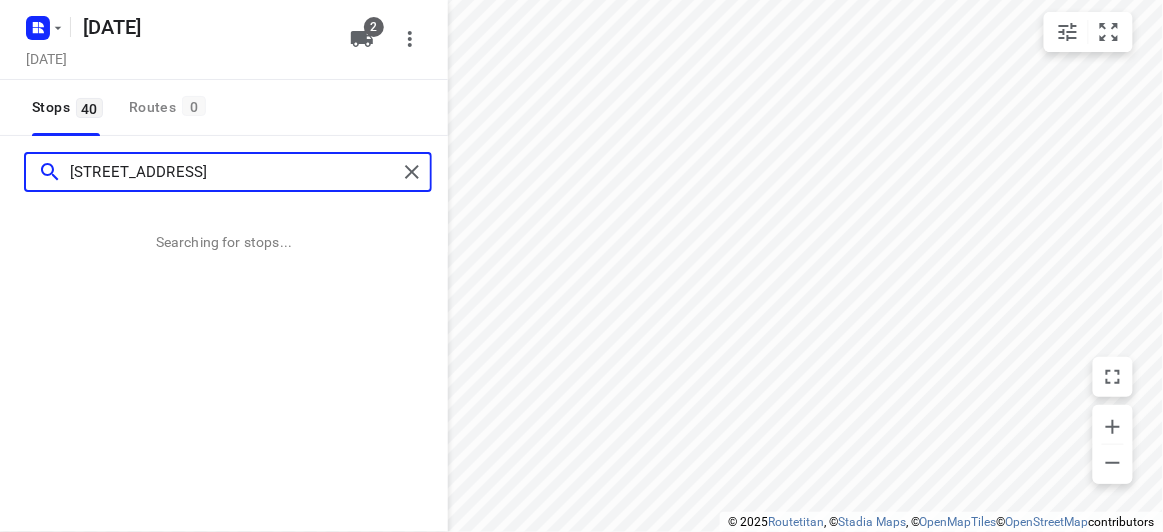 type on "18 Treeby Court Springvale South Vic 3172" 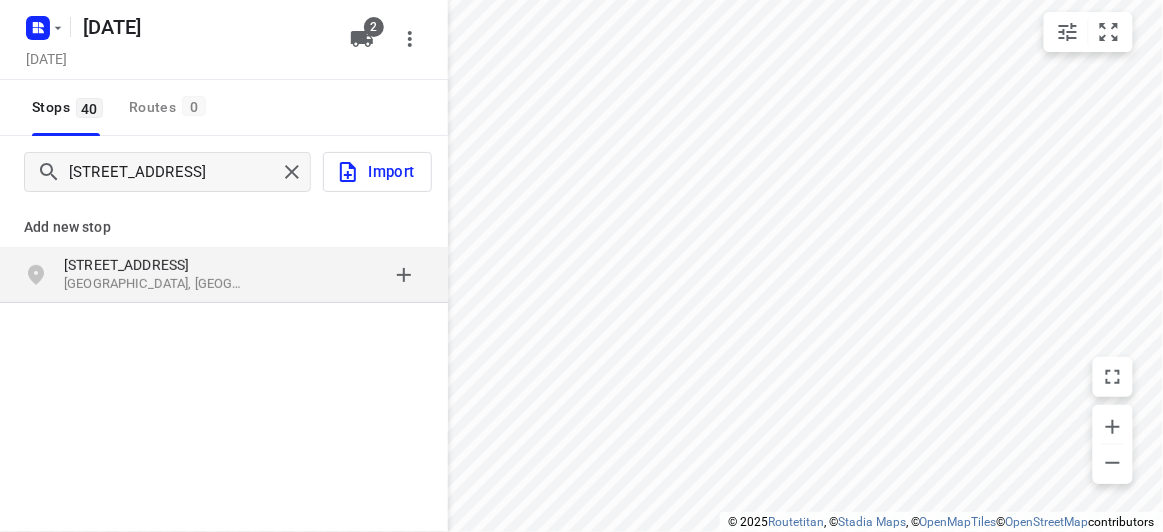 click on "Add new stop" at bounding box center (224, 227) 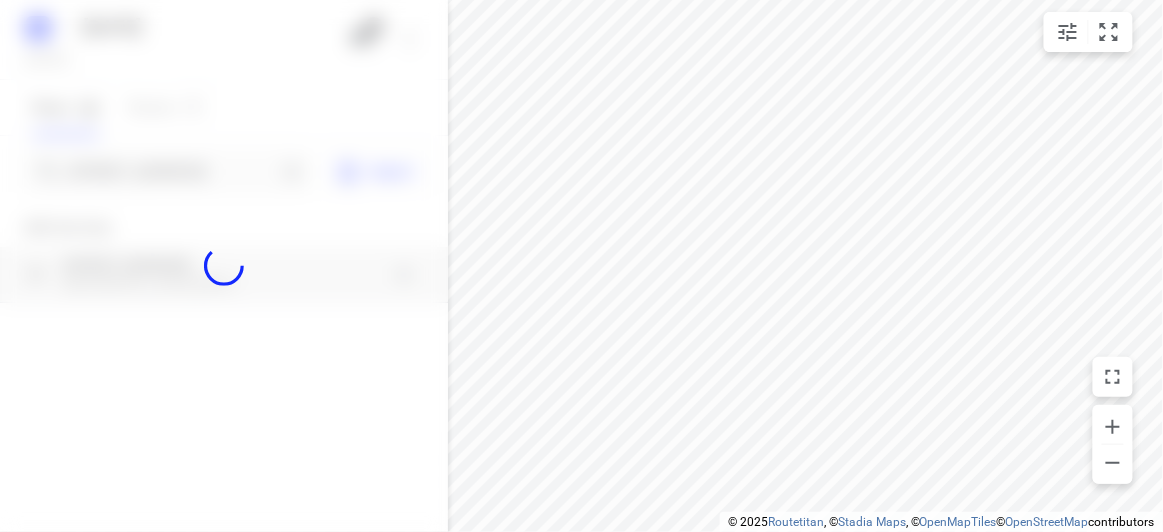 click at bounding box center (224, 266) 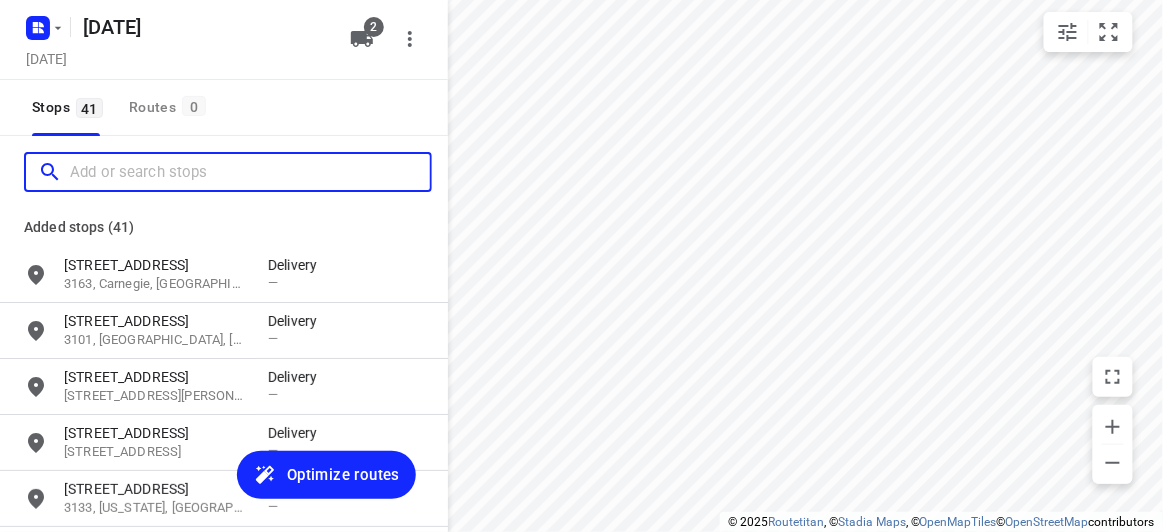 scroll, scrollTop: 0, scrollLeft: 0, axis: both 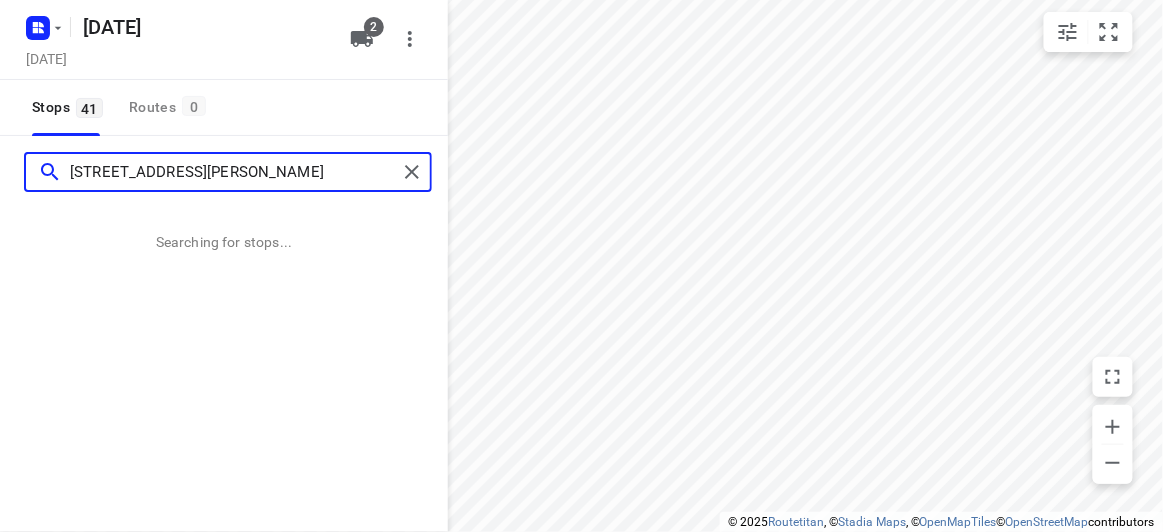 type on "3 Broomhill Avenue, Blackburn 3130" 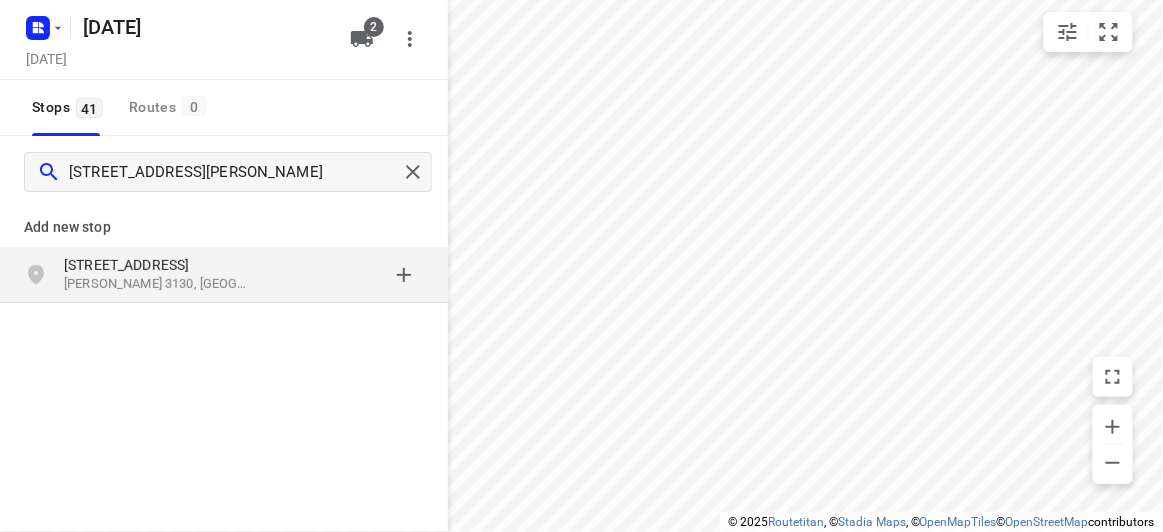 click on "3 Broomhill Avenue  Blackburn VIC 3130, Australia" at bounding box center [166, 275] 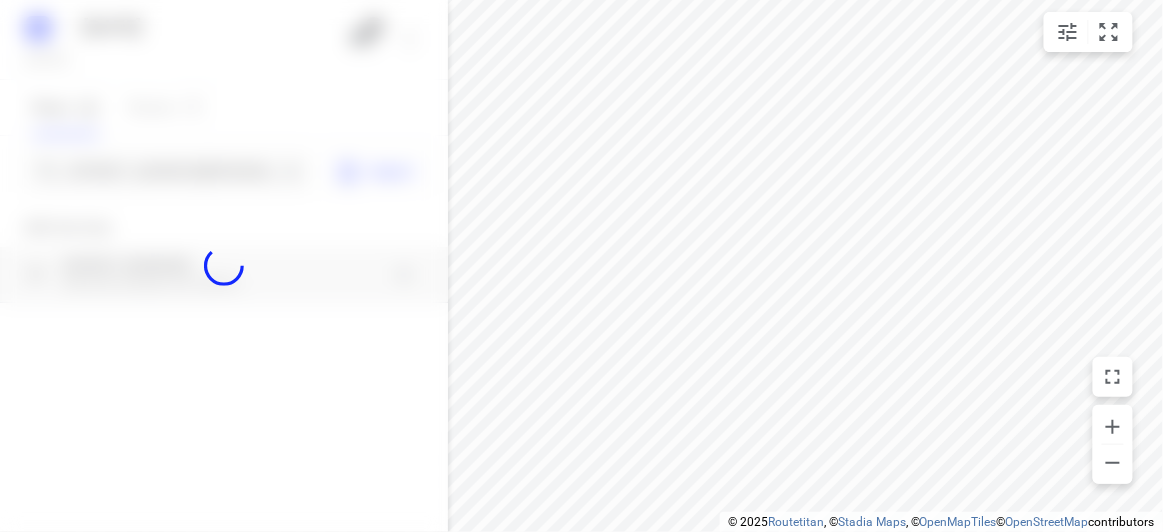 click at bounding box center [224, 266] 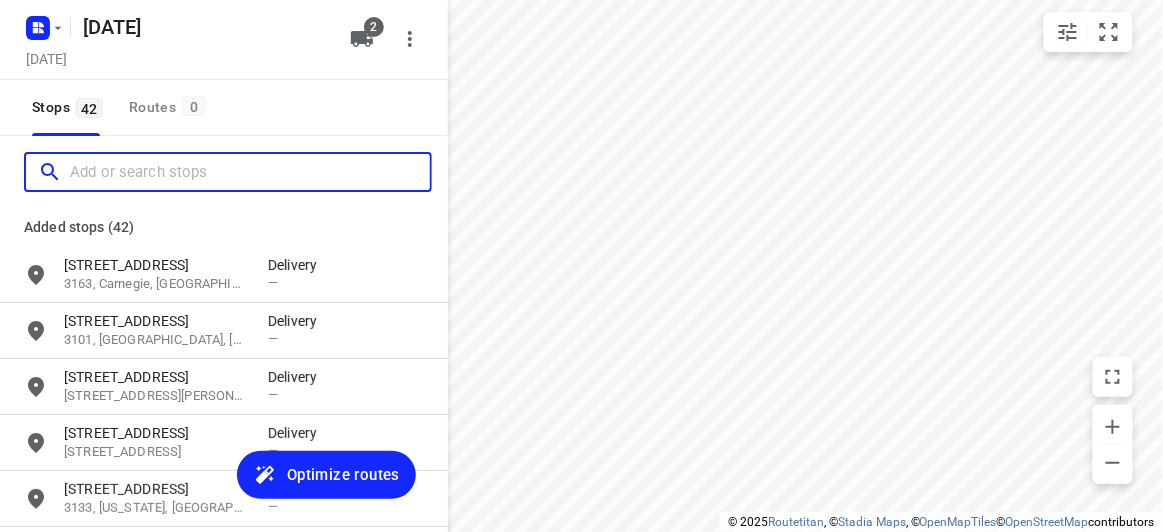 scroll, scrollTop: 0, scrollLeft: 0, axis: both 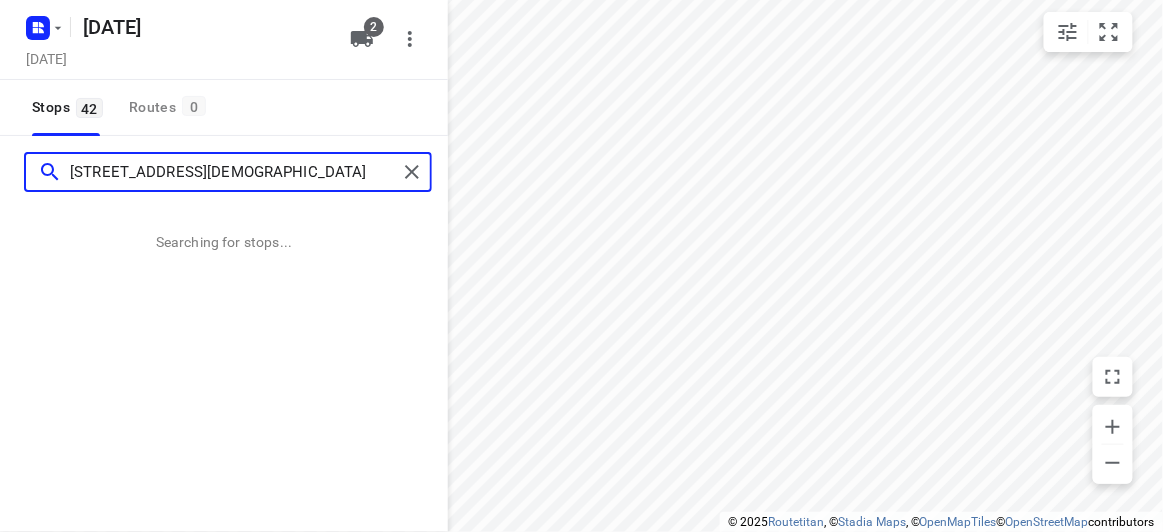 type on "5 Ashford Street Templestowe Lower 3107 VIC" 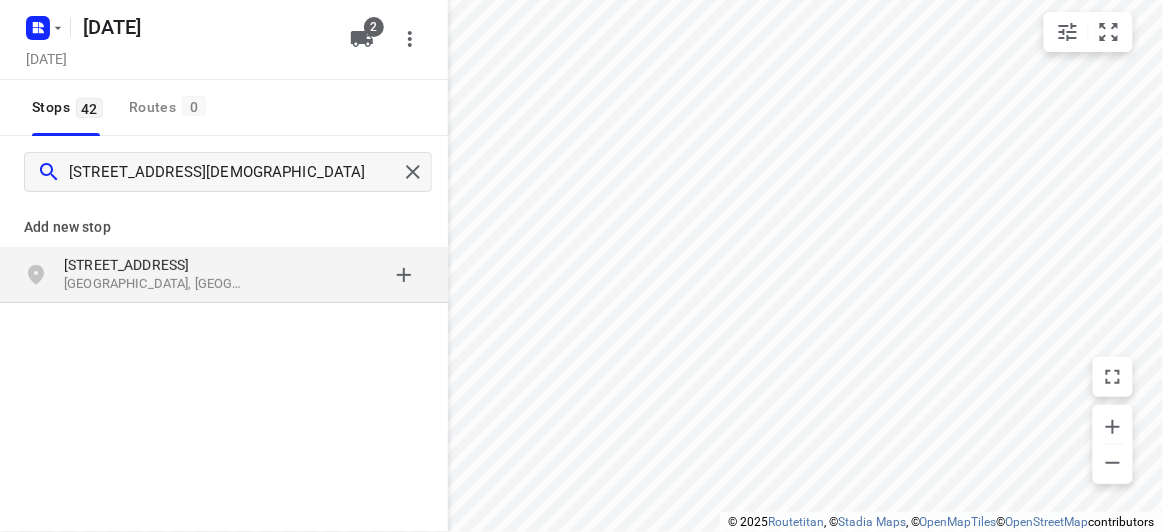 click on "Add new stop 5 Ashford Street  Templestowe Lower Victoria 3107, Australia" at bounding box center (224, 320) 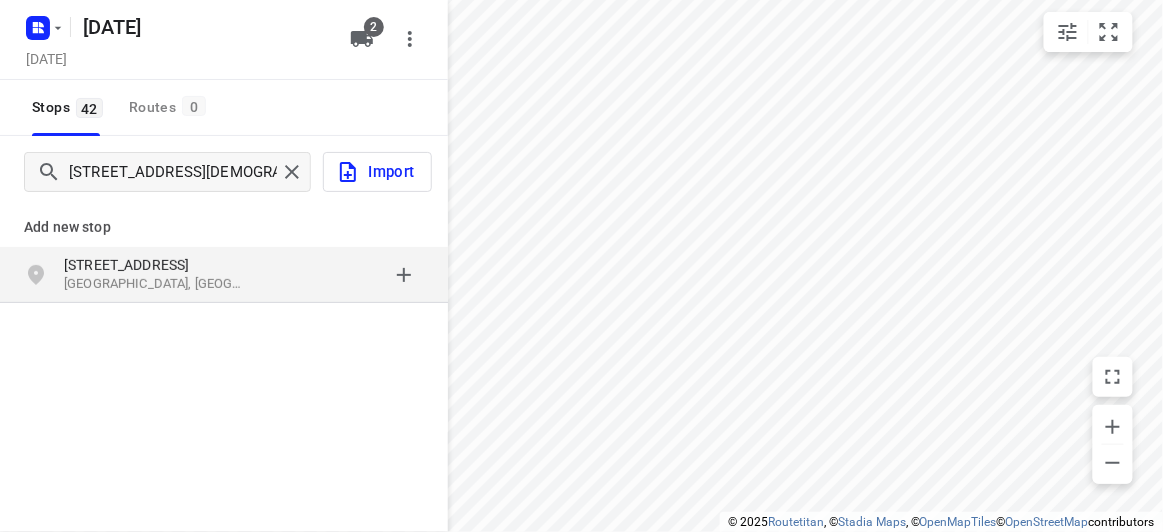click at bounding box center (346, 275) 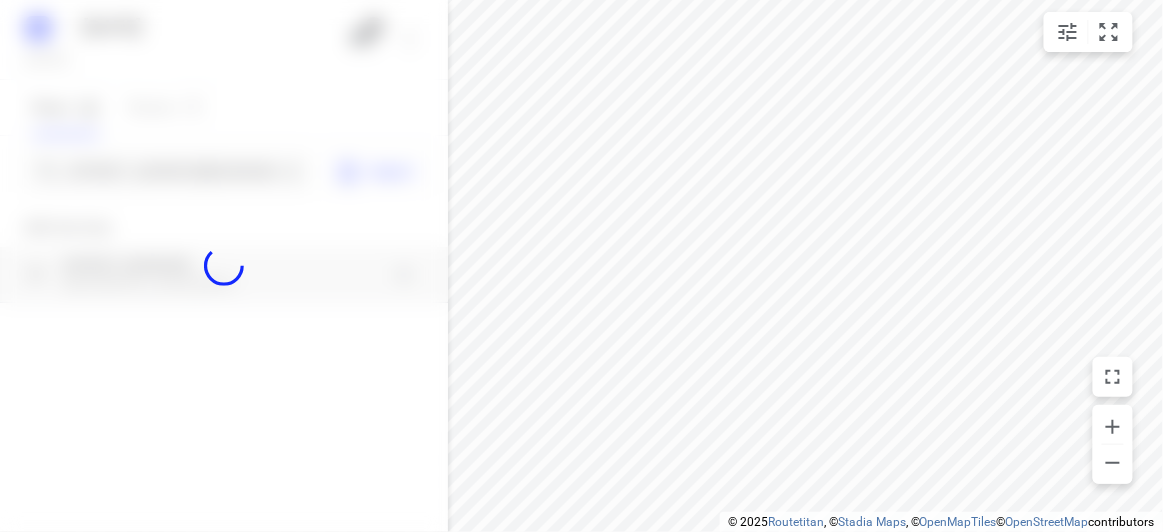 click at bounding box center (224, 266) 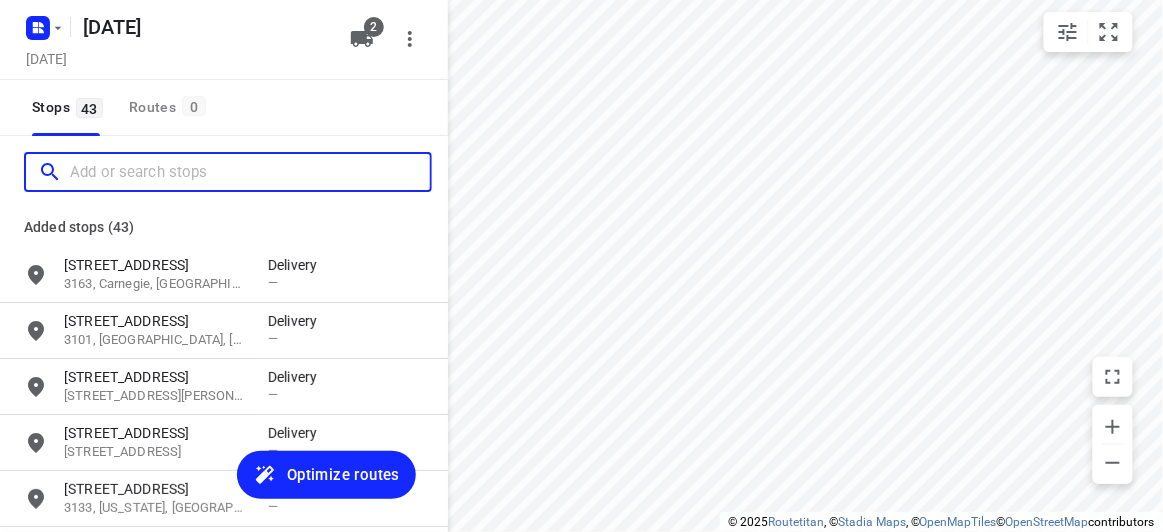scroll, scrollTop: 0, scrollLeft: 0, axis: both 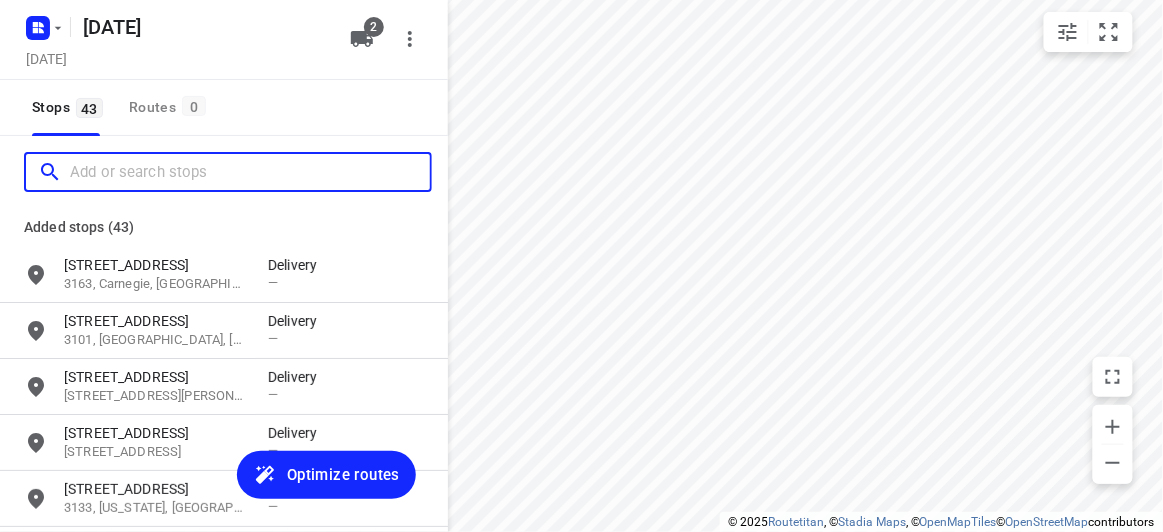 paste on "369 High Street Kew 3101" 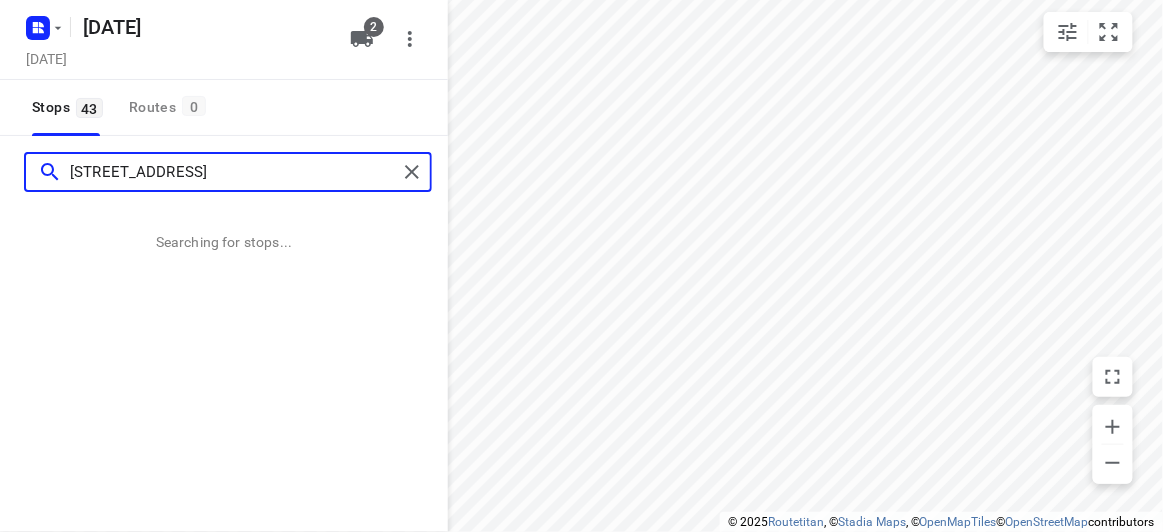 type on "369 High Street Kew 3101" 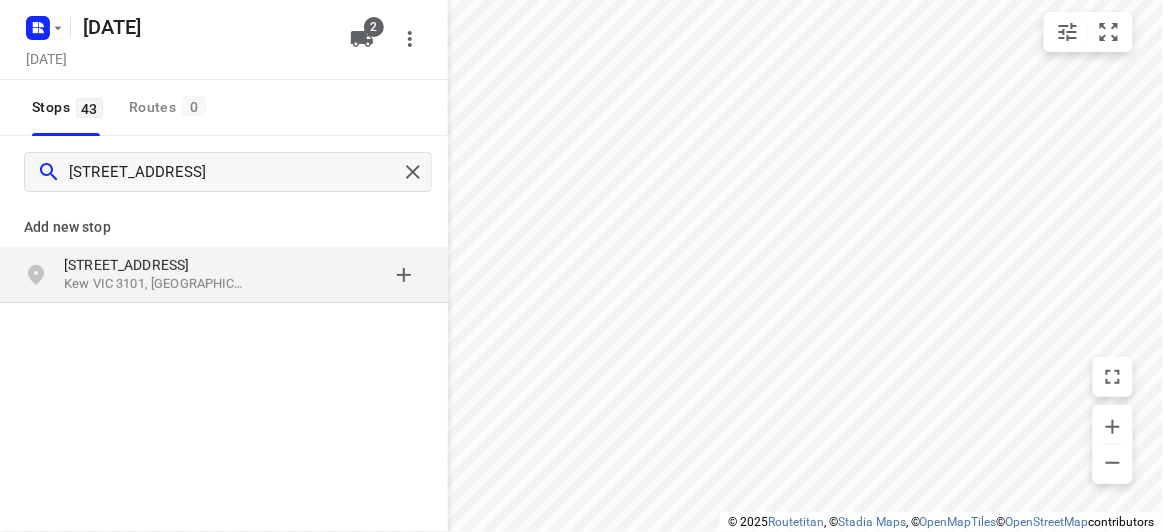 click on "369 High Street  Kew VIC 3101, Australia" at bounding box center (166, 275) 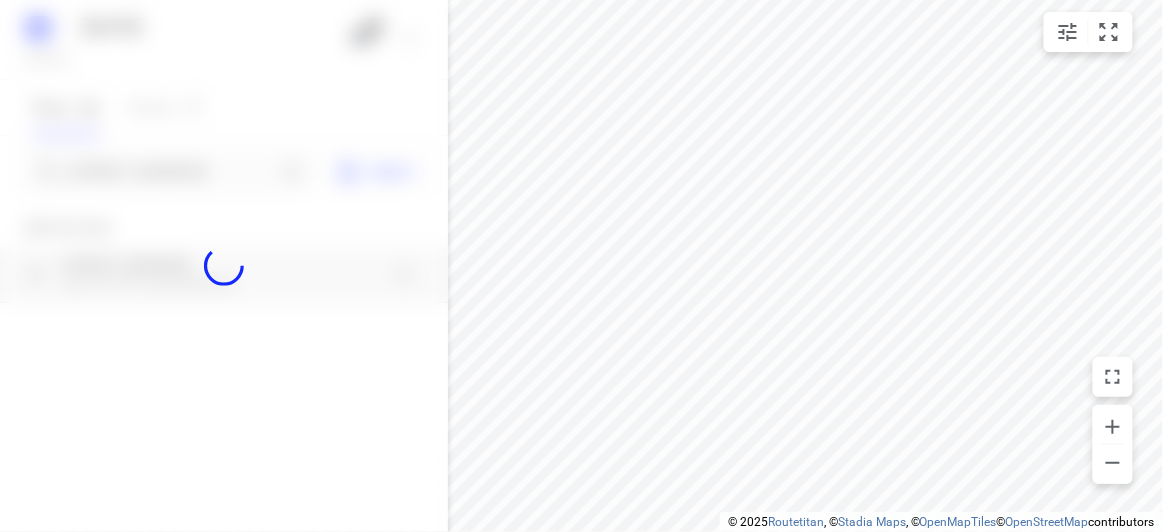 click at bounding box center (224, 266) 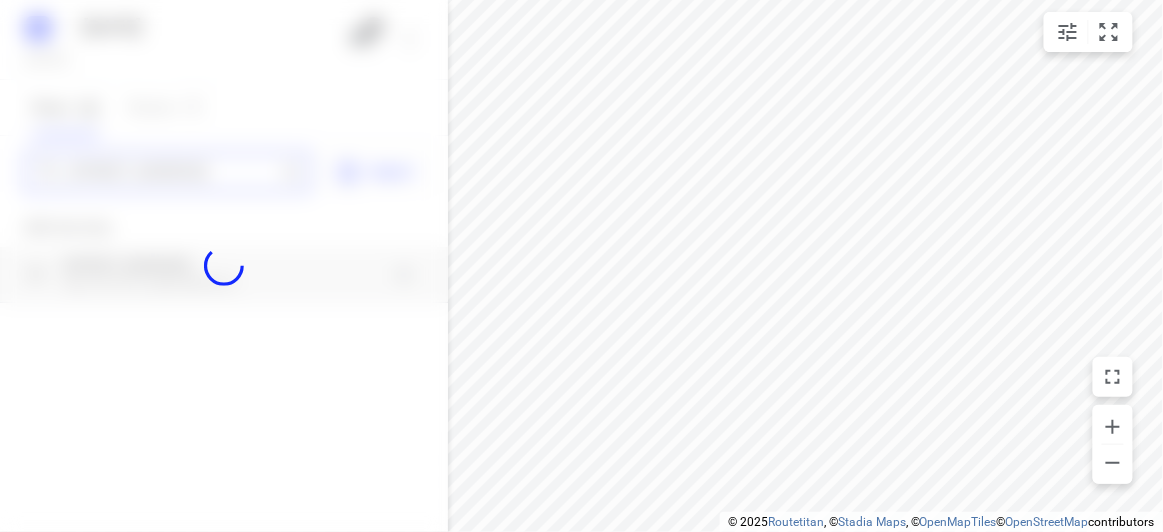click on "24 JULY 2025 Wednesday, Jul 23 2 Stops 43 Routes 0 369 High Street Kew 3101 Import Add new stop 369 High Street  Kew VIC 3101, Australia Routing Settings Optimization preference Shortest distance distance Optimization preference Distance Format KM km Distance Format Default stop duration 5 minutes Default stop duration Default stop load 1 units Default stop load Allow late stops   Maximum amount of time drivers may be late at a stop Allow reloads BETA   Vehicles may return to the depot to load more stops. Fixed departure time   Vehicles must depart at the start of their working hours Cancel Save" at bounding box center [224, 266] 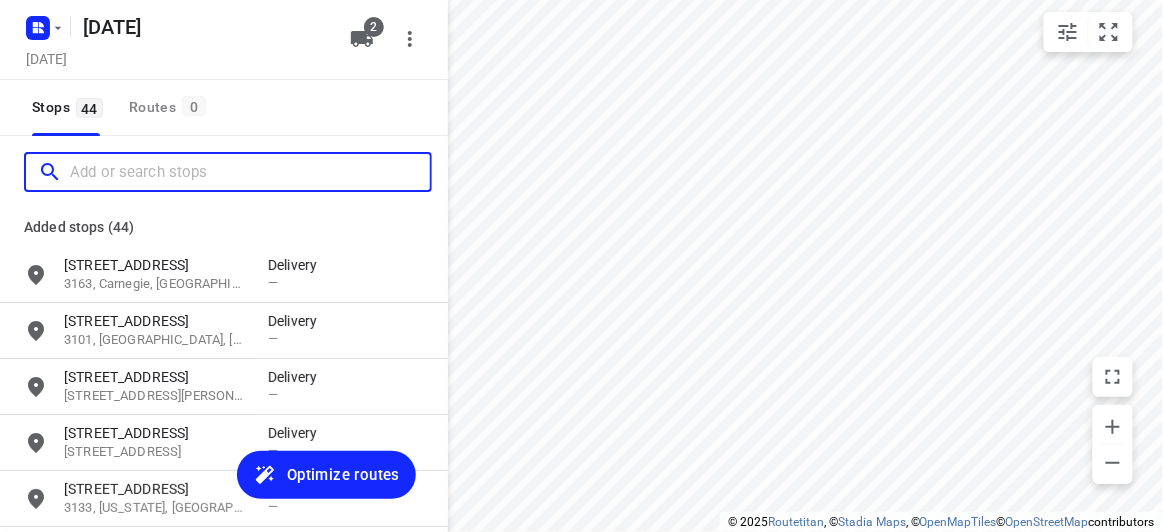 paste on ", 65 Winfield Road, Balwyn North, VIC 3104" 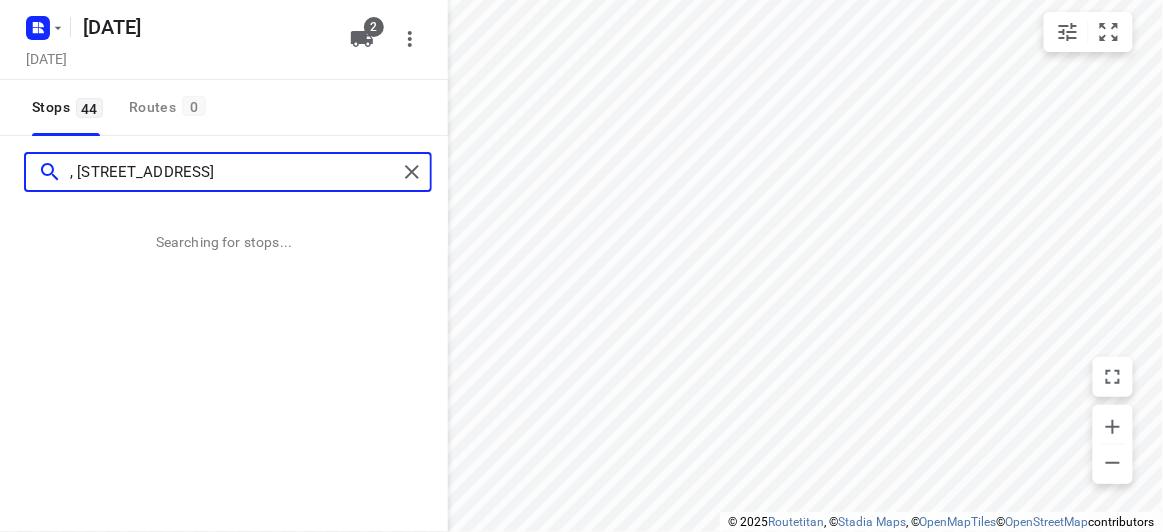type on ", 65 Winfield Road, Balwyn North, VIC 3104" 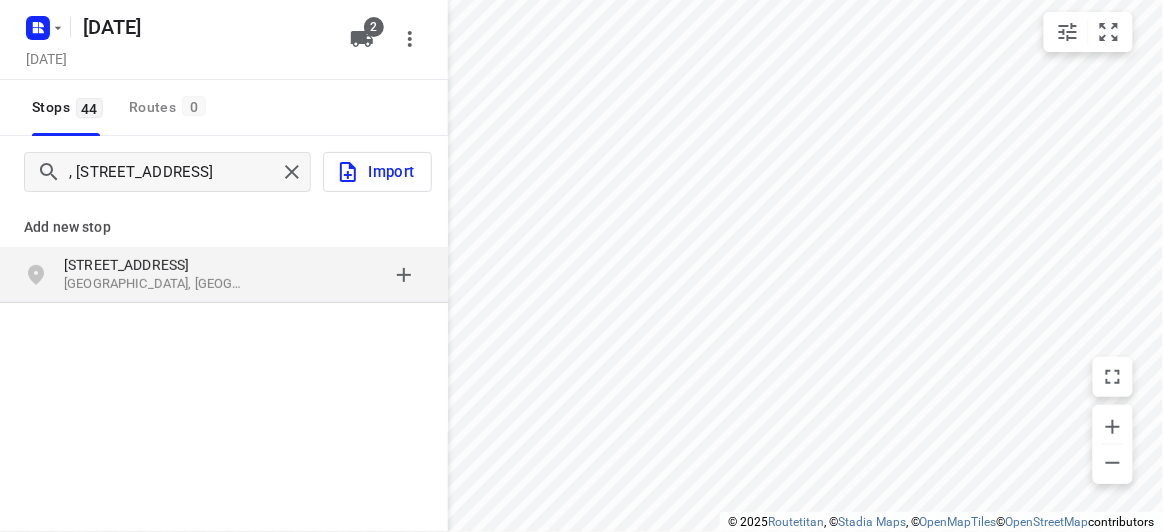 click on "Add new stop 65 Winfield Road  Balwyn North VIC 3104, Australia" at bounding box center [224, 320] 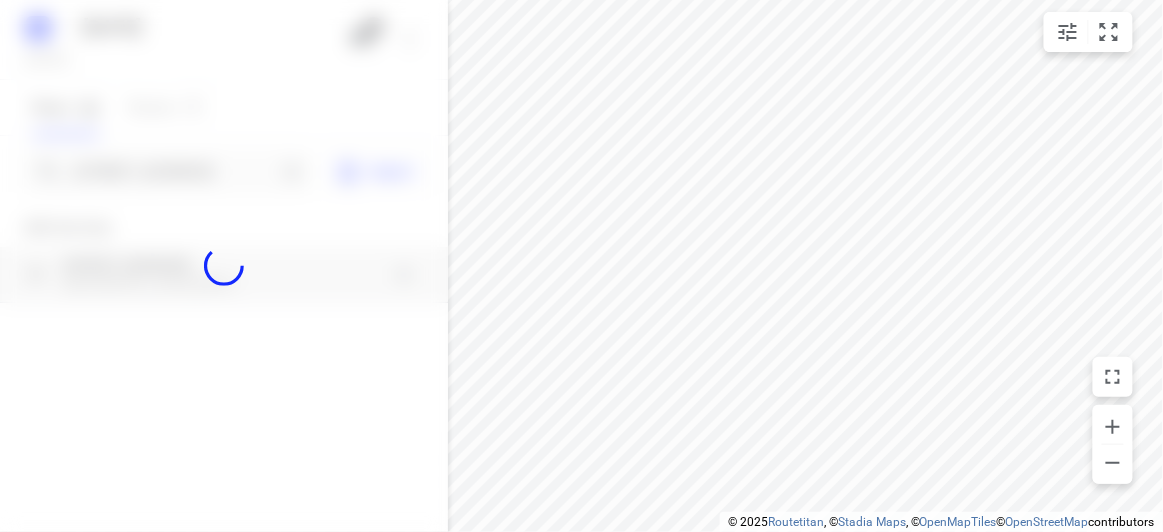 click at bounding box center [224, 266] 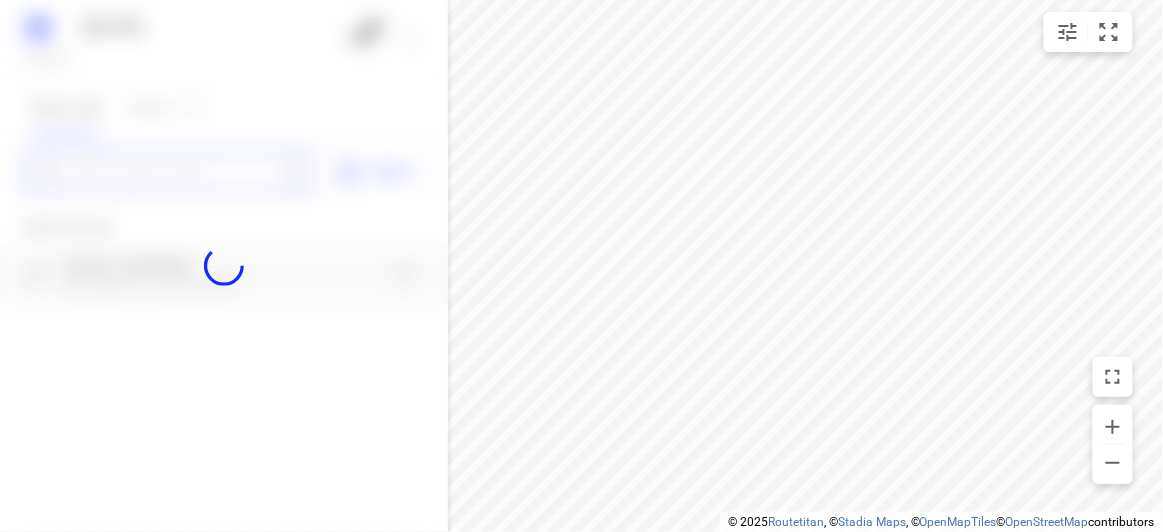 paste on "6 Cookson way Burwood vic3125" 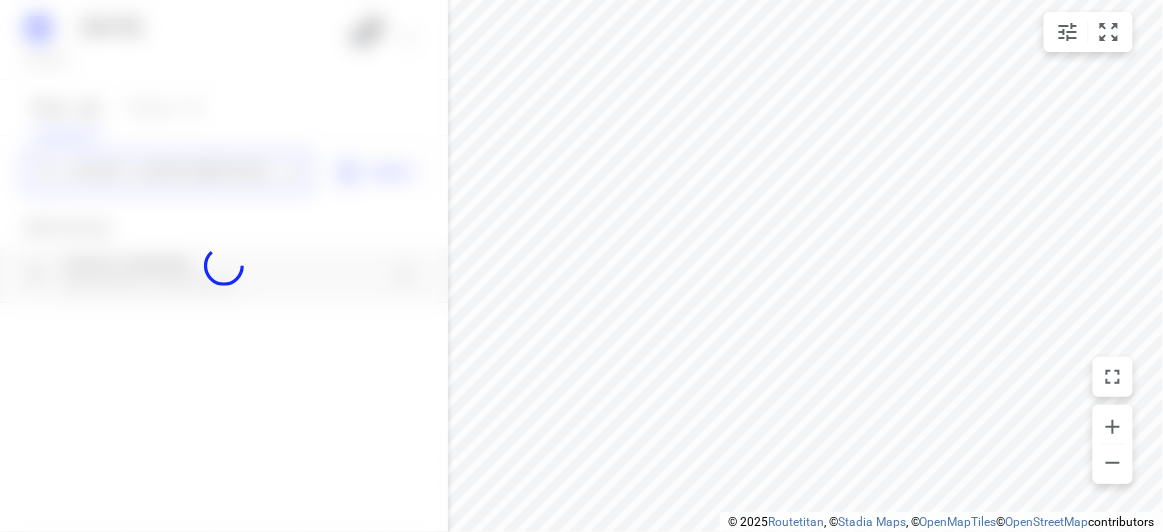 scroll, scrollTop: 0, scrollLeft: 0, axis: both 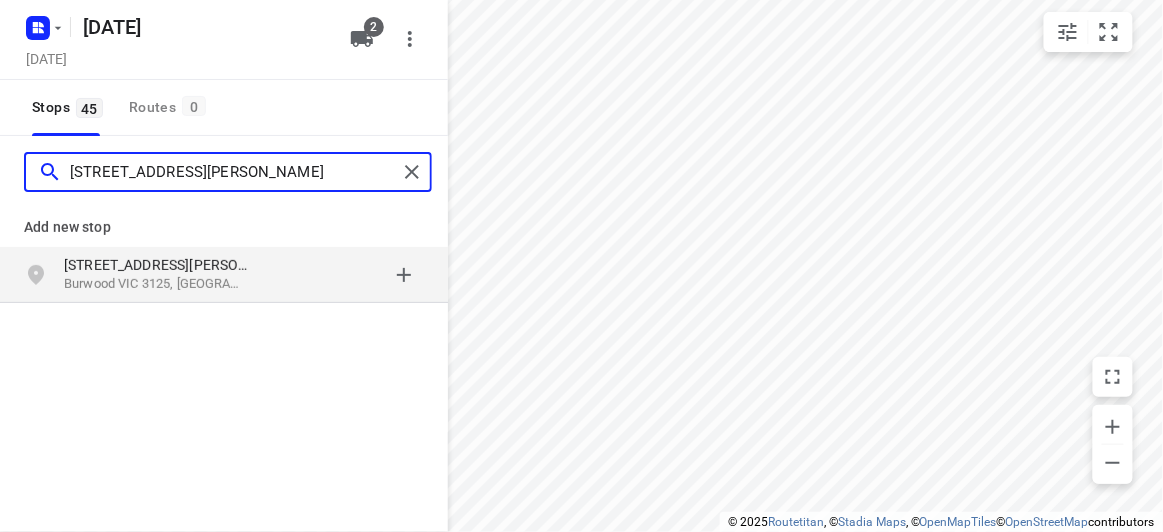 type on "6 Cookson way Burwood vic3125" 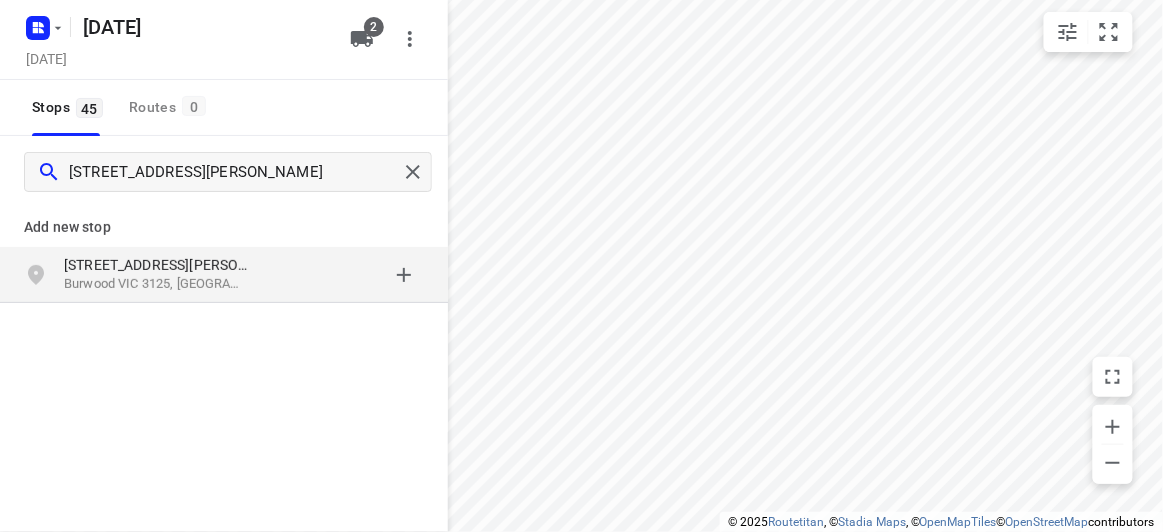 click on "[STREET_ADDRESS][PERSON_NAME]" at bounding box center (156, 265) 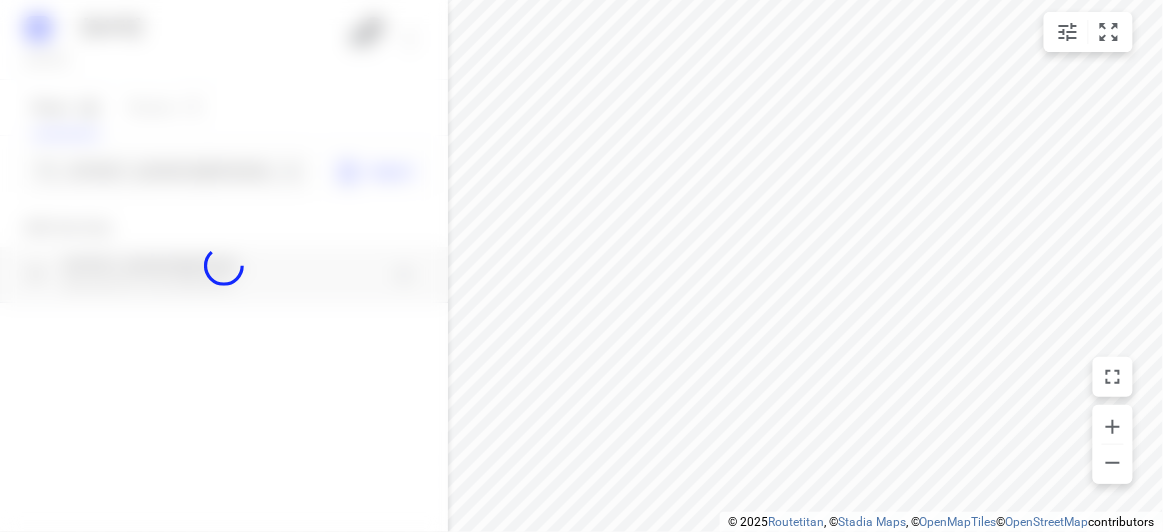 click at bounding box center [224, 266] 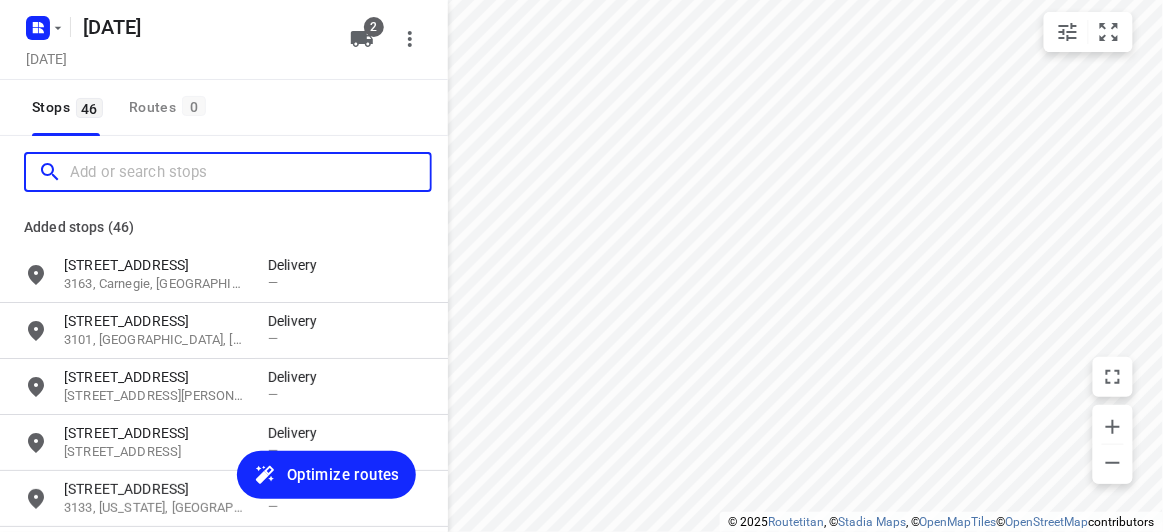 scroll, scrollTop: 0, scrollLeft: 0, axis: both 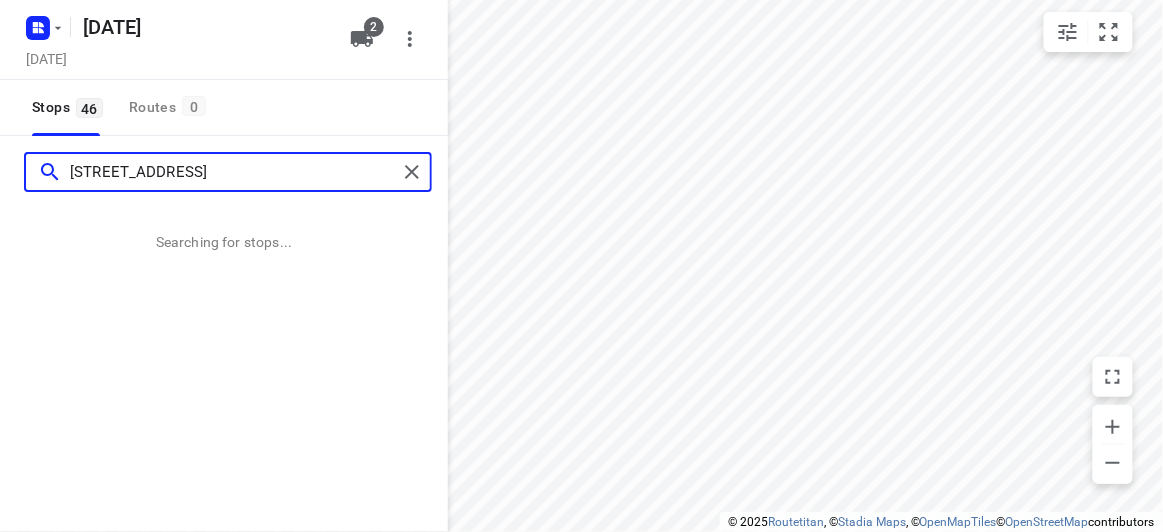 type on "19 panorama court Bulleen 3105" 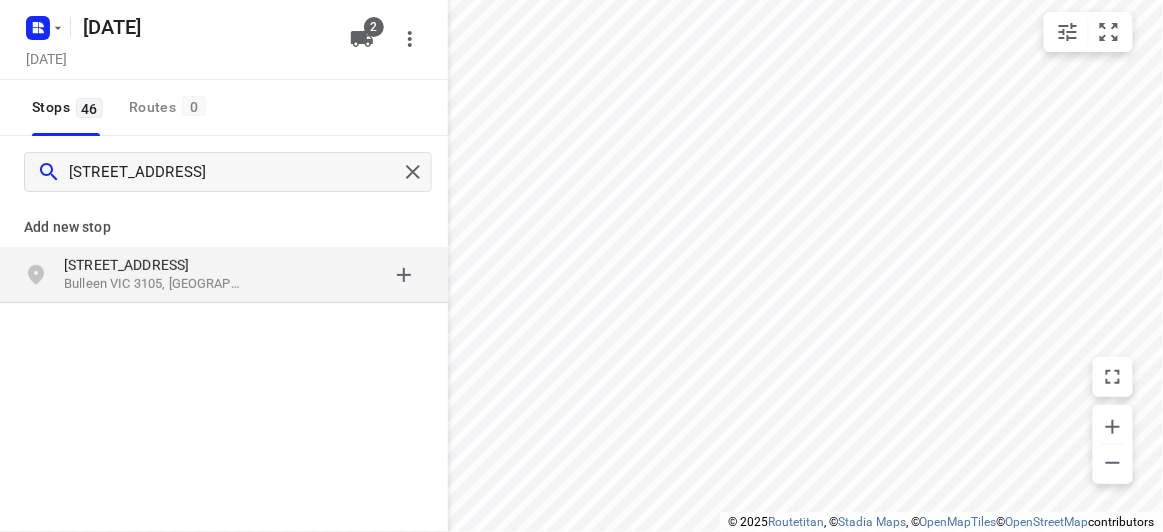 click on "19 Panorama Court  Bulleen VIC 3105, Australia" at bounding box center (224, 275) 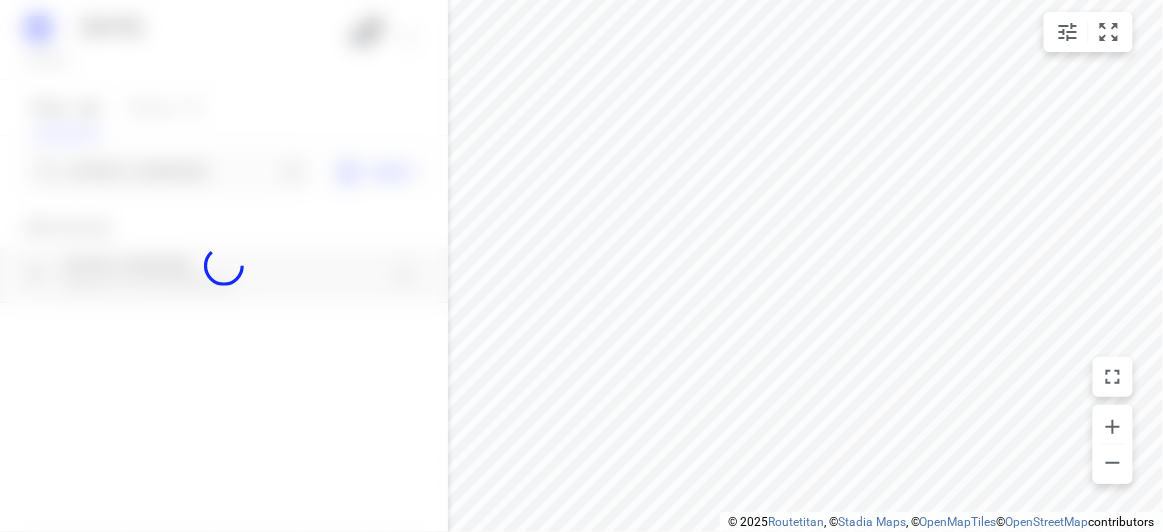 click at bounding box center (224, 266) 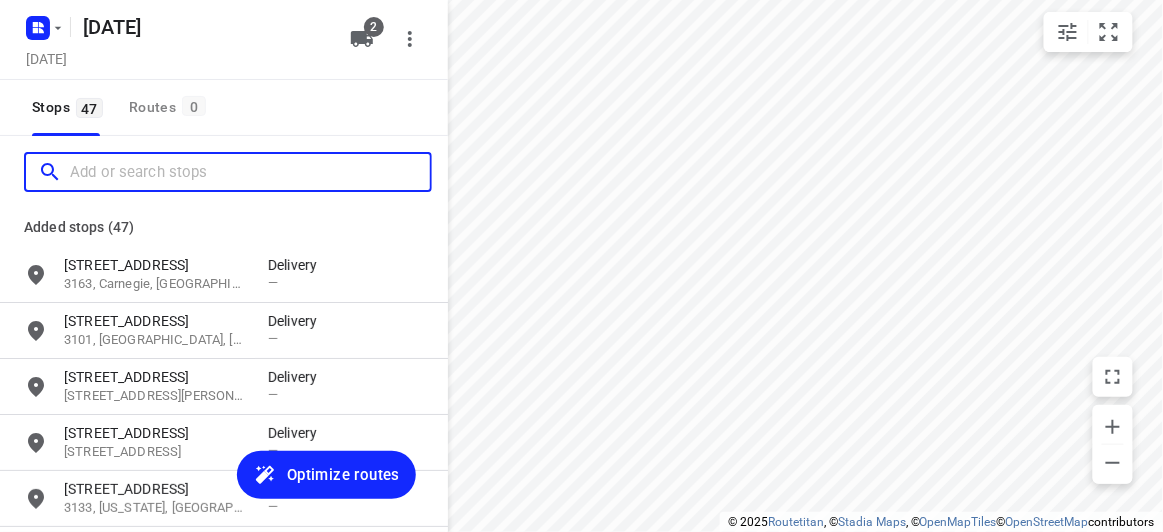 scroll, scrollTop: 0, scrollLeft: 0, axis: both 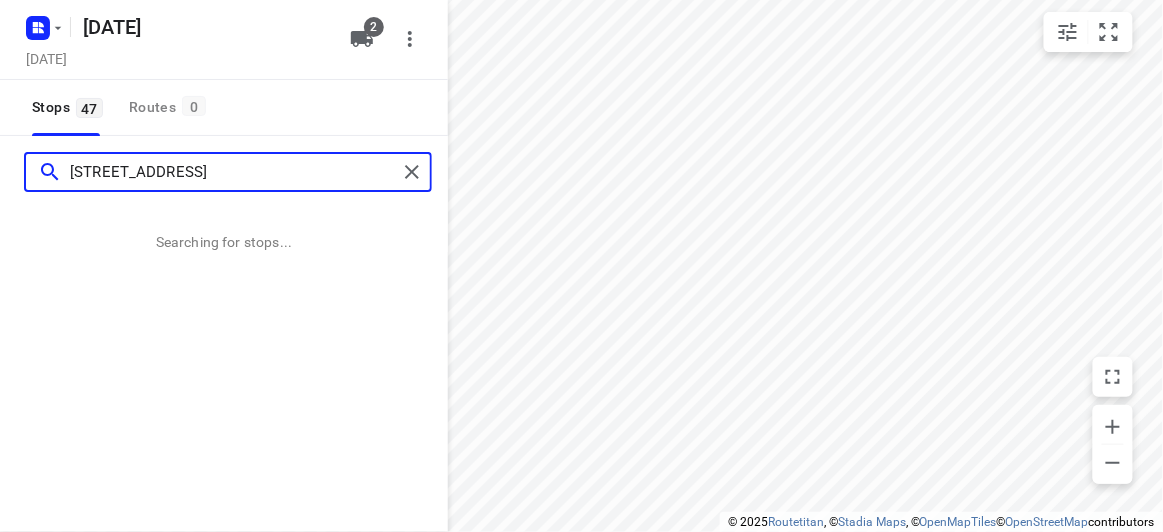 type on "21 Chancellor drive Wheelers Hill 3150" 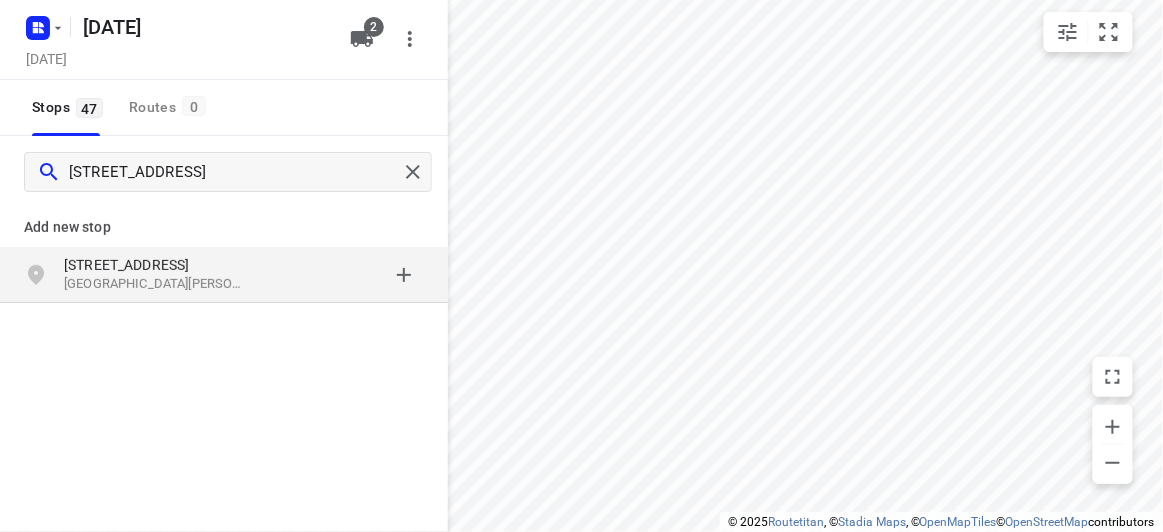 click on "21 Chancellor Drive  Wheelers Hill VIC 3150, Australia" at bounding box center [224, 275] 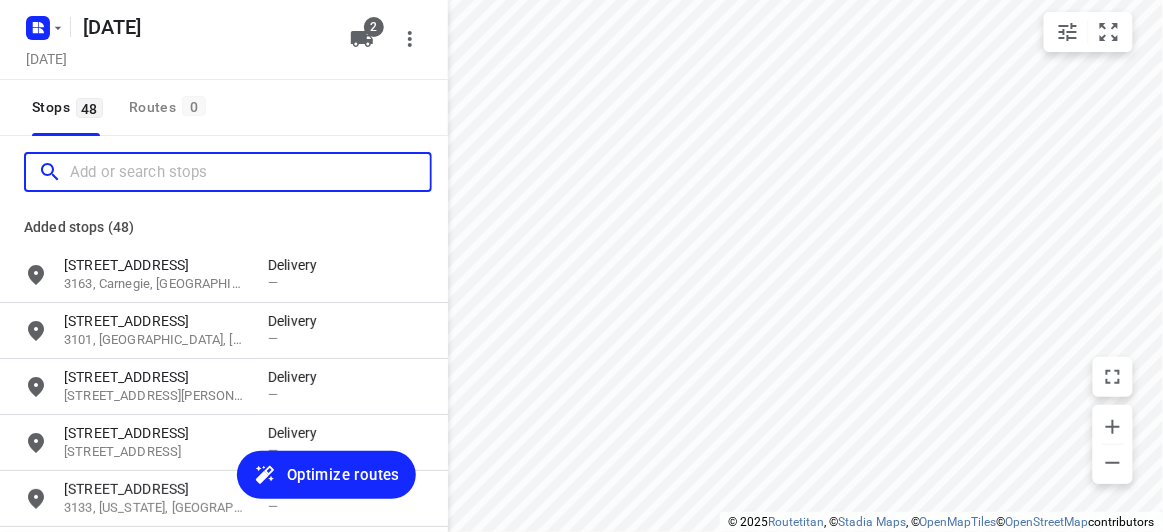 scroll, scrollTop: 0, scrollLeft: 0, axis: both 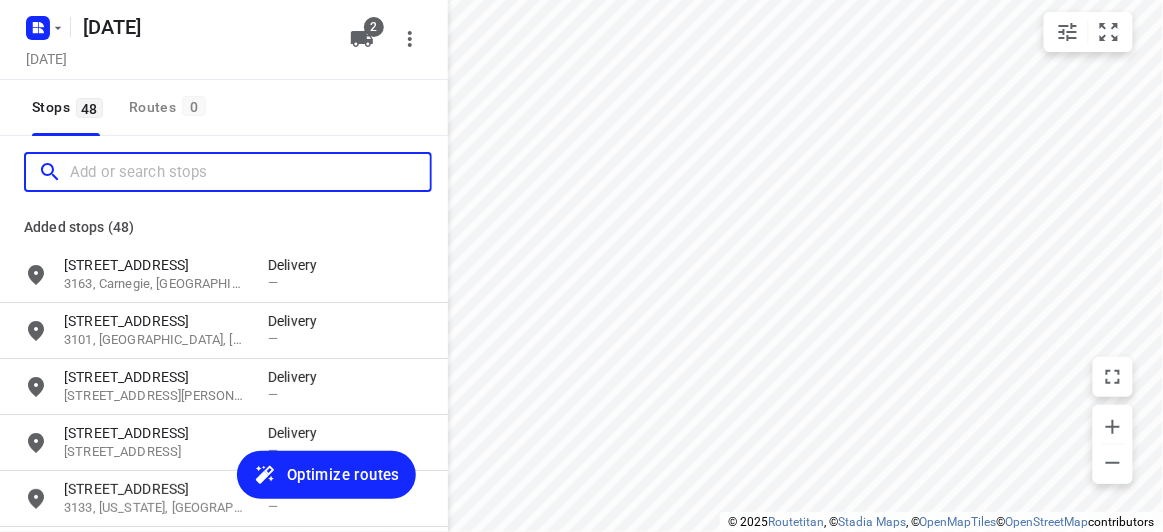 paste on "59 Monash Avenue Balwyn 3103" 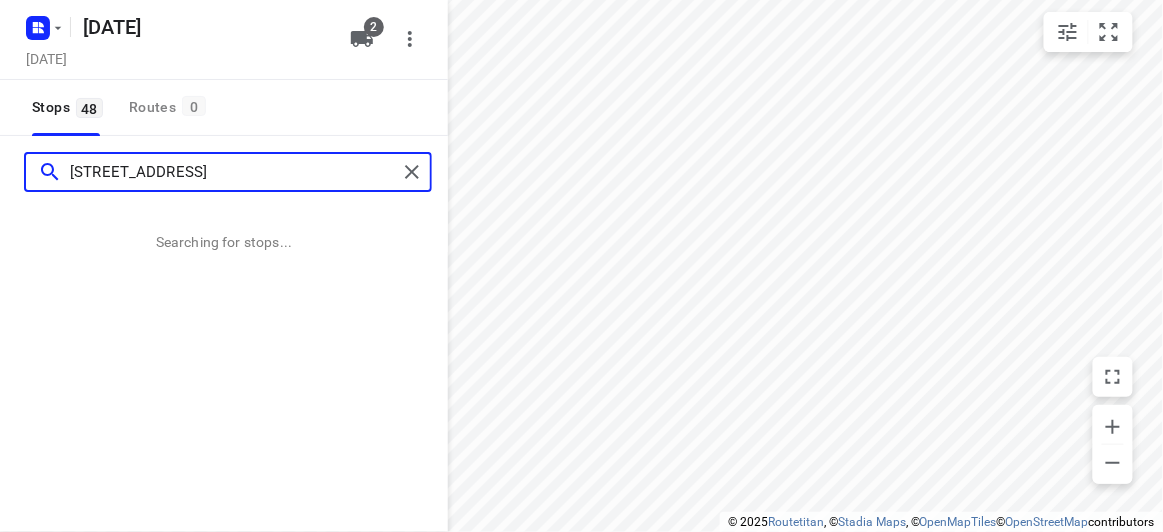 type on "59 Monash Avenue Balwyn 3103" 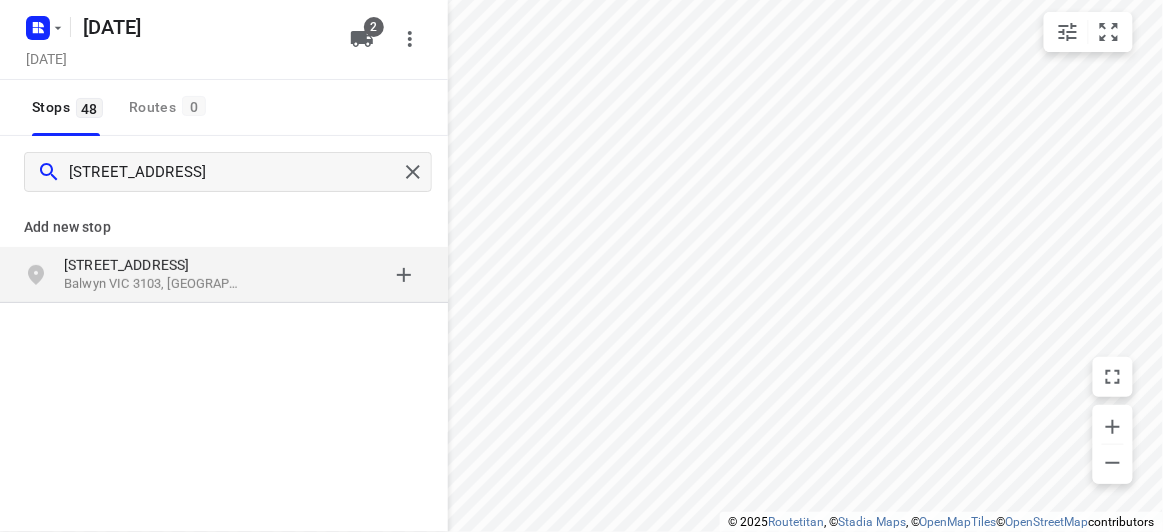 click on "[STREET_ADDRESS]" at bounding box center [156, 265] 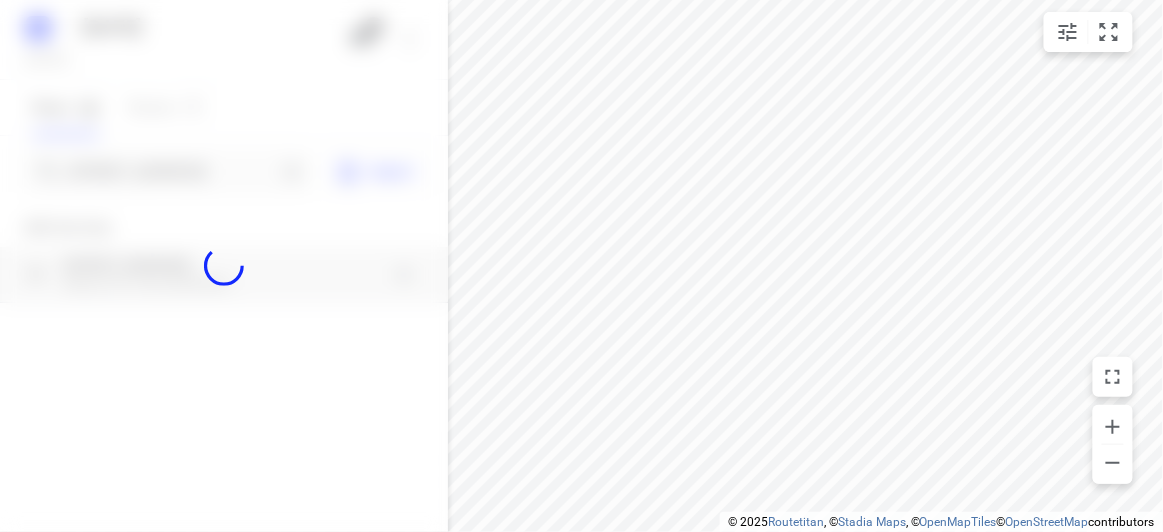 click at bounding box center (224, 266) 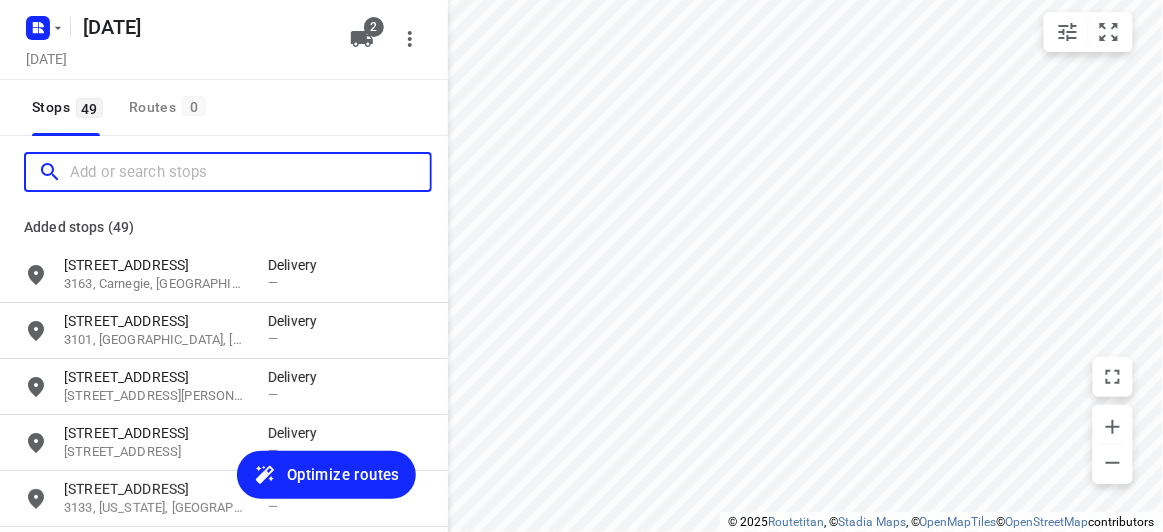 paste on "34 Orchard Crescent Mont Albert North 3129" 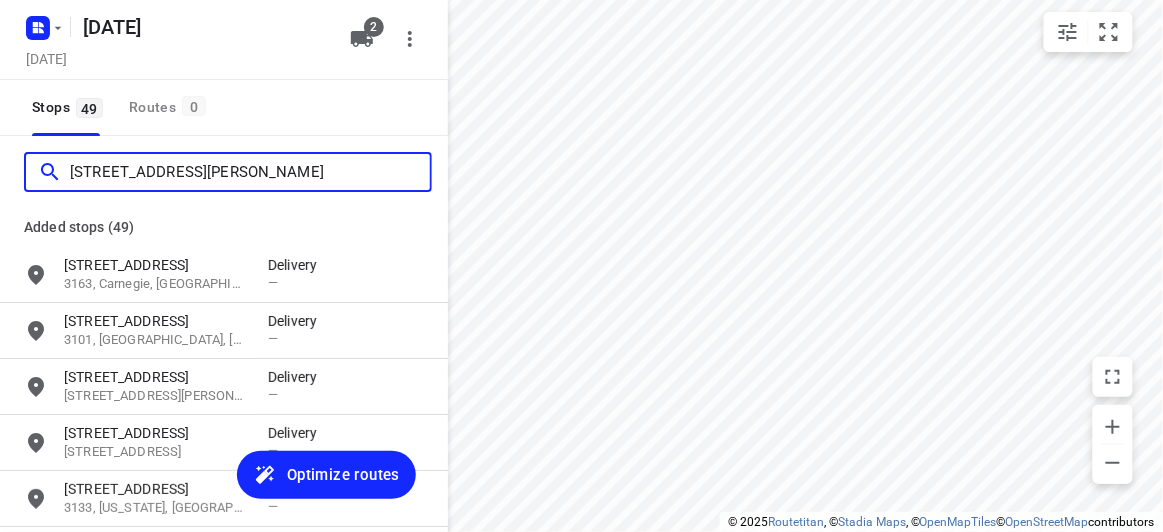 scroll, scrollTop: 0, scrollLeft: 0, axis: both 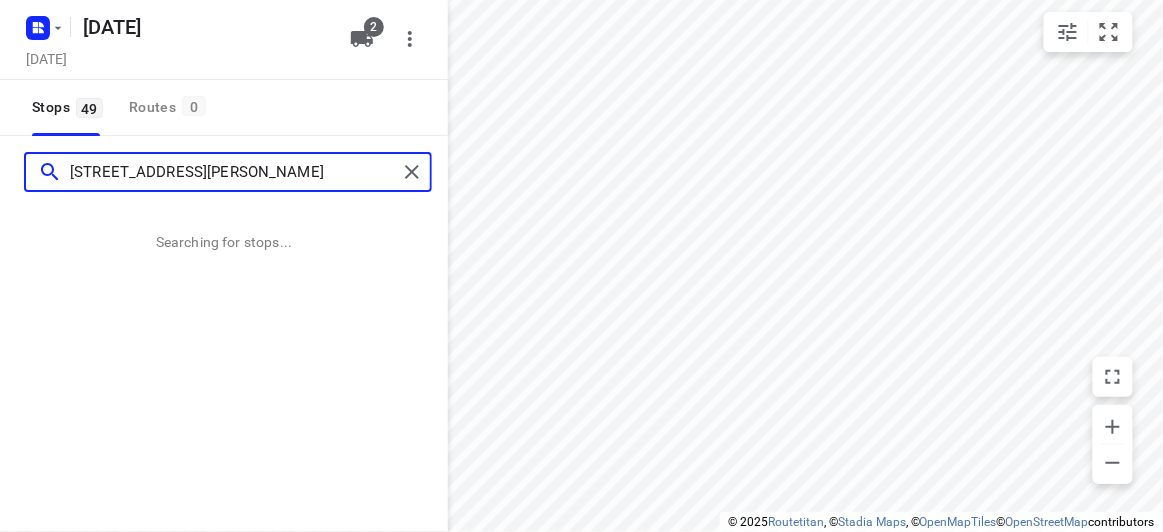 type on "34 Orchard Crescent Mont Albert North 3129" 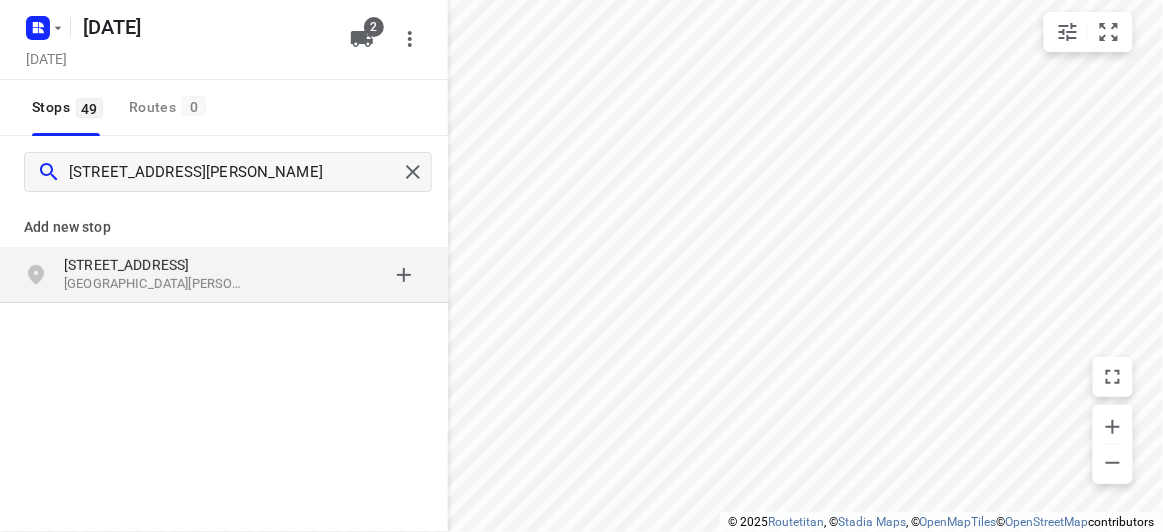 click at bounding box center (346, 275) 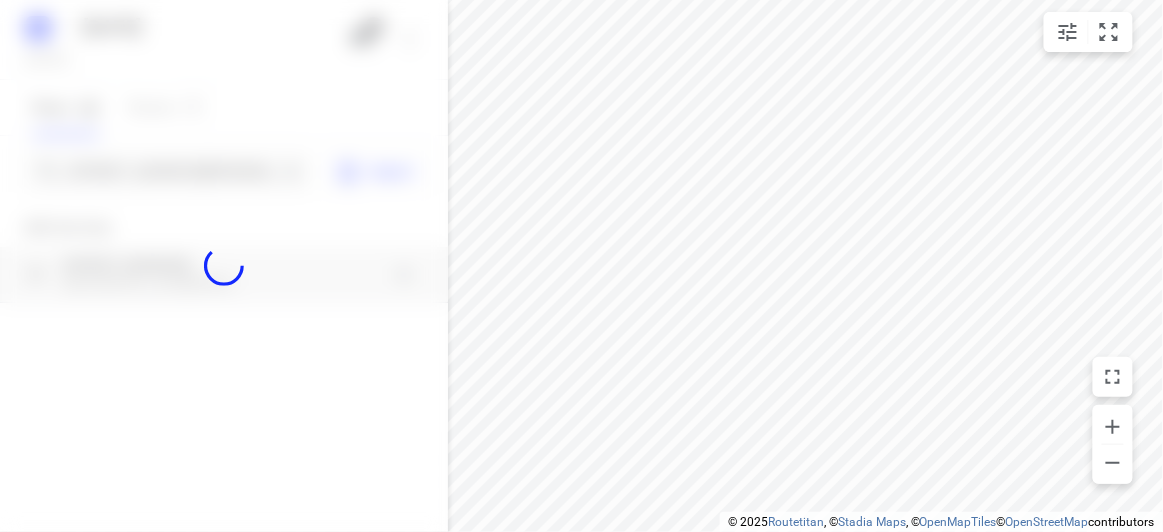 click at bounding box center [224, 266] 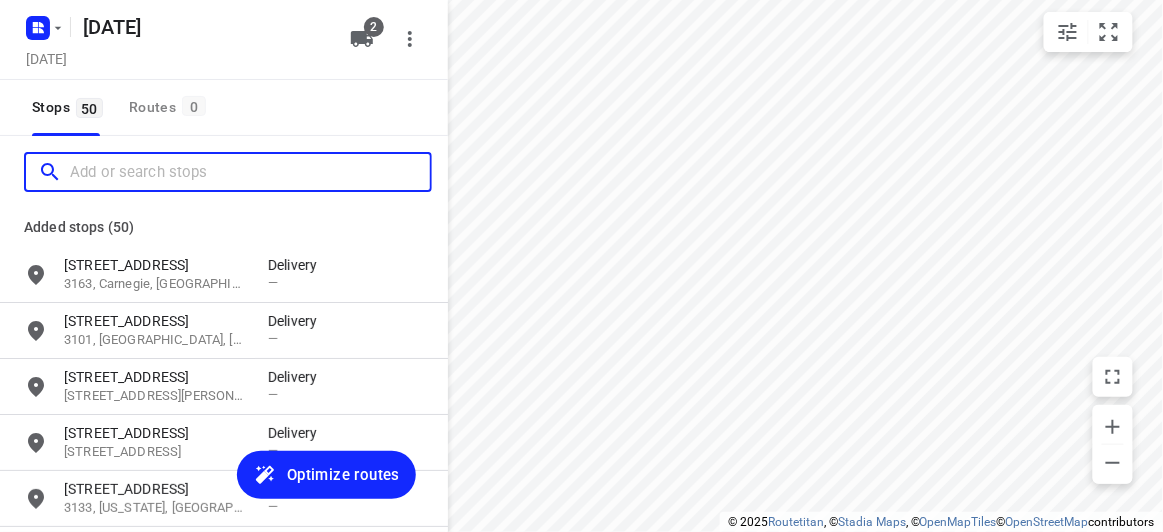 paste on "8 newhaven road, burwood East, vic,3151" 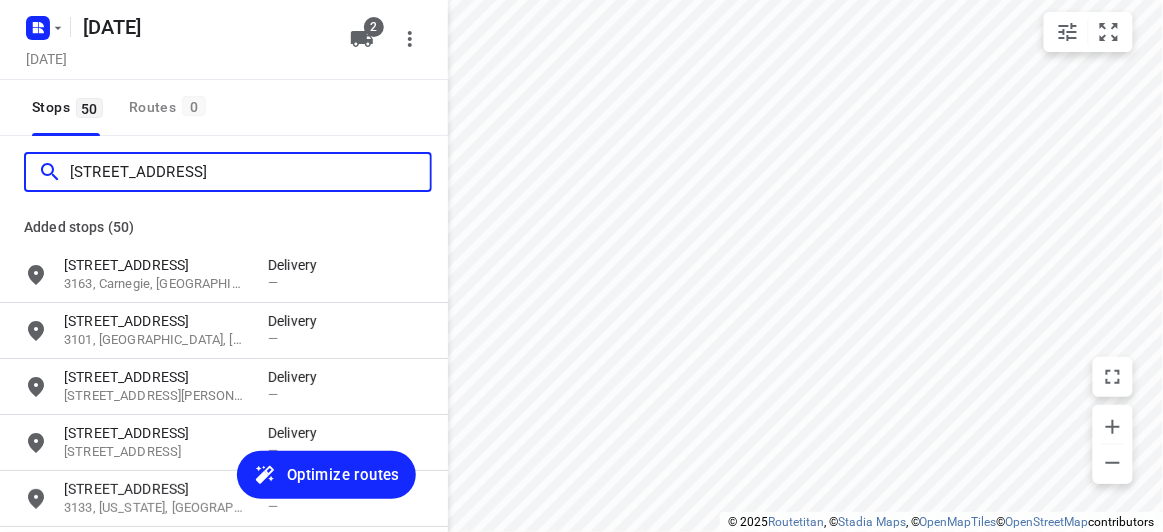 scroll, scrollTop: 0, scrollLeft: 0, axis: both 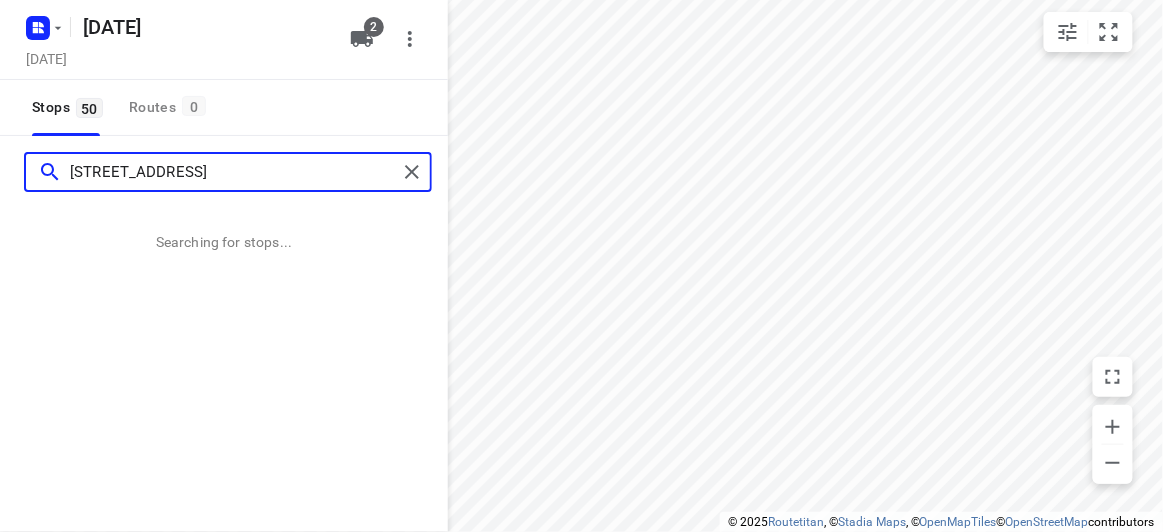 type on "8 newhaven road, burwood East, vic,3151" 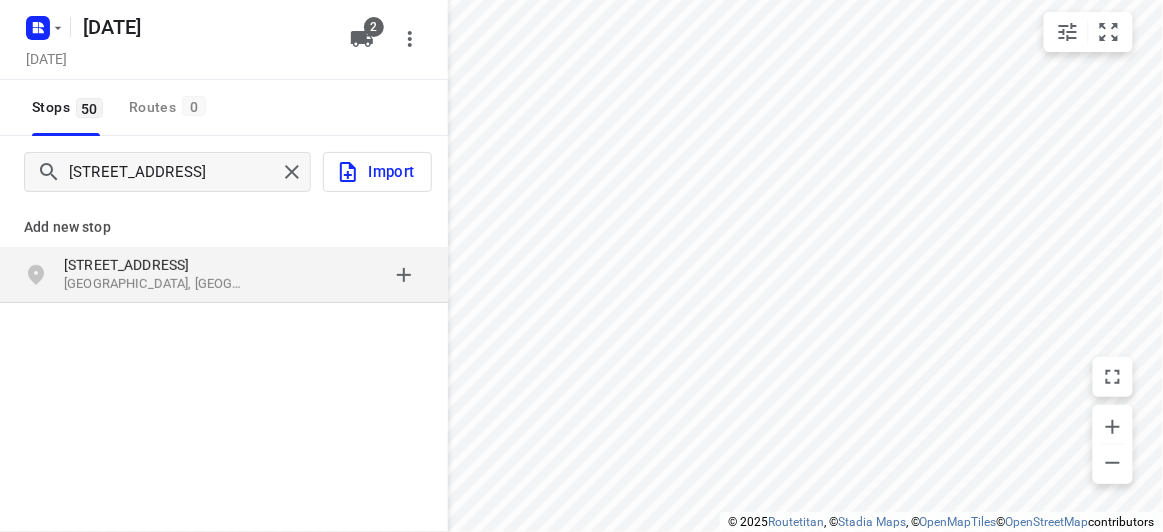 click on "Add new stop" at bounding box center [224, 227] 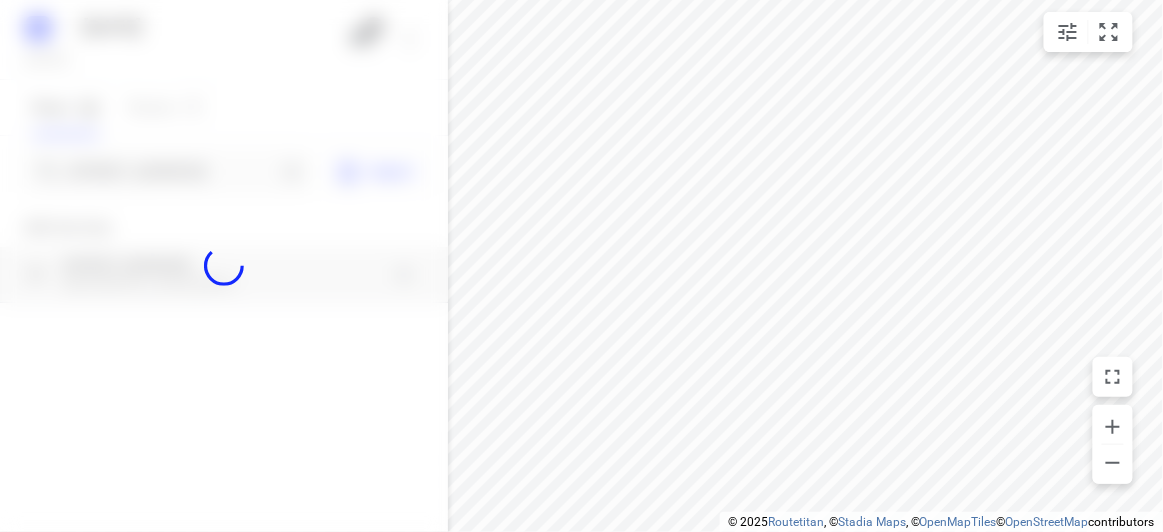 click at bounding box center (224, 266) 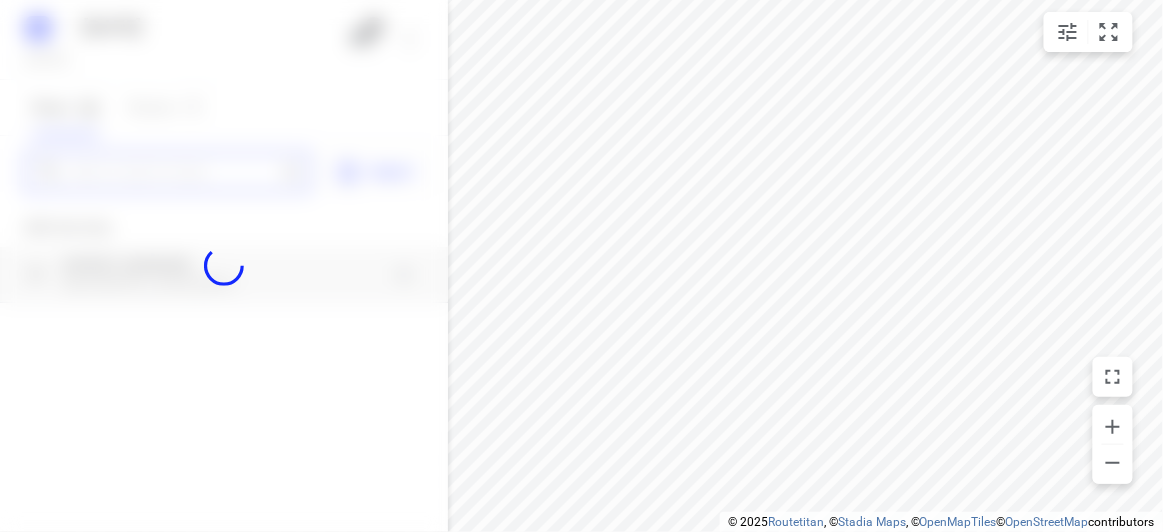 click at bounding box center [173, 172] 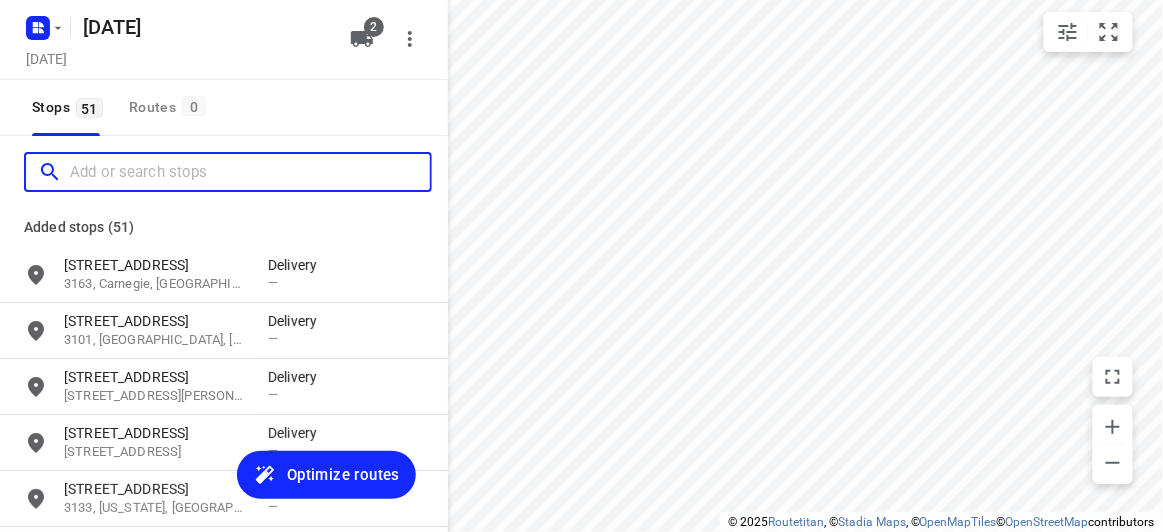 scroll, scrollTop: 0, scrollLeft: 0, axis: both 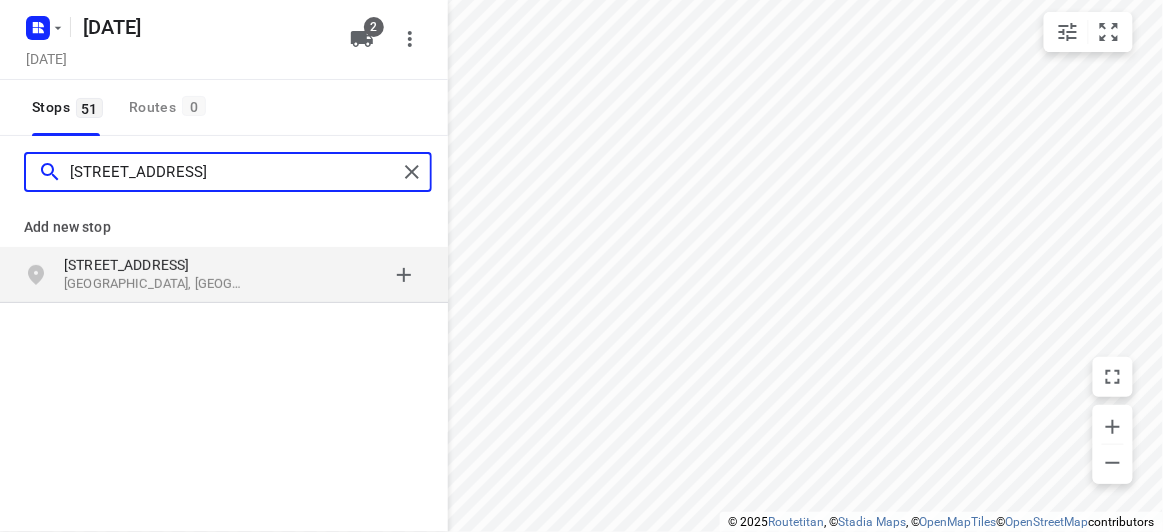 type on "24 Marsden Crescent Doncaster East VIC 3109" 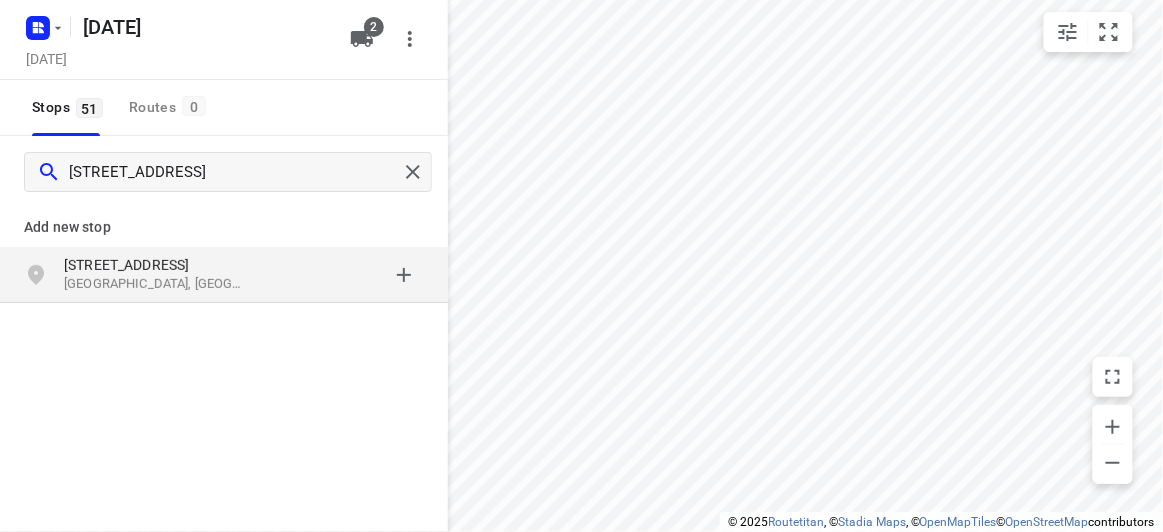 click on "Add new stop 24 Marsden Crescent  Doncaster East VIC 3109, Australia" at bounding box center (224, 248) 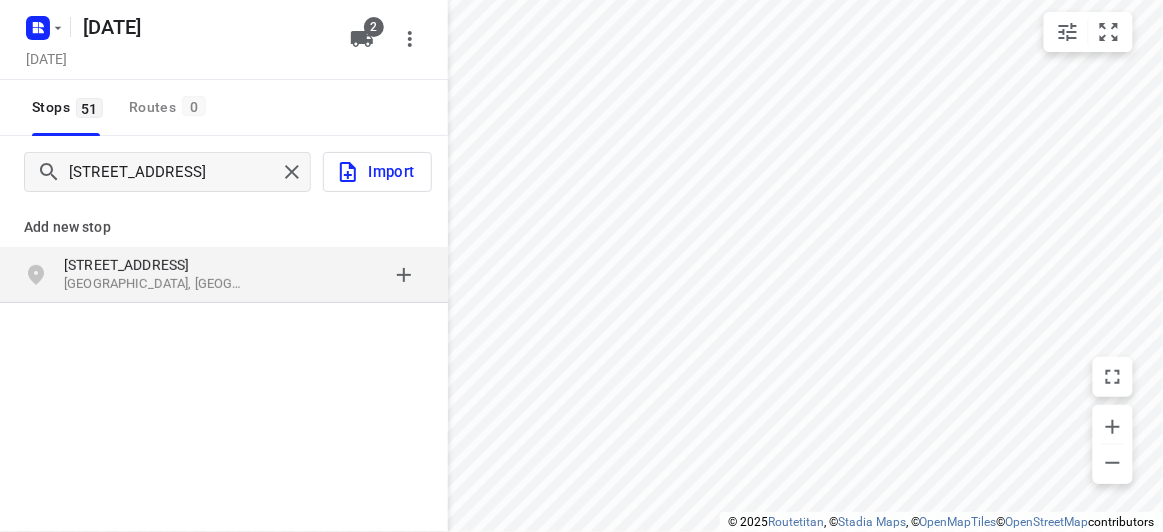 click on "[STREET_ADDRESS]" at bounding box center (156, 265) 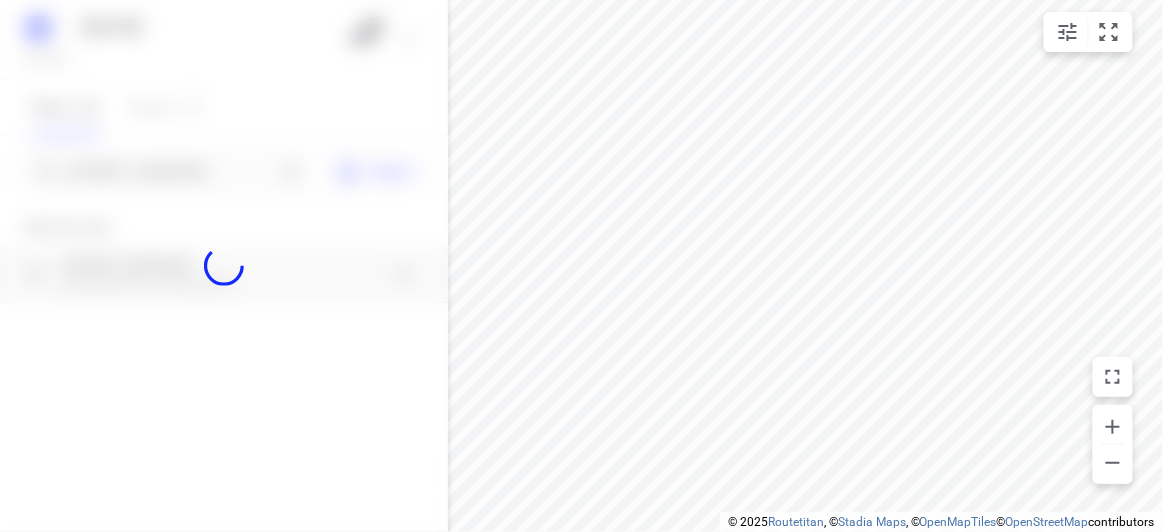click at bounding box center (224, 266) 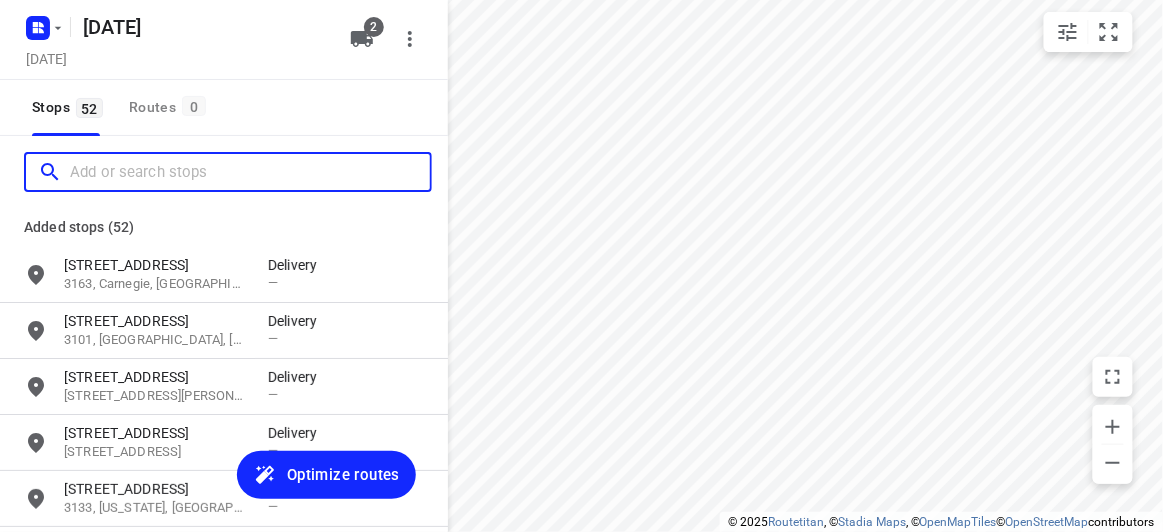 scroll, scrollTop: 0, scrollLeft: 0, axis: both 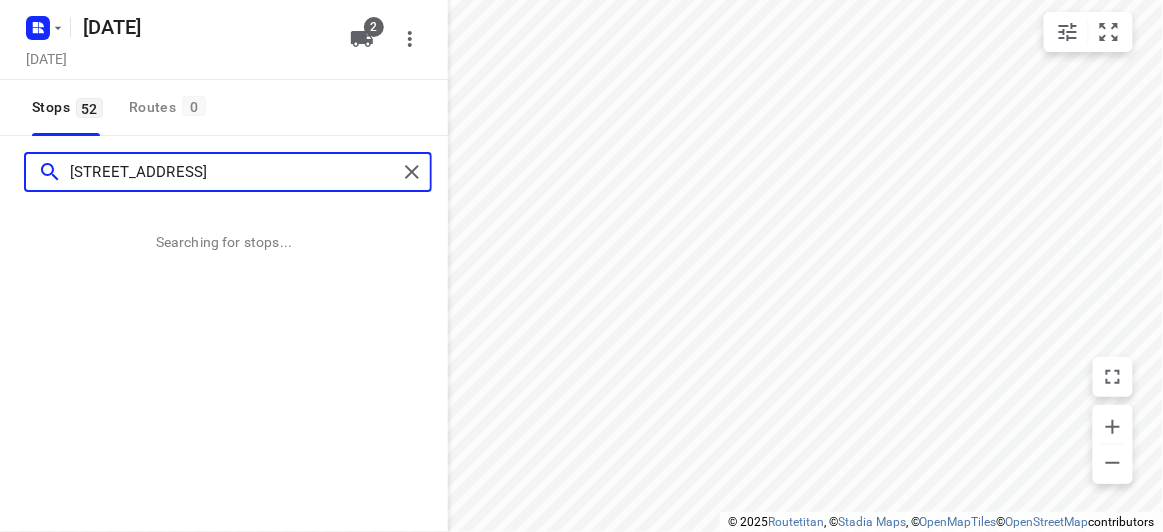 type on "38 Francesco St Bentleigh East 3165" 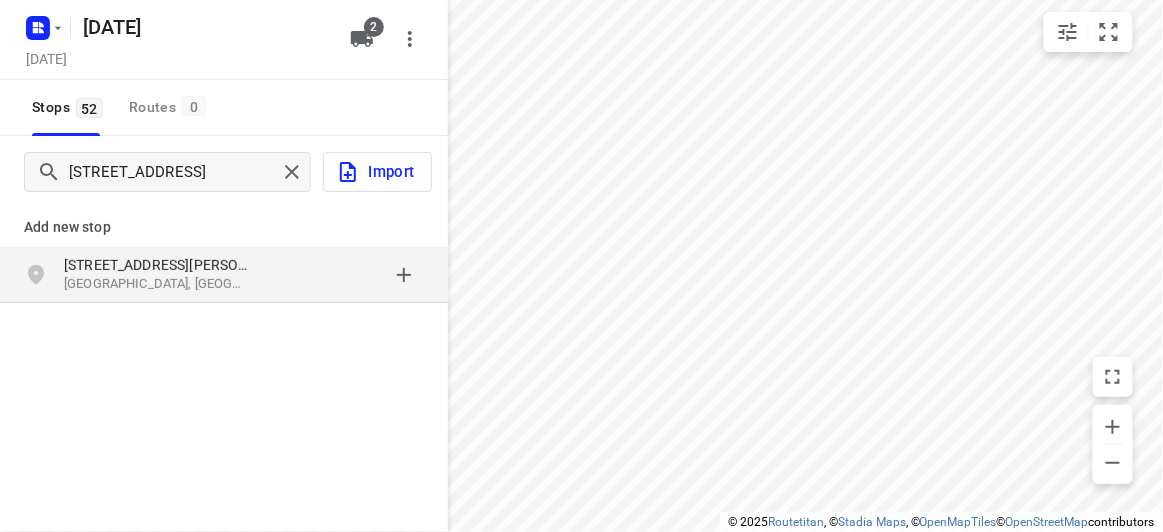 click on "Add new stop 38 Francesco St  Bentleigh East VIC 3165, Australia" at bounding box center (224, 320) 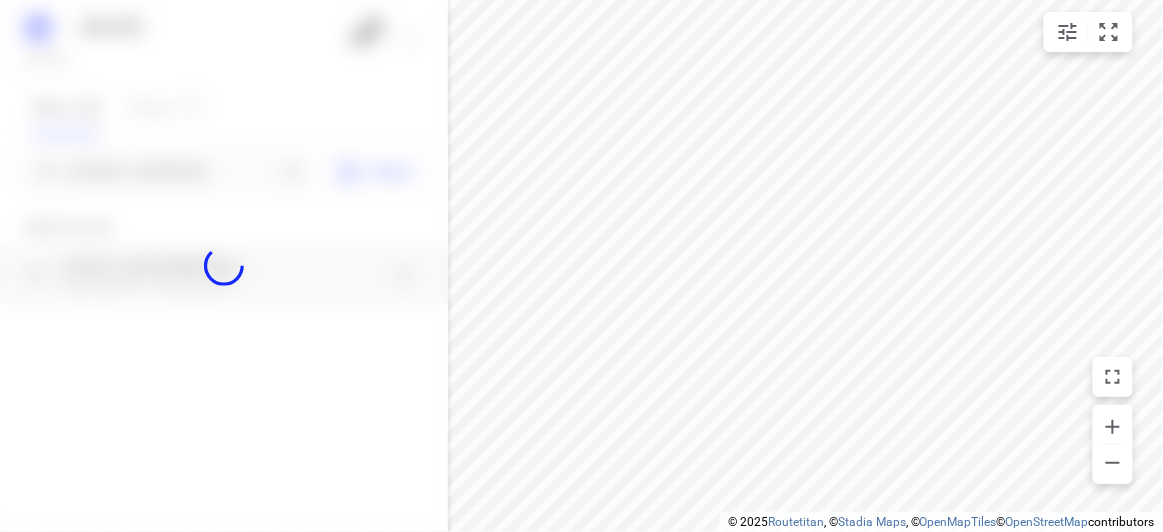 click at bounding box center (224, 266) 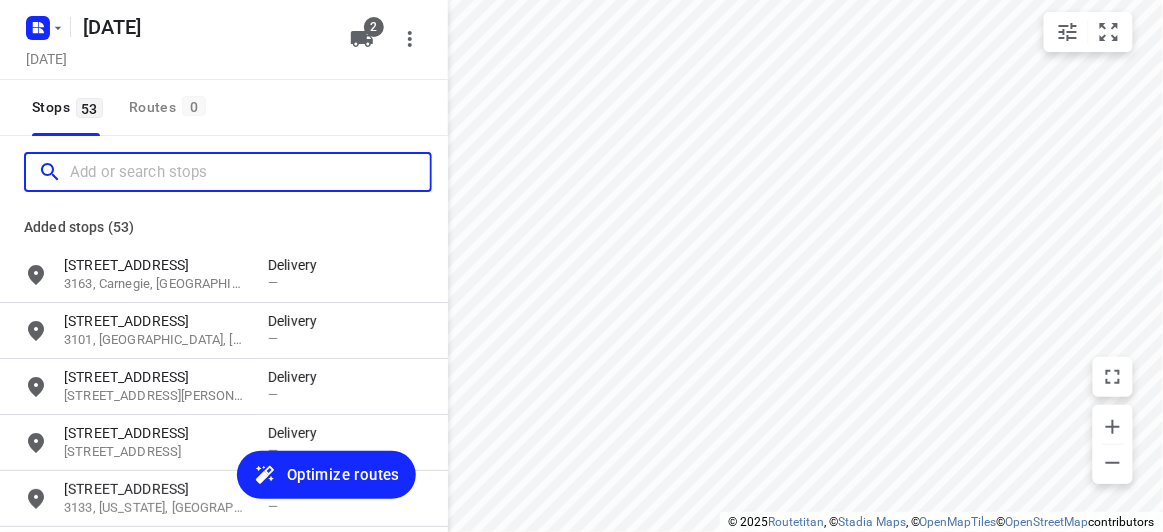 scroll, scrollTop: 0, scrollLeft: 0, axis: both 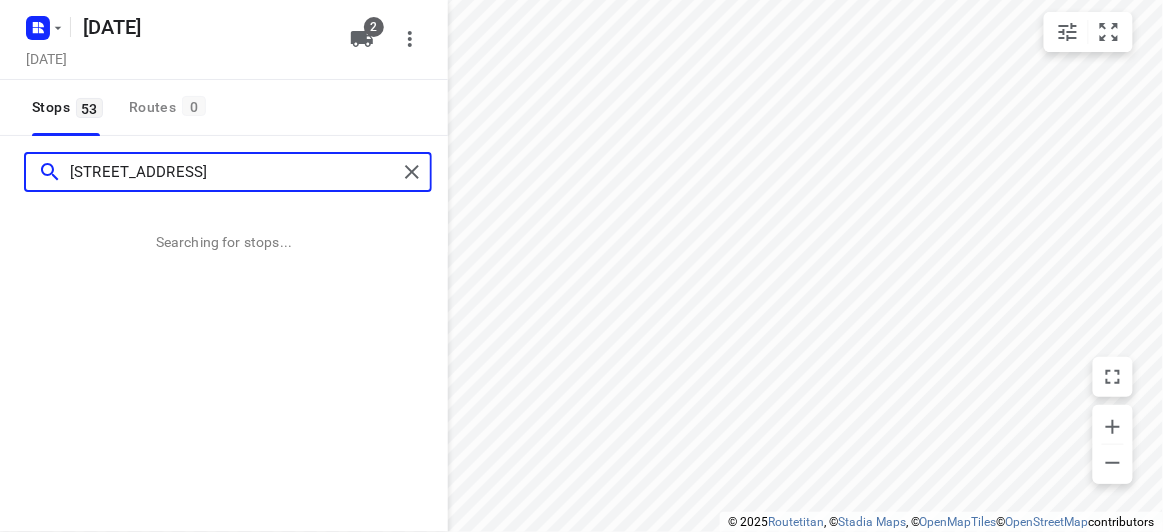 type on "120 Haverbrack Drive Mulgrave 3170" 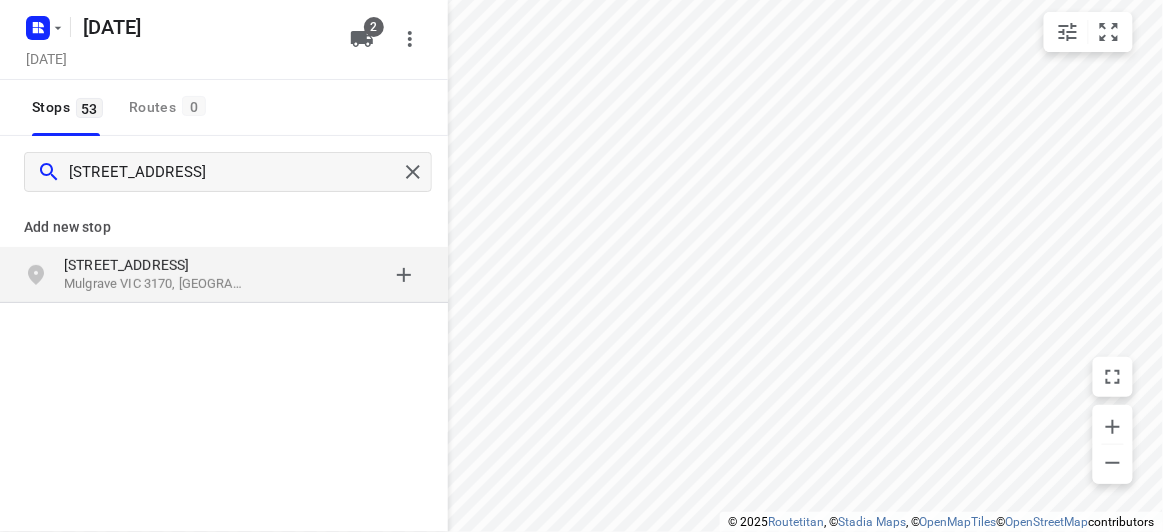 click on "Add new stop" at bounding box center (224, 227) 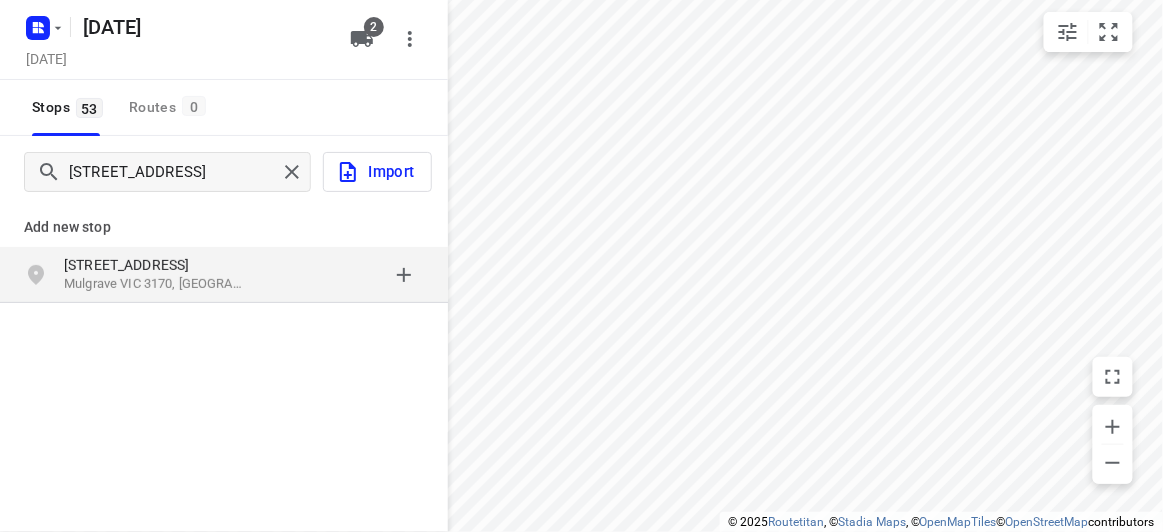 click on "120 Haverbrack Drive" at bounding box center (156, 265) 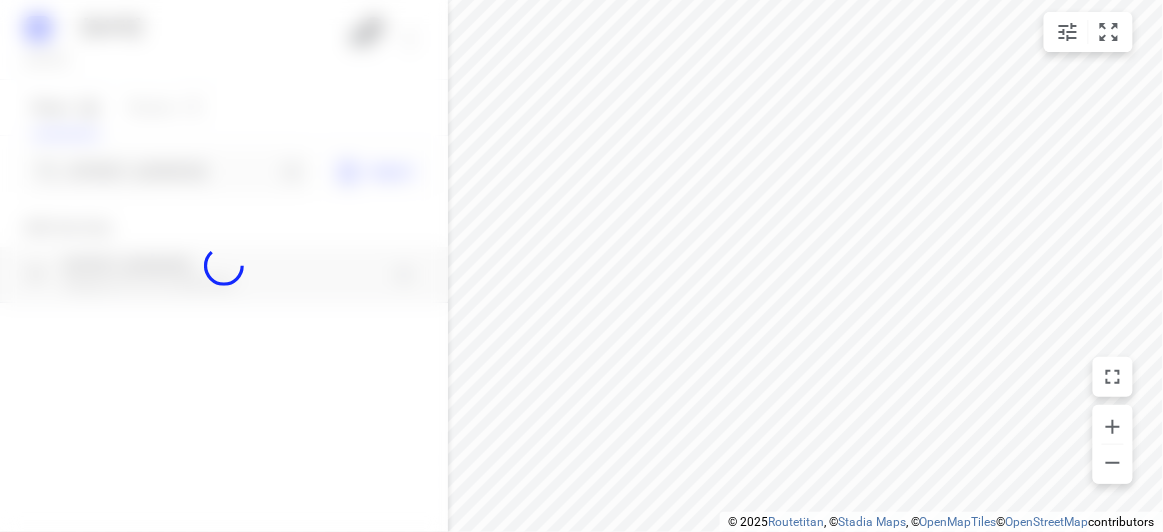 click at bounding box center (224, 266) 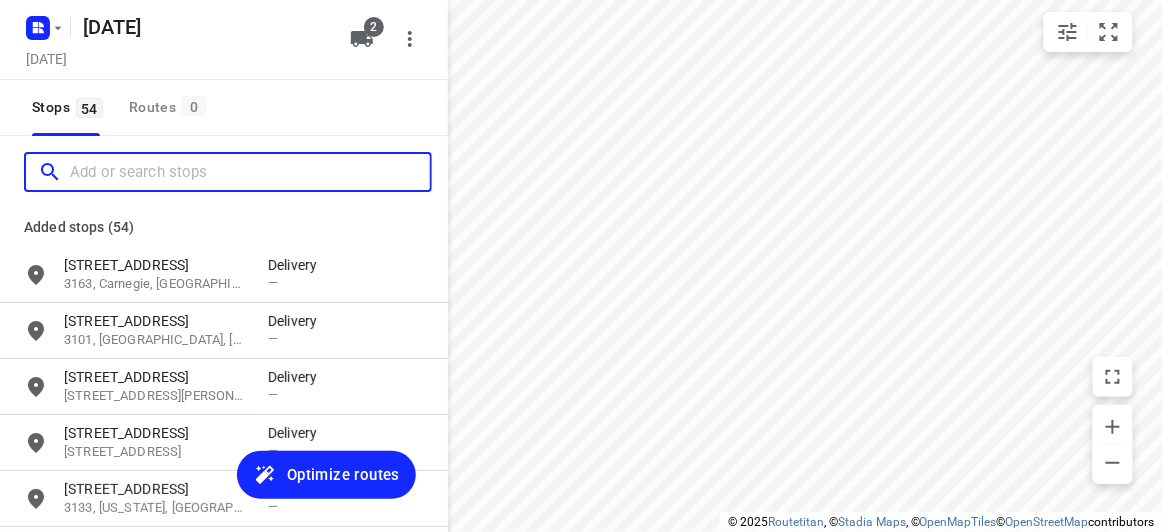 scroll, scrollTop: 0, scrollLeft: 0, axis: both 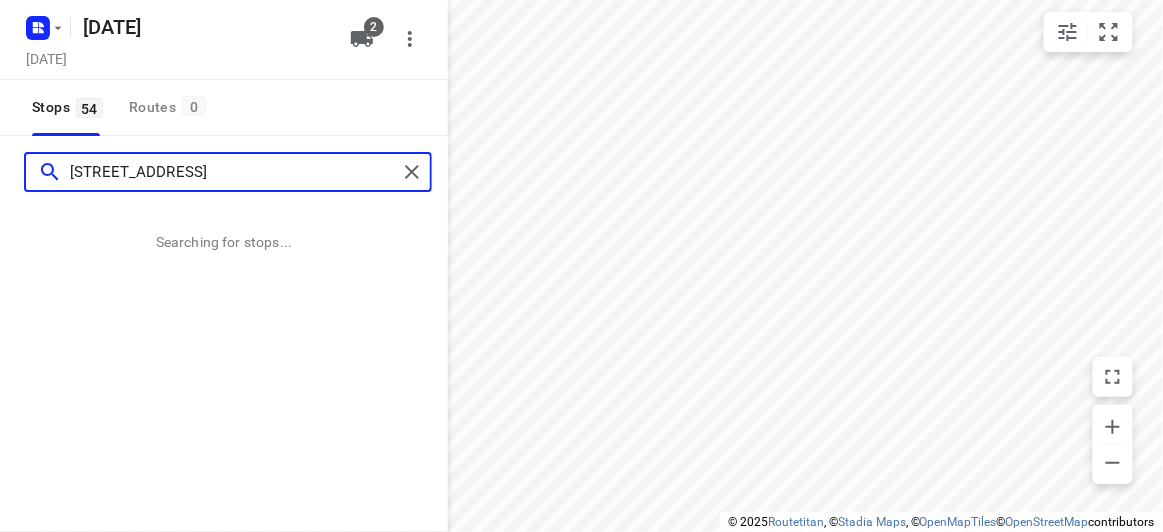 type on "30 Frater Street, Kew East 3102" 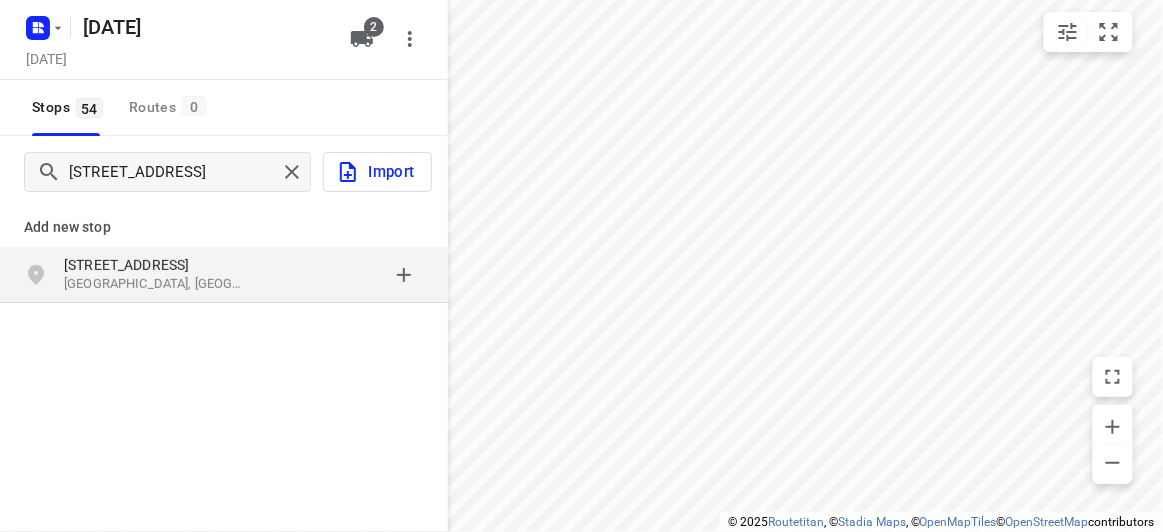 click on "30 Frater Street" at bounding box center [156, 265] 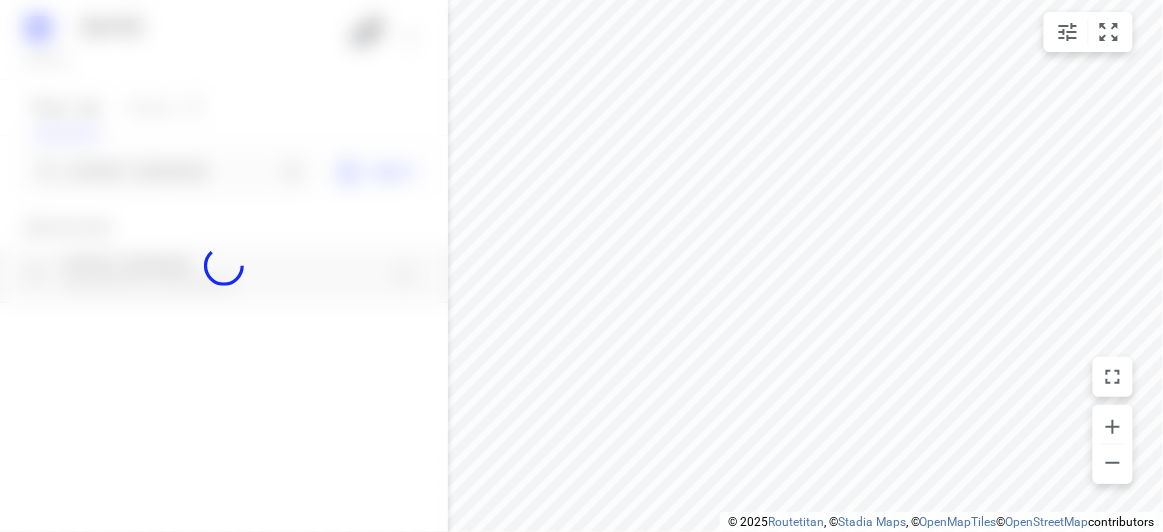click at bounding box center [224, 266] 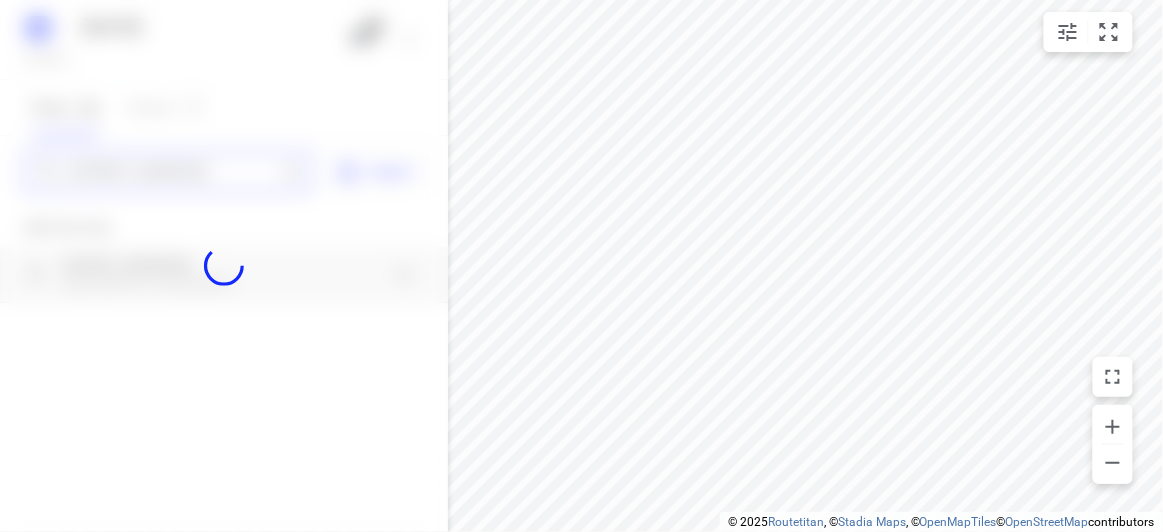 click on "24 JULY 2025 Wednesday, Jul 23 2 Stops 54 Routes 0 30 Frater Street, Kew East 3102 Import Add new stop 30 Frater Street  Kew East VIC 3102, Australia Routing Settings Optimization preference Shortest distance distance Optimization preference Distance Format KM km Distance Format Default stop duration 5 minutes Default stop duration Default stop load 1 units Default stop load Allow late stops   Maximum amount of time drivers may be late at a stop Allow reloads BETA   Vehicles may return to the depot to load more stops. Fixed departure time   Vehicles must depart at the start of their working hours Cancel Save" at bounding box center (224, 266) 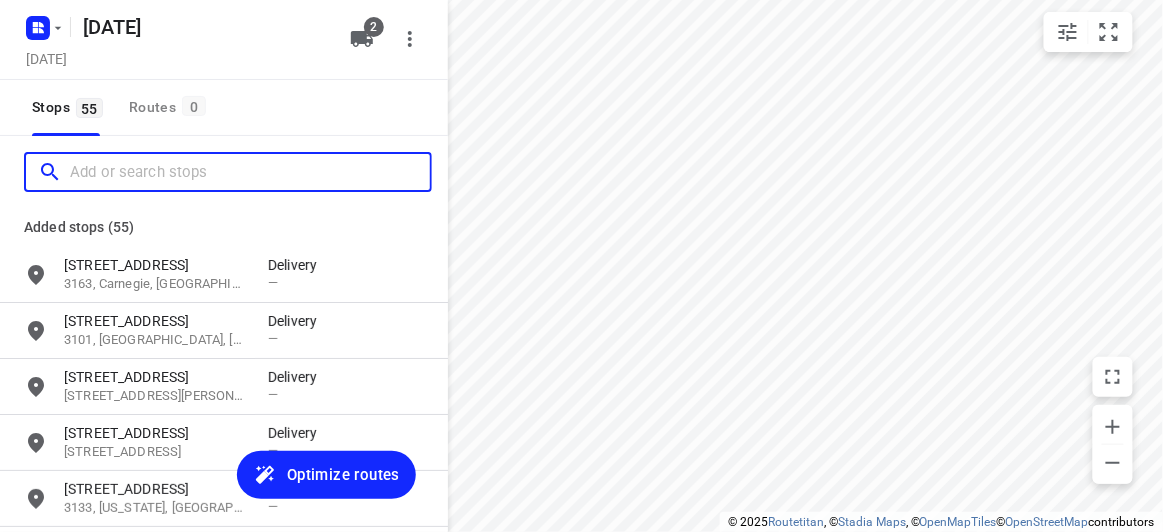 scroll, scrollTop: 0, scrollLeft: 0, axis: both 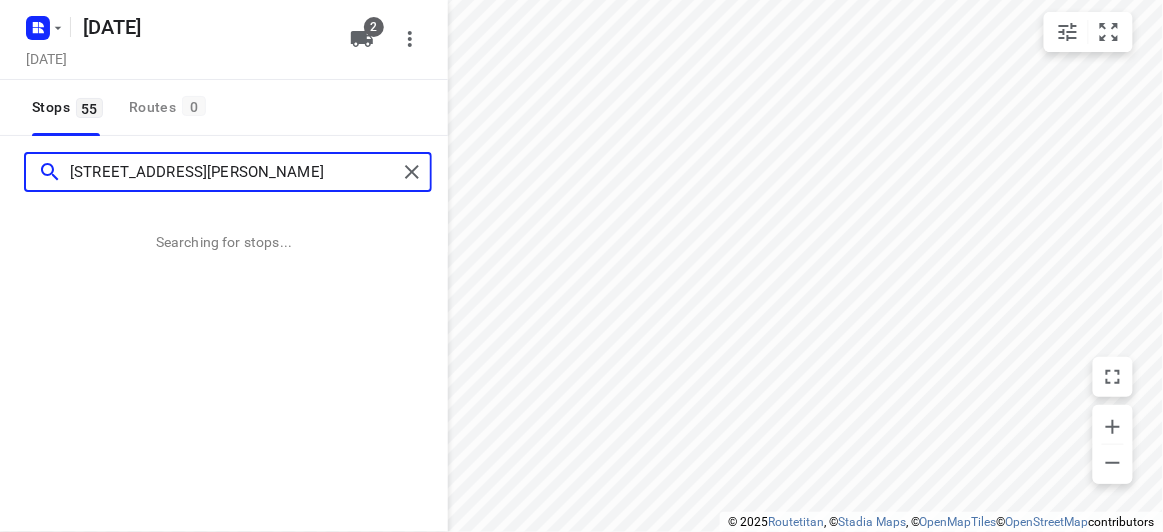 type on "6 Hansen Cl Burwood 3125" 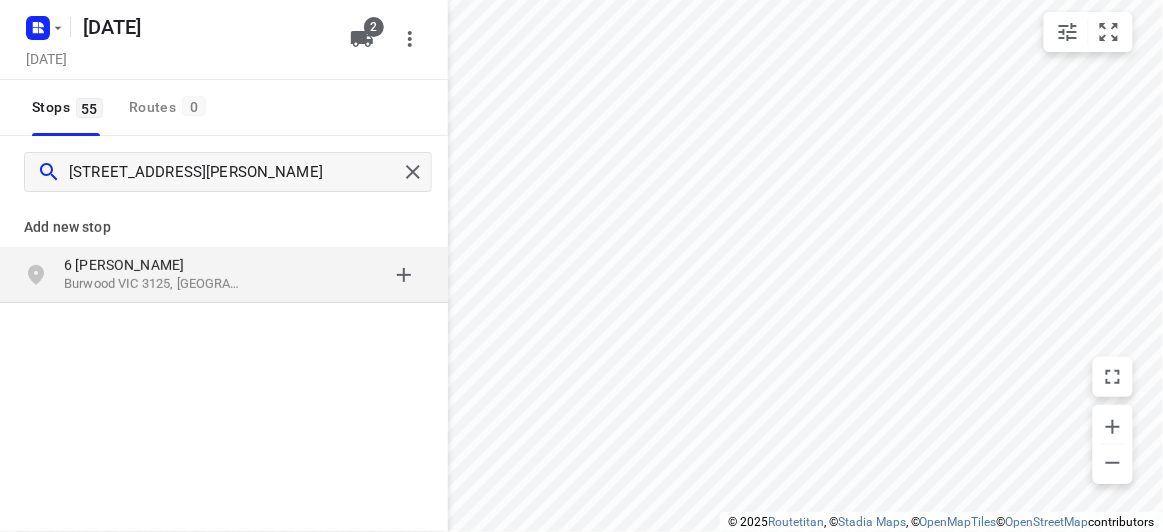 click on "Add new stop 6 Hansen Cl  Burwood VIC 3125, Australia" at bounding box center [224, 320] 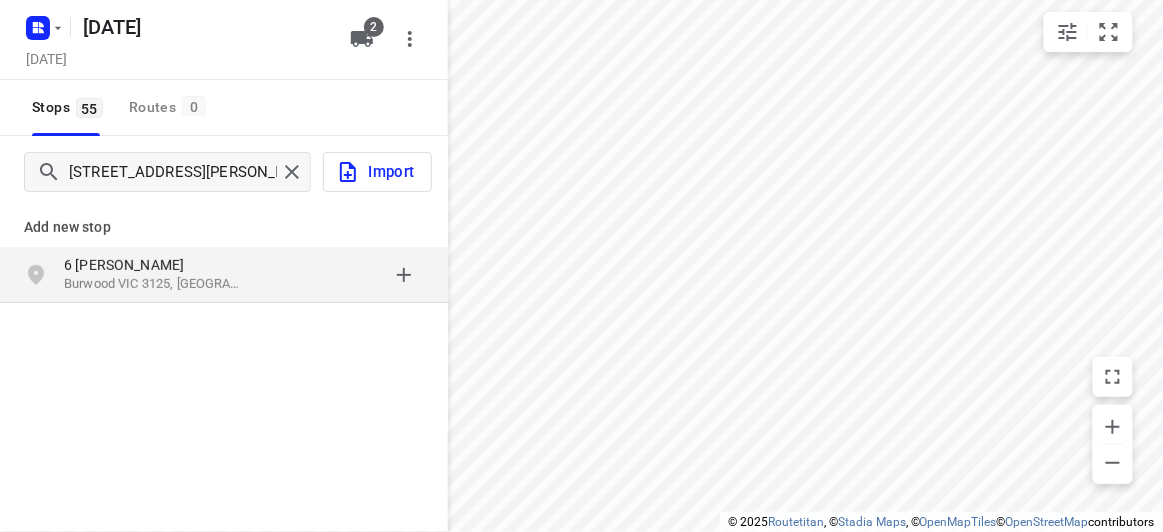 click on "6 Hansen Cl  Burwood VIC 3125, Australia" at bounding box center (224, 275) 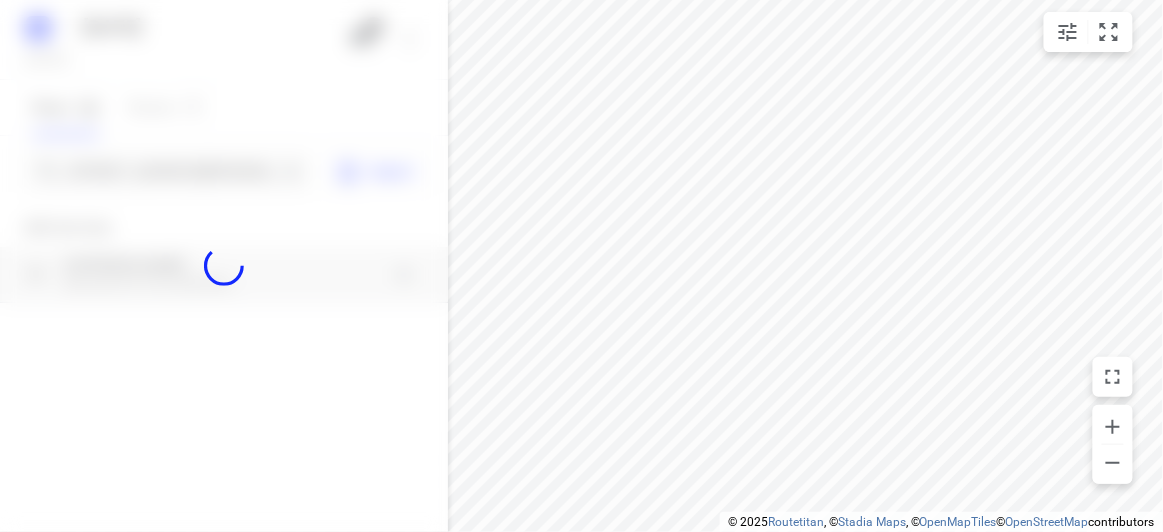 click at bounding box center (224, 266) 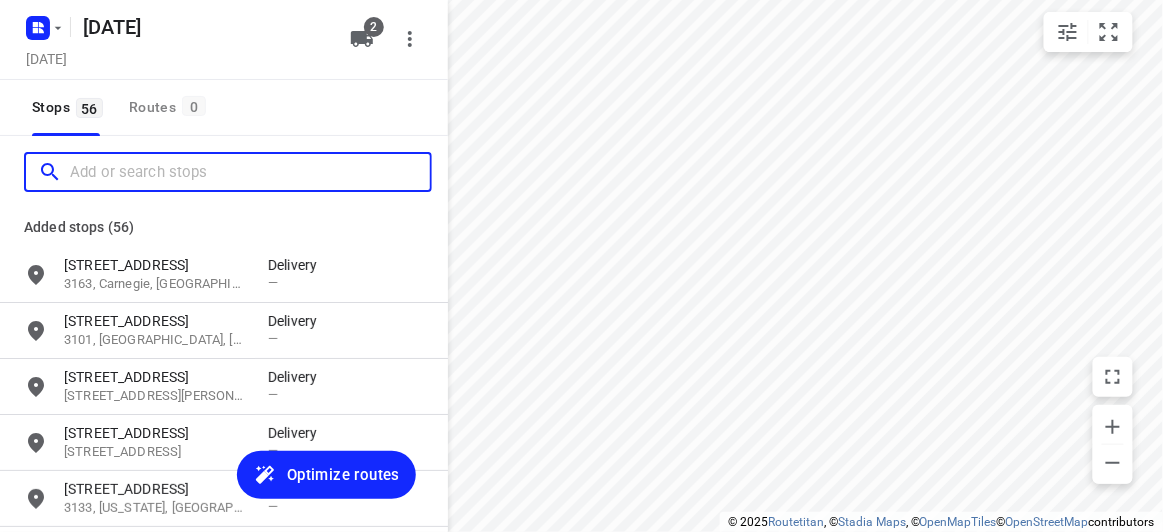 click at bounding box center (250, 172) 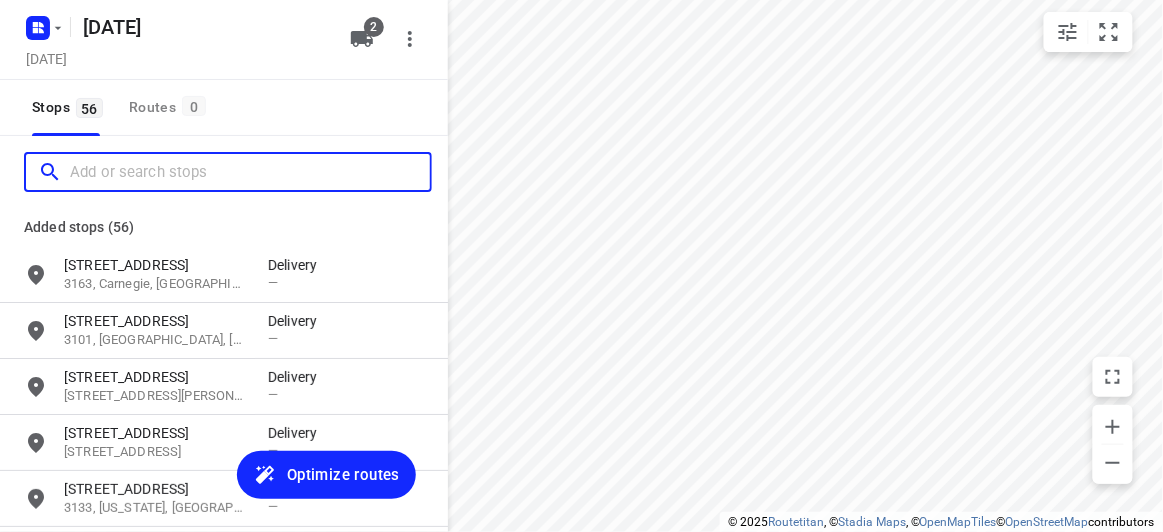 paste on "15 Paranda Court, Vermont, VIC 3133" 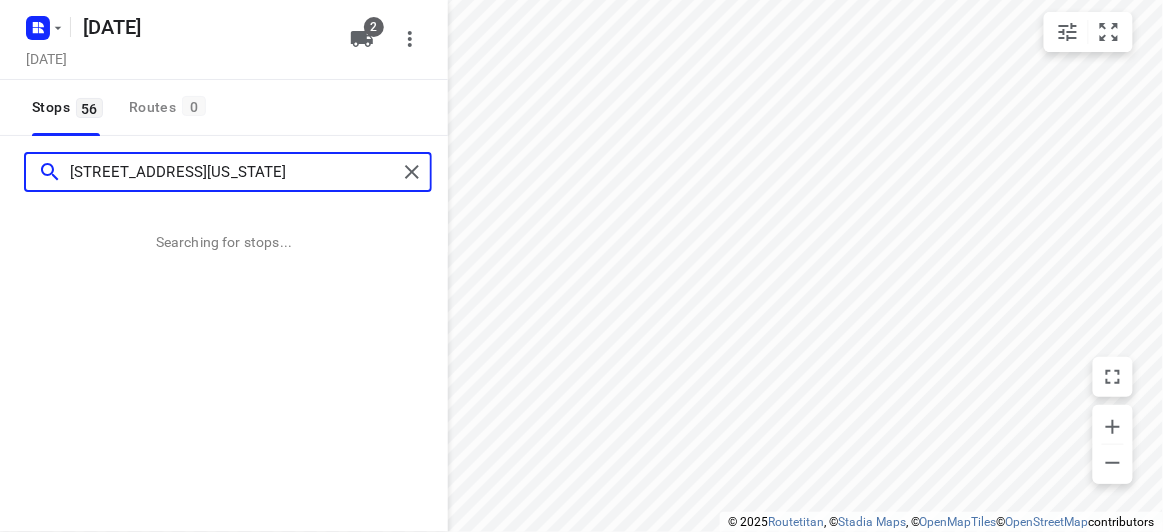 type on "15 Paranda Court, Vermont, VIC 3133" 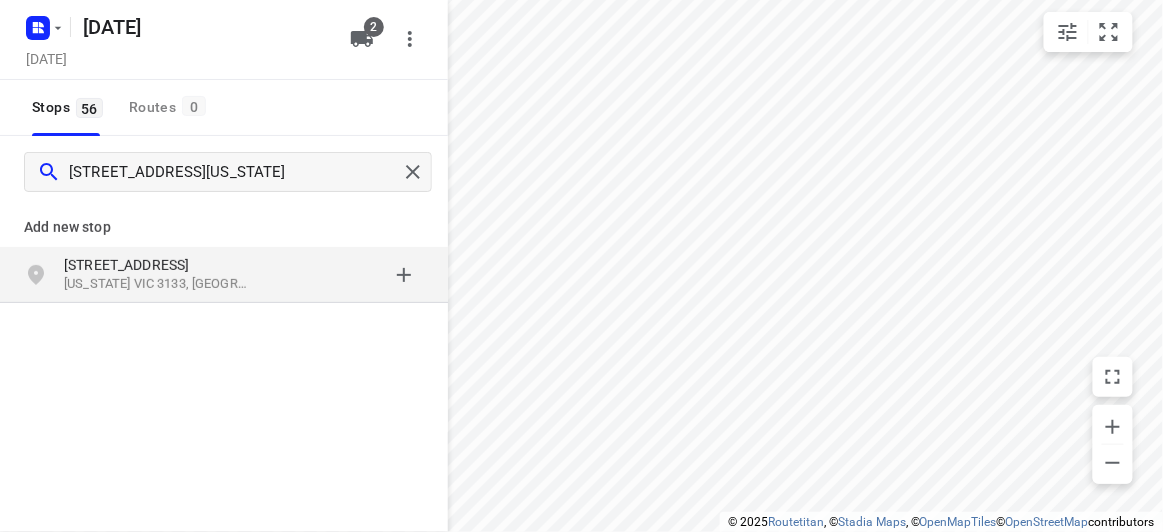 click on "Vermont VIC 3133, Australia" at bounding box center (156, 284) 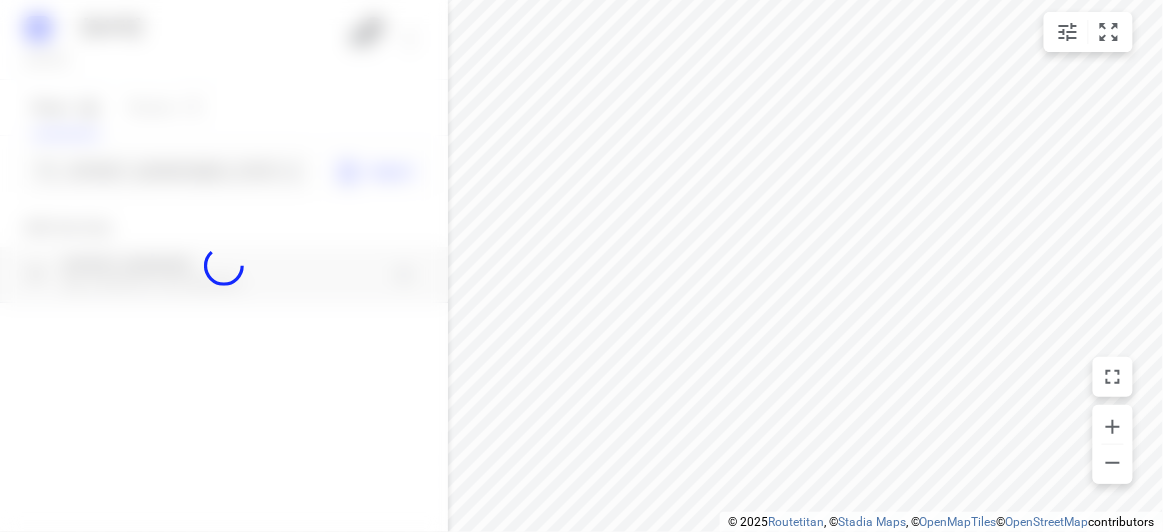 click at bounding box center [224, 266] 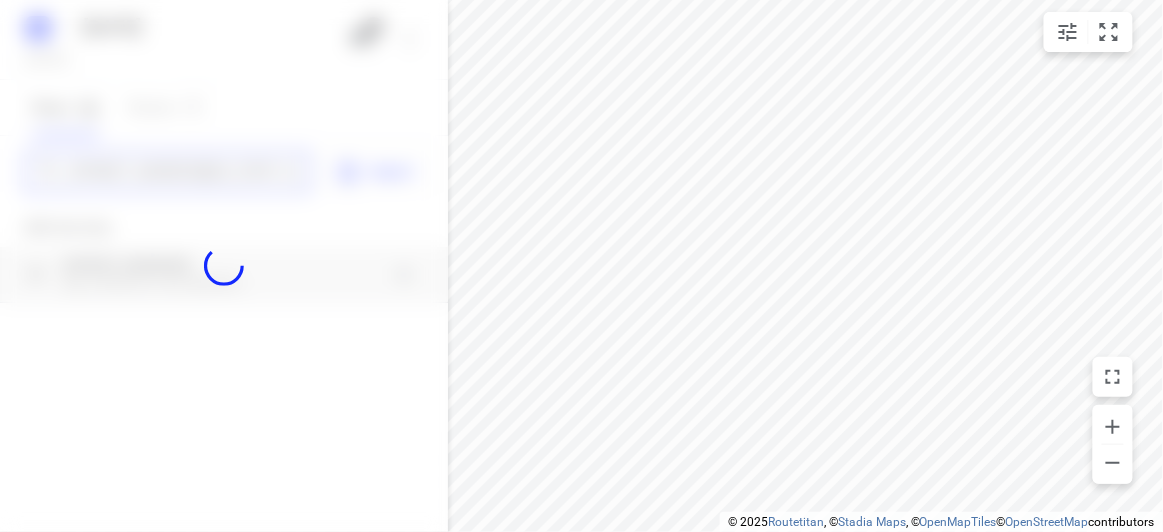 click on "24 JULY 2025 Wednesday, Jul 23 2 Stops 56 Routes 0 15 Paranda Court, Vermont, VIC 3133 Import Add new stop 15 Paranda Court  Vermont VIC 3133, Australia Routing Settings Optimization preference Shortest distance distance Optimization preference Distance Format KM km Distance Format Default stop duration 5 minutes Default stop duration Default stop load 1 units Default stop load Allow late stops   Maximum amount of time drivers may be late at a stop Allow reloads BETA   Vehicles may return to the depot to load more stops. Fixed departure time   Vehicles must depart at the start of their working hours Cancel Save" at bounding box center [224, 266] 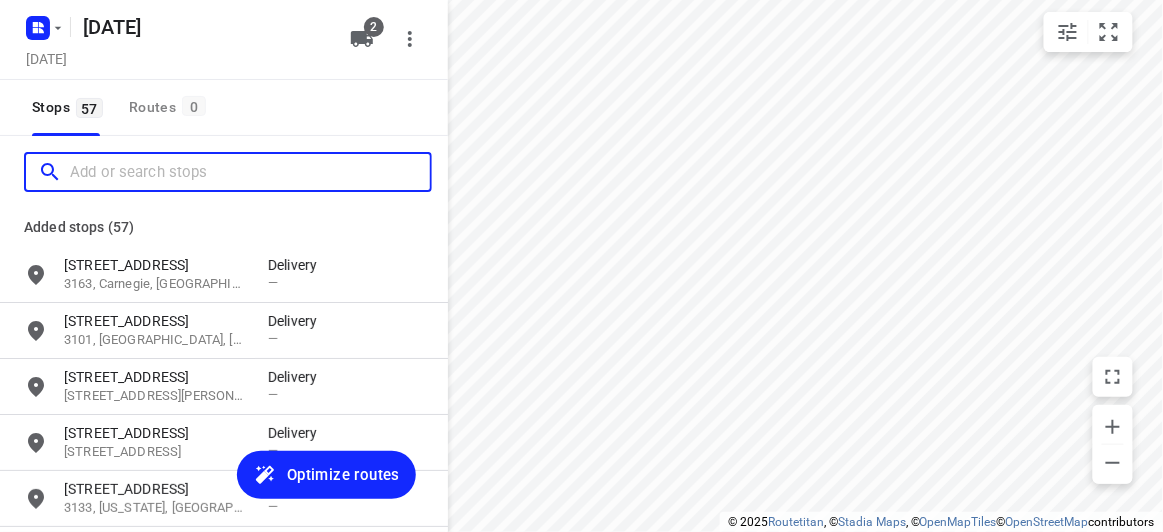 scroll, scrollTop: 0, scrollLeft: 0, axis: both 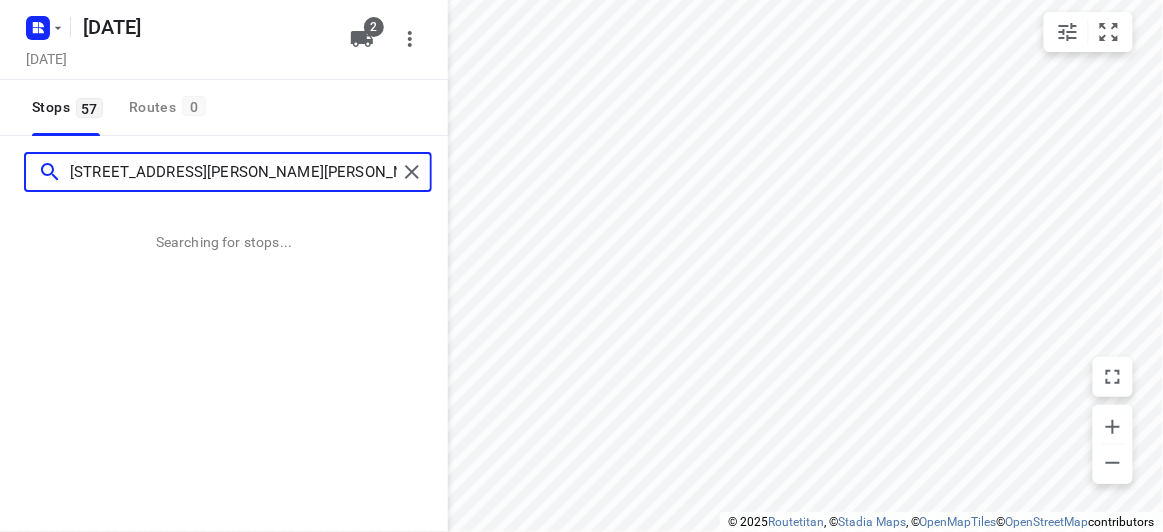 type on "26 Clyde Street Glen Iris 3146" 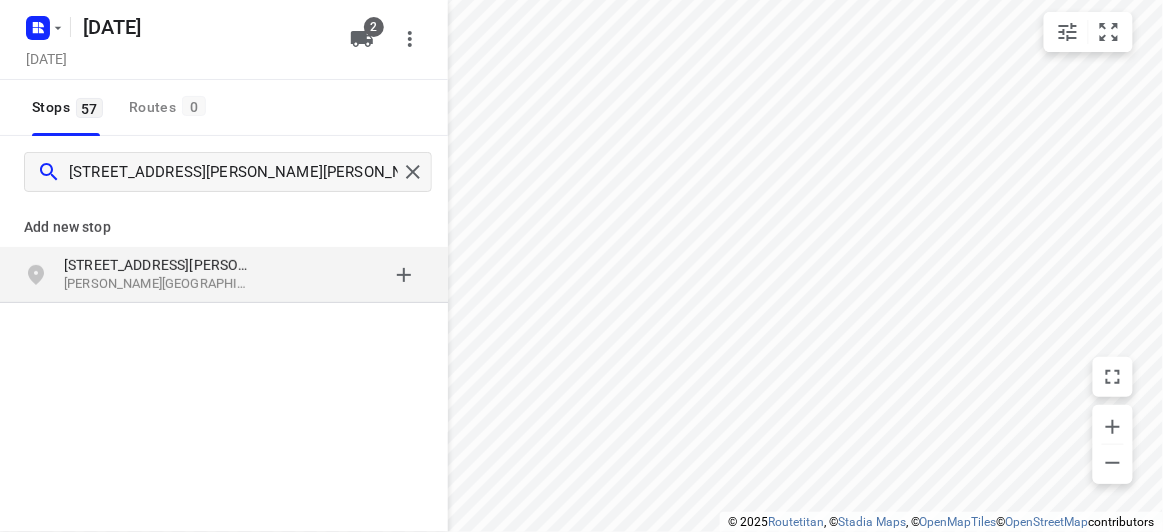 click on "Add new stop 26 Clyde Street  Glen Iris VIC 3146, Australia" at bounding box center [224, 320] 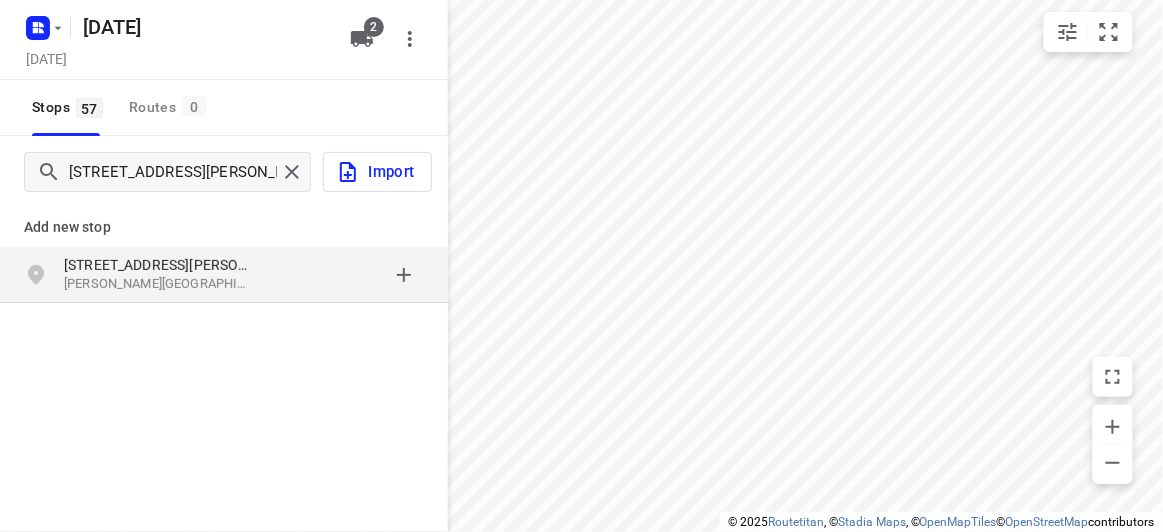 click on "Add new stop 26 Clyde Street  Glen Iris VIC 3146, Australia" at bounding box center (224, 248) 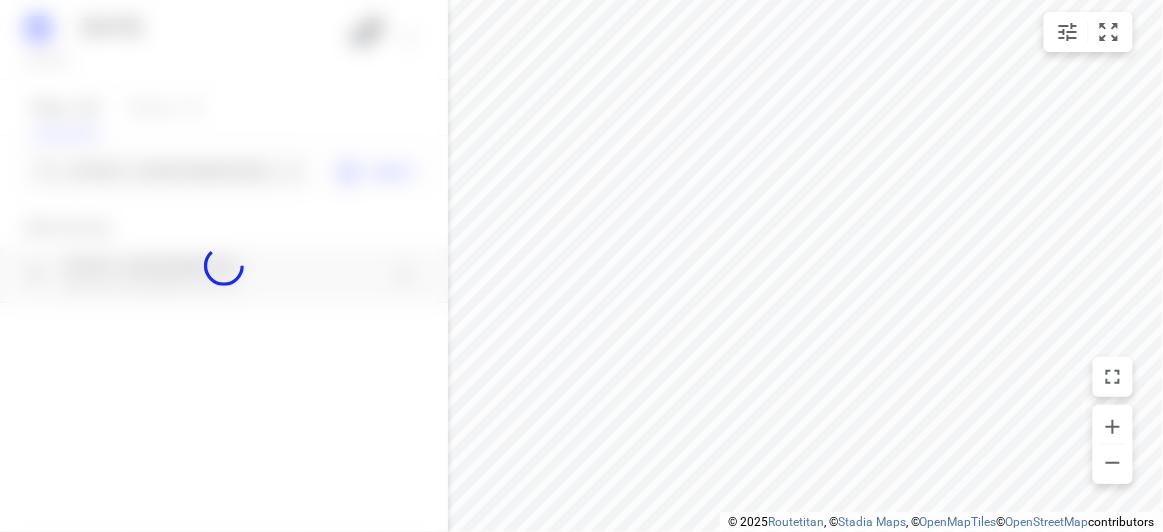 click at bounding box center [224, 266] 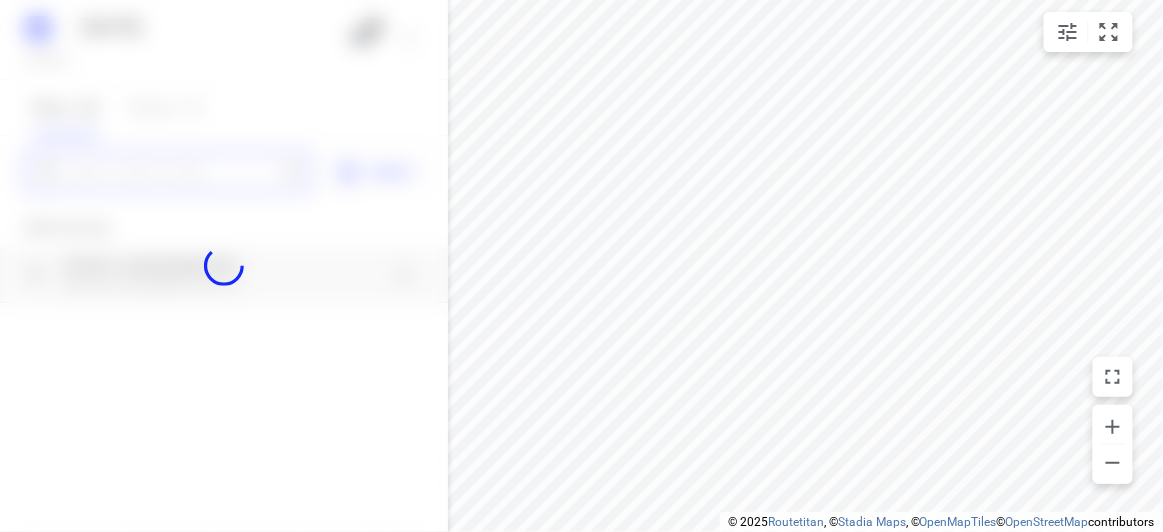 click at bounding box center [173, 172] 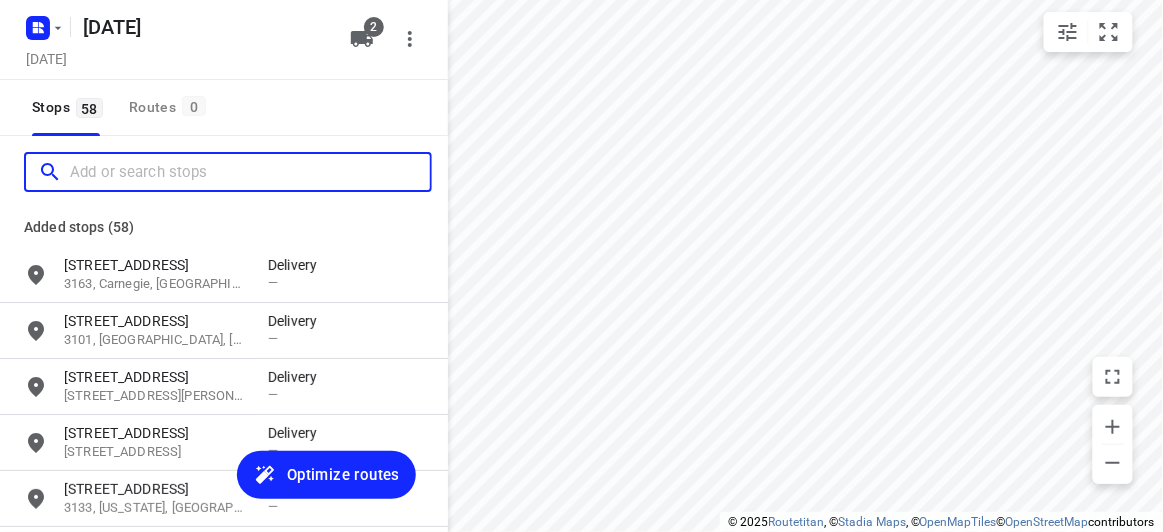 paste on "422 Mountain highway Wantirna 3152" 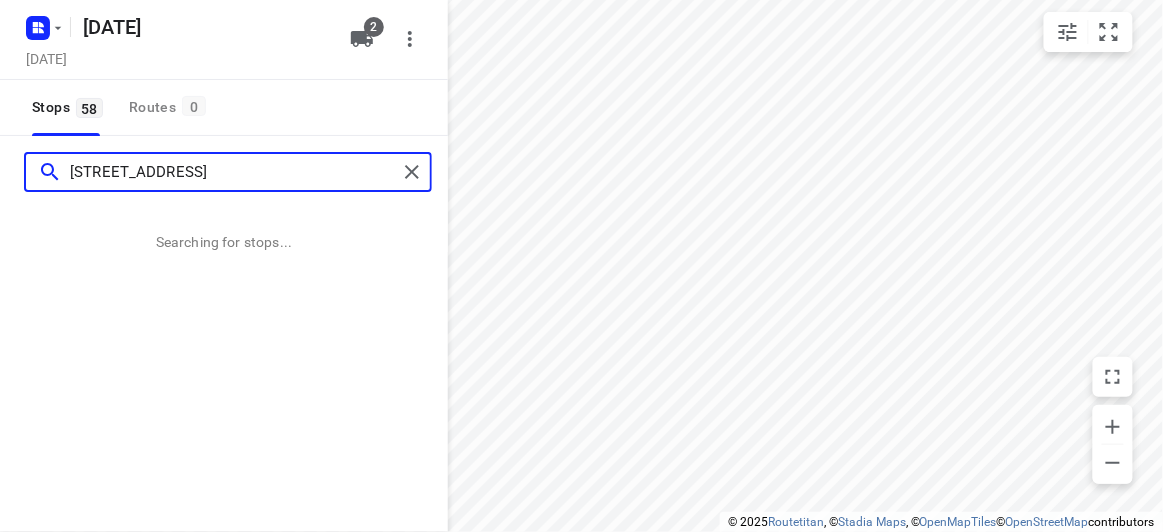 type on "422 Mountain highway Wantirna 3152" 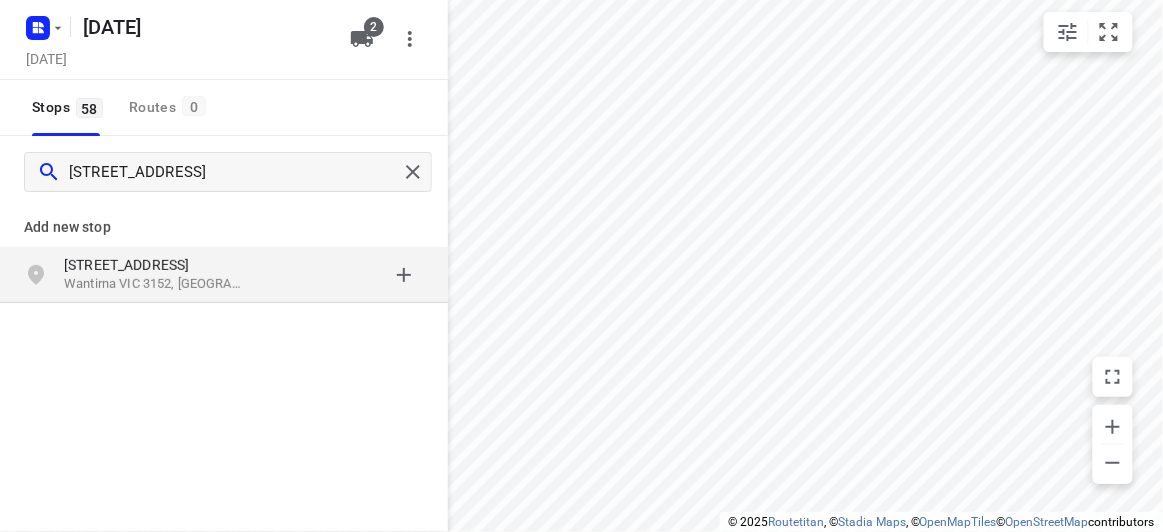 click on "Wantirna VIC 3152, Australia" at bounding box center [156, 284] 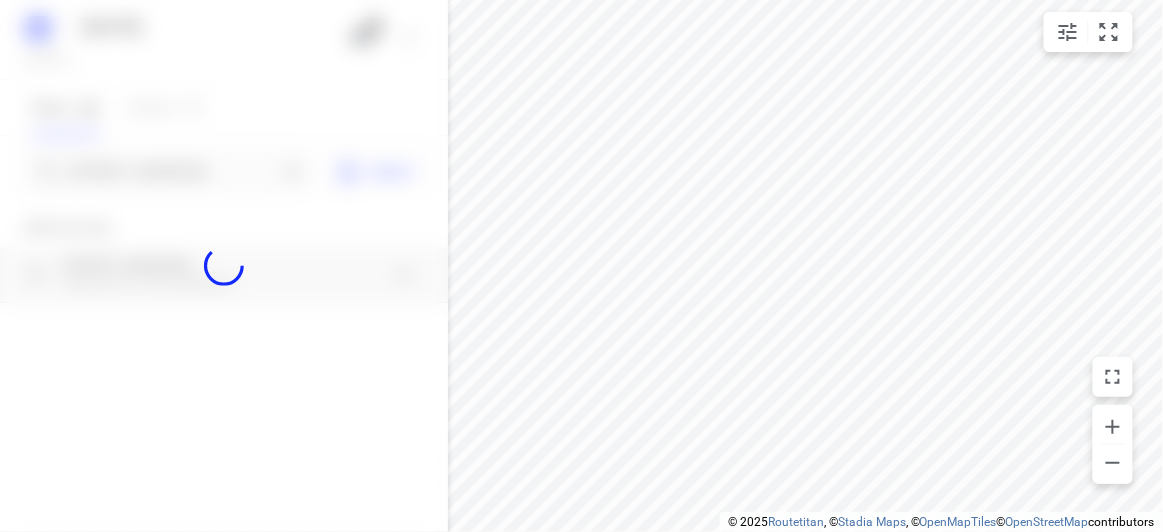 click at bounding box center (224, 266) 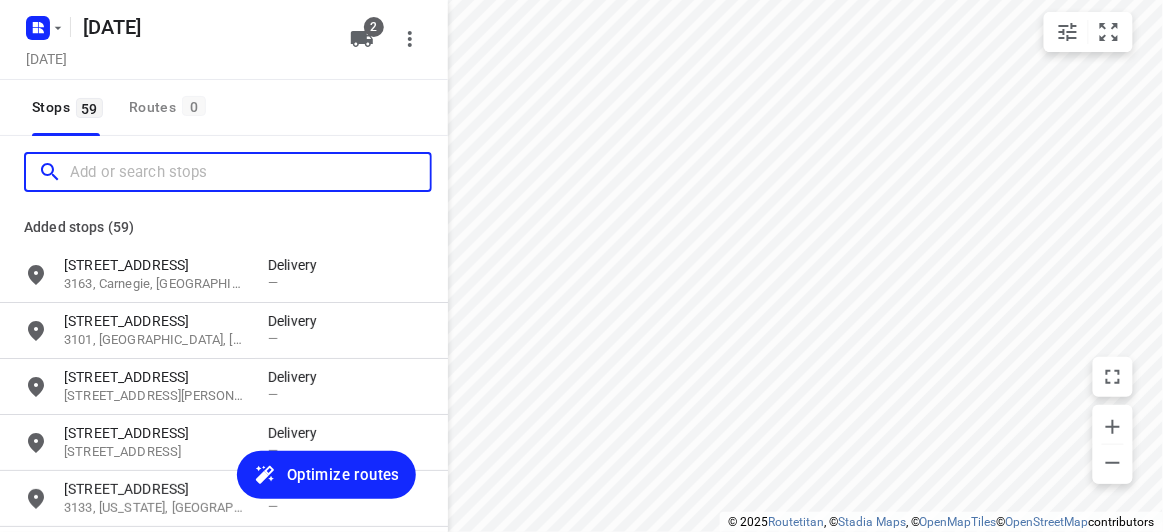 scroll, scrollTop: 0, scrollLeft: 0, axis: both 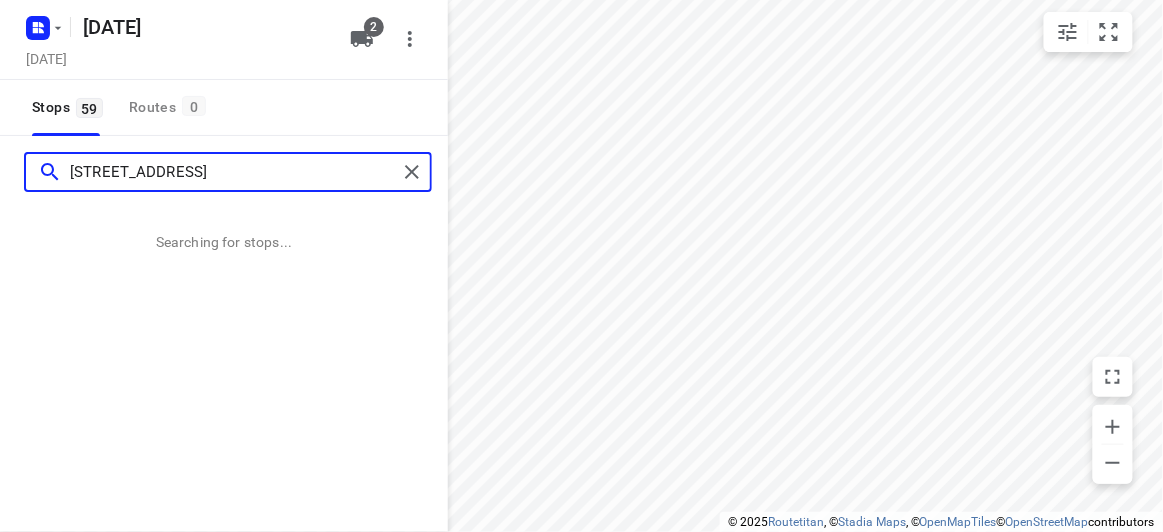 type on "674 riversdale rd Camberwell vic 3124" 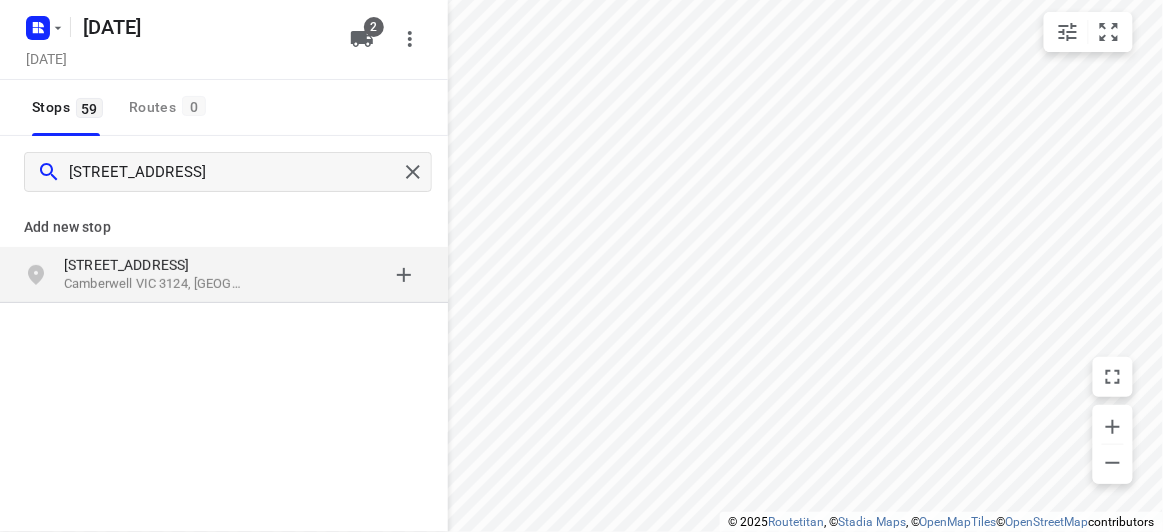 click on "Camberwell VIC 3124, Australia" at bounding box center [156, 284] 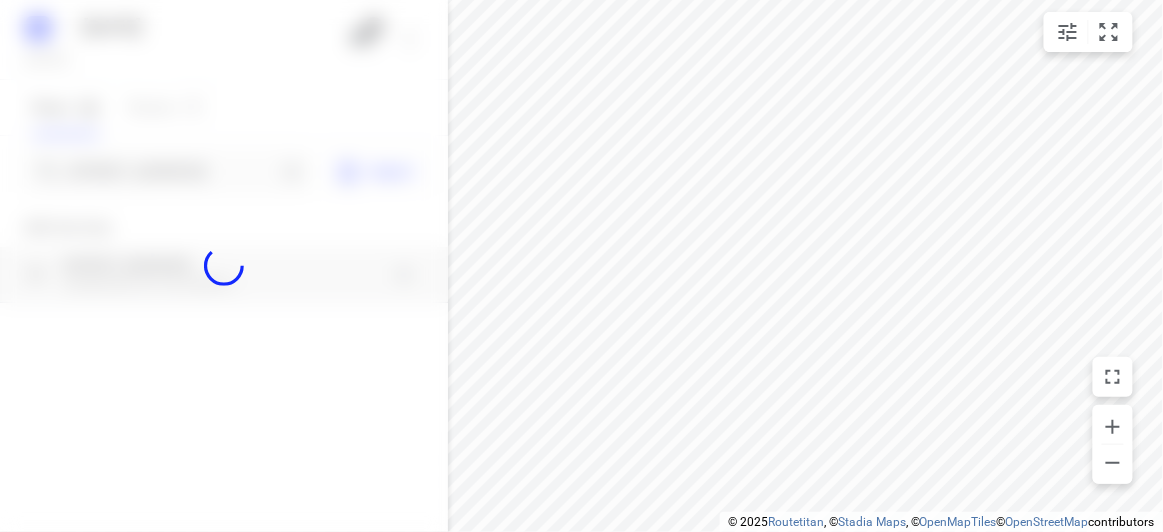click at bounding box center (224, 266) 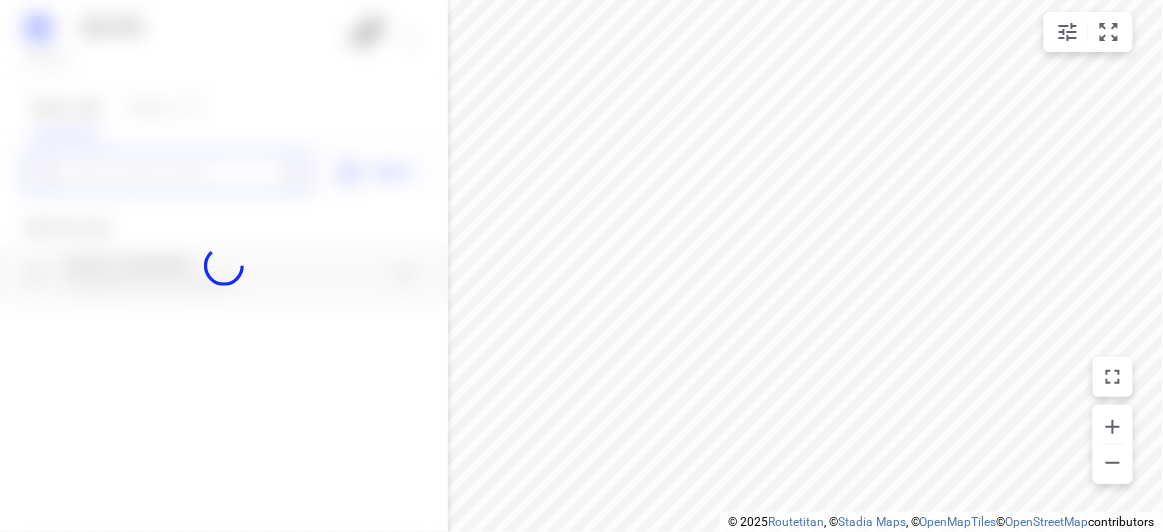 scroll, scrollTop: 0, scrollLeft: 0, axis: both 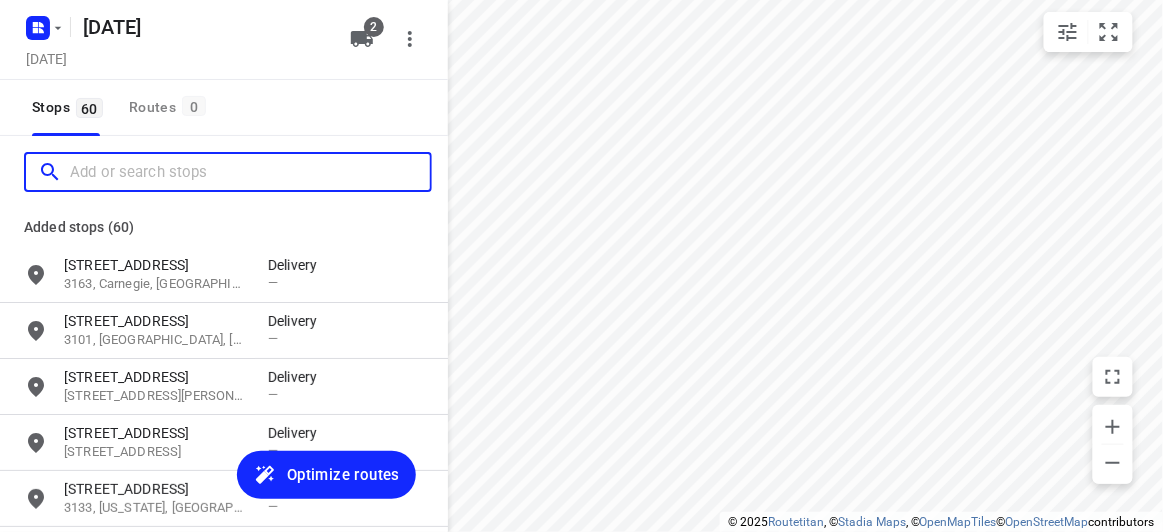 paste on "5 Dargo Court Mount Waverley 3149" 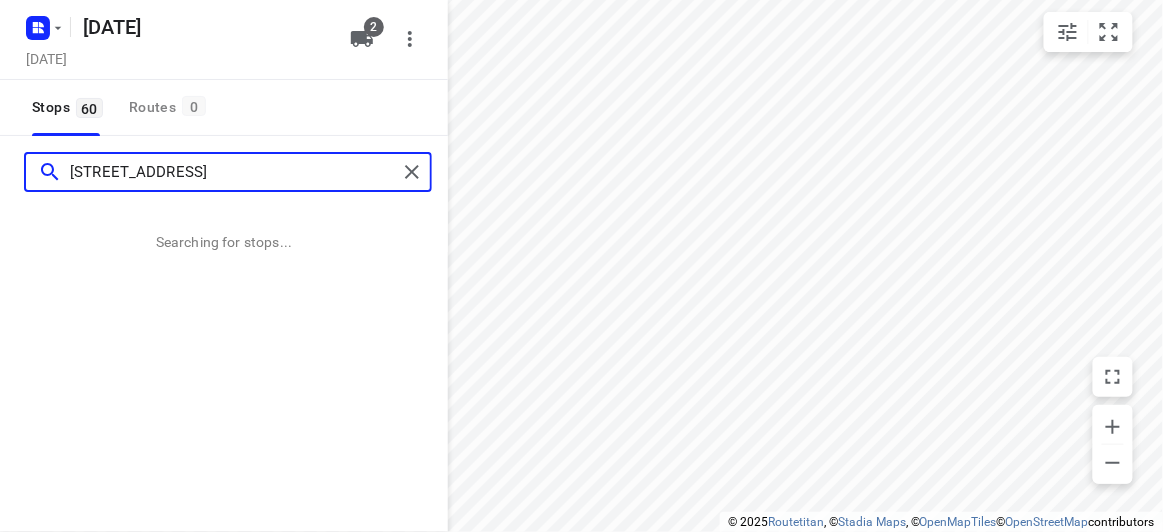 type on "5 Dargo Court Mount Waverley 3149" 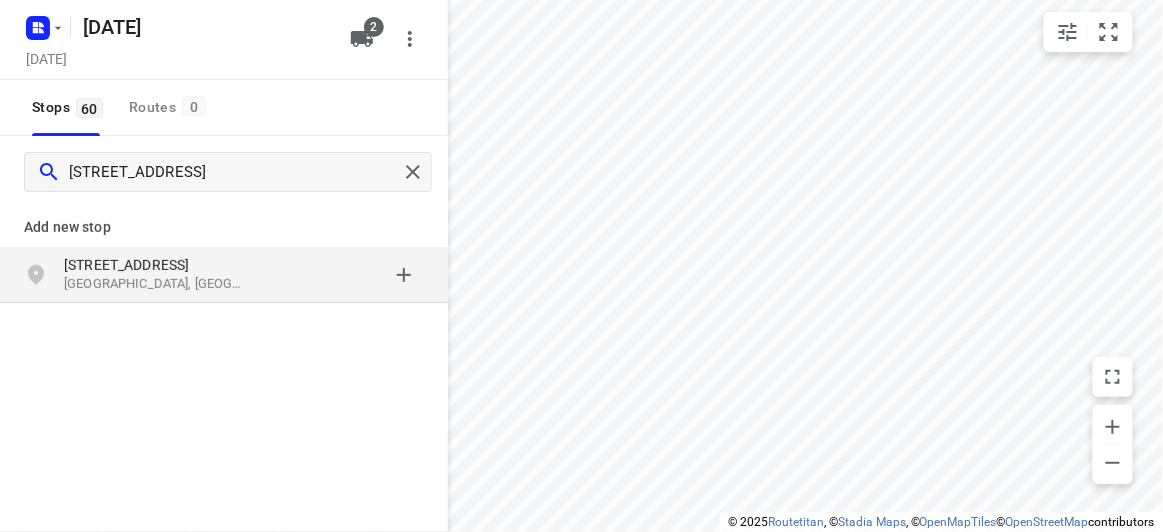 click on "5 Dargo Court  Mount Waverley VIC 3149, Australia" at bounding box center (224, 275) 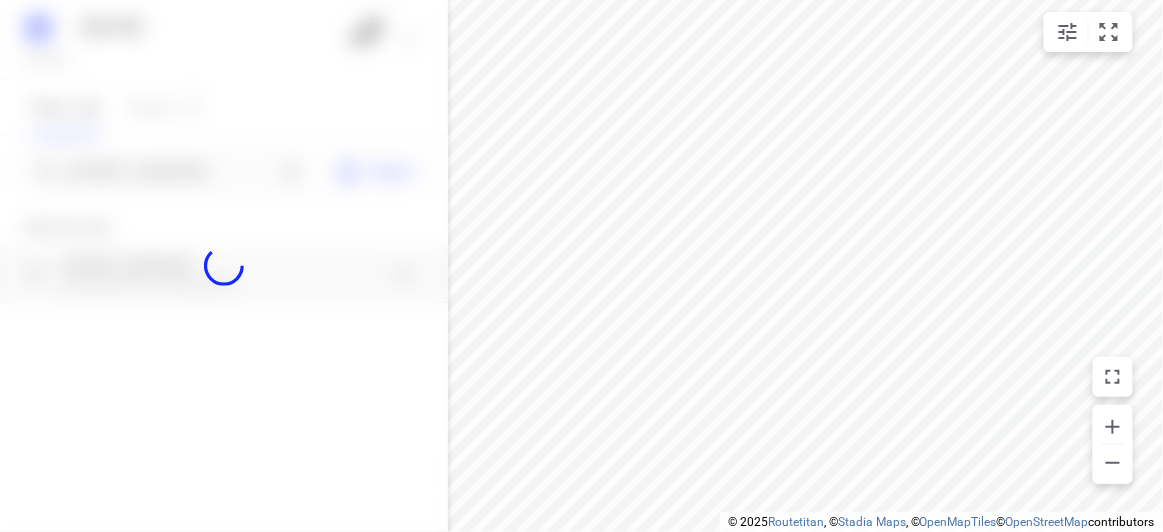 click at bounding box center [224, 266] 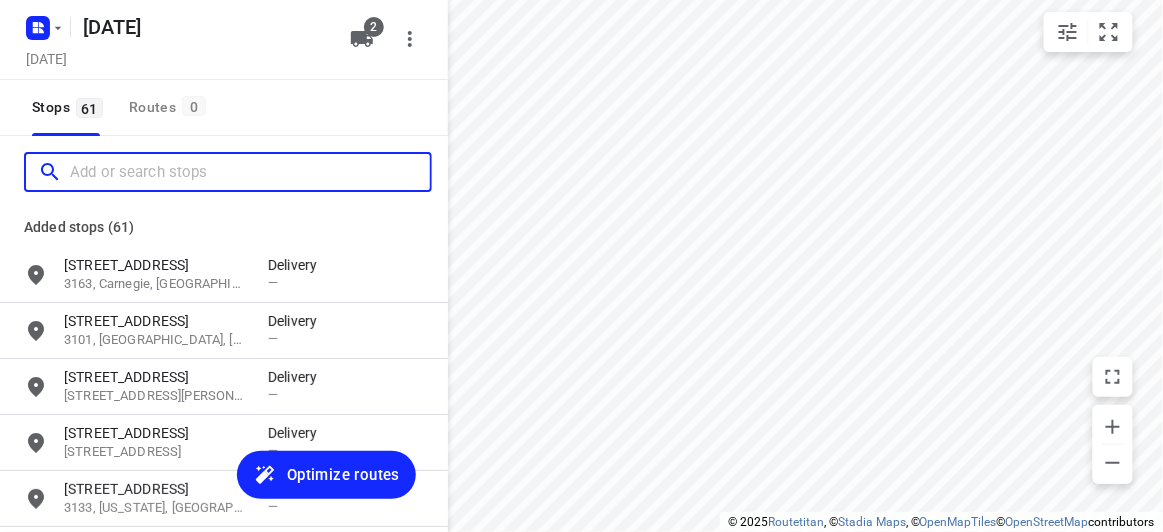 click at bounding box center [250, 172] 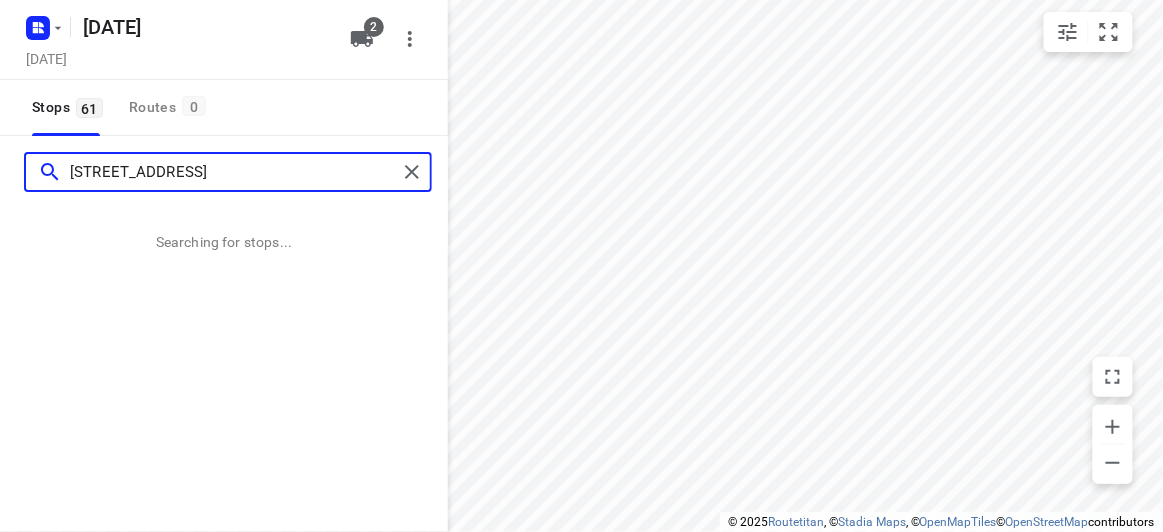 scroll, scrollTop: 0, scrollLeft: 8, axis: horizontal 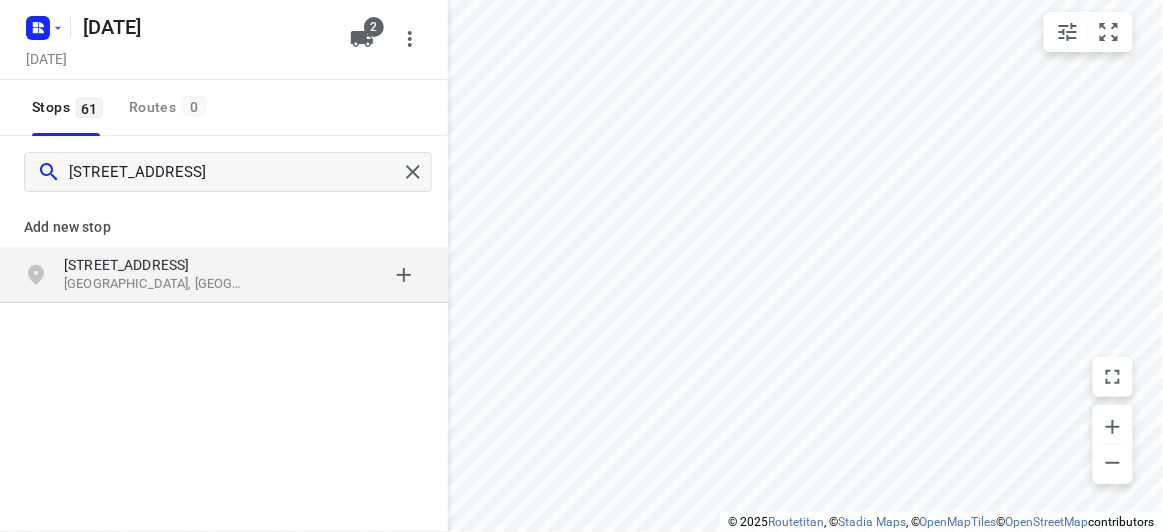 click on "152 Andersons Creek Road" at bounding box center (156, 265) 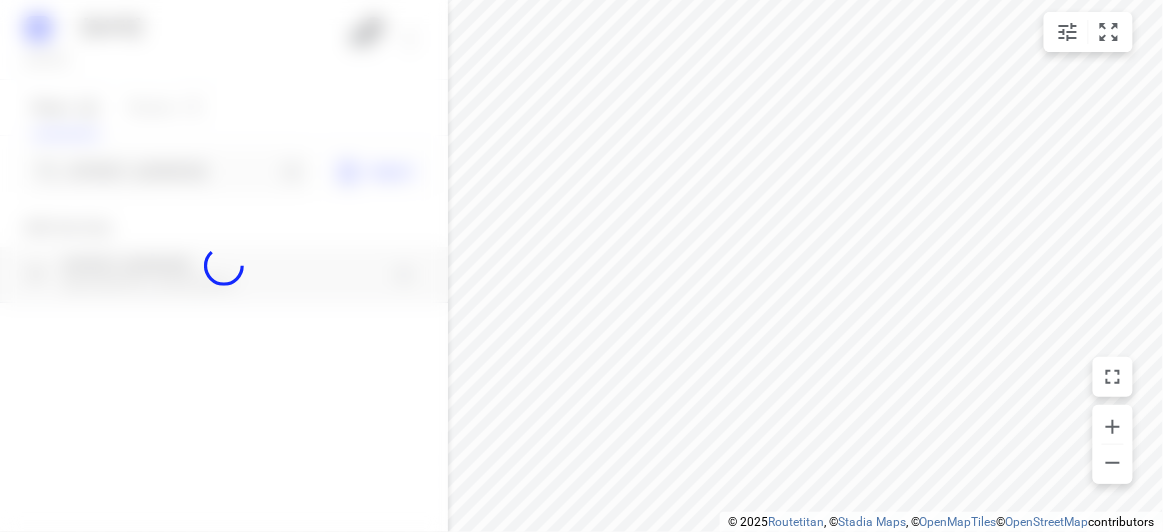 click at bounding box center [224, 266] 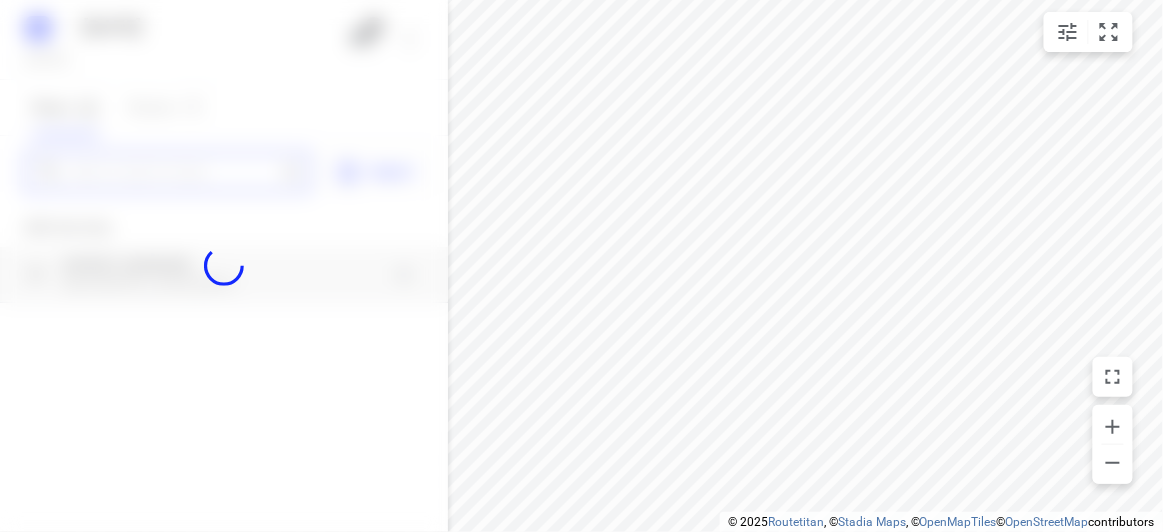 paste on "[STREET_ADDRESS][PERSON_NAME]" 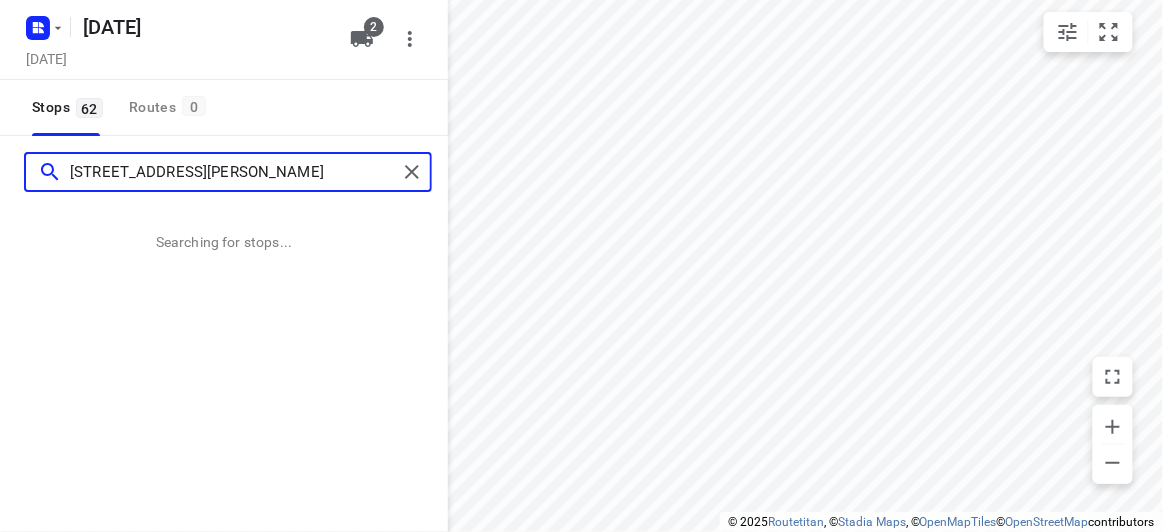 scroll, scrollTop: 0, scrollLeft: 0, axis: both 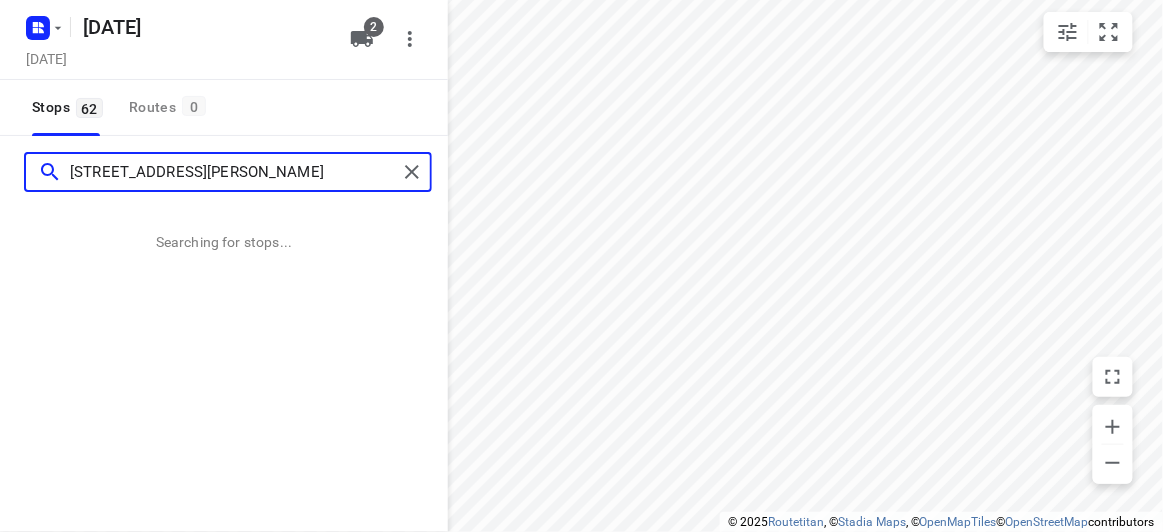 type on "[STREET_ADDRESS][PERSON_NAME]" 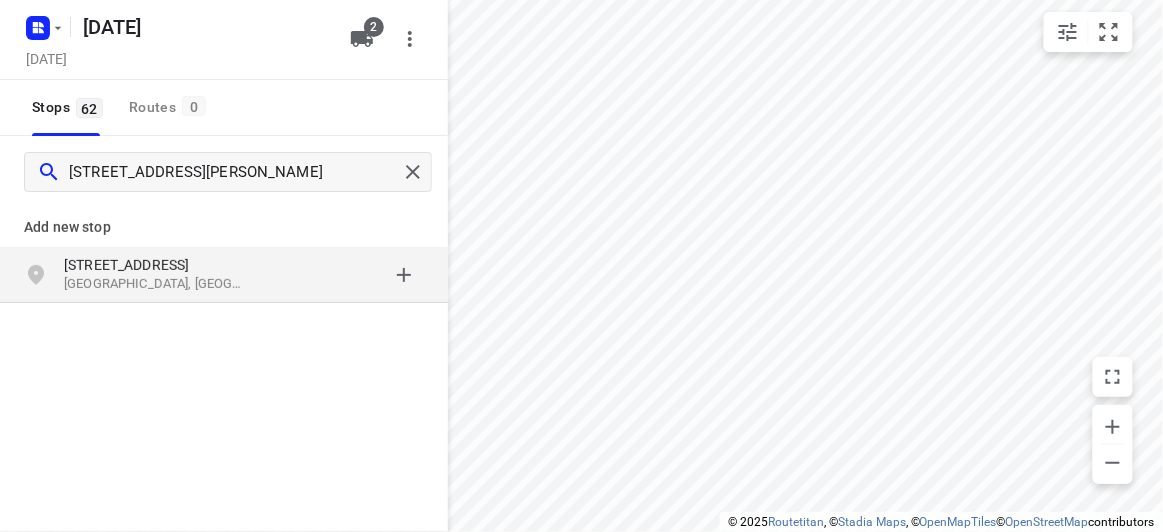 click on "17 Alana Court" at bounding box center [156, 265] 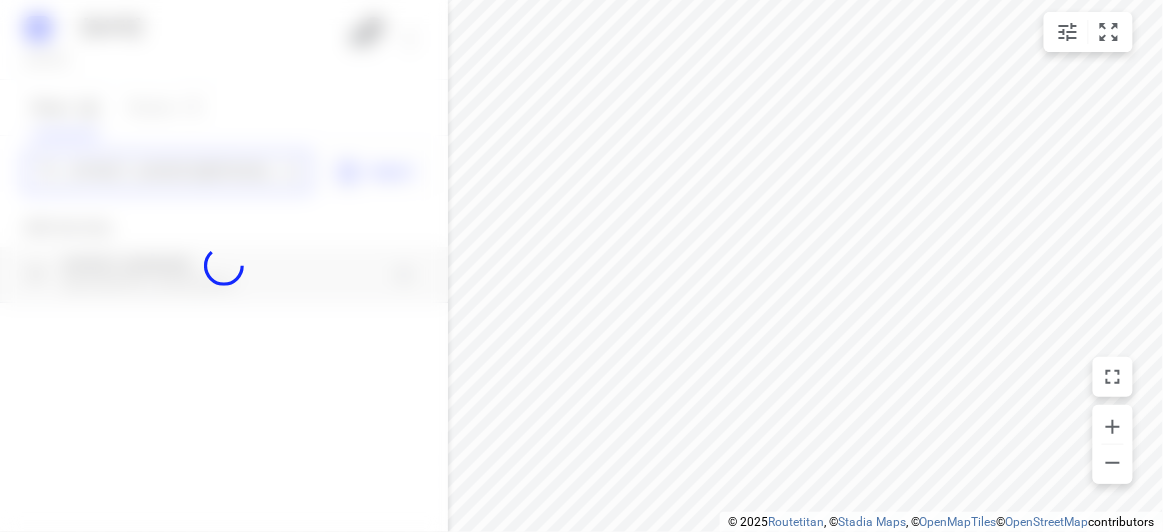 type 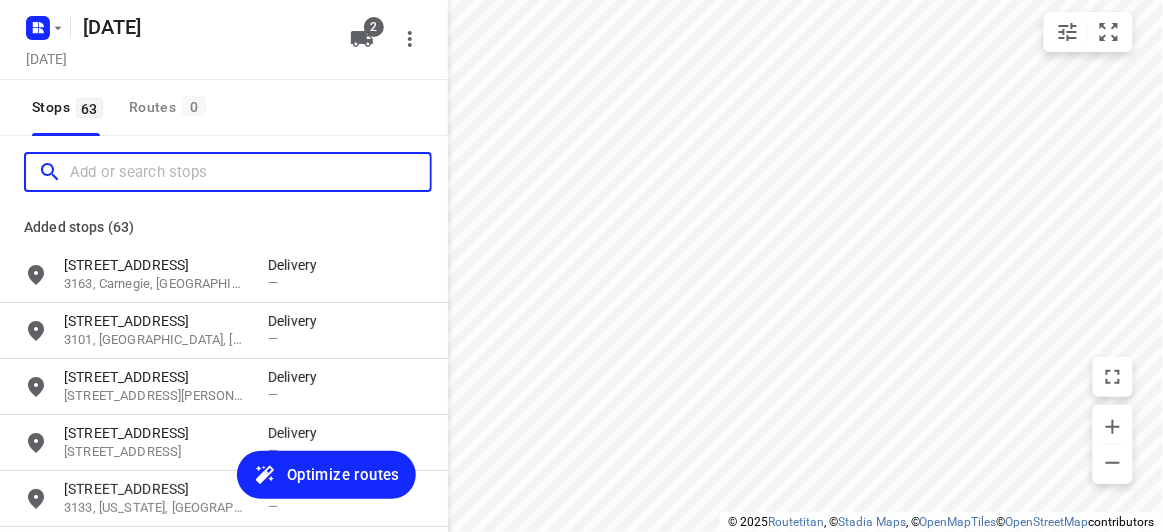 scroll, scrollTop: 0, scrollLeft: 0, axis: both 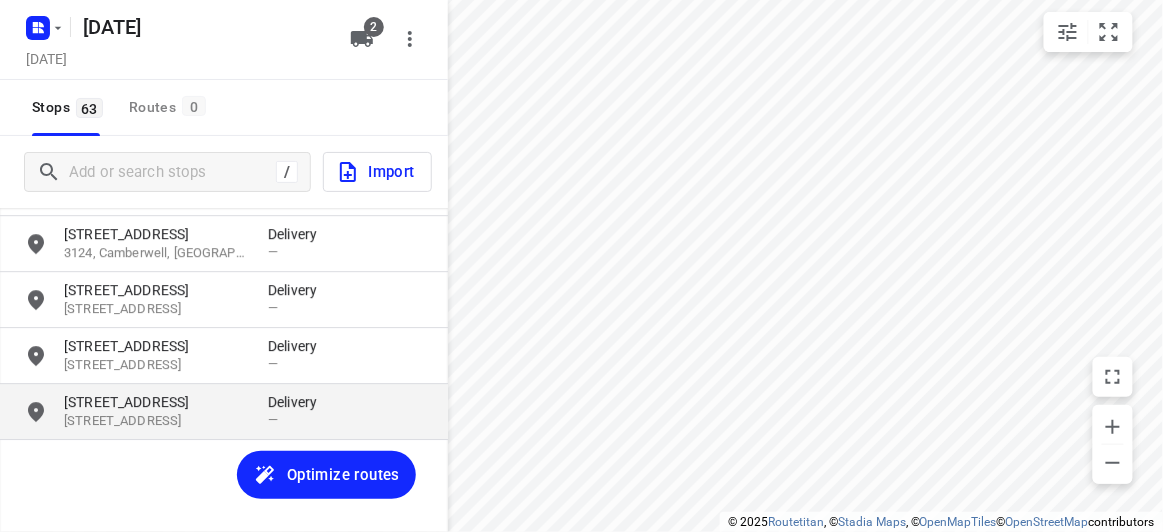 click on "17 Alana Court" at bounding box center (156, 402) 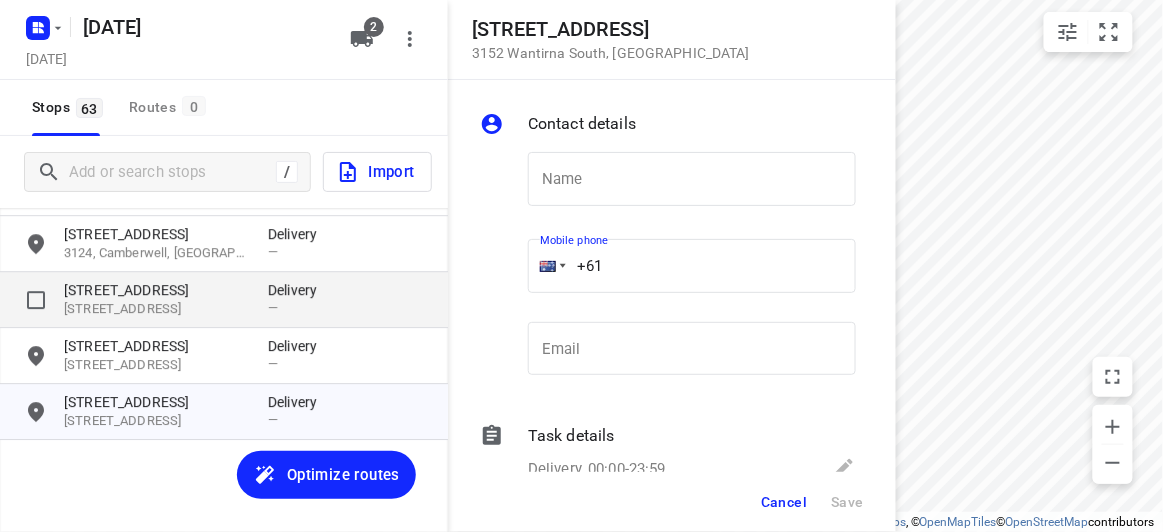 drag, startPoint x: 581, startPoint y: 272, endPoint x: 366, endPoint y: 279, distance: 215.11392 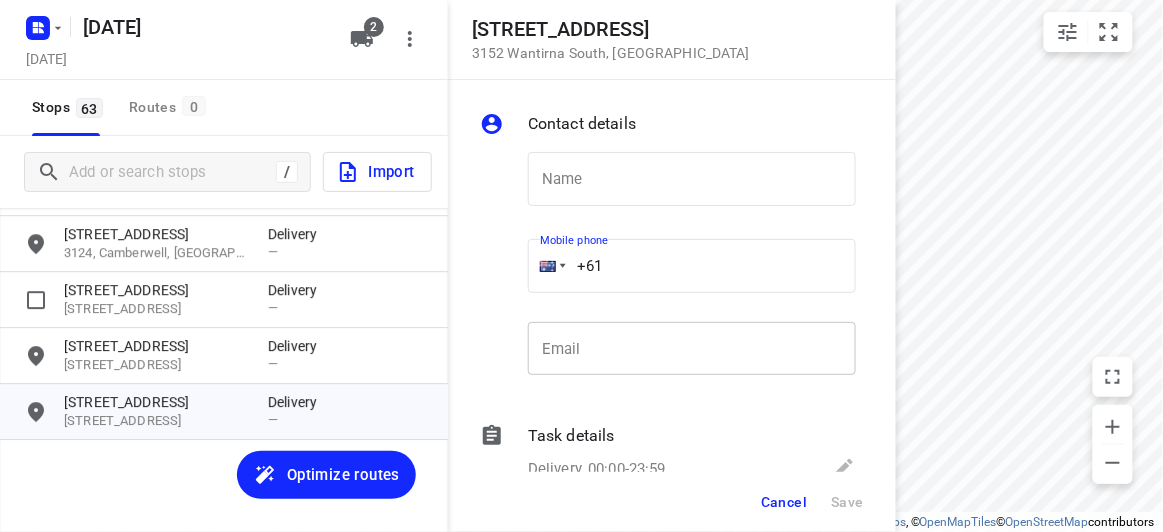 paste on "412987997" 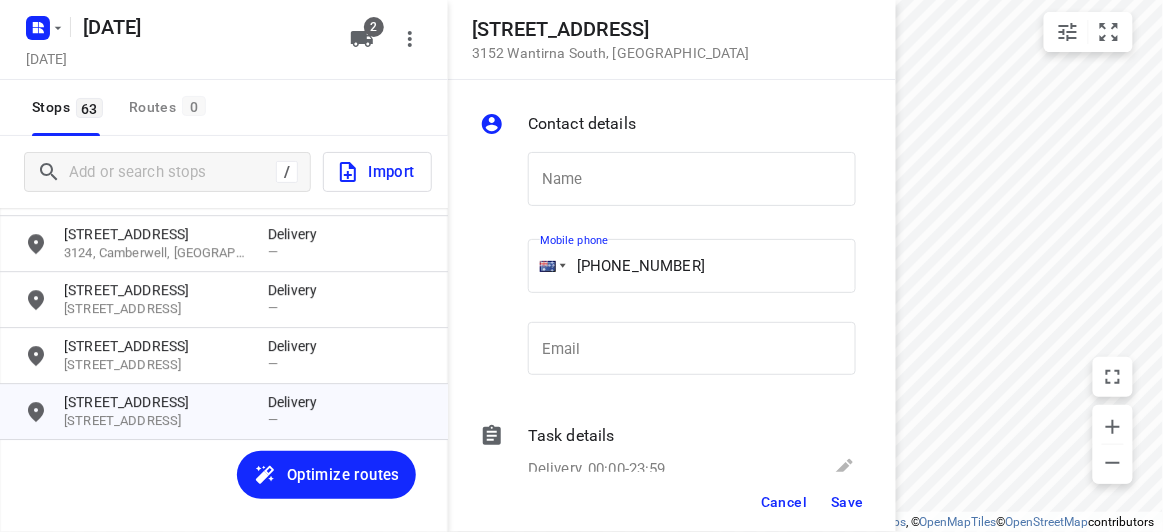 type on "+61 412987997" 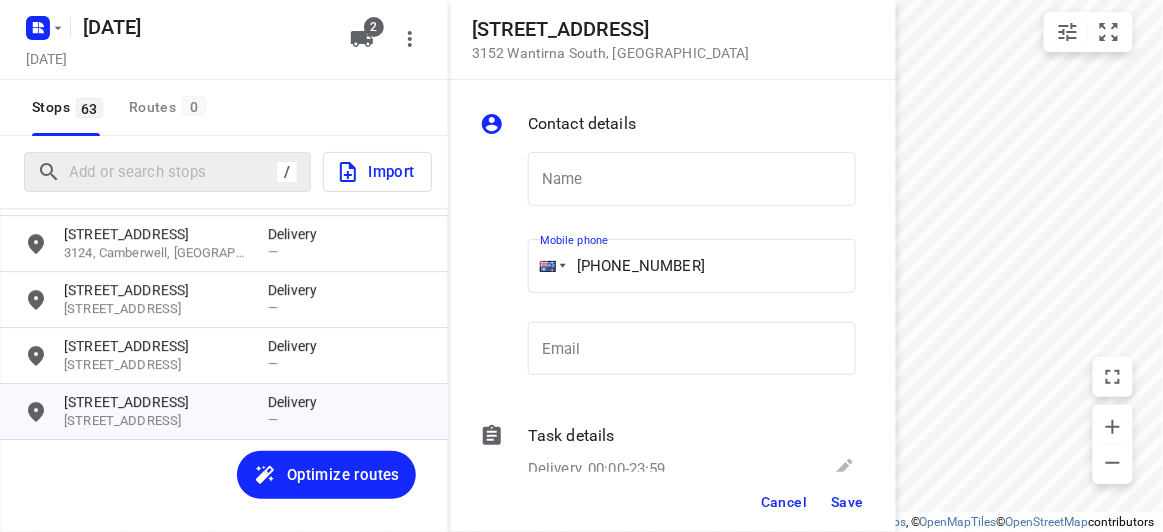 click on "/" at bounding box center [167, 172] 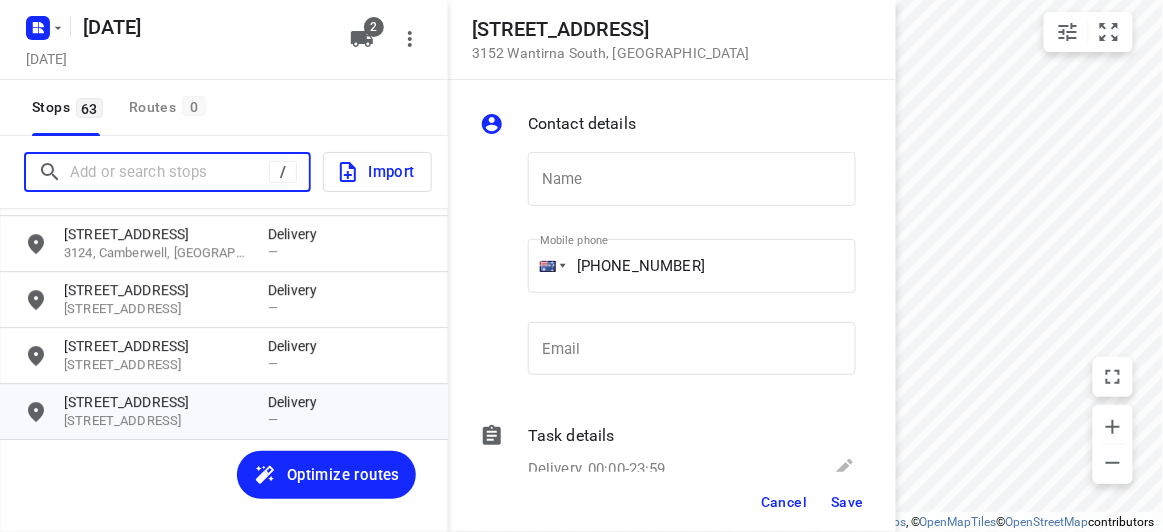 click at bounding box center (169, 172) 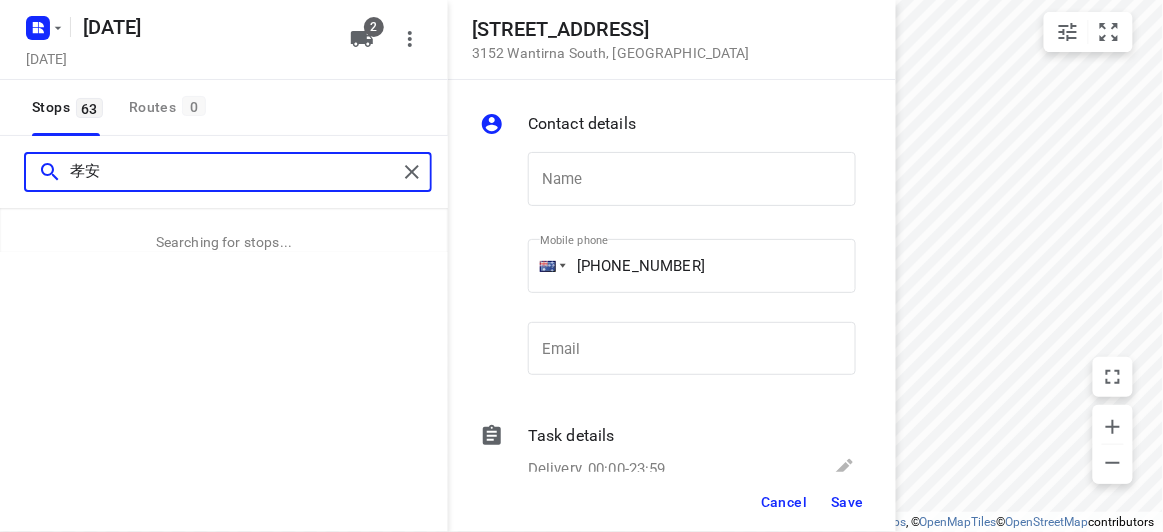 type on "孝安" 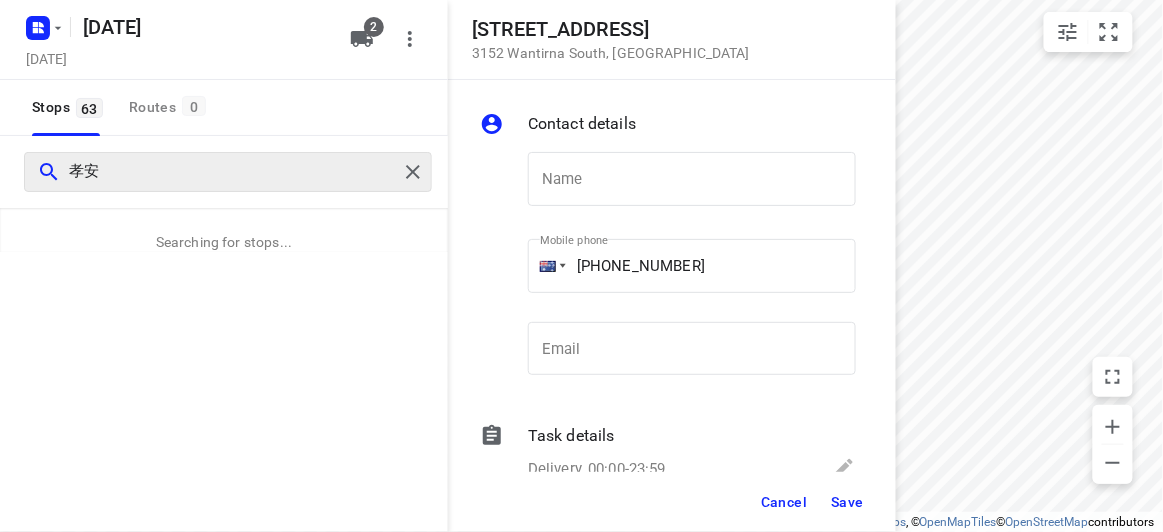 type 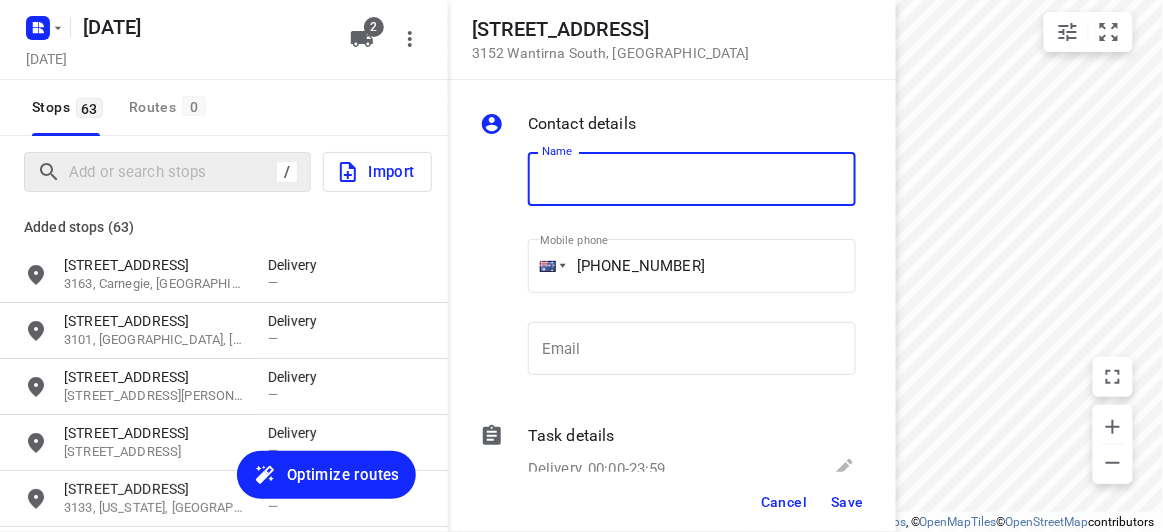 click at bounding box center (692, 179) 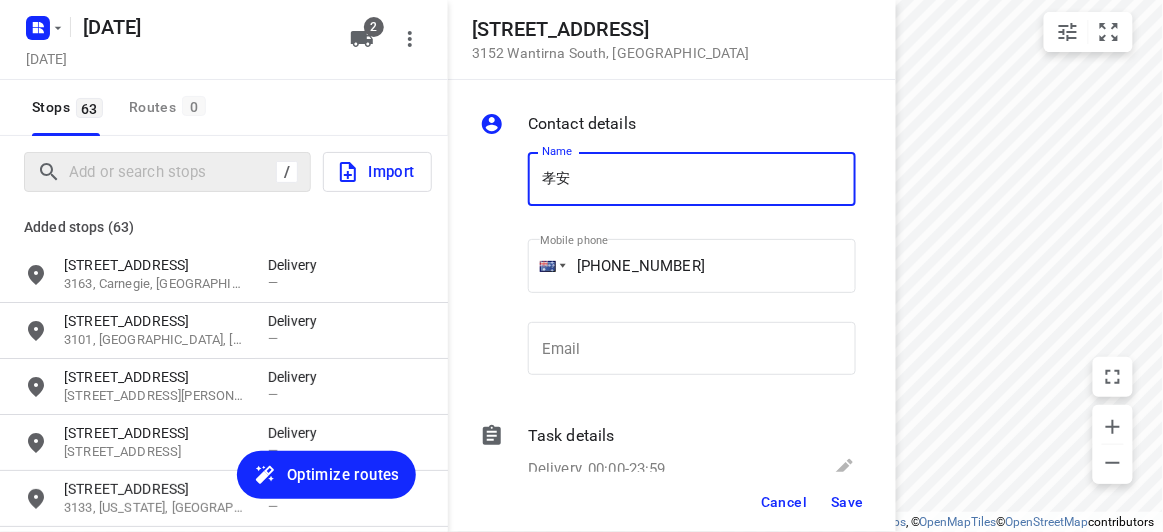 type on "孝安" 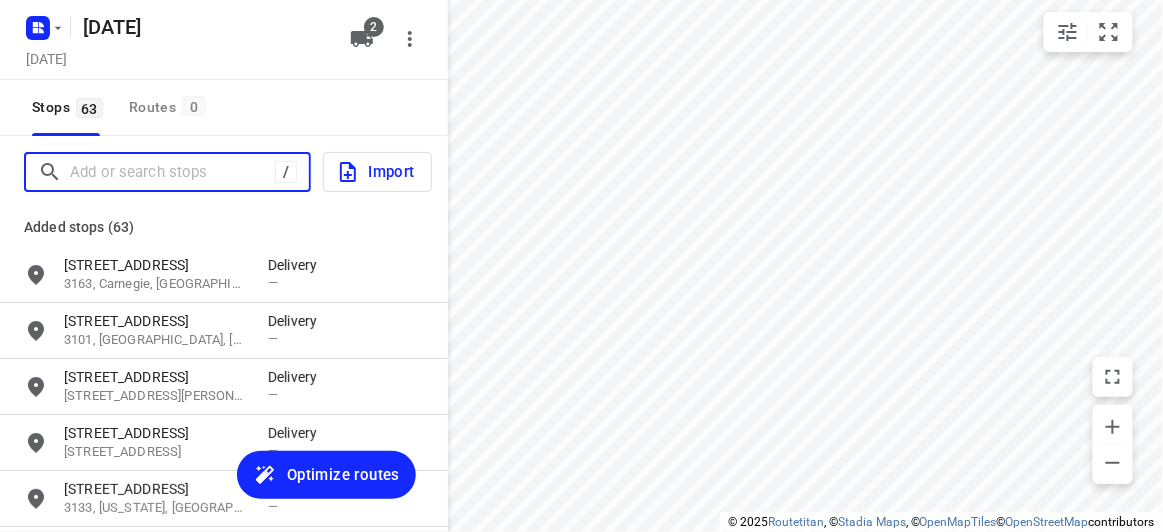 click at bounding box center [172, 172] 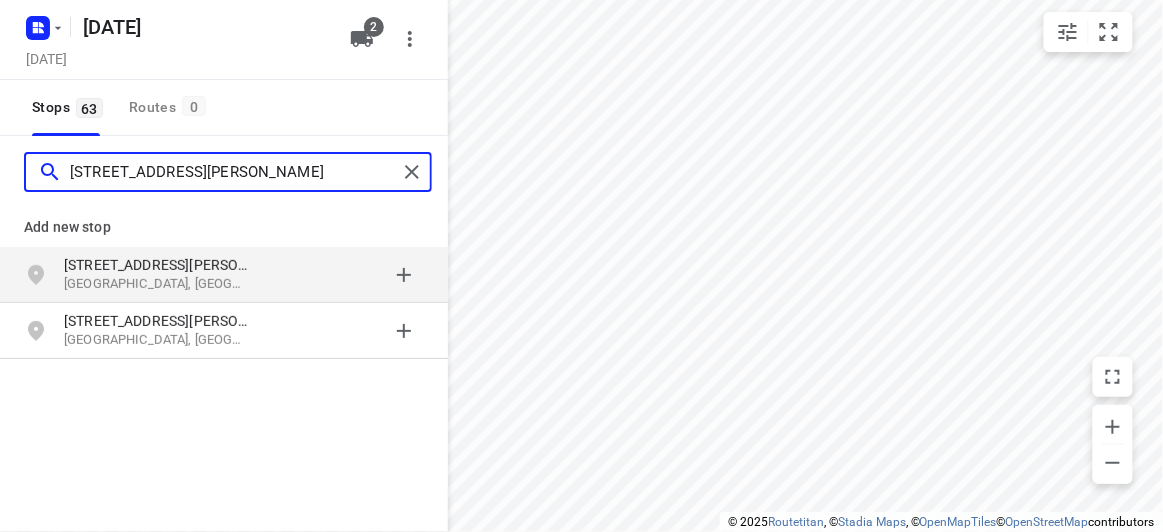 type on "9 THOMAS STREET, DONCASTER EAST" 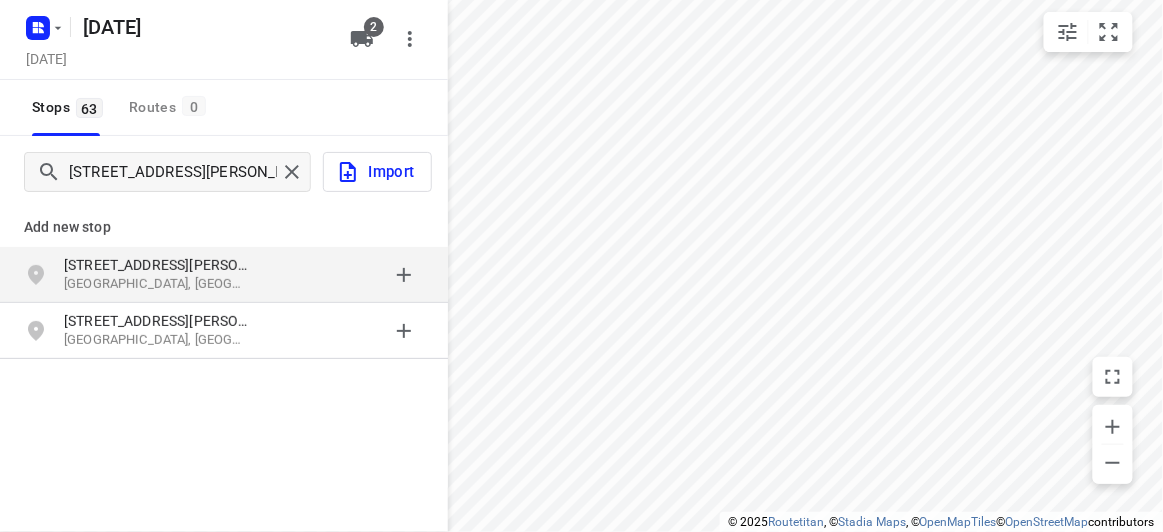 click on "9 Thomas Street  Doncaster East VIC, Australia" at bounding box center [224, 275] 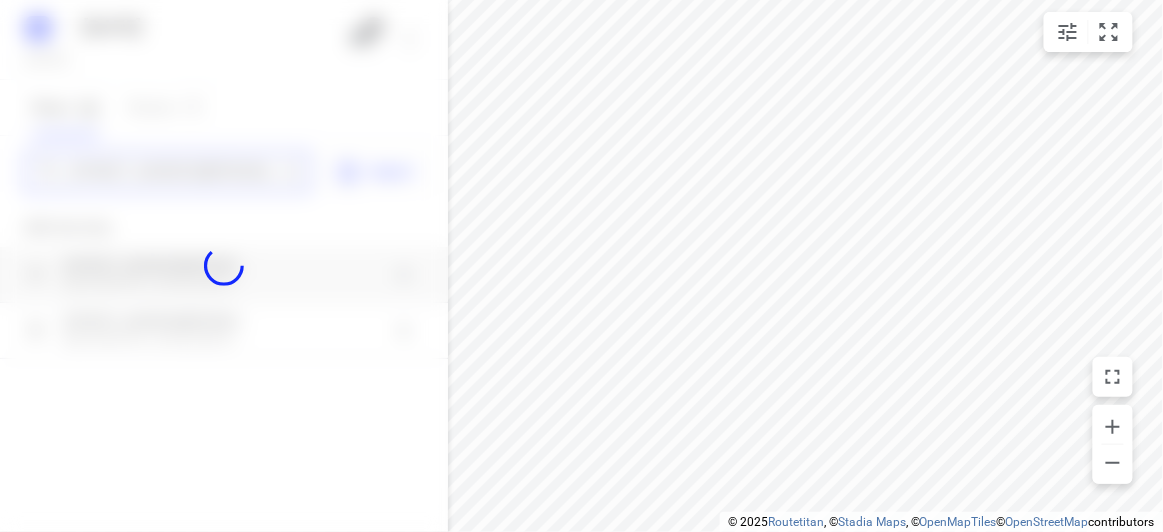 type 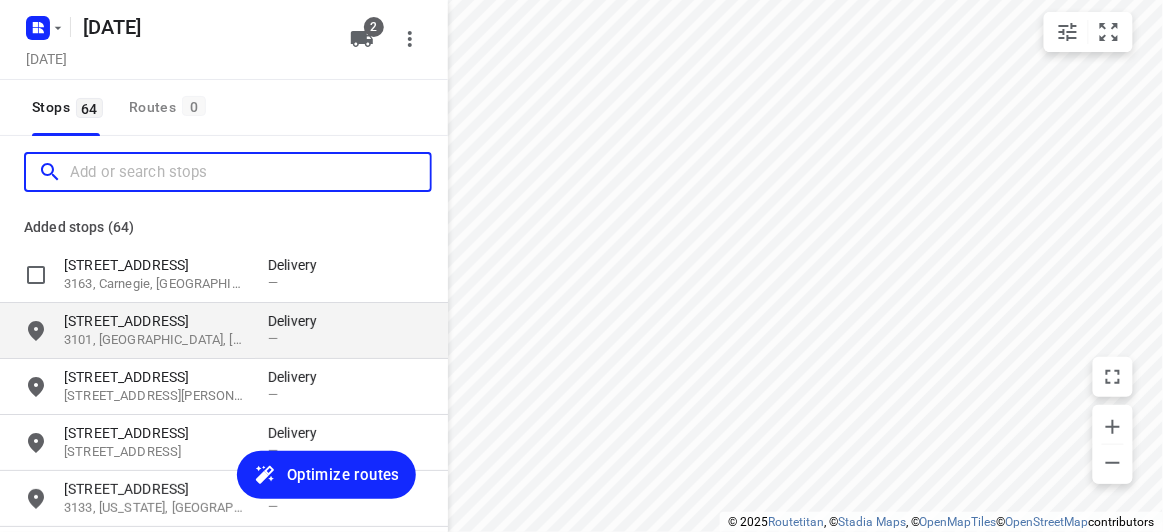 scroll, scrollTop: 0, scrollLeft: 0, axis: both 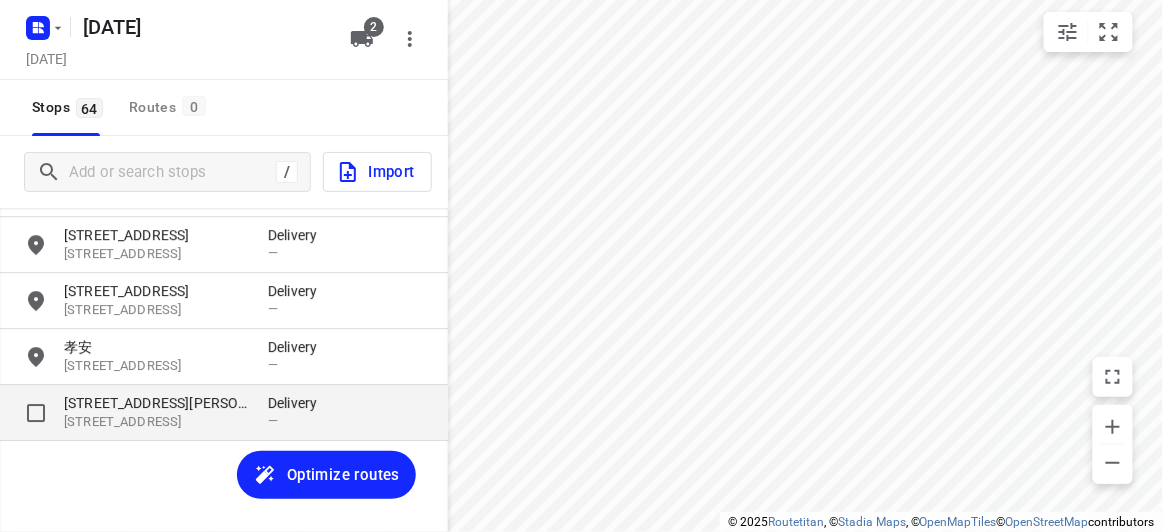 click on "9 Thomas Street" at bounding box center (156, 403) 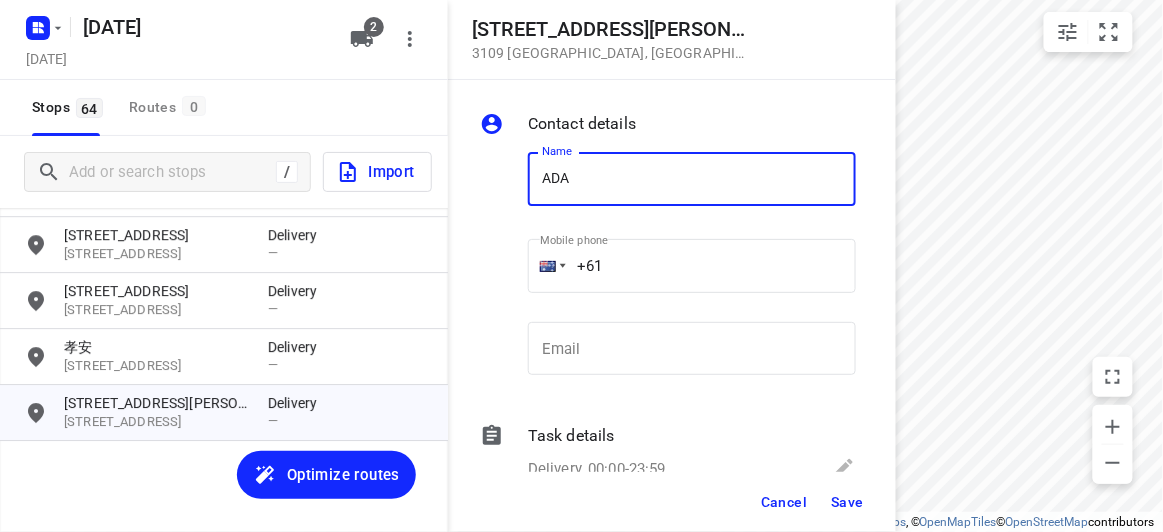click on "ADA" at bounding box center (692, 179) 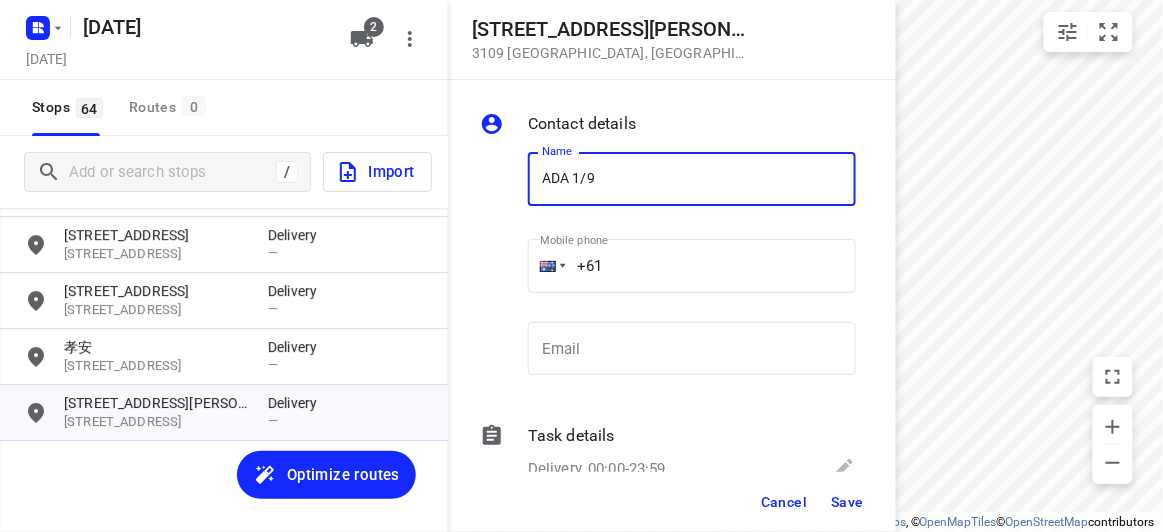 type on "ADA 1/9" 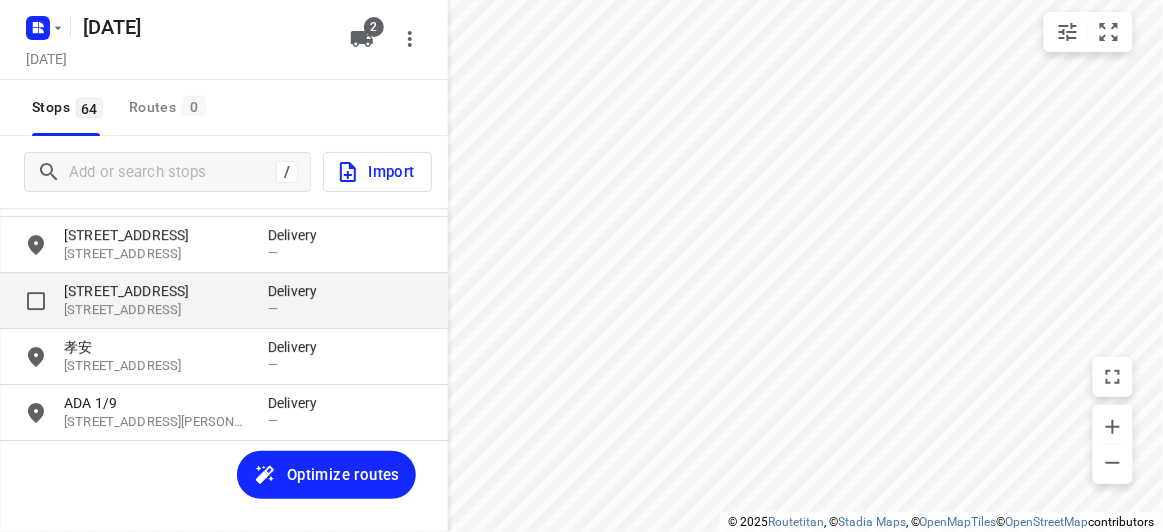 click on "152 Andersons Creek Road" at bounding box center [156, 291] 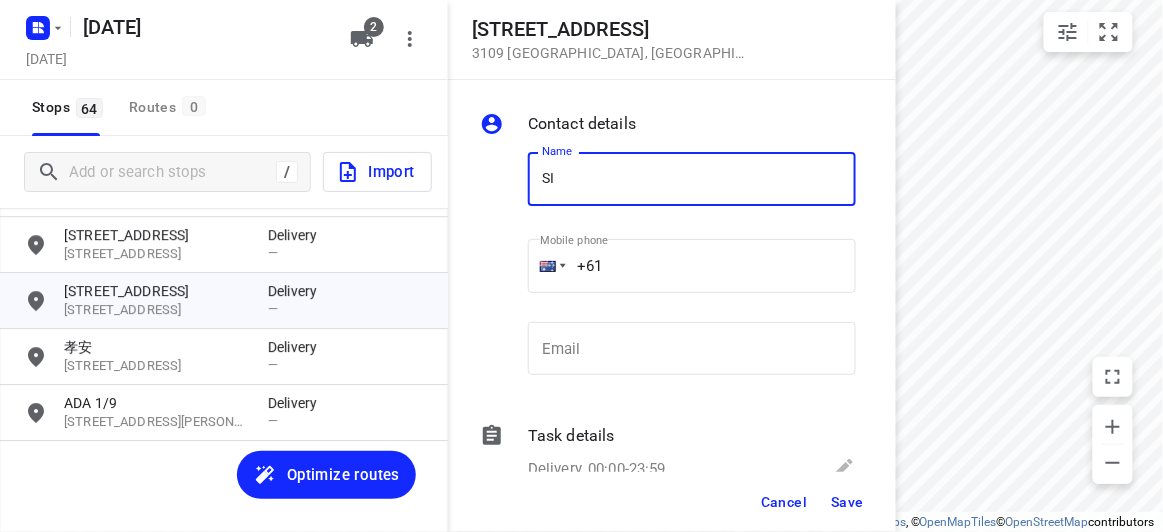 type on "[PERSON_NAME] 3/152" 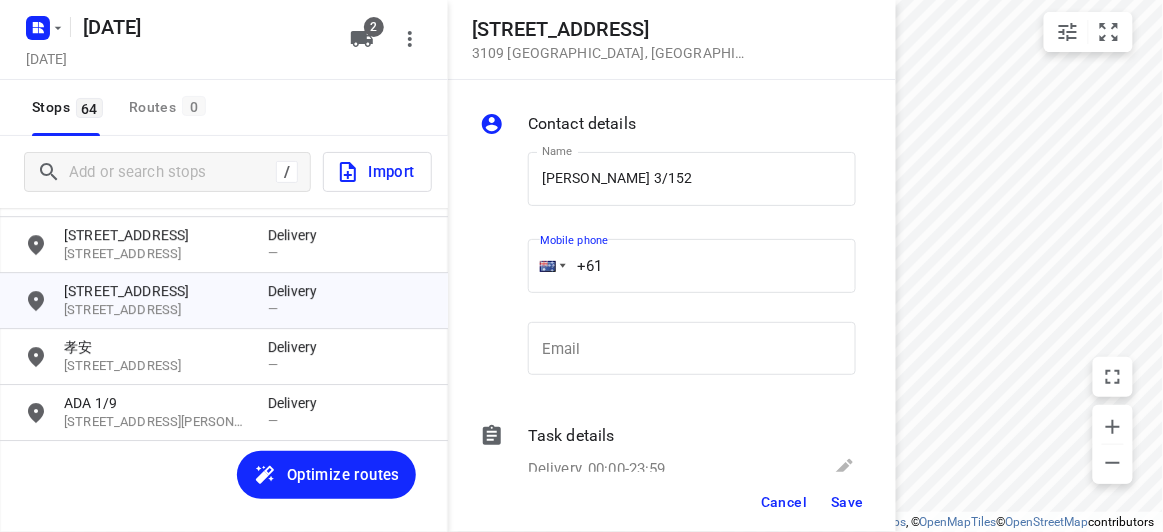click on "+61" at bounding box center [692, 266] 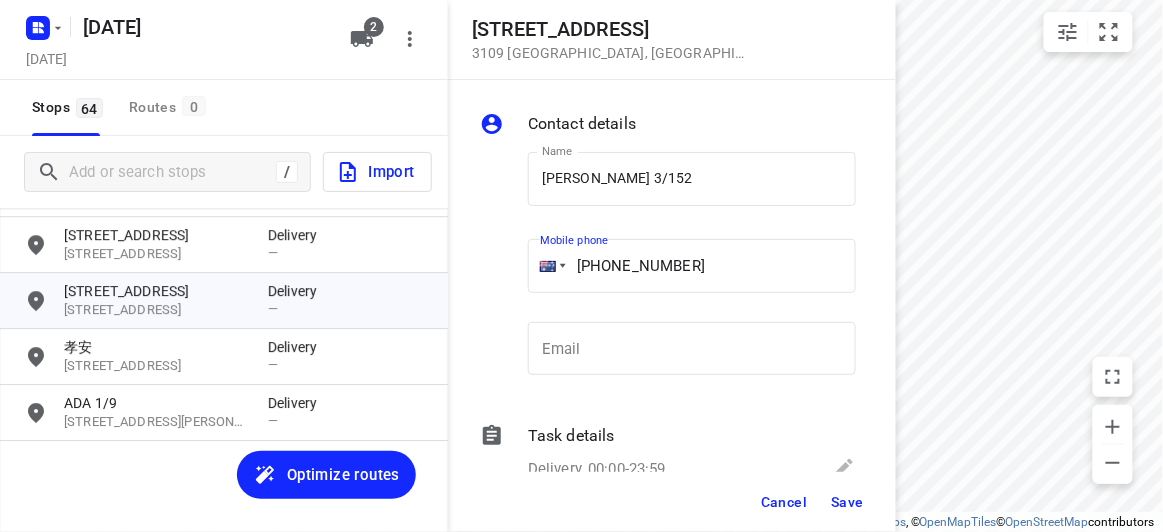 type on "+61 433799992" 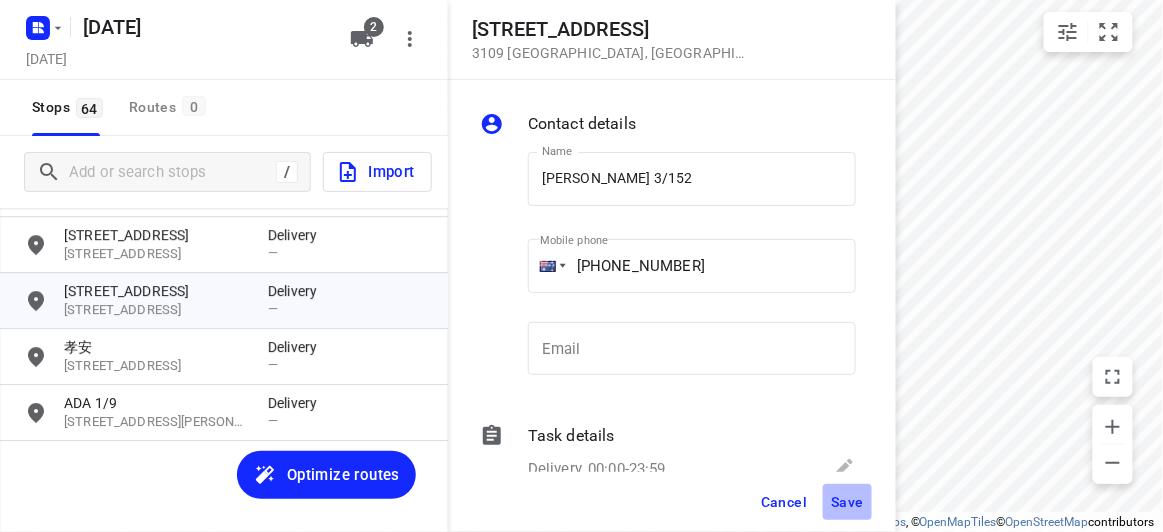 click on "Save" at bounding box center (847, 502) 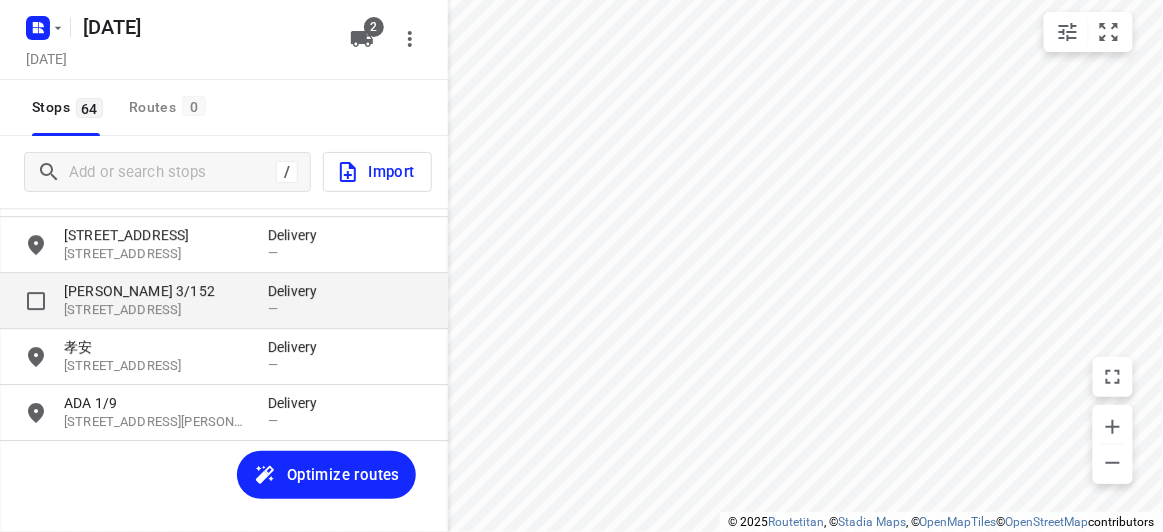 click on "[PERSON_NAME] 3/152" at bounding box center [156, 291] 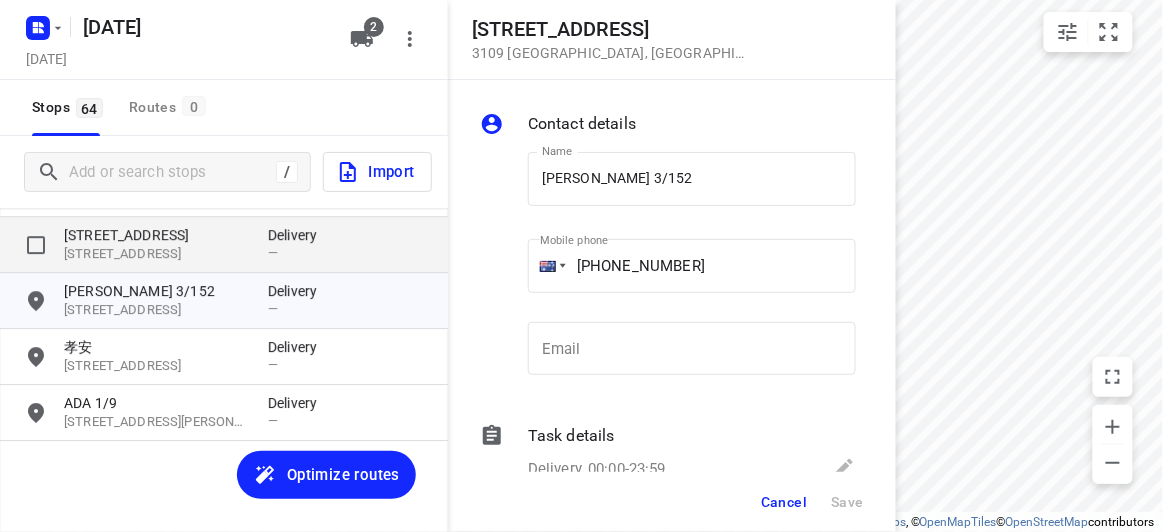 click on "[STREET_ADDRESS]" at bounding box center [156, 254] 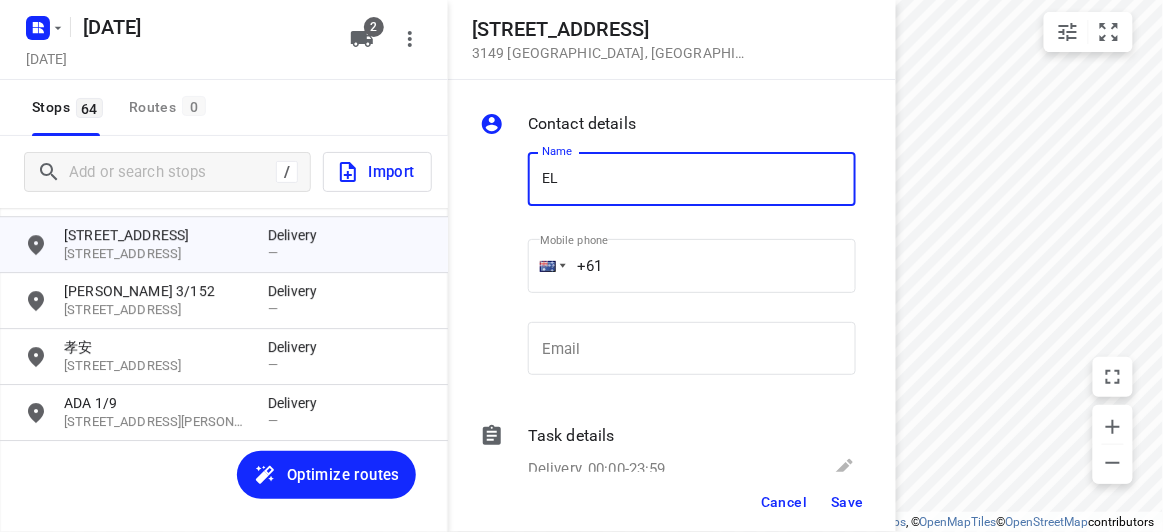 type on "[PERSON_NAME]" 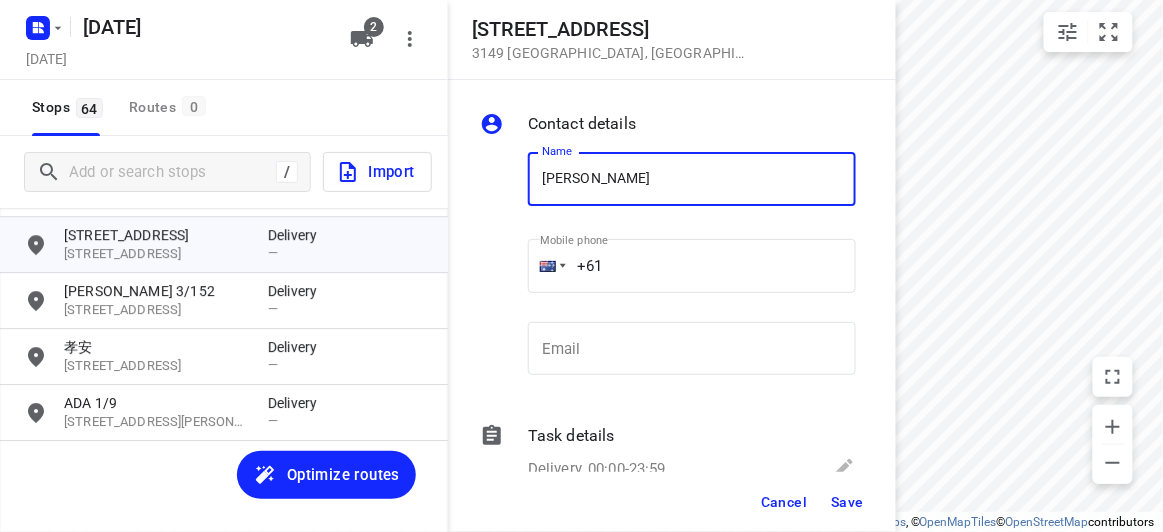 click on "+61" at bounding box center (692, 266) 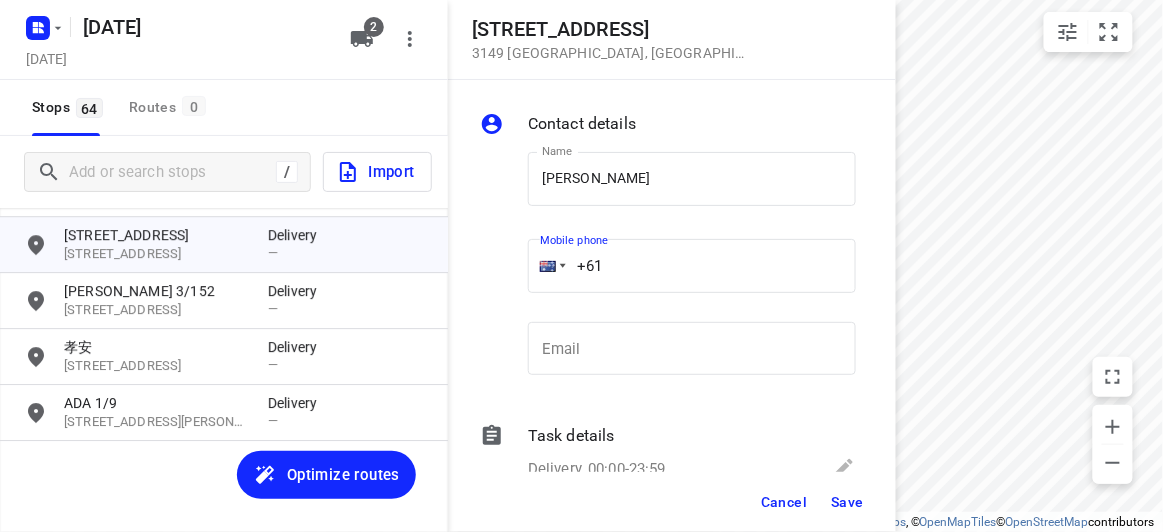 paste on "451987979" 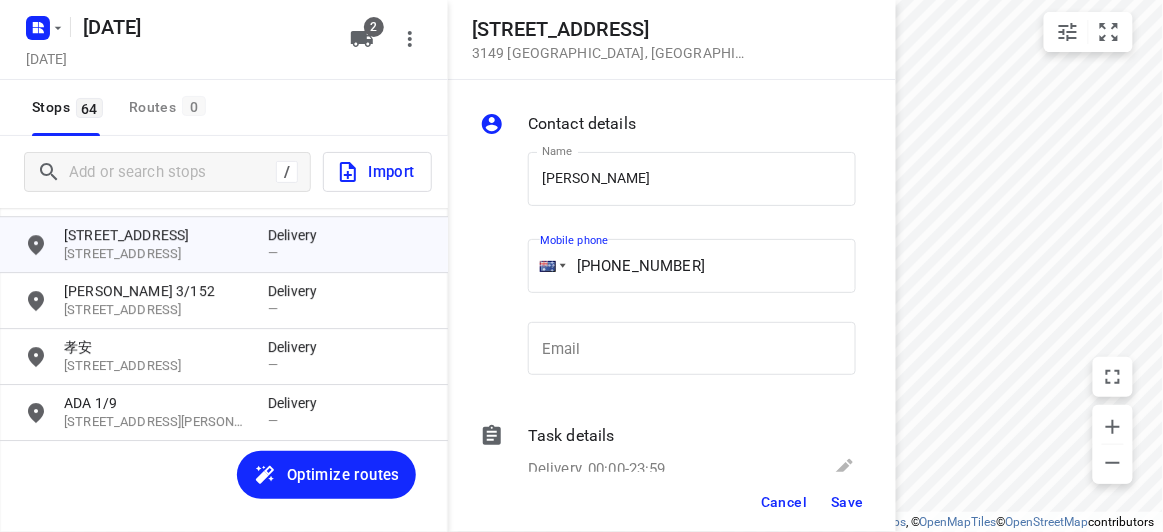 type on "+61 451987979" 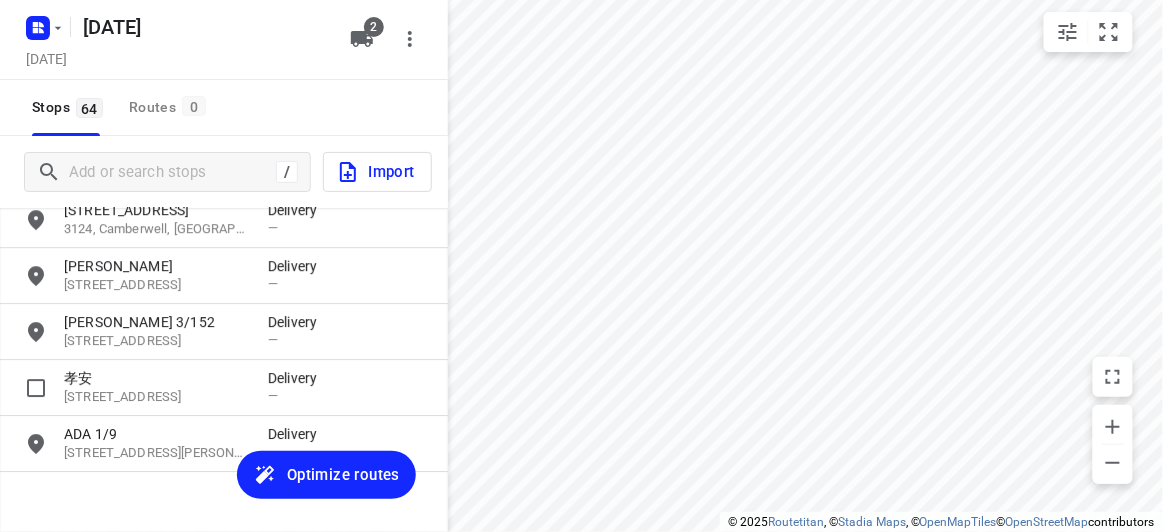 scroll, scrollTop: 3118, scrollLeft: 0, axis: vertical 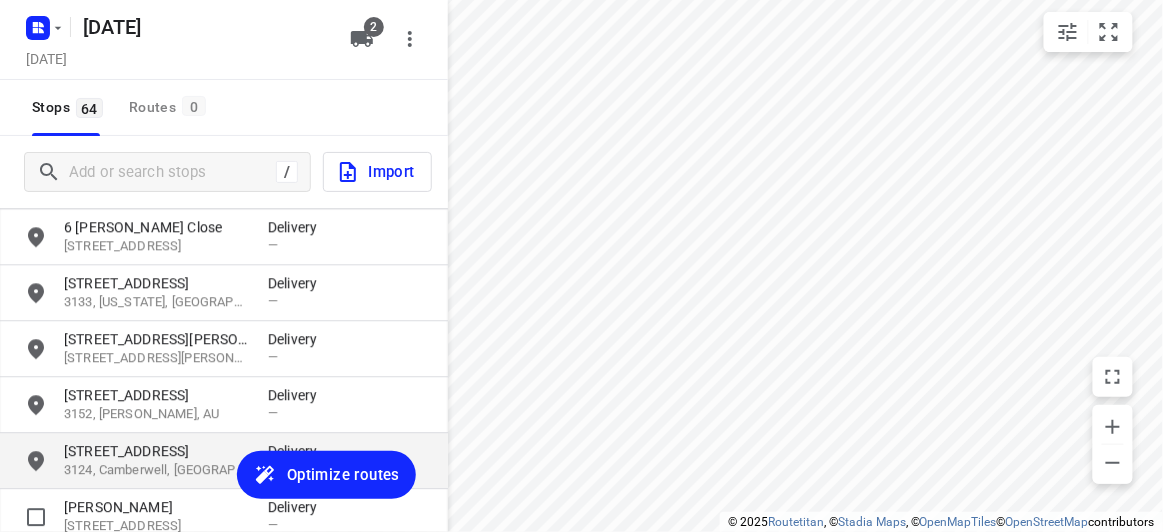 click on "3124, Camberwell, [GEOGRAPHIC_DATA]" at bounding box center (156, 470) 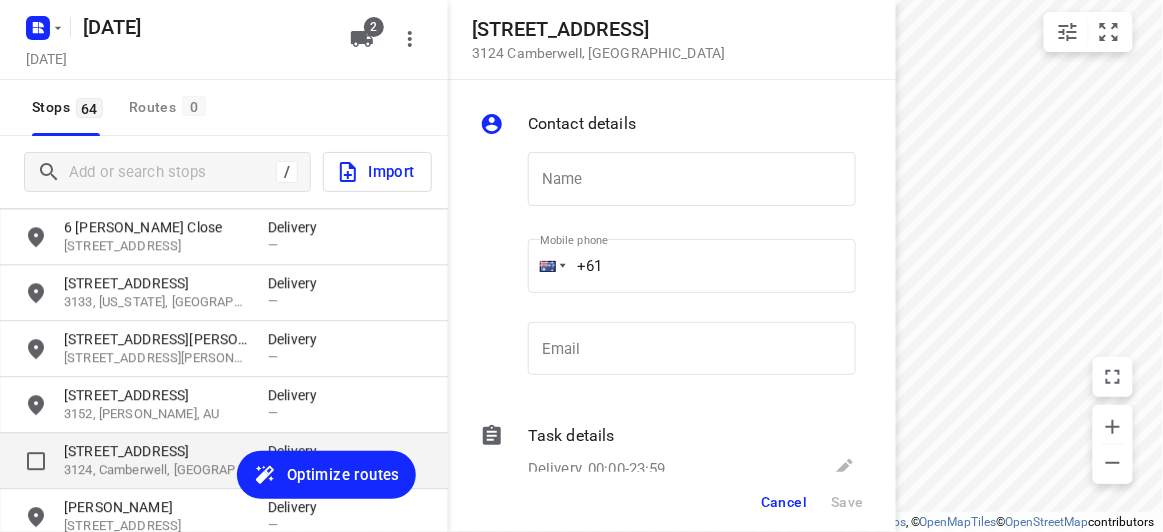 type on "V" 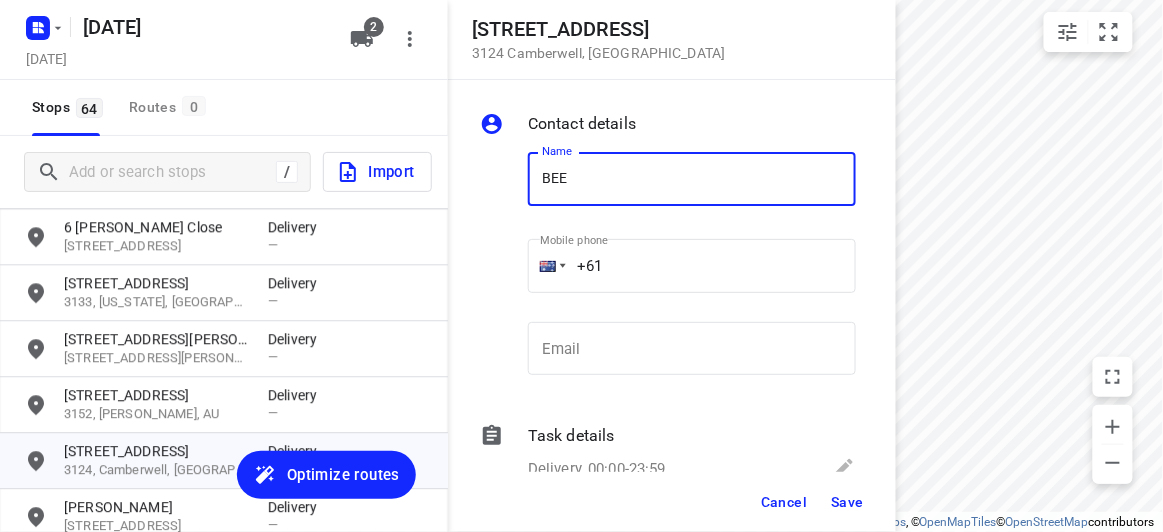 type on "BEE [PERSON_NAME]" 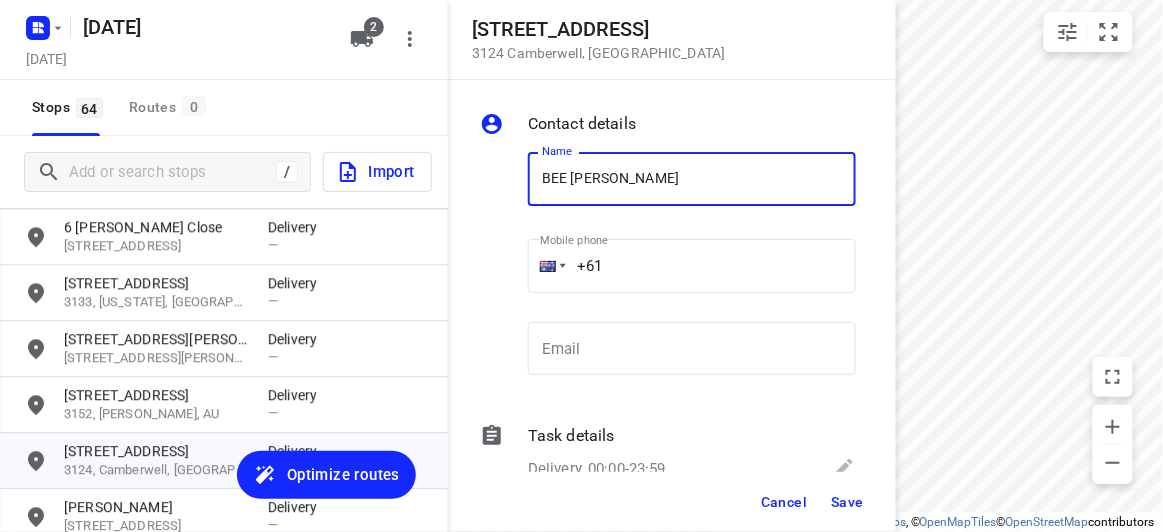 click on "+61" at bounding box center [692, 266] 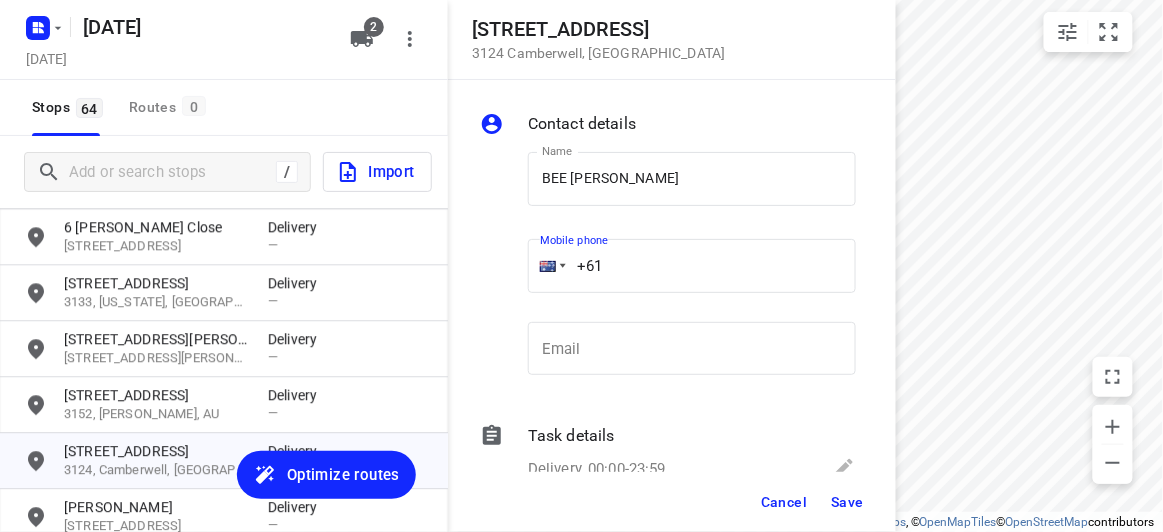 paste on "0433117027" 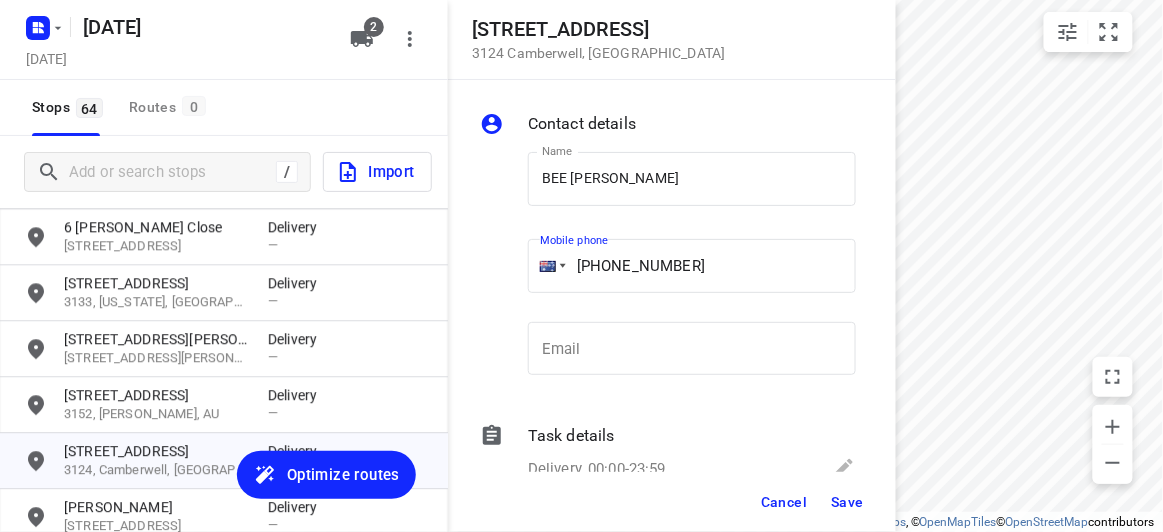 click on "+61 0433117027" at bounding box center [692, 266] 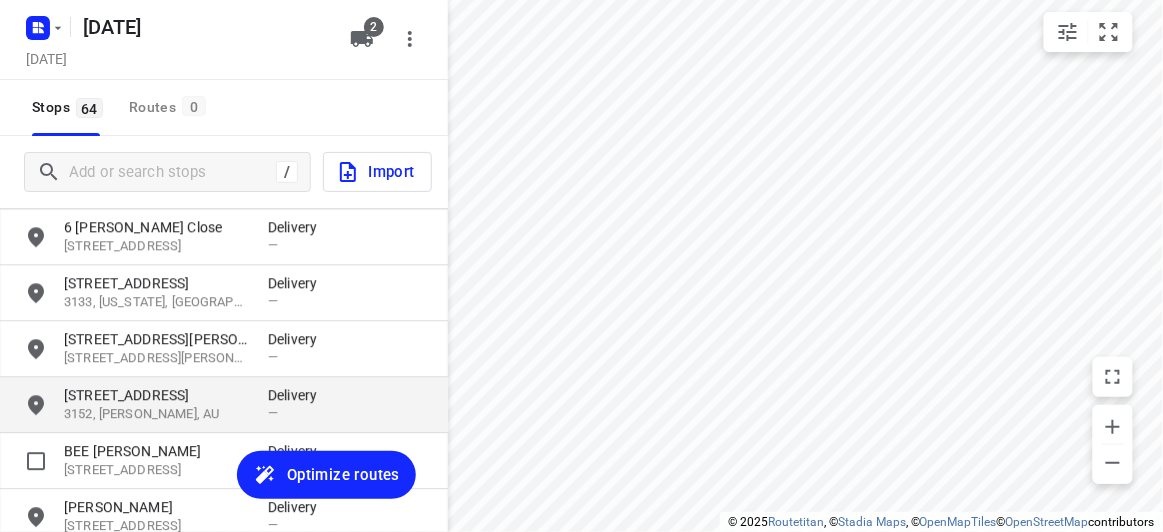 click on "3152, [PERSON_NAME], AU" at bounding box center (156, 414) 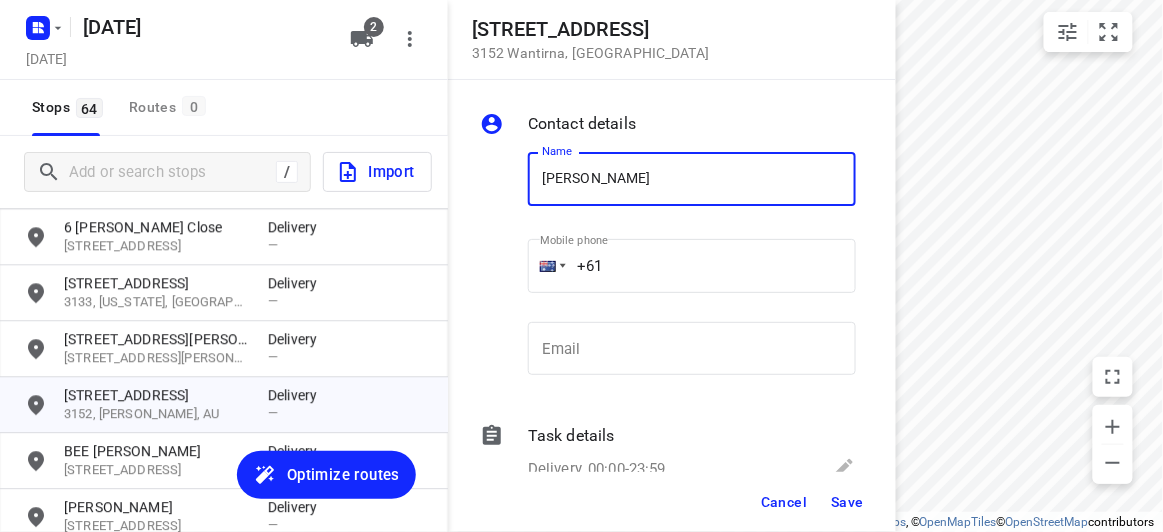 type on "[PERSON_NAME]" 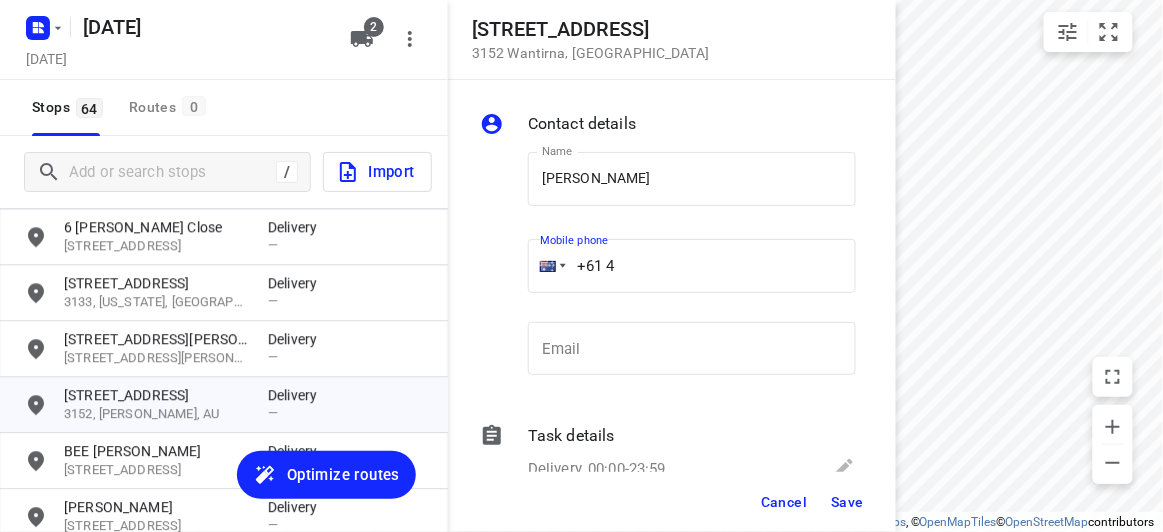 paste on "22025851" 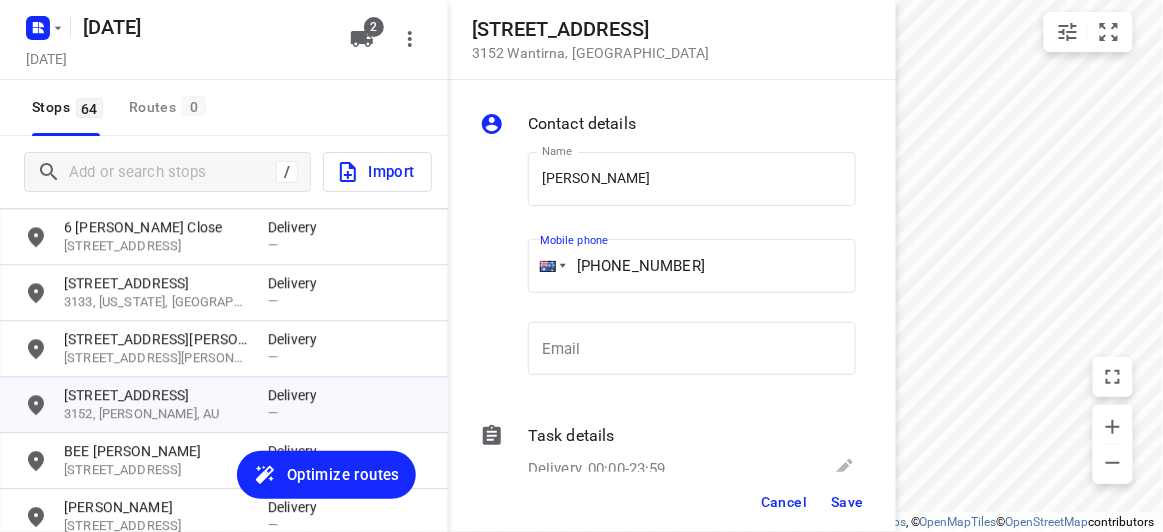 type on "+61 422025851" 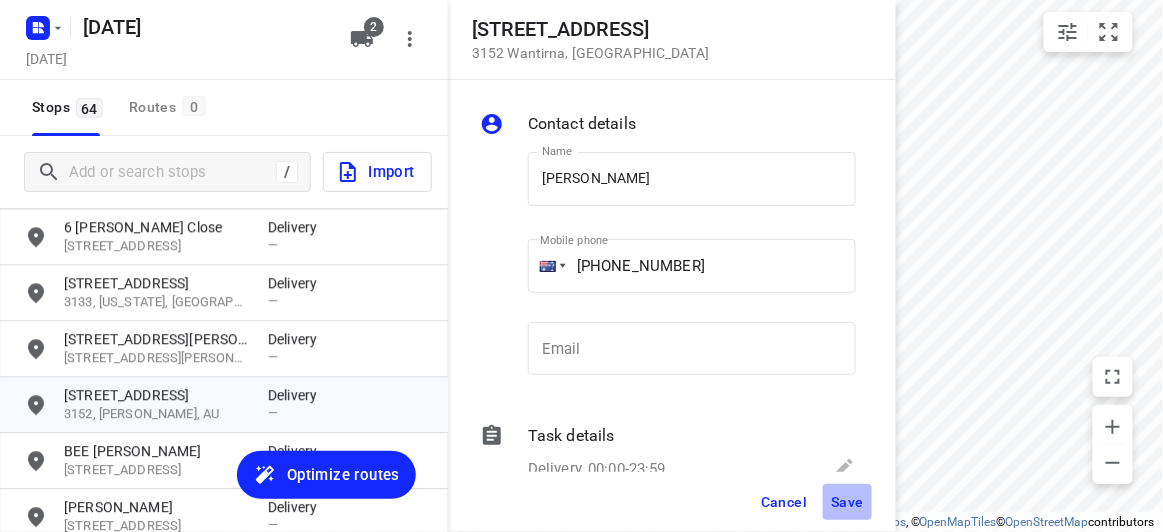 click on "Save" at bounding box center [847, 502] 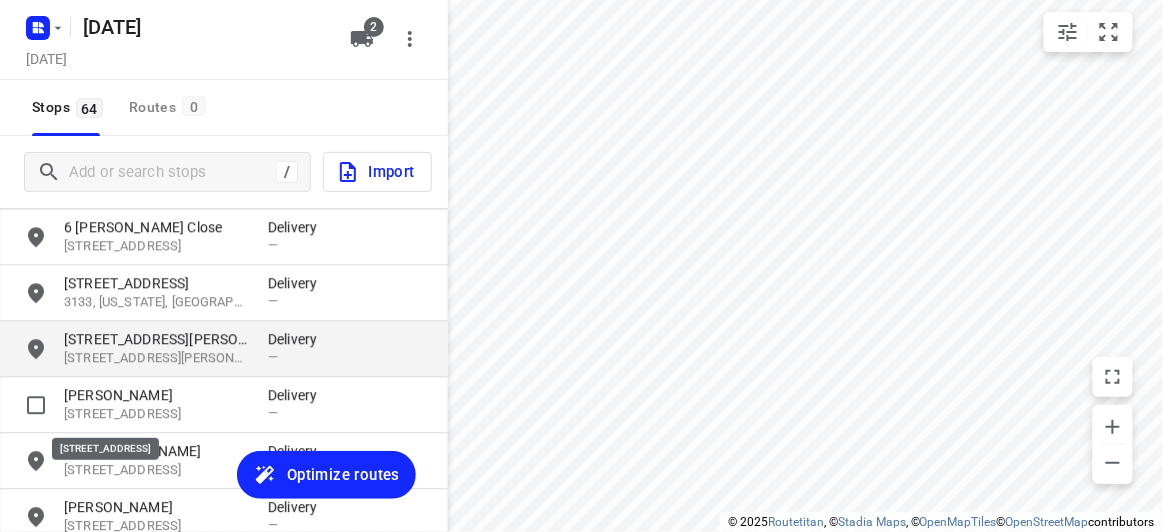click on "[STREET_ADDRESS][PERSON_NAME][PERSON_NAME]" at bounding box center [156, 358] 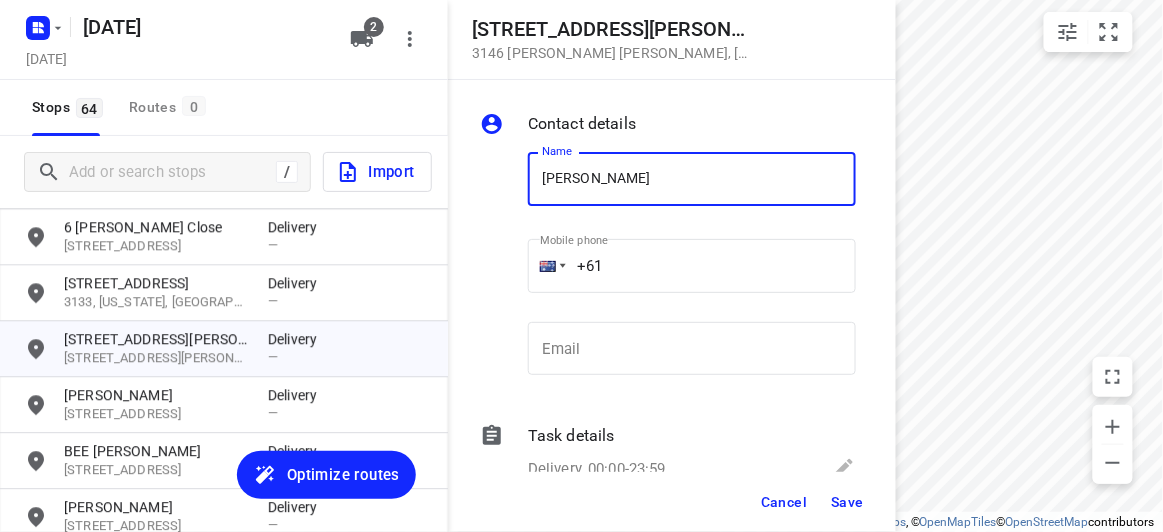 type on "[PERSON_NAME]" 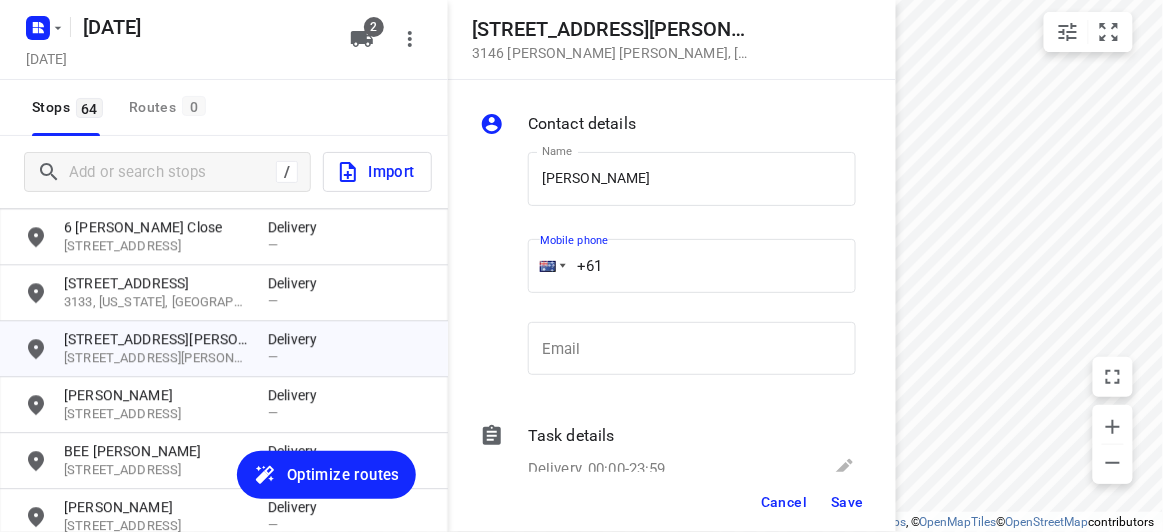 paste on "412868762" 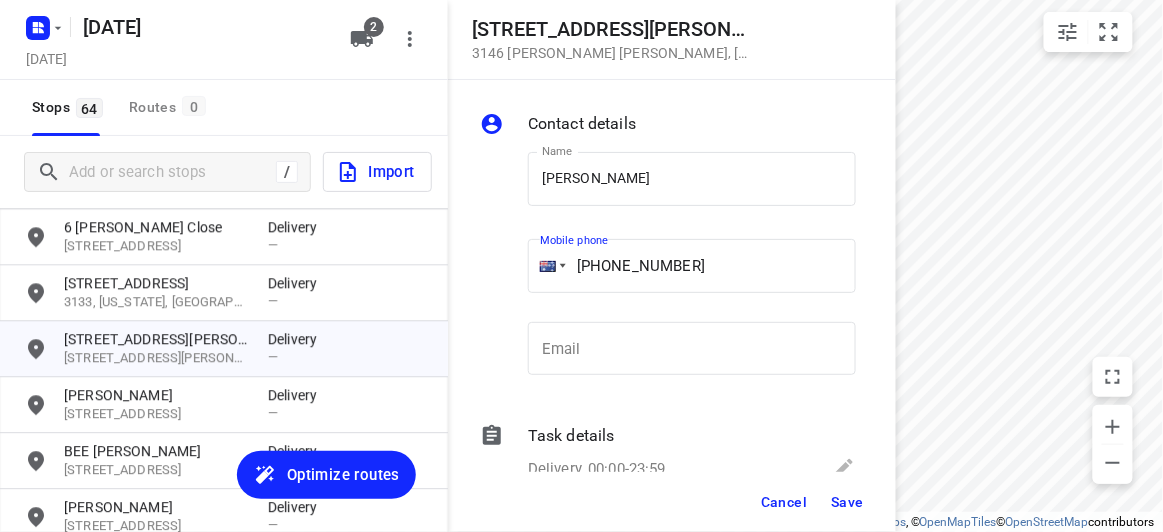 type on "+61 412868762" 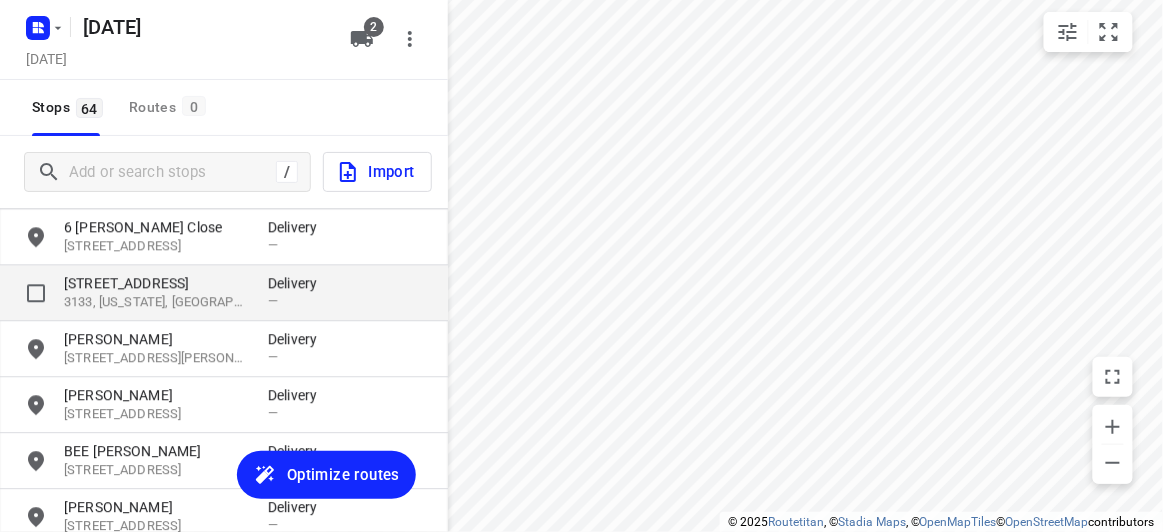 click on "15 Paranda Court" at bounding box center [156, 283] 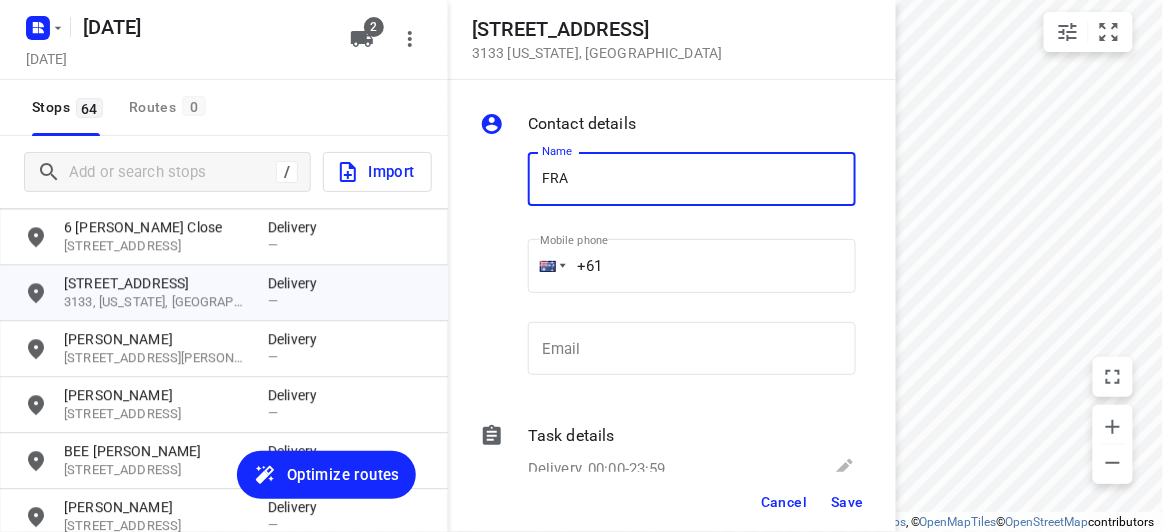 type on "[PERSON_NAME]" 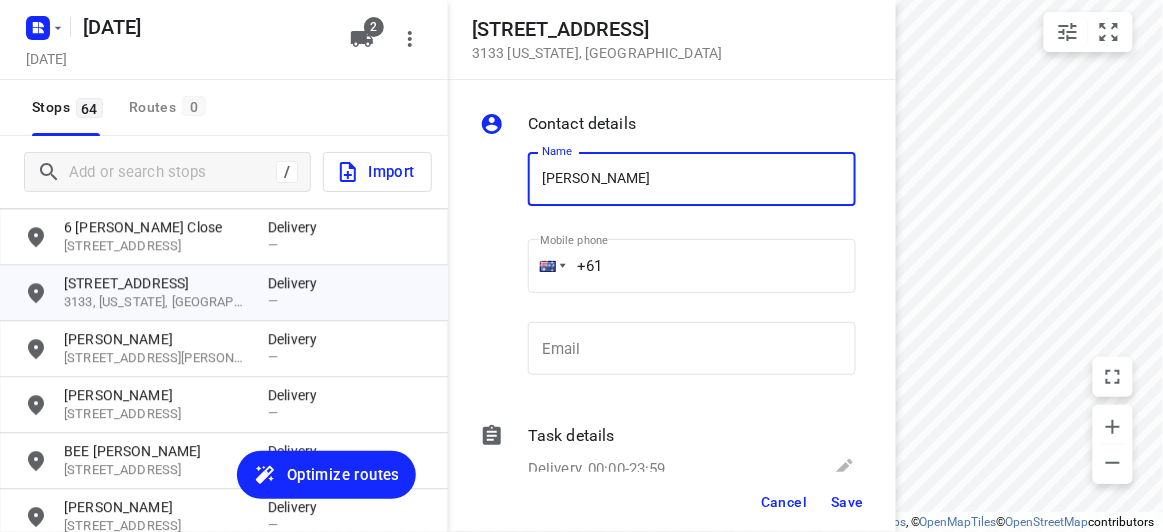 drag, startPoint x: 776, startPoint y: 229, endPoint x: 647, endPoint y: 259, distance: 132.44244 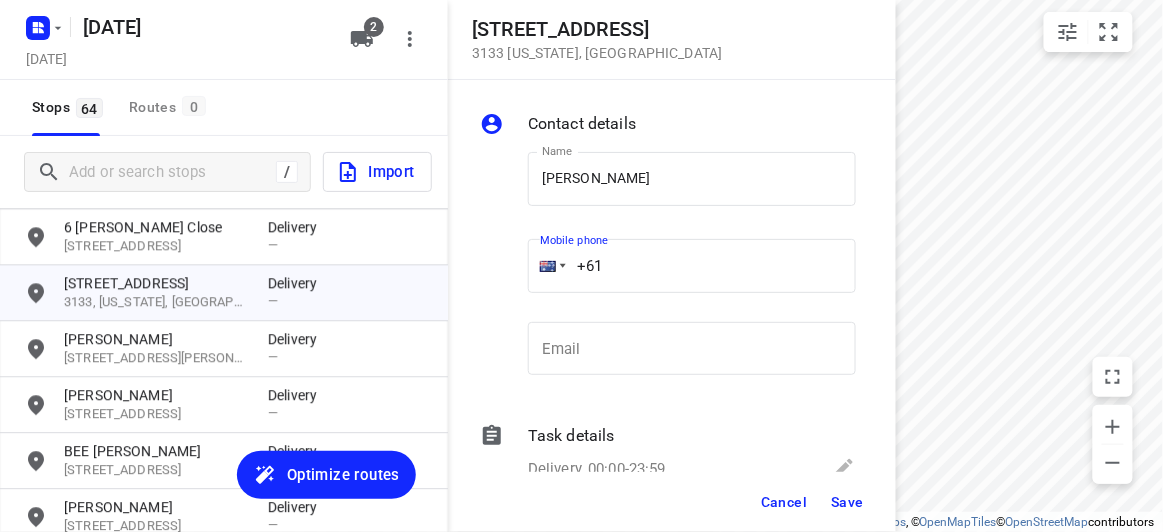 paste on "404640992" 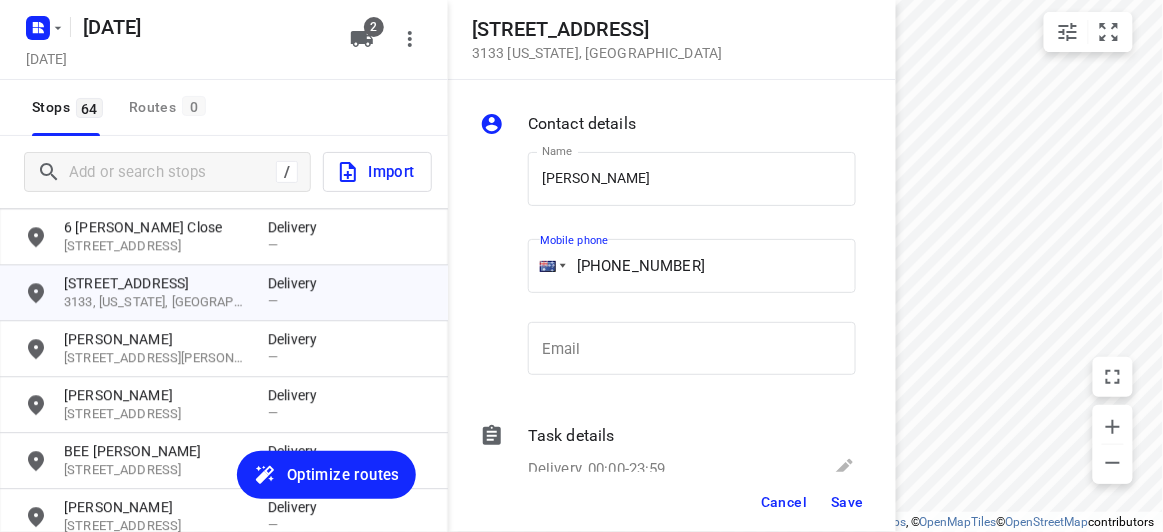 type on "+61 404640992" 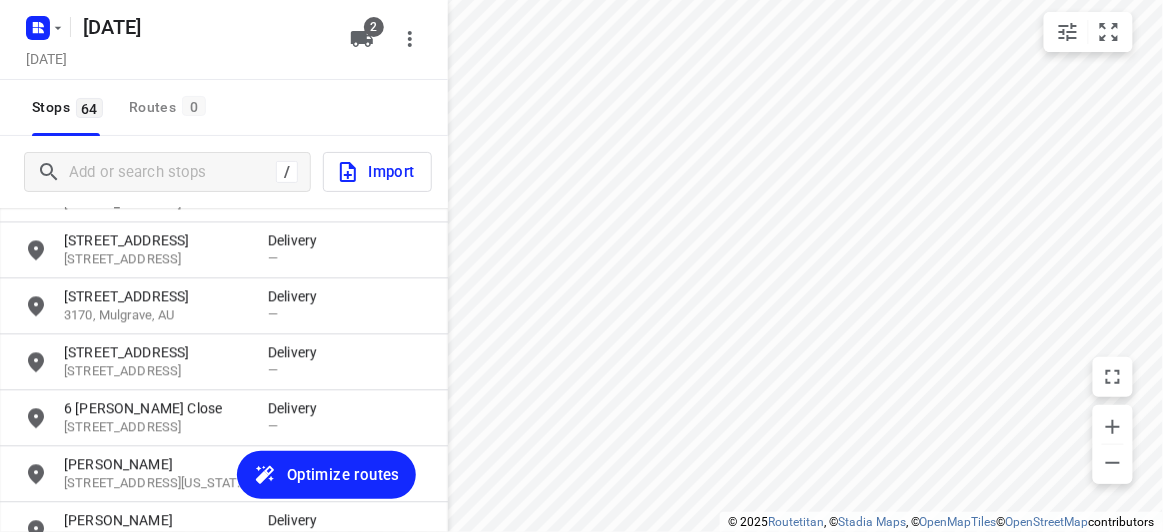 scroll, scrollTop: 2845, scrollLeft: 0, axis: vertical 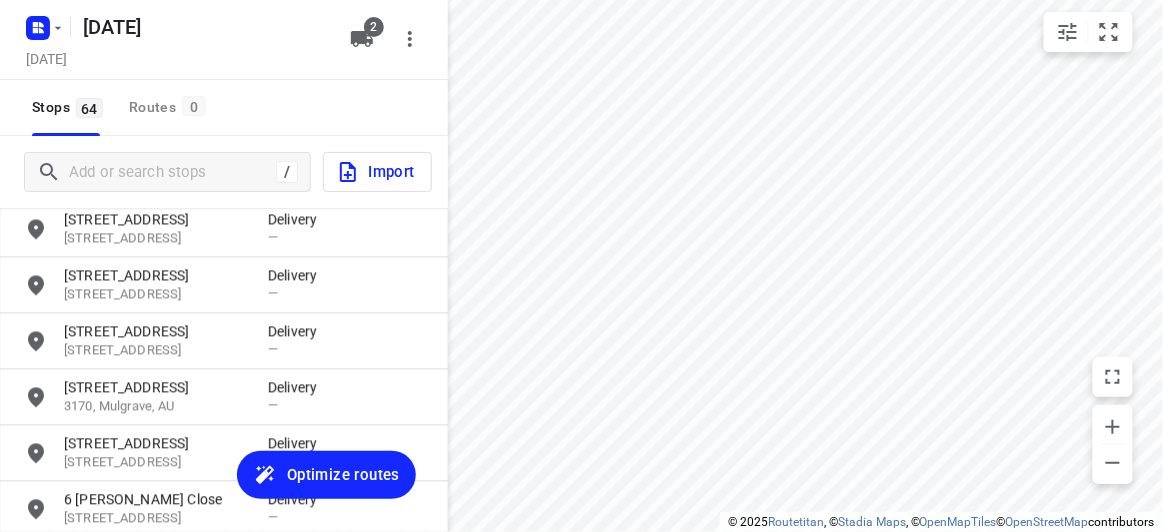 click on "6 Hansen Close" at bounding box center [156, 500] 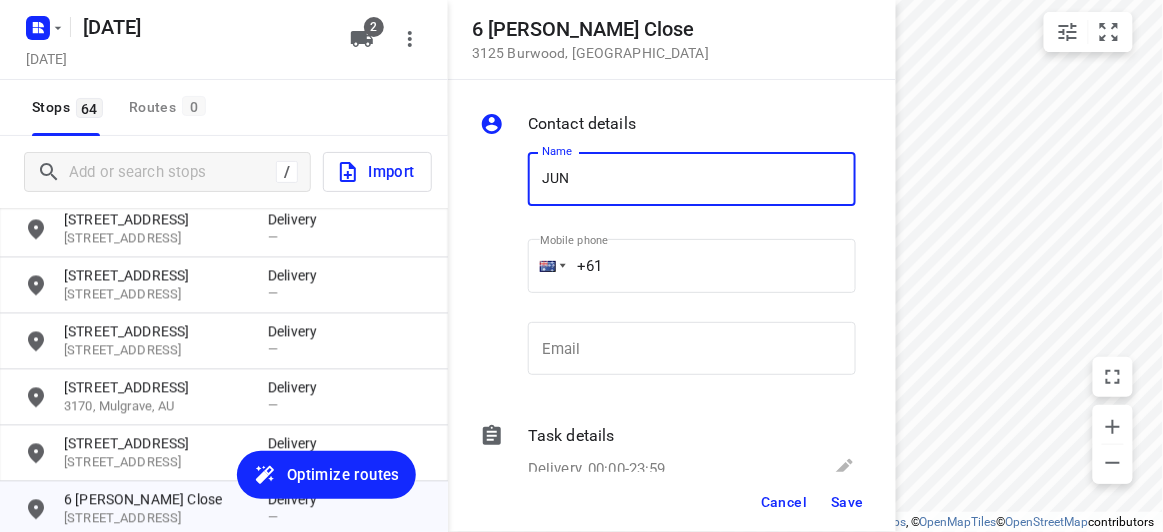 type on "[PERSON_NAME]" 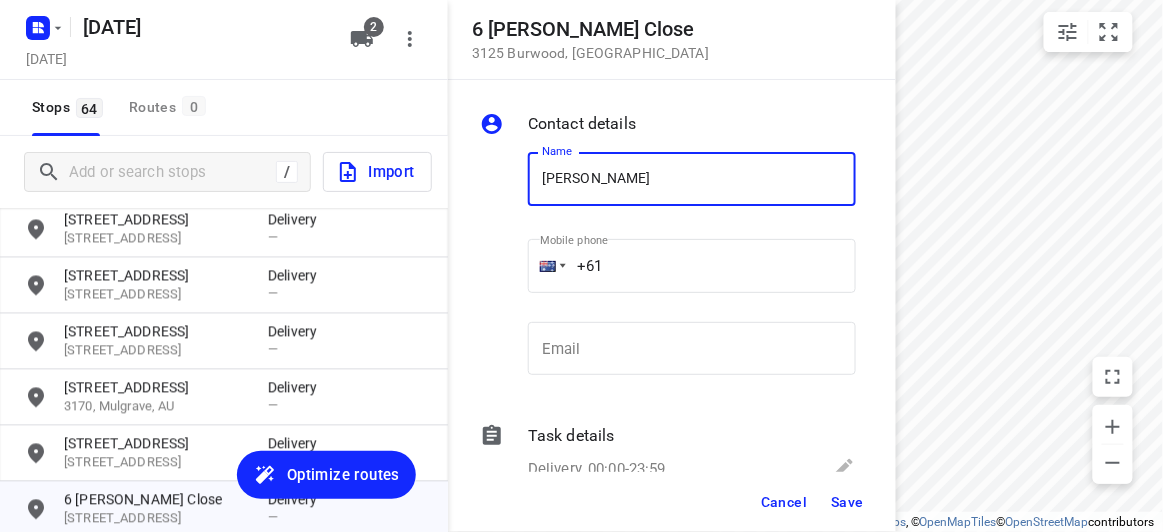 click on "+61" at bounding box center [692, 266] 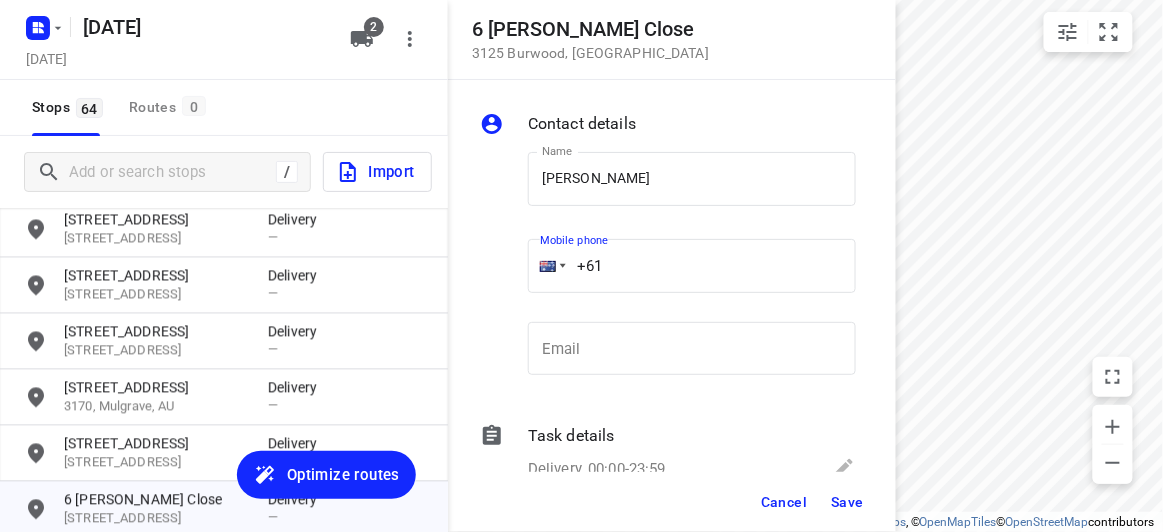 paste on "421218178" 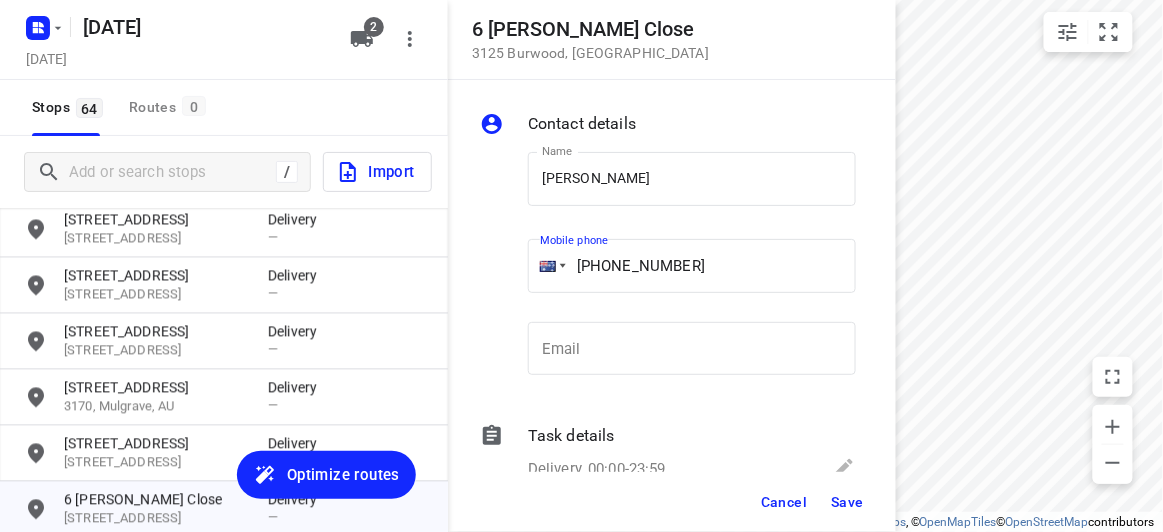 type on "+61 421218178" 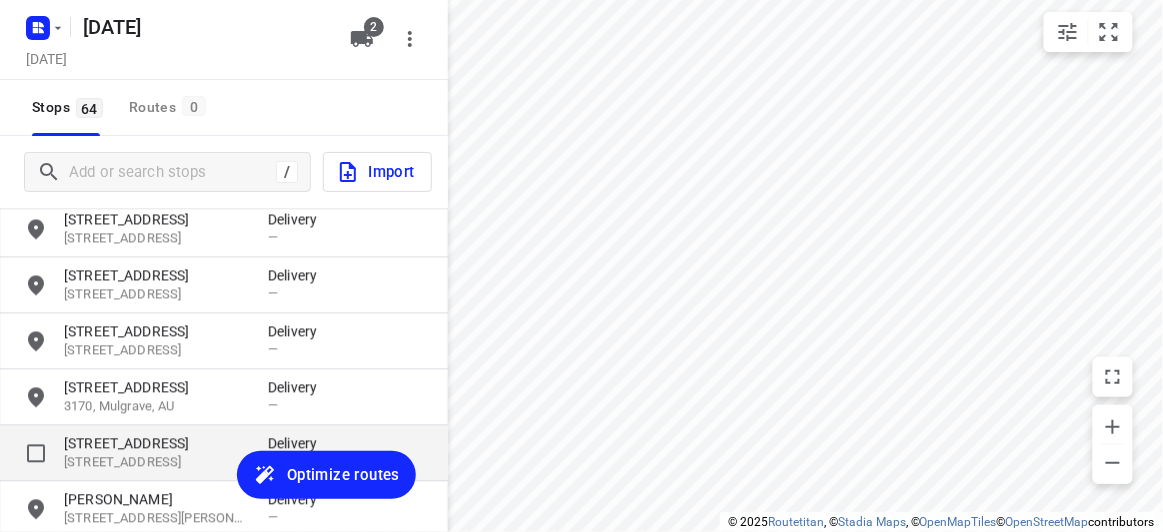 click on "30 Frater Street" at bounding box center [156, 444] 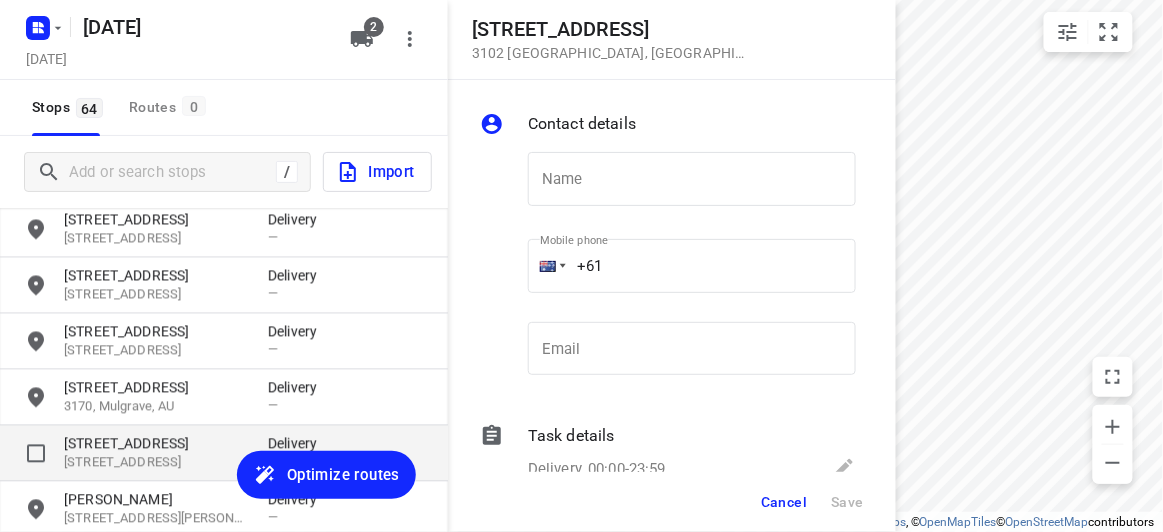 type on "Y" 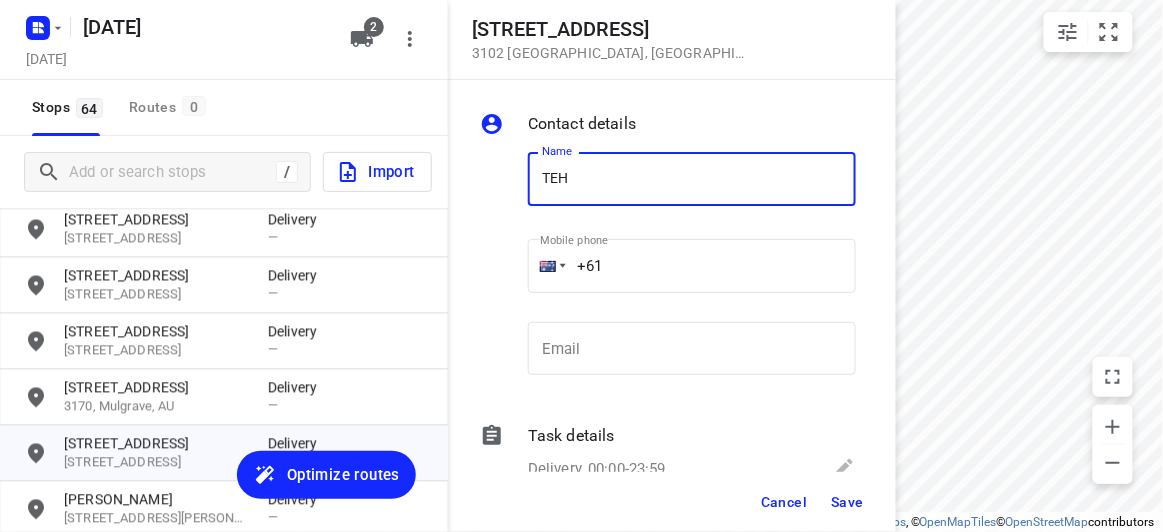 type on "[PERSON_NAME]" 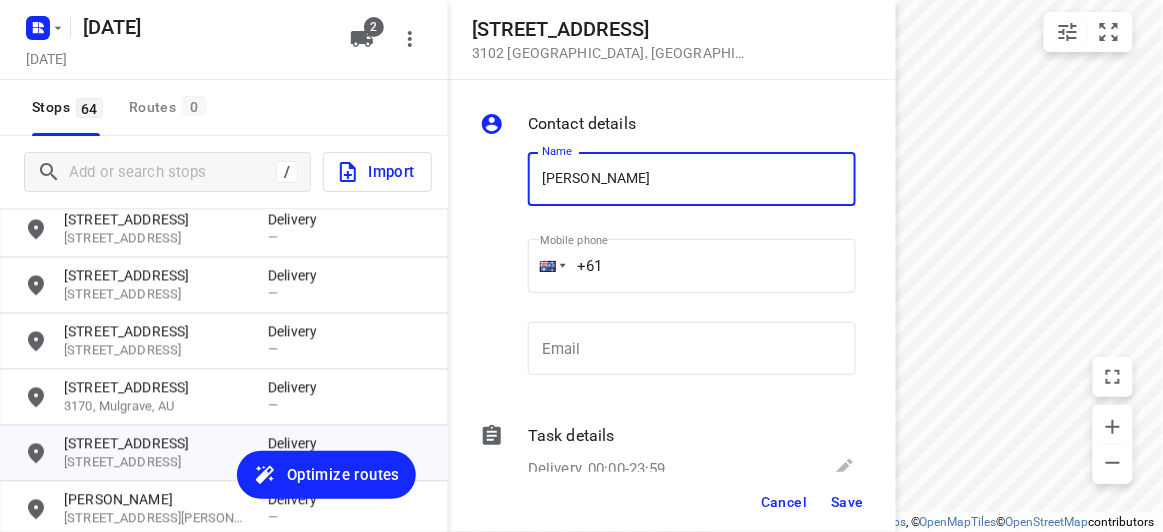 click on "+61" at bounding box center (692, 266) 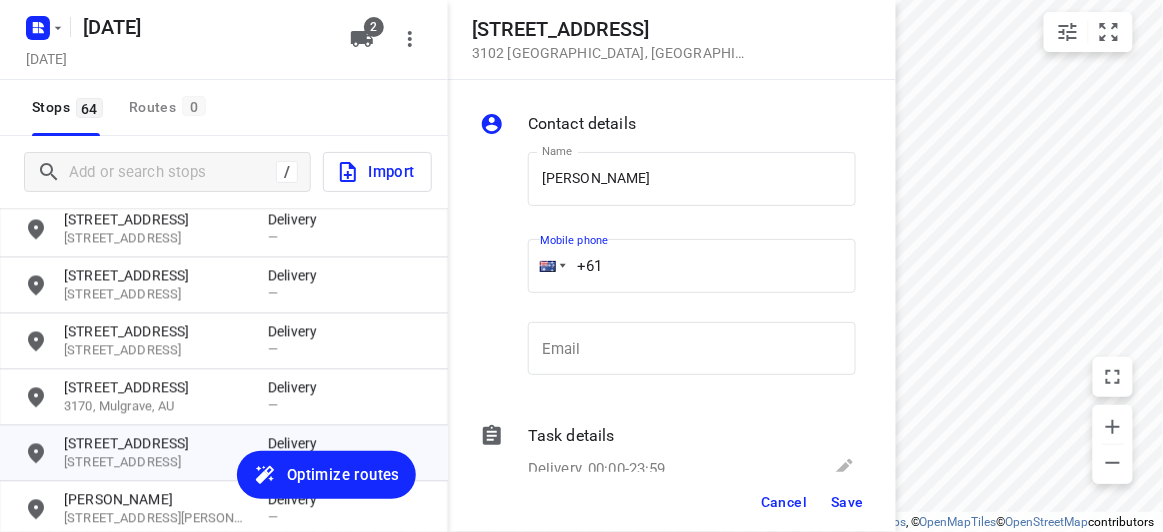 paste on "432689963" 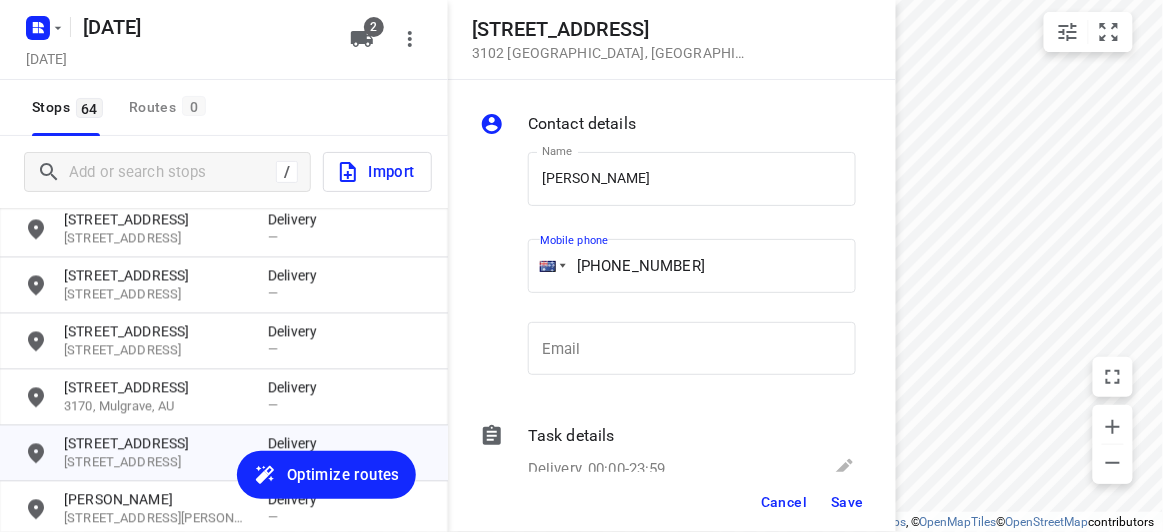 type on "+61 432689963" 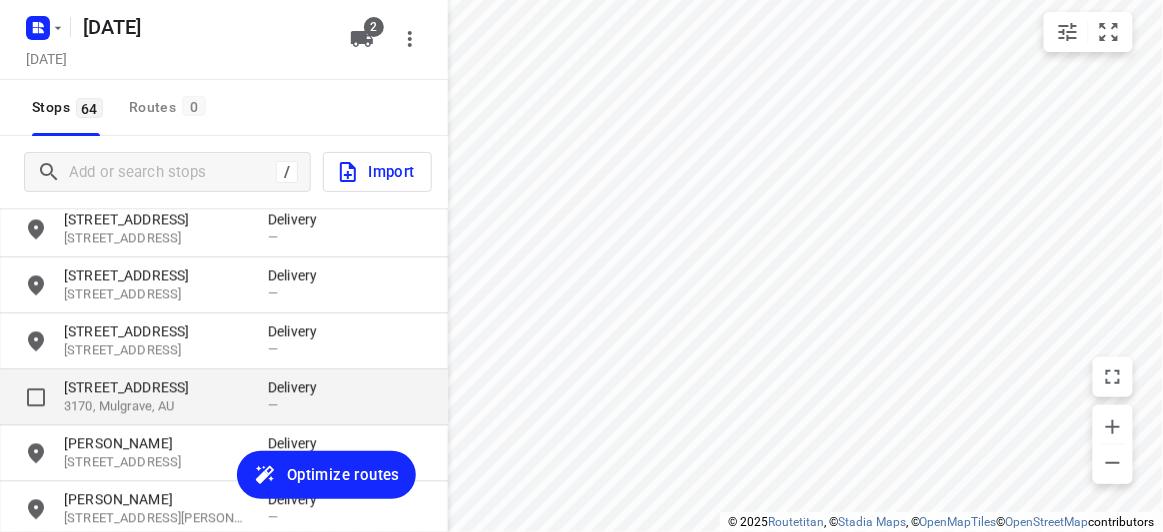 click on "120 Haverbrack Drive" at bounding box center (156, 388) 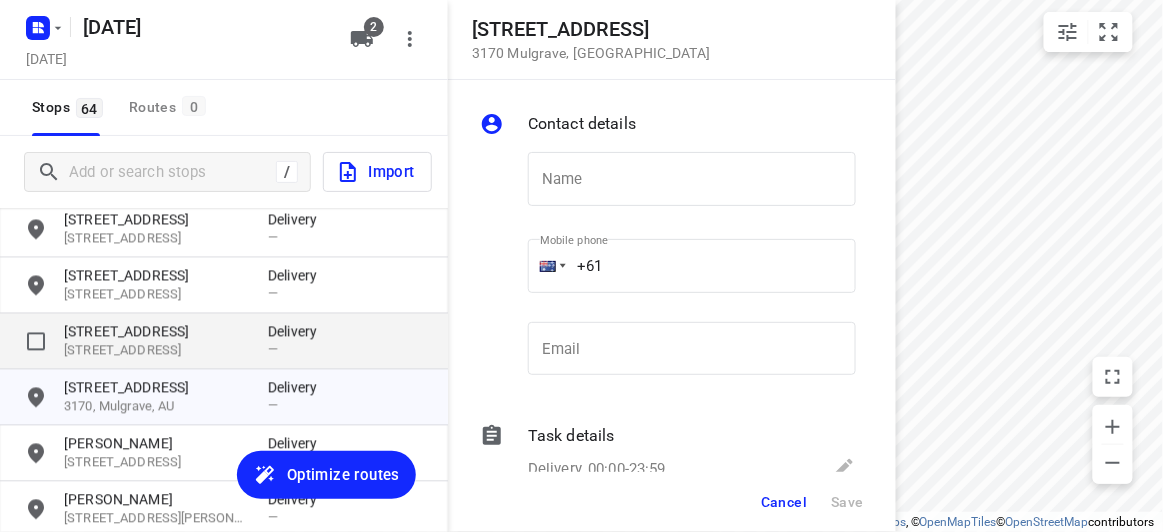 type on "O" 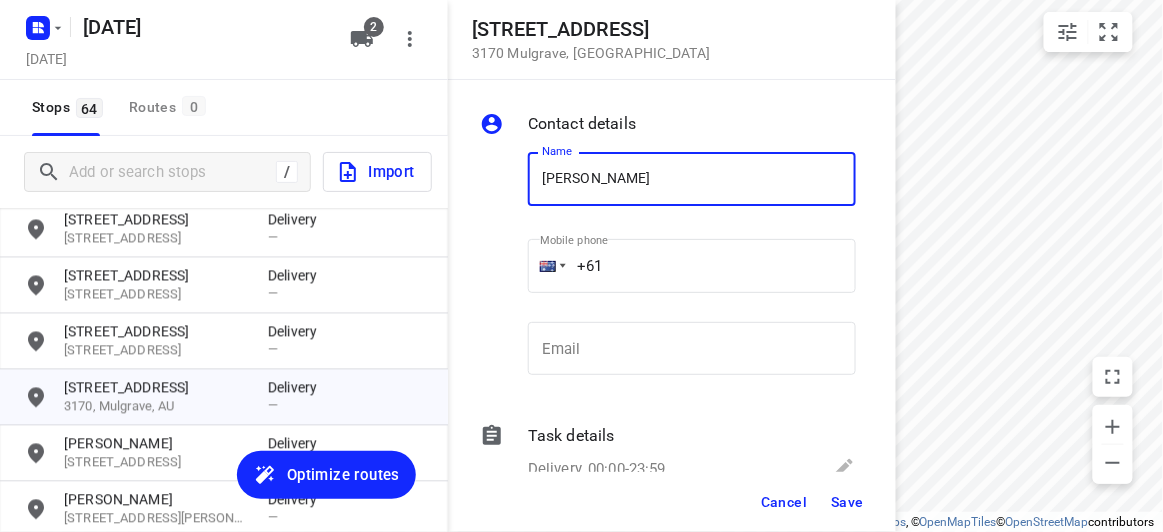 type on "[PERSON_NAME]" 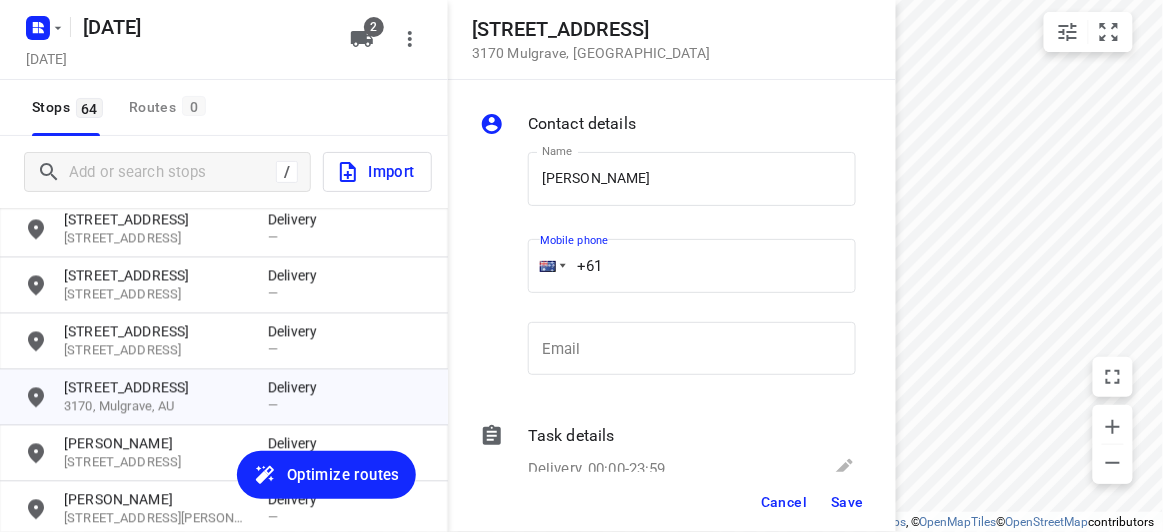 click on "+61" at bounding box center [692, 266] 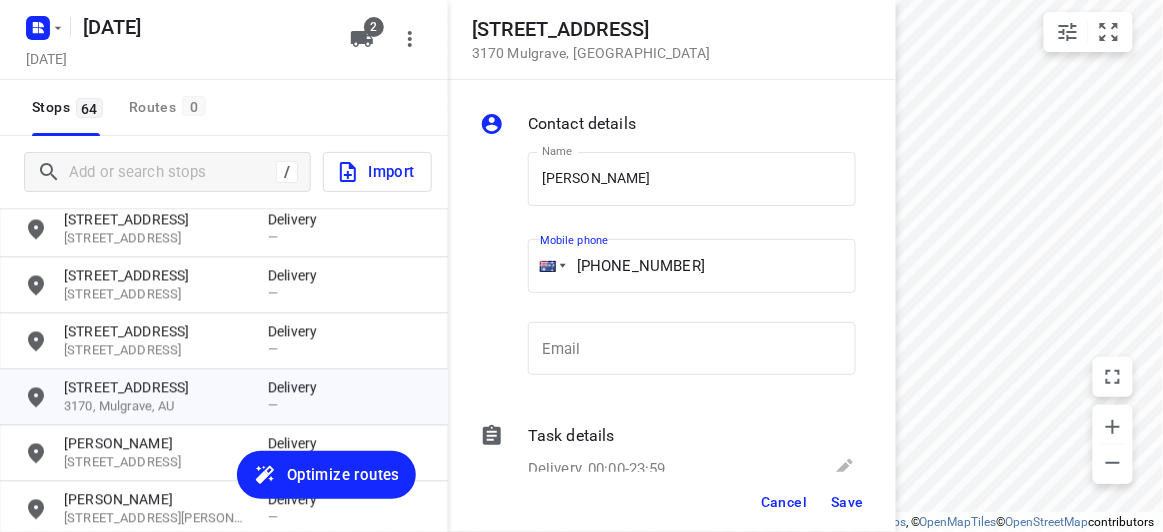 type on "+61 473551835" 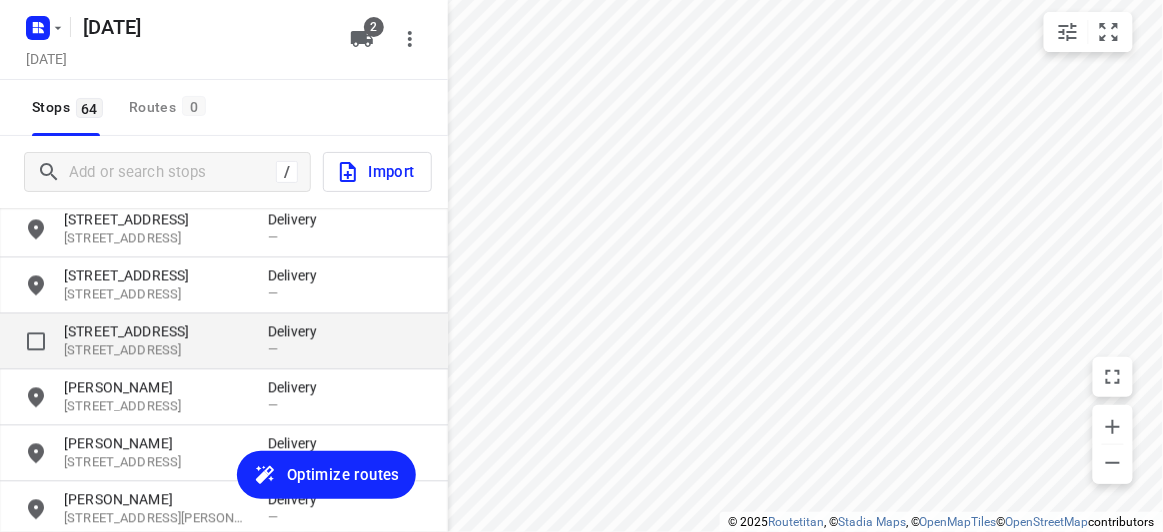 click on "[STREET_ADDRESS]" at bounding box center (156, 332) 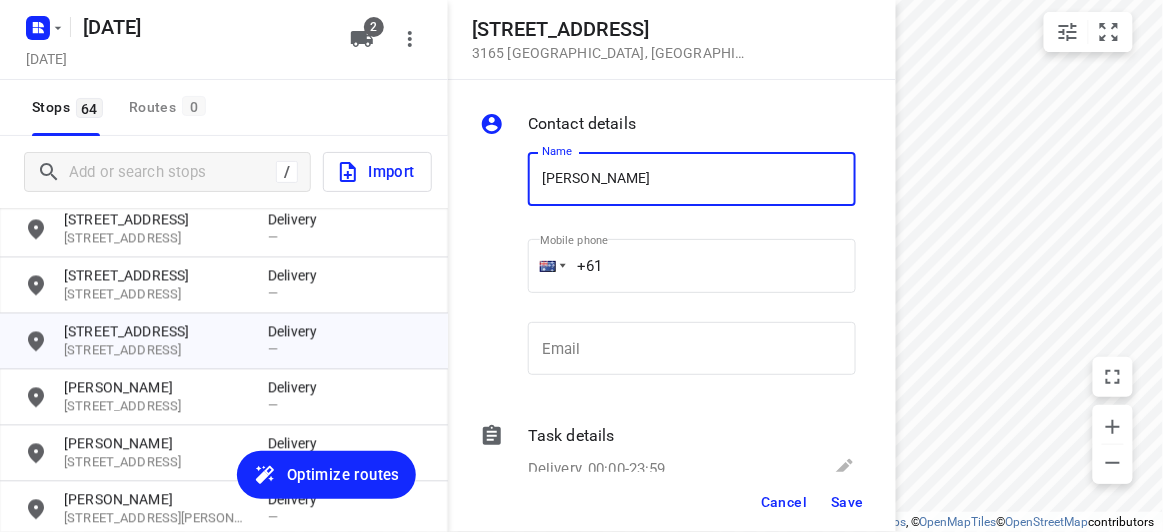 type on "[PERSON_NAME]" 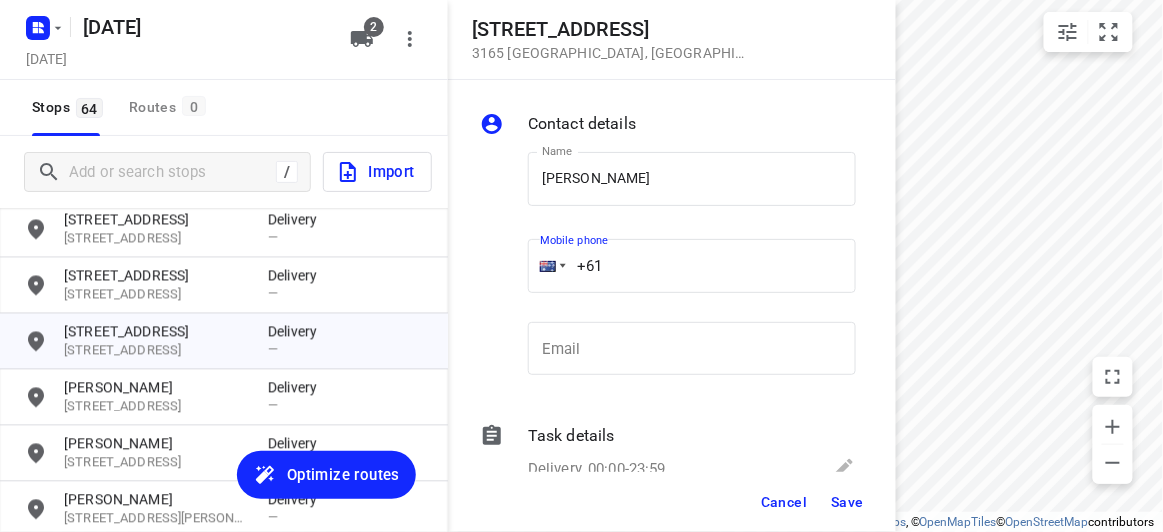 paste on "411721699" 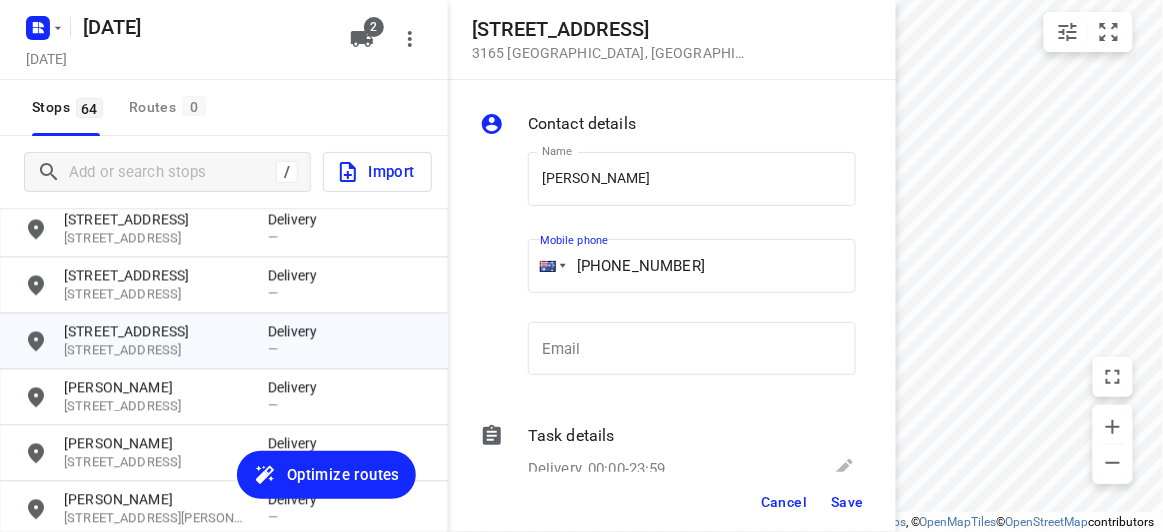 type on "[PHONE_NUMBER]" 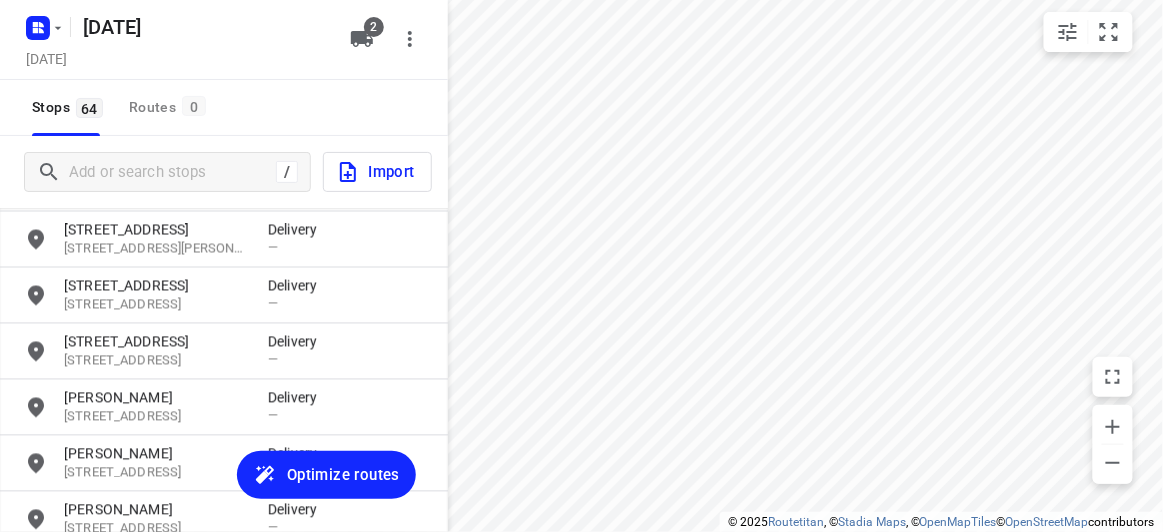 scroll, scrollTop: 2754, scrollLeft: 0, axis: vertical 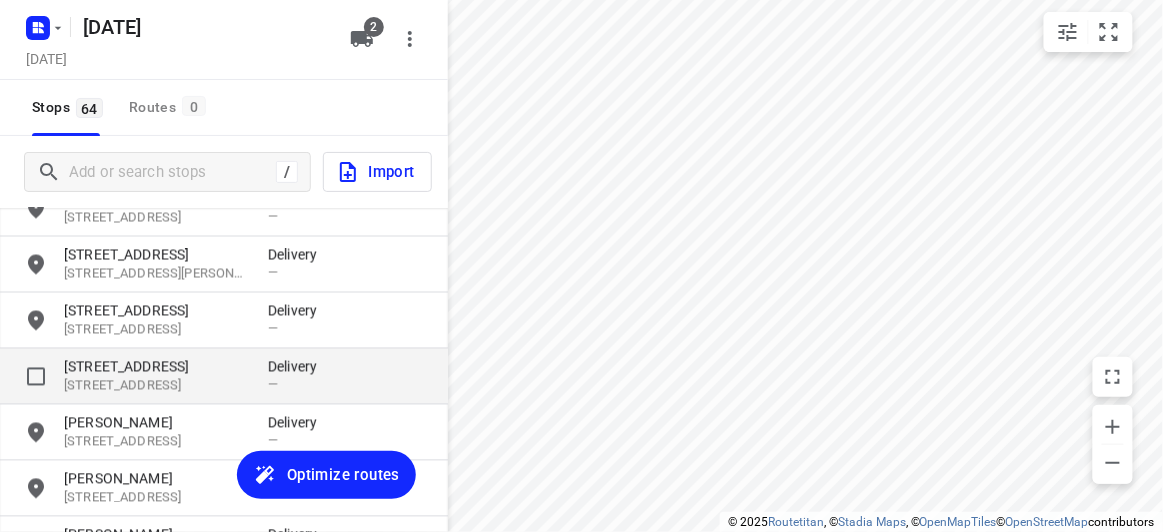 click on "[STREET_ADDRESS]" at bounding box center [156, 367] 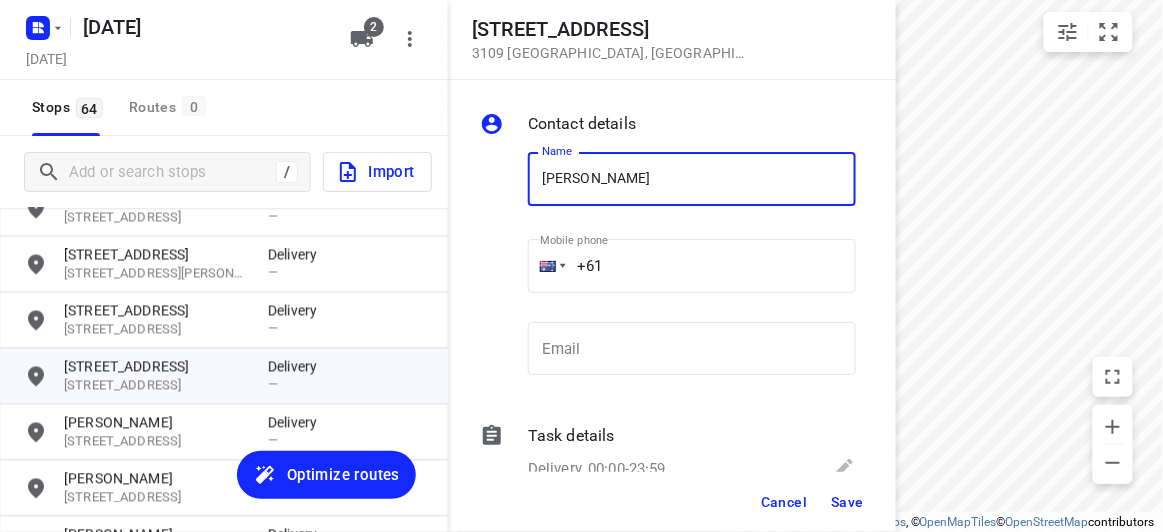 click on "[PERSON_NAME]" at bounding box center (692, 179) 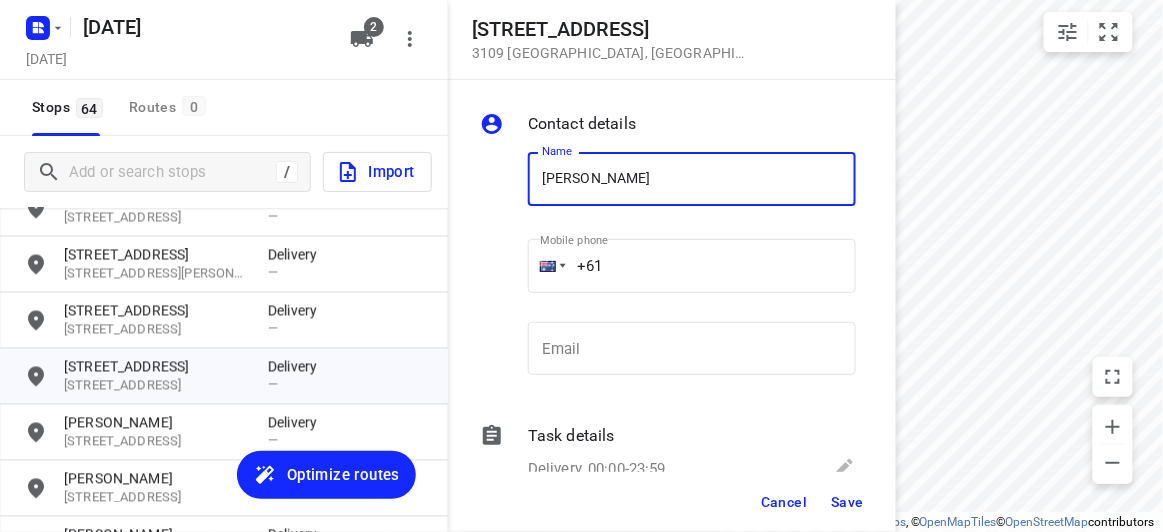 type on "[PERSON_NAME]" 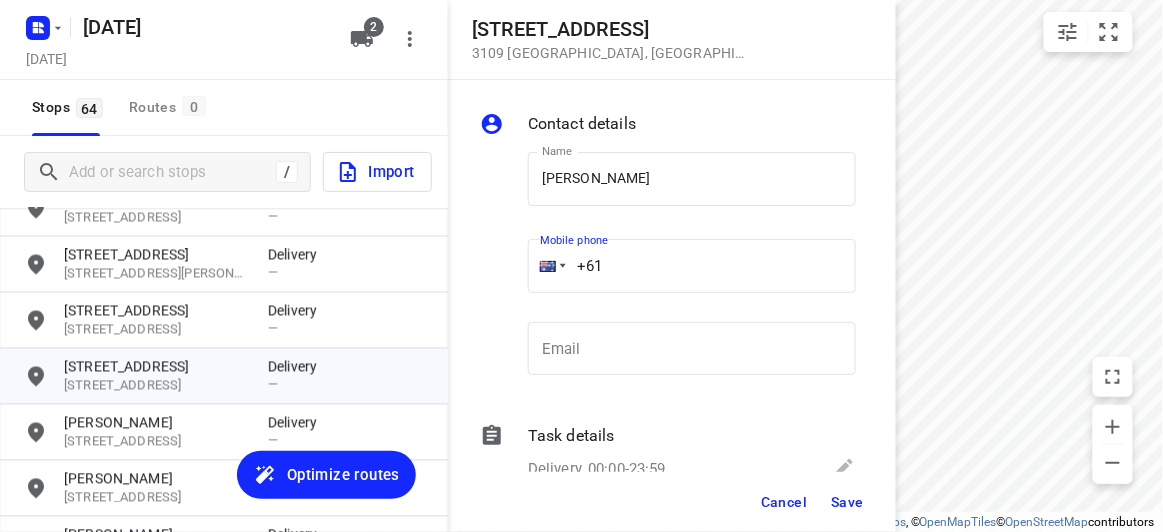 click on "+61" at bounding box center [692, 266] 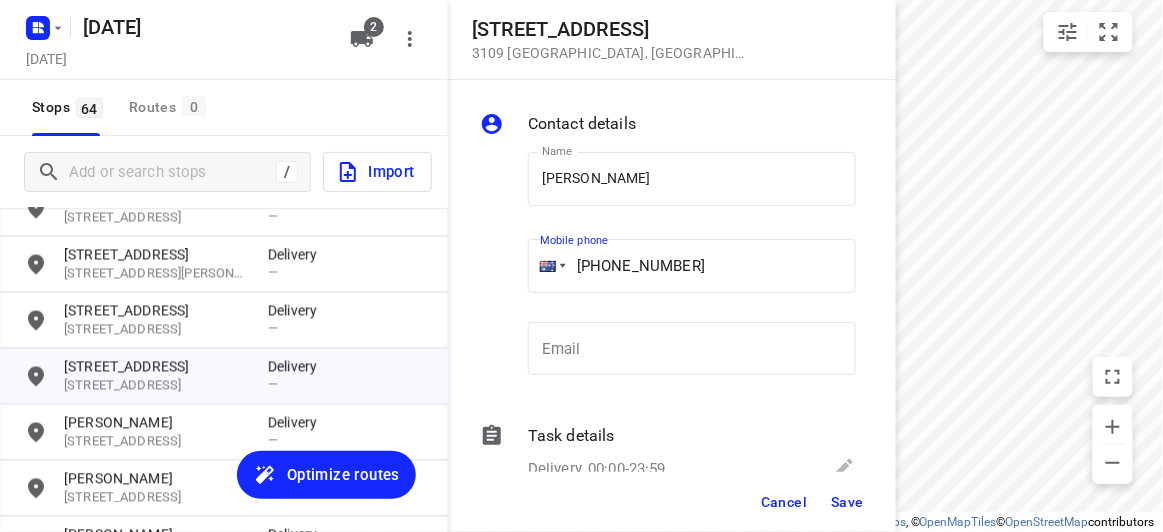 type on "[PHONE_NUMBER]" 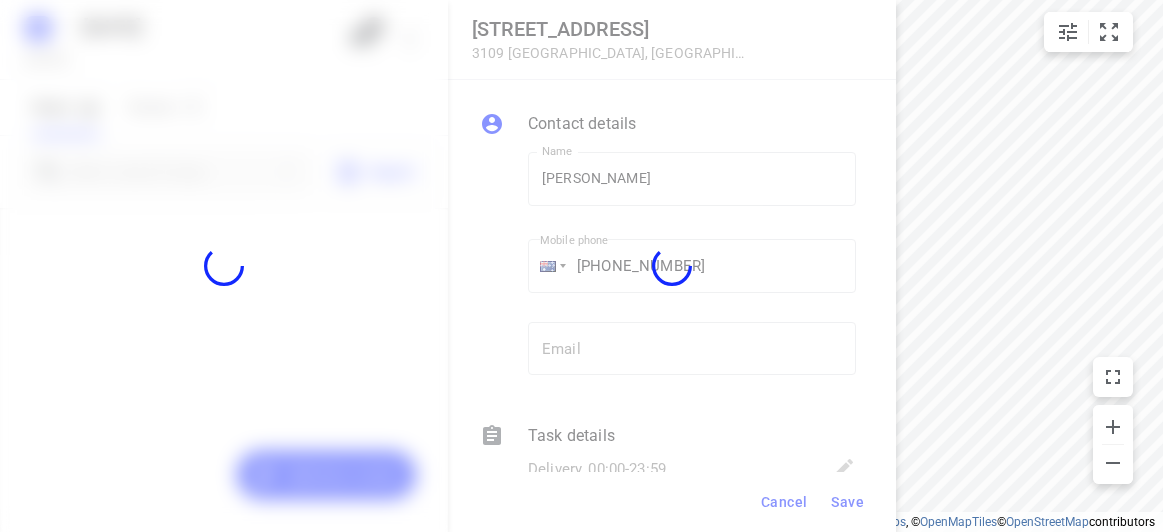 scroll, scrollTop: 0, scrollLeft: 0, axis: both 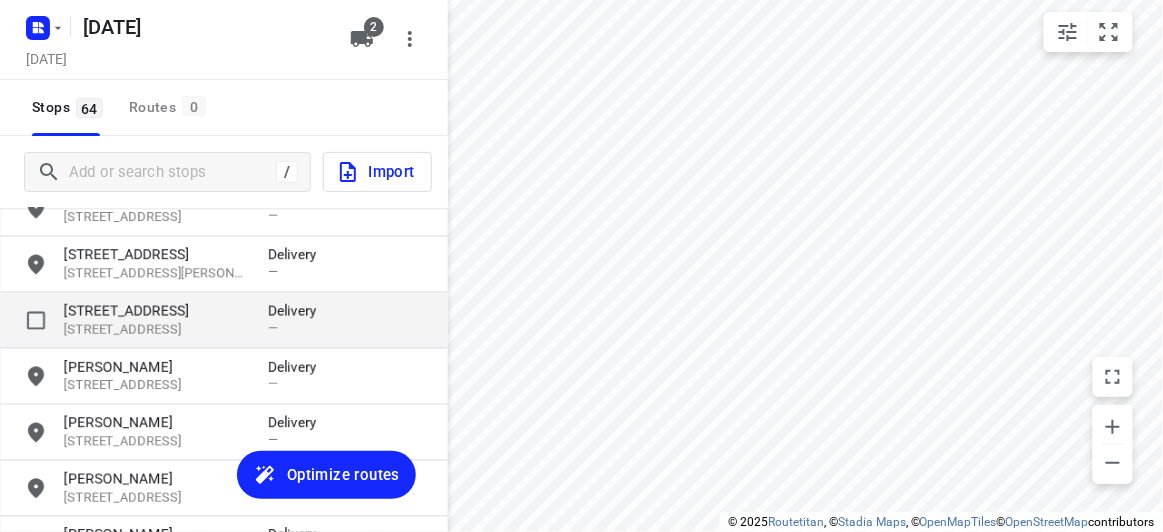 click on "[STREET_ADDRESS]" at bounding box center (156, 311) 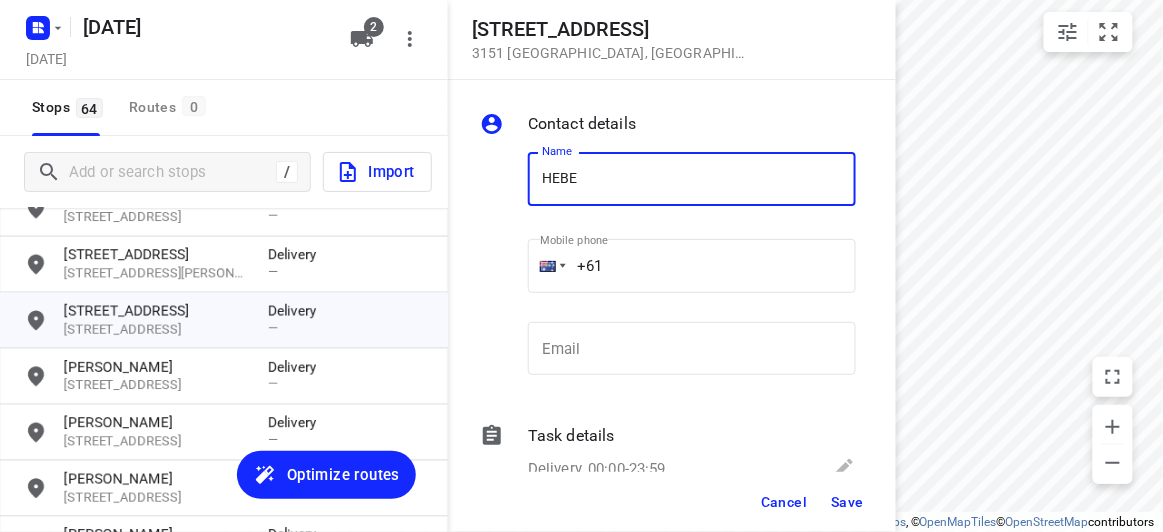 type on "HEBE" 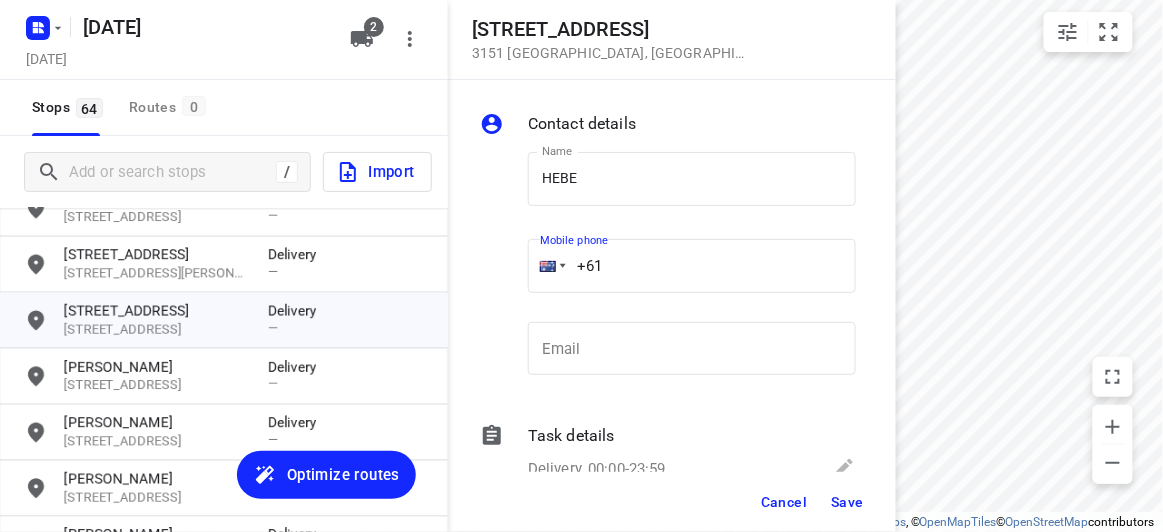 click on "+61" at bounding box center [692, 266] 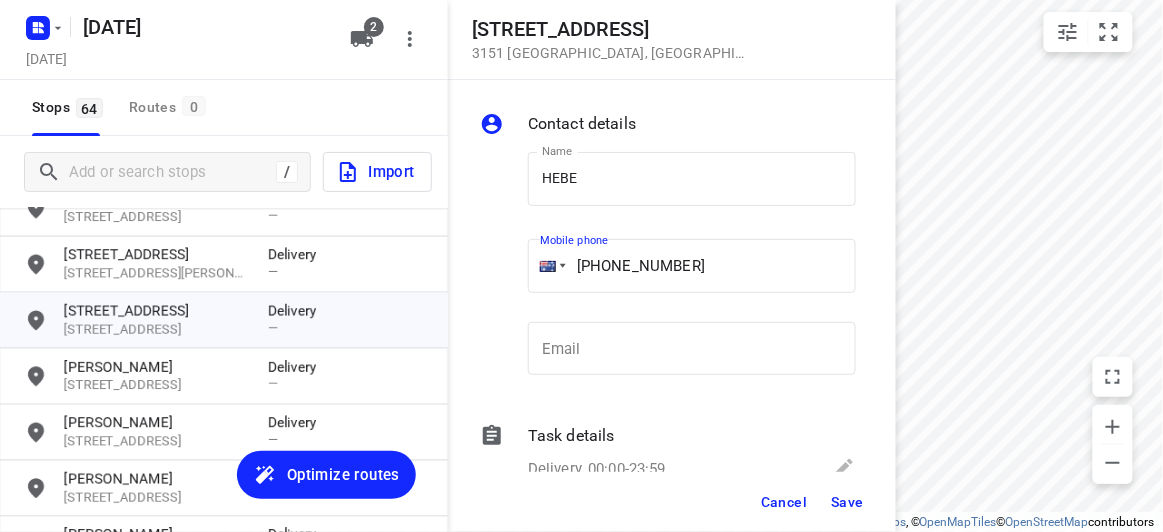 type on "[PHONE_NUMBER]" 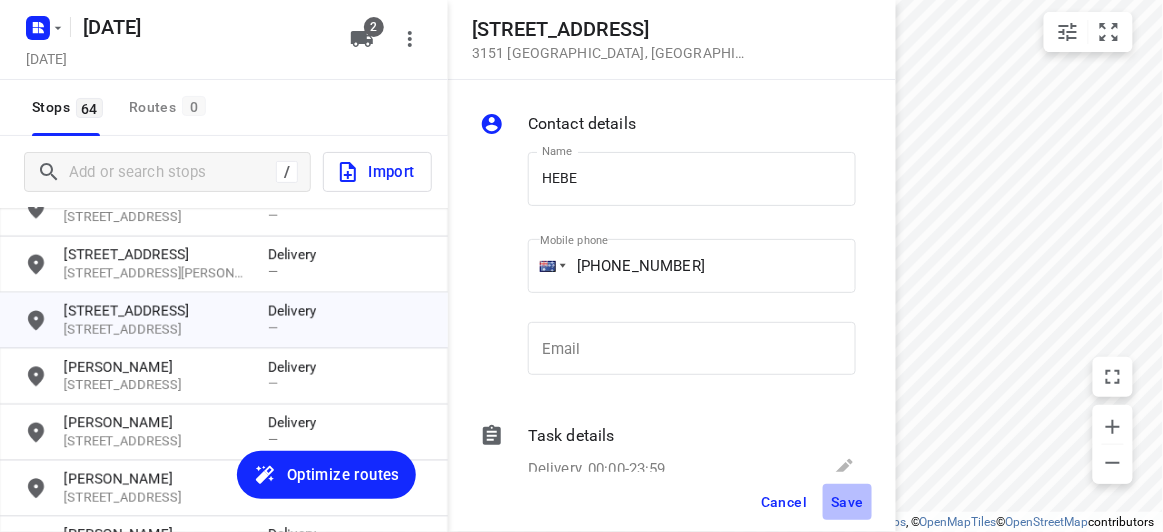 click on "Save" at bounding box center [847, 502] 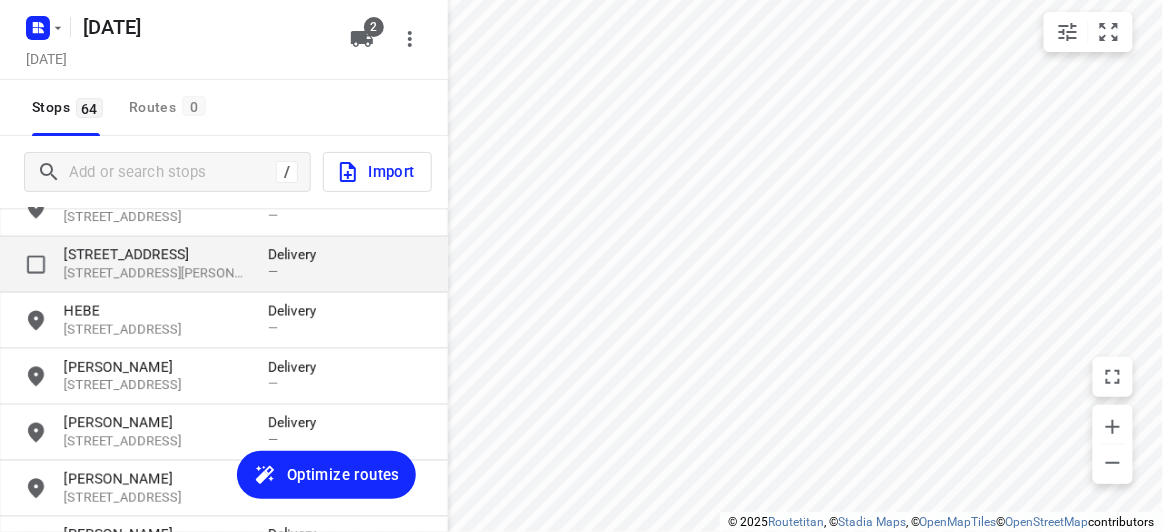 click on "[STREET_ADDRESS]" at bounding box center (156, 255) 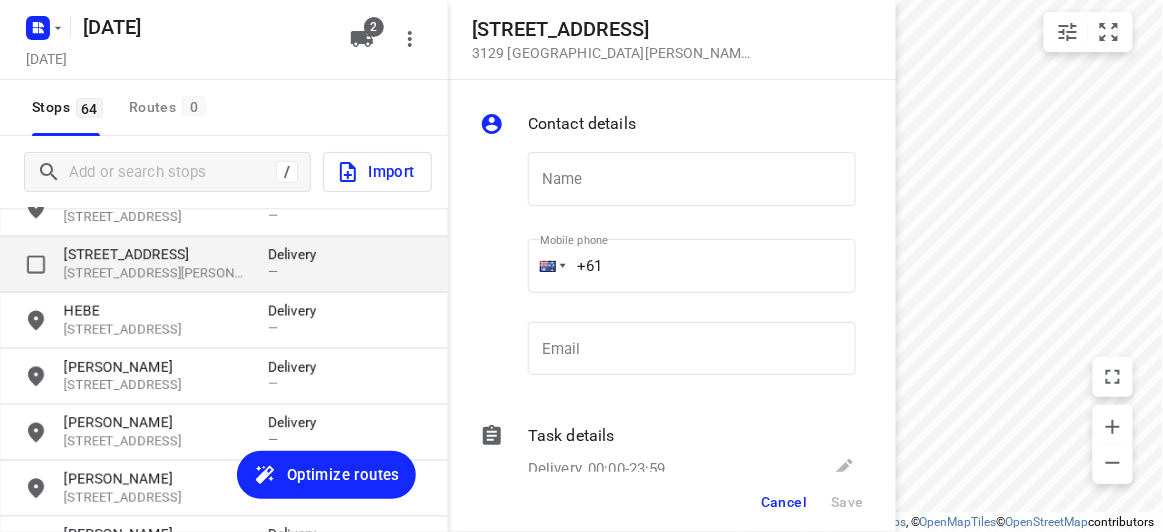 type on "J" 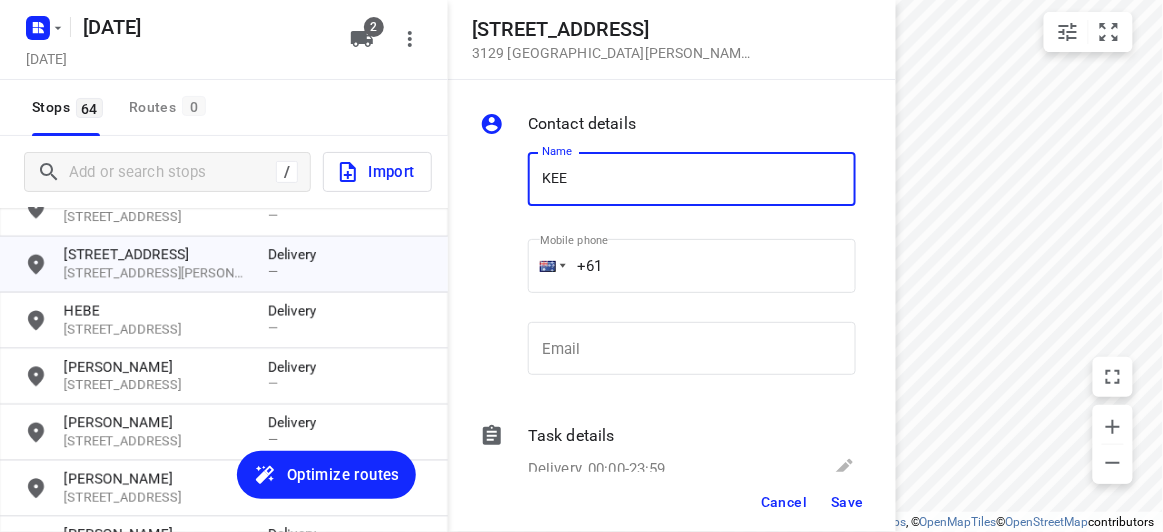 type on "KEE" 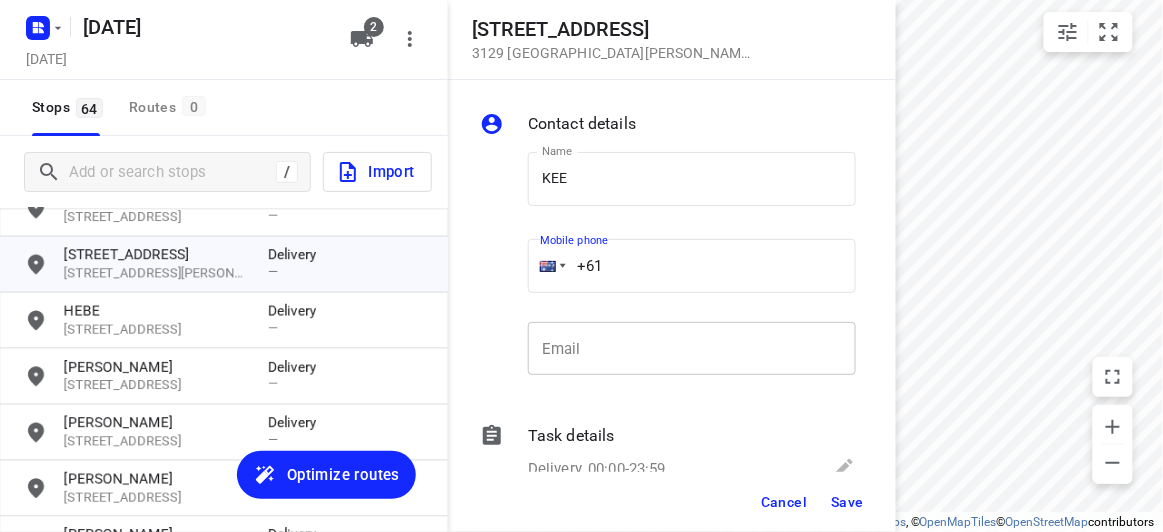 paste on "433339910" 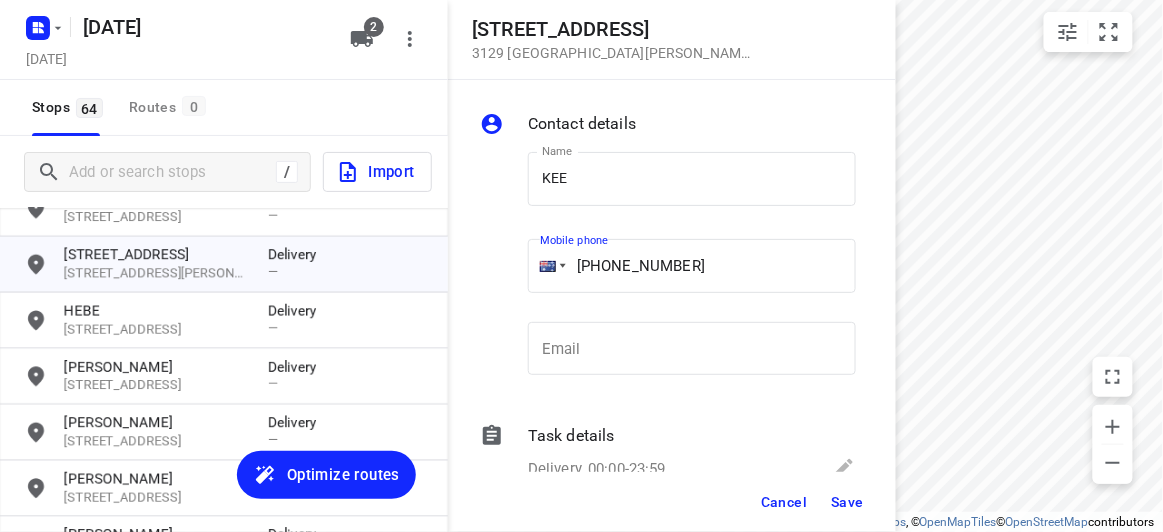 type on "[PHONE_NUMBER]" 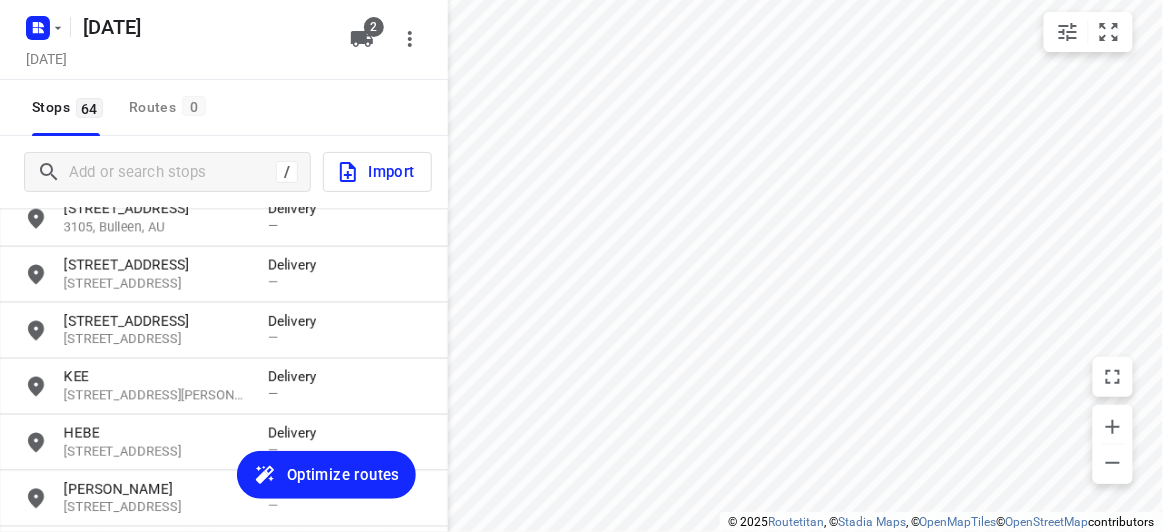 scroll, scrollTop: 2572, scrollLeft: 0, axis: vertical 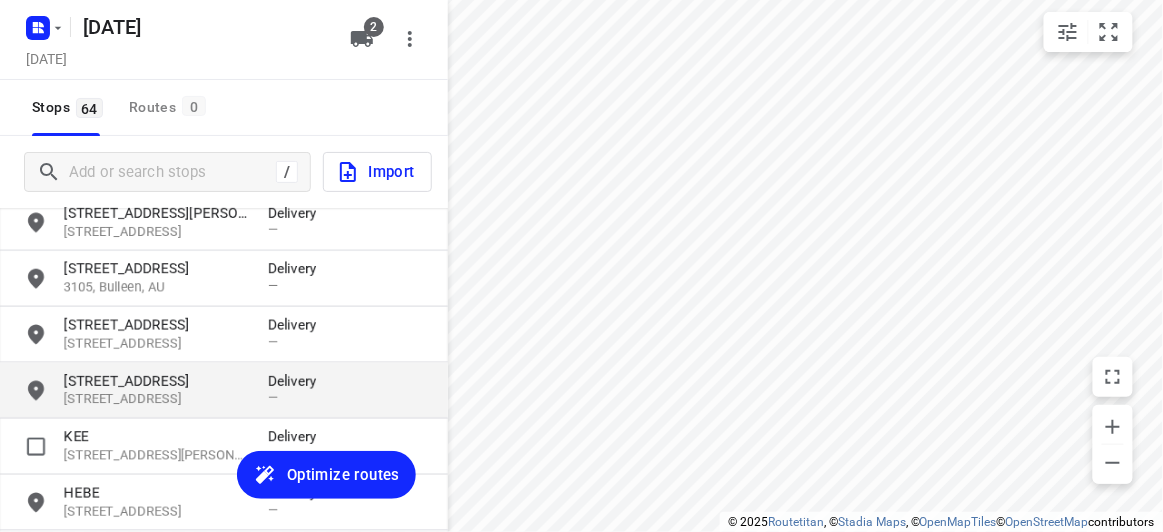 click on "[STREET_ADDRESS]" at bounding box center [156, 381] 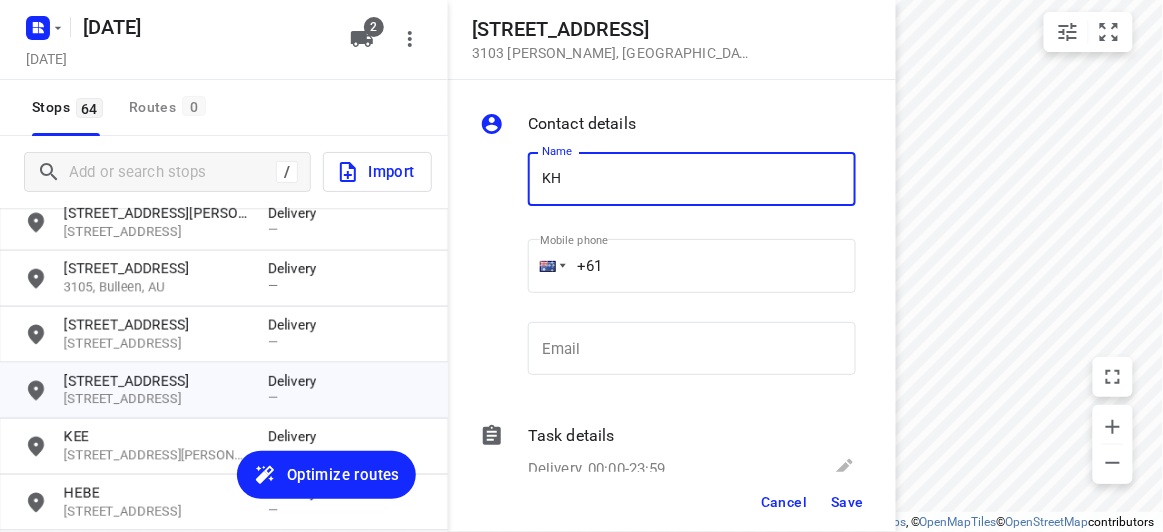 type on "[PERSON_NAME]" 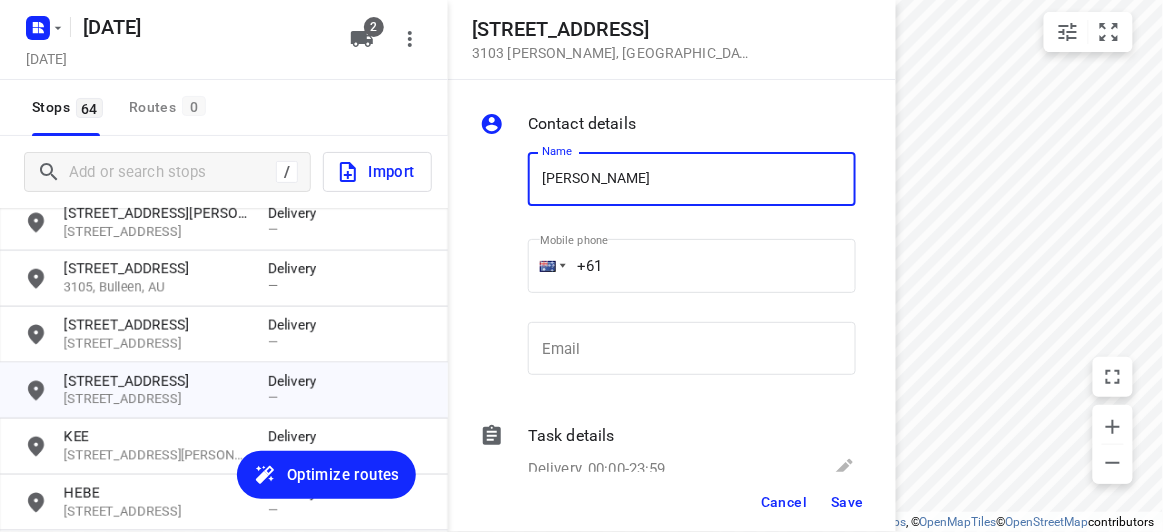 click on "+61" at bounding box center (692, 266) 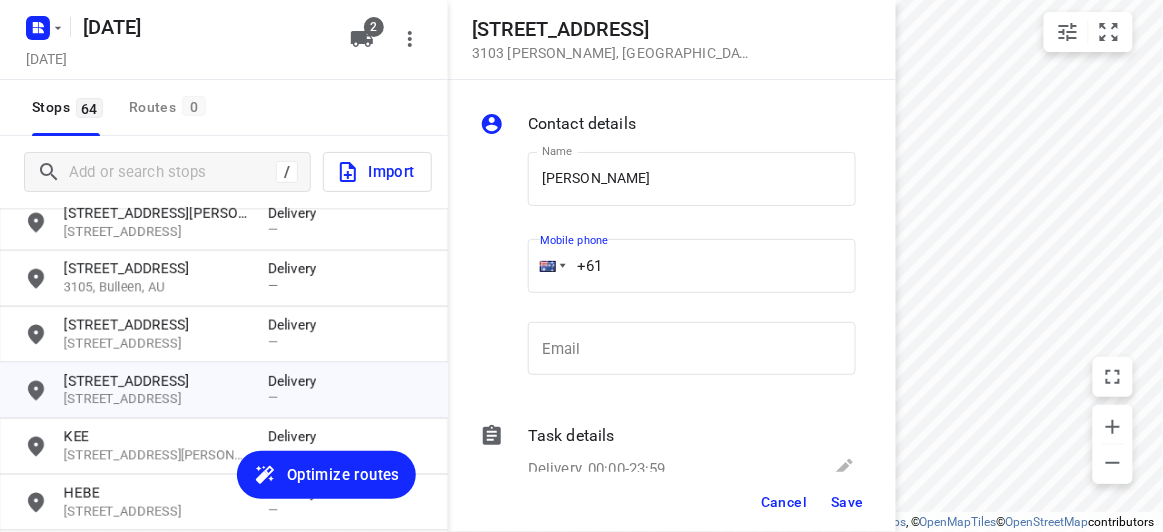 paste on "0404830055" 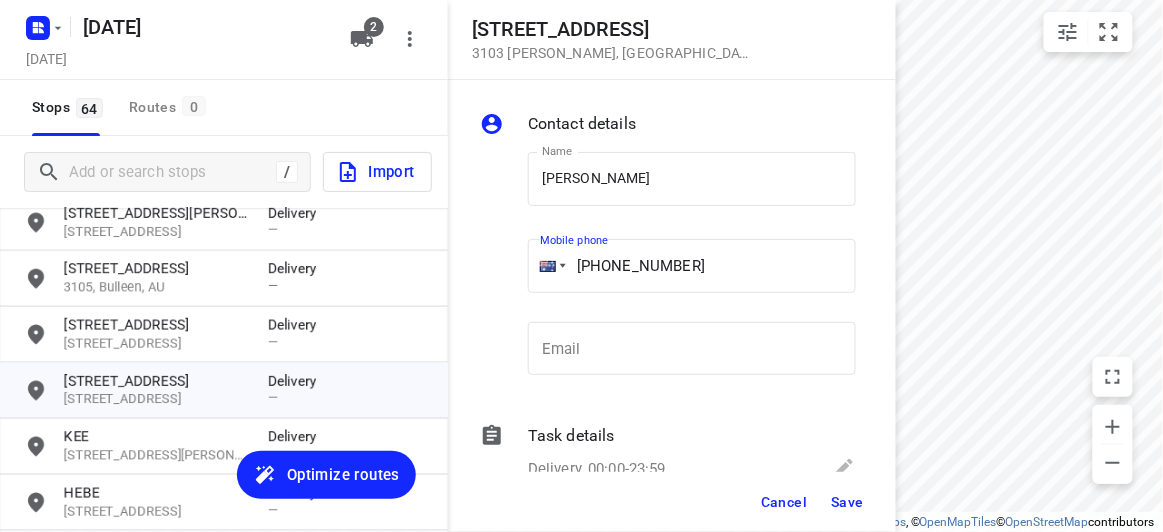 click on "[PHONE_NUMBER]" at bounding box center (692, 266) 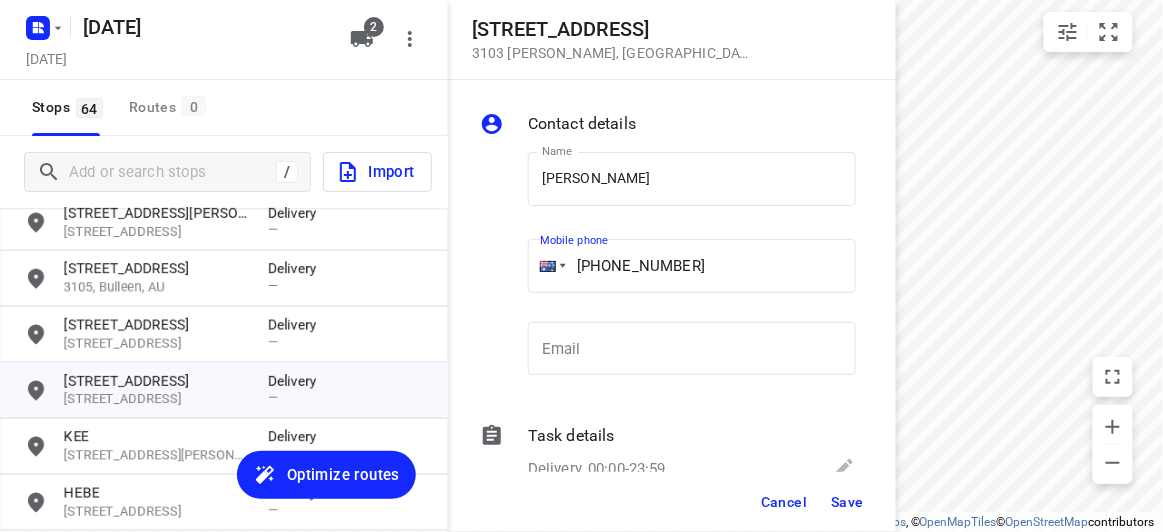 type on "[PHONE_NUMBER]" 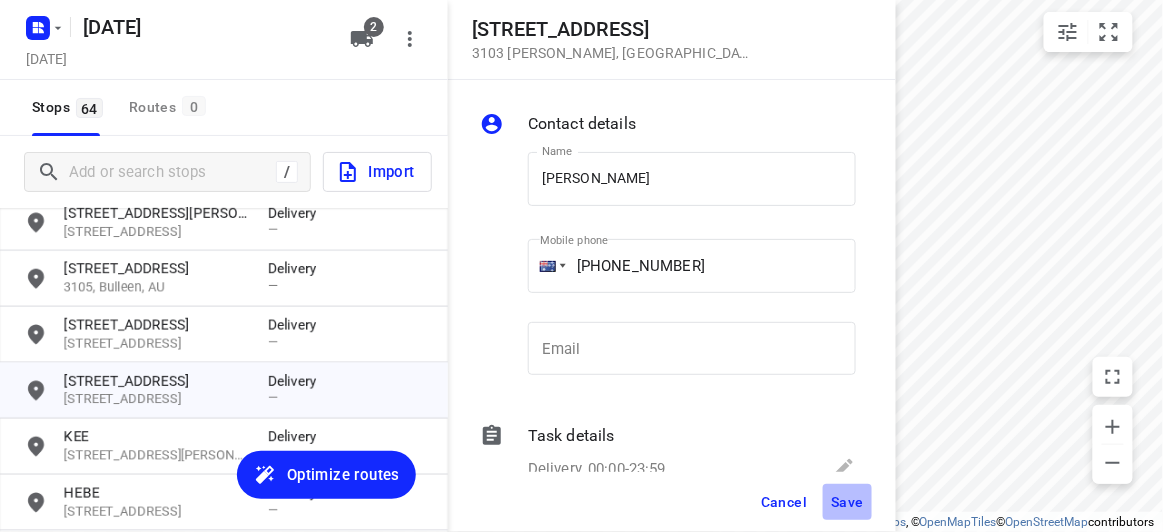 click on "Save" at bounding box center (847, 502) 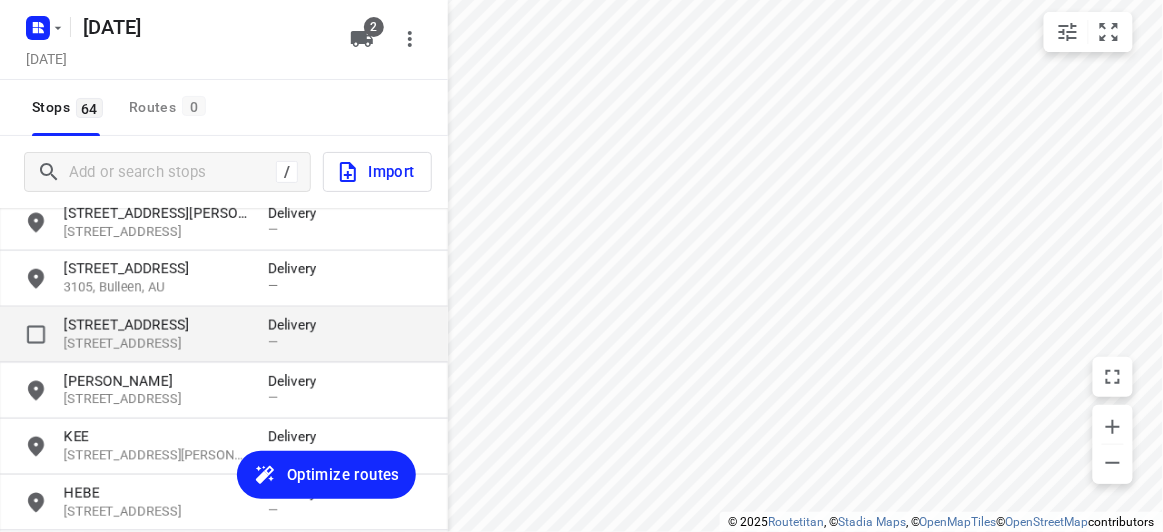 click on "[STREET_ADDRESS]" at bounding box center [156, 325] 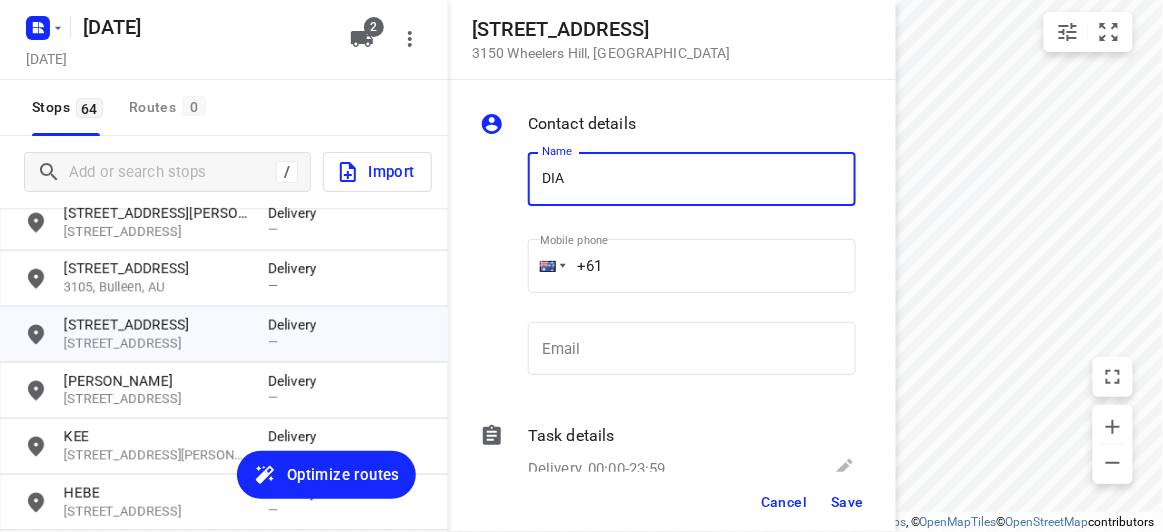 type on "[PERSON_NAME]" 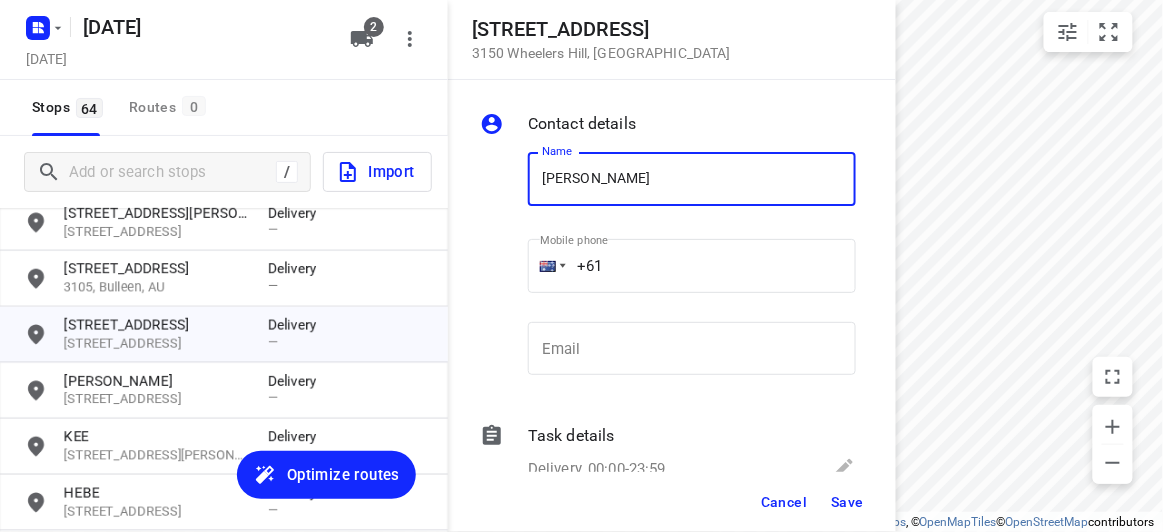 click on "+61" at bounding box center [692, 266] 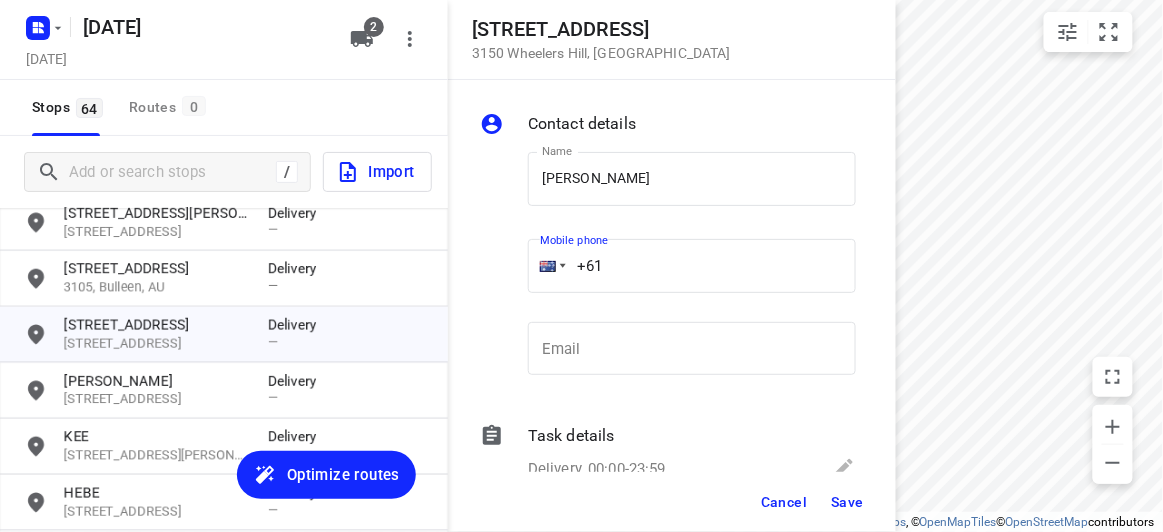 paste on "449751017" 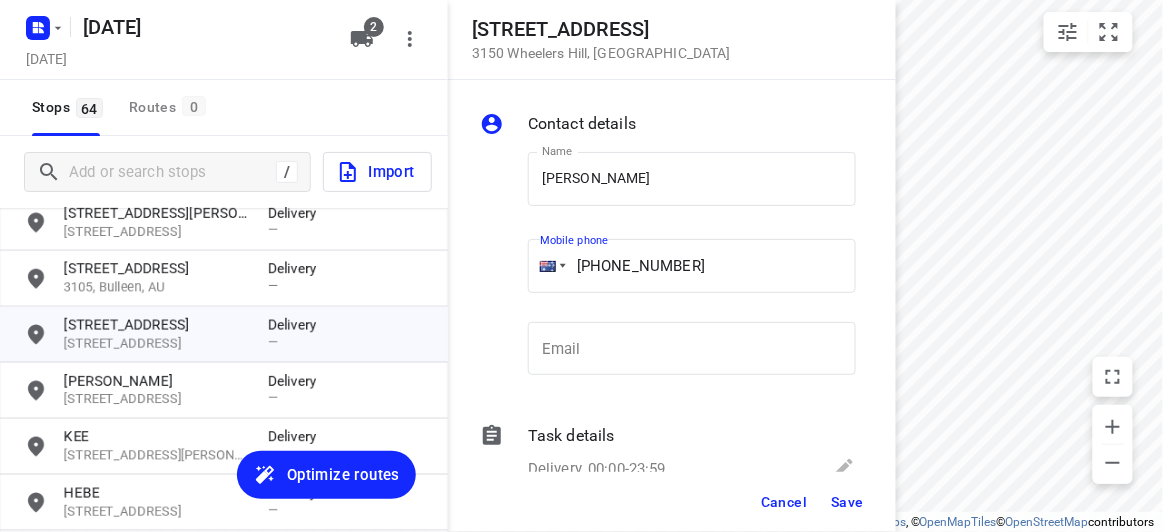 type on "[PHONE_NUMBER]" 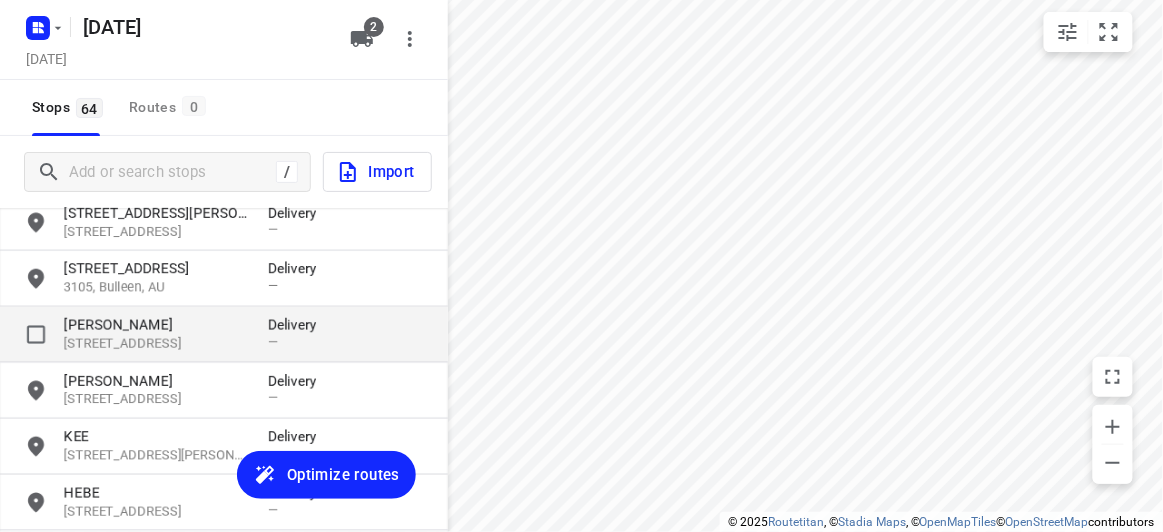 click on "[PERSON_NAME]" at bounding box center (156, 325) 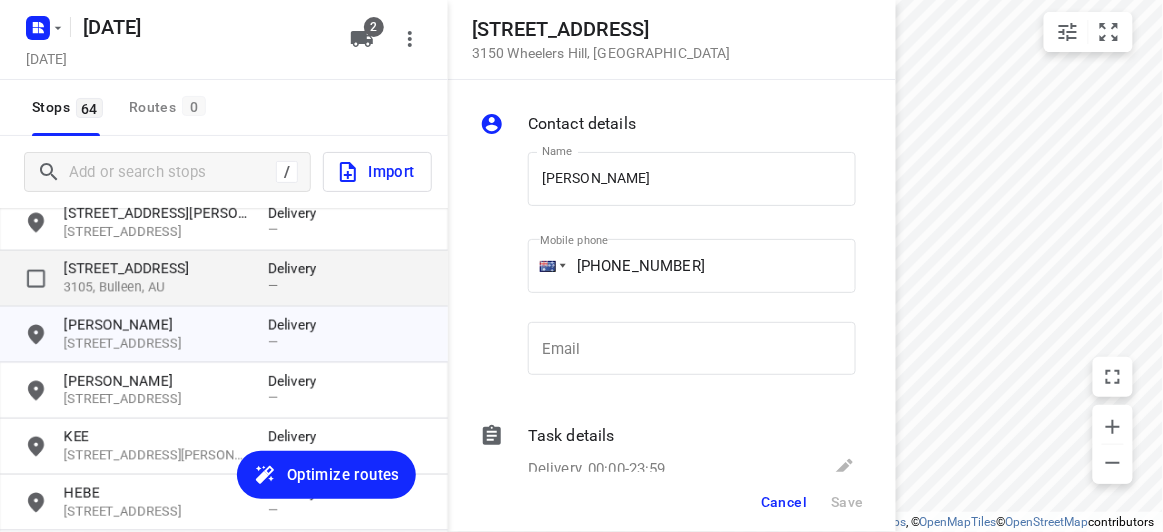 click on "[STREET_ADDRESS]" at bounding box center (156, 269) 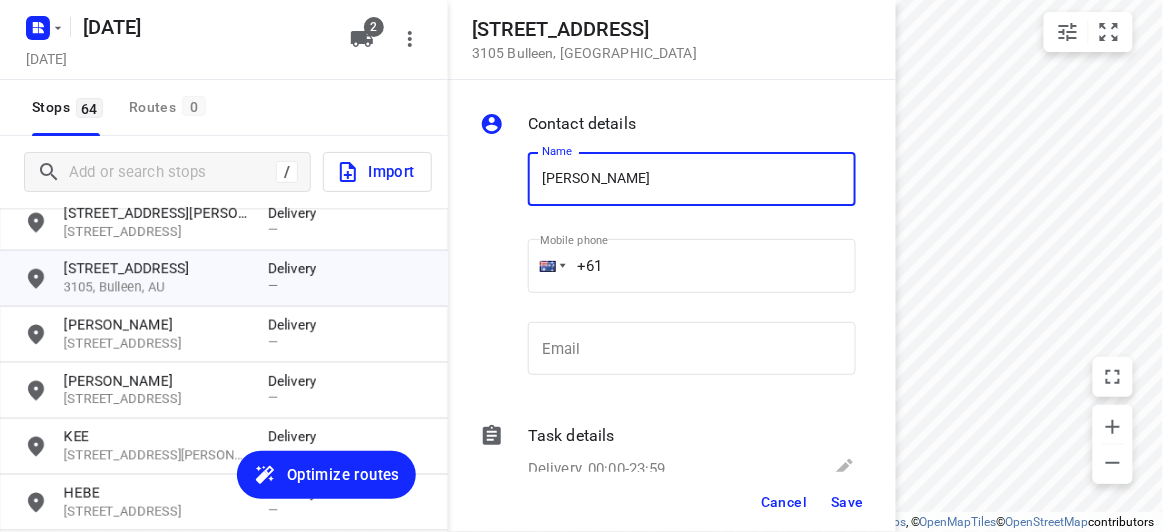 type on "[PERSON_NAME]" 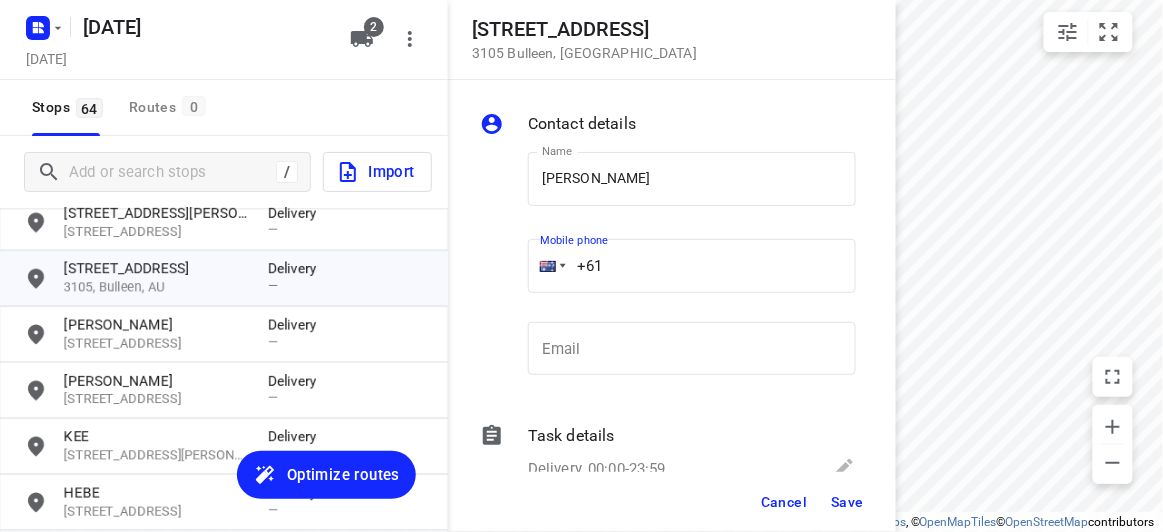 paste on "423810764" 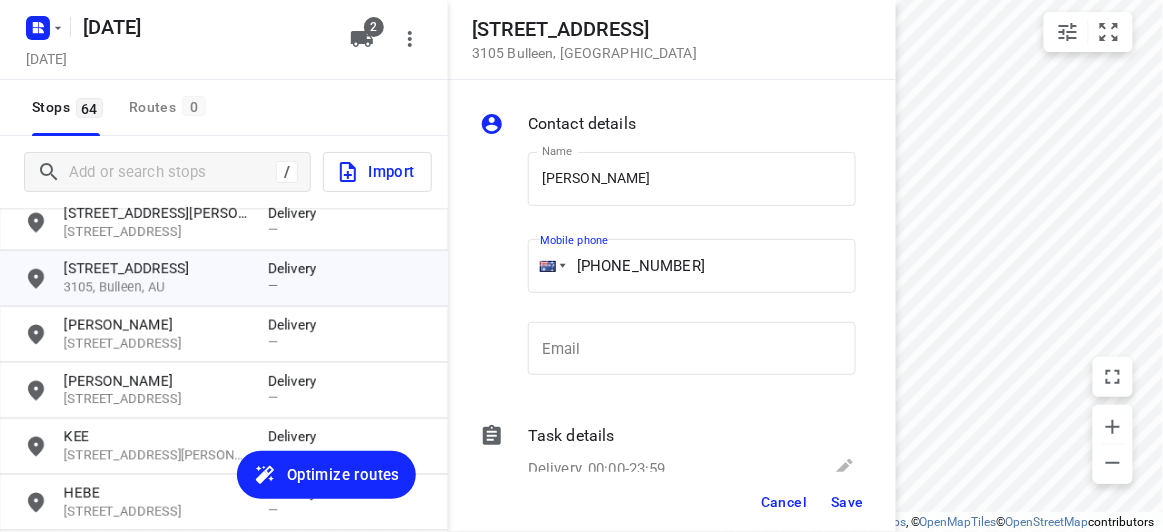 type on "[PHONE_NUMBER]" 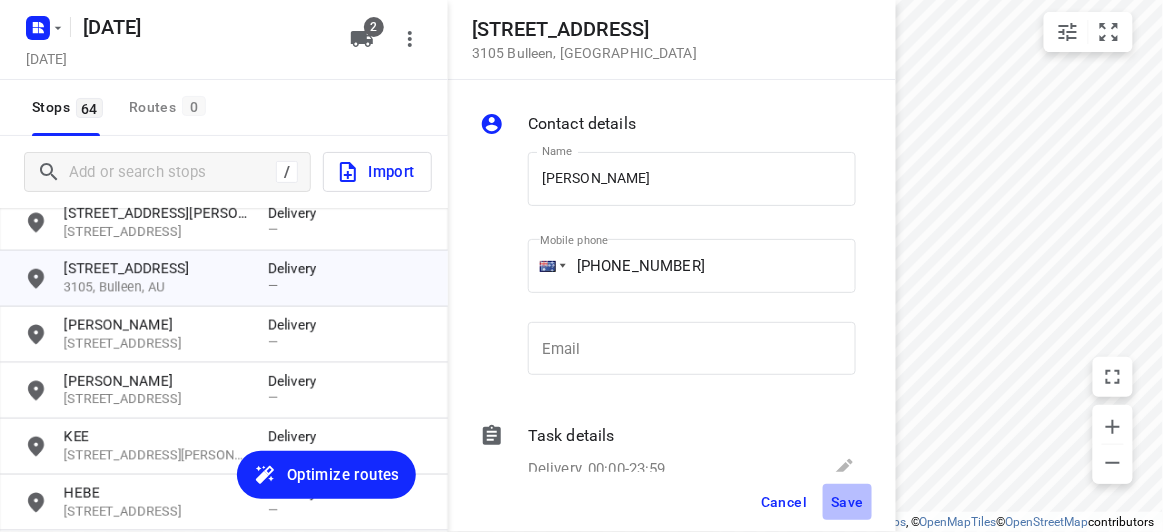 click on "Save" at bounding box center (847, 502) 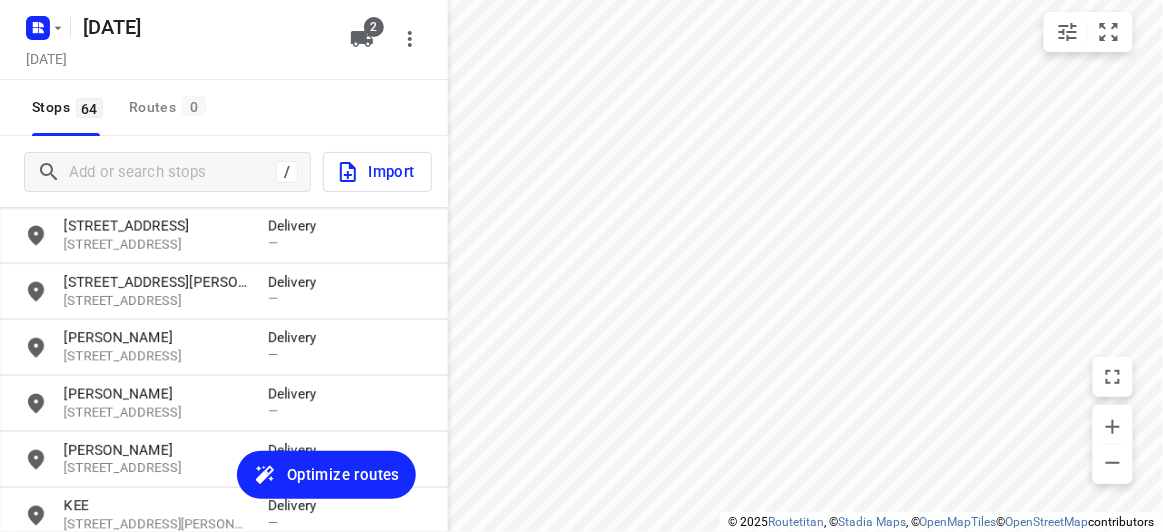scroll, scrollTop: 2390, scrollLeft: 0, axis: vertical 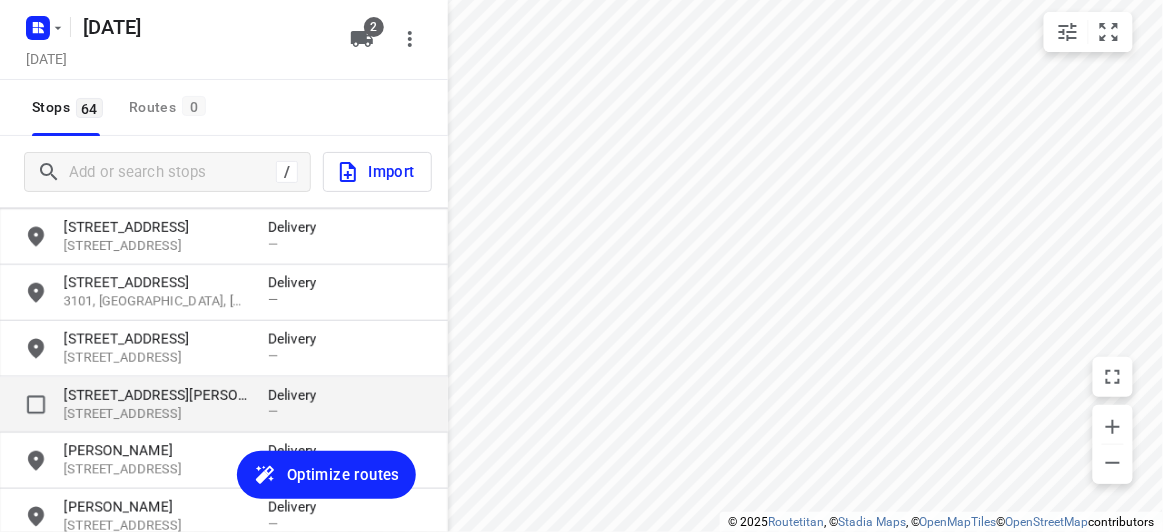 click on "[STREET_ADDRESS][PERSON_NAME] Delivery —" at bounding box center [224, 405] 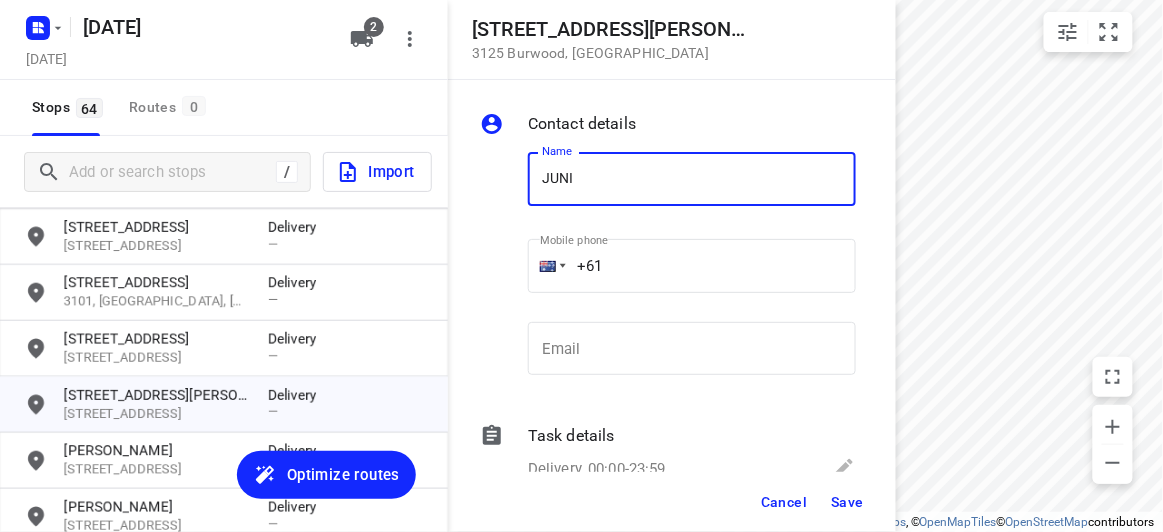 type on "[PERSON_NAME]" 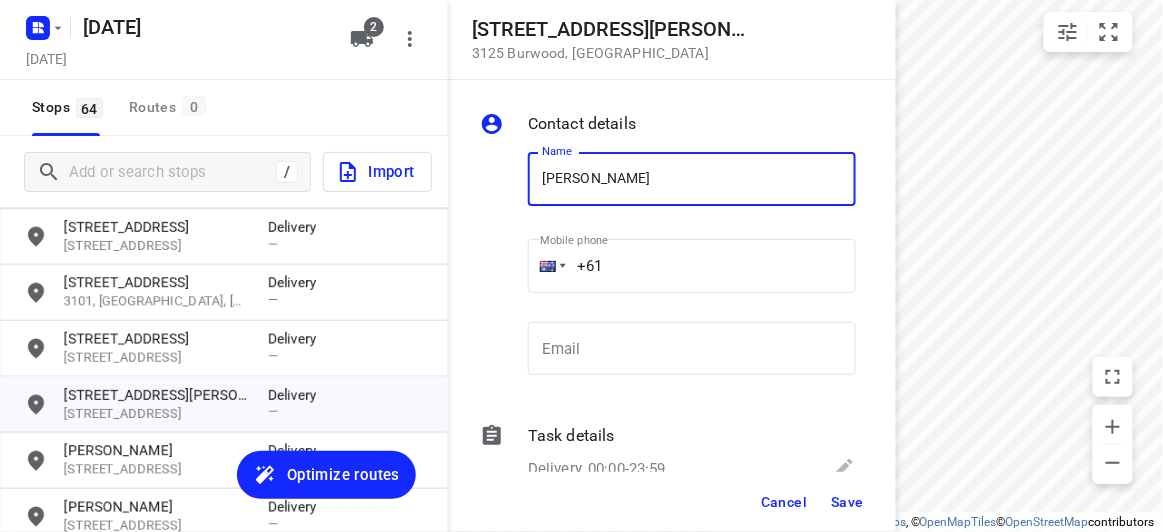 click on "+61" at bounding box center (692, 266) 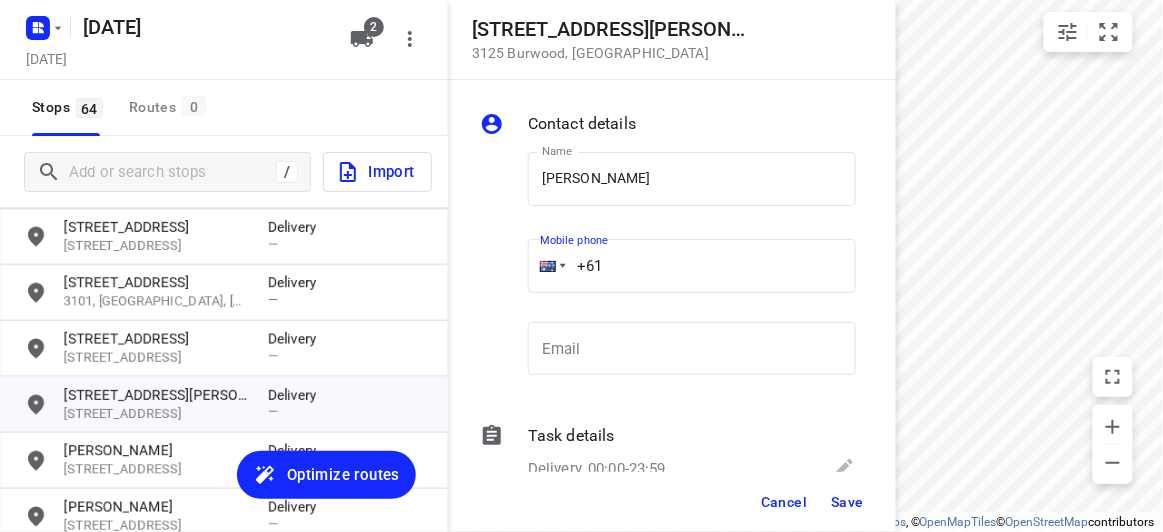 paste on "468898398" 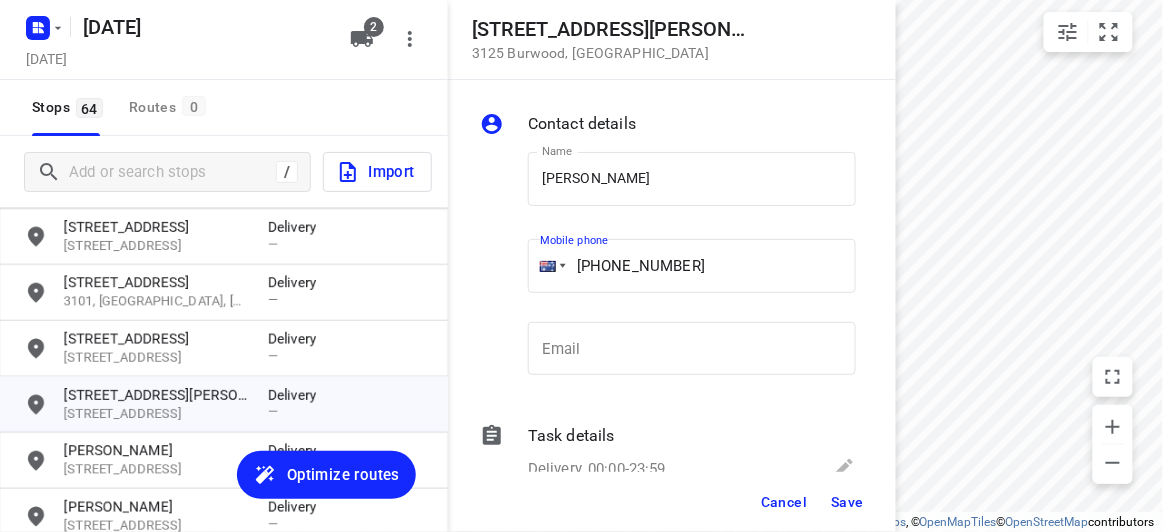 type on "[PHONE_NUMBER]" 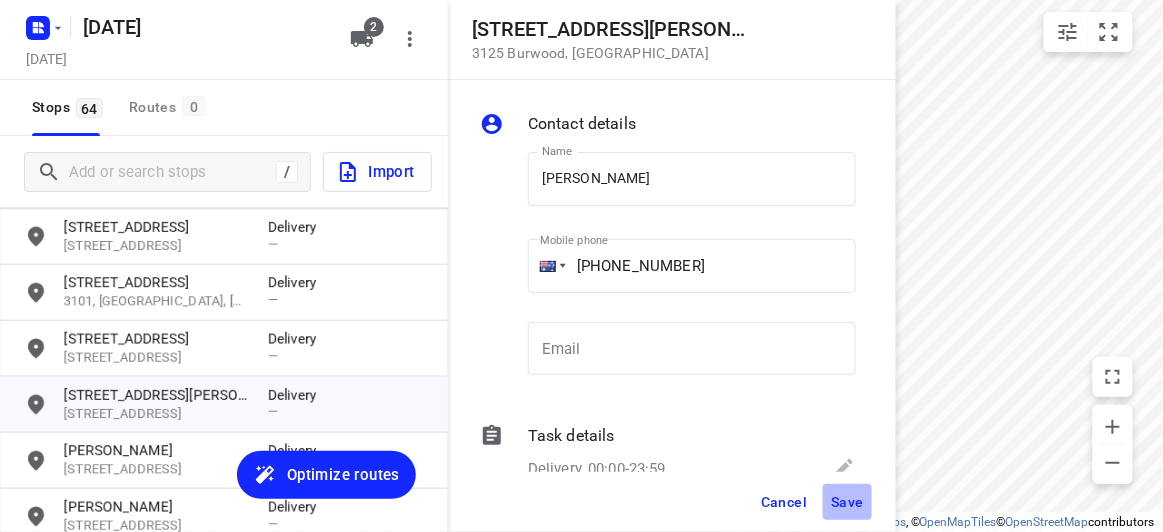click on "Save" at bounding box center (847, 502) 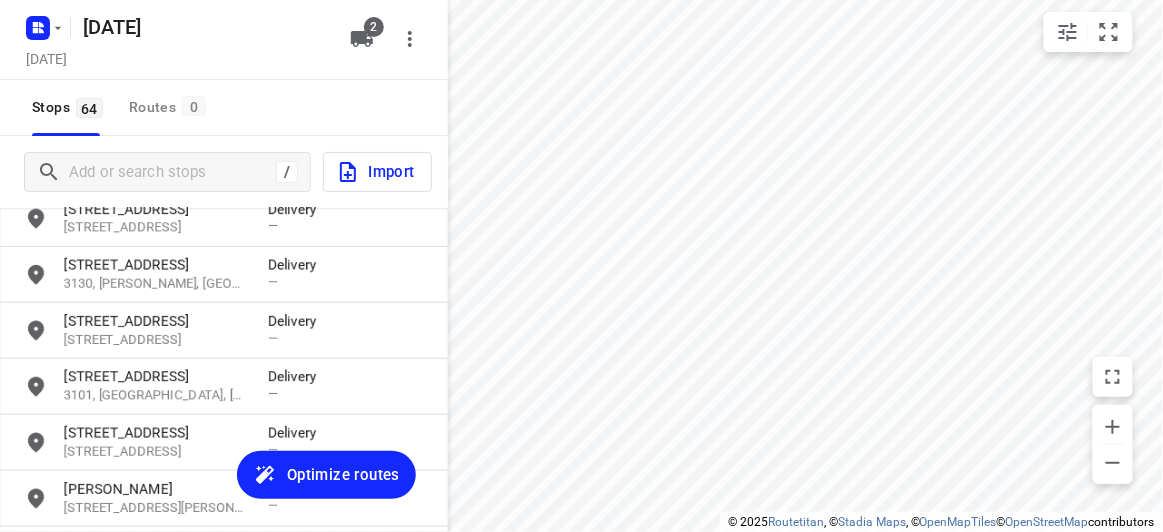 scroll, scrollTop: 2209, scrollLeft: 0, axis: vertical 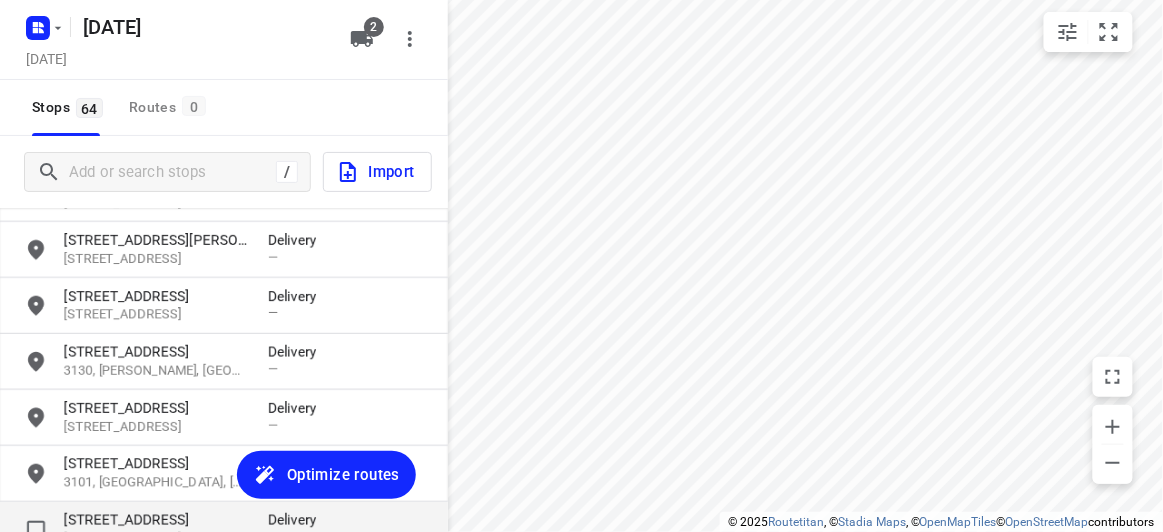 click on "[STREET_ADDRESS]" at bounding box center (156, 520) 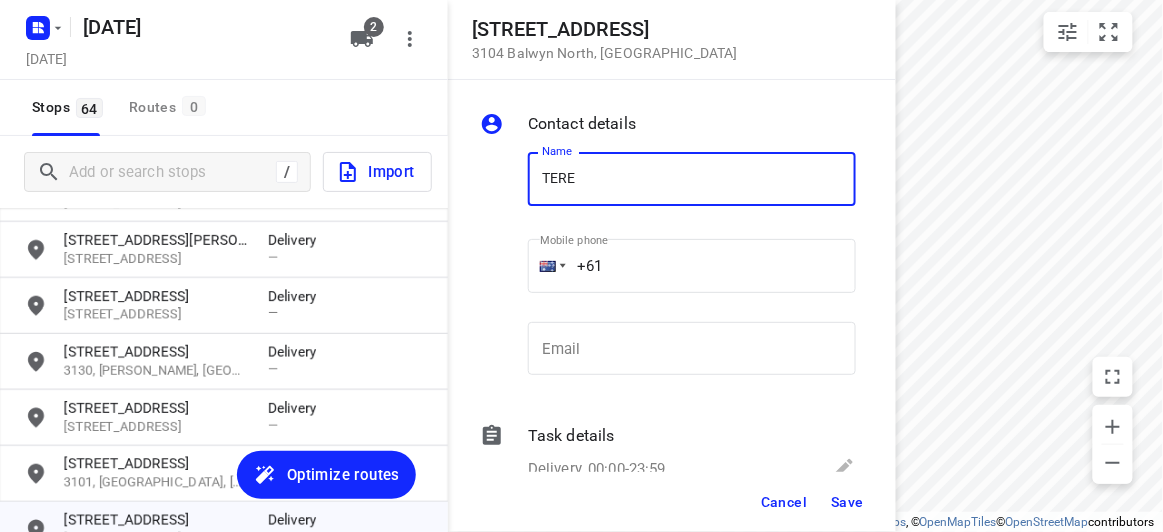 type on "[PERSON_NAME] 1/65" 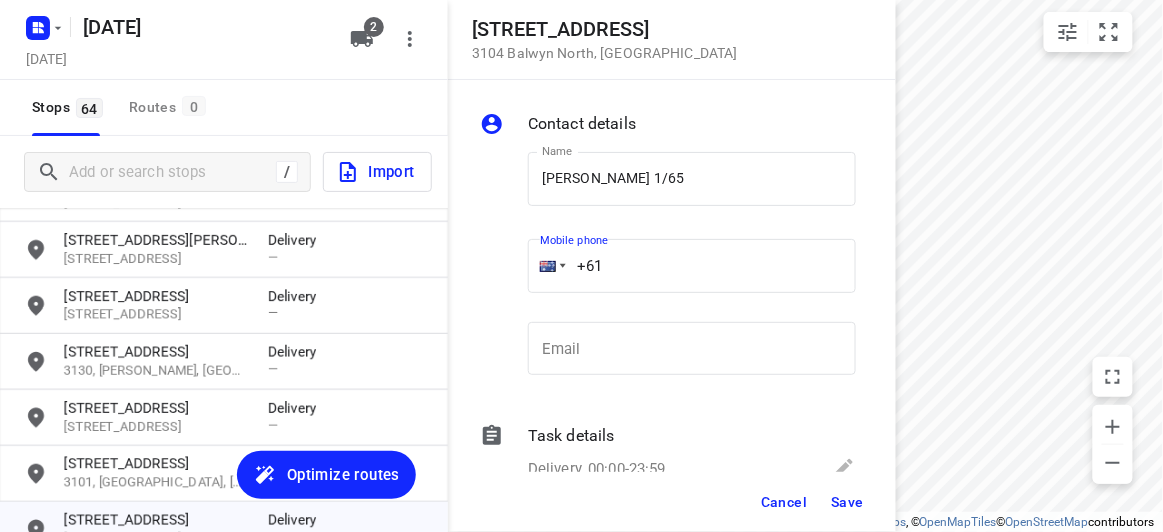 click on "+61" at bounding box center [692, 266] 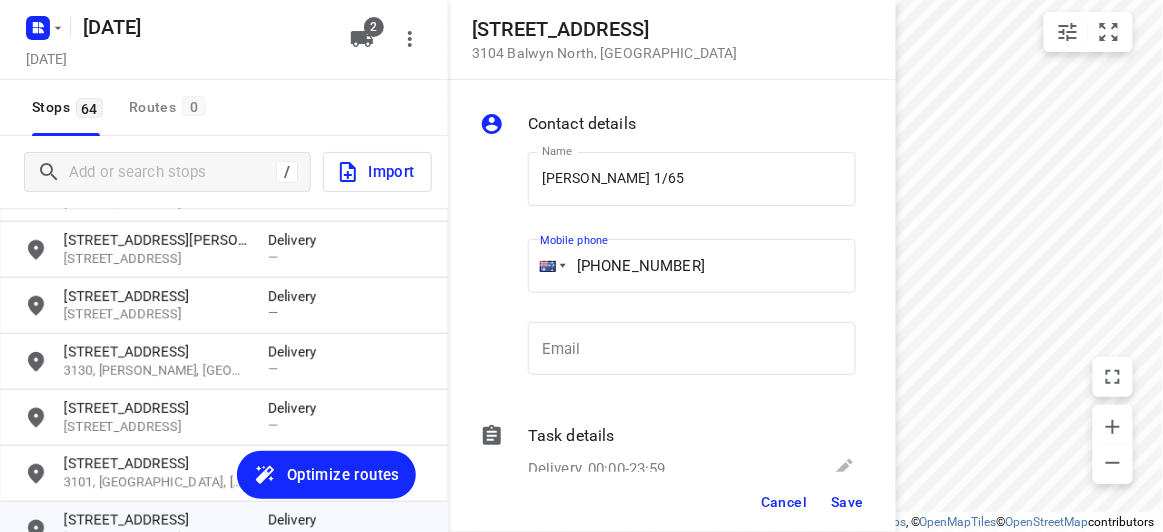 type on "[PHONE_NUMBER]" 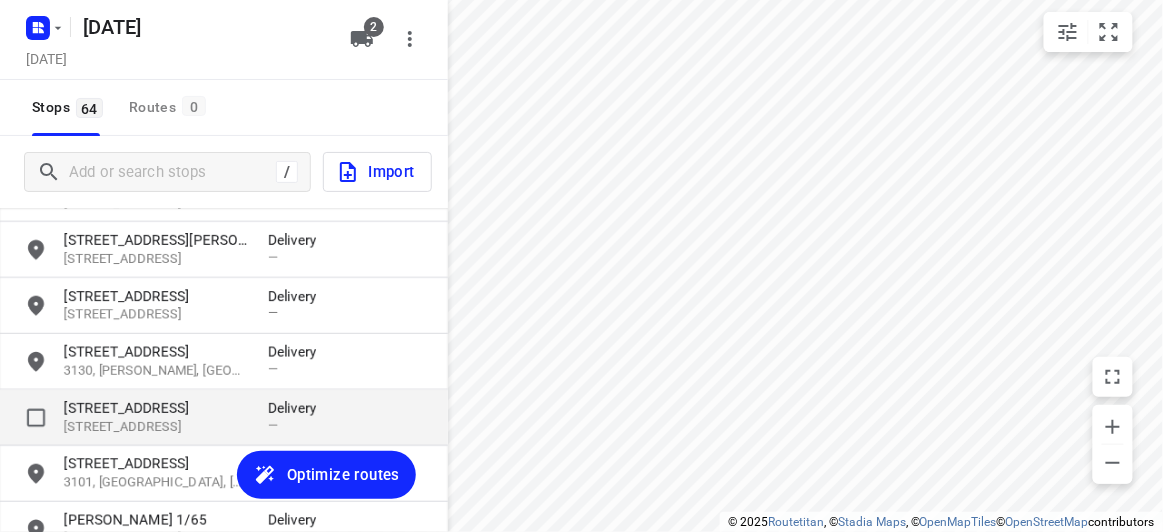 click on "[STREET_ADDRESS]" at bounding box center [156, 427] 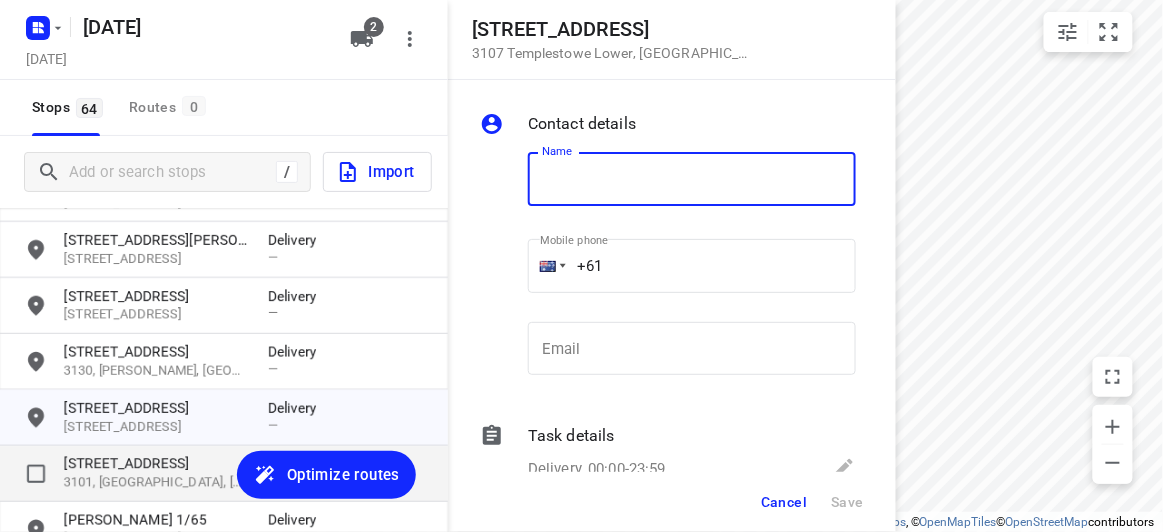 click on "3101, [GEOGRAPHIC_DATA], [GEOGRAPHIC_DATA]" at bounding box center (156, 483) 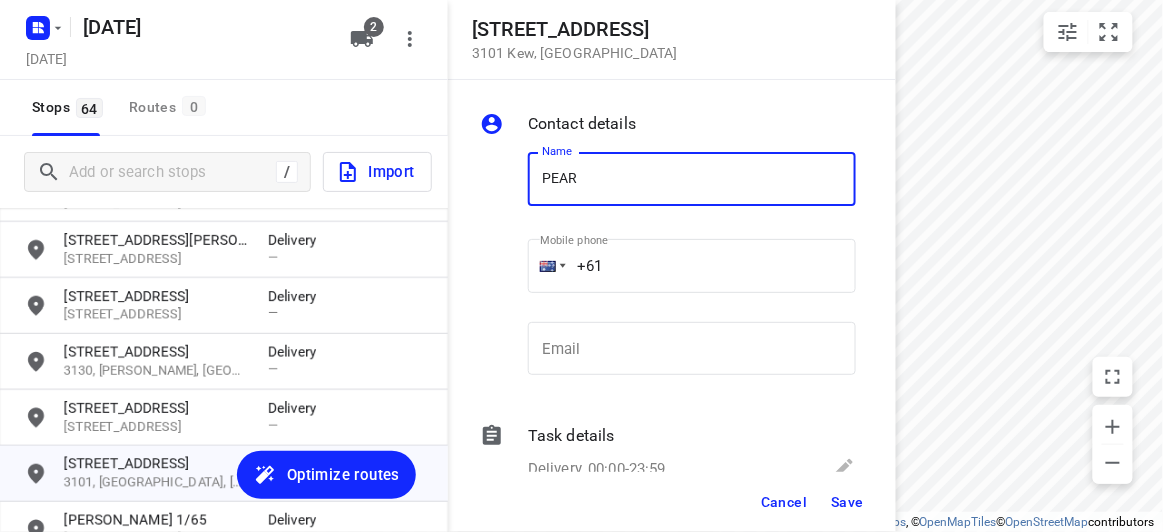 type on "[PERSON_NAME] 302/369" 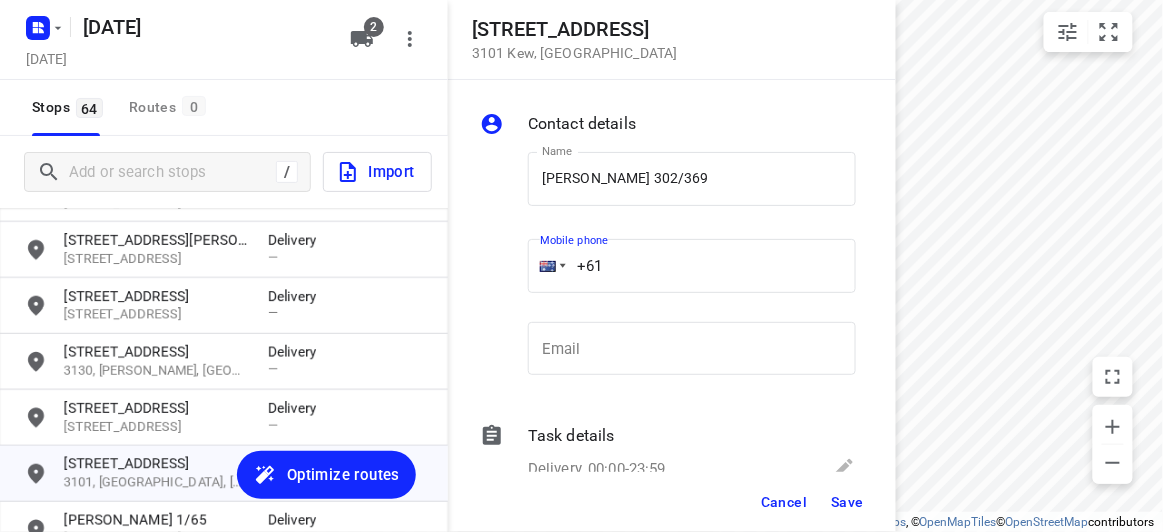 click on "+61" at bounding box center (692, 266) 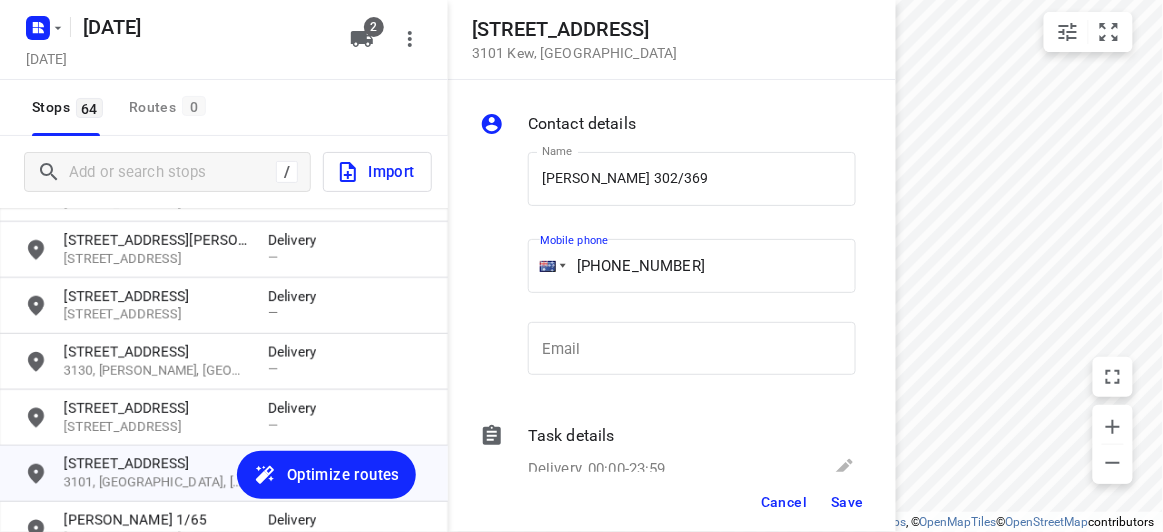 type on "[PHONE_NUMBER]" 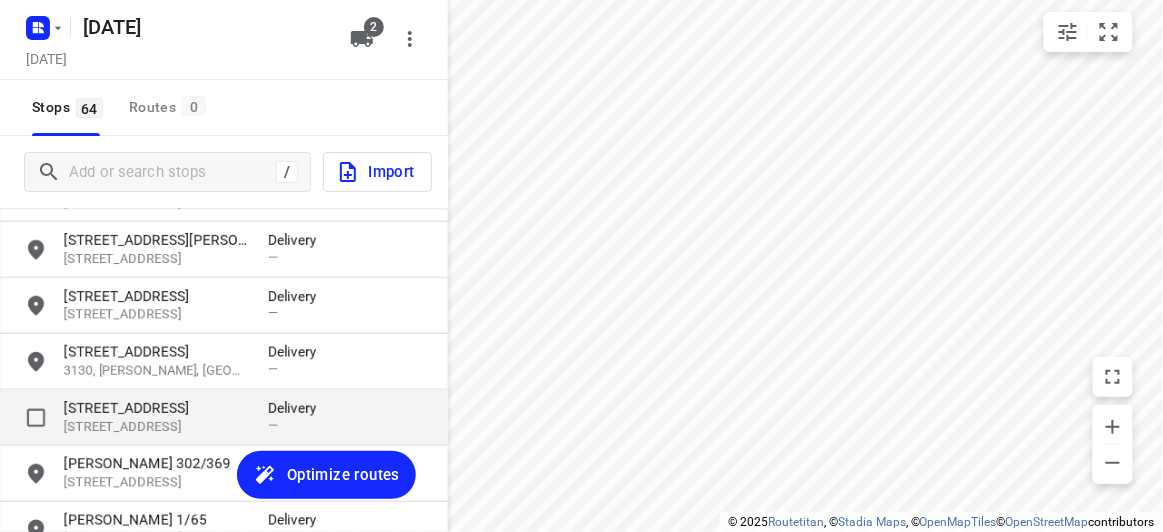 click on "[STREET_ADDRESS]" at bounding box center (156, 427) 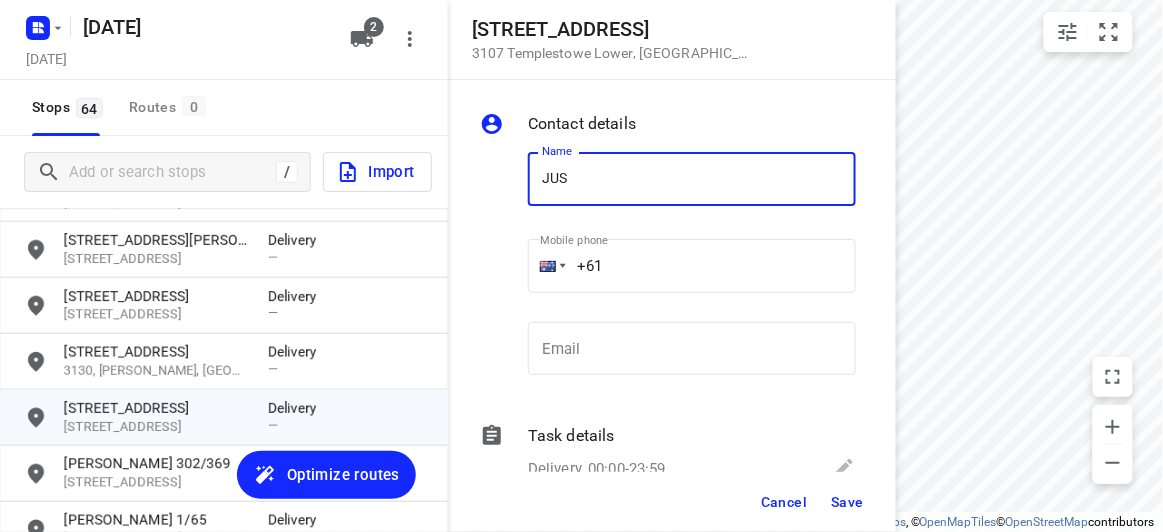 type on "[PERSON_NAME] 2/5" 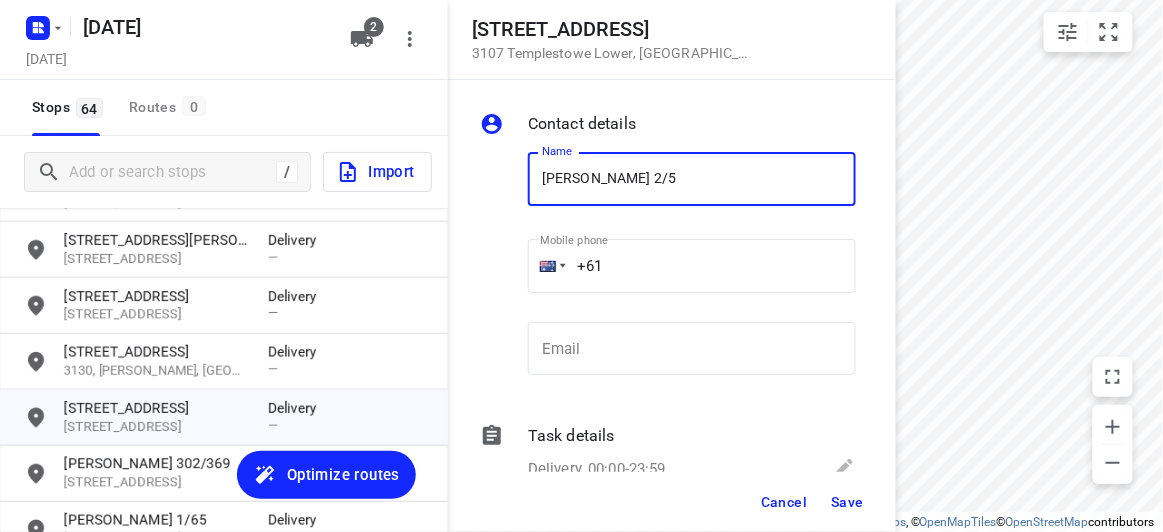click on "+61" at bounding box center (692, 266) 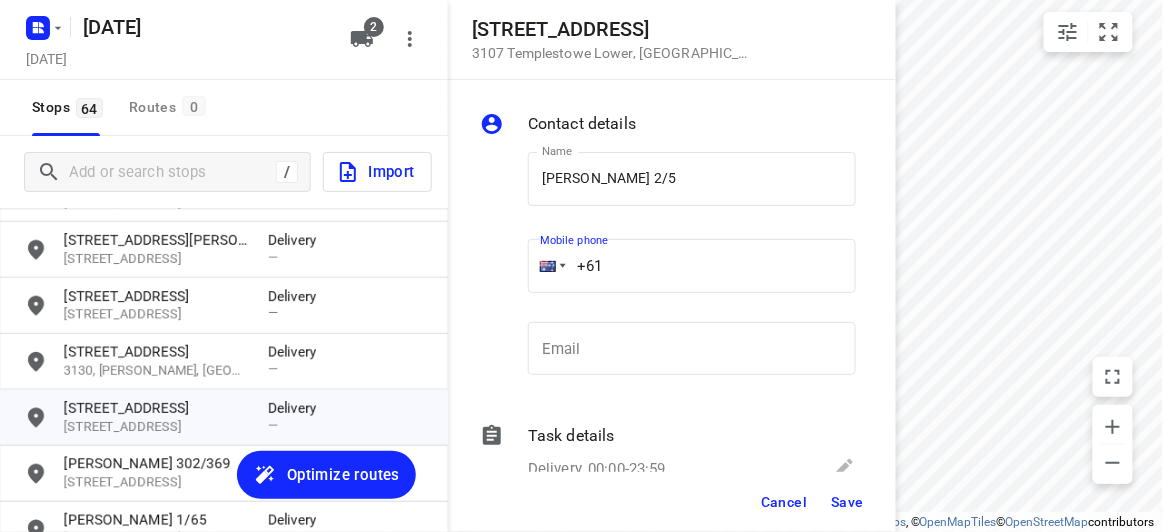 paste on "432208299" 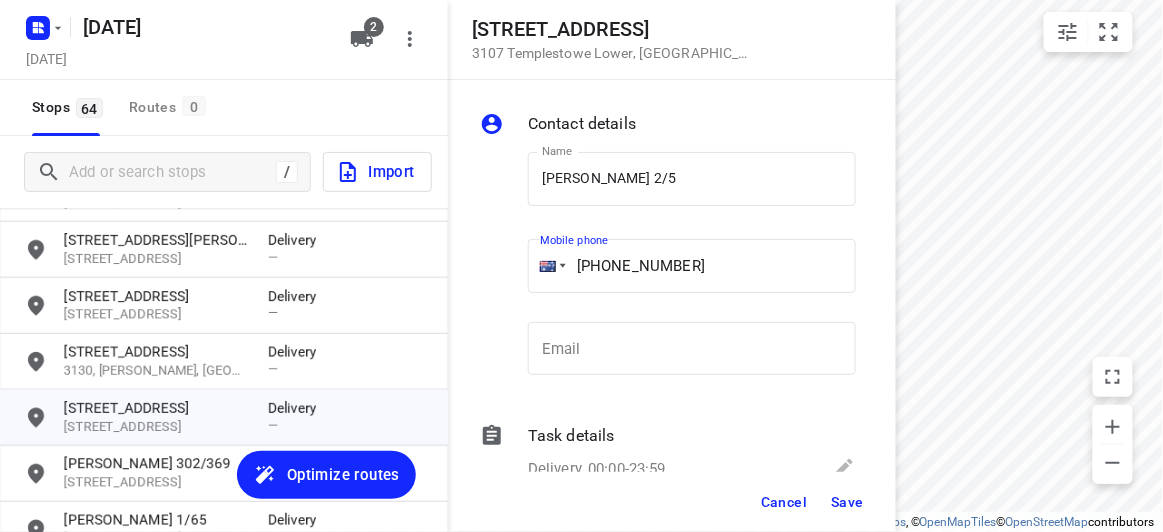 type on "[PHONE_NUMBER]" 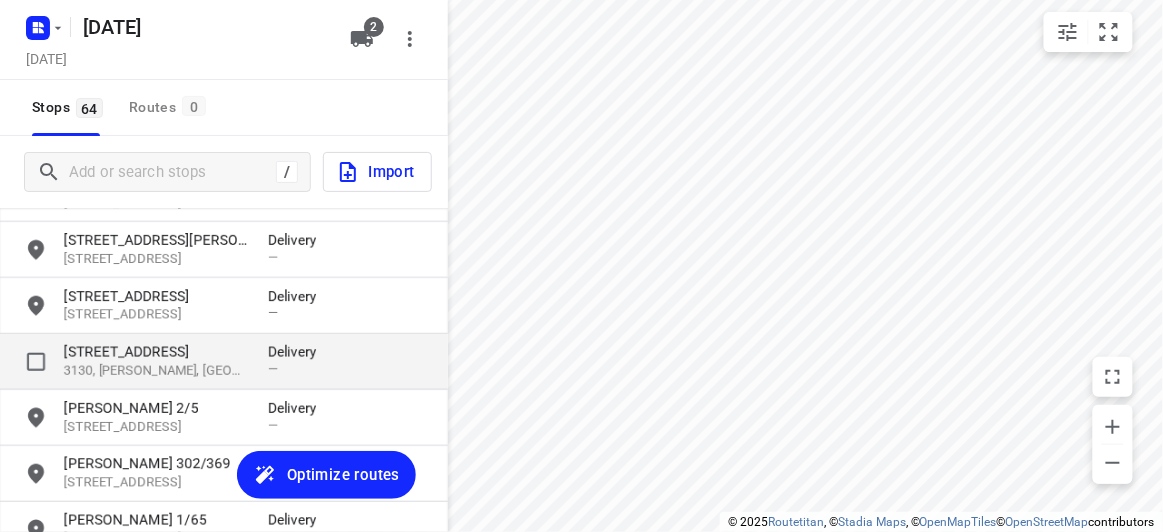 click on "3130, [PERSON_NAME], [GEOGRAPHIC_DATA]" at bounding box center (156, 371) 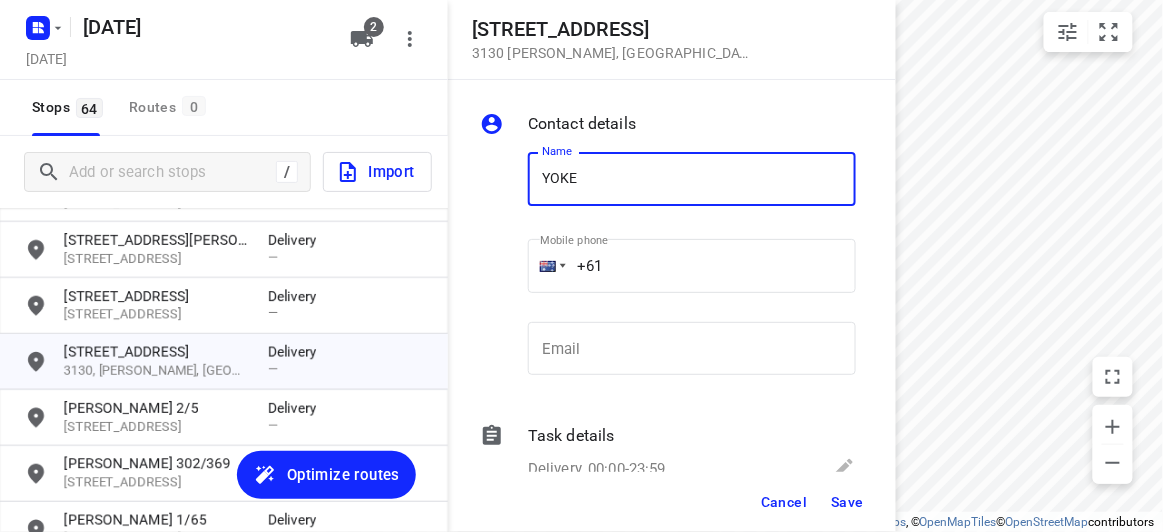 type on "[PERSON_NAME] 3/3" 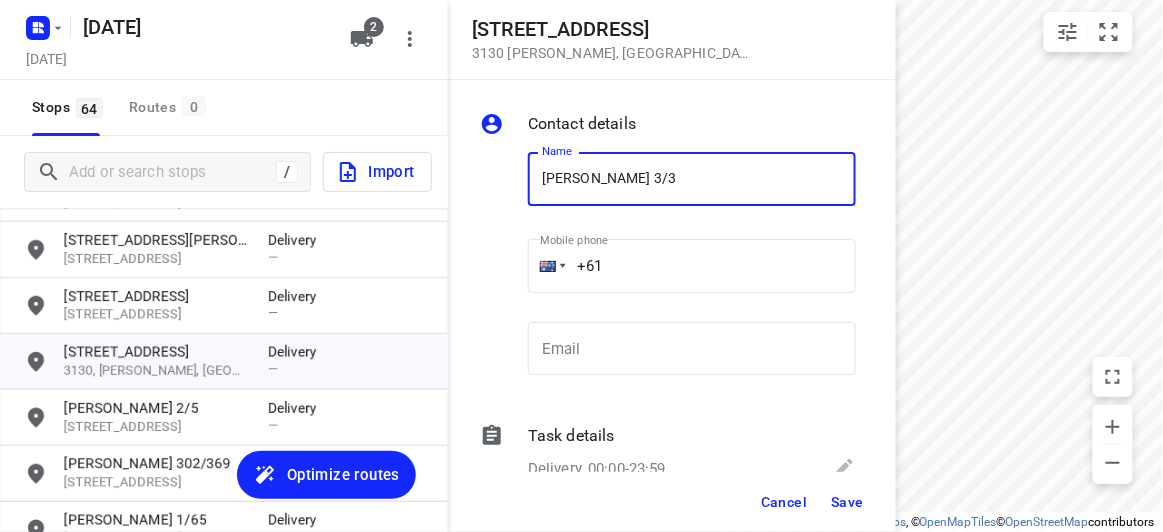click on "+61" at bounding box center (692, 266) 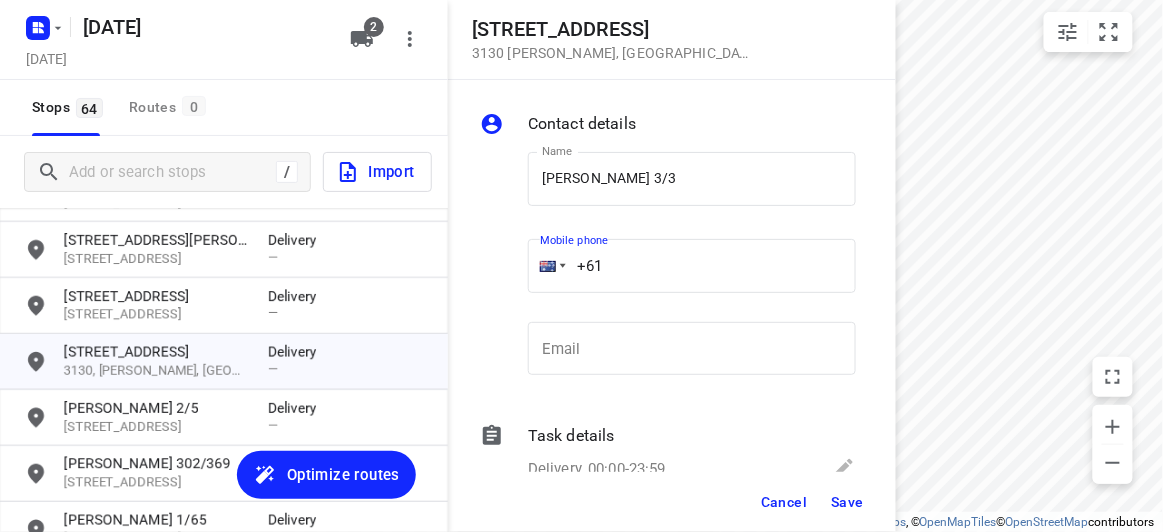 paste on "423708057" 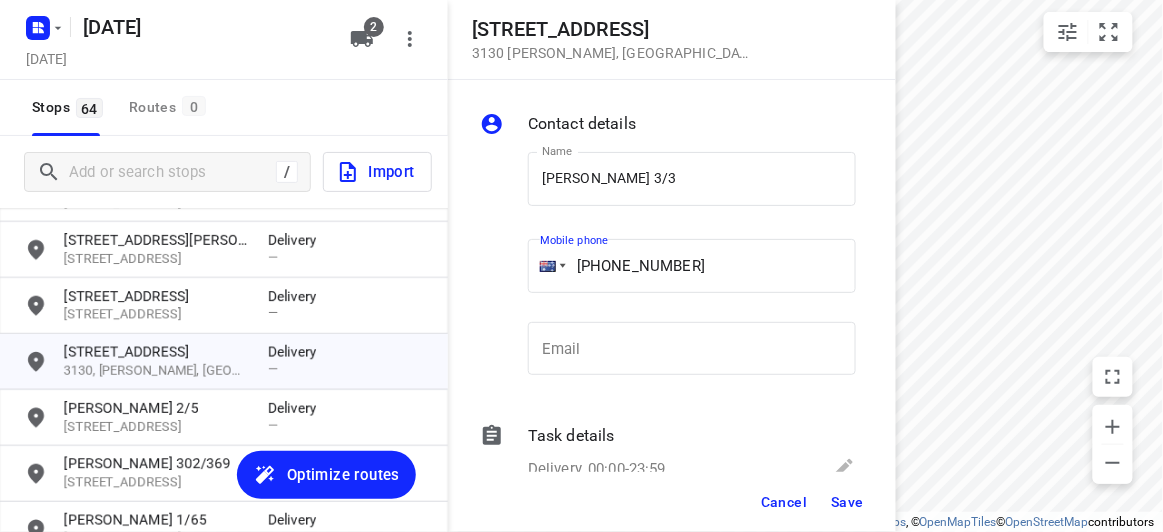 type on "[PHONE_NUMBER]" 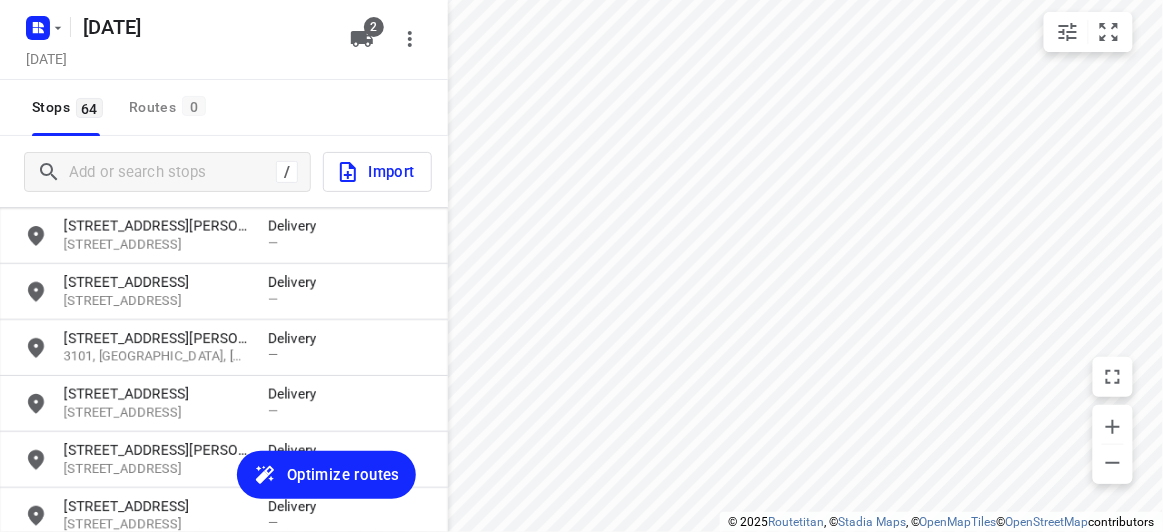 scroll, scrollTop: 2027, scrollLeft: 0, axis: vertical 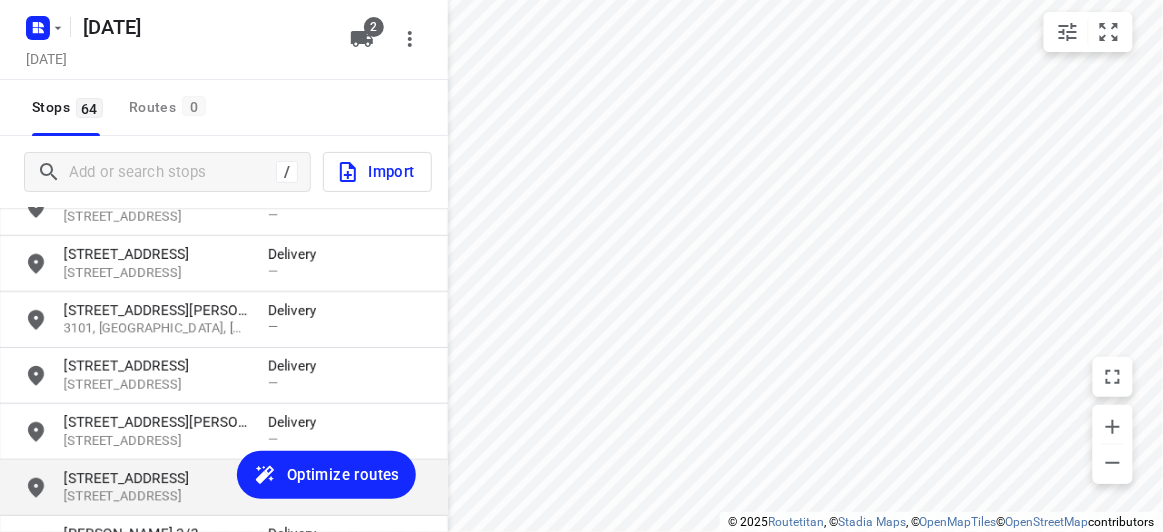 click on "[STREET_ADDRESS]" at bounding box center [156, 497] 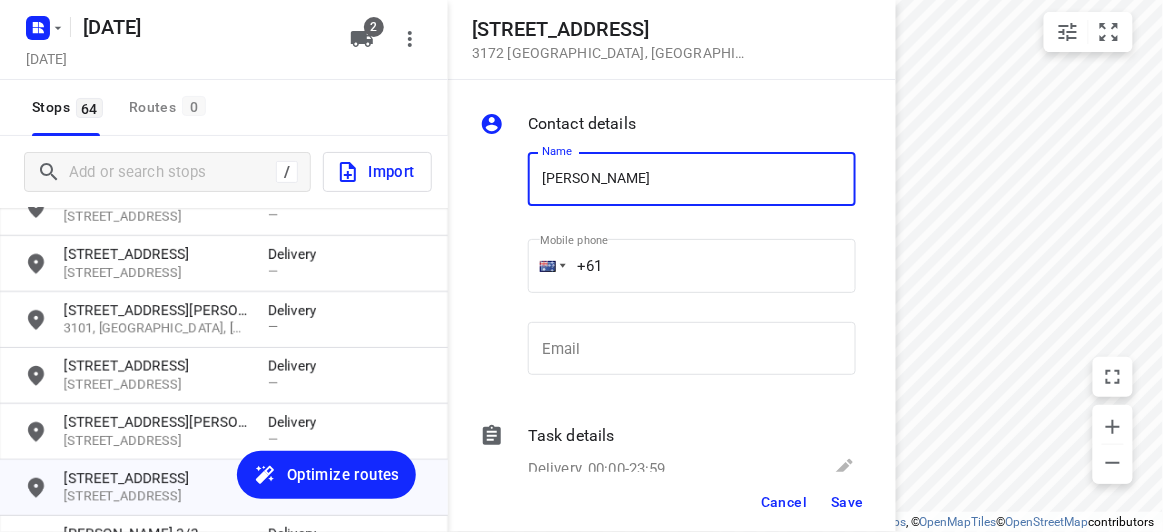 paste on "421531028" 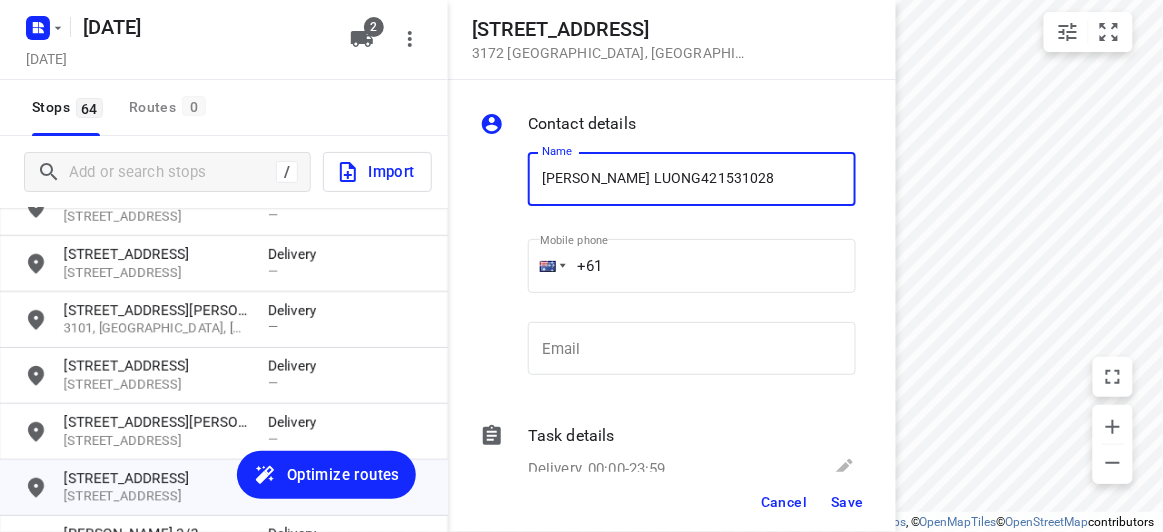 type on "[PERSON_NAME] LUONG421531028" 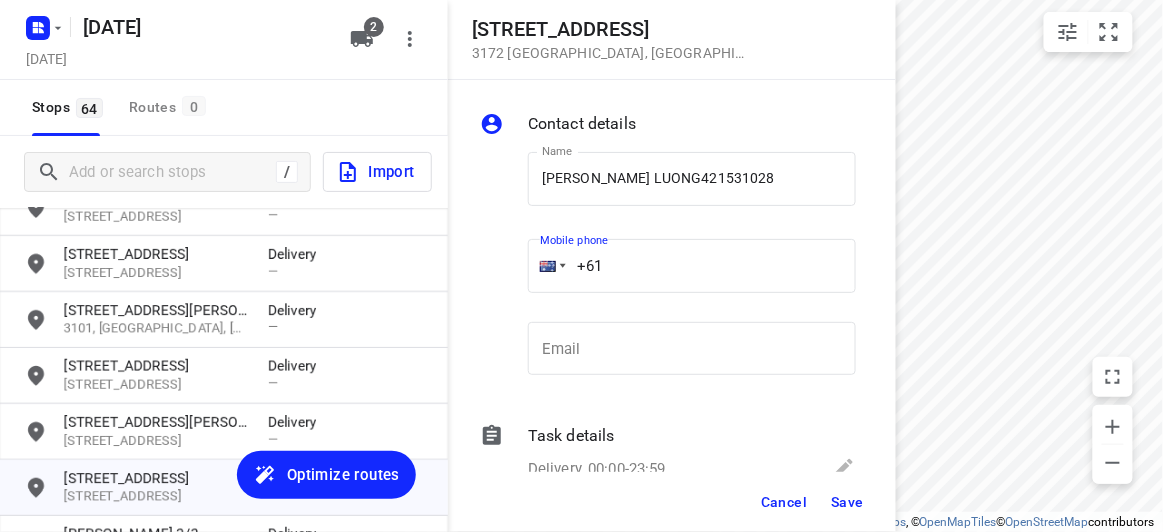 click on "+61" at bounding box center (692, 266) 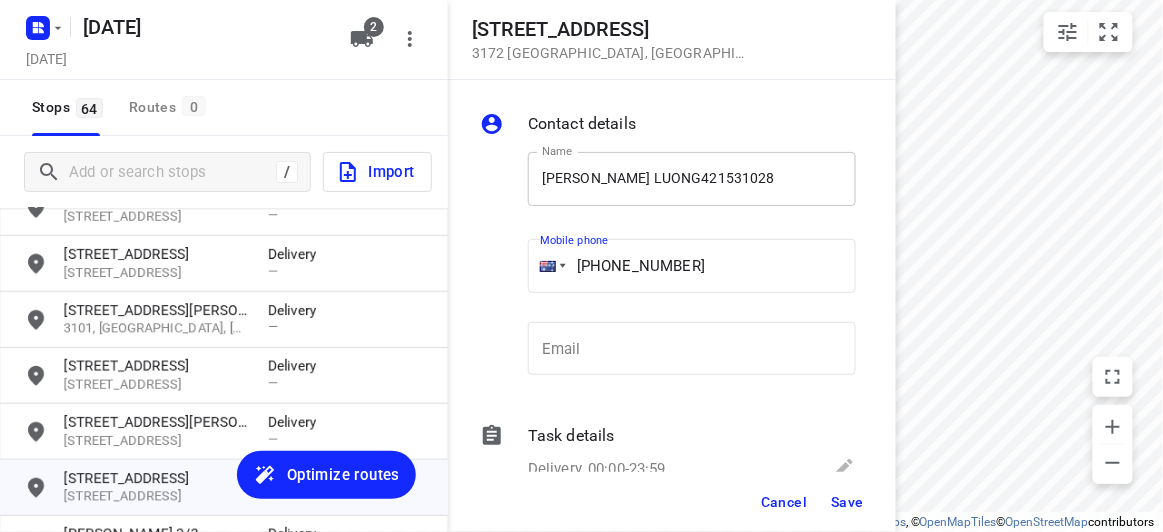 type on "[PHONE_NUMBER]" 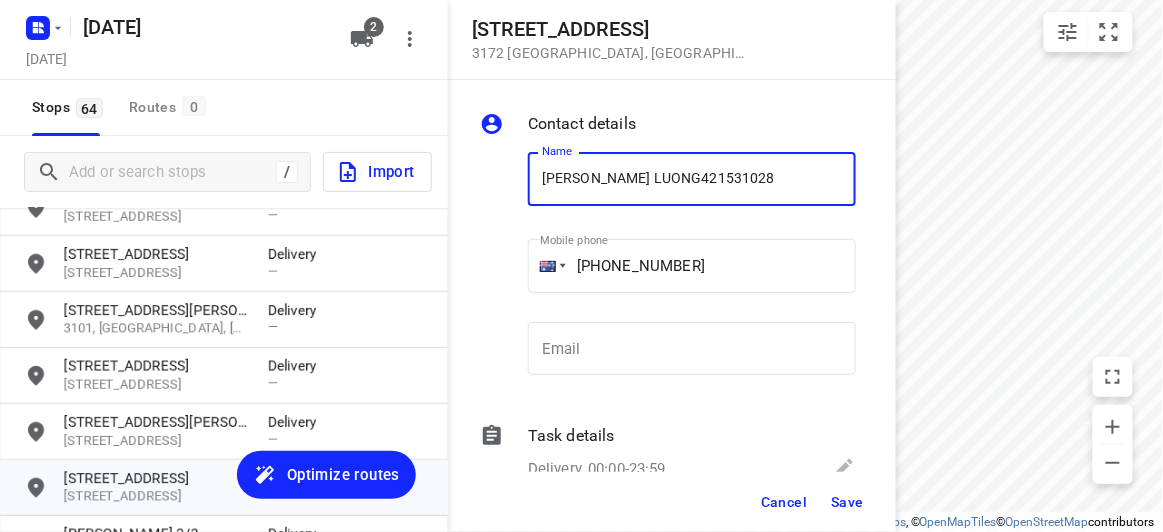 drag, startPoint x: 726, startPoint y: 181, endPoint x: 635, endPoint y: 181, distance: 91 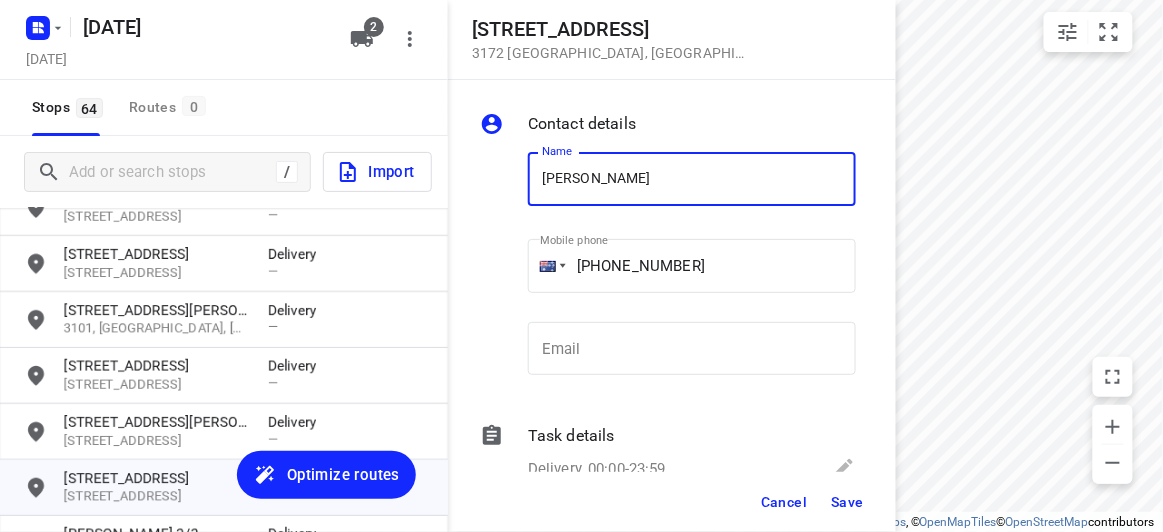 type on "[PERSON_NAME]" 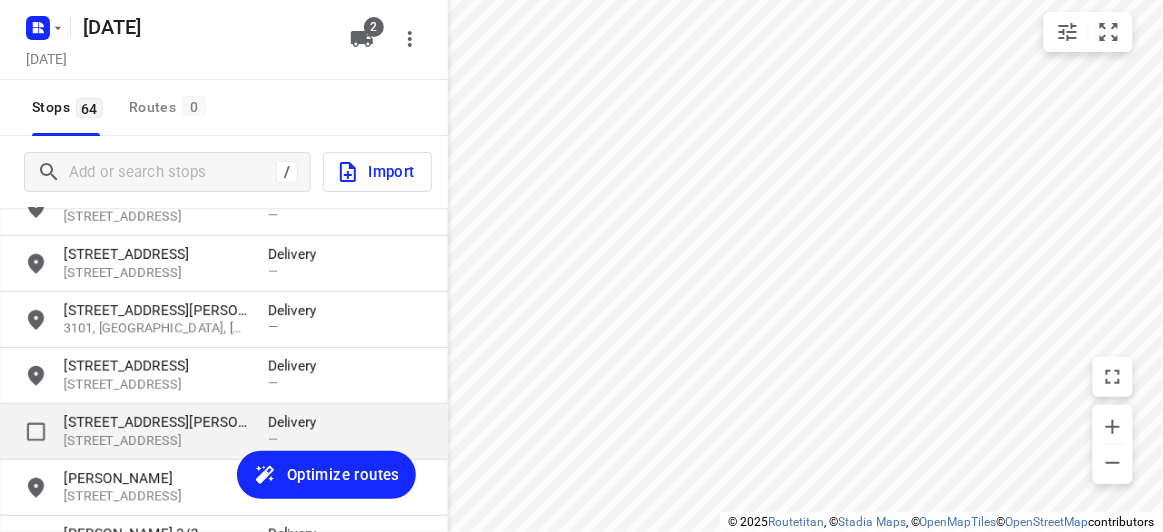 click on "[STREET_ADDRESS][PERSON_NAME]" at bounding box center [156, 422] 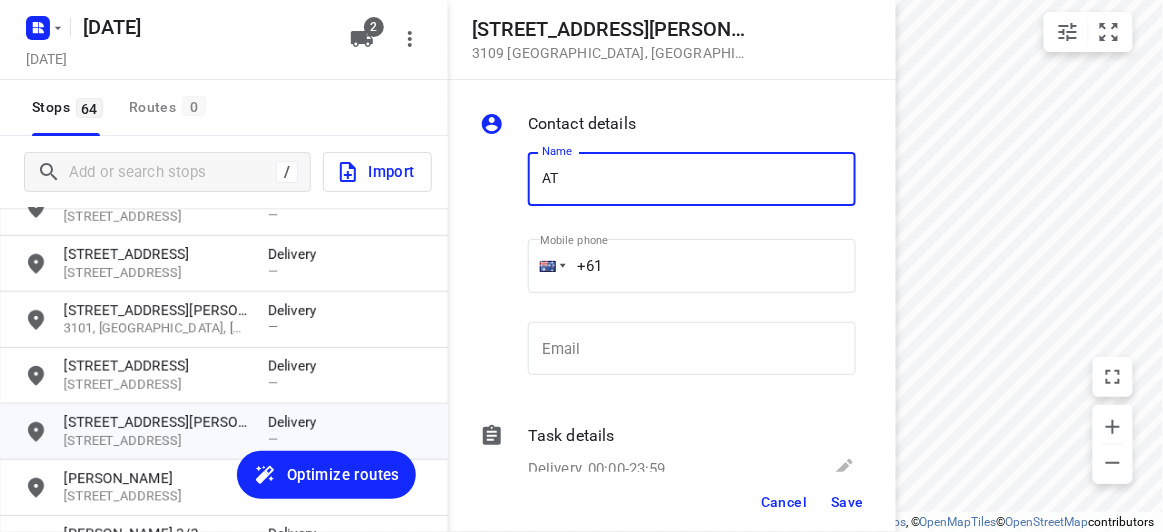 drag, startPoint x: 618, startPoint y: 197, endPoint x: 558, endPoint y: 190, distance: 60.40695 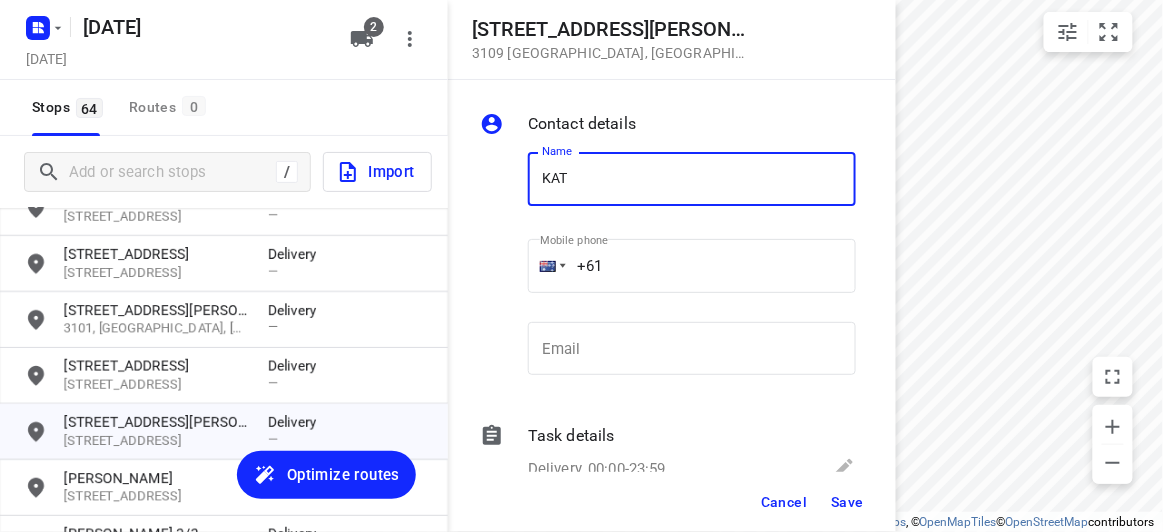 click on "Contact details" at bounding box center (692, 124) 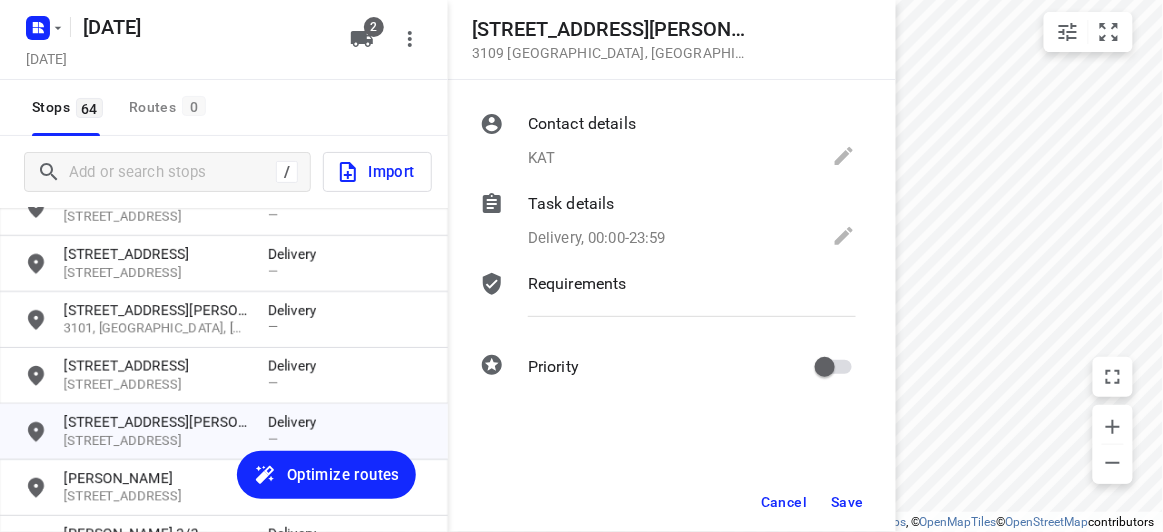 click on "KAT" at bounding box center [692, 158] 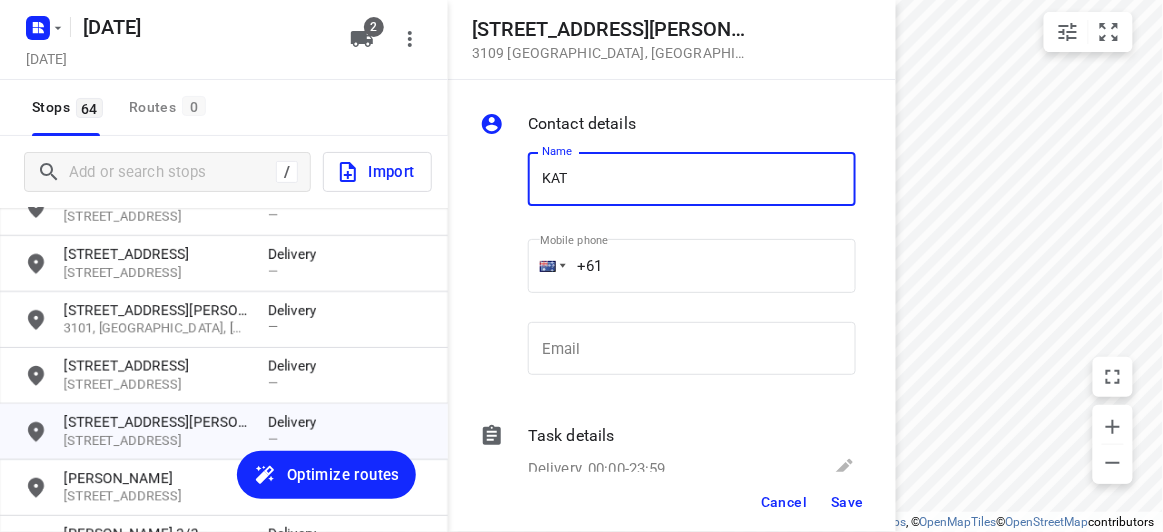 click on "KAT" at bounding box center [692, 179] 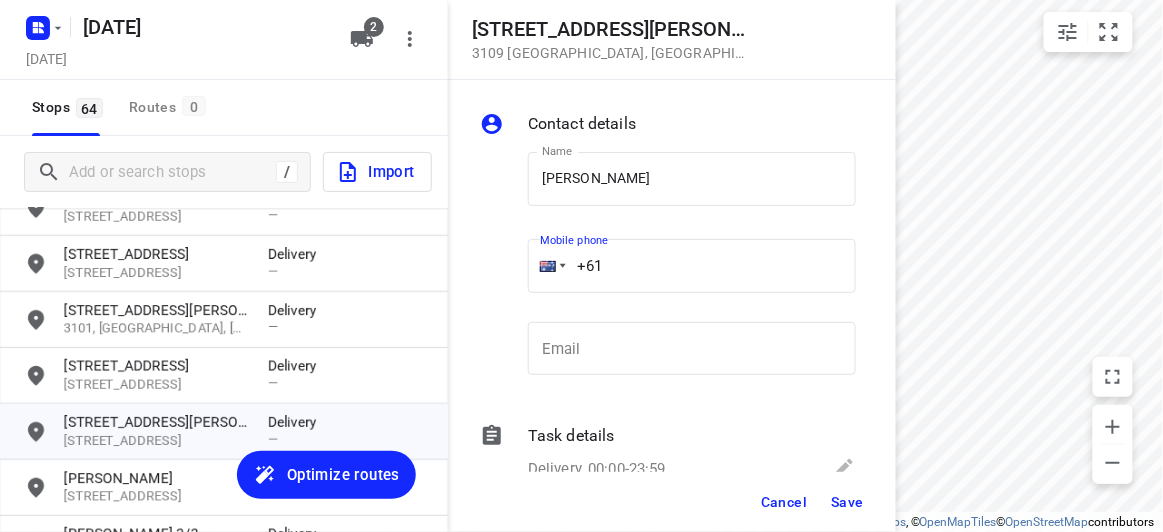 click on "+61" at bounding box center (692, 266) 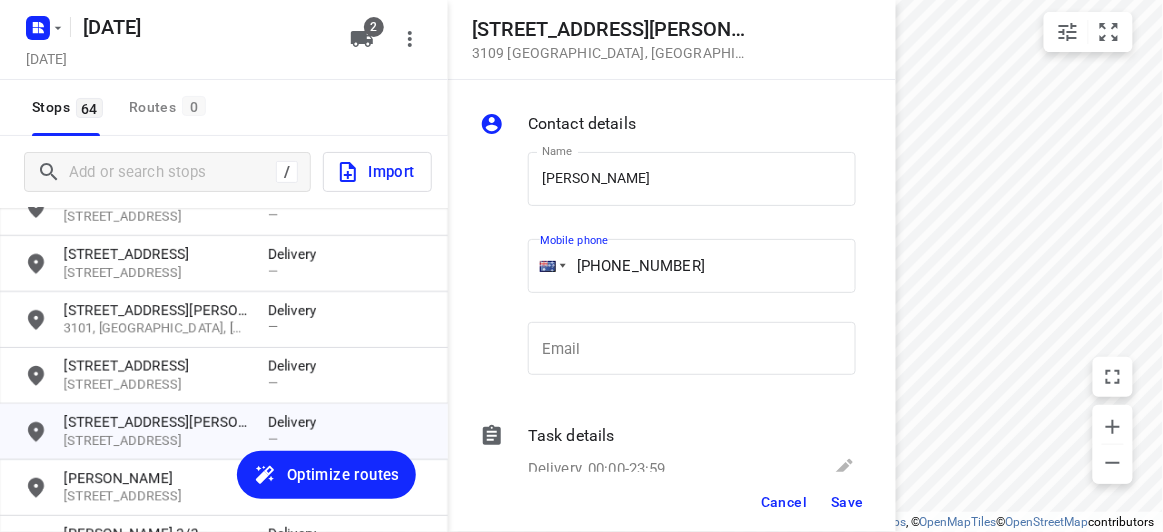 type on "[PHONE_NUMBER]" 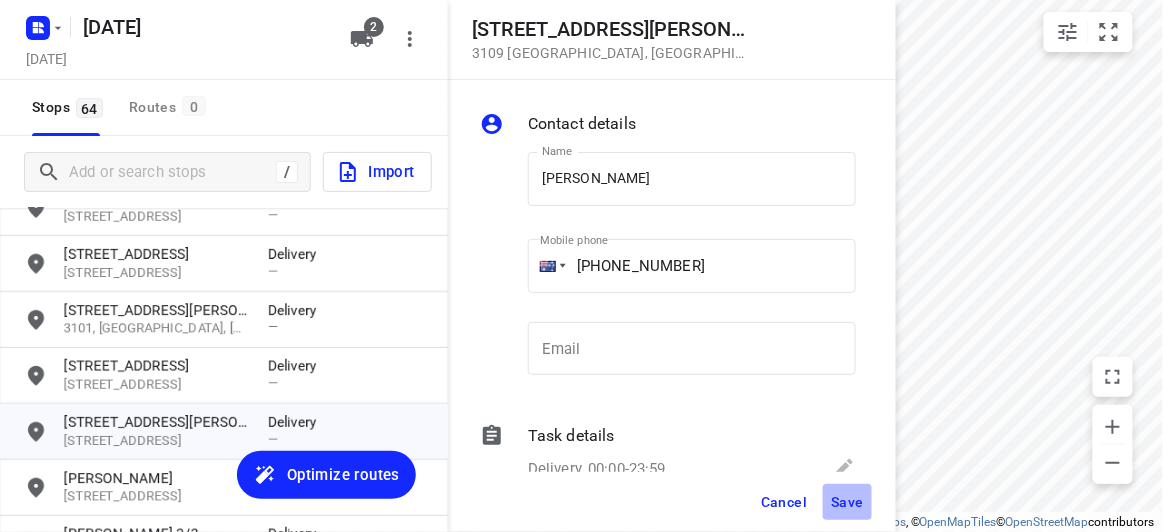 click on "Save" at bounding box center (847, 502) 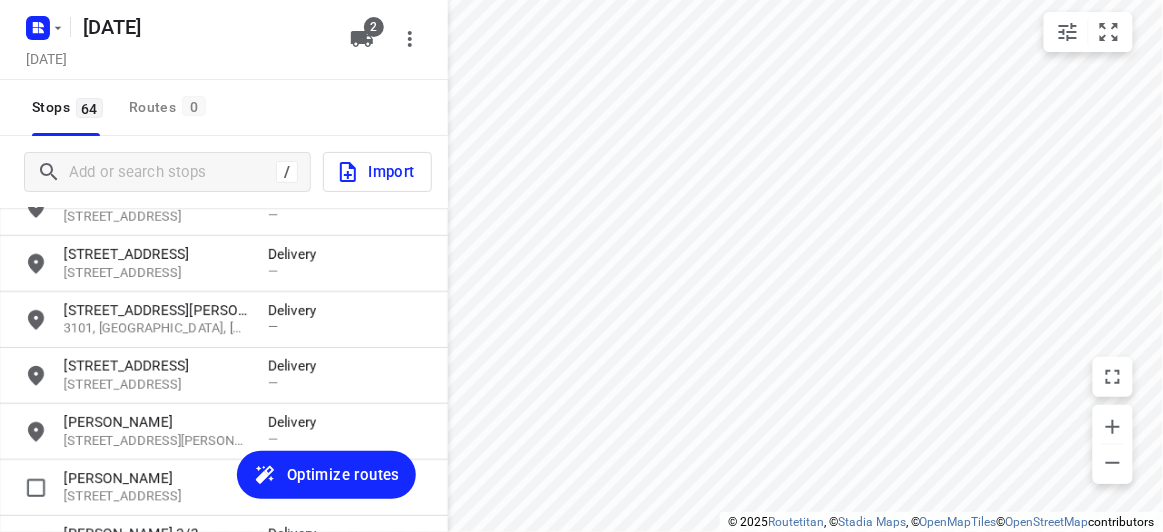 scroll, scrollTop: 1936, scrollLeft: 0, axis: vertical 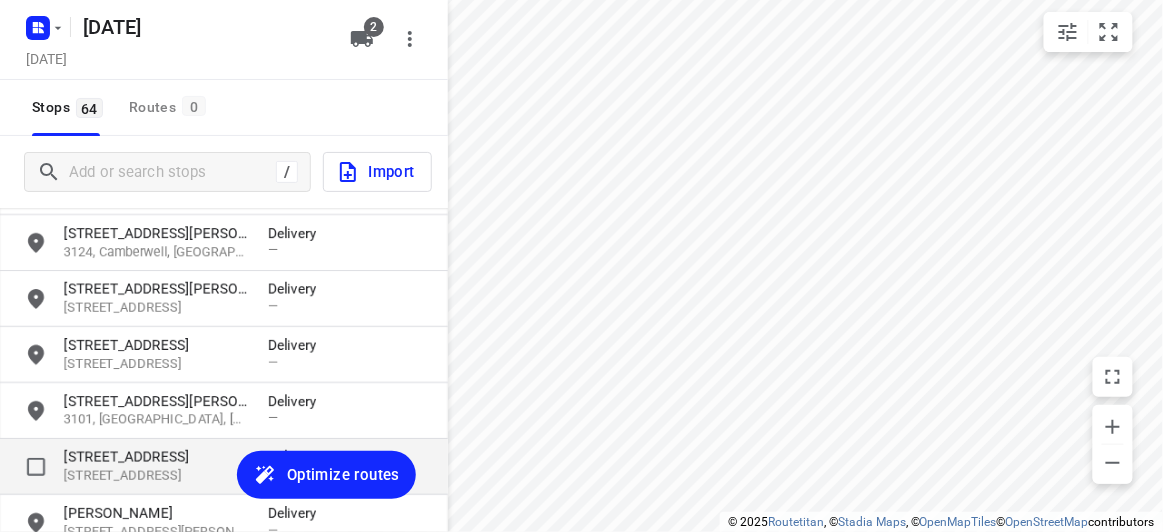 click on "[STREET_ADDRESS]" at bounding box center (156, 476) 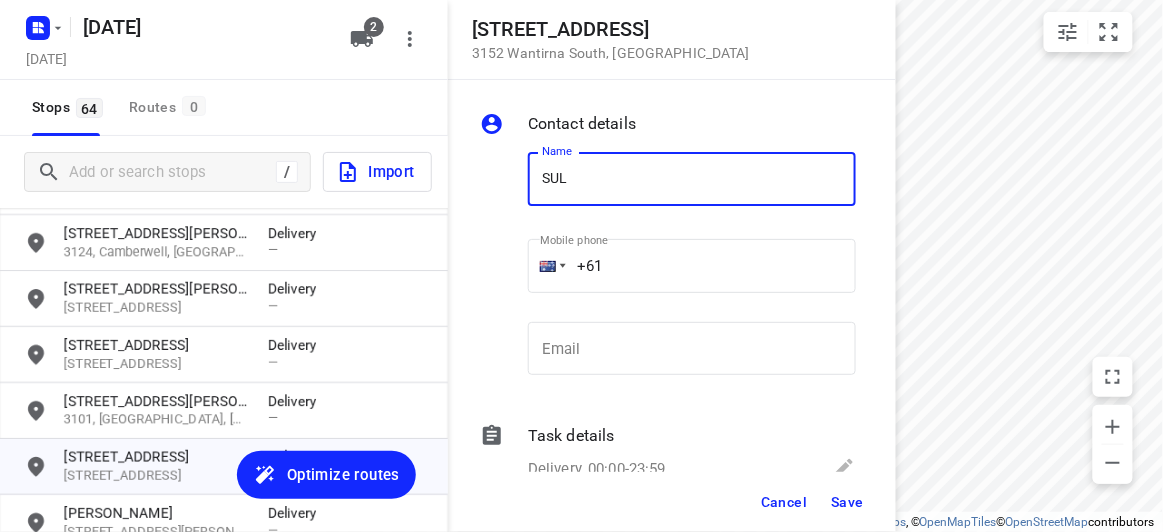 type on "SULENI MULIA TUNGGAL" 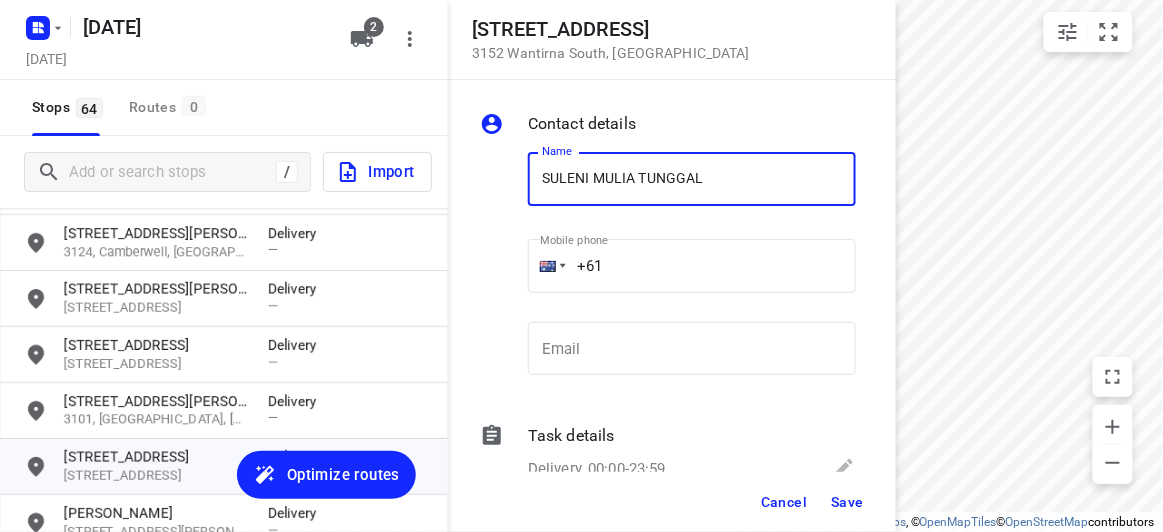 click on "+61" at bounding box center [692, 266] 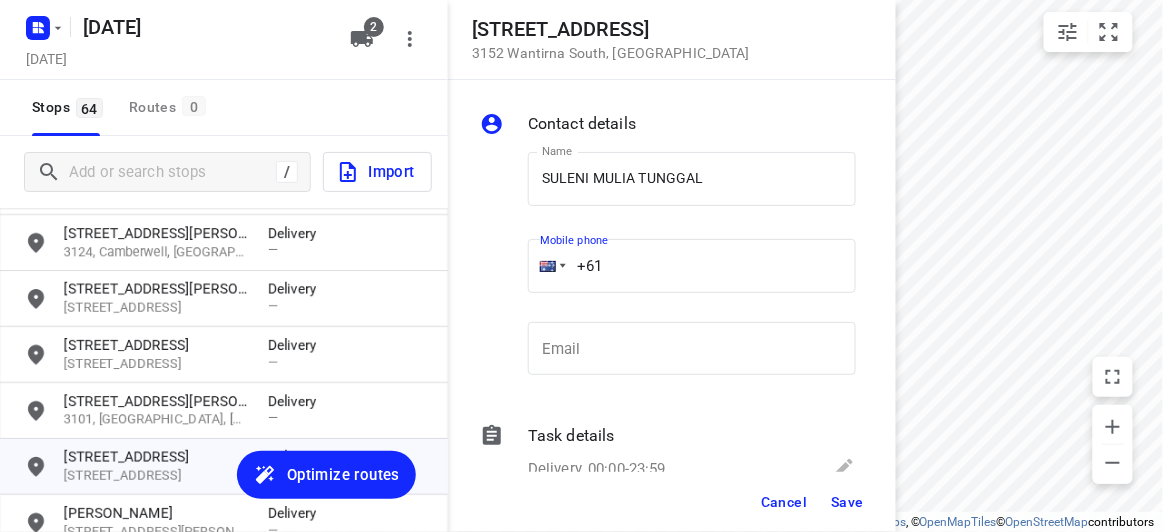 paste on "468533038" 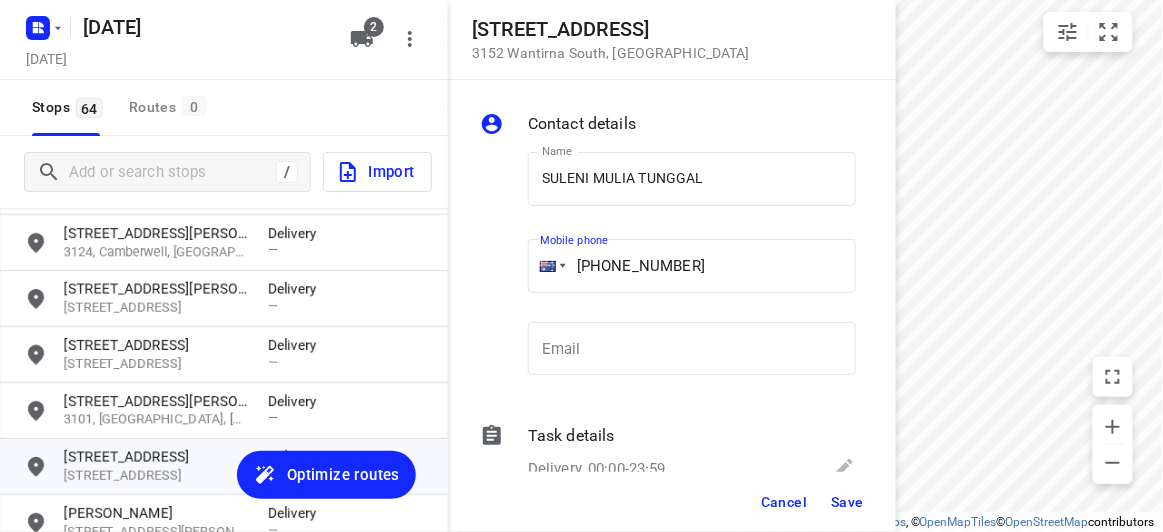 type on "[PHONE_NUMBER]" 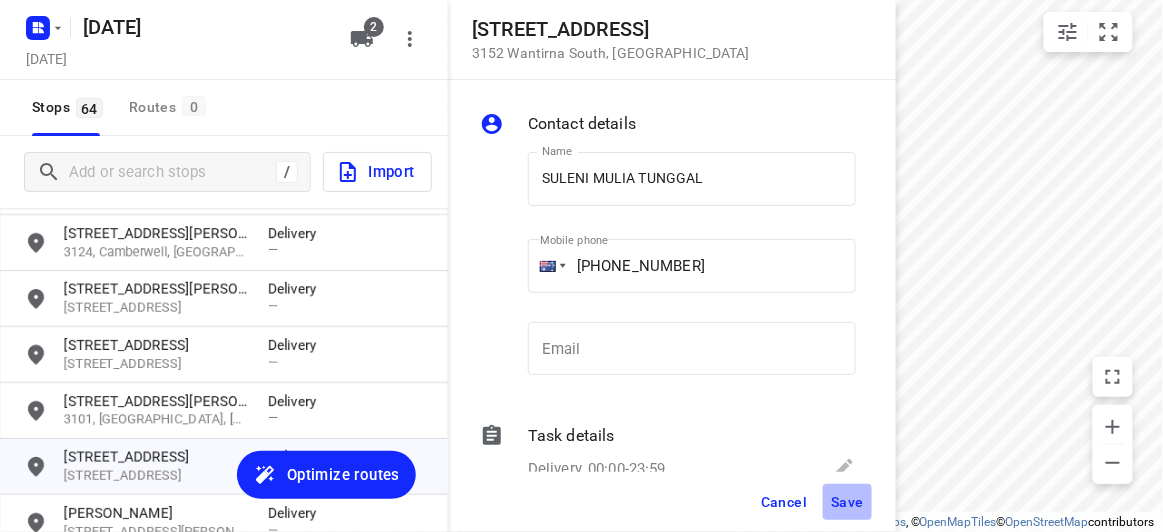 click on "Save" at bounding box center (847, 502) 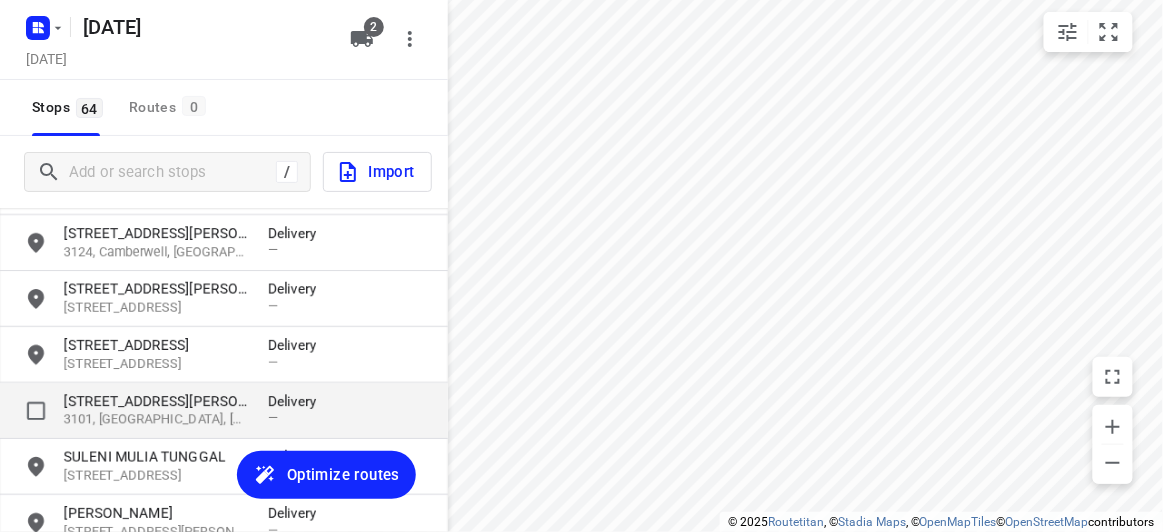 click on "[STREET_ADDRESS][PERSON_NAME]" at bounding box center [156, 401] 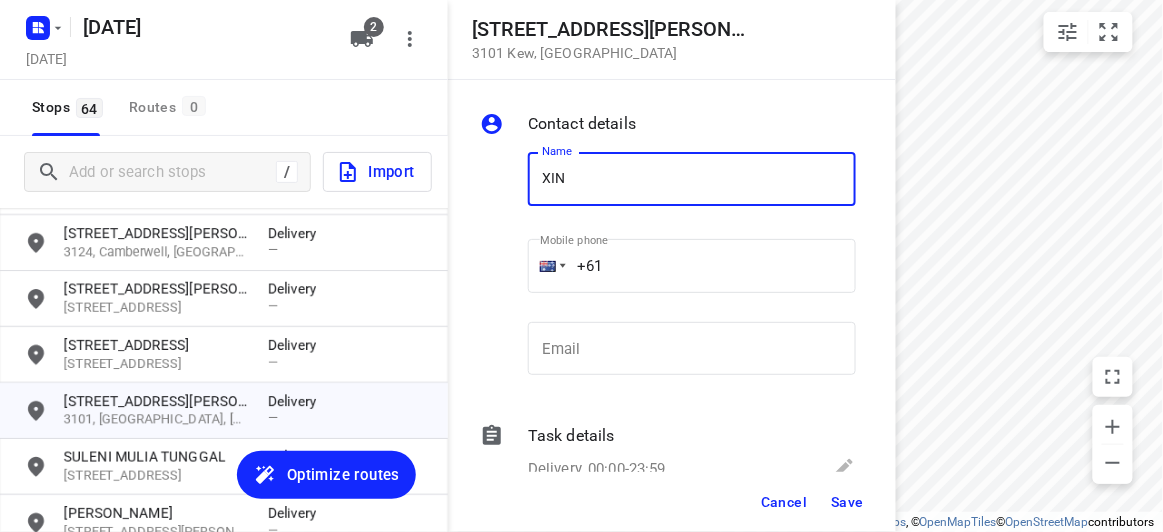 type on "[PERSON_NAME]" 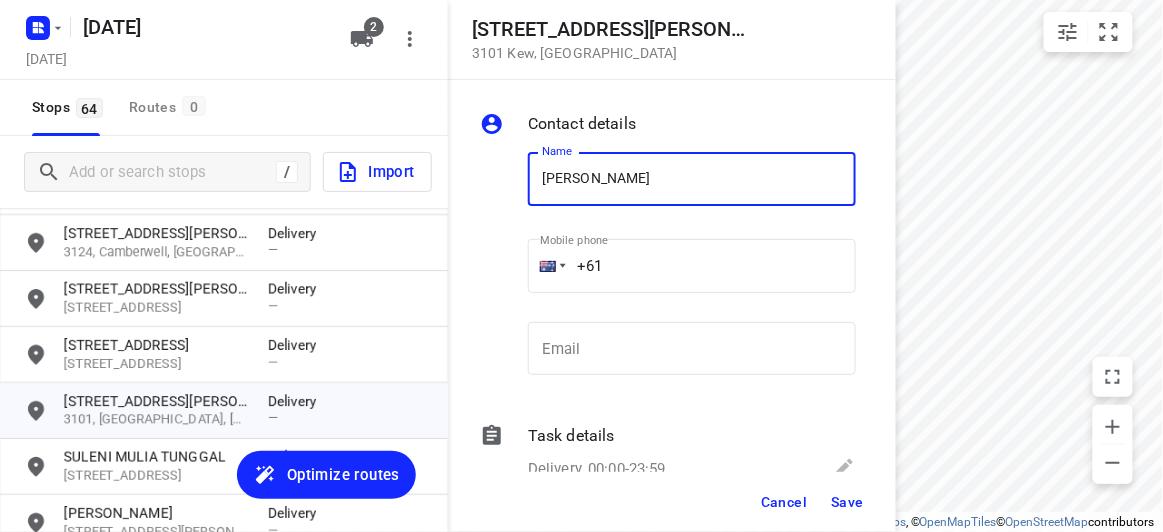 click on "+61" at bounding box center [692, 266] 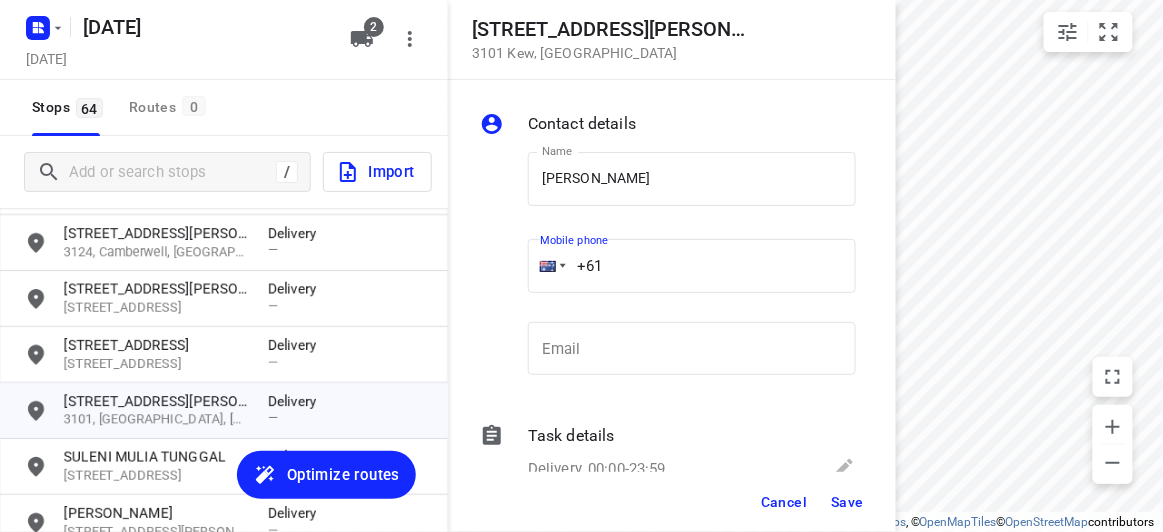 paste on "0433351220" 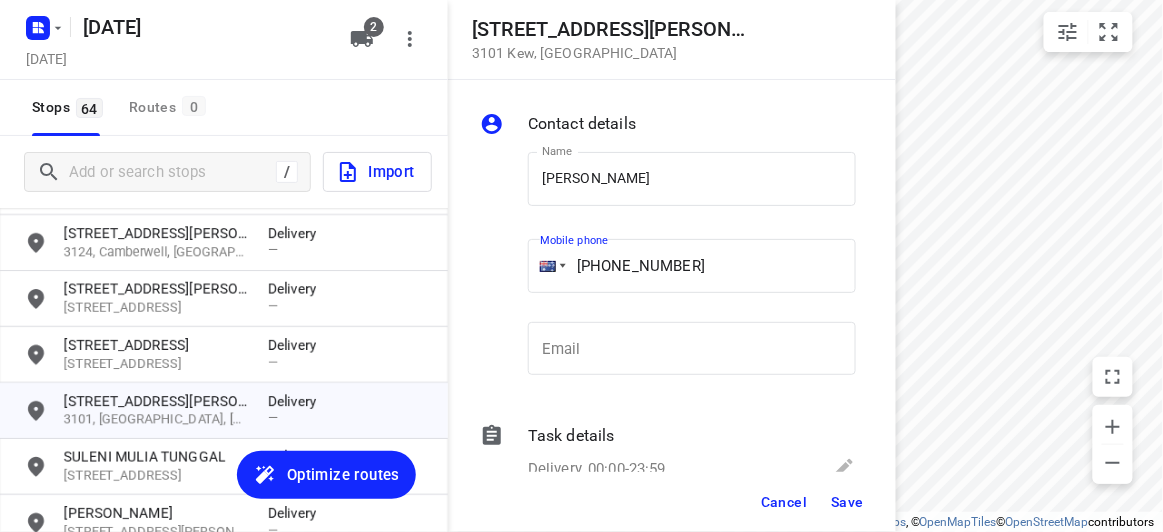 click on "[PHONE_NUMBER]" at bounding box center [692, 266] 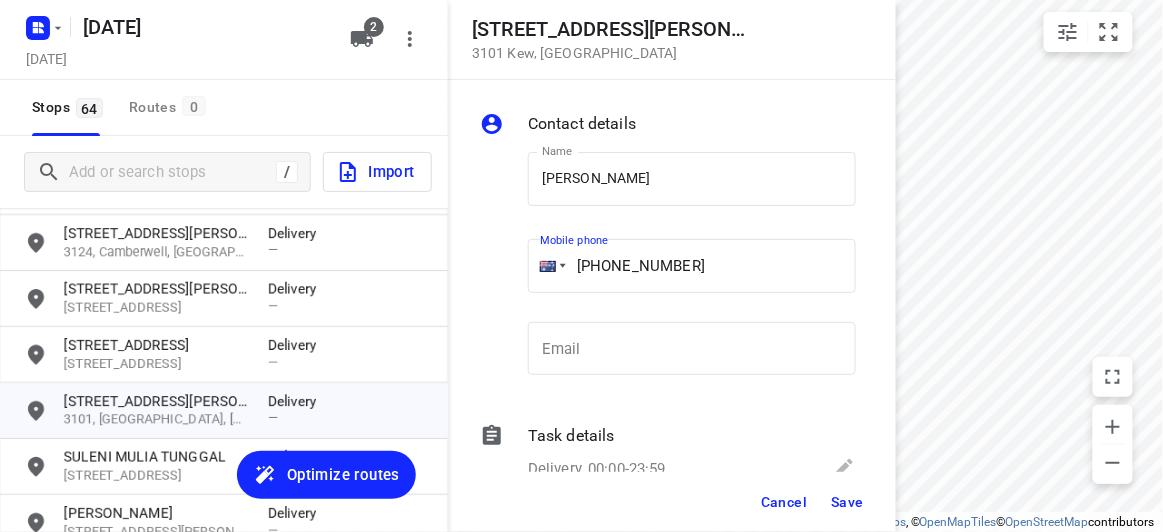 type on "[PHONE_NUMBER]" 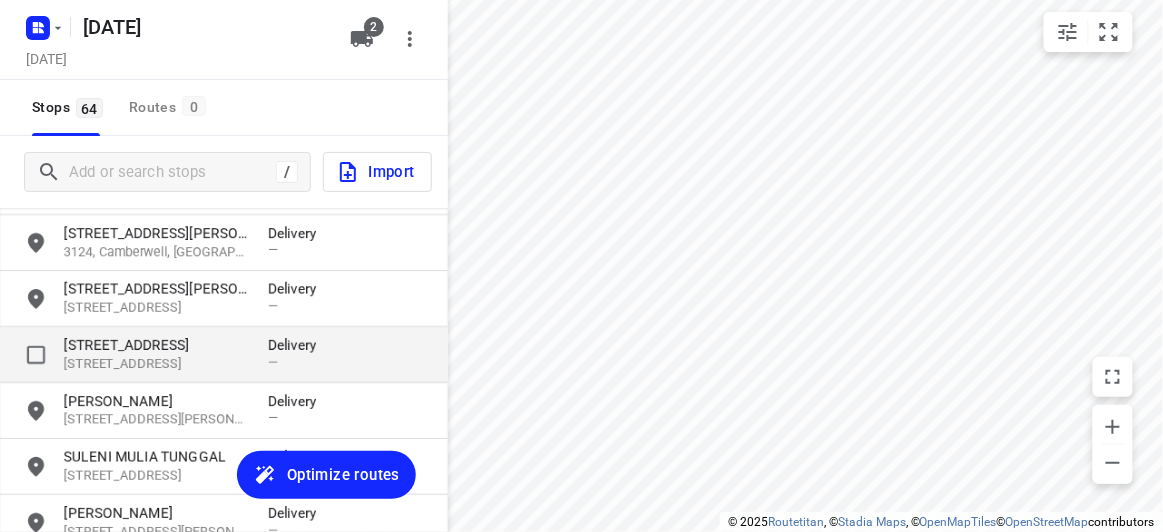 click on "[STREET_ADDRESS]" at bounding box center [156, 345] 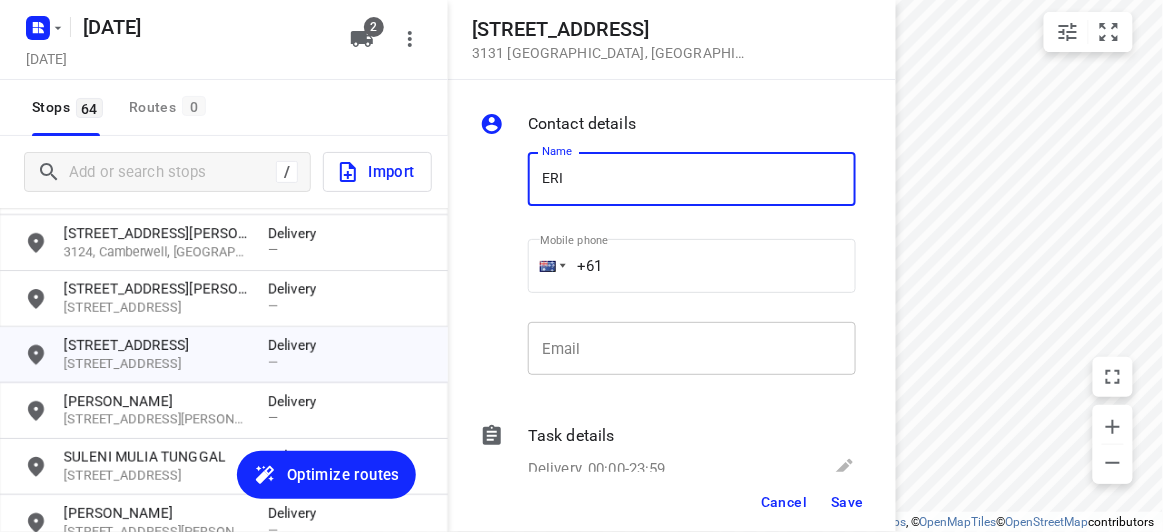 type on "ERINNE" 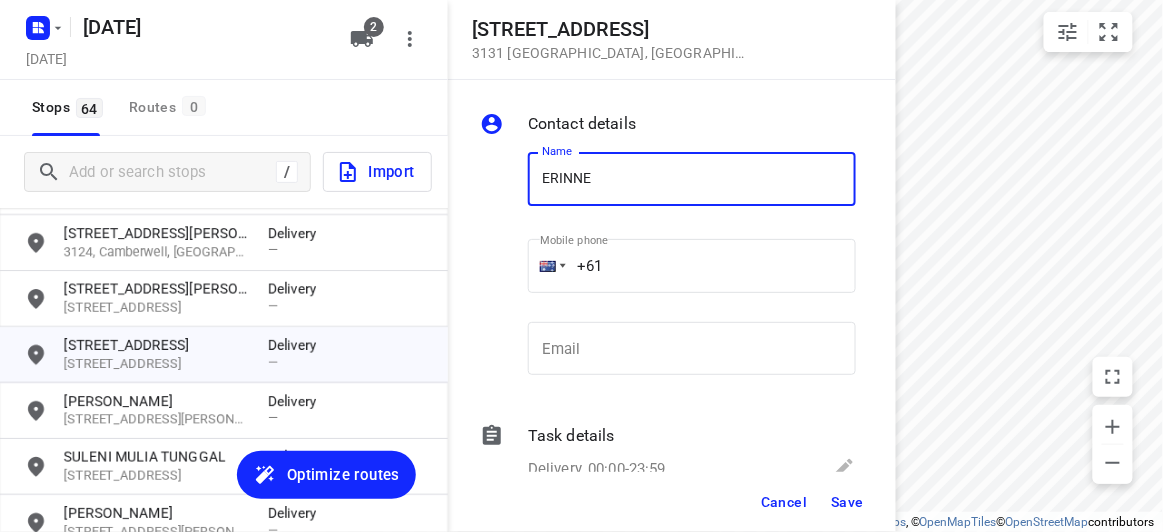 click on "+61" at bounding box center [692, 266] 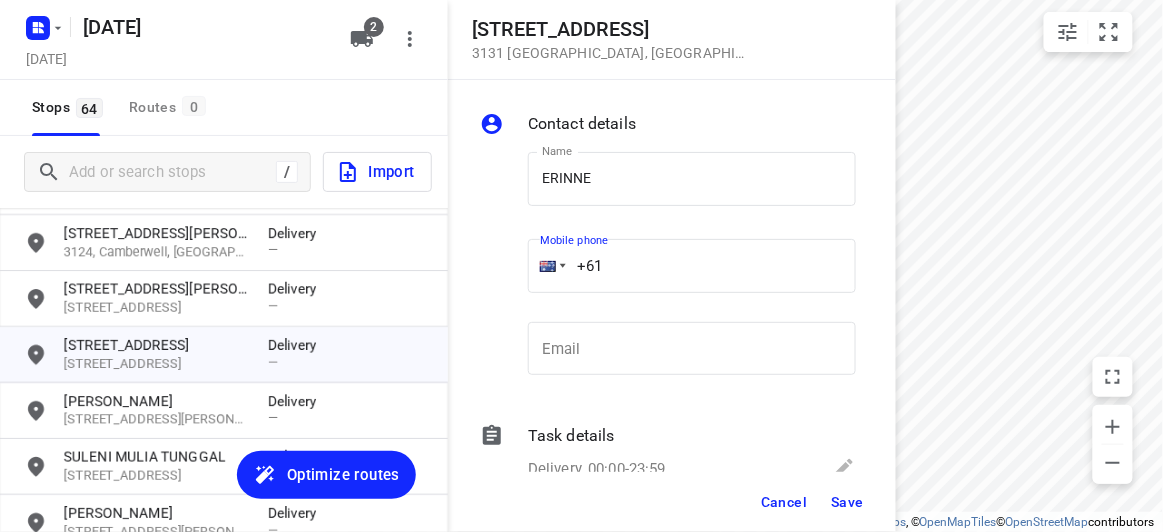 paste on "452491006" 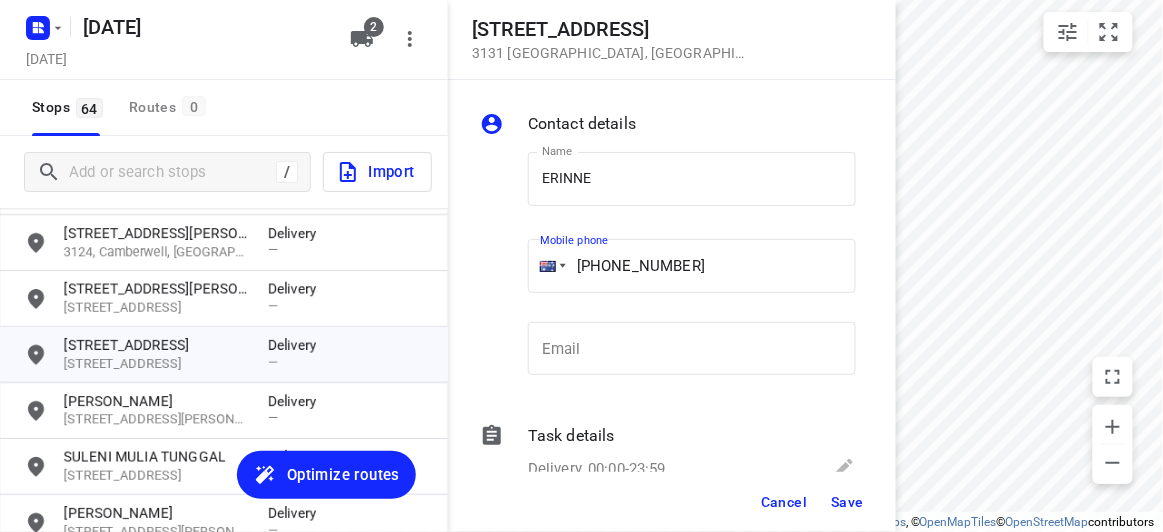 type on "[PHONE_NUMBER]" 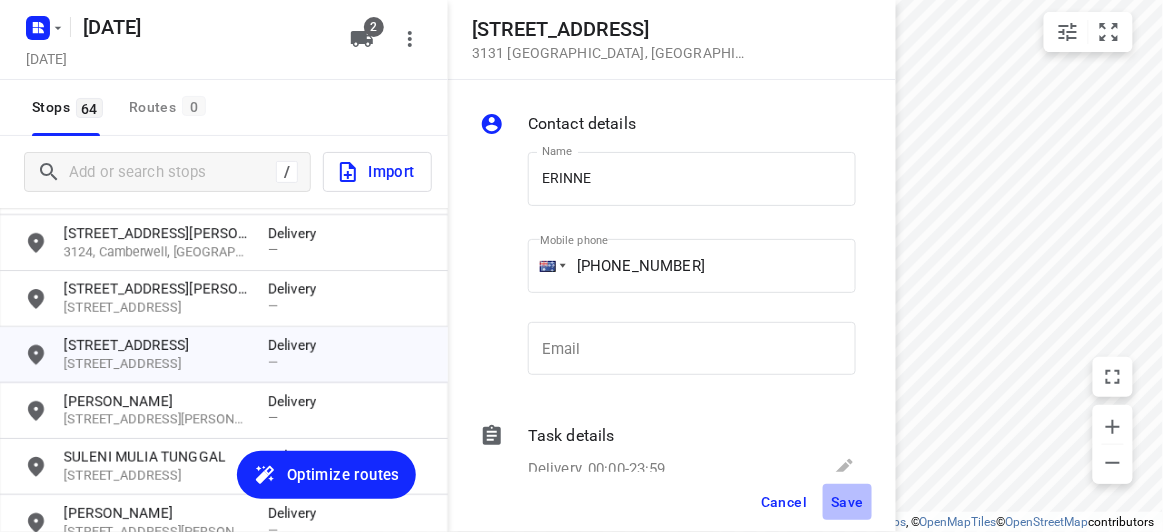 click on "Save" at bounding box center (847, 502) 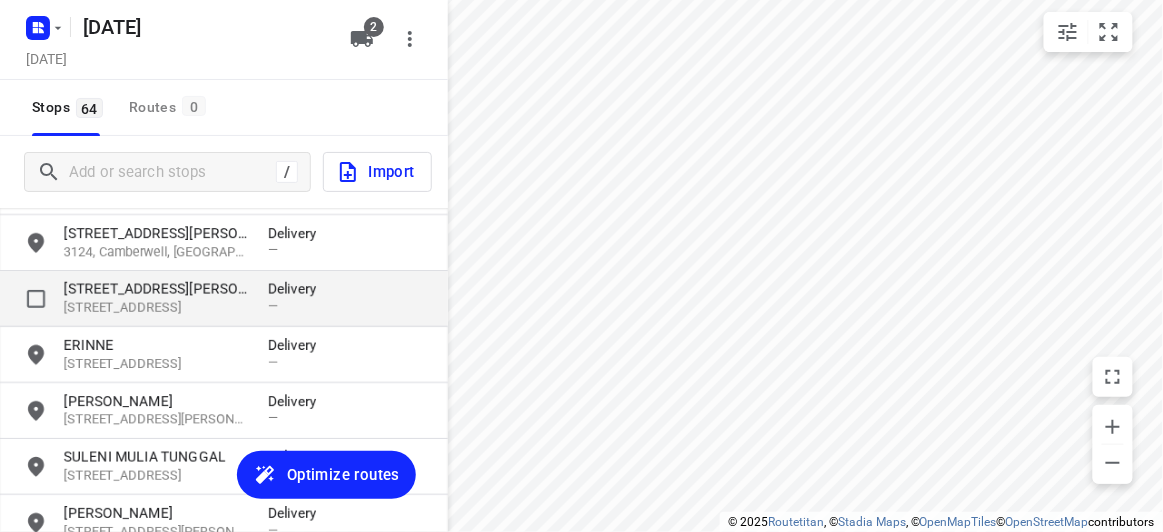 click on "[STREET_ADDRESS][PERSON_NAME]" at bounding box center (156, 289) 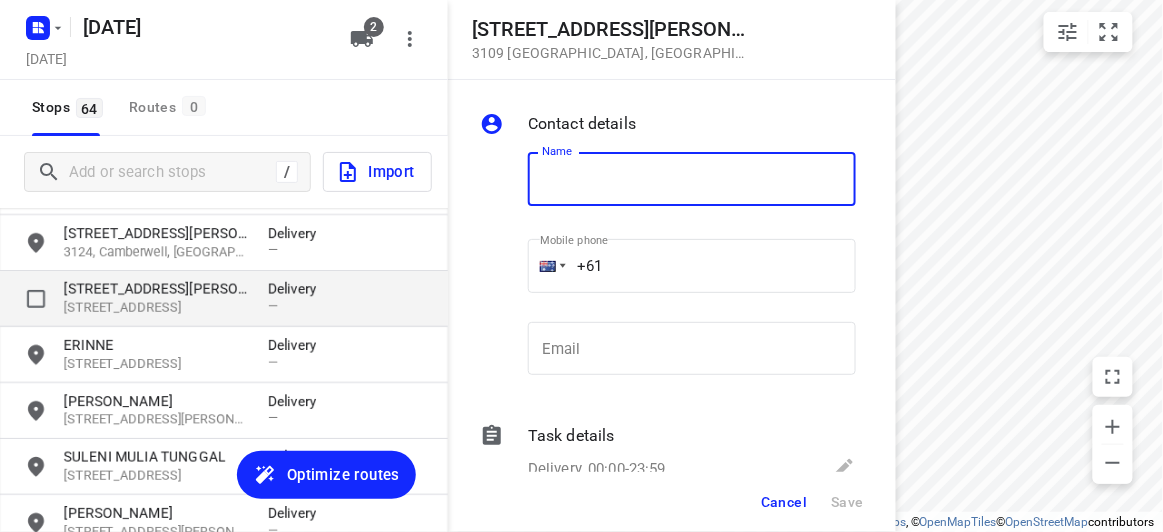 type on "E" 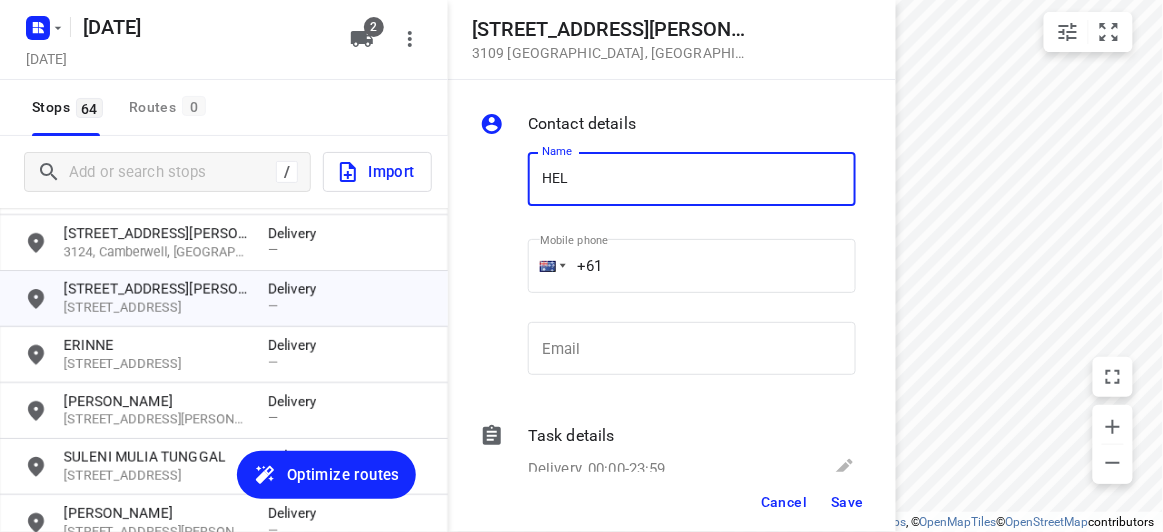 type on "[PERSON_NAME] 2/23" 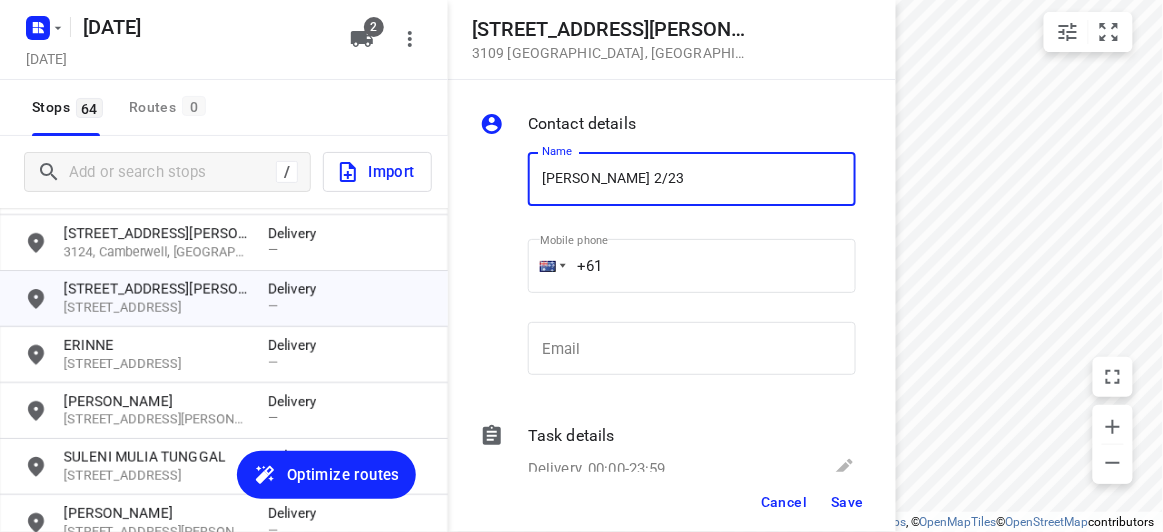 click on "+61" at bounding box center (692, 266) 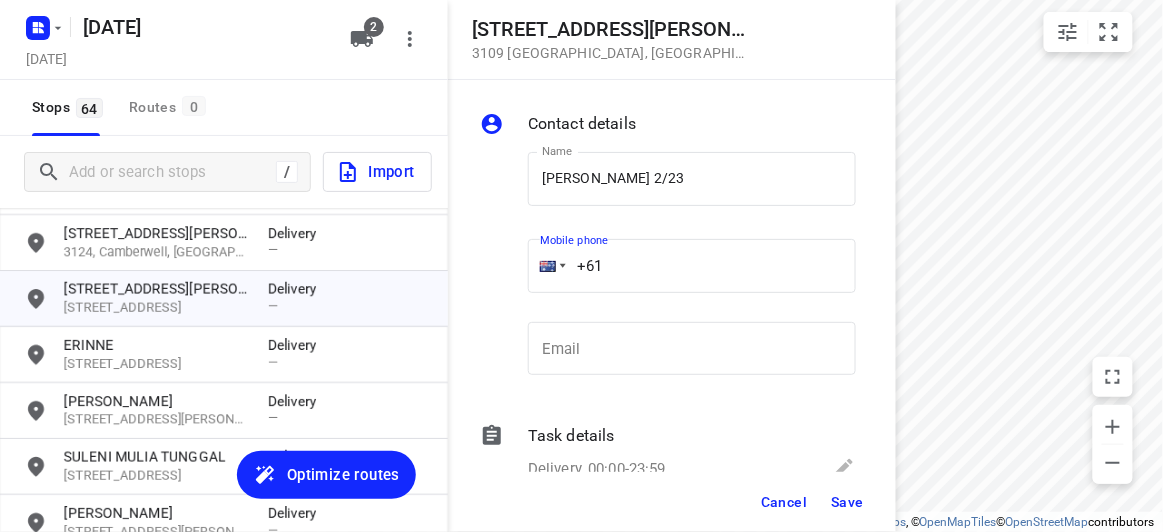 paste on "0420313611" 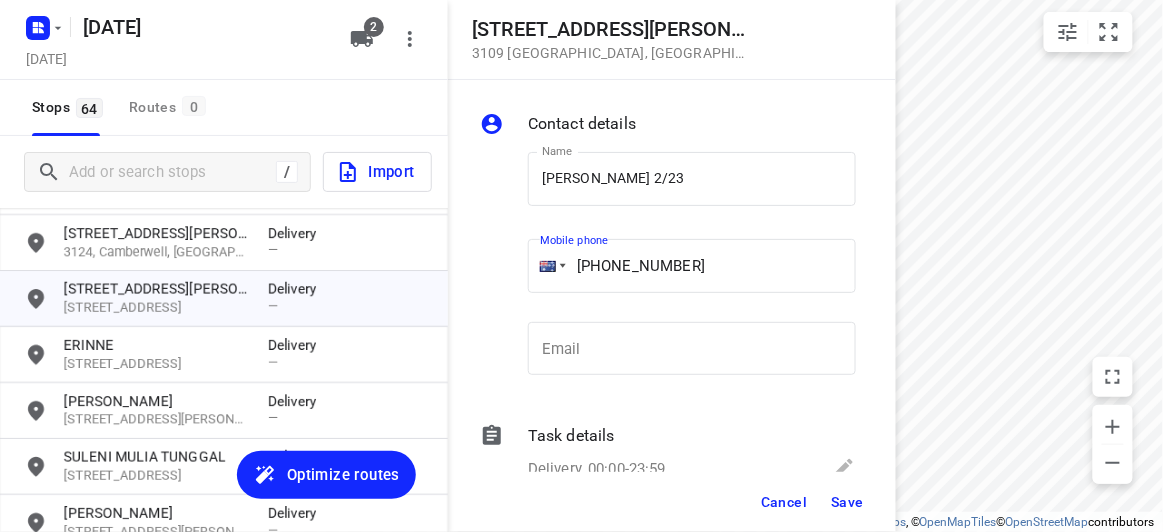 click on "[PHONE_NUMBER]" at bounding box center [692, 266] 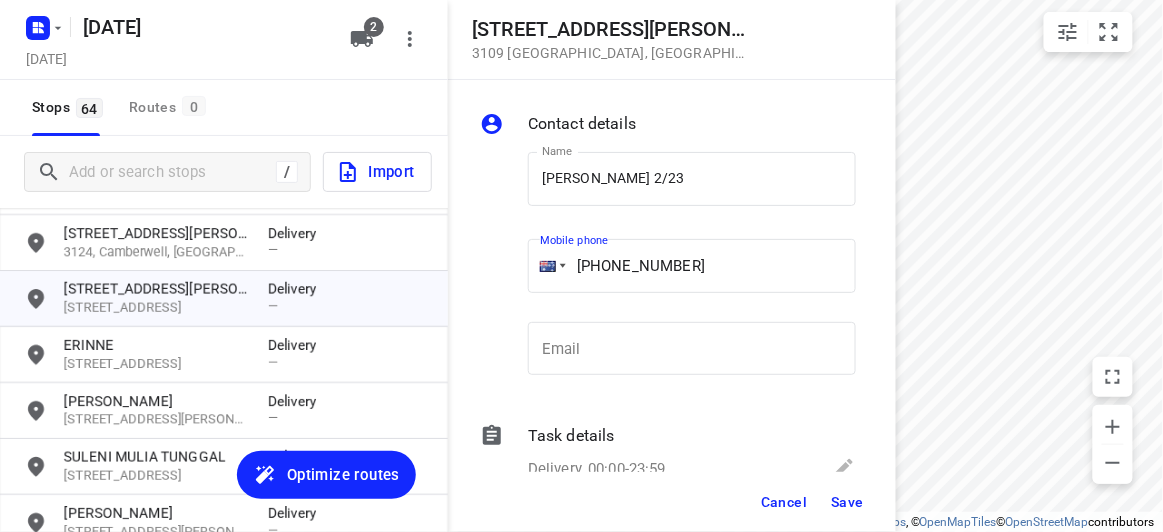 type on "[PHONE_NUMBER]" 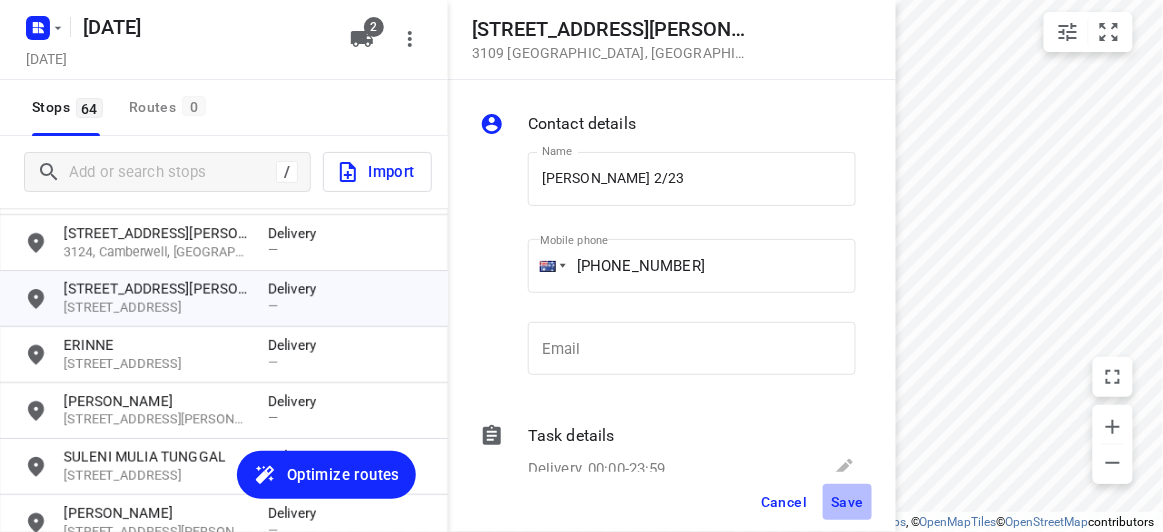 click on "Save" at bounding box center [847, 502] 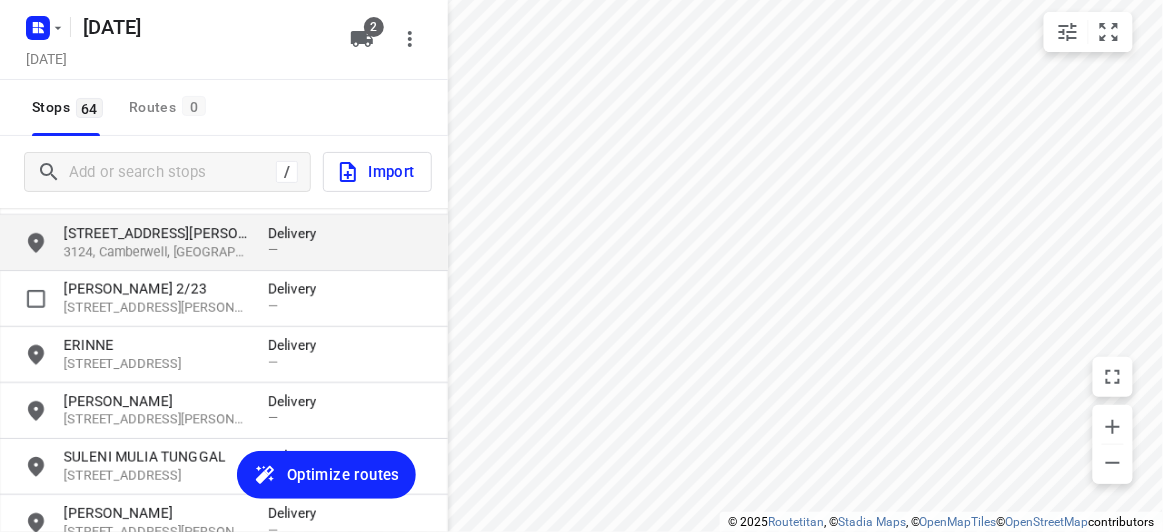 click on "3124, Camberwell, [GEOGRAPHIC_DATA]" at bounding box center (156, 252) 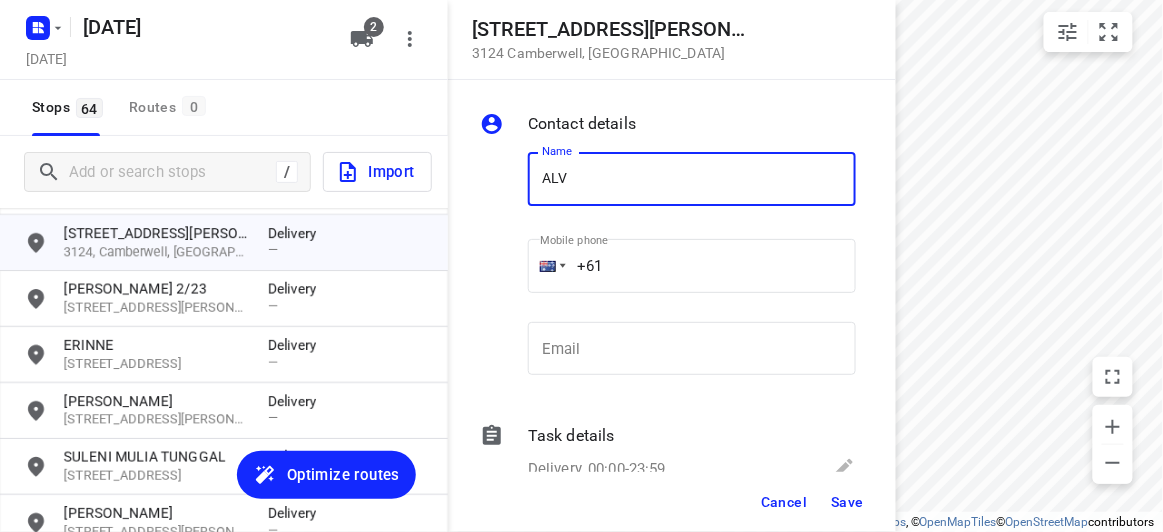 type on "[PERSON_NAME]" 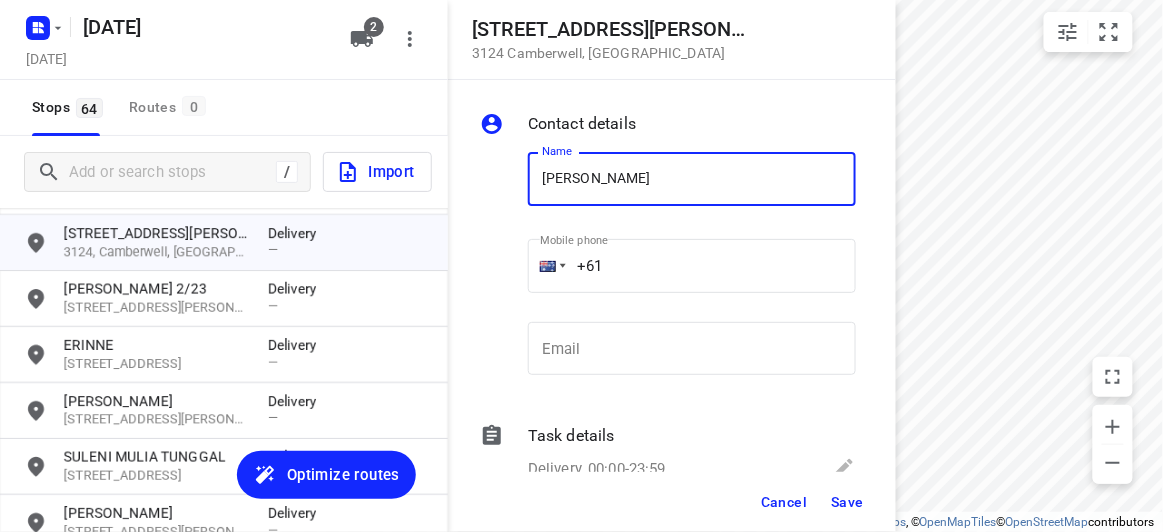 click on "+61" at bounding box center [692, 266] 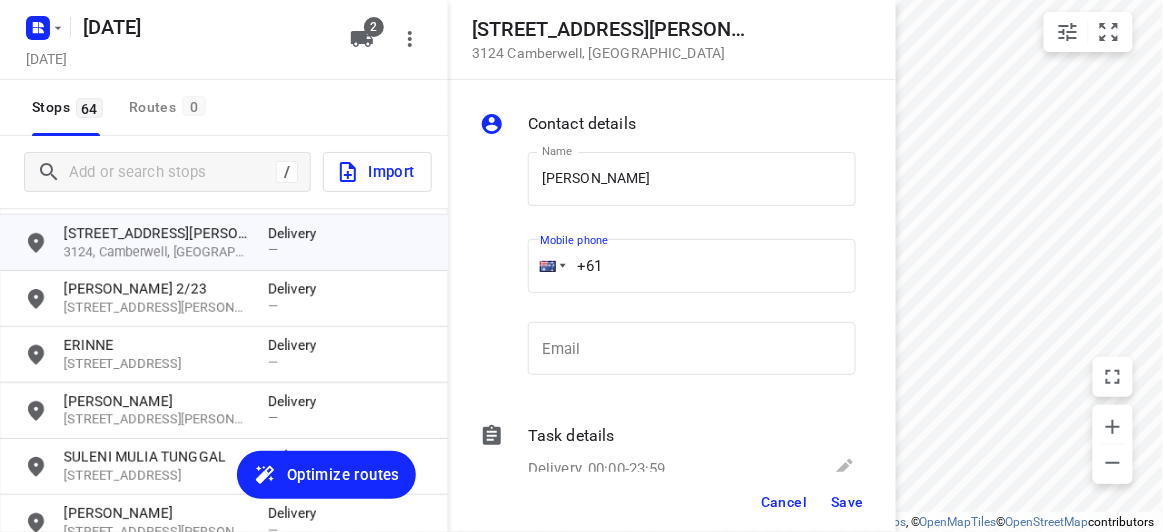paste on "402207709" 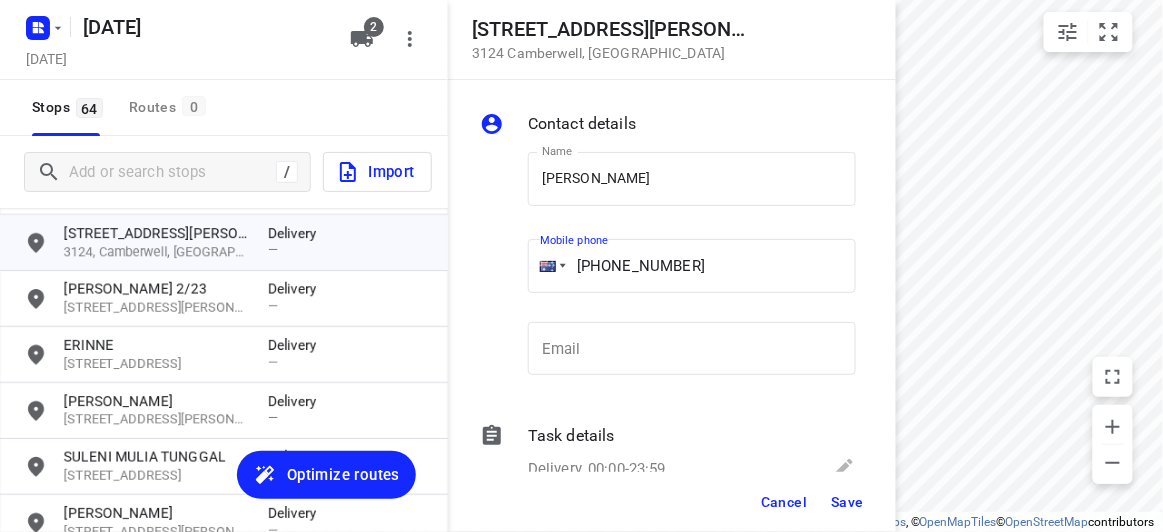 type on "[PHONE_NUMBER]" 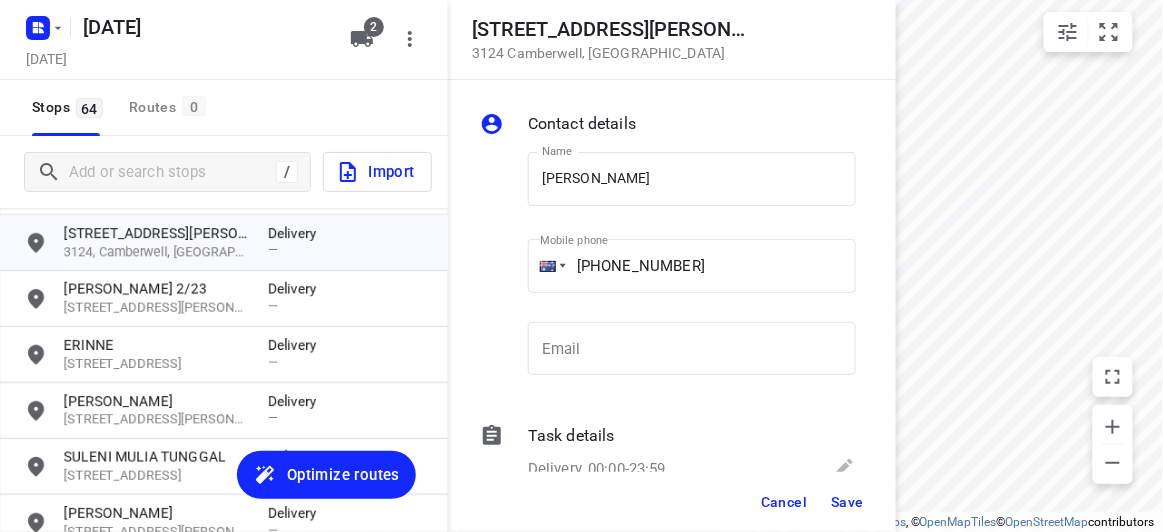 click on "Save" at bounding box center [847, 502] 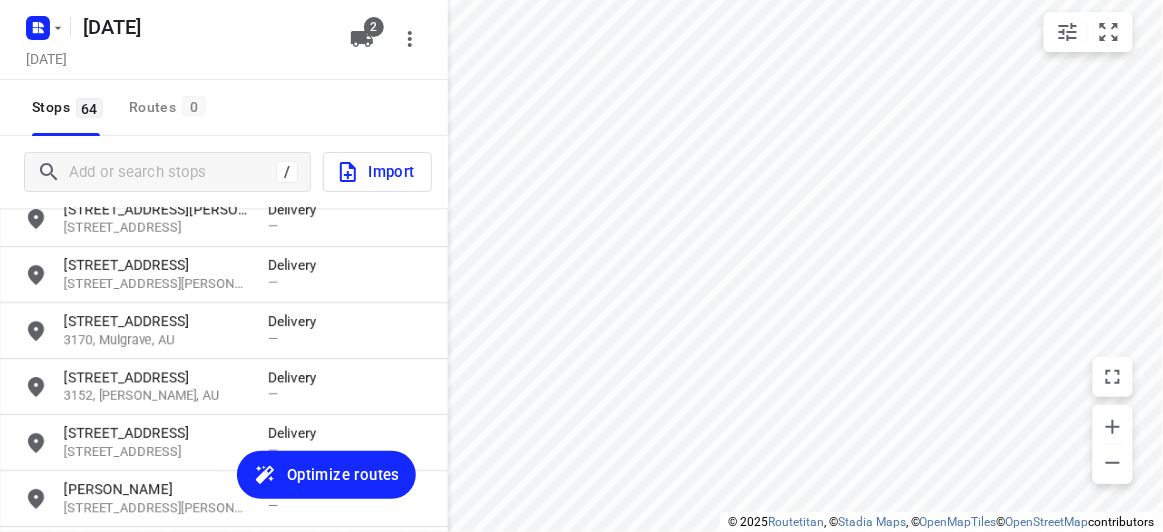 scroll, scrollTop: 1663, scrollLeft: 0, axis: vertical 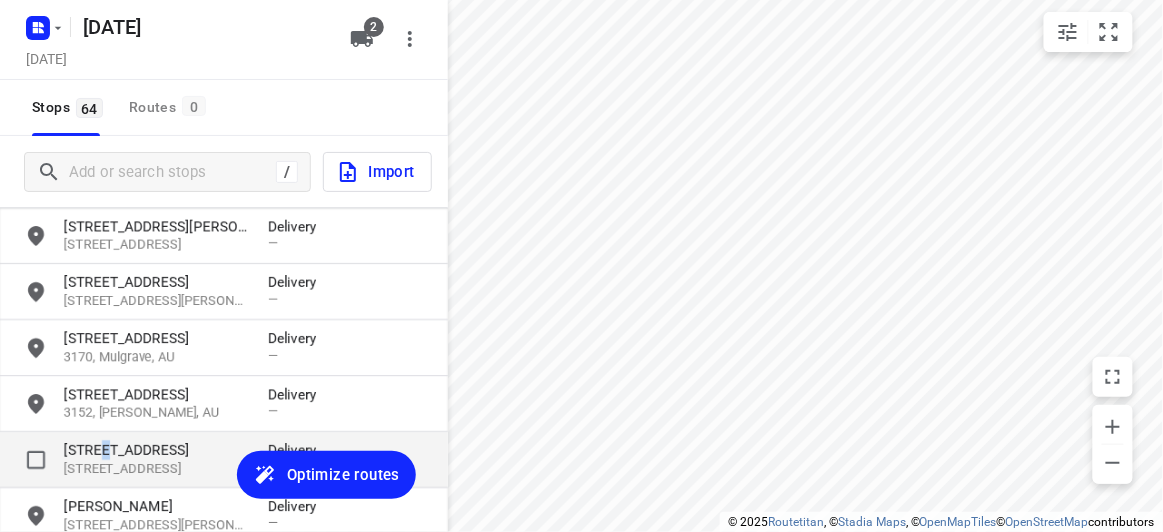 click on "[STREET_ADDRESS]" at bounding box center [156, 450] 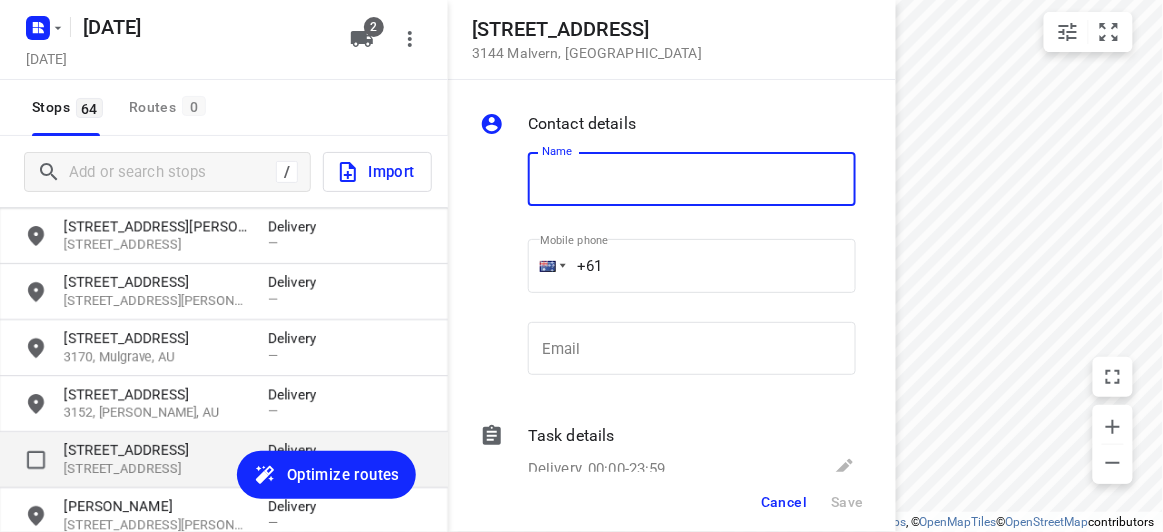 type on "," 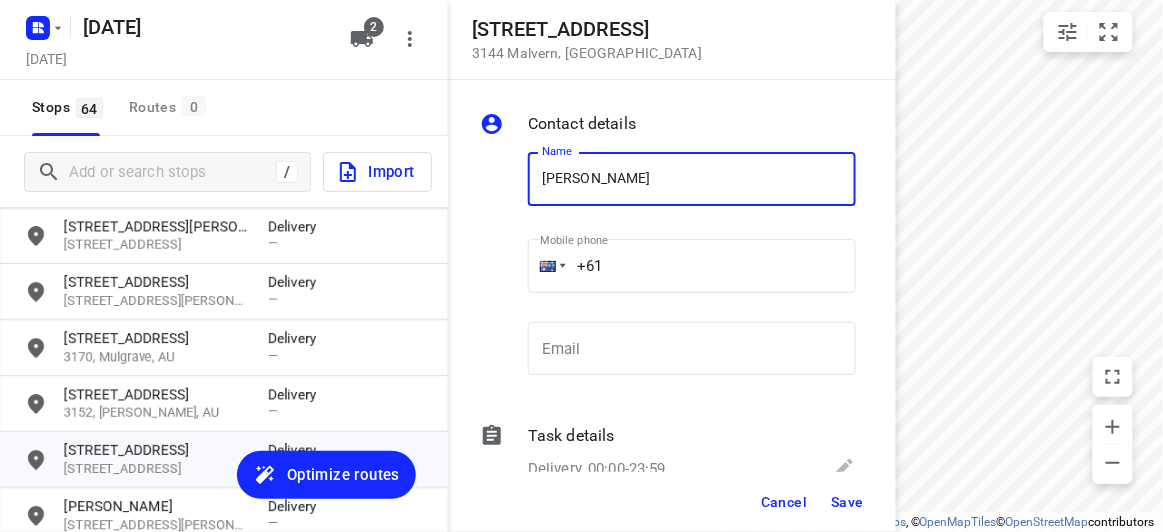 type on "[PERSON_NAME]" 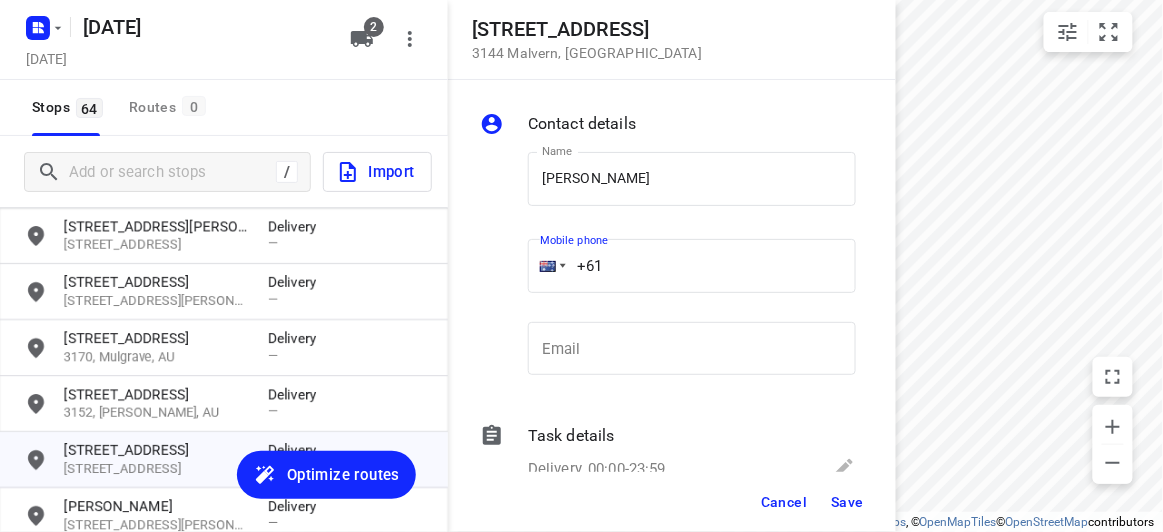 paste on "451175117" 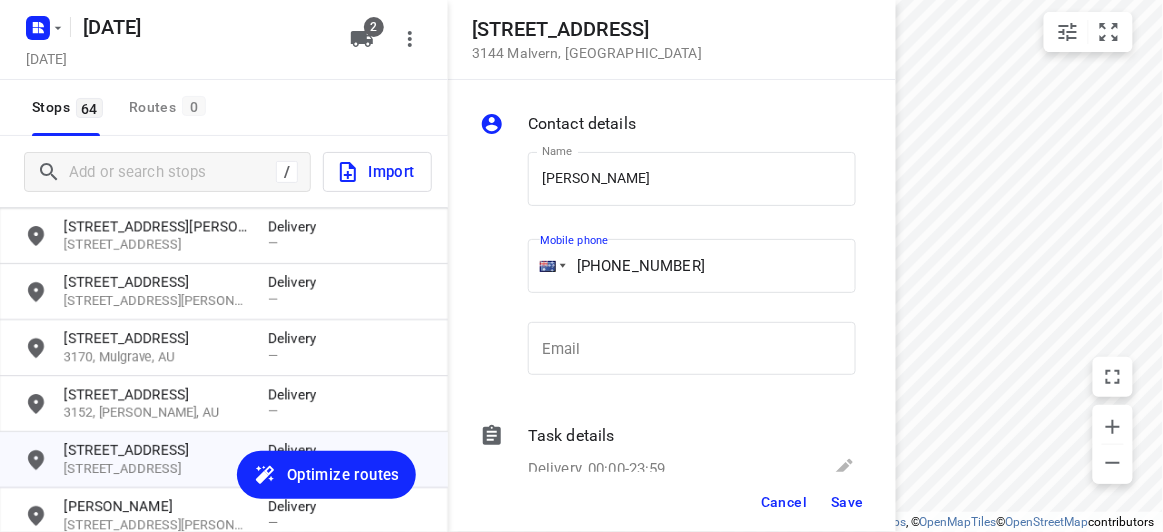 type on "[PHONE_NUMBER]" 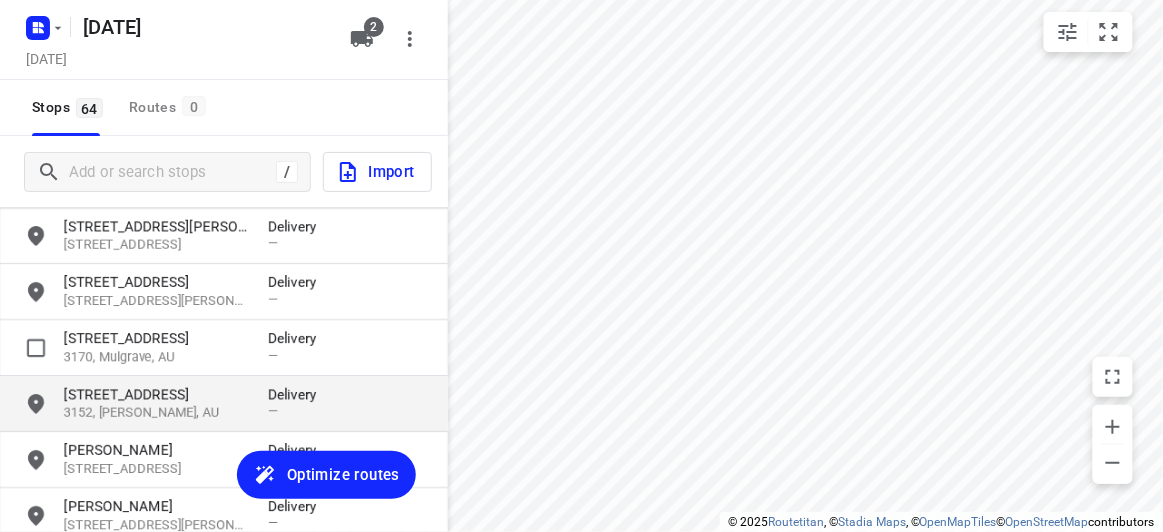 click on "[STREET_ADDRESS]" at bounding box center [156, 394] 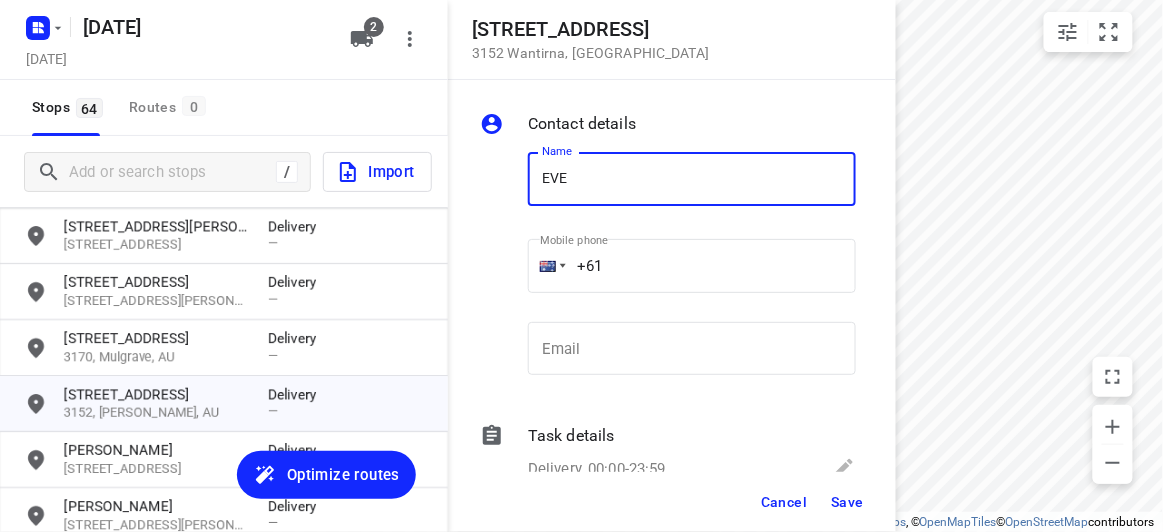 type on "[PERSON_NAME]" 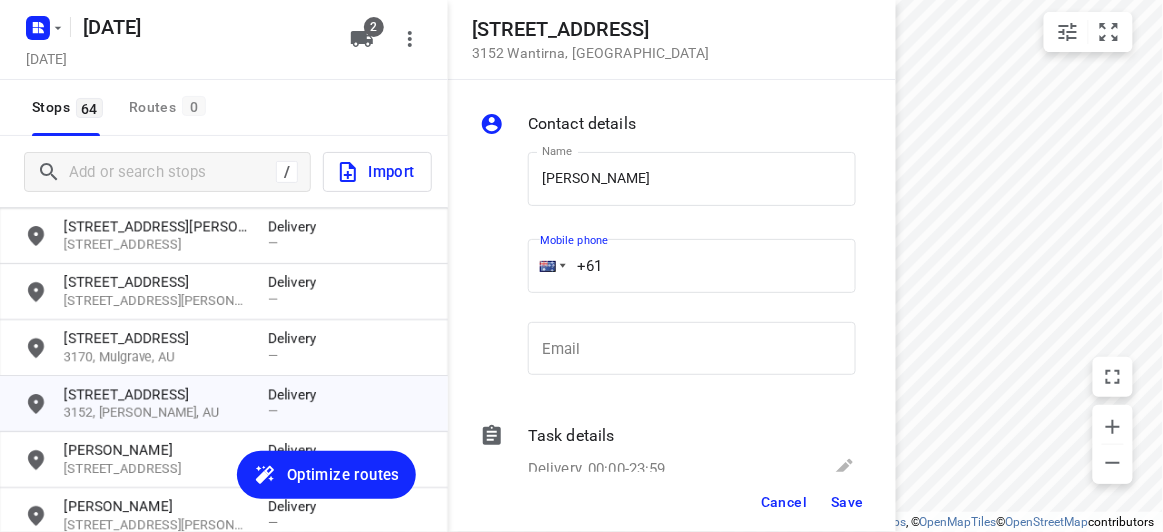 click on "+61" at bounding box center (692, 266) 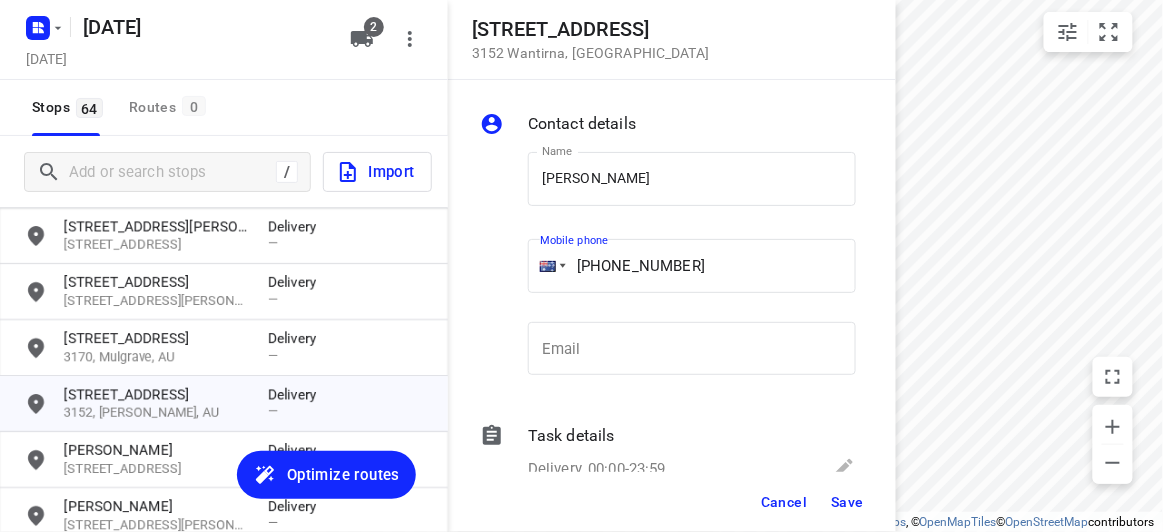 type on "[PHONE_NUMBER]" 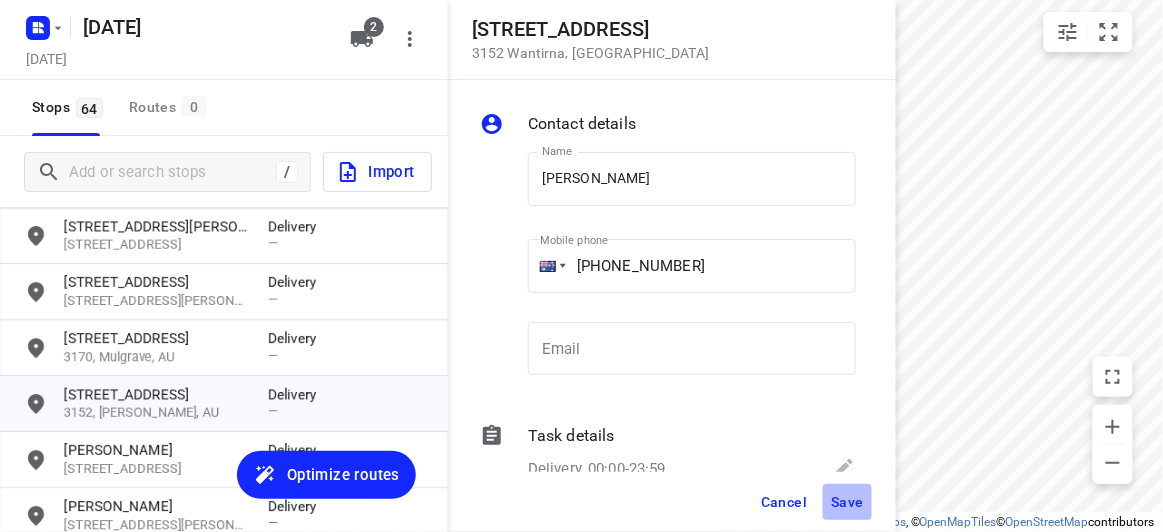 click on "Save" at bounding box center [847, 502] 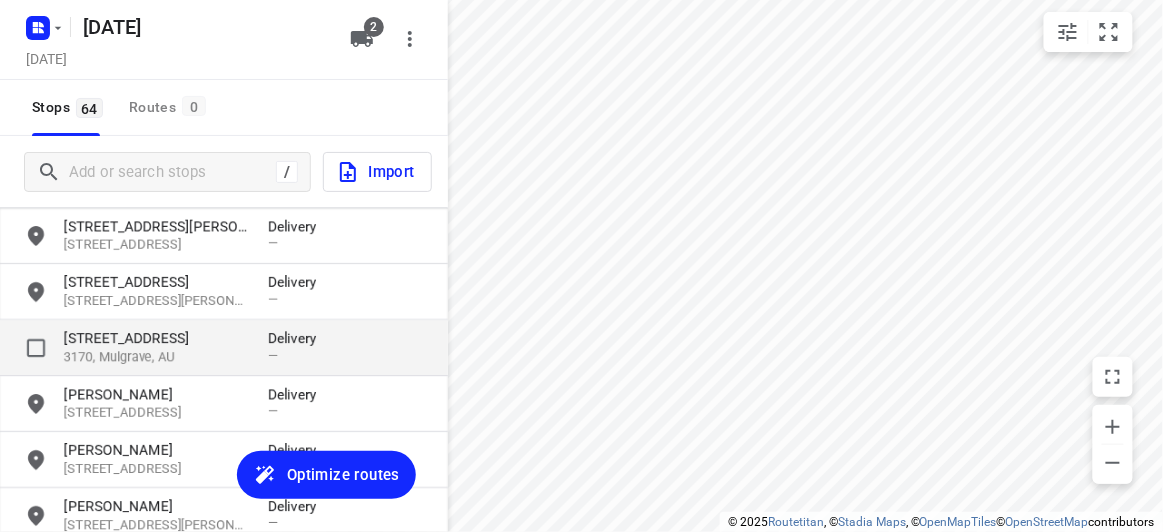 click on "3170, Mulgrave, AU" at bounding box center (156, 357) 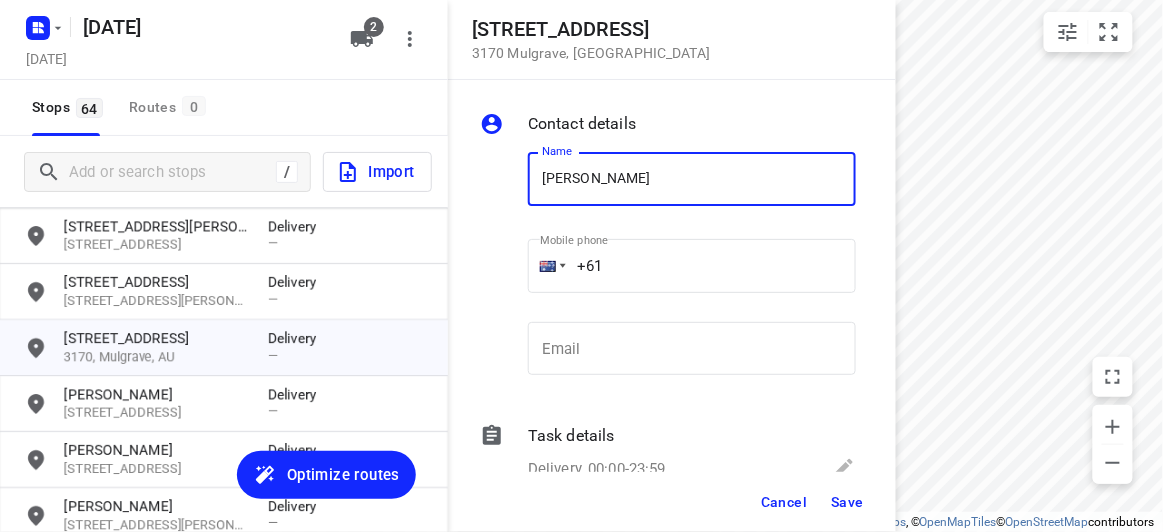 type on "[PERSON_NAME]" 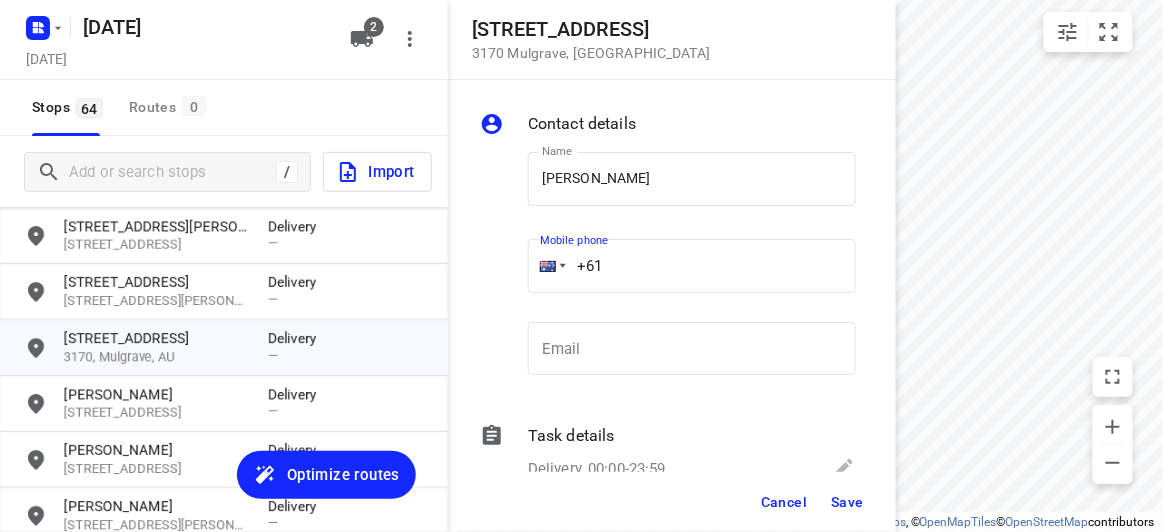 paste on "0434851126" 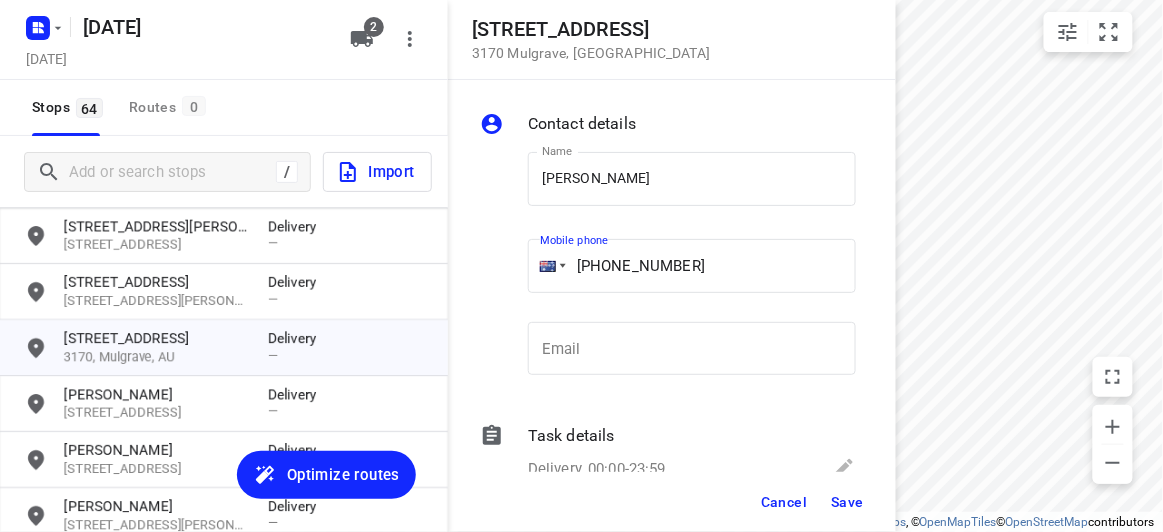 click on "[PHONE_NUMBER]" at bounding box center [692, 266] 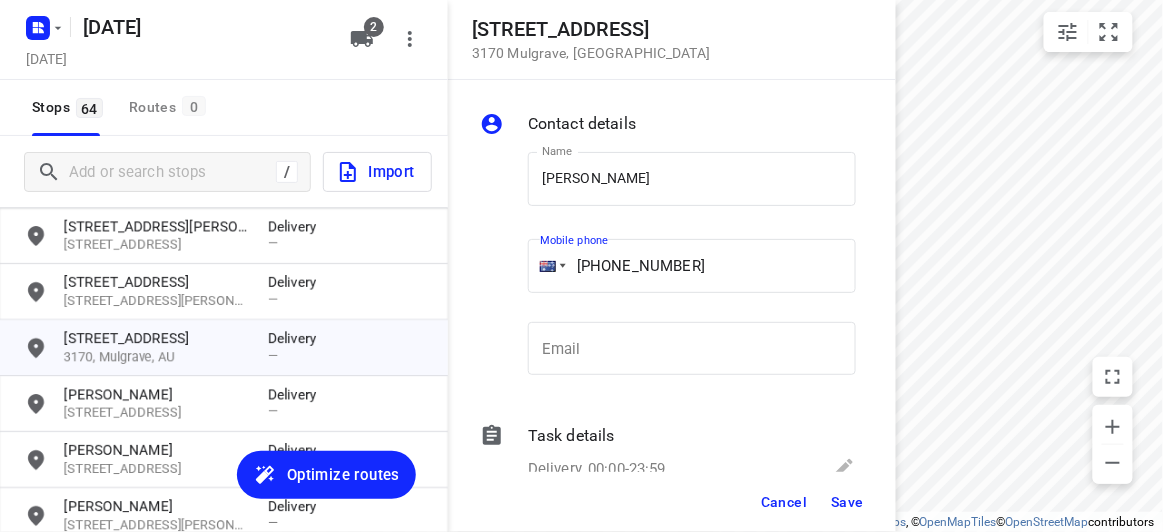 type on "[PHONE_NUMBER]" 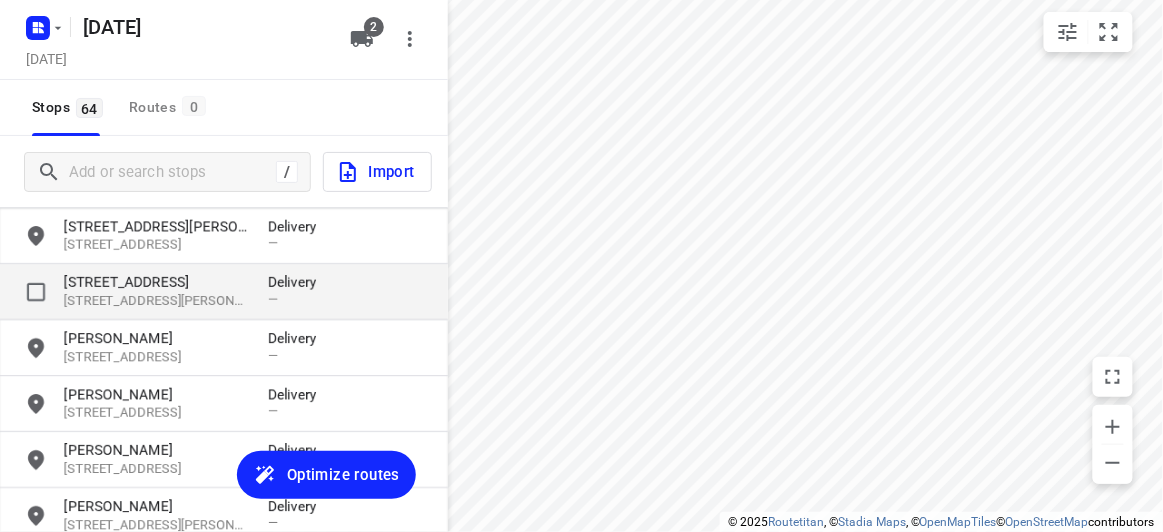 click on "[STREET_ADDRESS]" at bounding box center (156, 282) 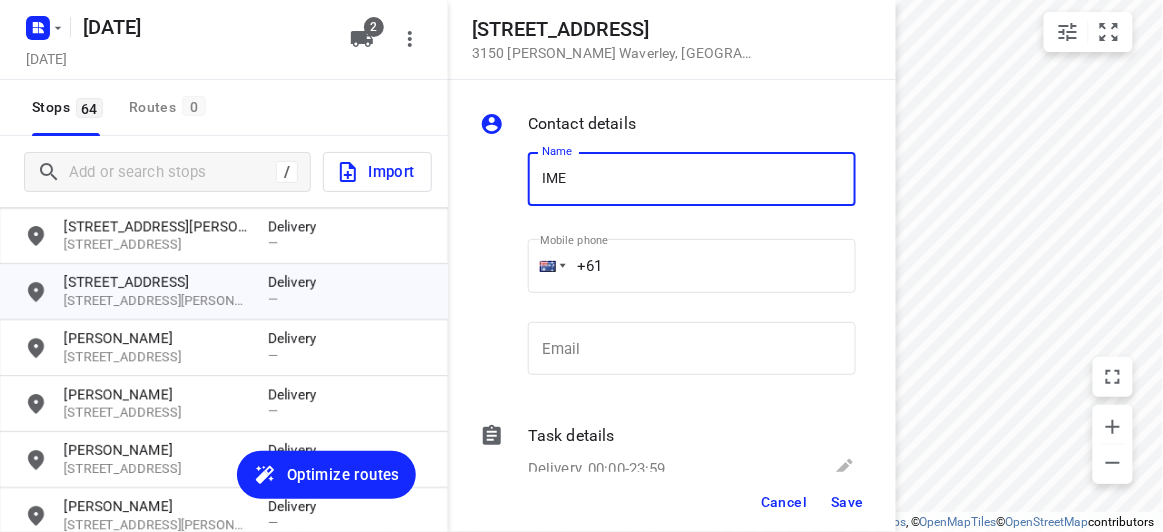 type on "IMEIA" 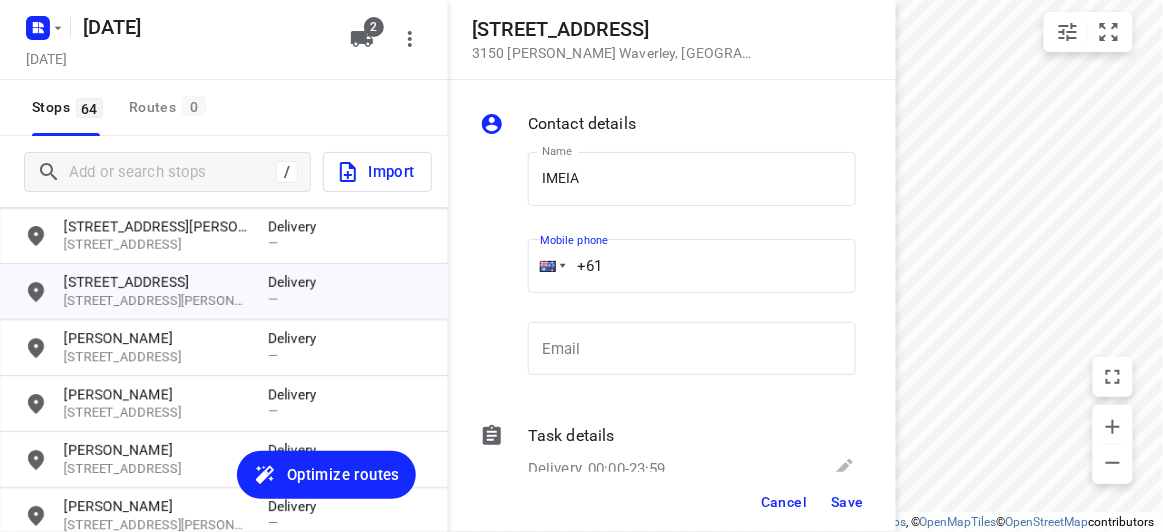 click on "+61" at bounding box center [692, 266] 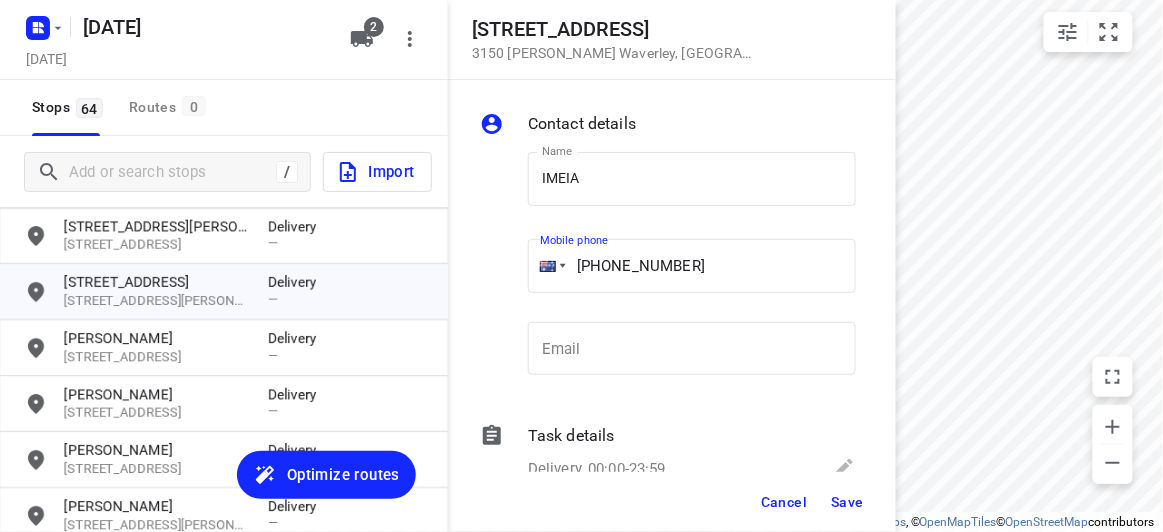 type on "[PHONE_NUMBER]" 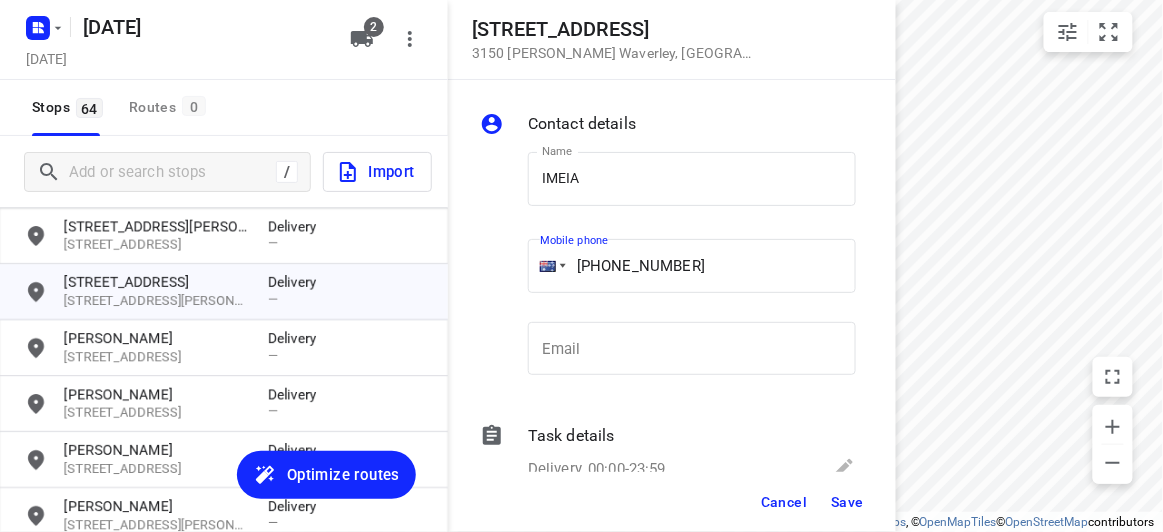 click on "Save" at bounding box center (847, 502) 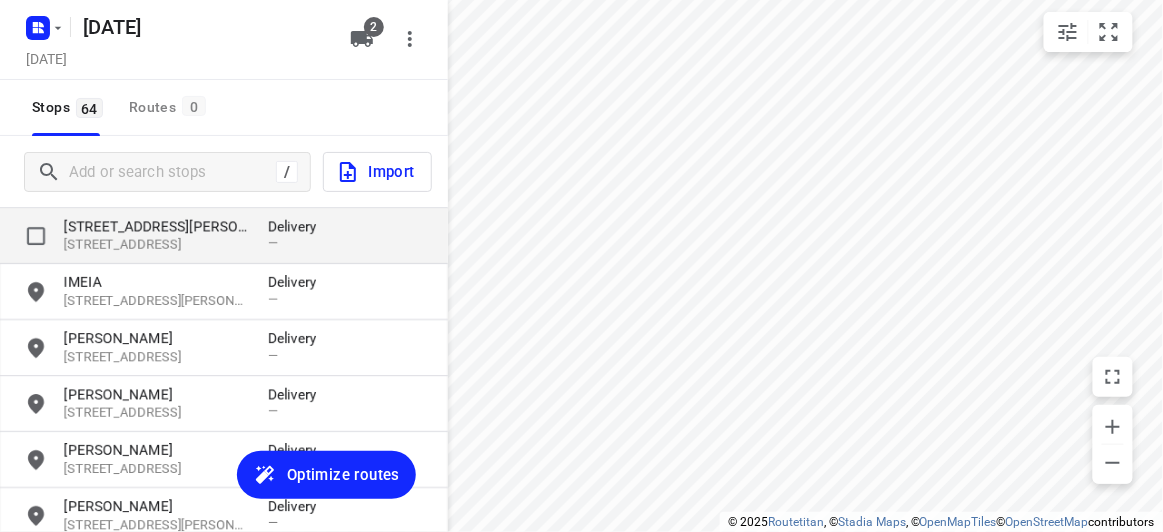 click on "[STREET_ADDRESS][PERSON_NAME]" at bounding box center [156, 226] 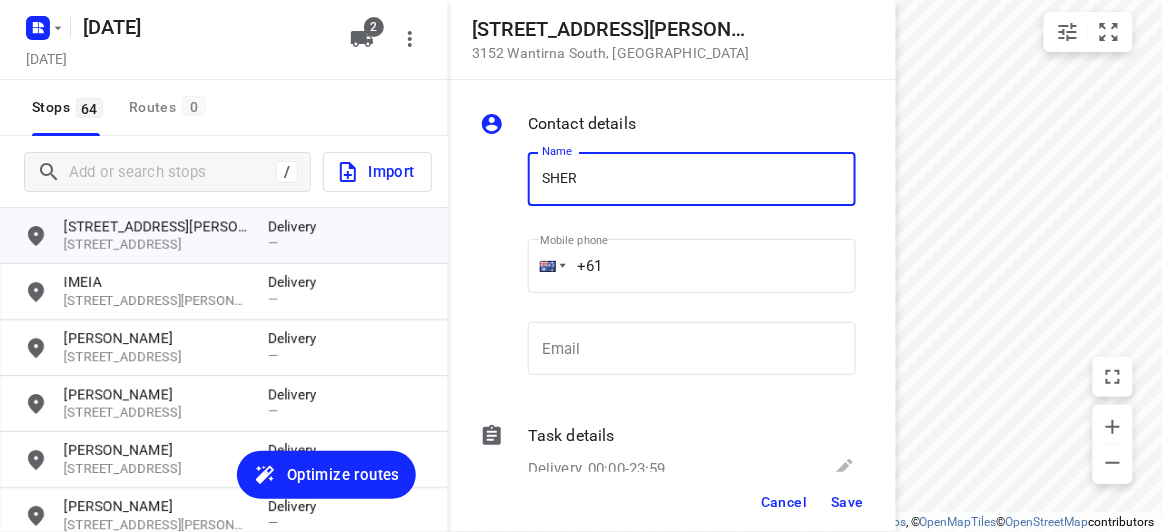 type on "[PERSON_NAME]" 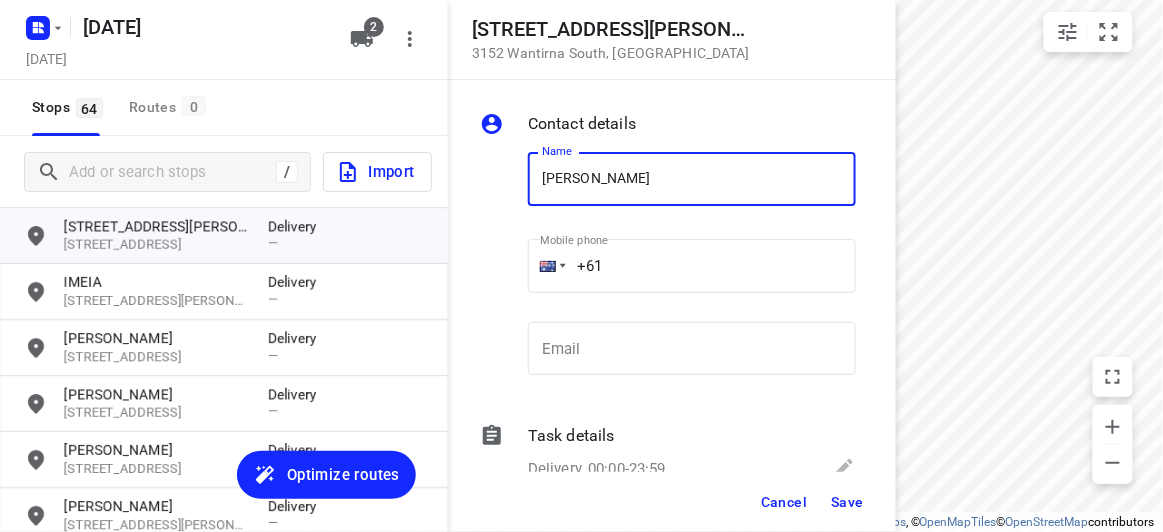 click on "+61" at bounding box center (692, 266) 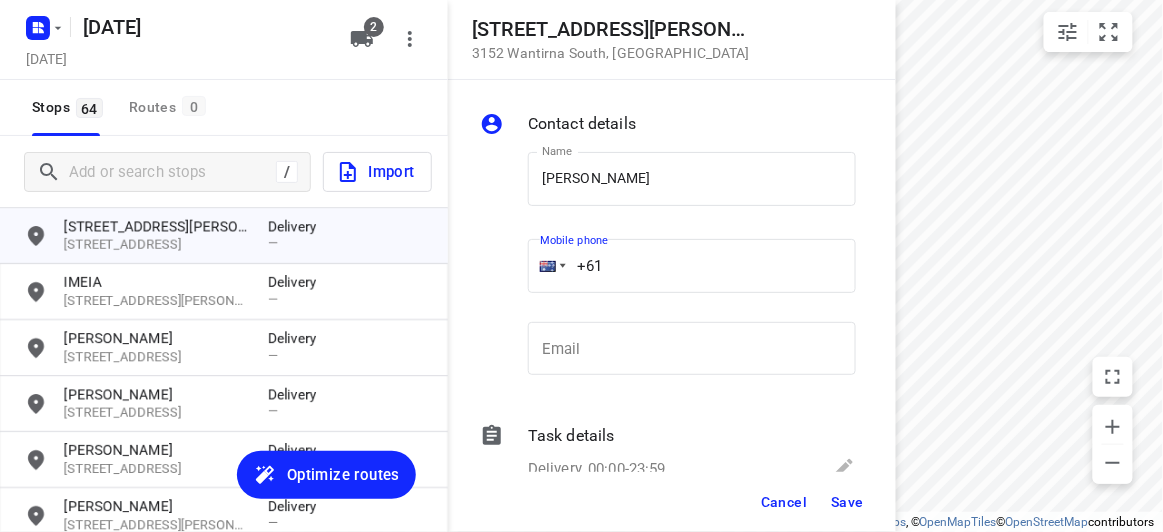 paste on "455502963" 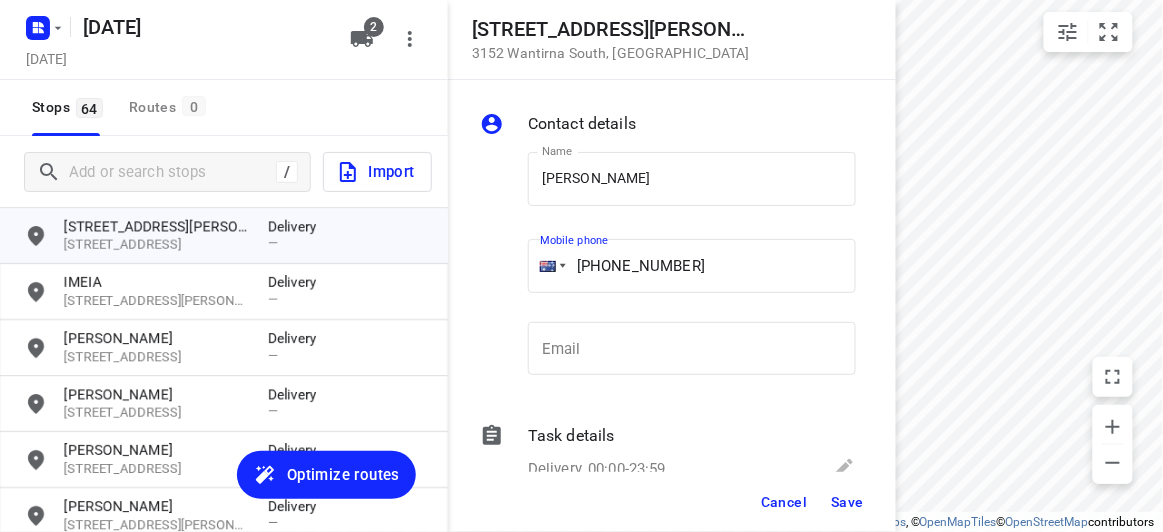 type on "[PHONE_NUMBER]" 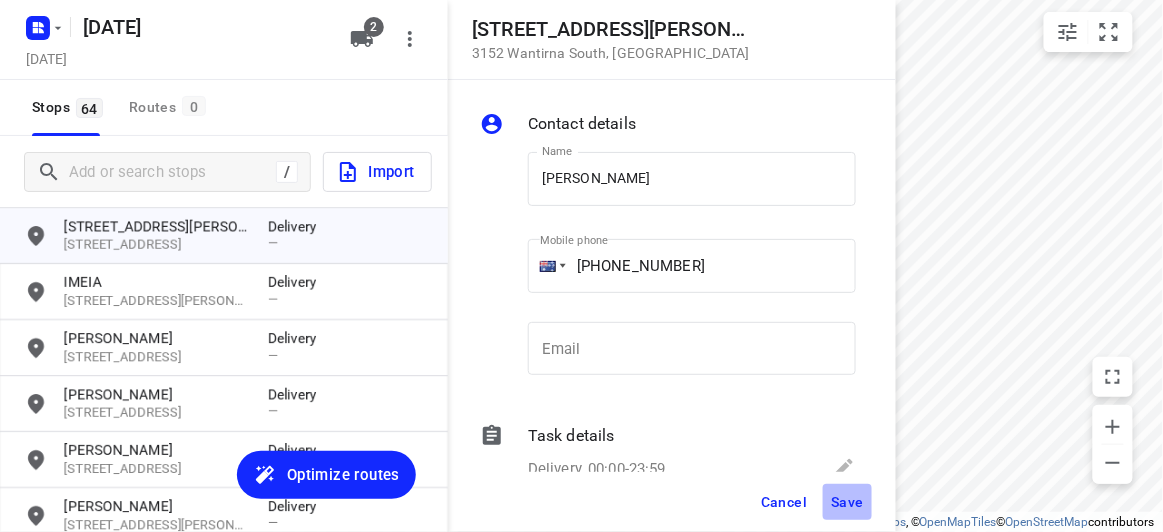 click on "Save" at bounding box center [847, 502] 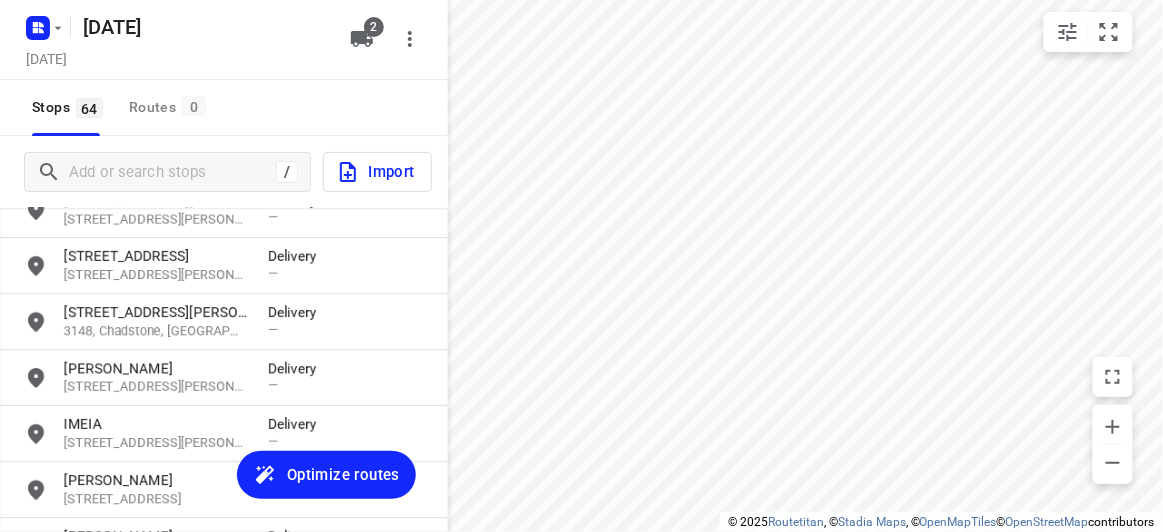 scroll, scrollTop: 1481, scrollLeft: 0, axis: vertical 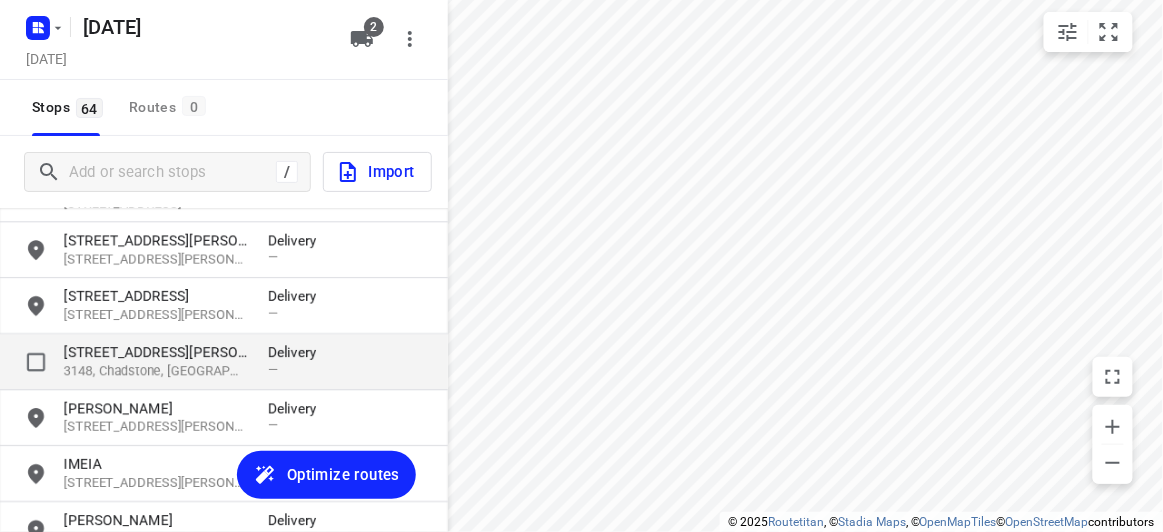click on "3148, Chadstone, [GEOGRAPHIC_DATA]" at bounding box center [156, 371] 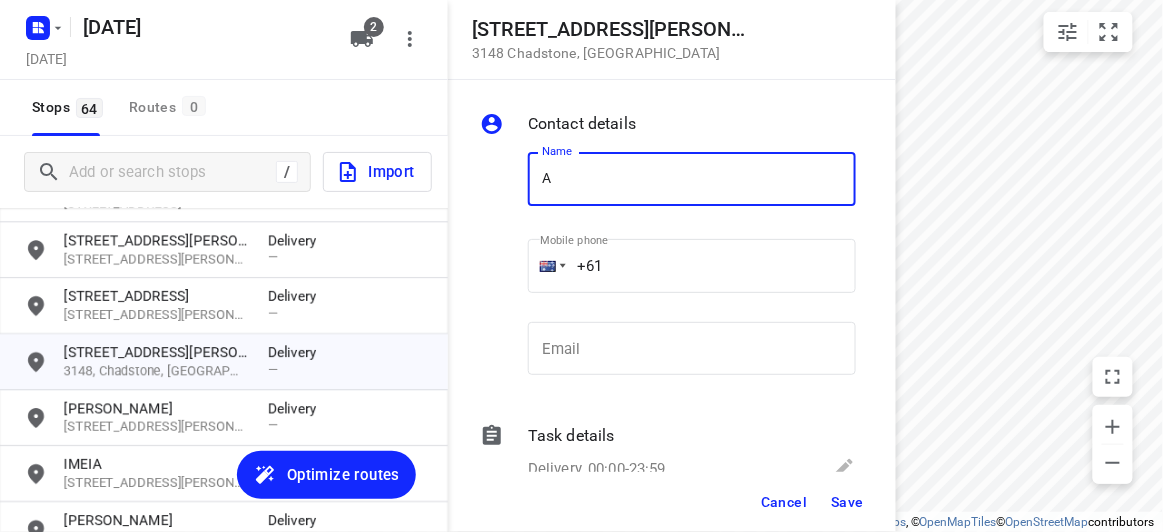 click on "A" at bounding box center [692, 179] 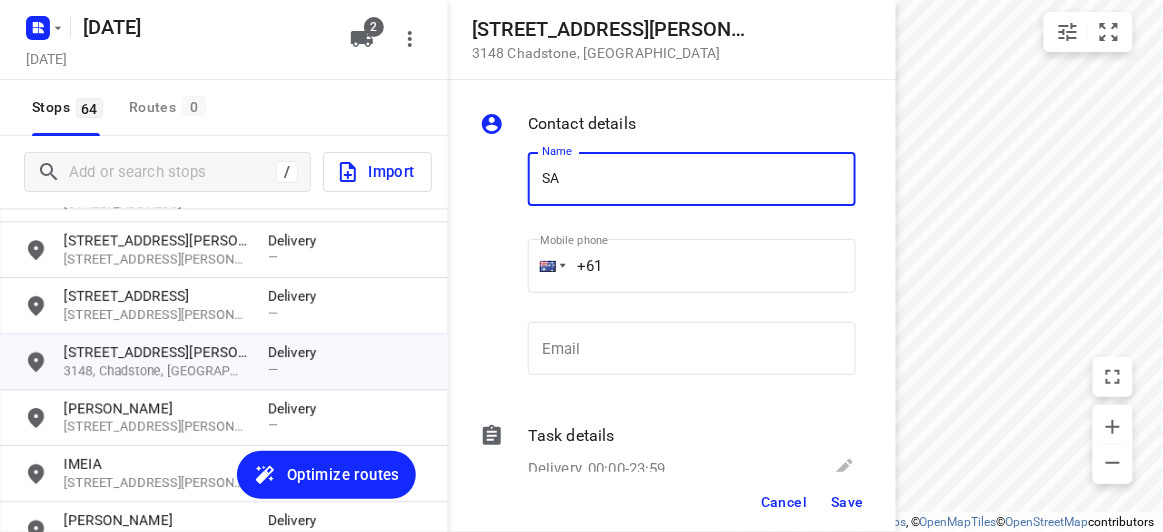 click on "SA" at bounding box center (692, 179) 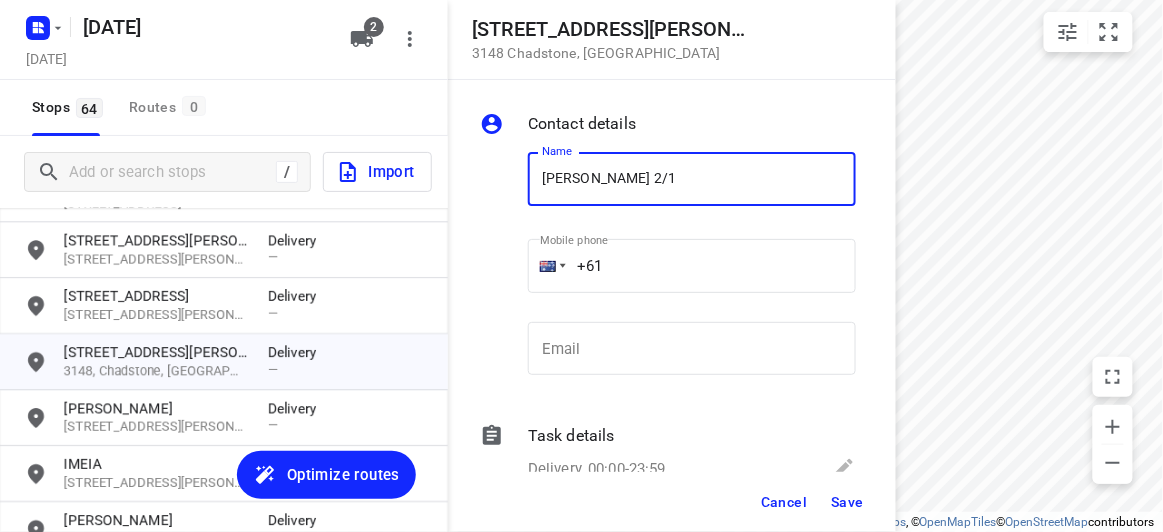drag, startPoint x: 535, startPoint y: 267, endPoint x: 526, endPoint y: 281, distance: 16.643316 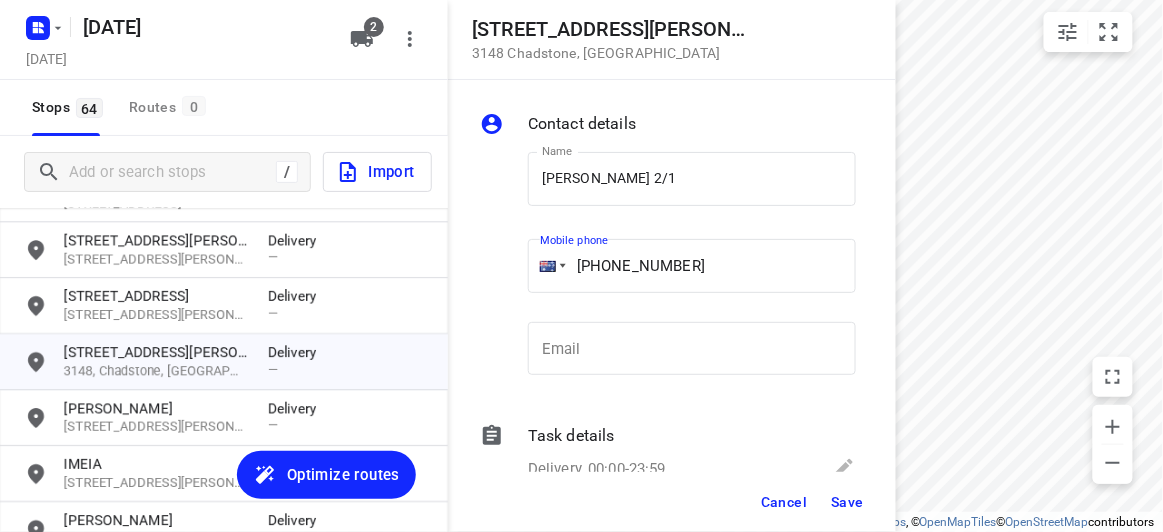 type on "[PHONE_NUMBER]" 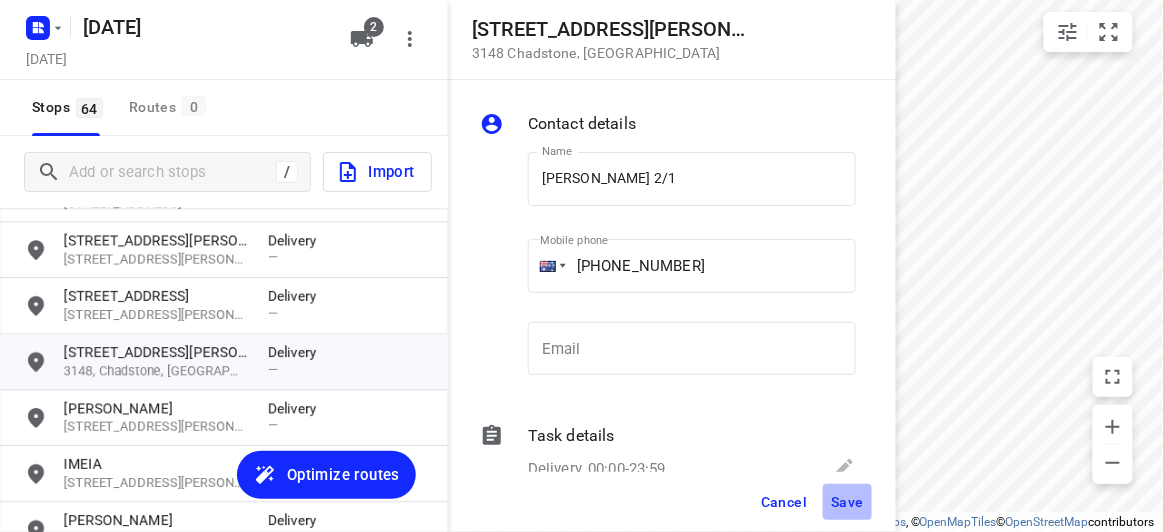 click on "Save" at bounding box center [847, 502] 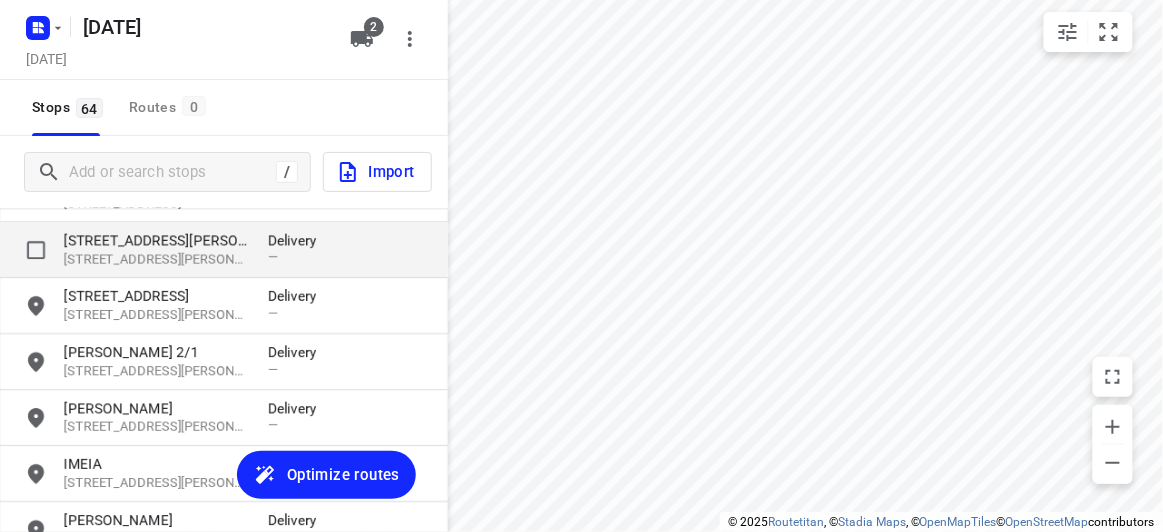 click on "[STREET_ADDRESS][PERSON_NAME]" at bounding box center (156, 240) 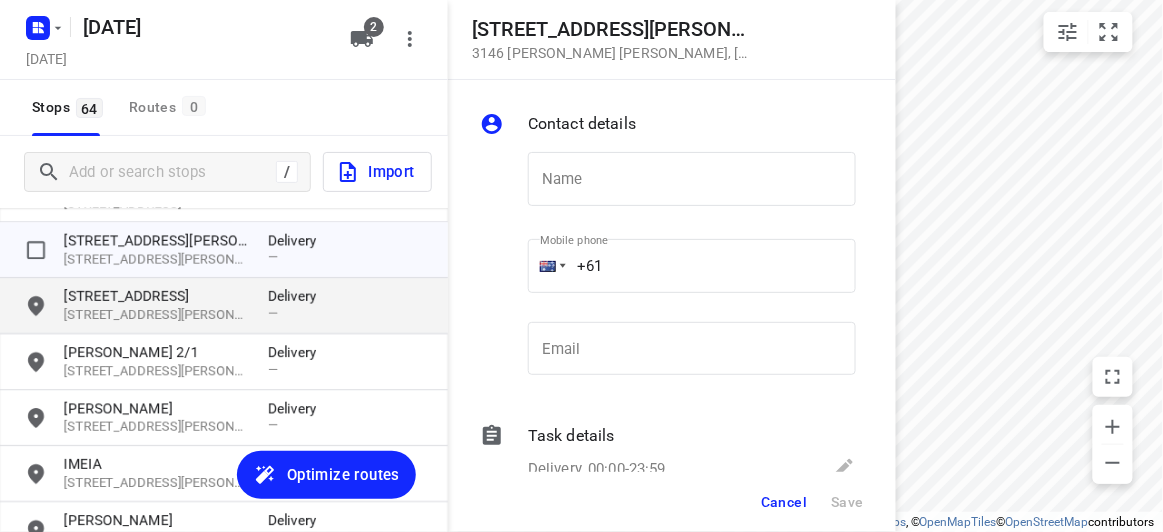 click on "[STREET_ADDRESS]" at bounding box center [156, 296] 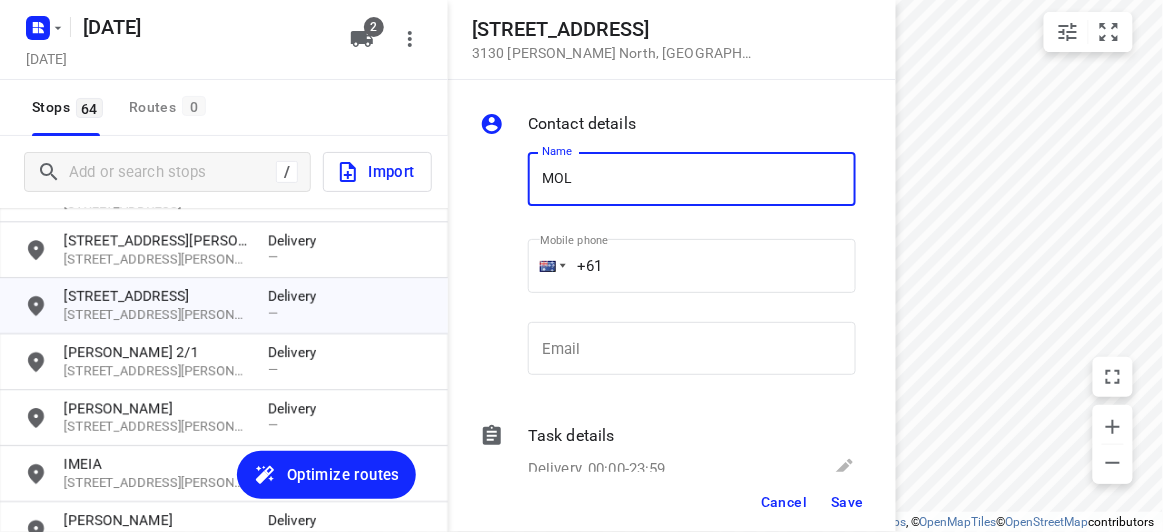 type on "[PERSON_NAME]" 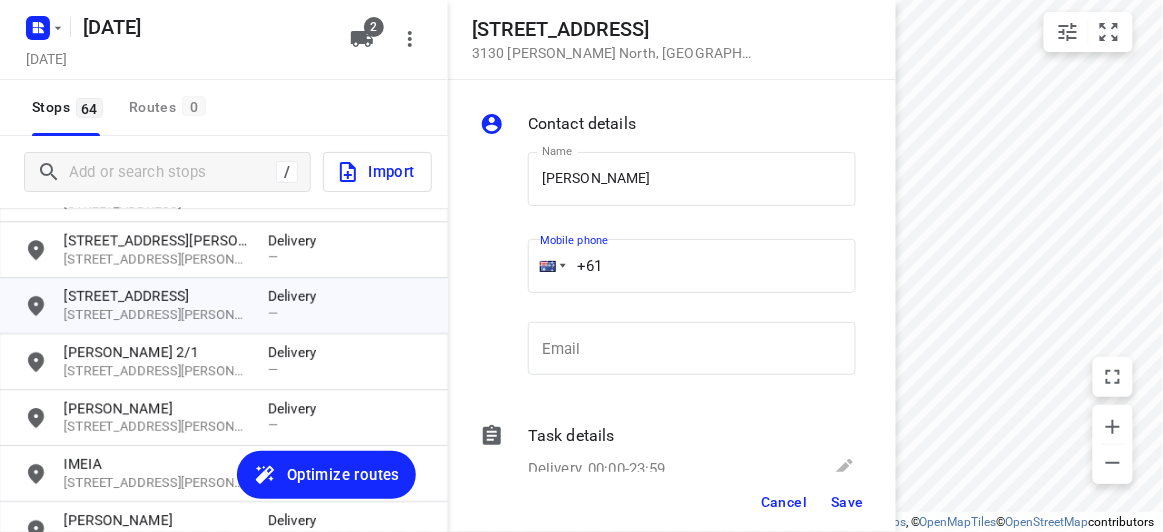 drag, startPoint x: 613, startPoint y: 257, endPoint x: 616, endPoint y: 282, distance: 25.179358 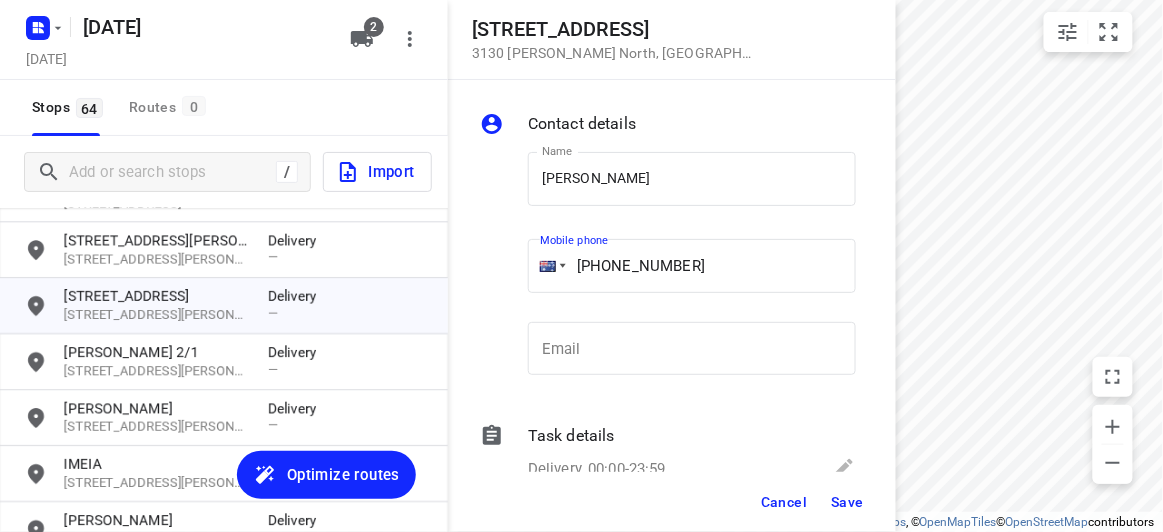 type on "[PHONE_NUMBER]" 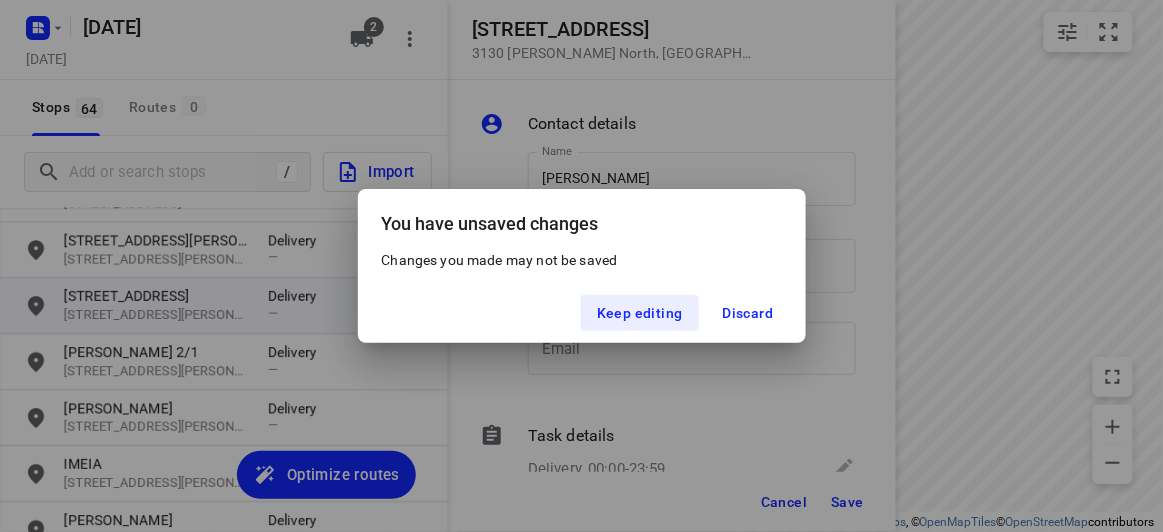 click on "You have unsaved changes Changes you made may not be saved Keep editing Discard" at bounding box center [581, 266] 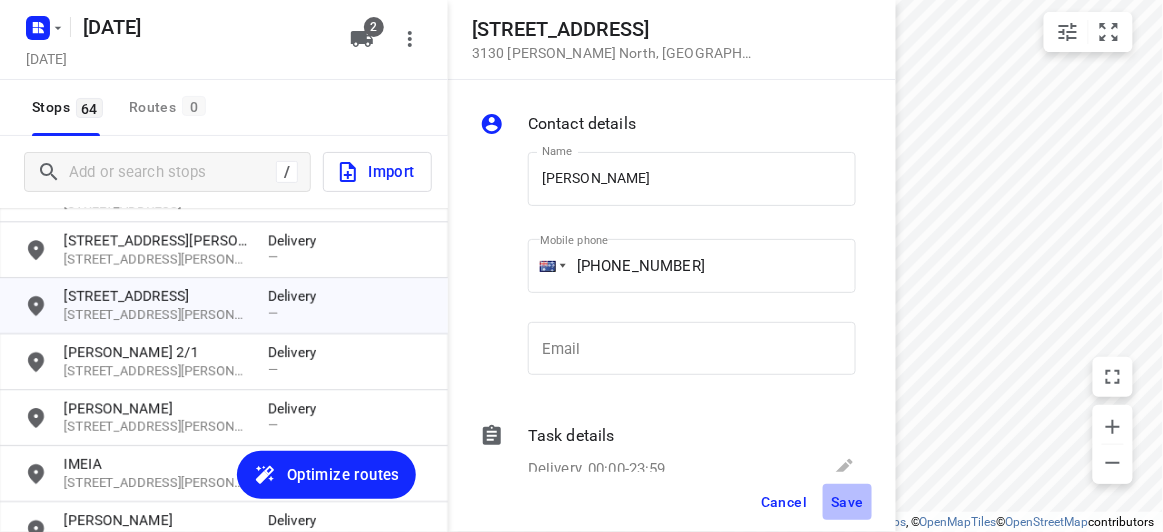 click on "Save" at bounding box center (847, 502) 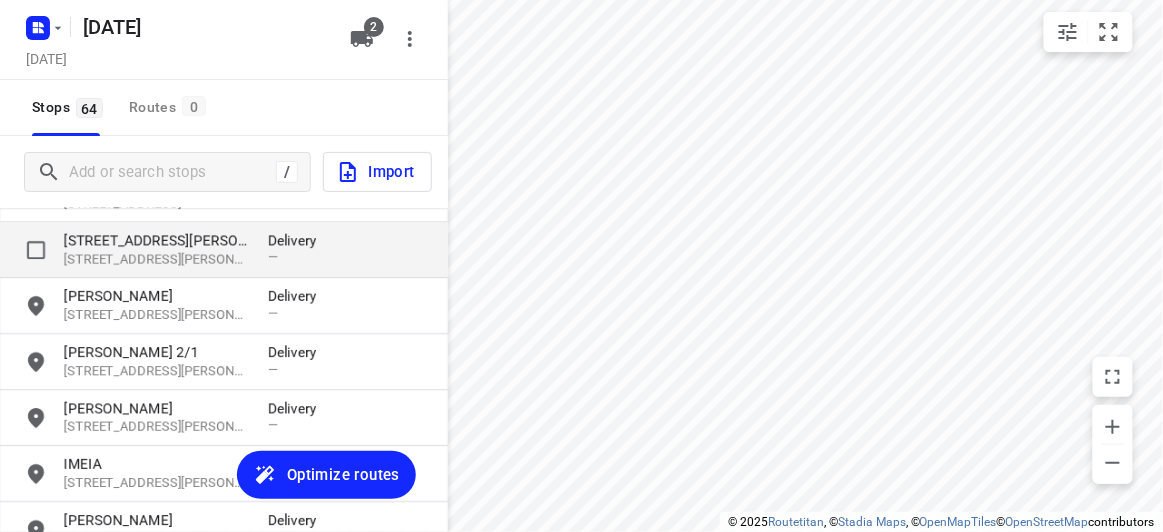 click on "[STREET_ADDRESS][PERSON_NAME]" at bounding box center [156, 240] 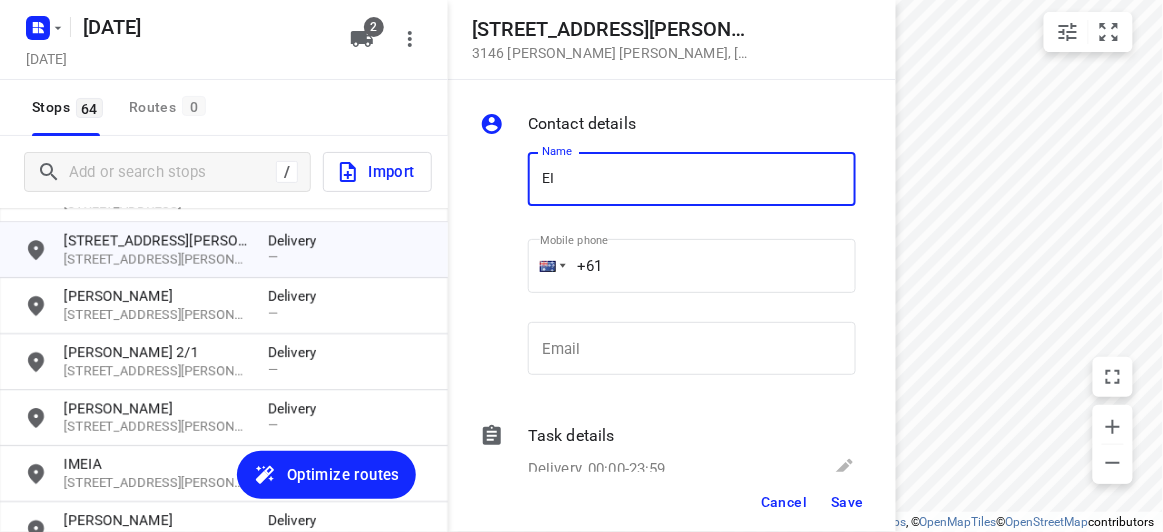 click on "EI" at bounding box center [692, 179] 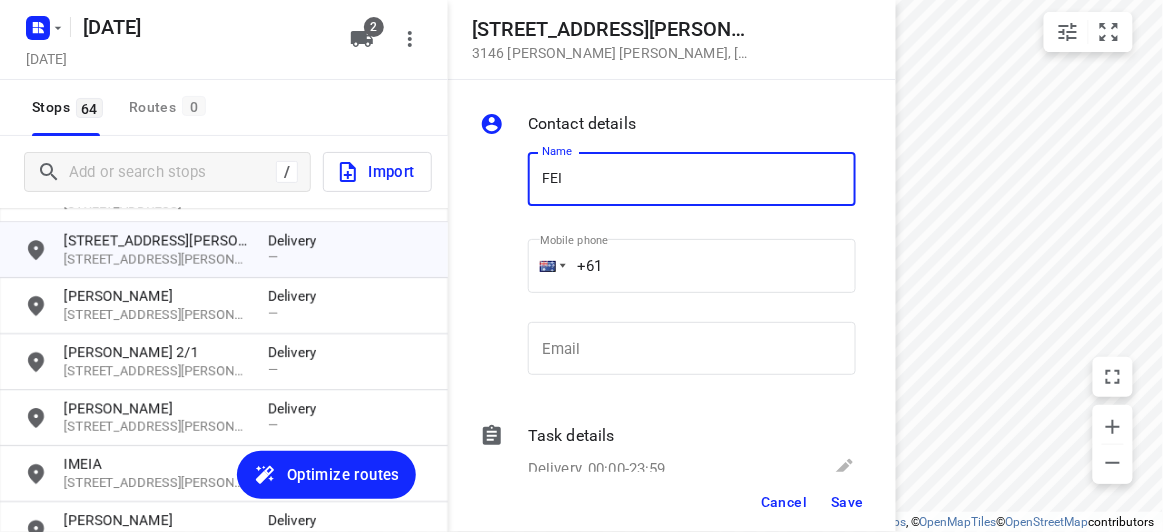 click on "FEI" at bounding box center [692, 179] 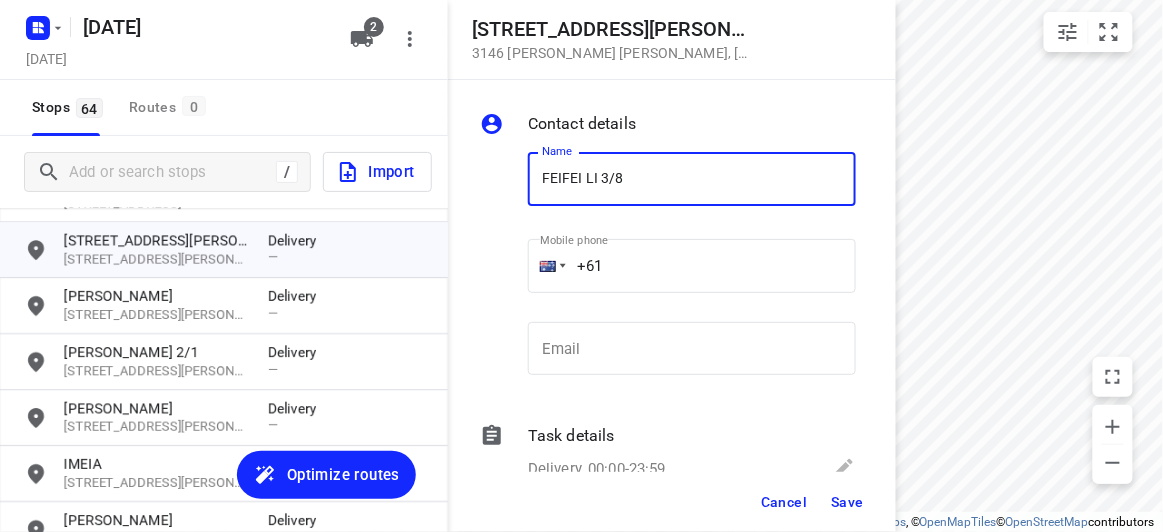 drag, startPoint x: 499, startPoint y: 285, endPoint x: 462, endPoint y: 276, distance: 38.078865 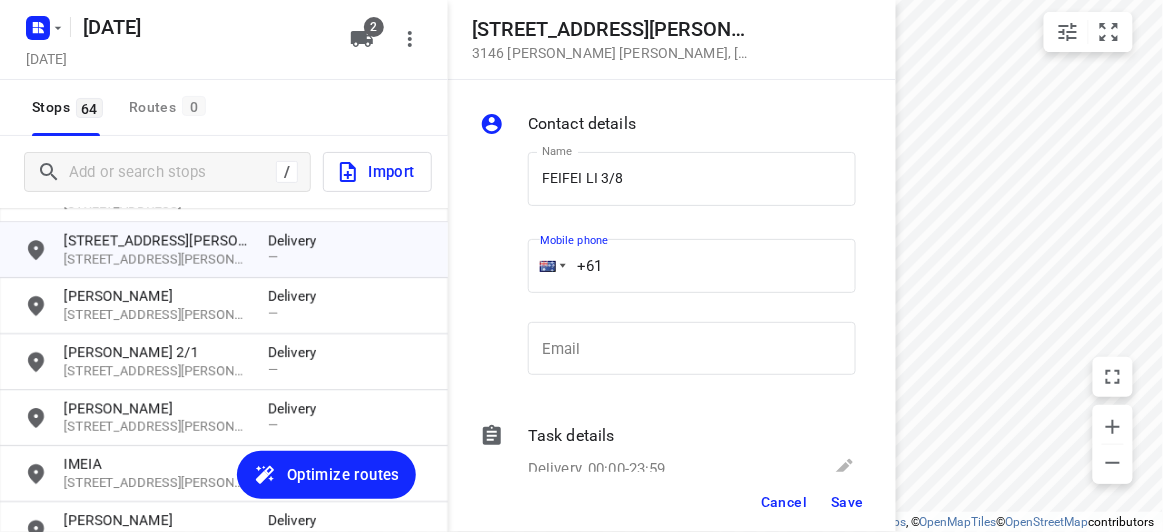 drag, startPoint x: 535, startPoint y: 280, endPoint x: 492, endPoint y: 280, distance: 43 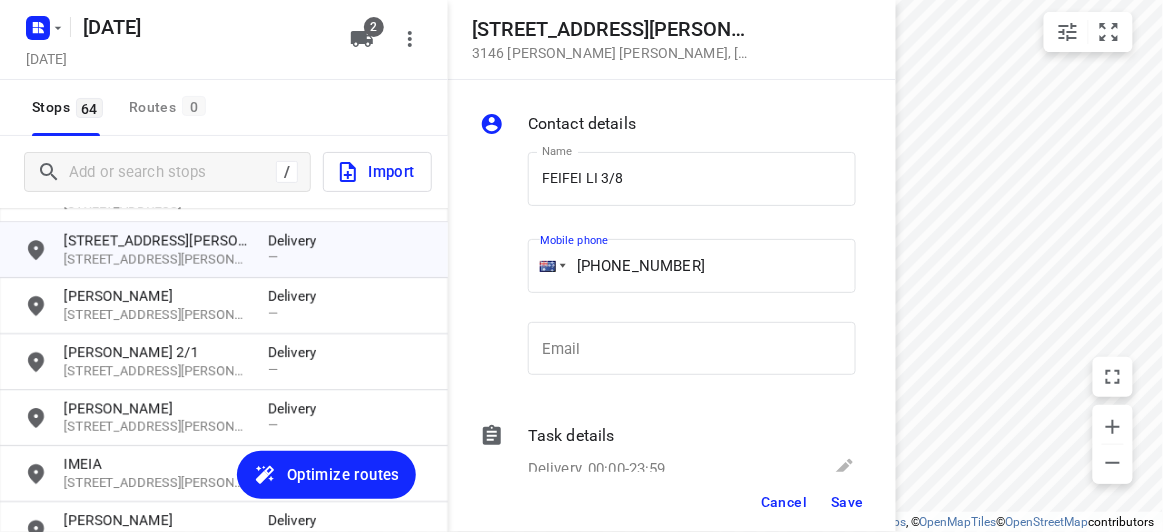type on "[PHONE_NUMBER]" 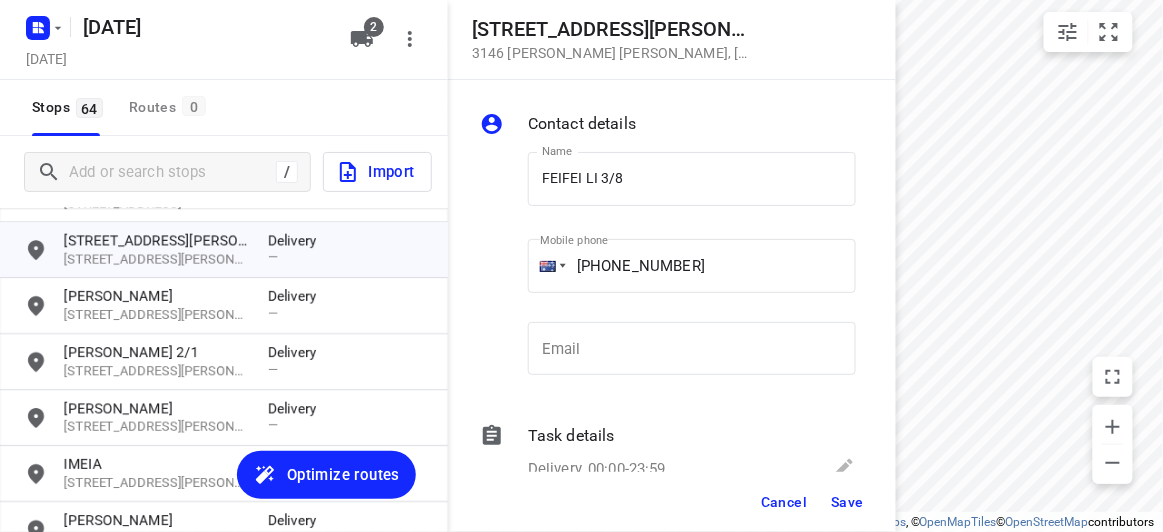 drag, startPoint x: 792, startPoint y: 465, endPoint x: 836, endPoint y: 499, distance: 55.605755 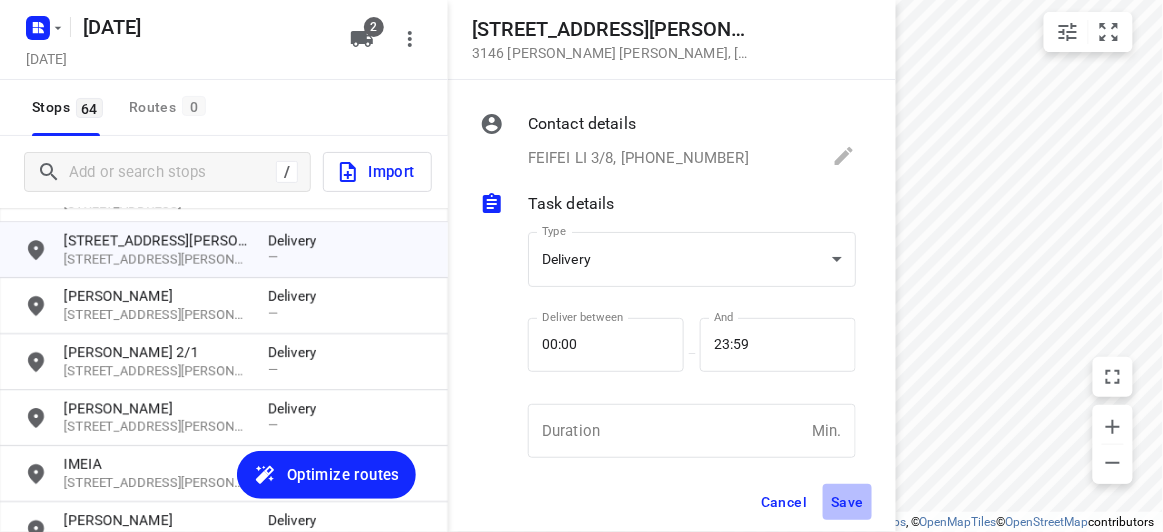 click on "Save" at bounding box center [847, 502] 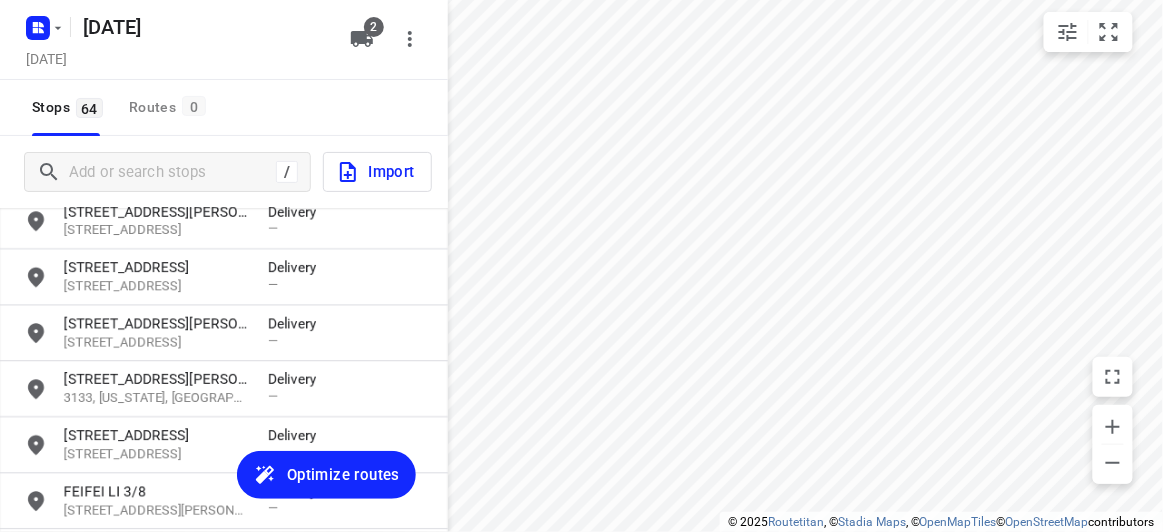 scroll, scrollTop: 1027, scrollLeft: 0, axis: vertical 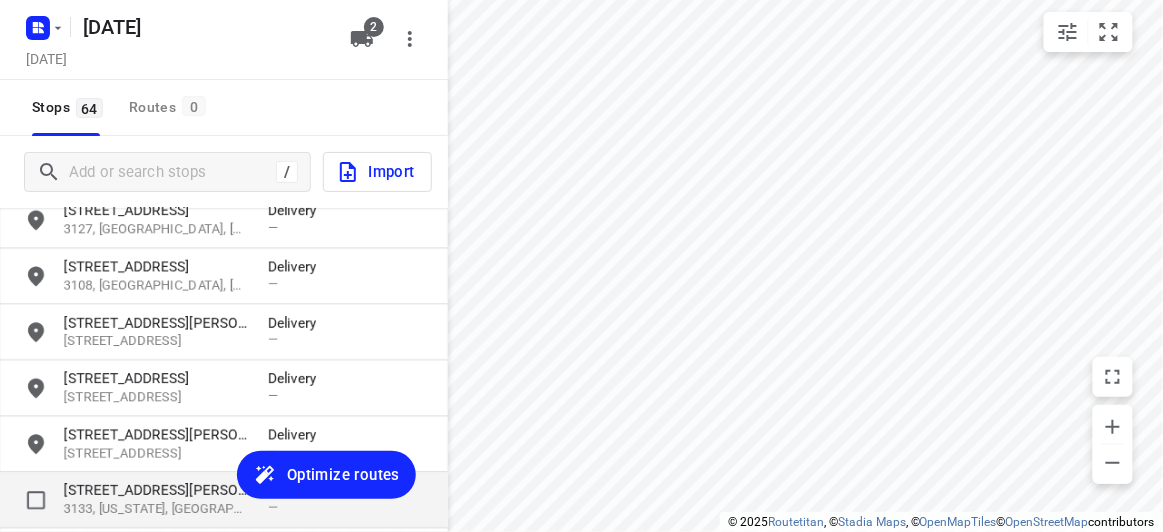 click on "[STREET_ADDRESS][PERSON_NAME]" at bounding box center (156, 491) 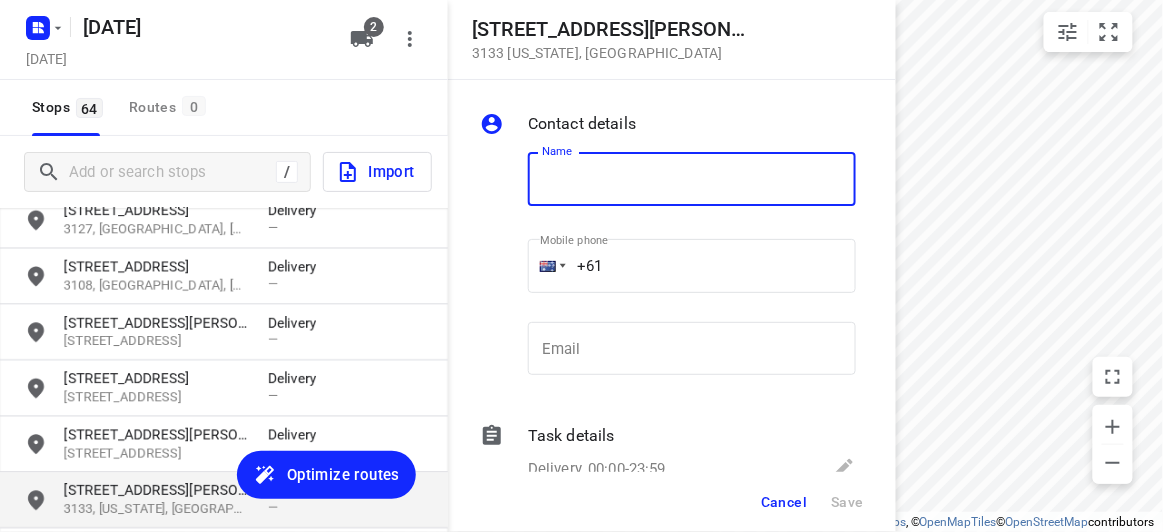 scroll, scrollTop: 1209, scrollLeft: 0, axis: vertical 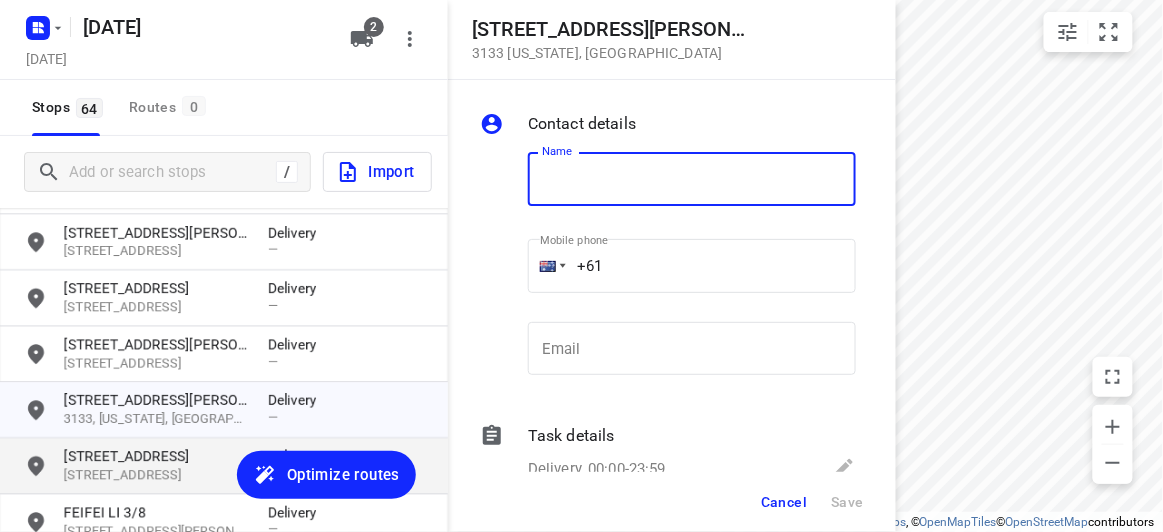 click on "[STREET_ADDRESS]" at bounding box center (156, 456) 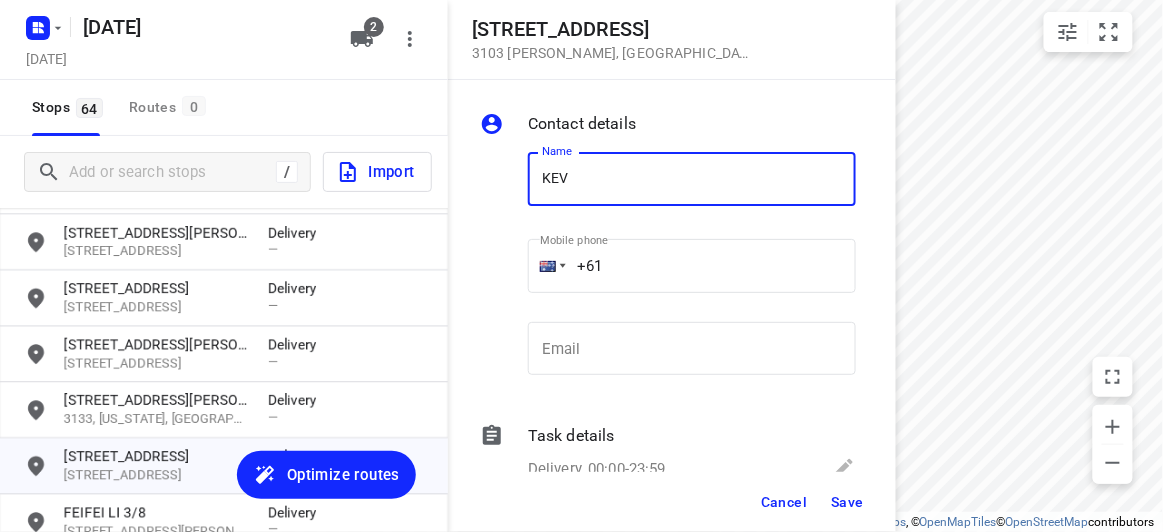 type on "[PERSON_NAME]" 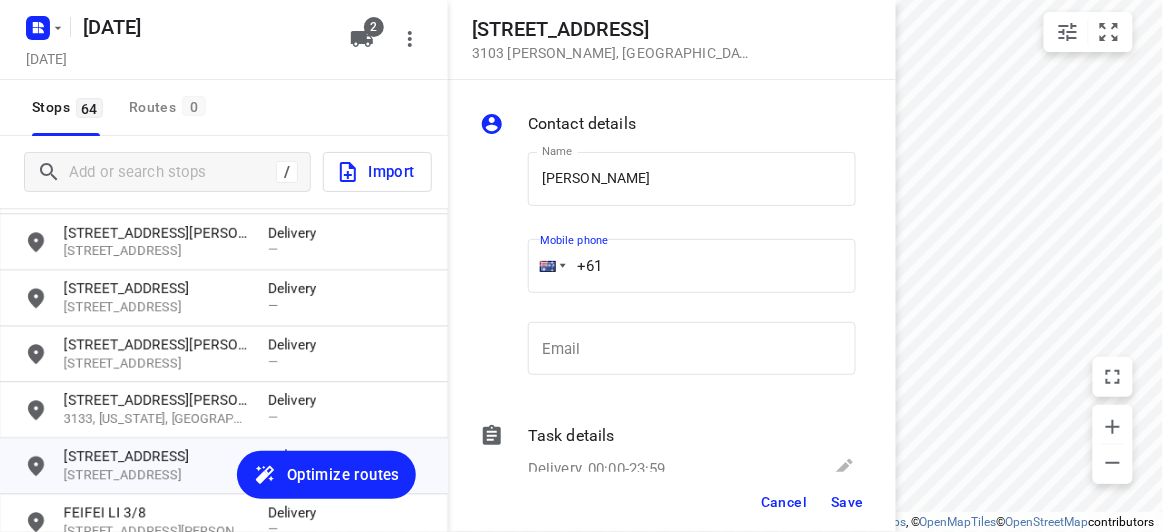 drag, startPoint x: 629, startPoint y: 261, endPoint x: 489, endPoint y: 260, distance: 140.00357 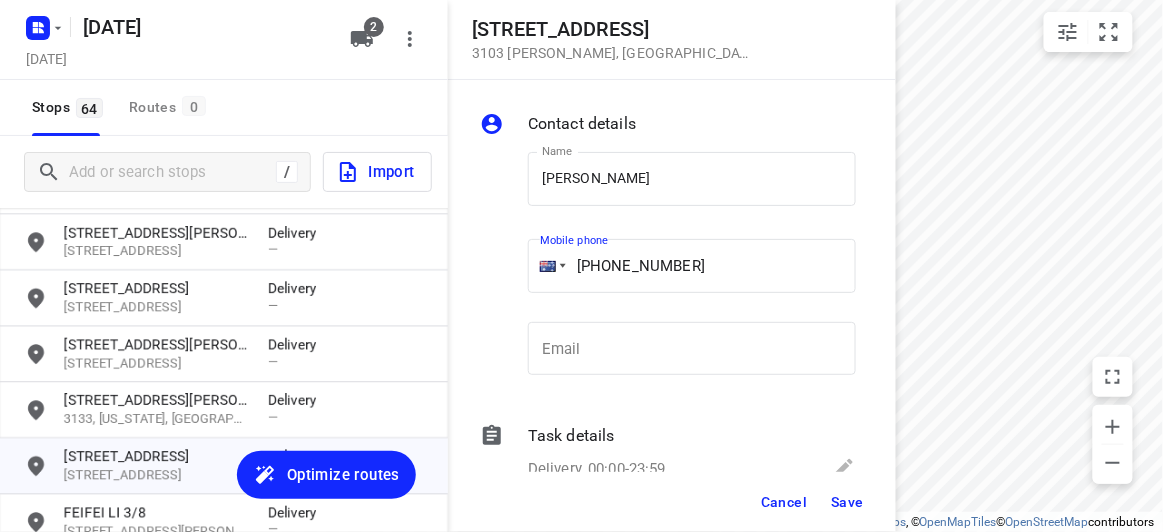 type on "[PHONE_NUMBER]" 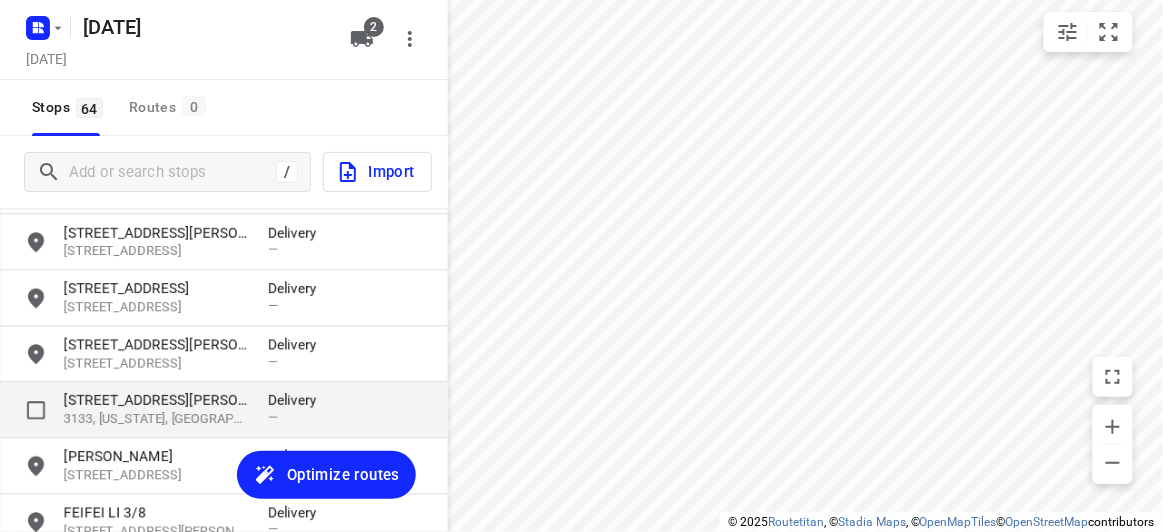 click on "3133, [US_STATE], [GEOGRAPHIC_DATA]" at bounding box center (156, 419) 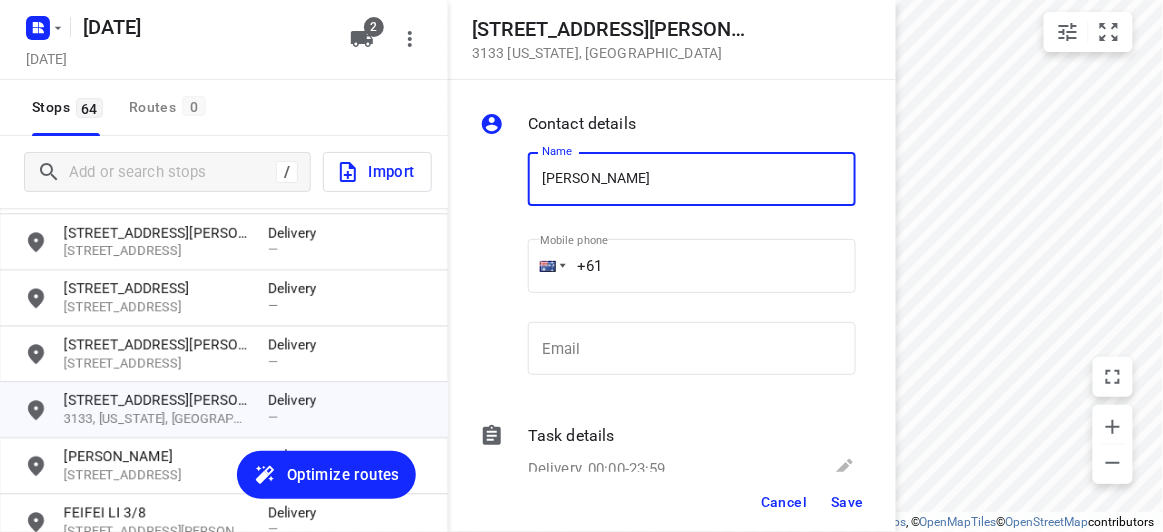 click on "[PERSON_NAME]" at bounding box center [692, 179] 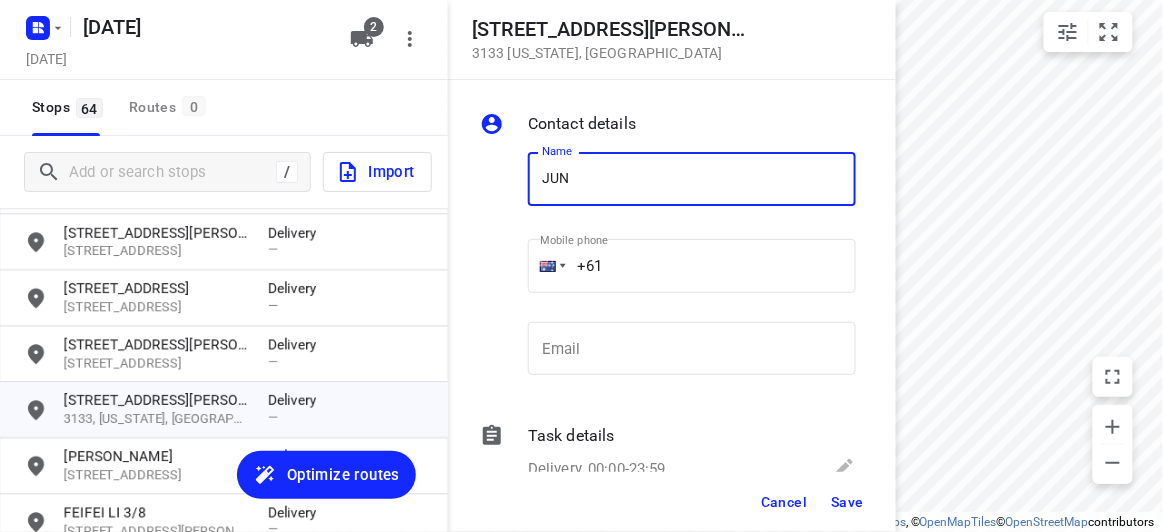 type on "[PERSON_NAME]" 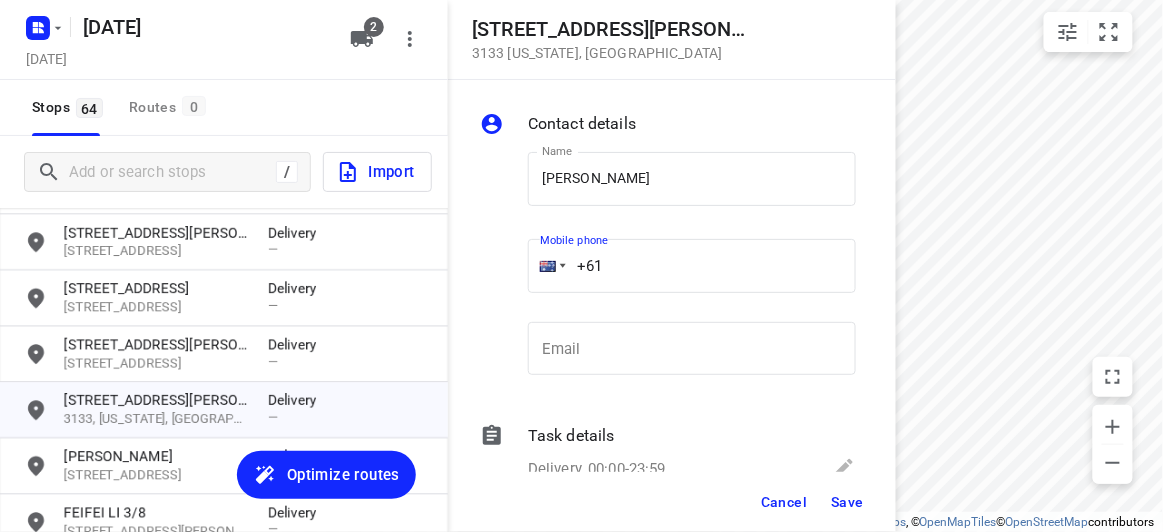 click on "+61" at bounding box center [692, 266] 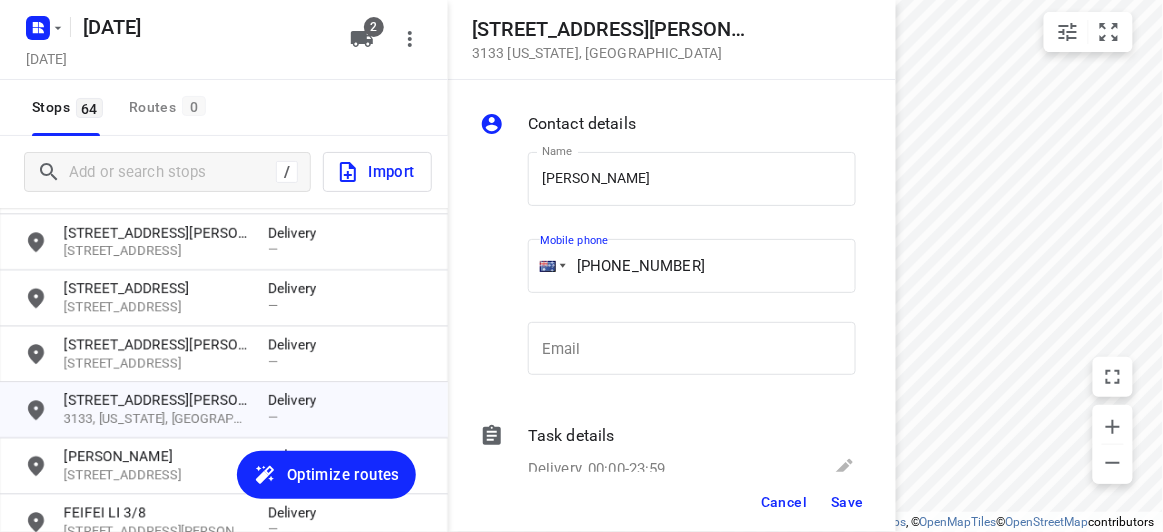 type on "[PHONE_NUMBER]" 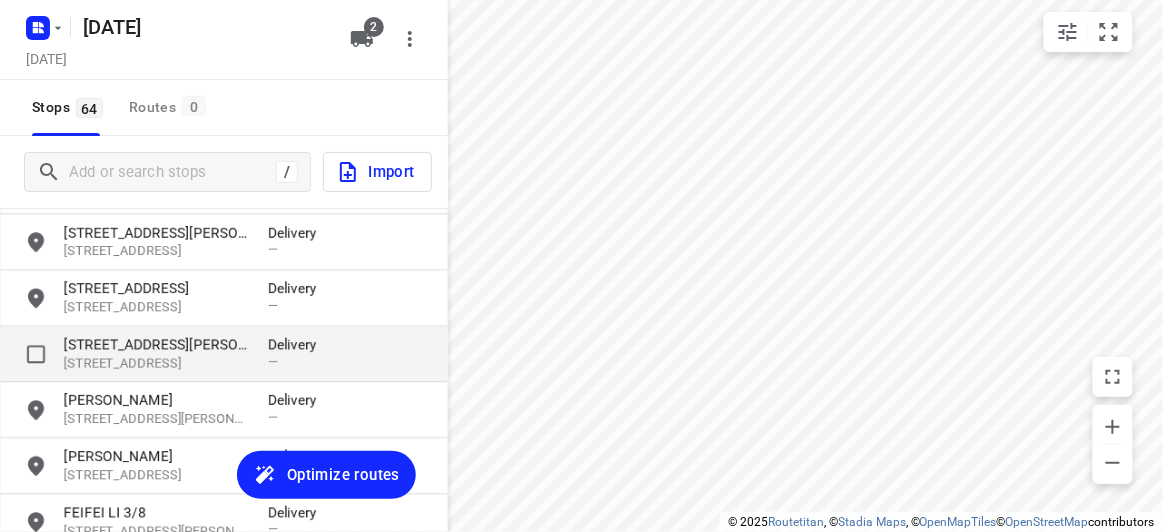 click on "[STREET_ADDRESS]" at bounding box center [156, 363] 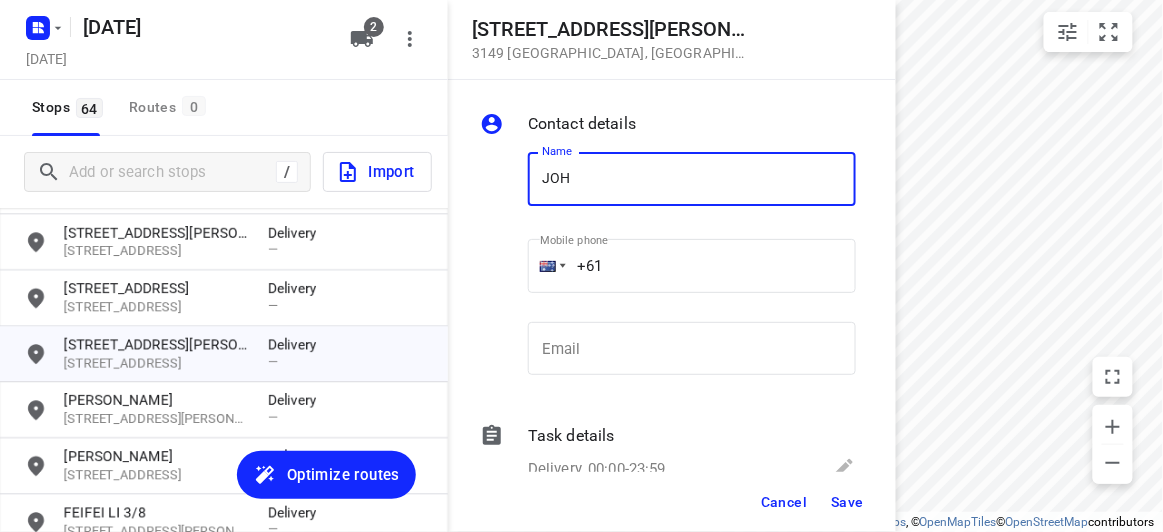 type on "[PERSON_NAME] 1/56" 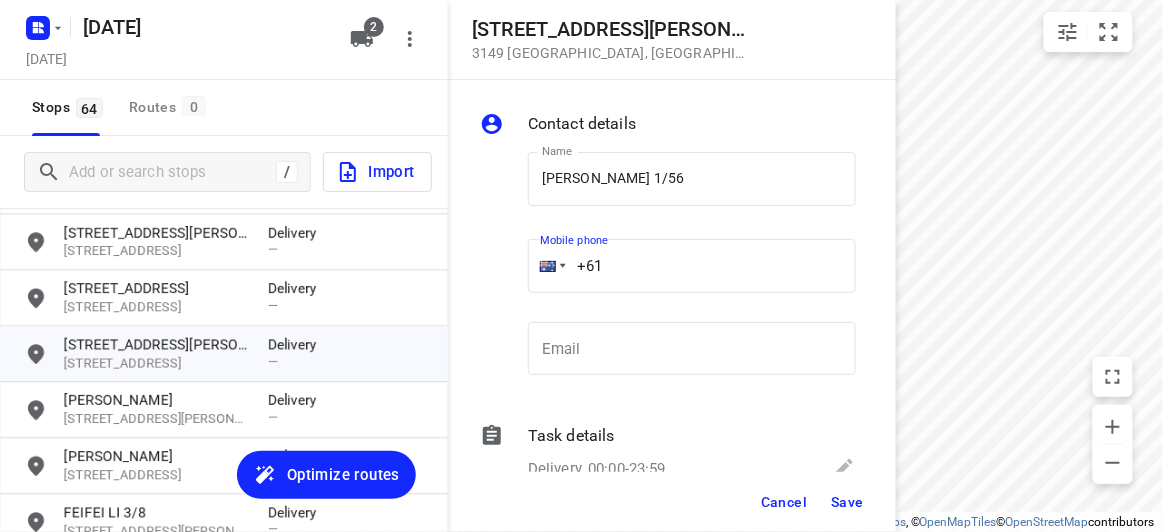 drag, startPoint x: 533, startPoint y: 280, endPoint x: 521, endPoint y: 280, distance: 12 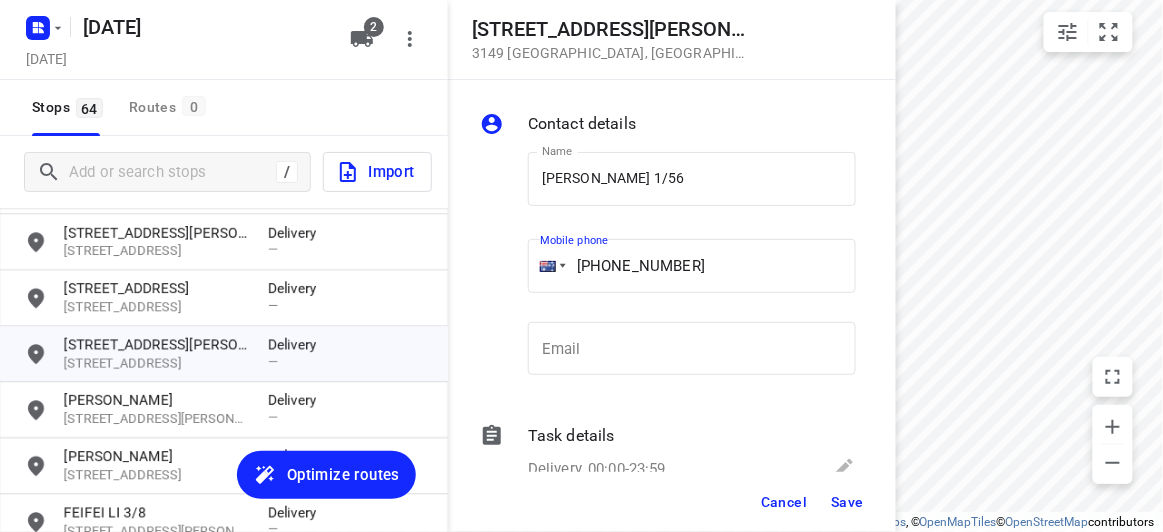type on "[PHONE_NUMBER]" 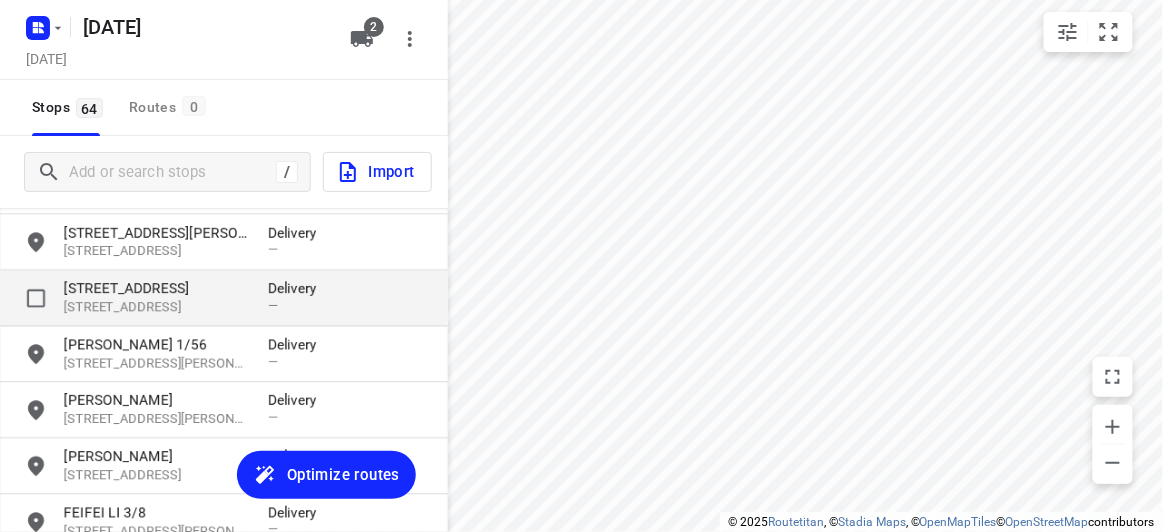 click on "[STREET_ADDRESS]" at bounding box center [156, 288] 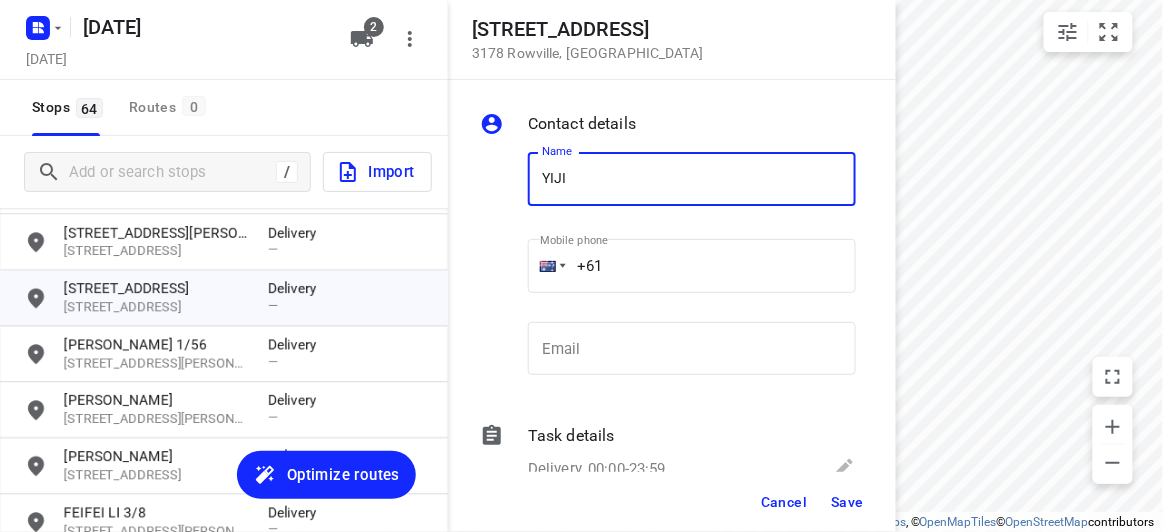type on "[PERSON_NAME]" 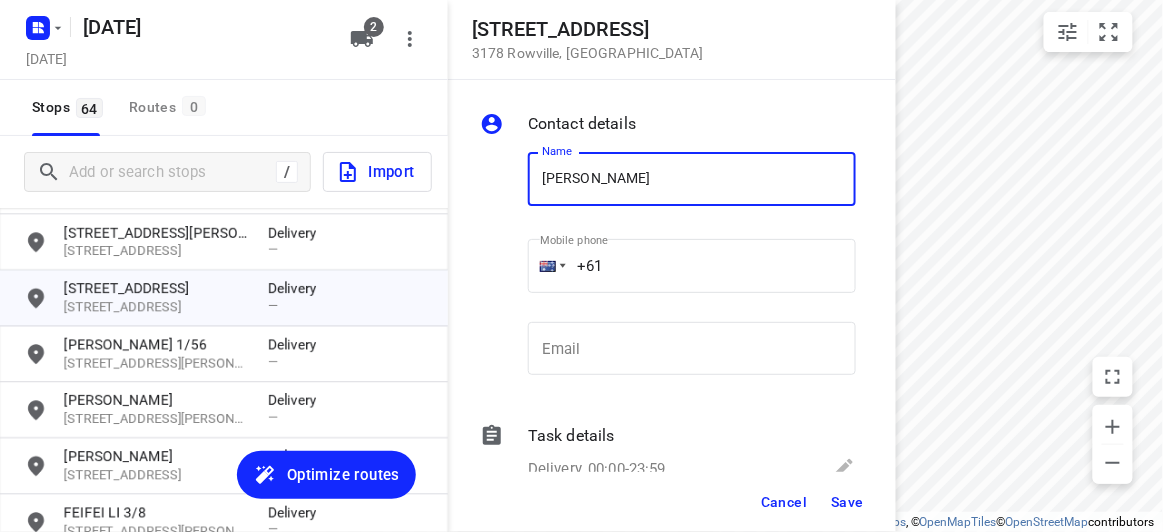 drag, startPoint x: 603, startPoint y: 258, endPoint x: 513, endPoint y: 274, distance: 91.411156 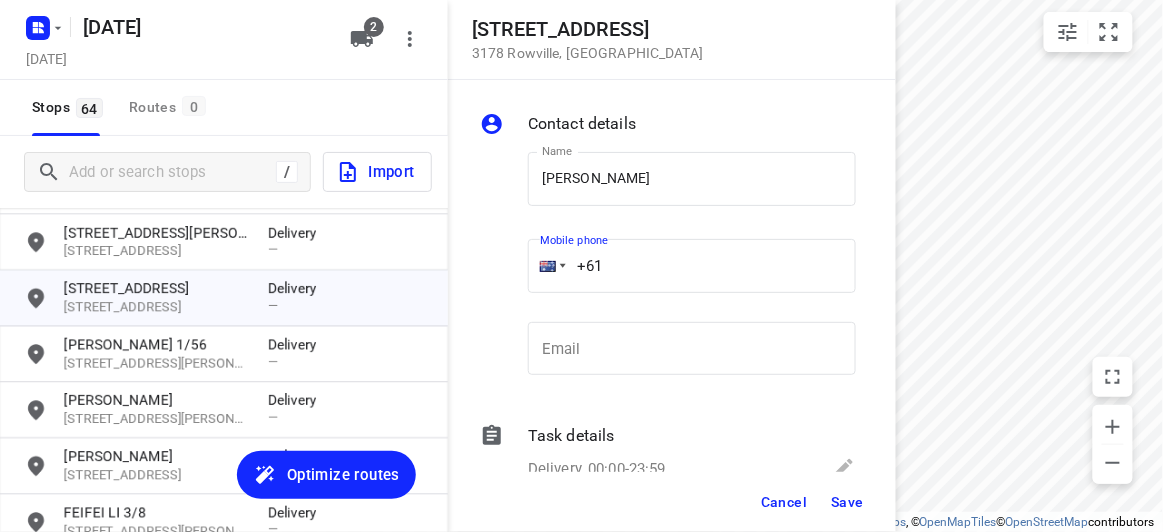 paste on "452609476" 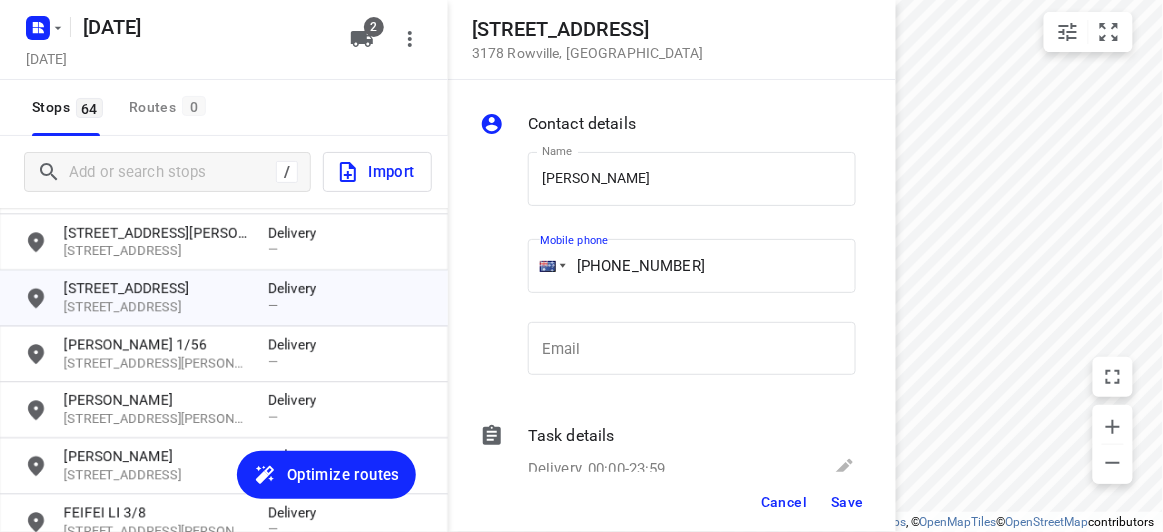 type on "[PHONE_NUMBER]" 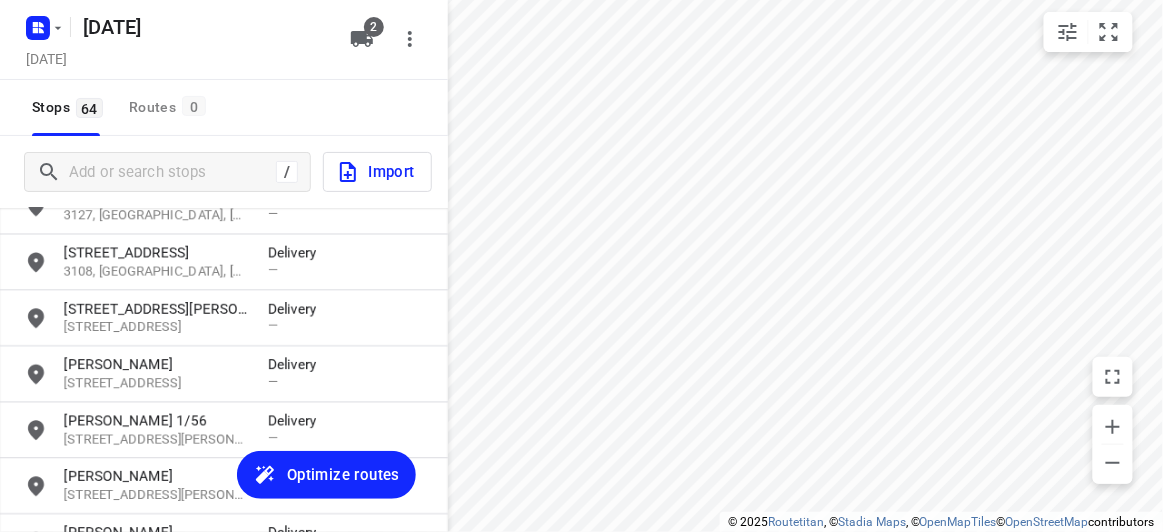scroll, scrollTop: 1118, scrollLeft: 0, axis: vertical 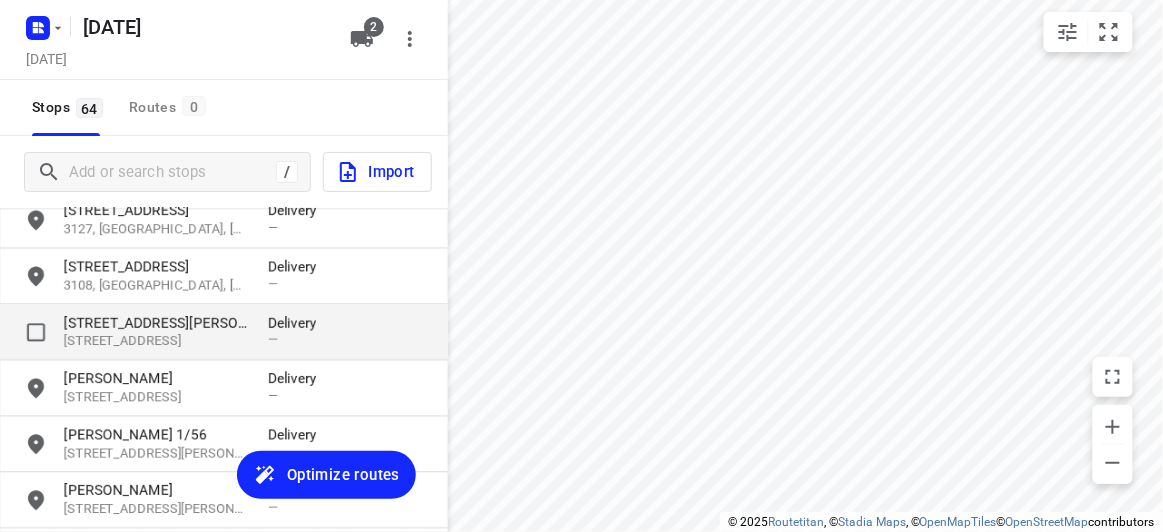 click on "[STREET_ADDRESS][PERSON_NAME]" at bounding box center [156, 323] 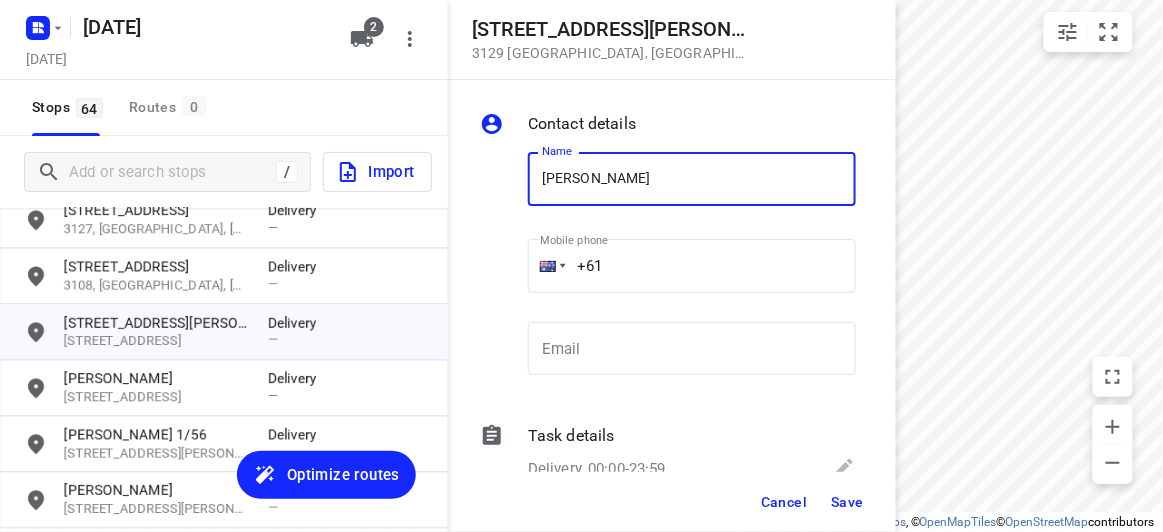 paste on "[PHONE_NUMBER]" 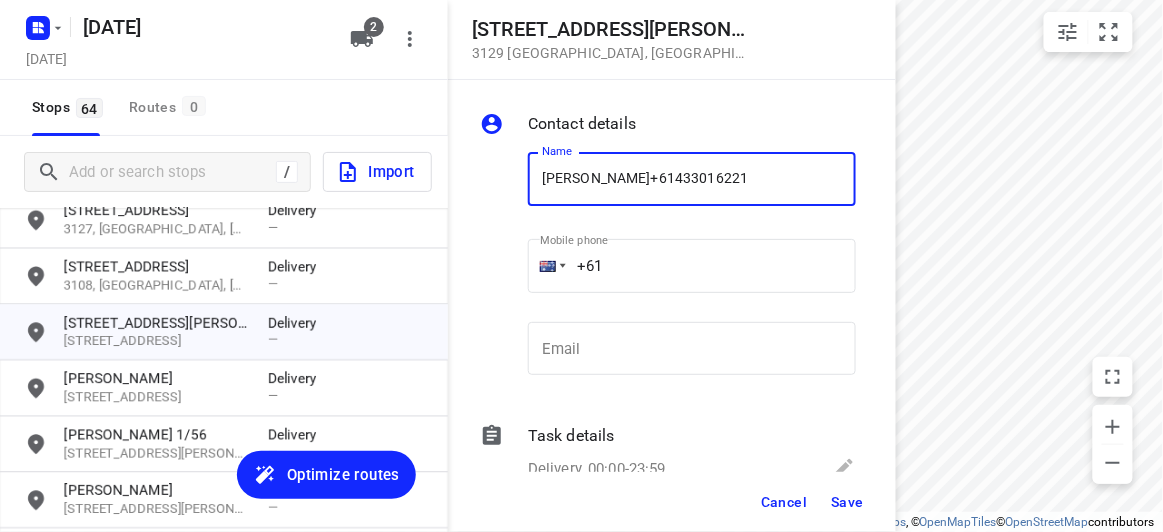 type on "[PERSON_NAME]+61433016221" 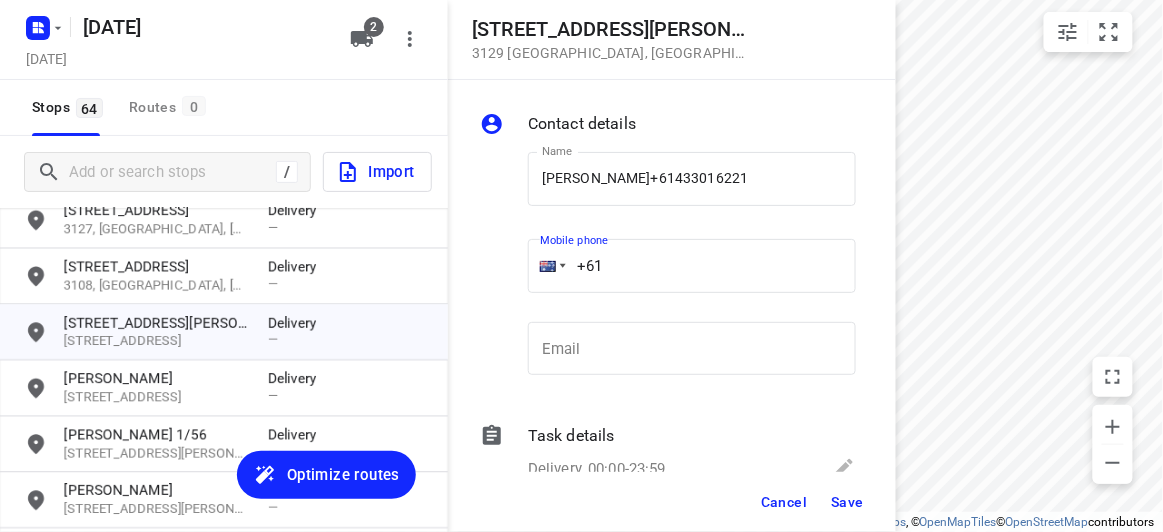 drag, startPoint x: 630, startPoint y: 268, endPoint x: 504, endPoint y: 274, distance: 126.14278 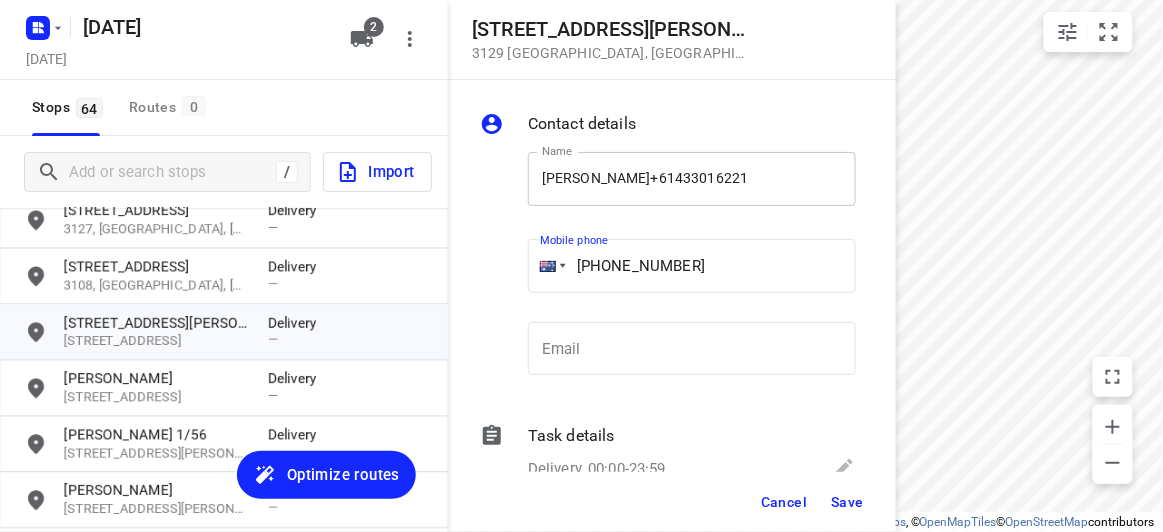 type on "[PHONE_NUMBER]" 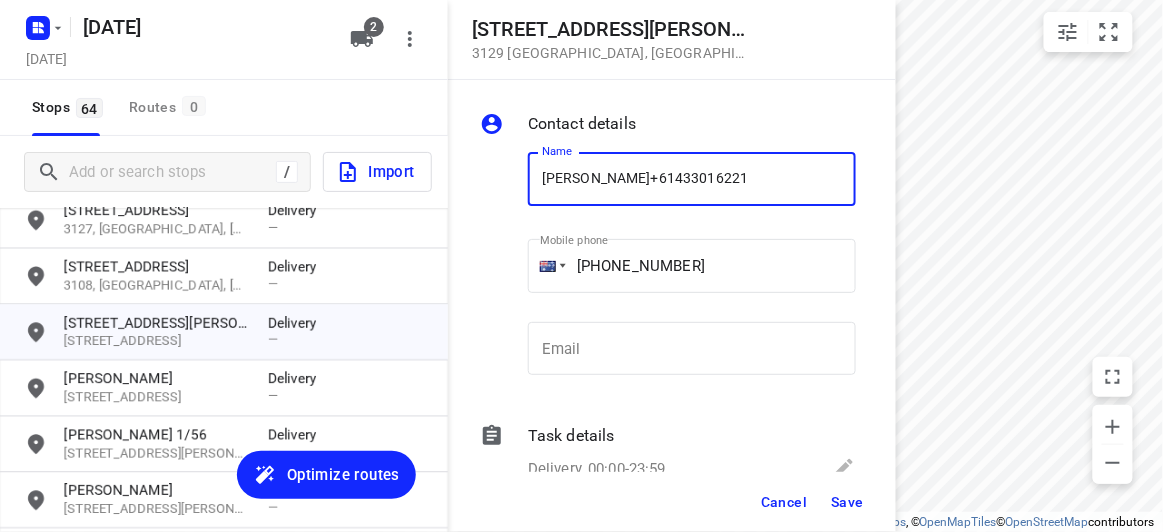 drag, startPoint x: 775, startPoint y: 164, endPoint x: 617, endPoint y: 176, distance: 158.45505 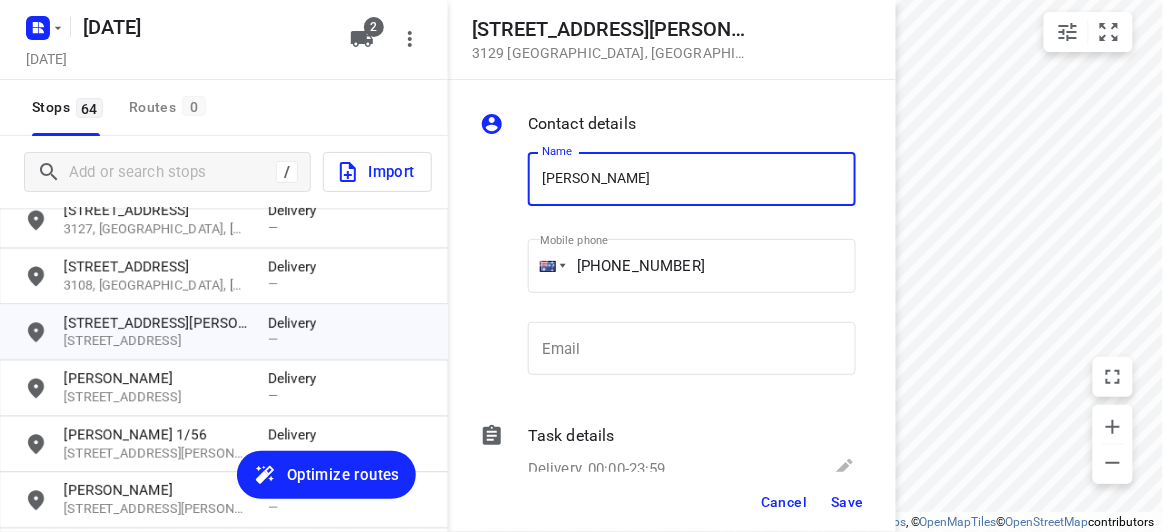 type on "[PERSON_NAME]" 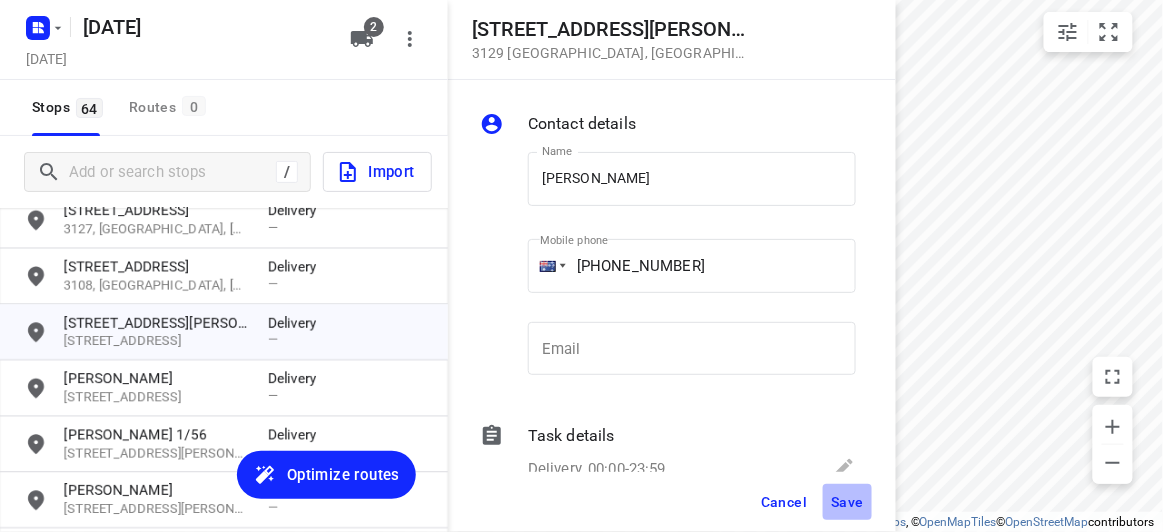 click on "Save" at bounding box center (847, 502) 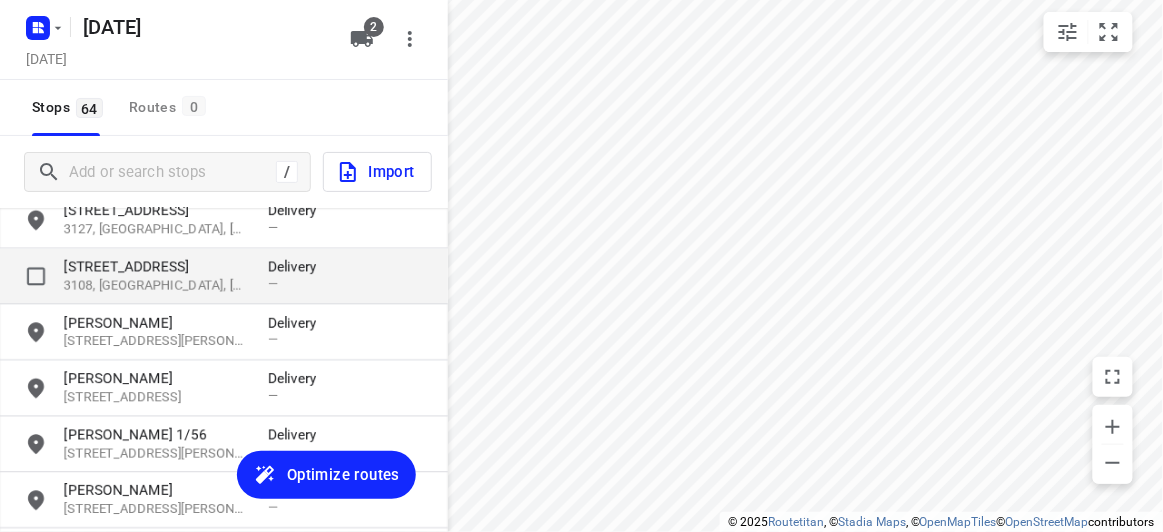 click on "[STREET_ADDRESS]" at bounding box center [156, 267] 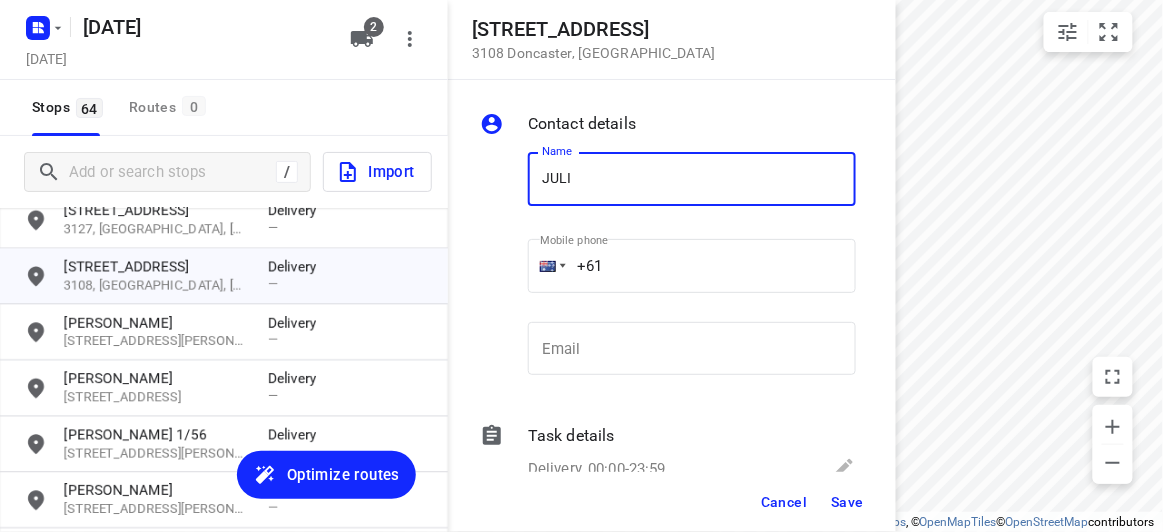type on "[PERSON_NAME]" 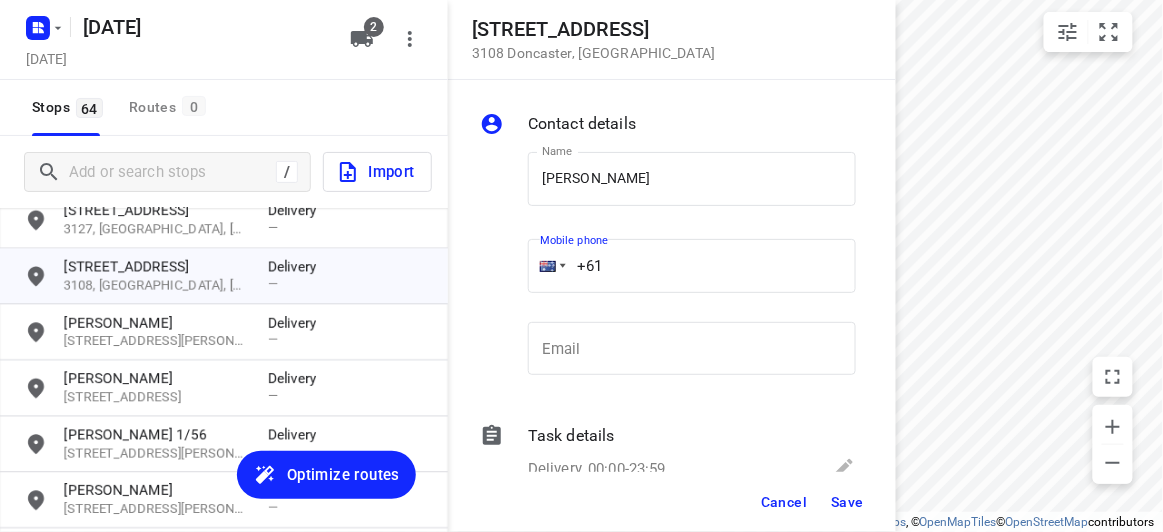 drag, startPoint x: 494, startPoint y: 279, endPoint x: 479, endPoint y: 279, distance: 15 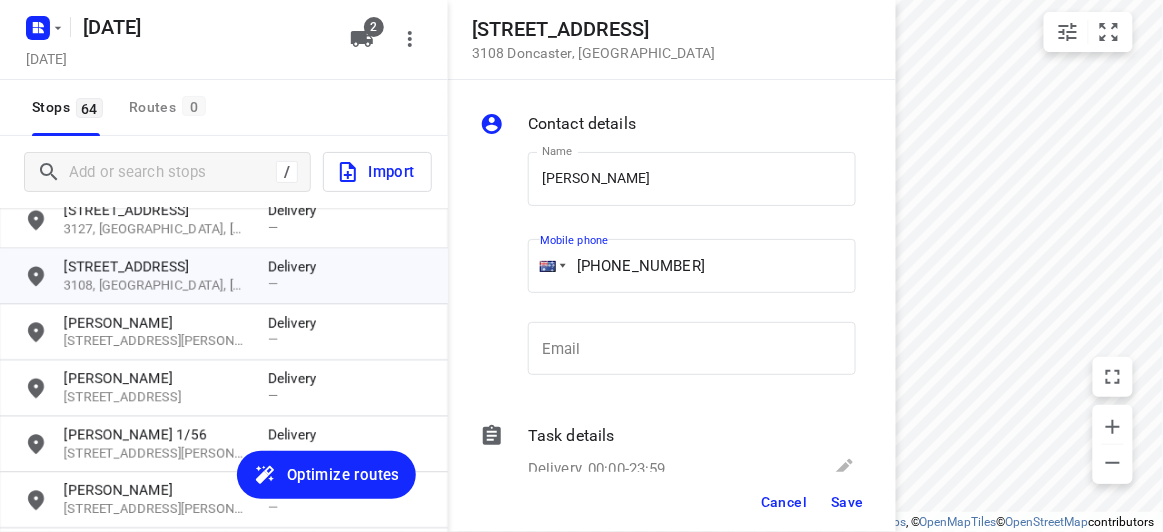type on "[PHONE_NUMBER]" 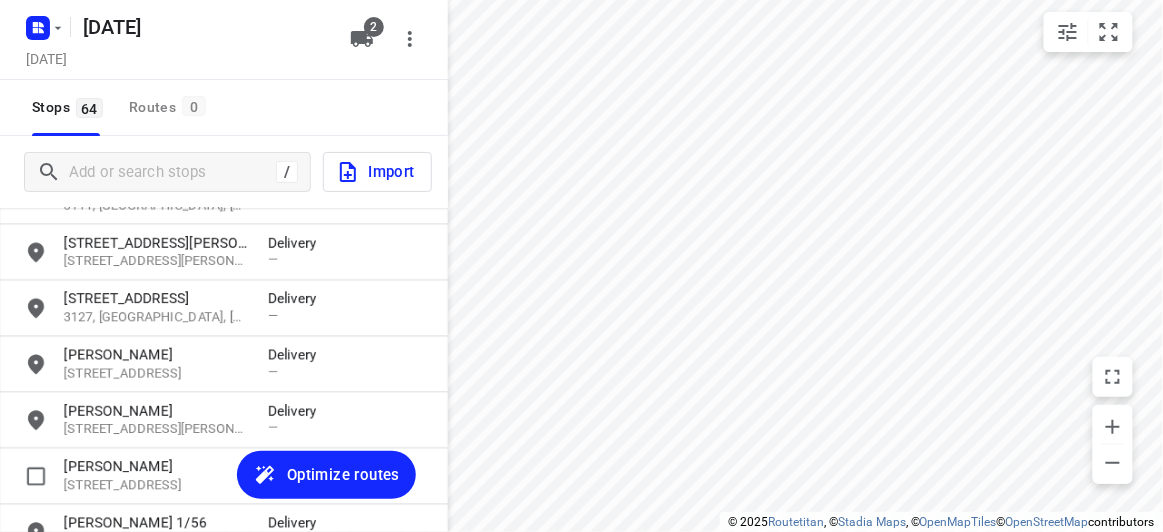 scroll, scrollTop: 845, scrollLeft: 0, axis: vertical 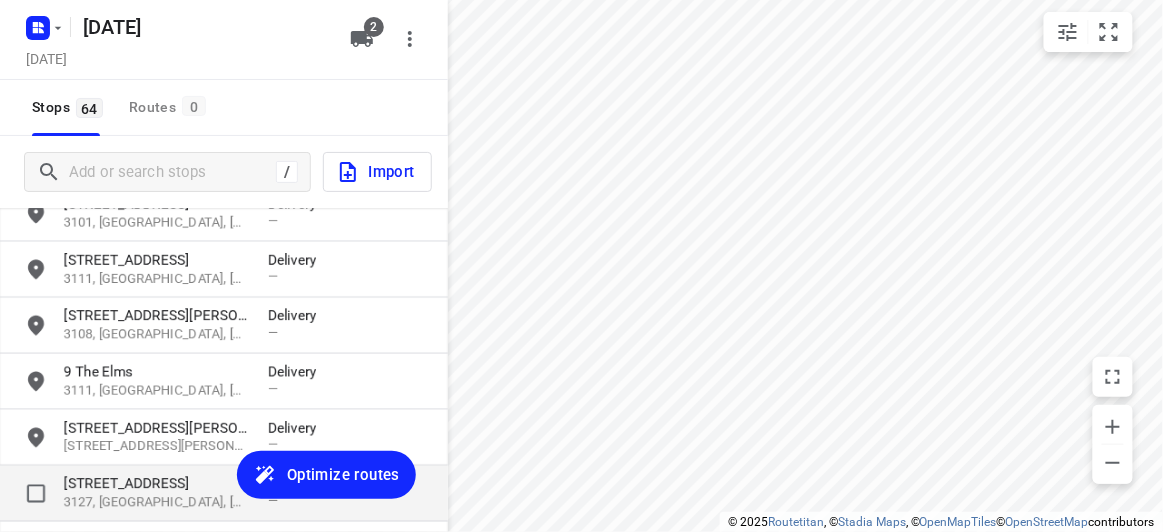 click on "[STREET_ADDRESS] [GEOGRAPHIC_DATA] —" at bounding box center (224, 494) 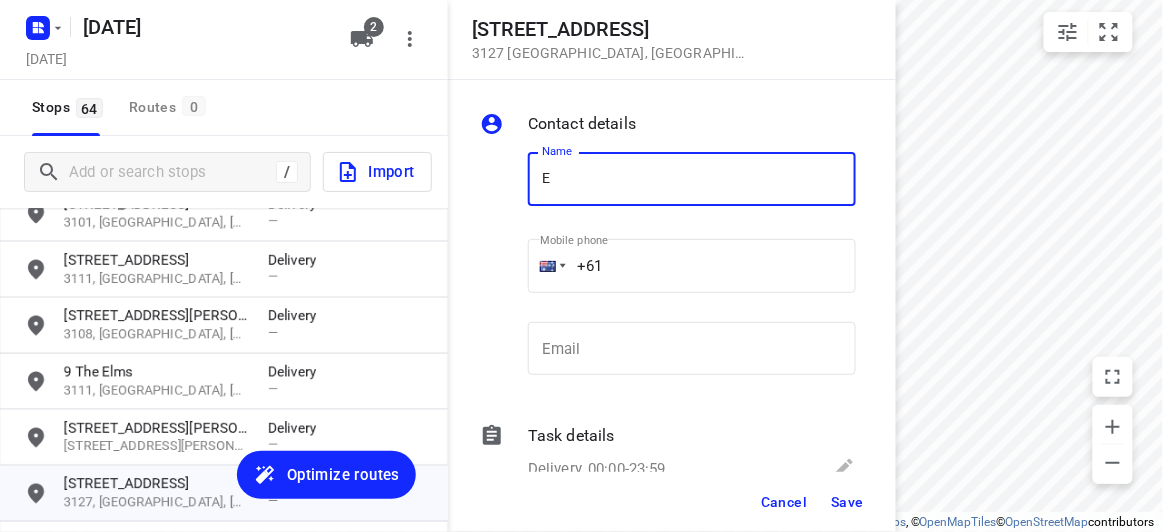 type on "E [PERSON_NAME]" 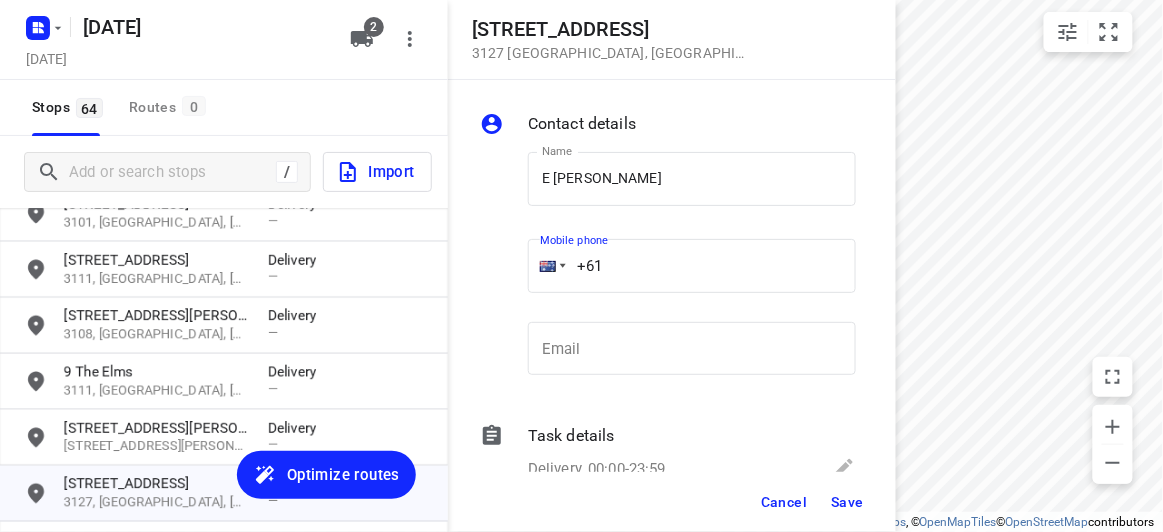 drag, startPoint x: 617, startPoint y: 270, endPoint x: 525, endPoint y: 270, distance: 92 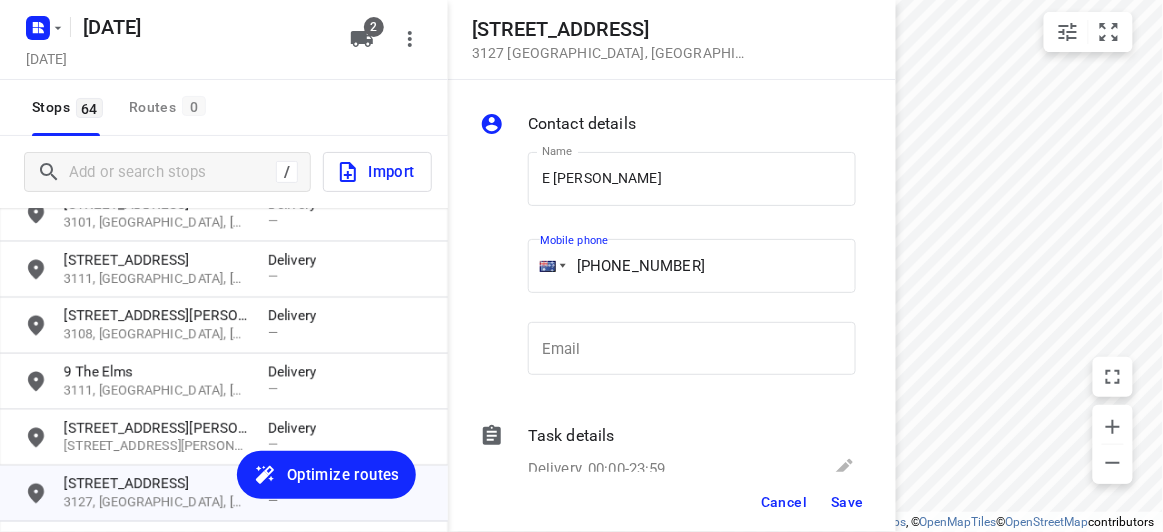 type on "[PHONE_NUMBER]" 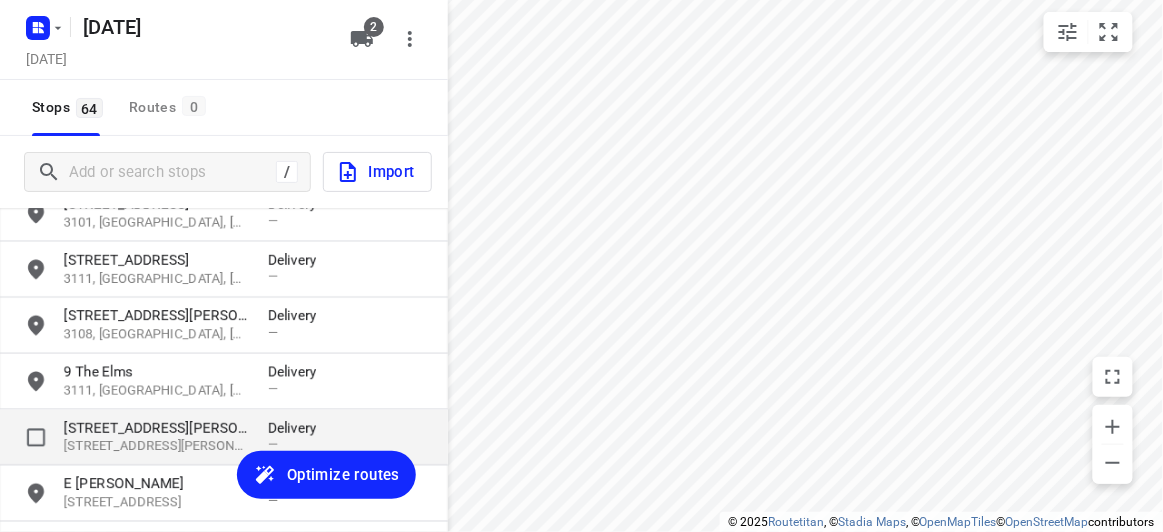 click on "[STREET_ADDRESS][PERSON_NAME]" at bounding box center [156, 428] 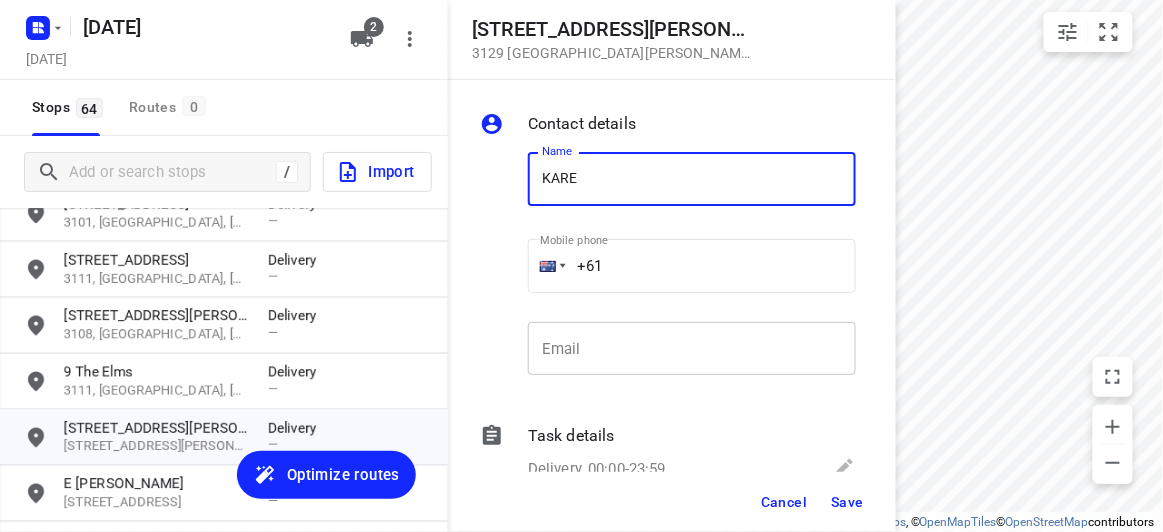 type on "[PERSON_NAME]" 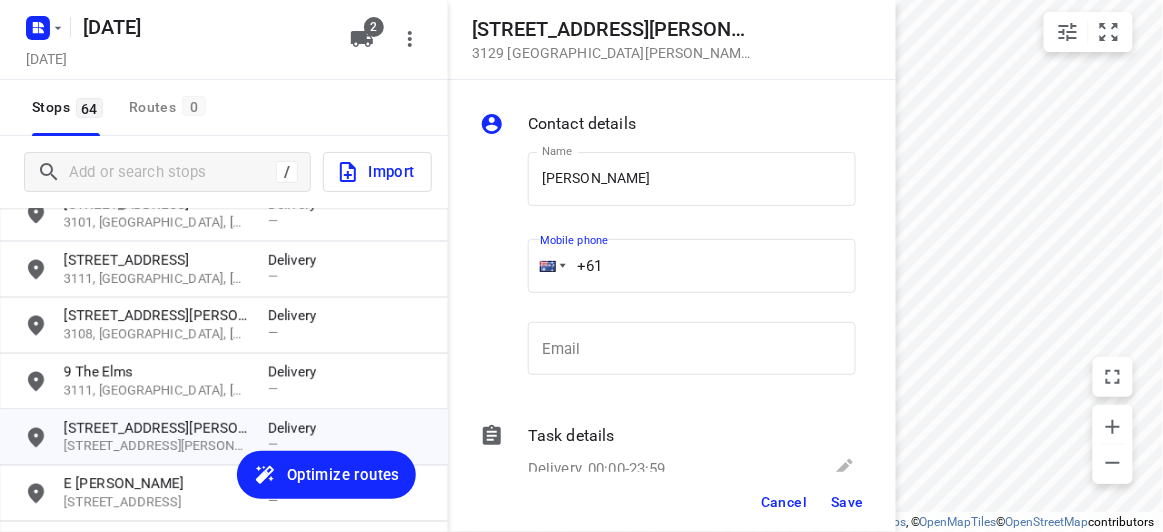 drag, startPoint x: 715, startPoint y: 326, endPoint x: 511, endPoint y: 263, distance: 213.50644 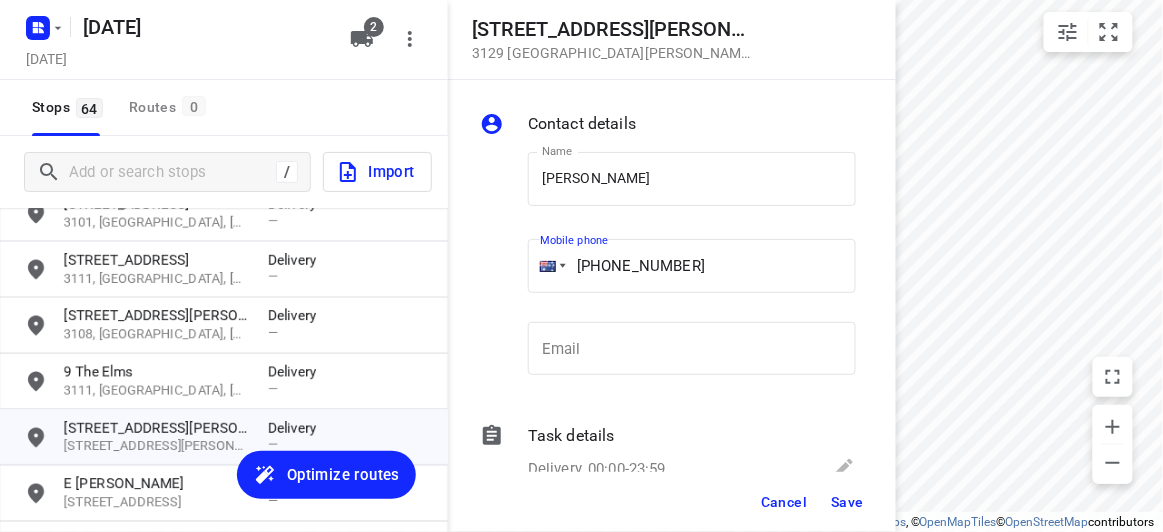 type on "[PHONE_NUMBER]" 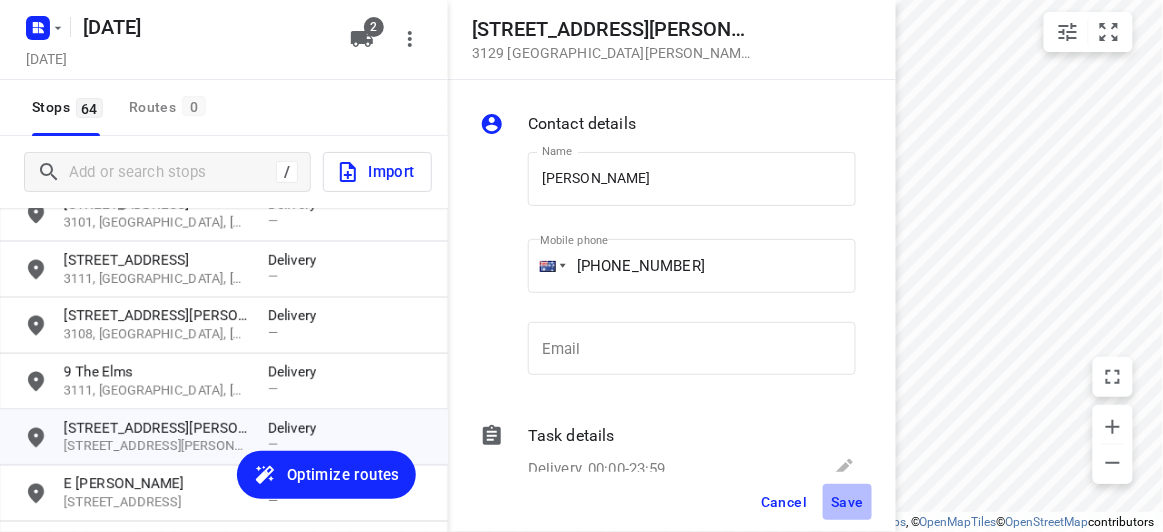 click on "Save" at bounding box center [847, 502] 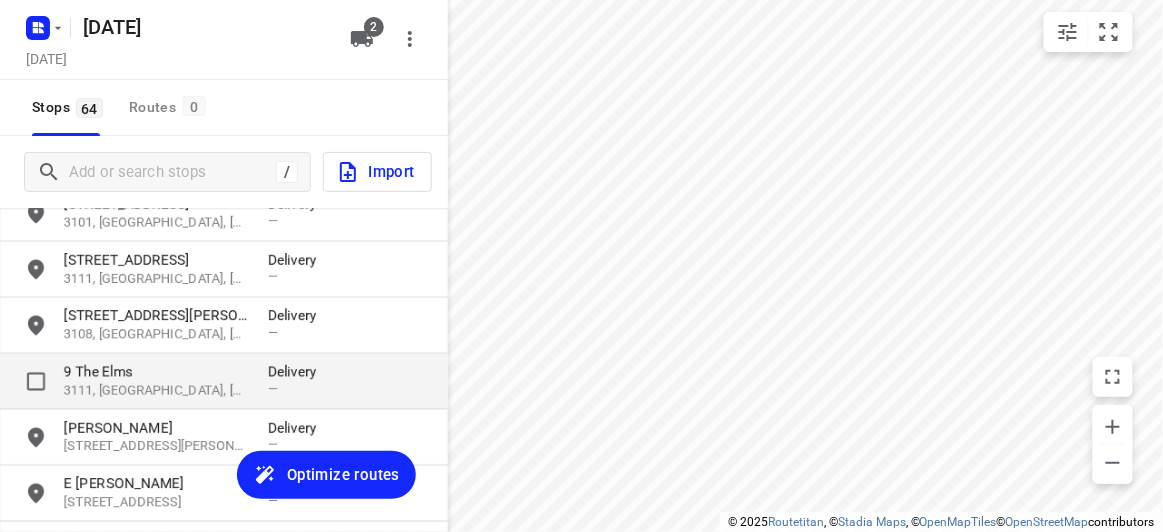 click on "9 The Elms" at bounding box center (156, 372) 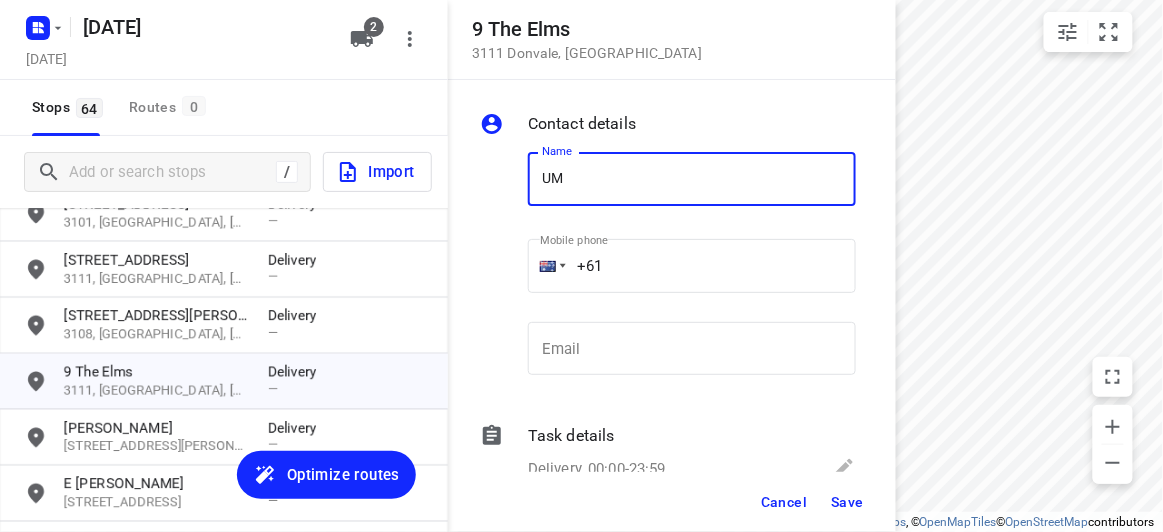 click on "UM" at bounding box center (692, 179) 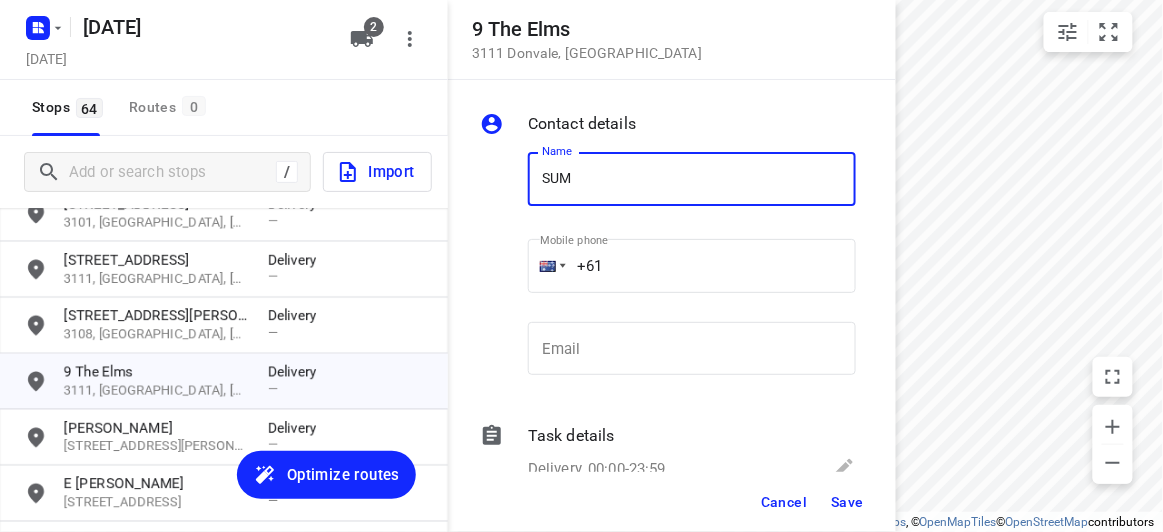 click on "SUM" at bounding box center [692, 179] 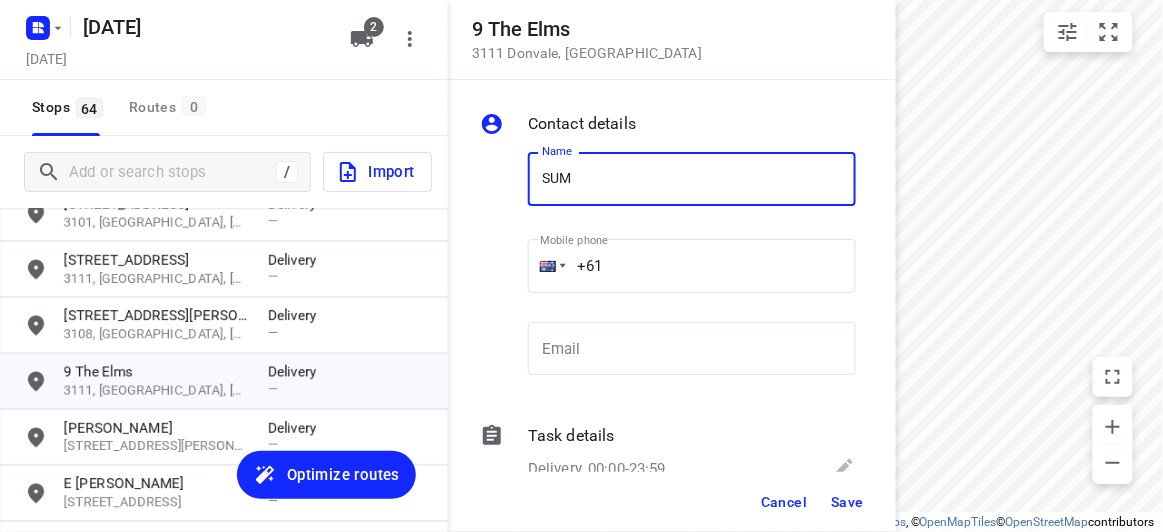 type on "[PERSON_NAME]" 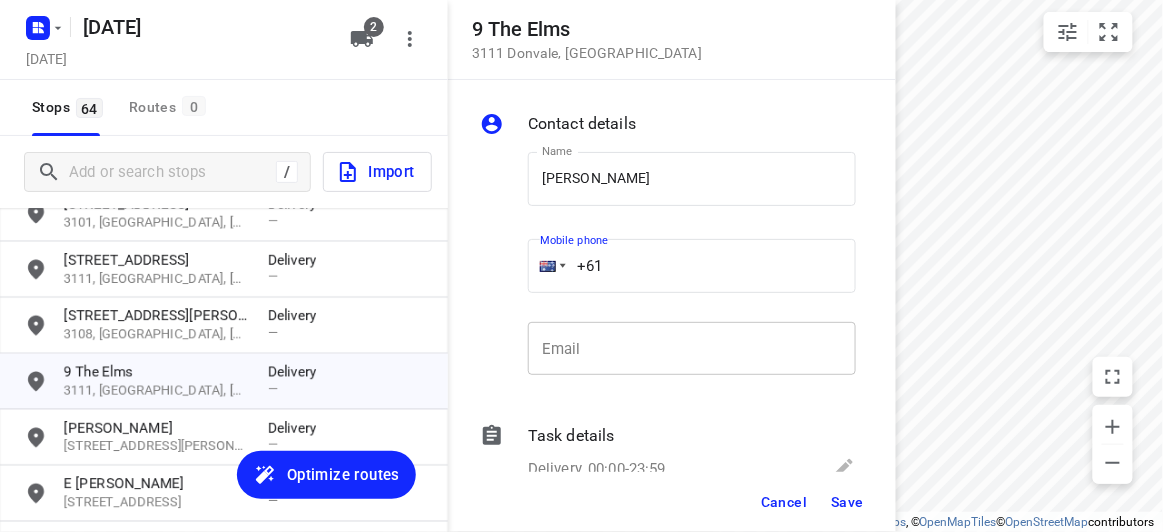 drag, startPoint x: 480, startPoint y: 280, endPoint x: 536, endPoint y: 323, distance: 70.60453 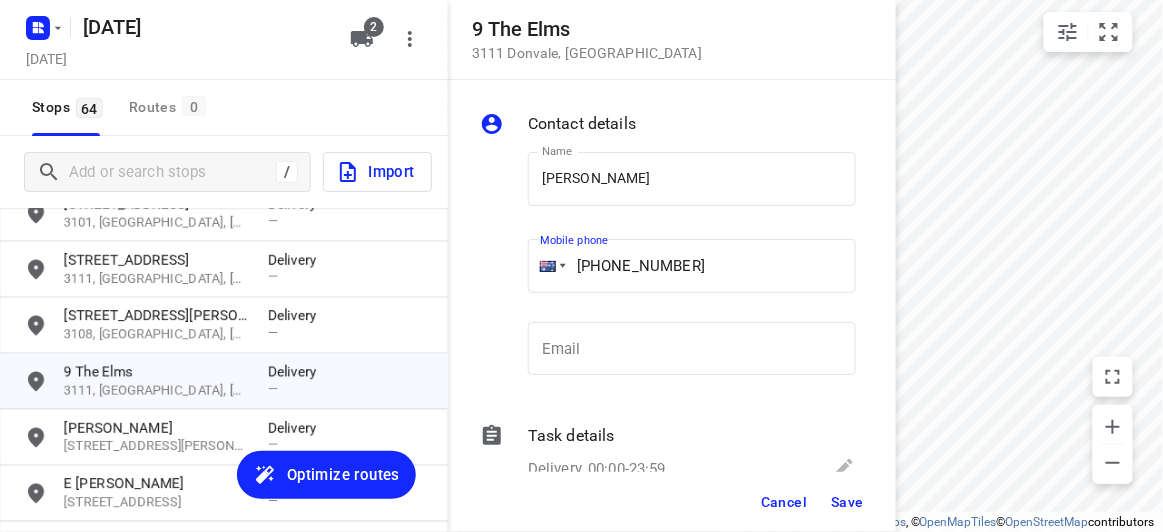 type on "[PHONE_NUMBER]" 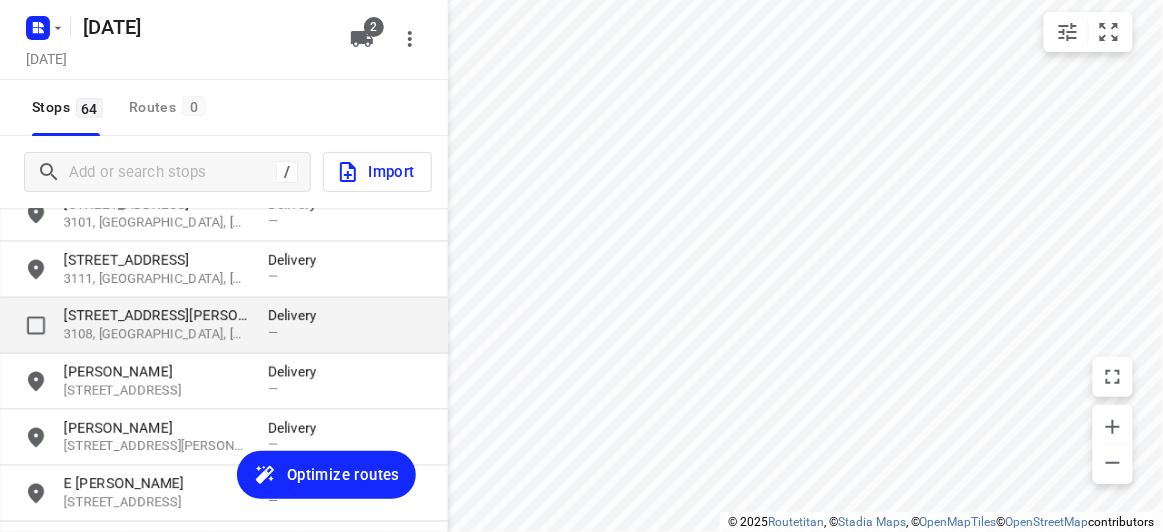 click on "[STREET_ADDRESS][PERSON_NAME]" at bounding box center (156, 316) 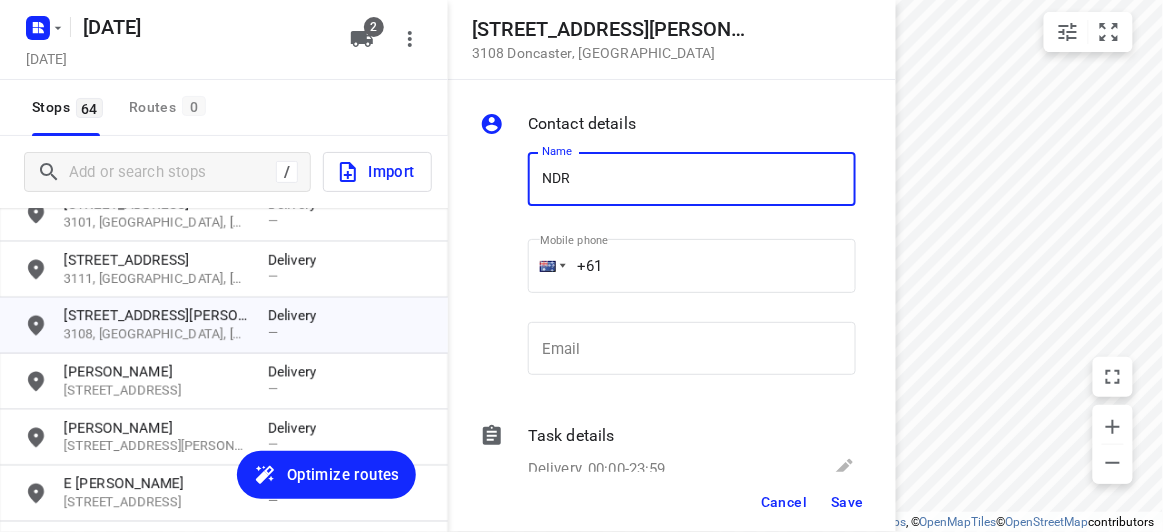 click on "NDR" at bounding box center [692, 179] 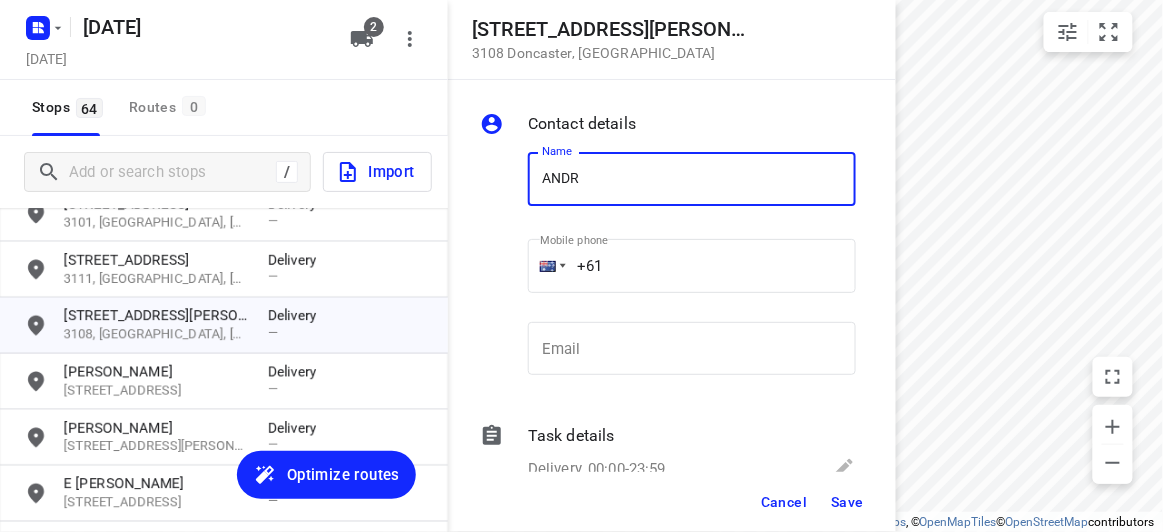 click on "ANDR" at bounding box center (692, 179) 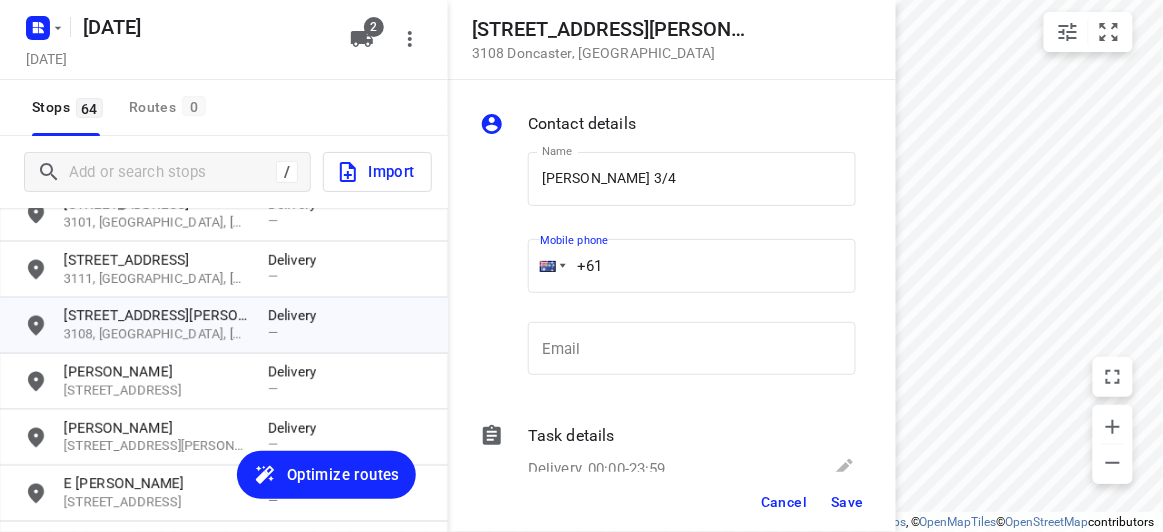 drag, startPoint x: 597, startPoint y: 269, endPoint x: 522, endPoint y: 275, distance: 75.23962 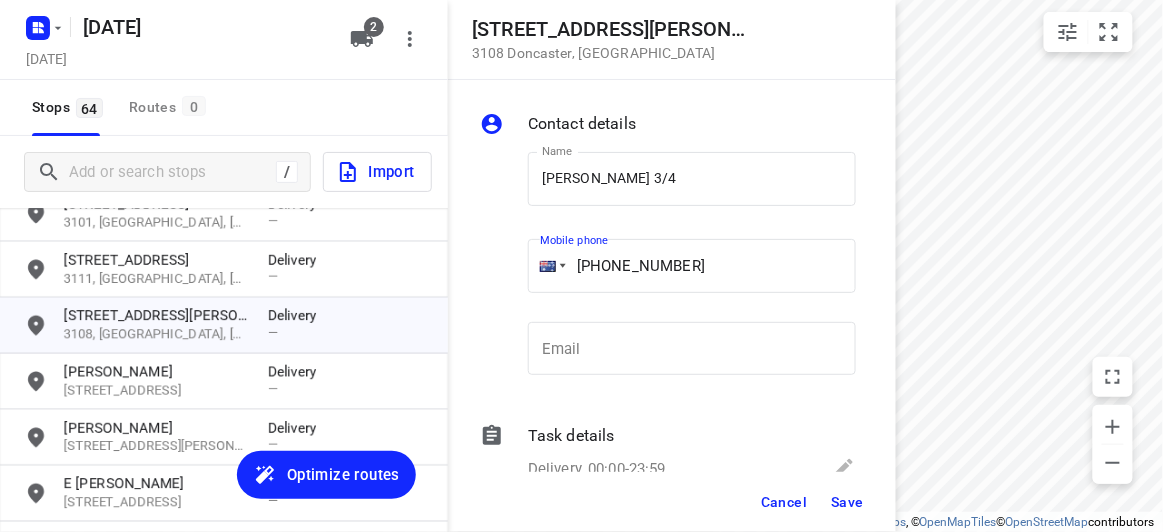 type on "[PHONE_NUMBER]" 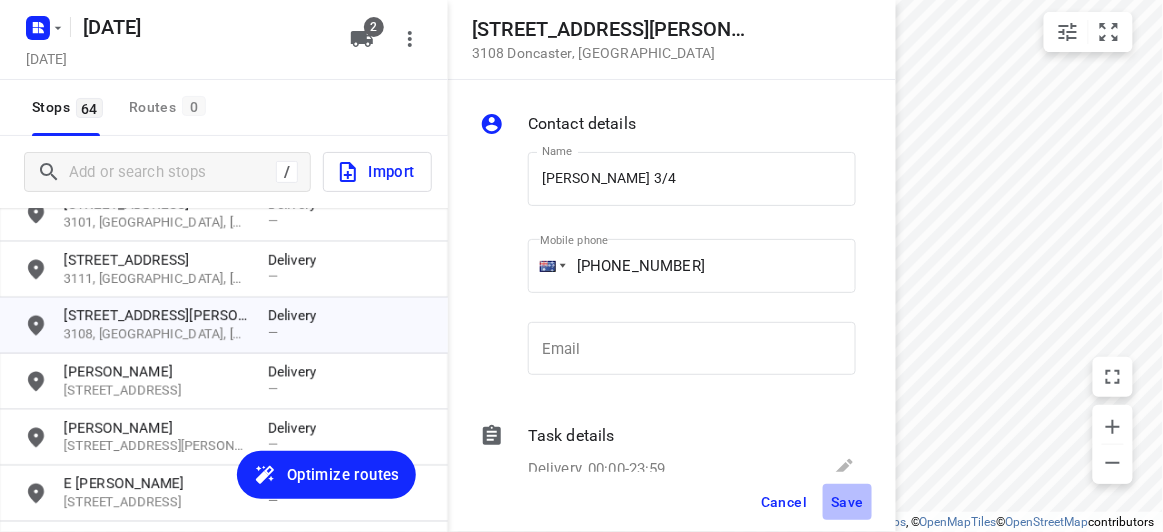 click on "Save" at bounding box center [847, 502] 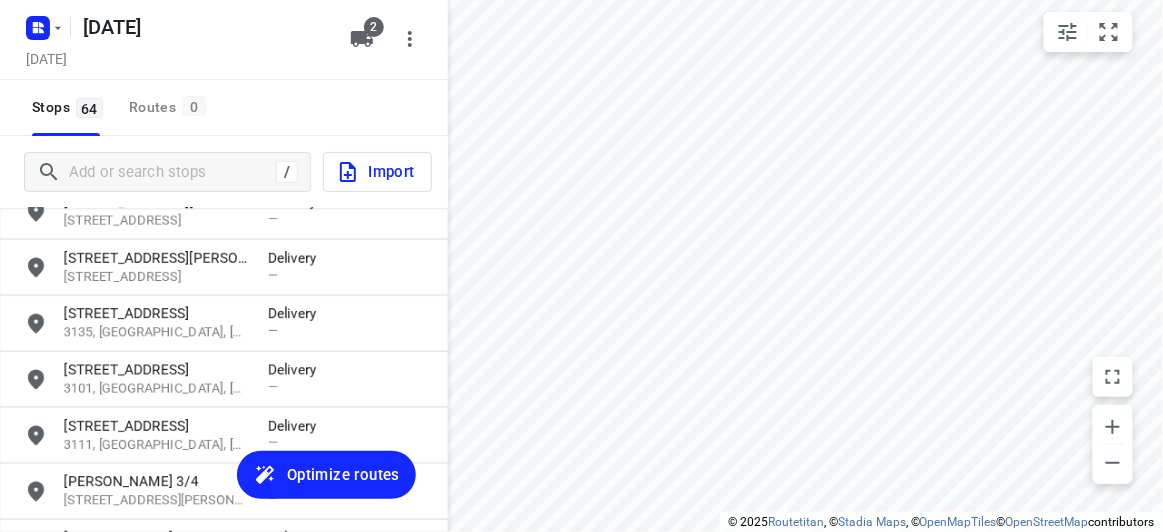 scroll, scrollTop: 663, scrollLeft: 0, axis: vertical 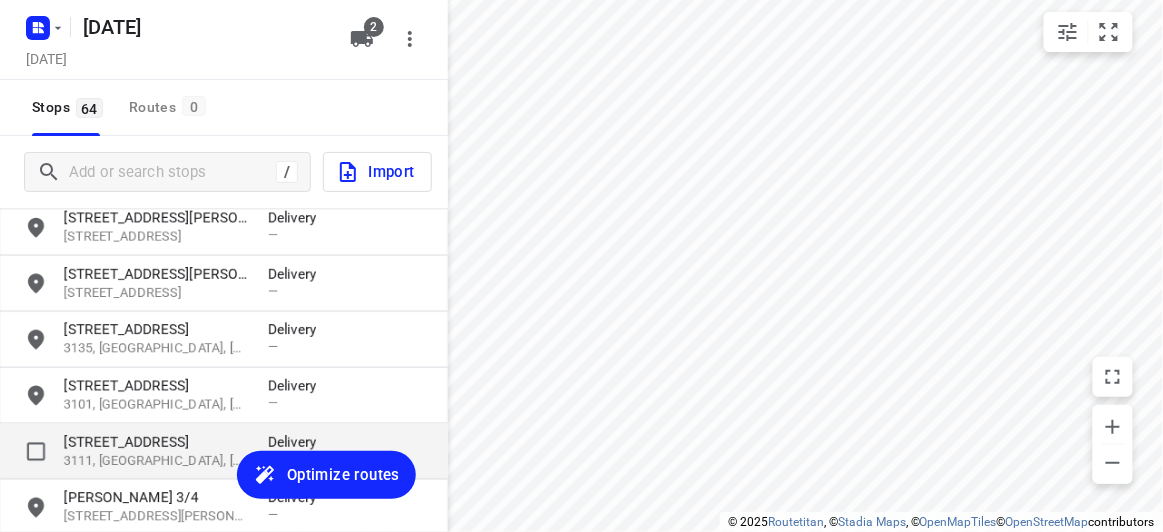 click on "[STREET_ADDRESS] Delivery —" at bounding box center (224, 452) 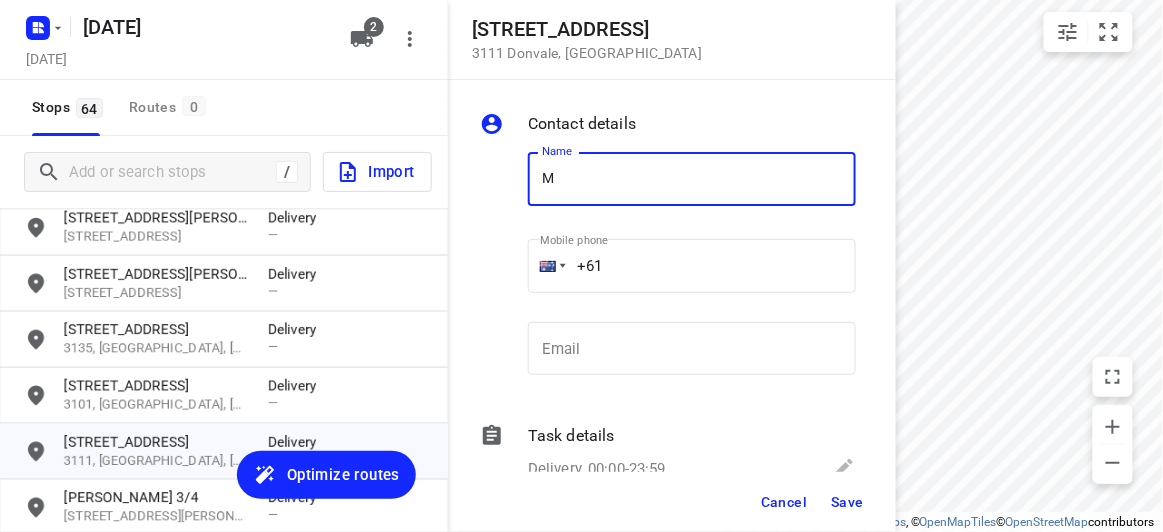 click on "M" at bounding box center (692, 179) 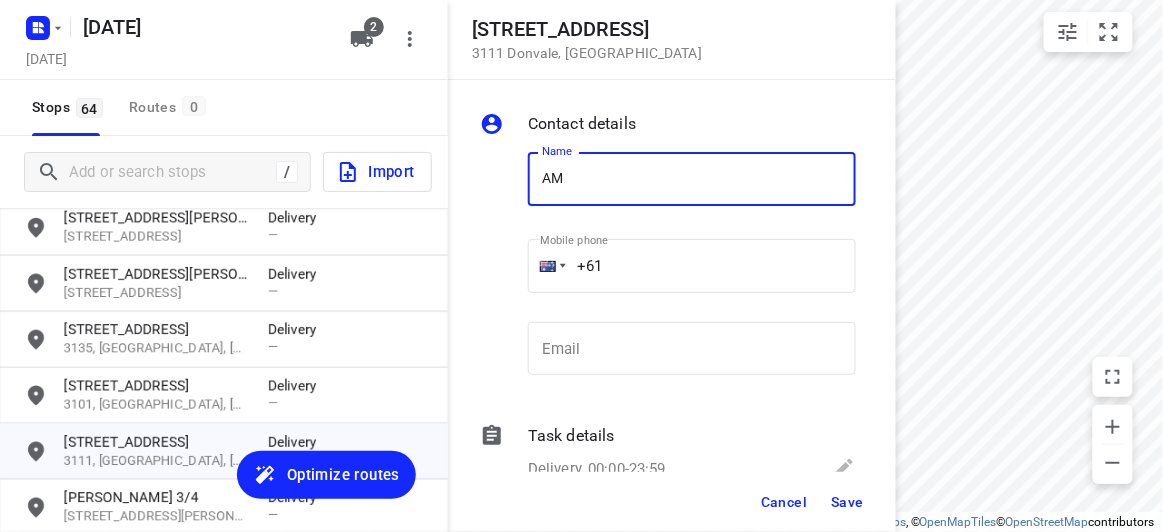 click on "AM" at bounding box center (692, 179) 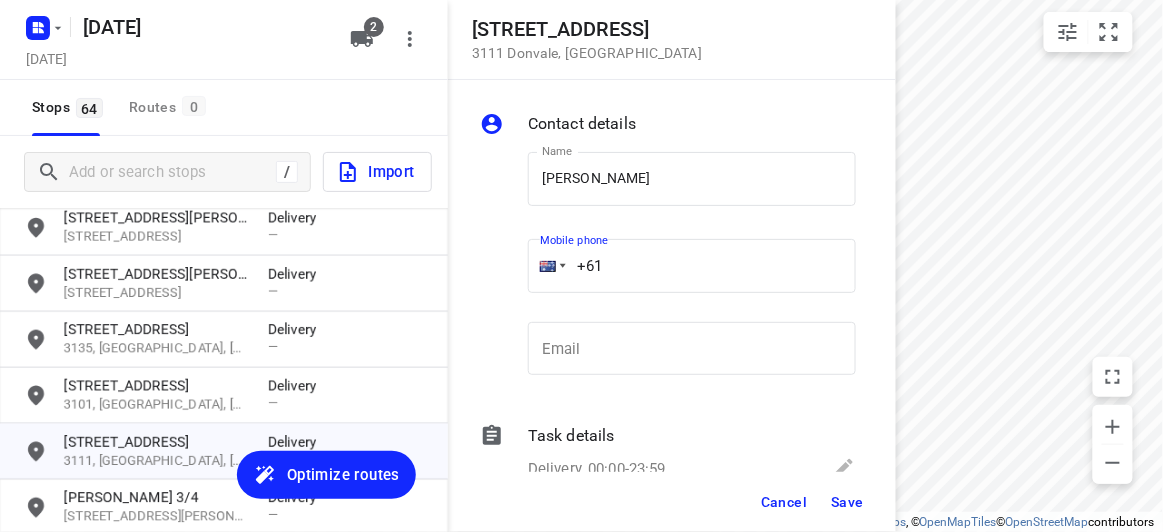 drag, startPoint x: 541, startPoint y: 270, endPoint x: 498, endPoint y: 277, distance: 43.56604 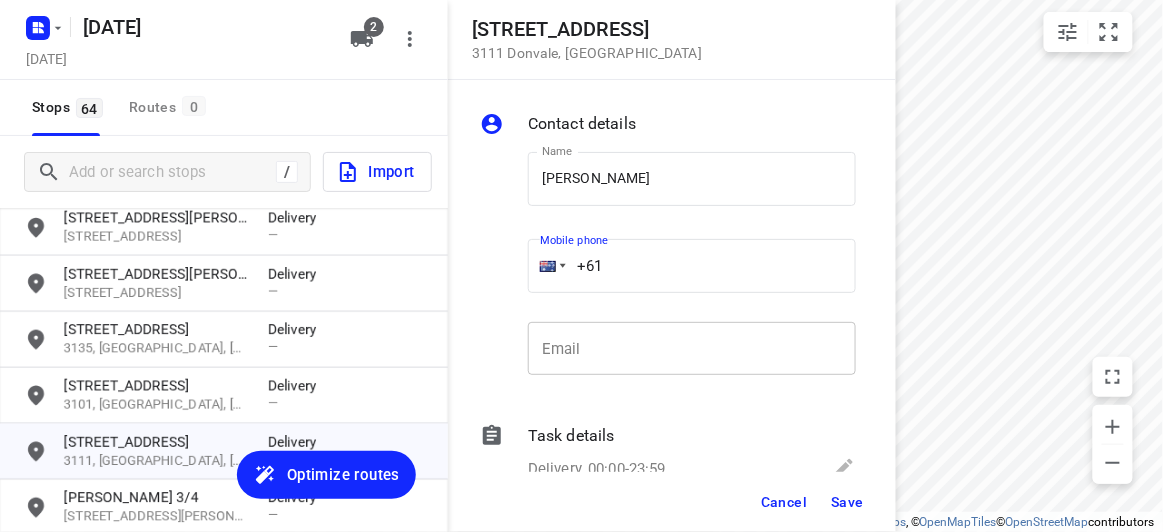 paste on "421906306" 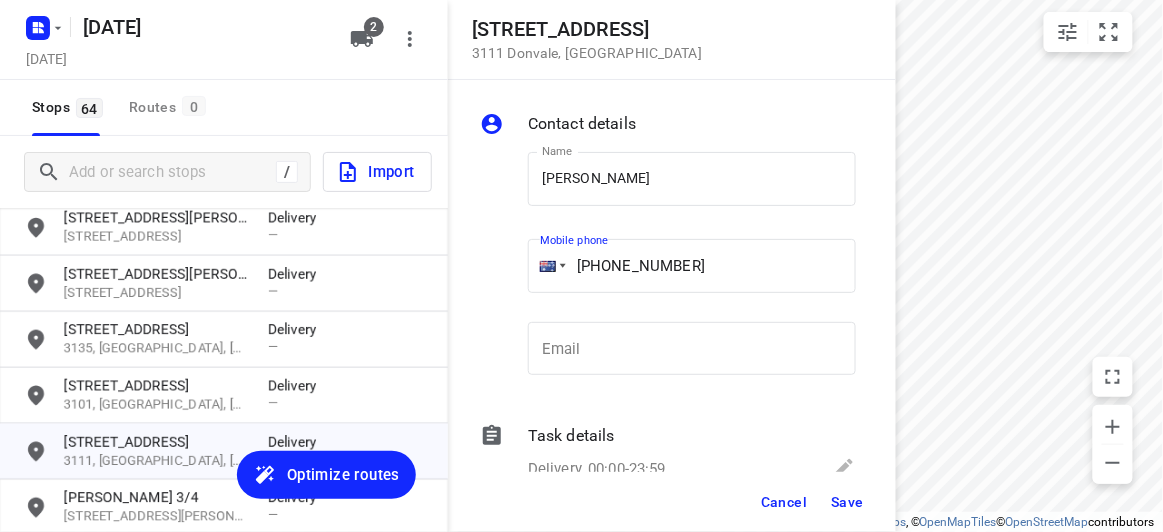 type on "[PHONE_NUMBER]" 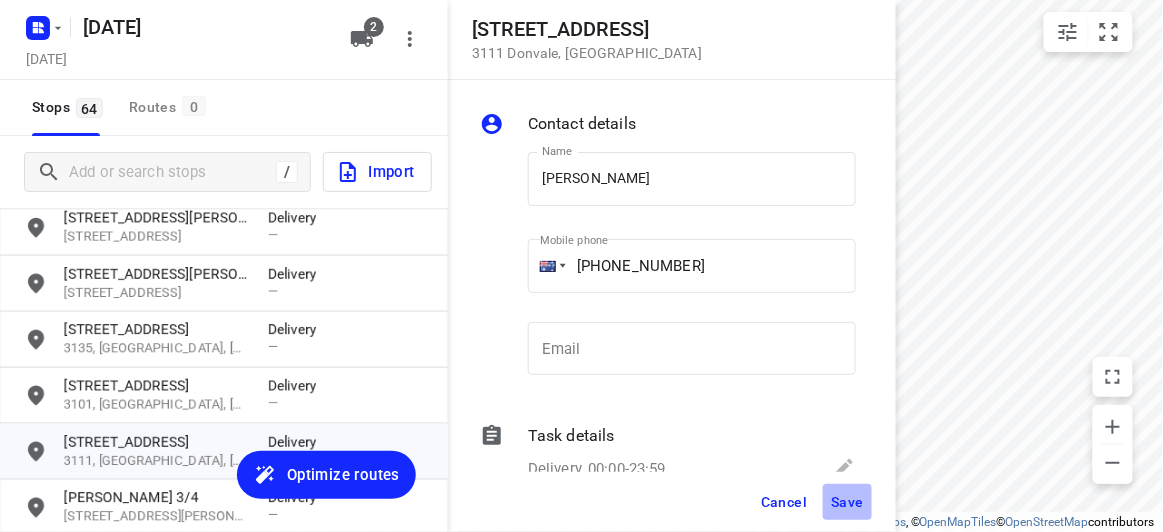 click on "Save" at bounding box center (847, 502) 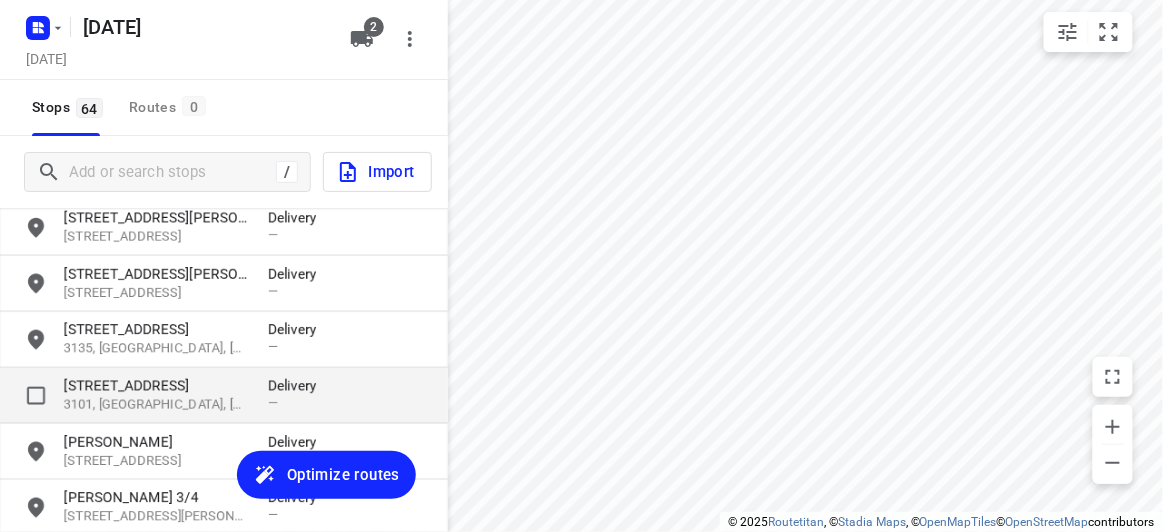 click on "[STREET_ADDRESS]" at bounding box center [156, 386] 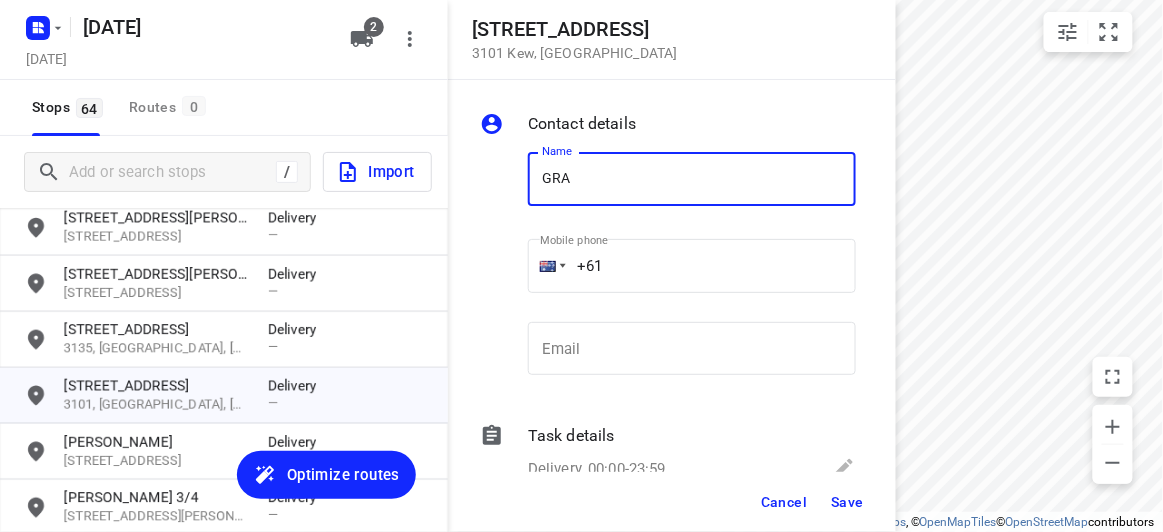 type on "[PERSON_NAME] 309/369" 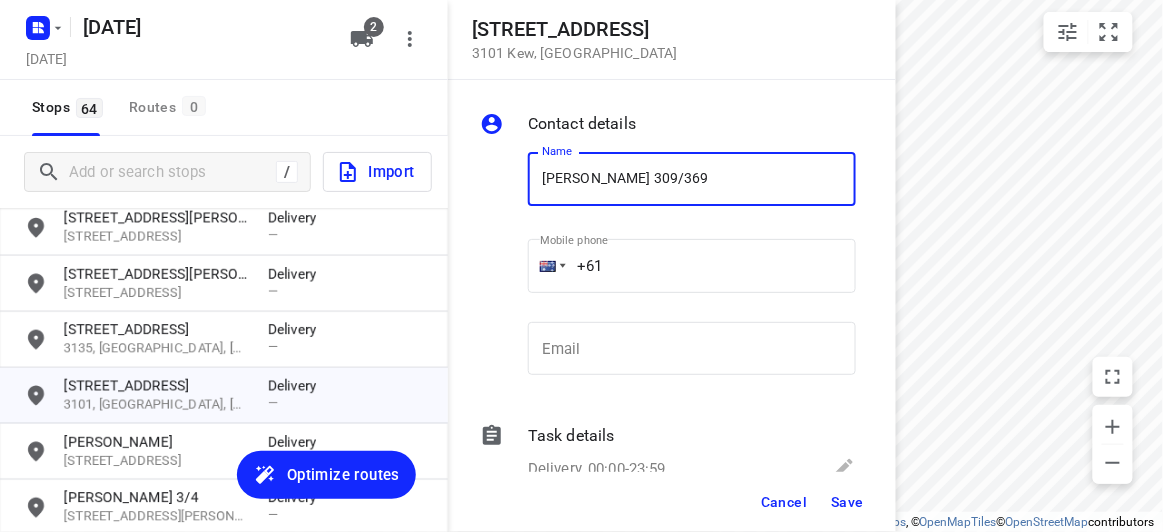 drag, startPoint x: 614, startPoint y: 281, endPoint x: 539, endPoint y: 285, distance: 75.10659 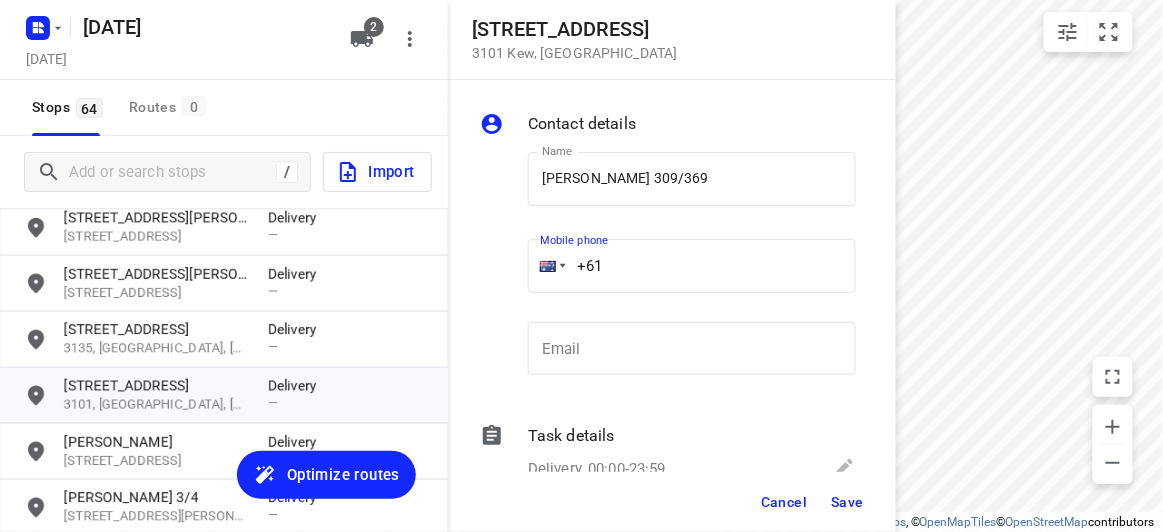 paste on "417784668" 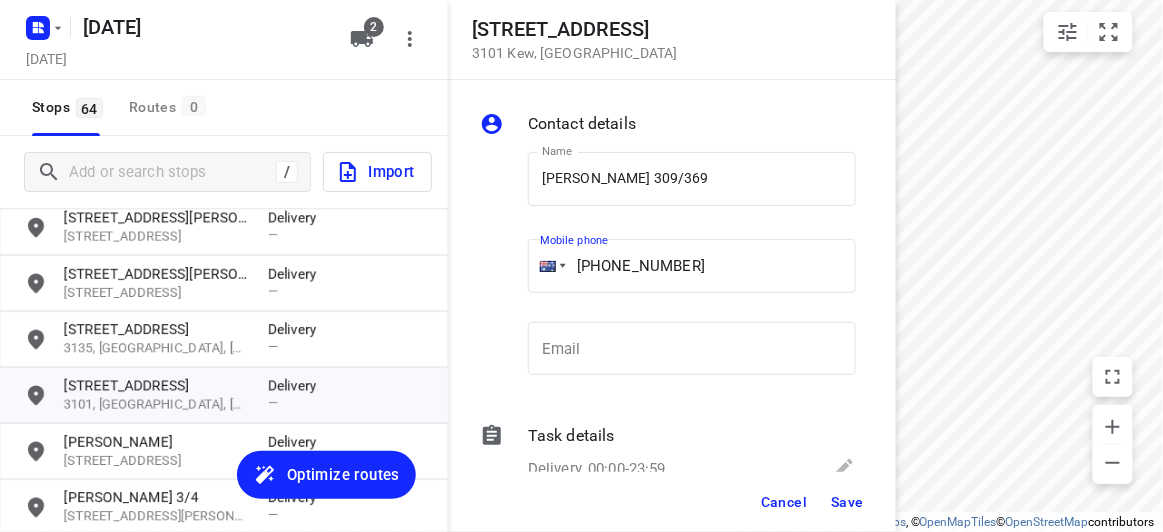type on "[PHONE_NUMBER]" 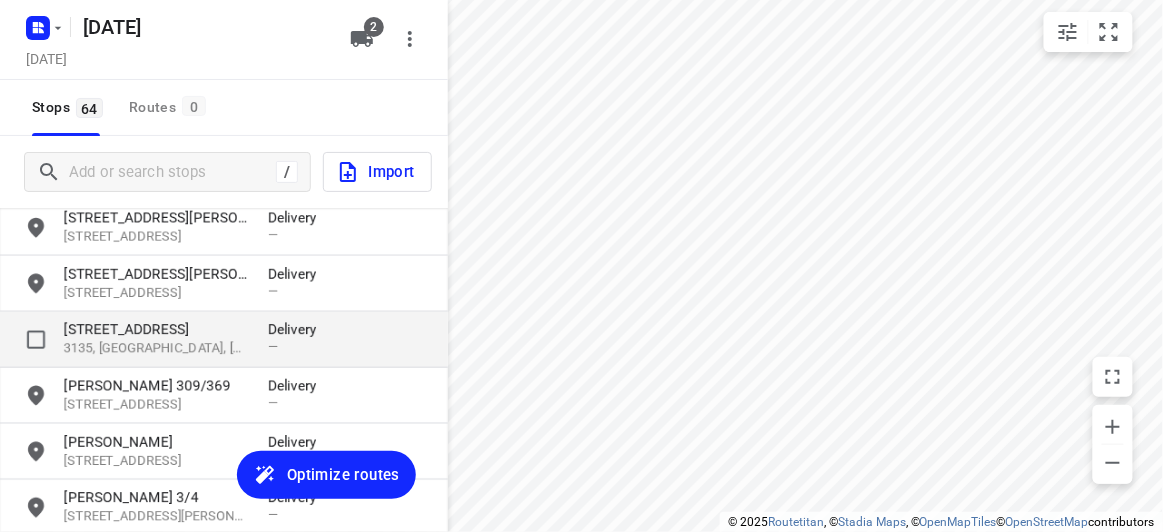 click on "3135, [GEOGRAPHIC_DATA], [GEOGRAPHIC_DATA]" at bounding box center [156, 349] 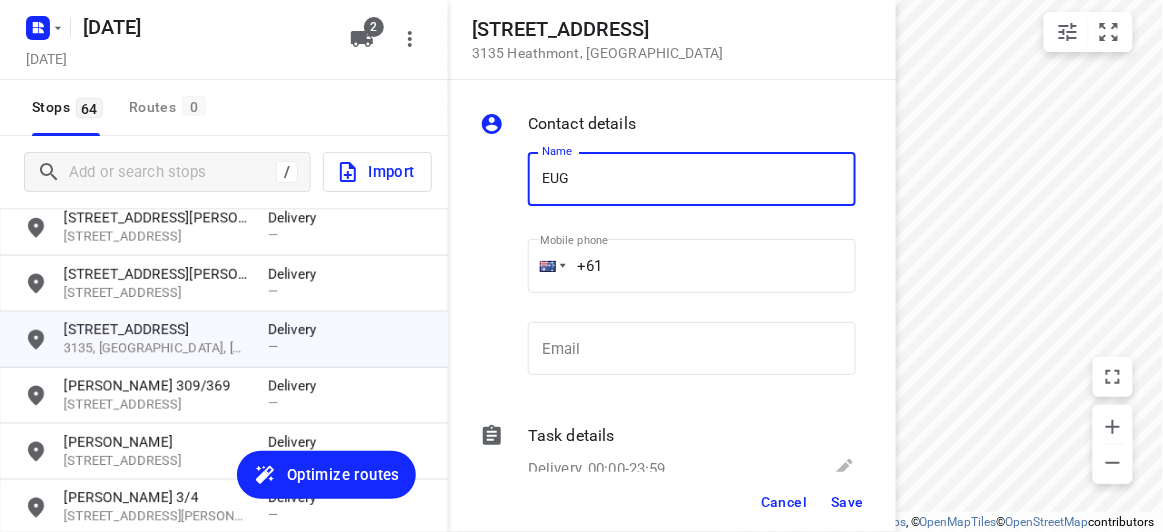 type on "[PERSON_NAME]" 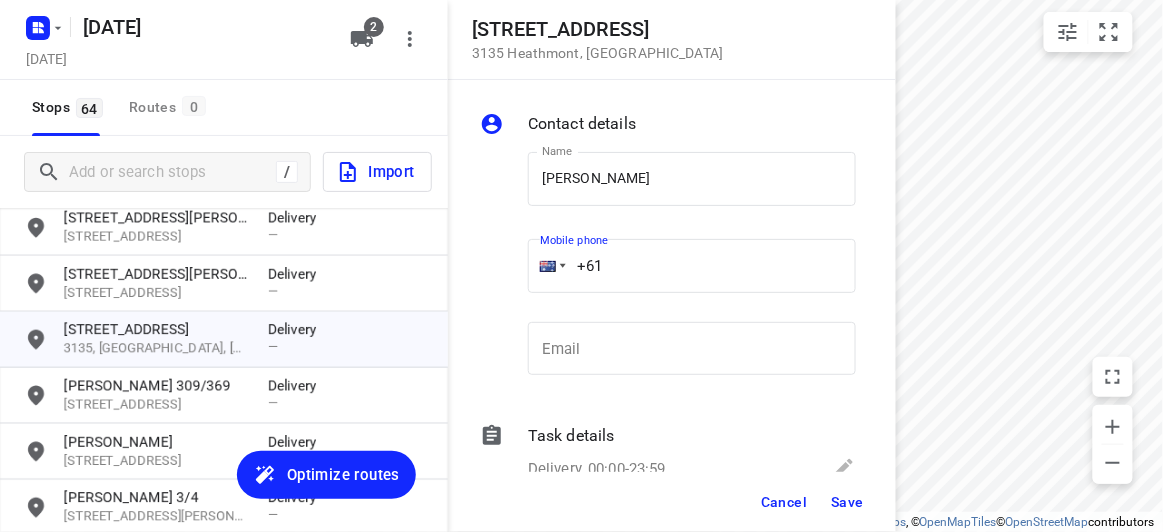 drag, startPoint x: 570, startPoint y: 276, endPoint x: 494, endPoint y: 277, distance: 76.00658 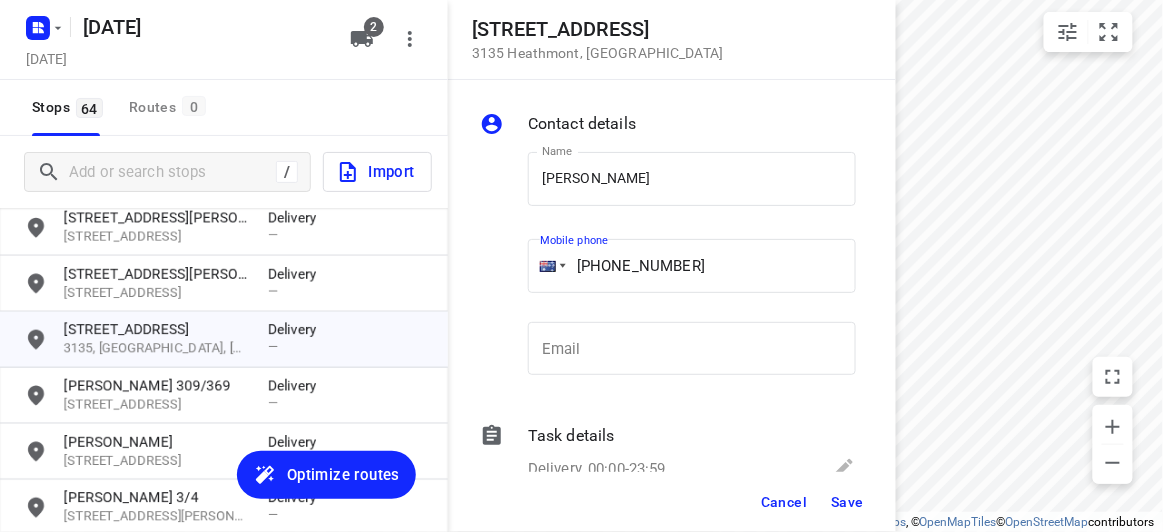 type on "[PHONE_NUMBER]" 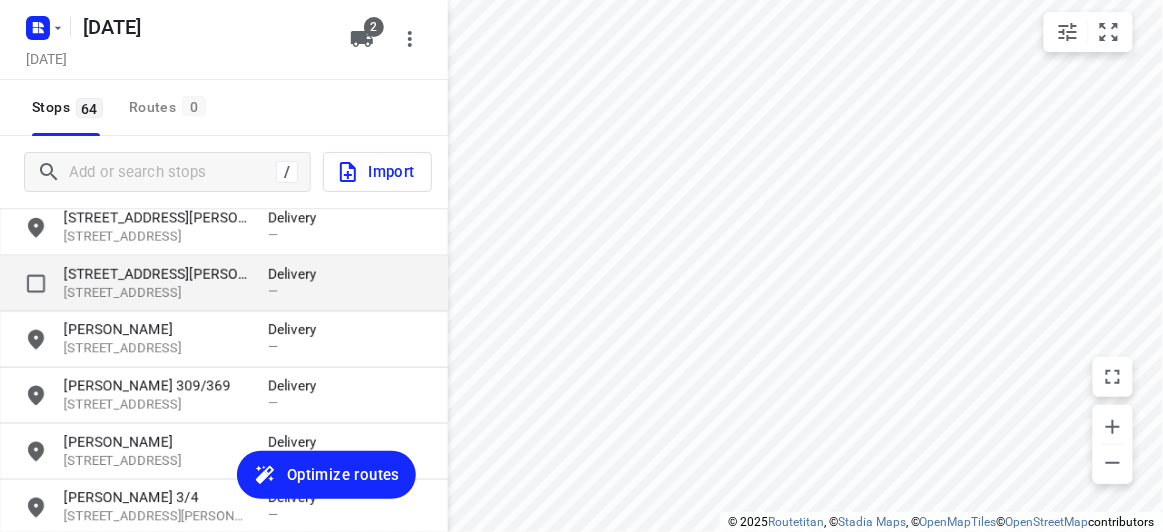 click on "[STREET_ADDRESS][PERSON_NAME]" at bounding box center [156, 274] 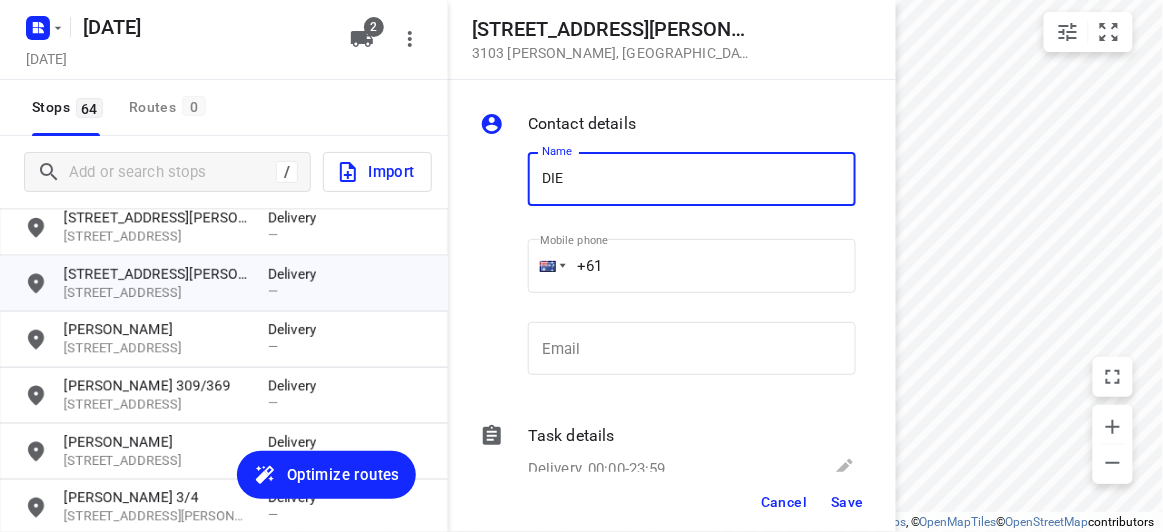 type on "Diem Hang [PERSON_NAME] 1/67" 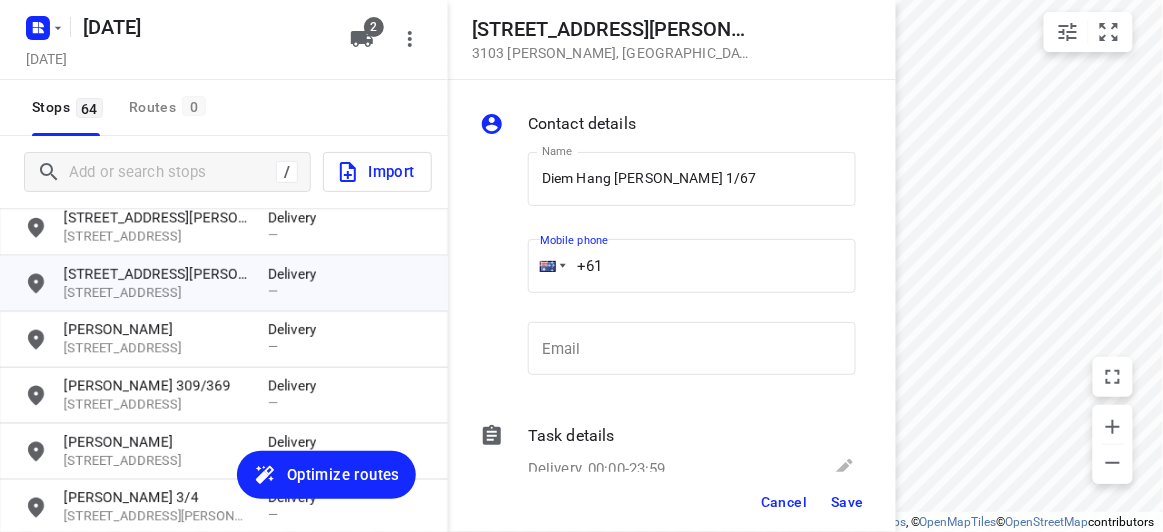 click on "Name Diem Hang [PERSON_NAME] 1/67 Name Mobile phone +61 ​ Email Email" at bounding box center (668, 268) 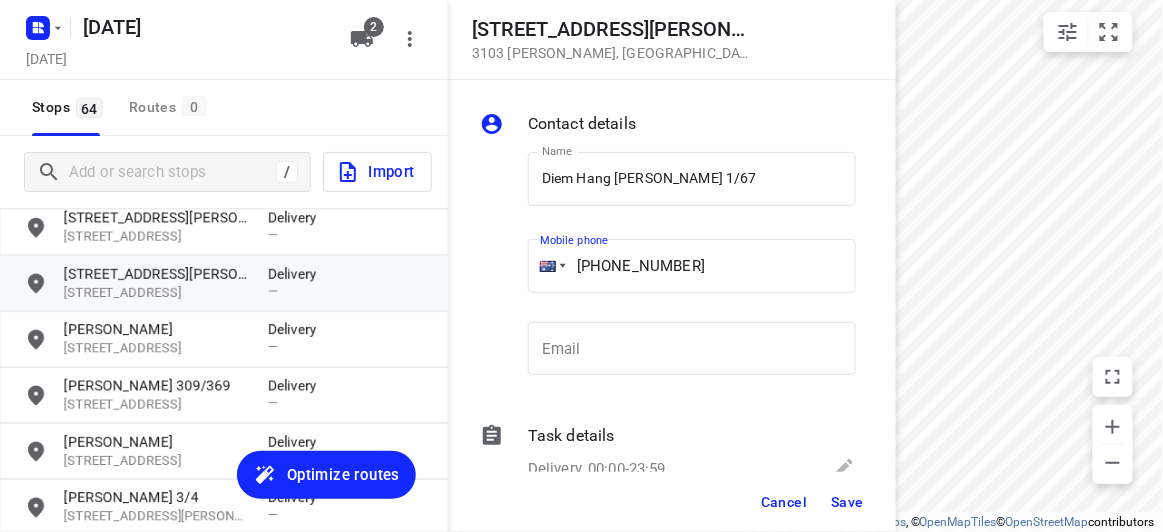 type on "[PHONE_NUMBER]" 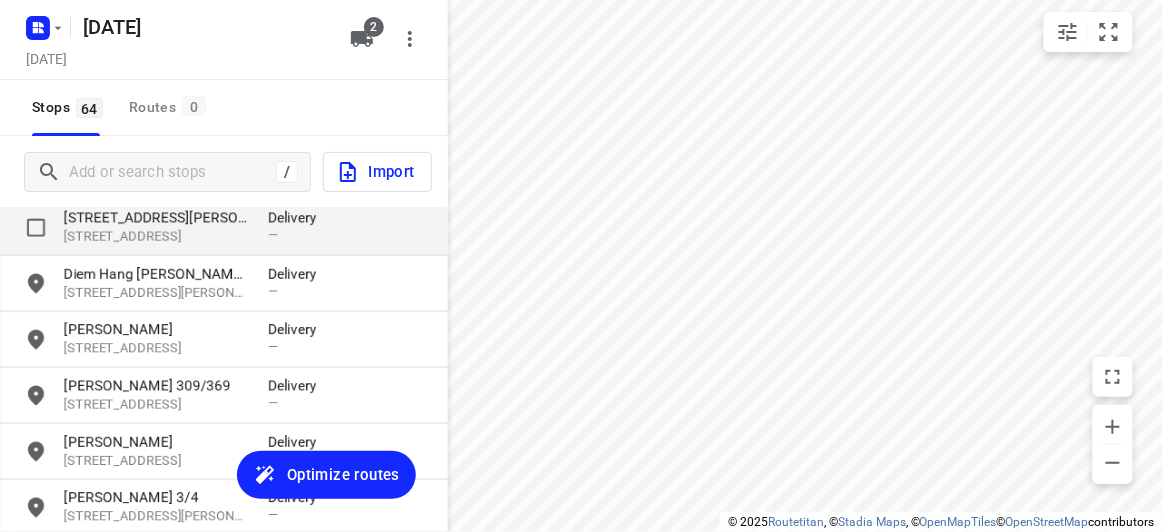 click on "[STREET_ADDRESS][PERSON_NAME]" at bounding box center [156, 218] 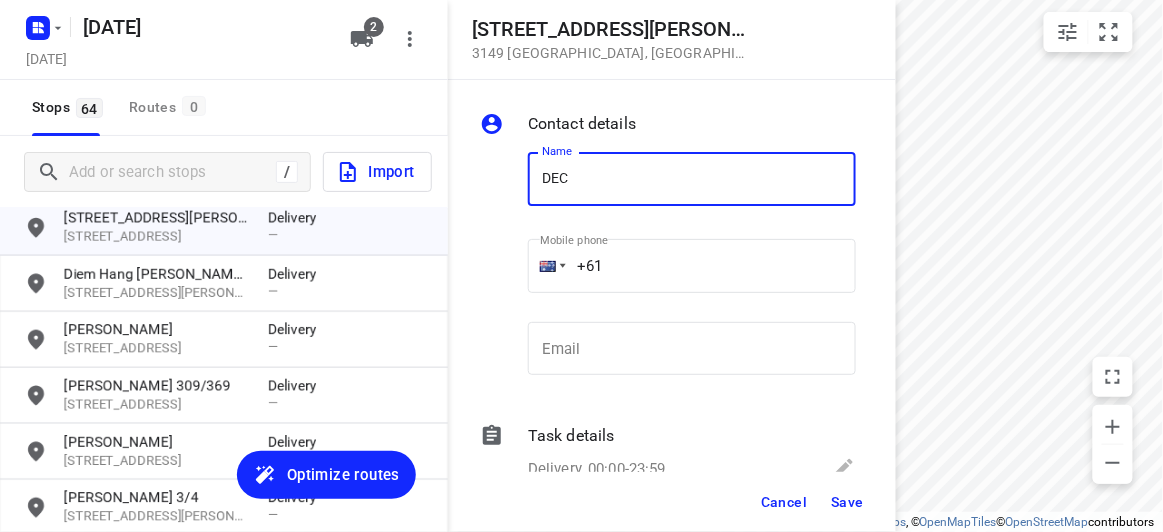 type on "DEC TANG 3/42" 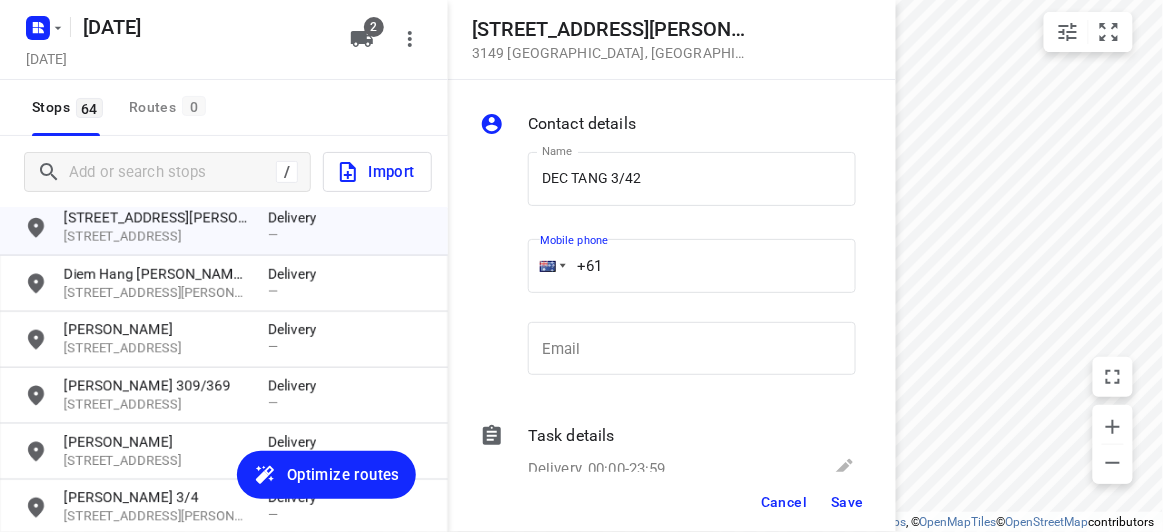 drag, startPoint x: 636, startPoint y: 270, endPoint x: 500, endPoint y: 280, distance: 136.36716 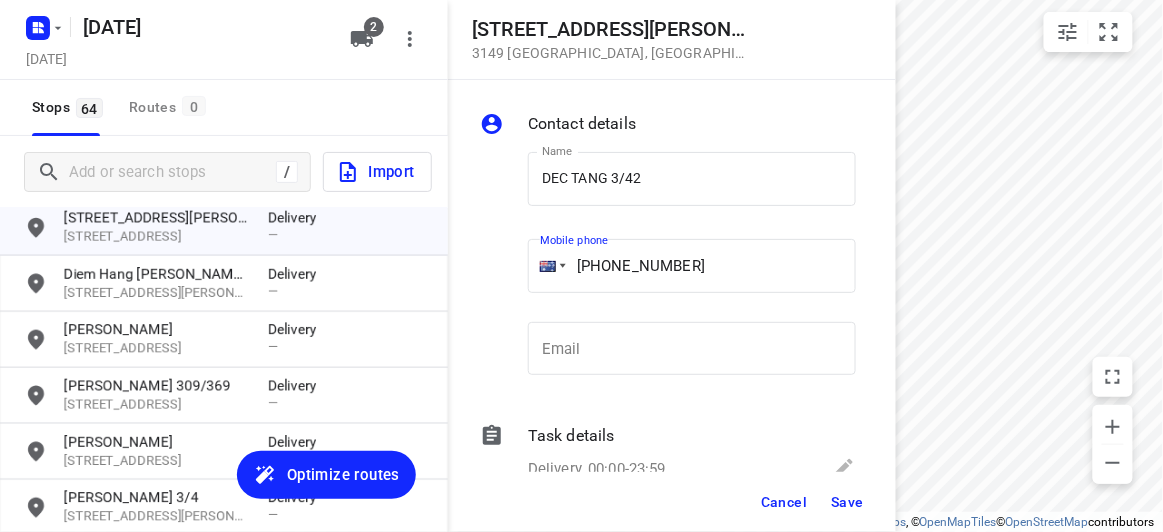 type on "[PHONE_NUMBER]" 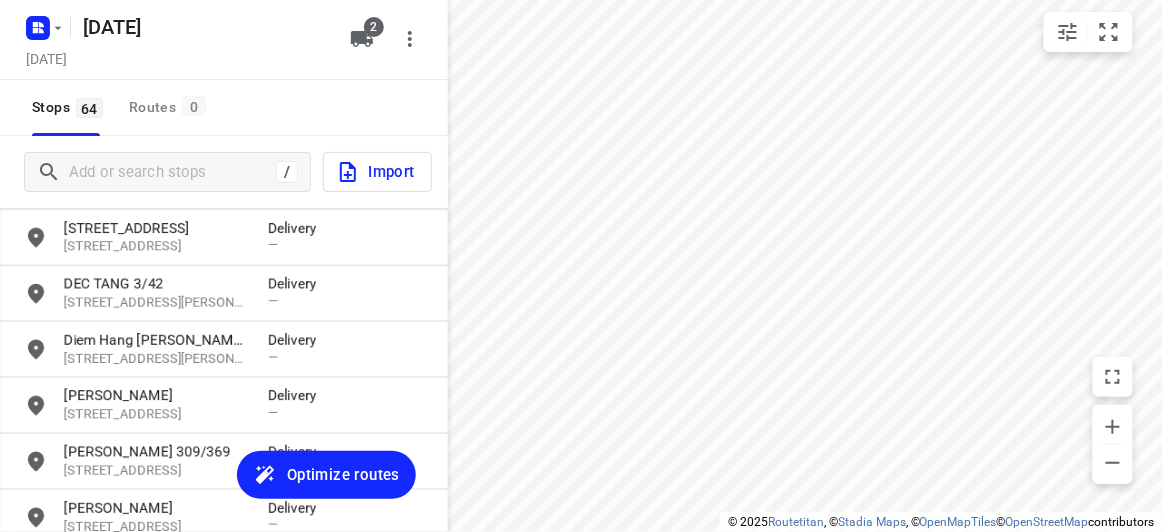 scroll, scrollTop: 572, scrollLeft: 0, axis: vertical 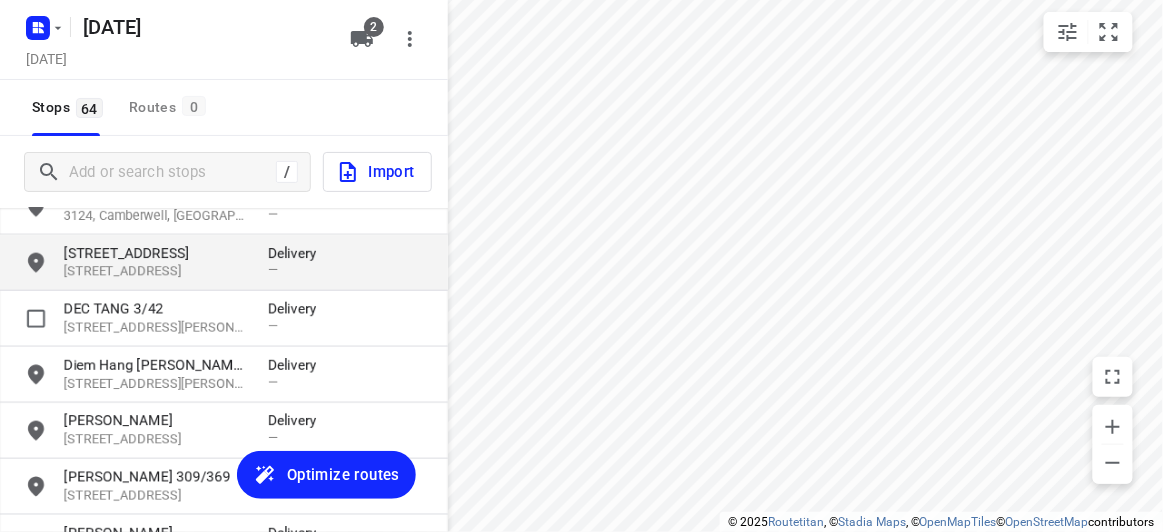 click on "[STREET_ADDRESS]" at bounding box center (156, 272) 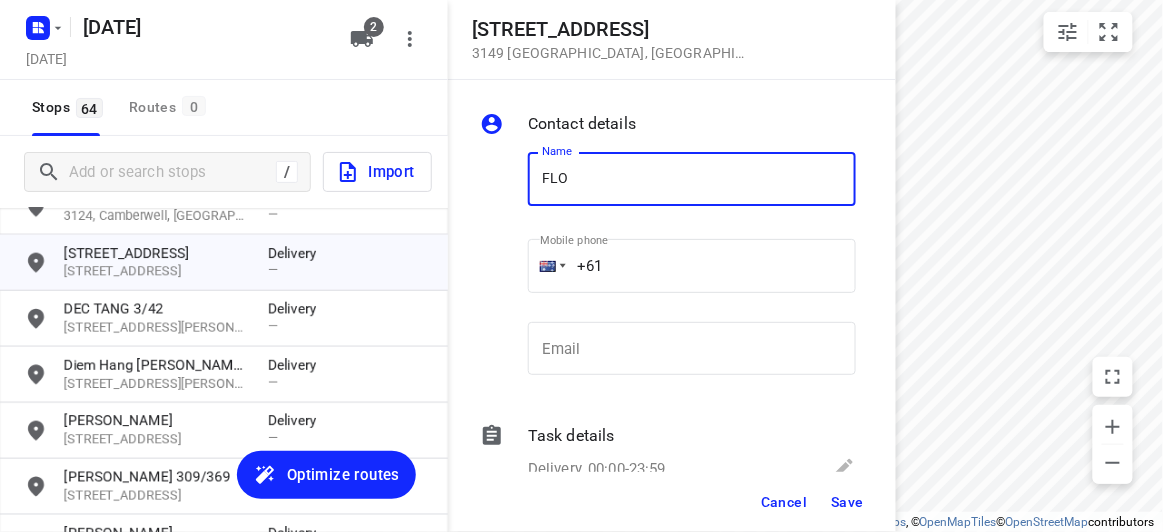 type on "[PERSON_NAME] 3/436" 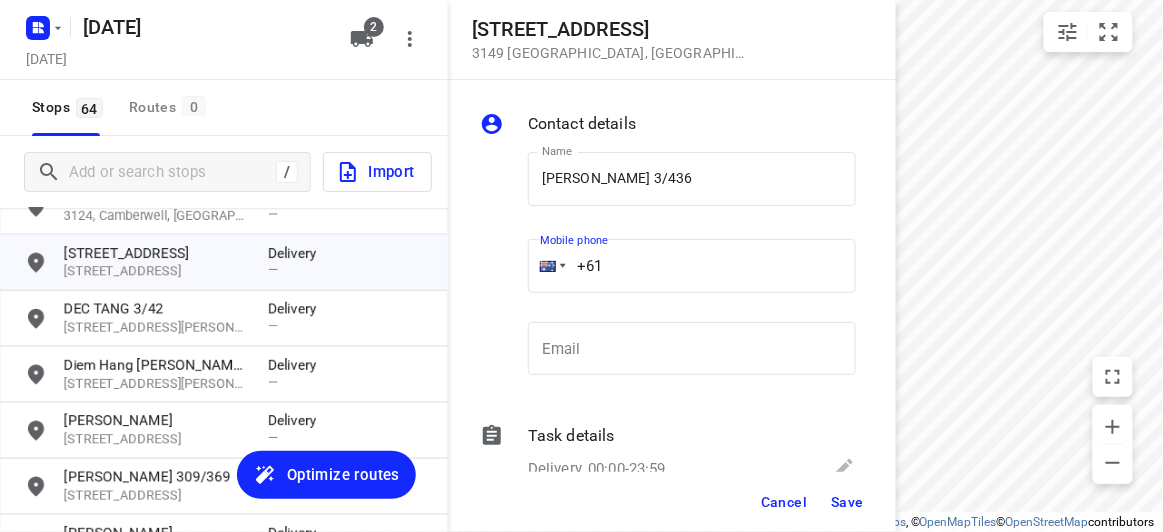 drag, startPoint x: 638, startPoint y: 265, endPoint x: 527, endPoint y: 280, distance: 112.00893 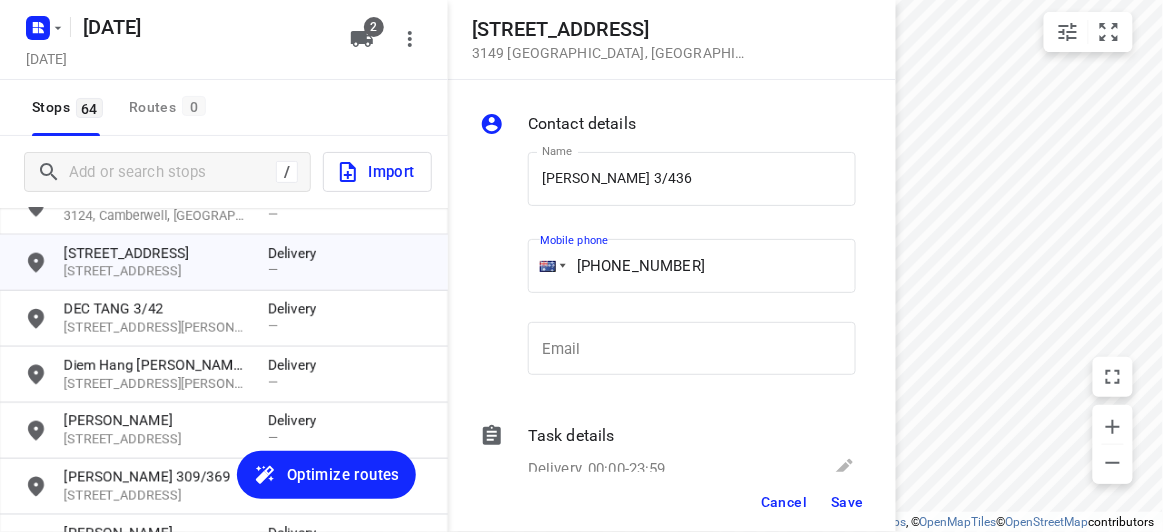 type on "[PHONE_NUMBER]" 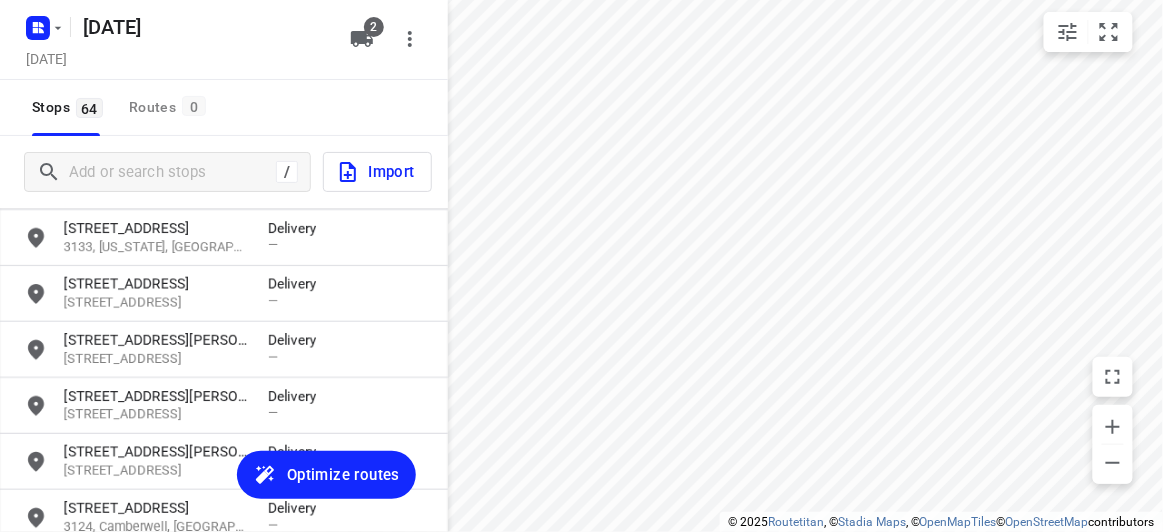 scroll, scrollTop: 299, scrollLeft: 0, axis: vertical 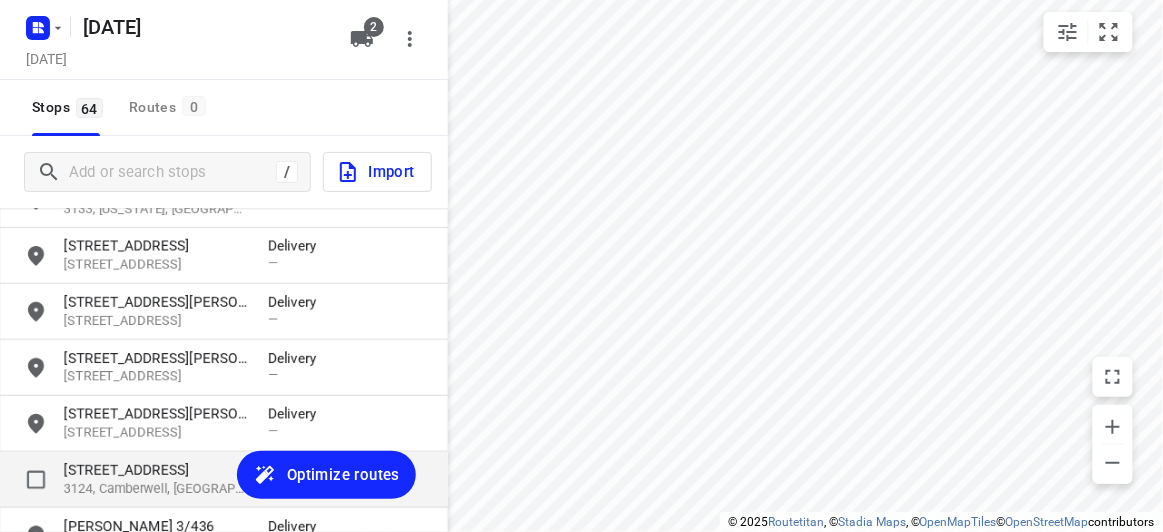 click on "3124, Camberwell, [GEOGRAPHIC_DATA]" at bounding box center (156, 489) 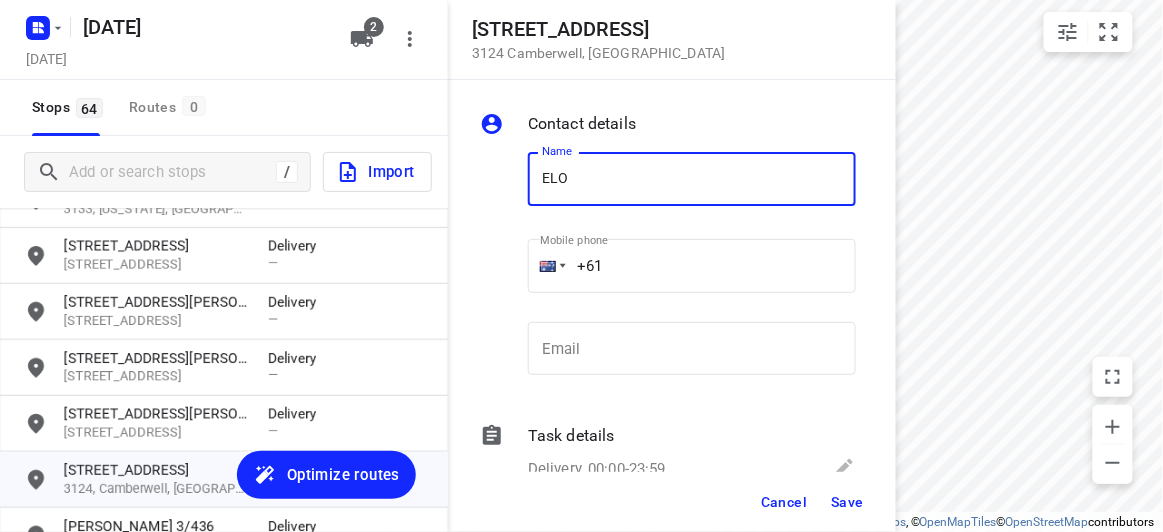 type on "[PERSON_NAME]" 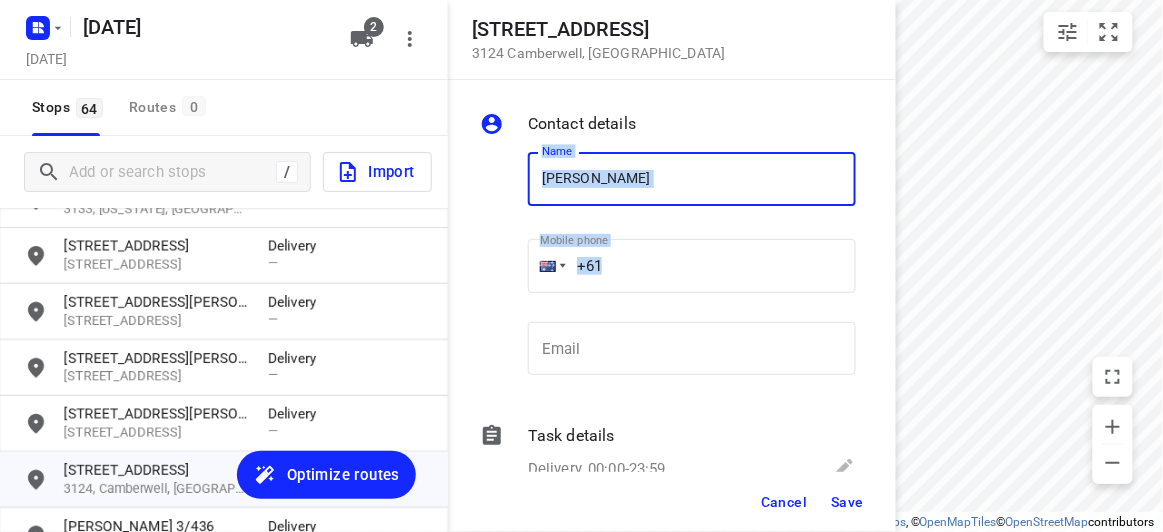 click on "Name [PERSON_NAME] Name Mobile phone +61 ​ Email Email" at bounding box center (668, 268) 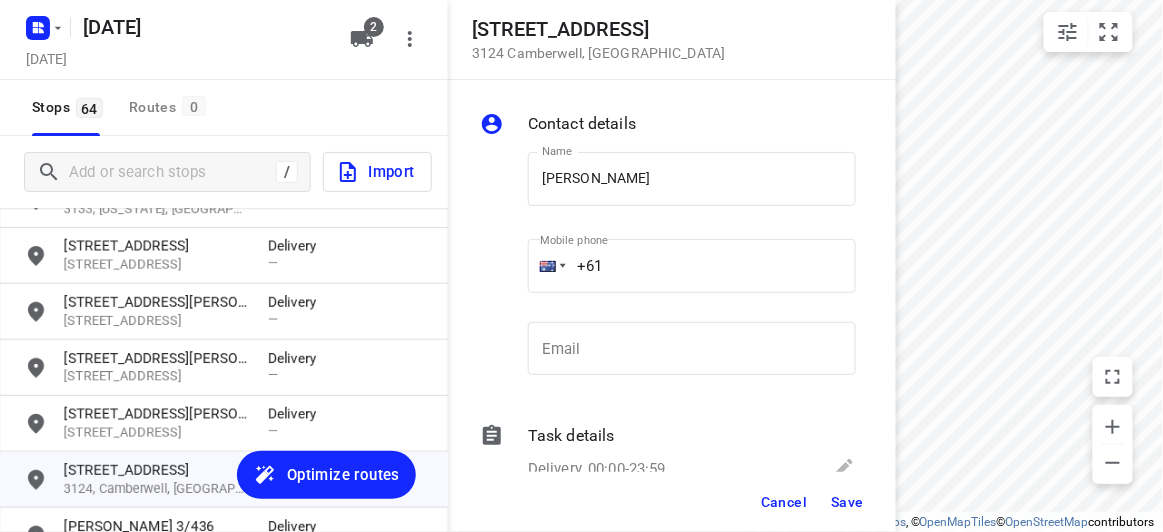 click on "+61" at bounding box center [692, 266] 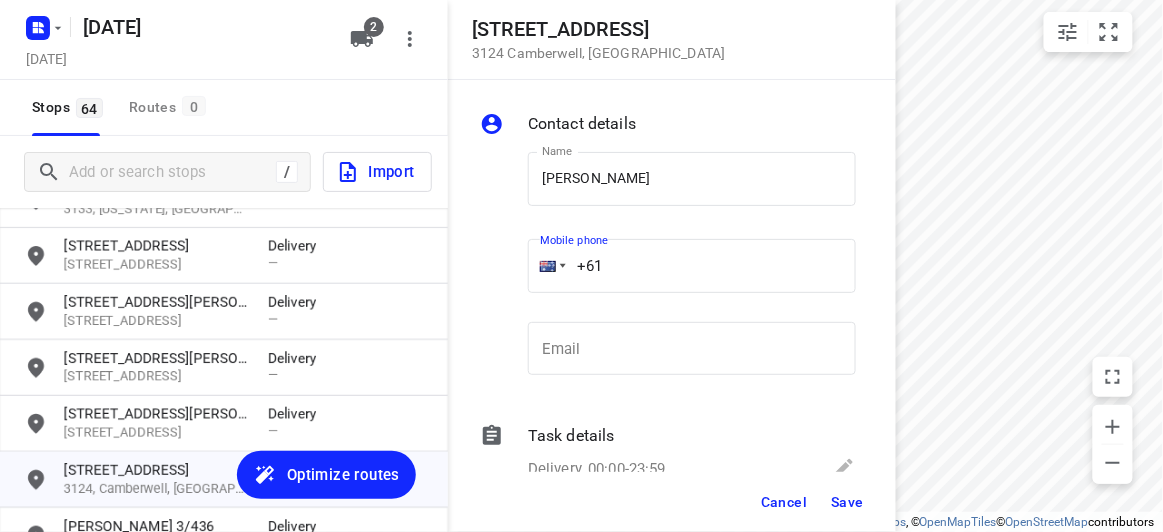 click on "+61" at bounding box center (692, 266) 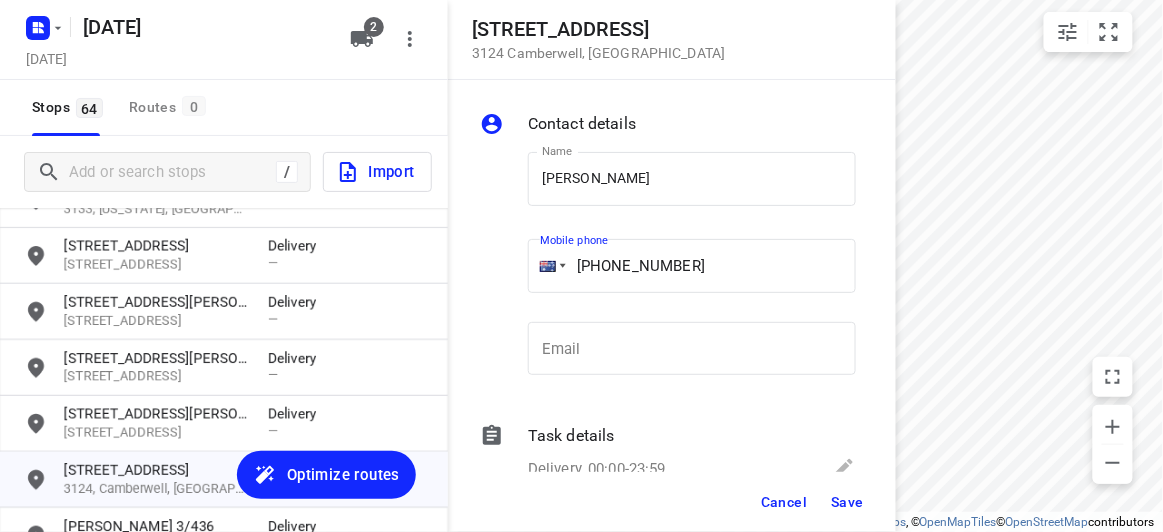 type on "[PHONE_NUMBER]" 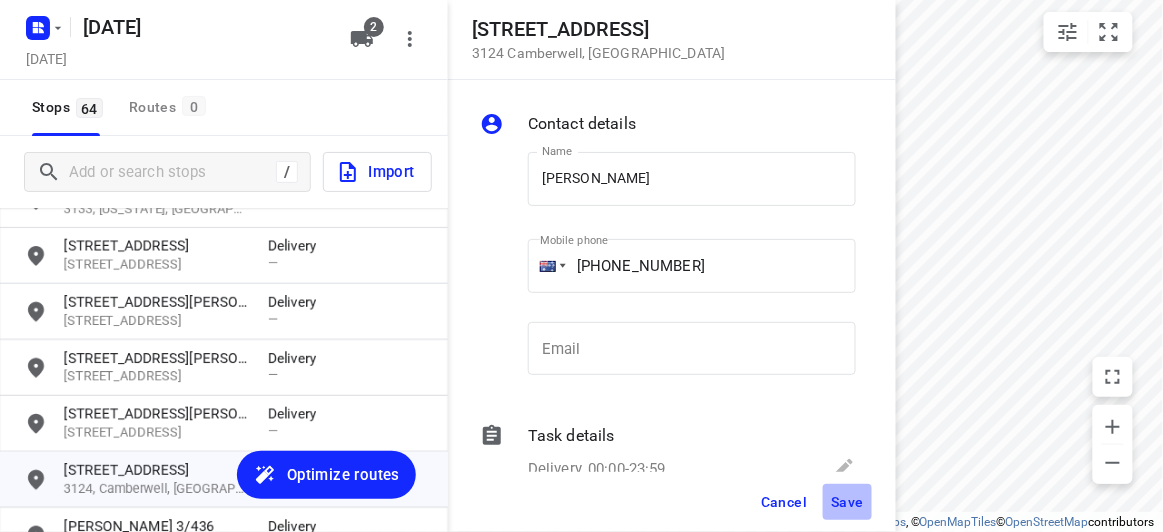 click on "Save" at bounding box center (847, 502) 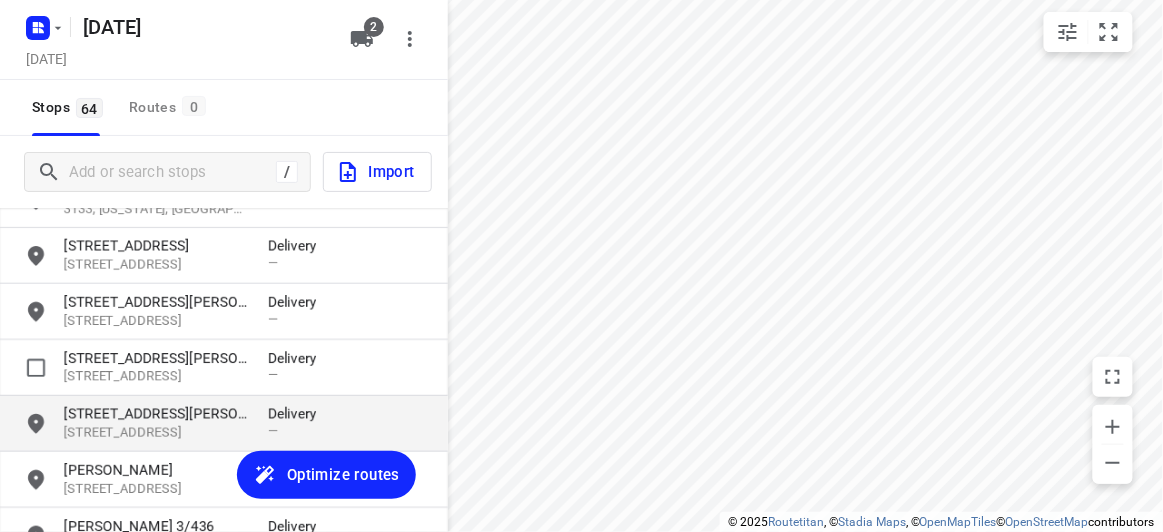 click on "[STREET_ADDRESS][PERSON_NAME]" at bounding box center (156, 414) 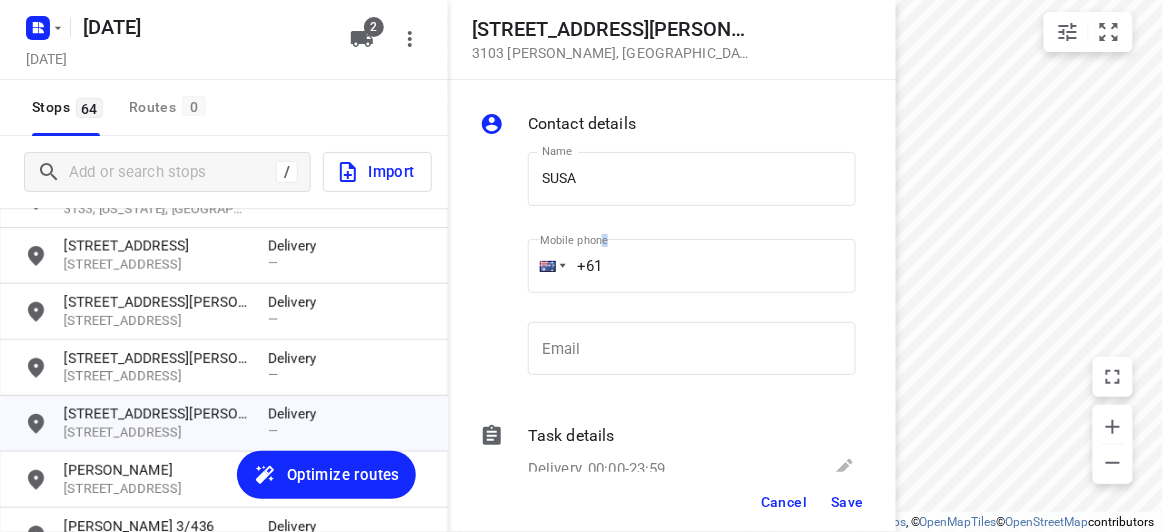 drag, startPoint x: 603, startPoint y: 237, endPoint x: 613, endPoint y: 233, distance: 10.770329 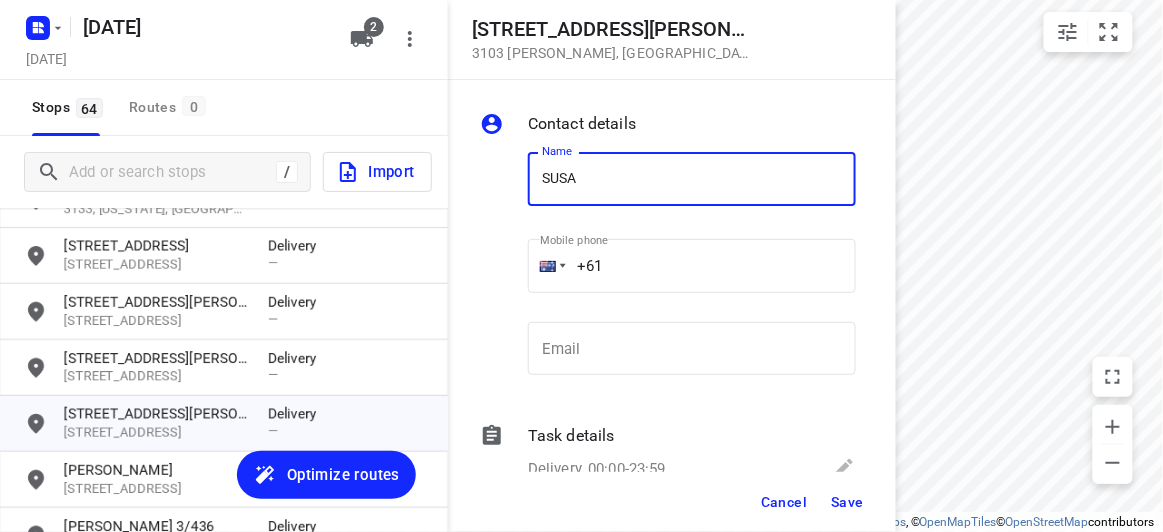 drag, startPoint x: 617, startPoint y: 154, endPoint x: 616, endPoint y: 173, distance: 19.026299 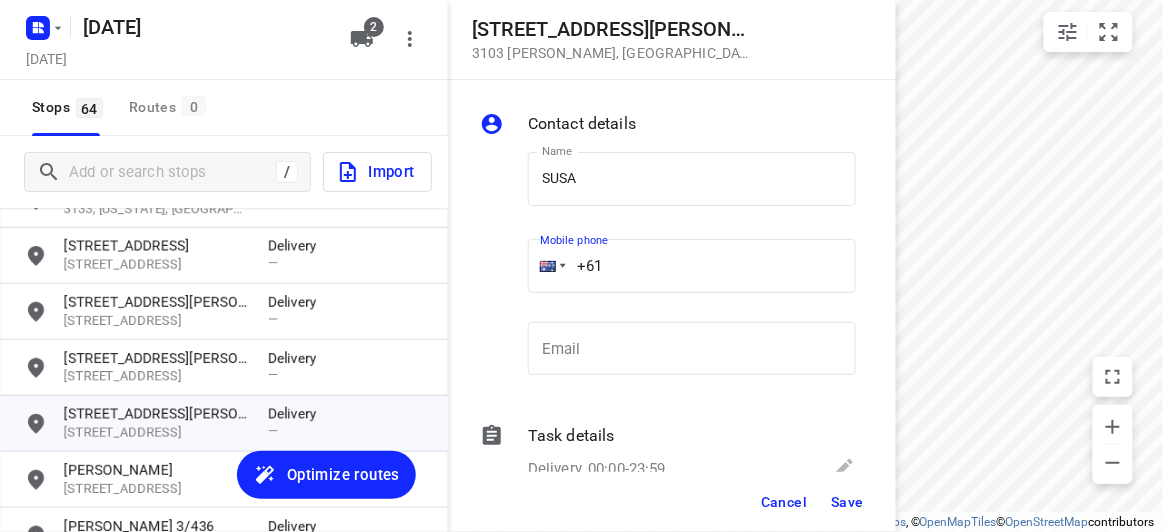 drag, startPoint x: 476, startPoint y: 291, endPoint x: 612, endPoint y: 281, distance: 136.36716 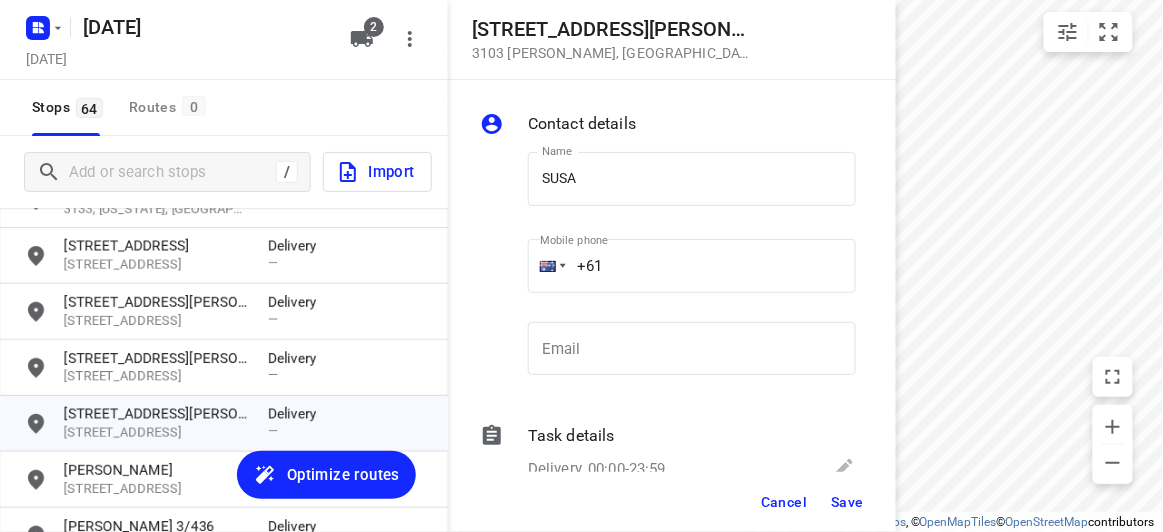 click on "Contact details" at bounding box center [692, 124] 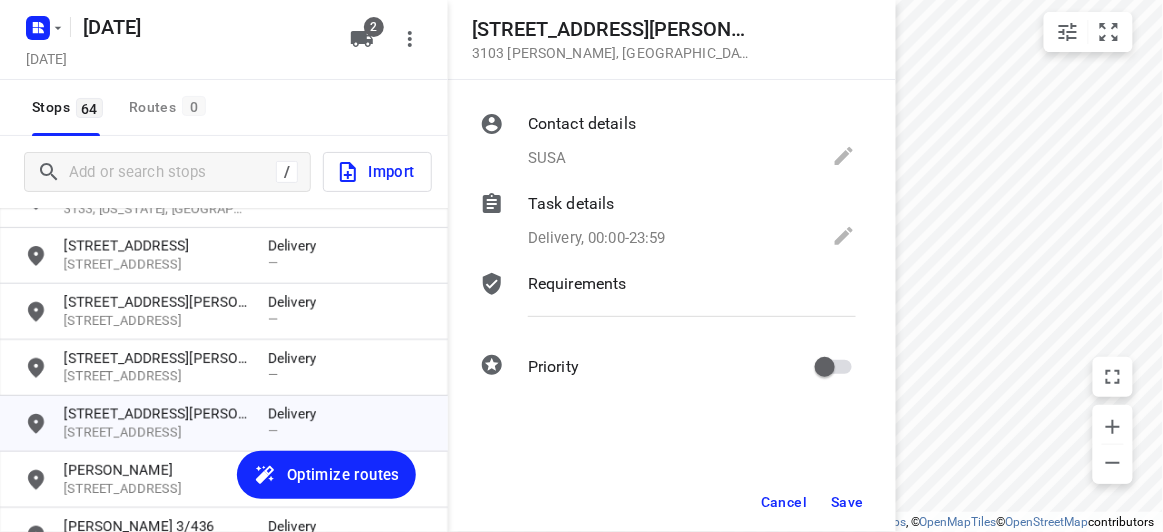 click on "Contact details SUSA Name SUSA Name Mobile phone +61 ​ Email Email Task details Delivery, 00:00-23:59 Type Delivery delivery Type Deliver between 00:00 Deliver between — And 23:59 And Duration Min. Duration Load Units Load More details Delivery note x Delivery note 0/2500 Tags ​ ​ Requirements If nothing is ticked, the driver will not be obligated collect any proof of delivery Signature Age verification Photo Priority" at bounding box center [672, 249] 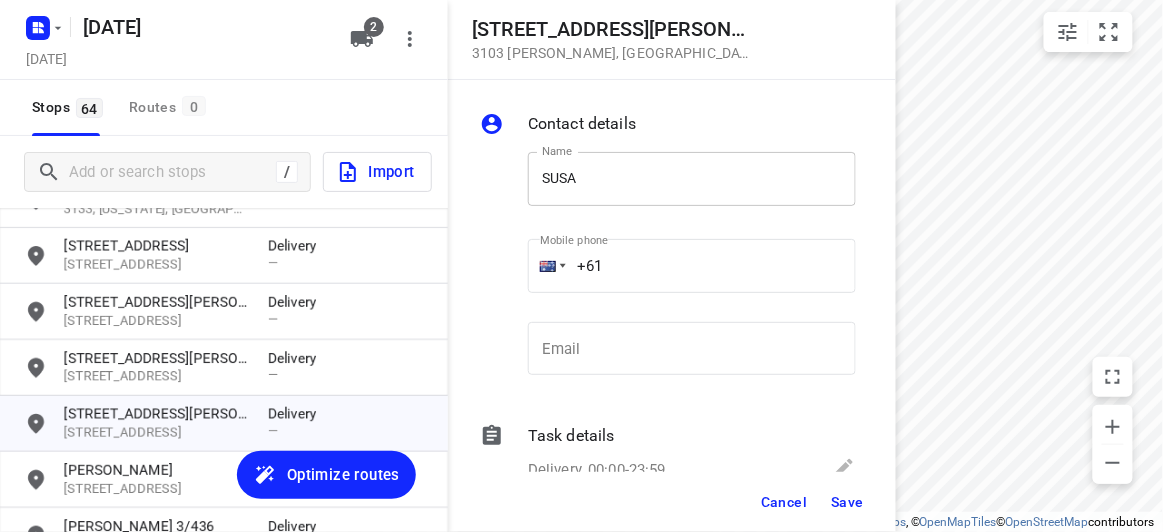 click on "SUSA" at bounding box center (692, 179) 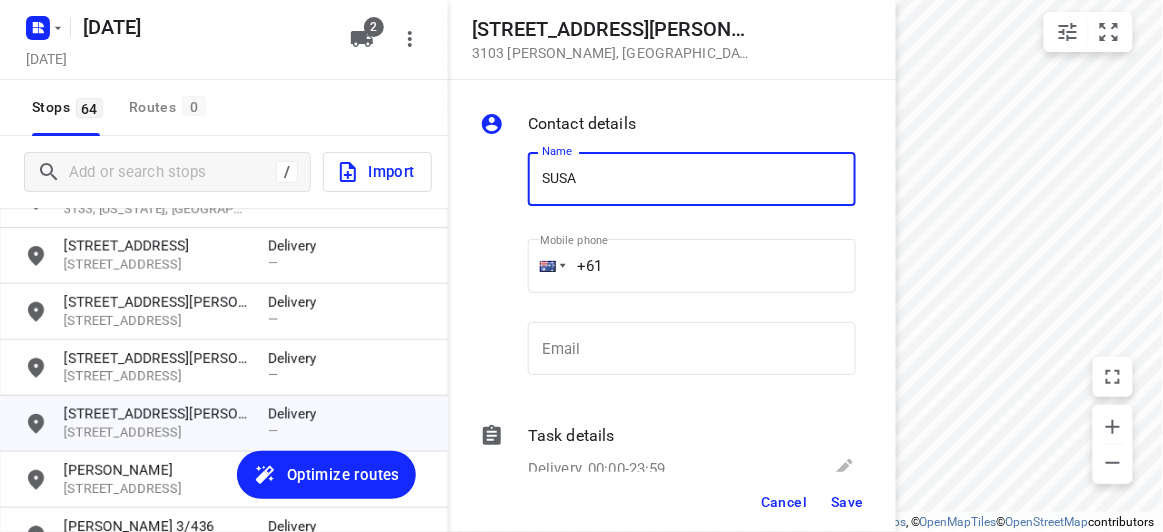 type on "[PERSON_NAME]" 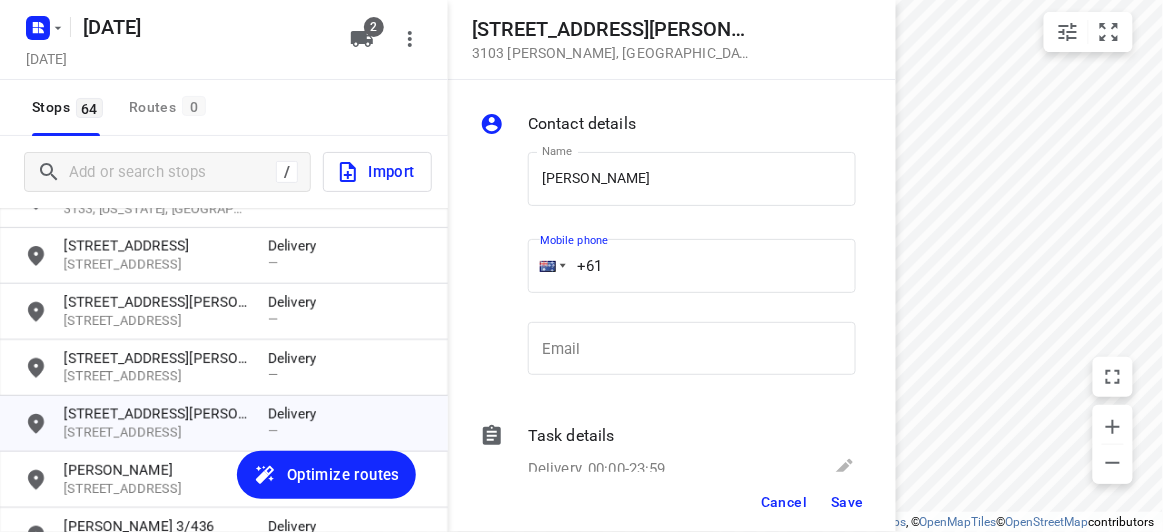 drag, startPoint x: 622, startPoint y: 268, endPoint x: 478, endPoint y: 277, distance: 144.28098 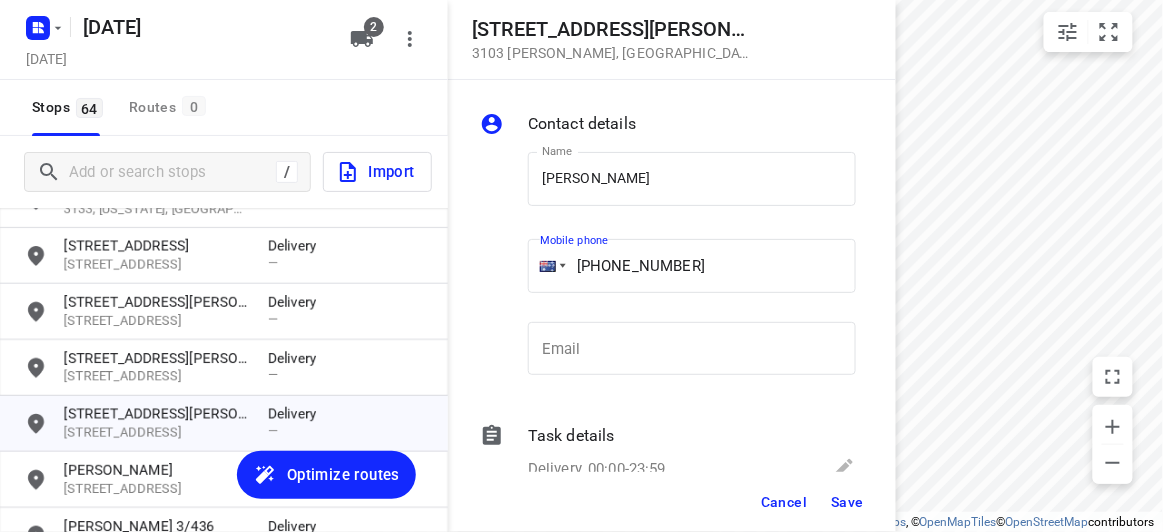 type on "[PHONE_NUMBER]" 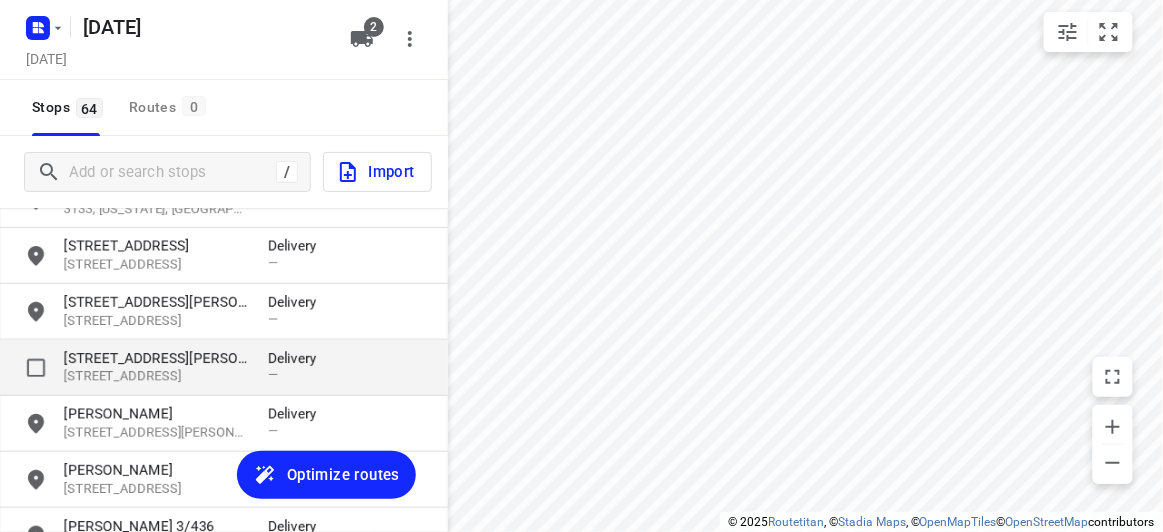 click on "[STREET_ADDRESS][PERSON_NAME] Delivery —" at bounding box center (224, 368) 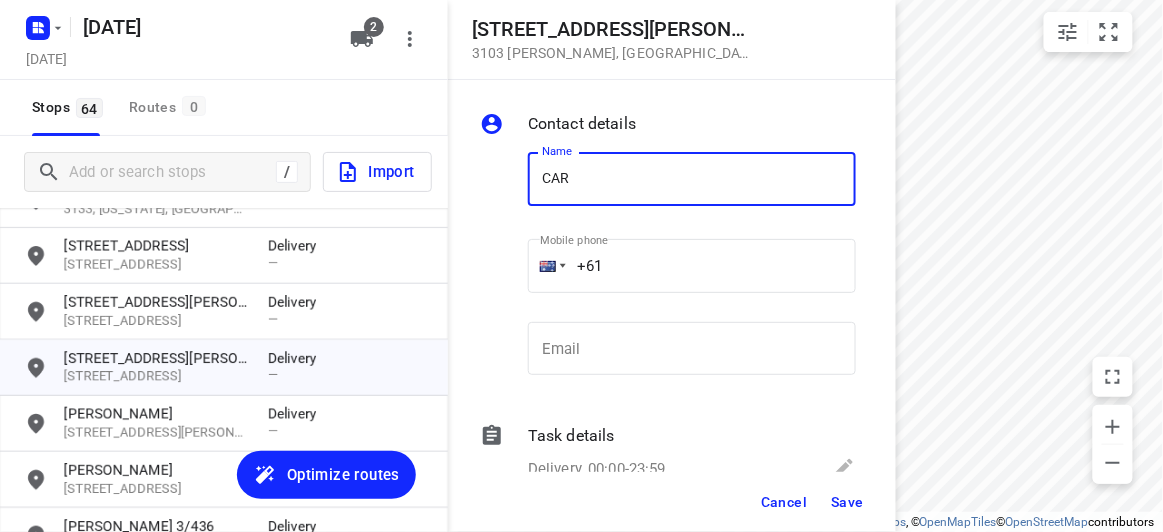 type on "[PERSON_NAME]" 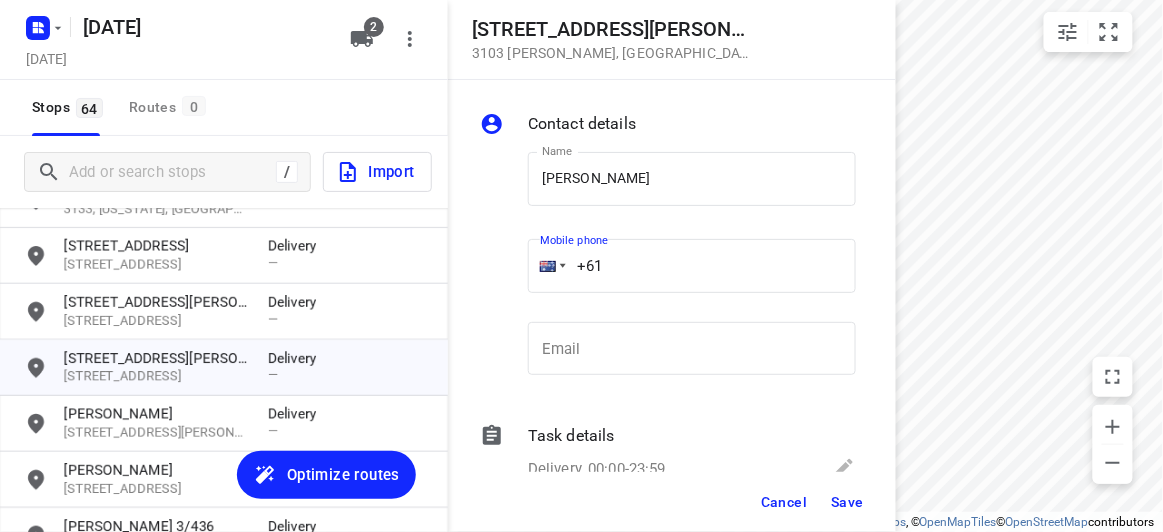 click on "+61" at bounding box center (692, 266) 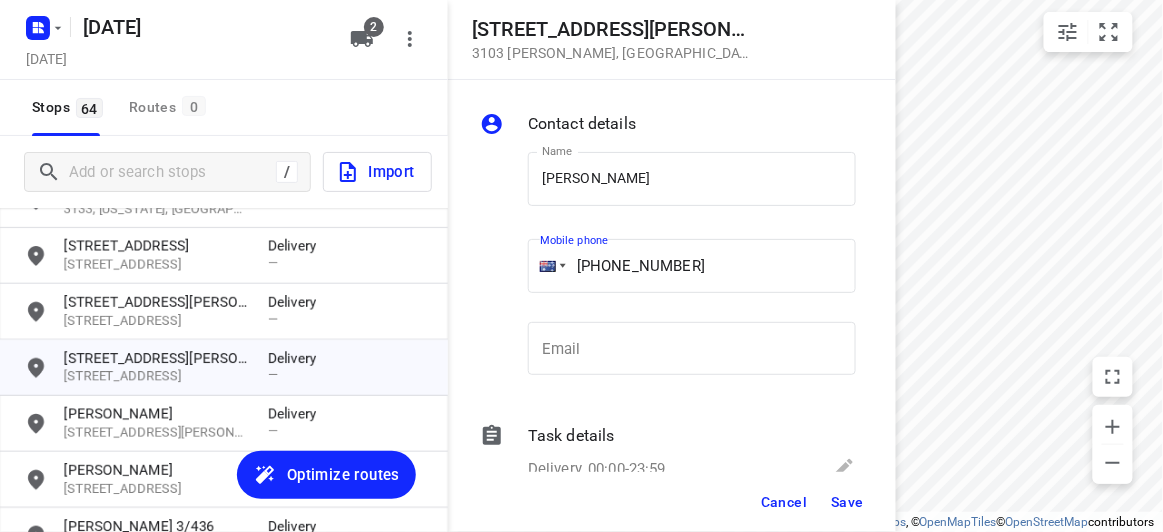 type on "[PHONE_NUMBER]" 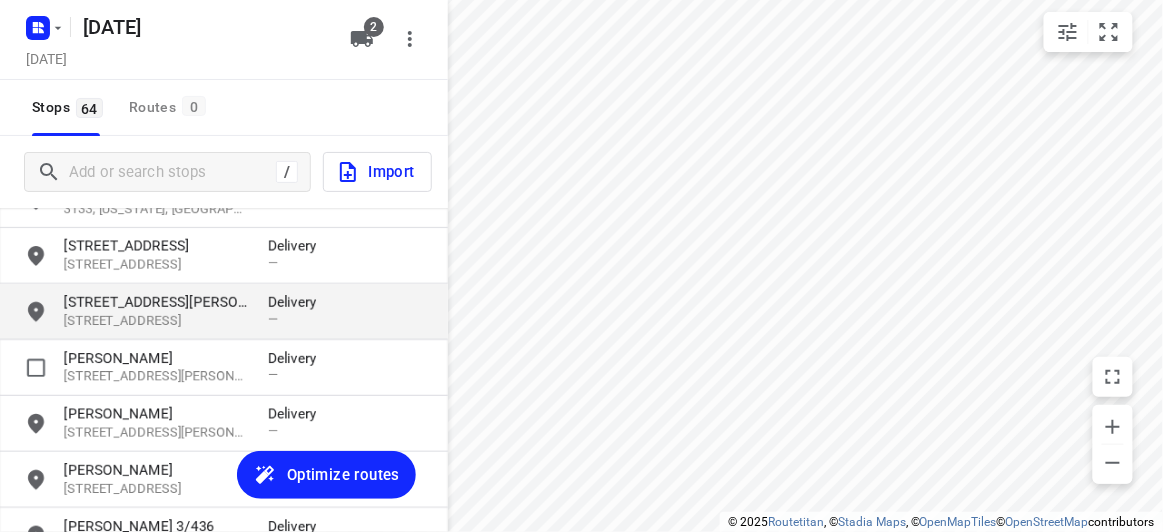 click on "[STREET_ADDRESS][PERSON_NAME]" at bounding box center [156, 302] 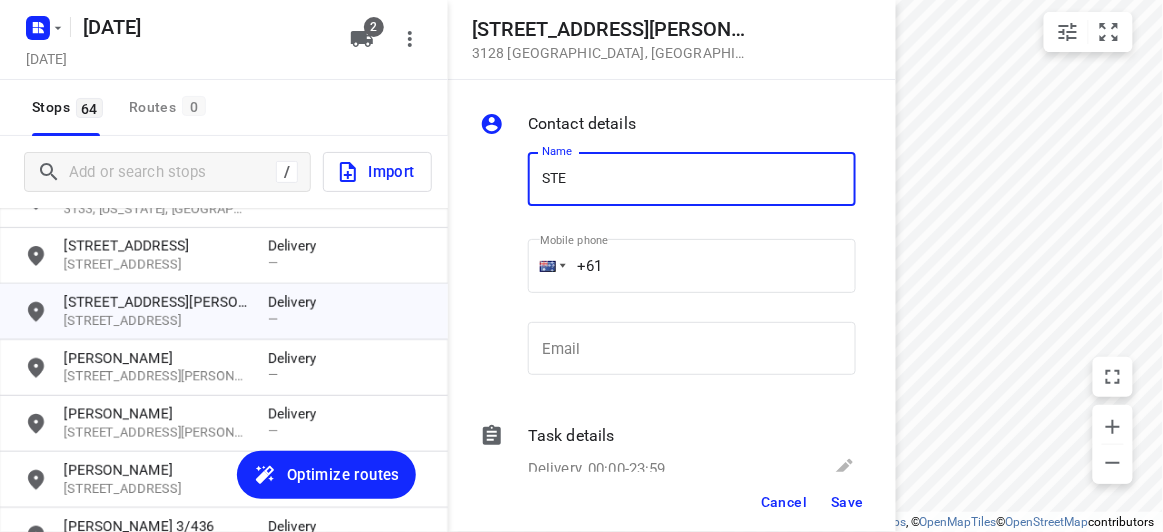 type on "[PERSON_NAME]" 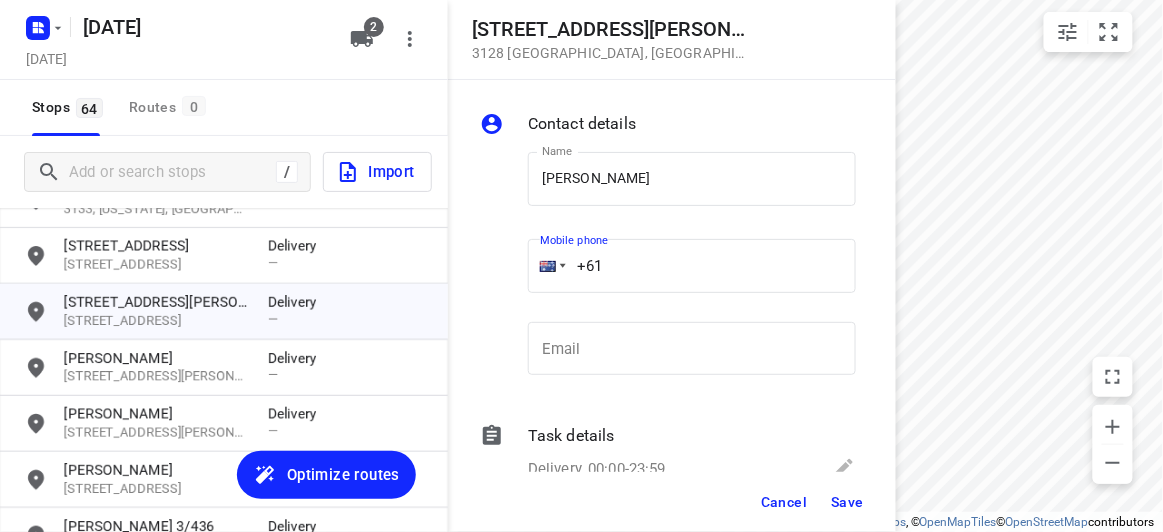 drag, startPoint x: 587, startPoint y: 268, endPoint x: 521, endPoint y: 274, distance: 66.27216 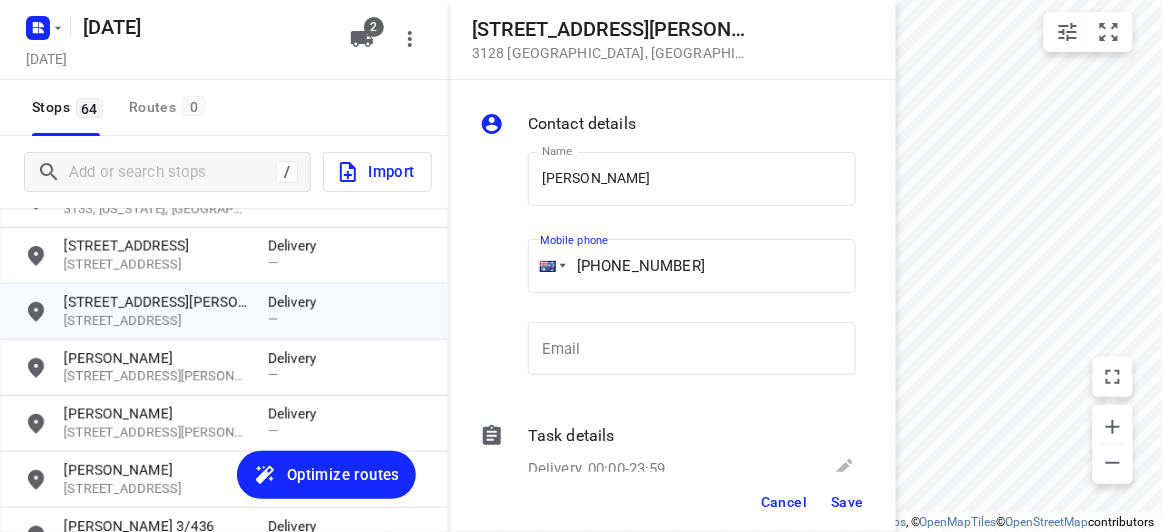 type on "[PHONE_NUMBER]" 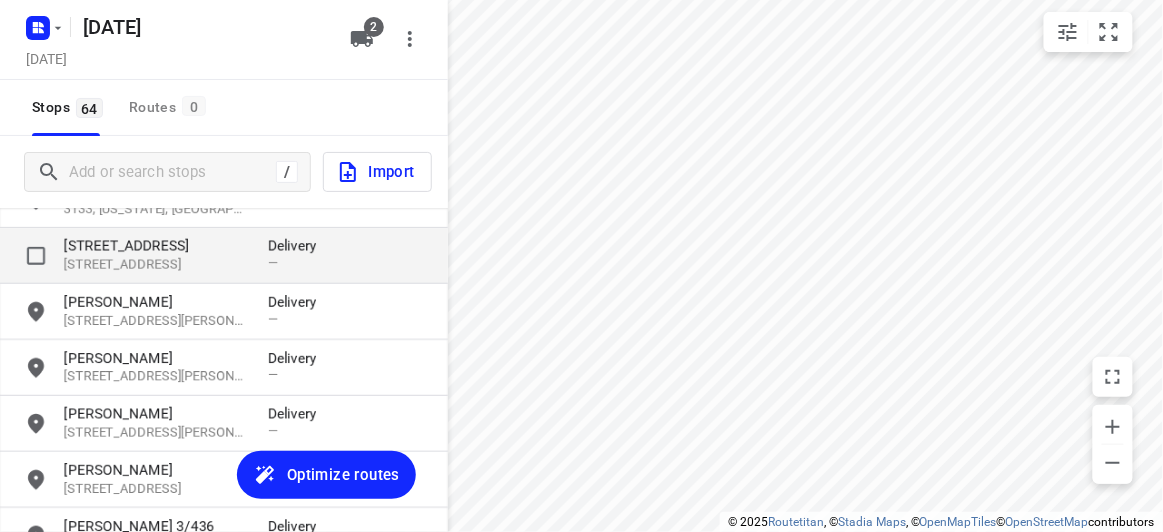 click on "[STREET_ADDRESS]" at bounding box center [156, 265] 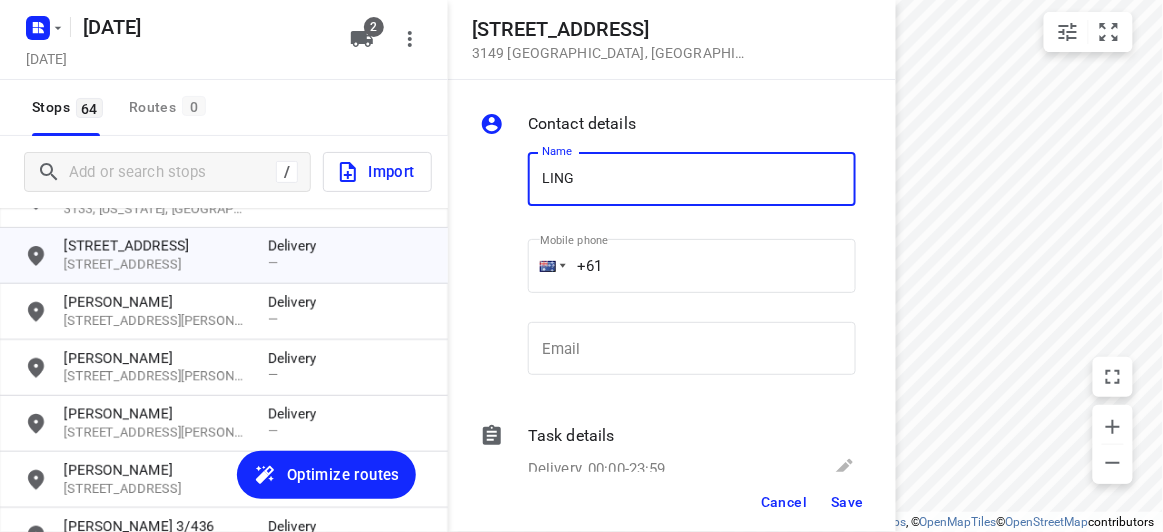 type on "[PERSON_NAME]" 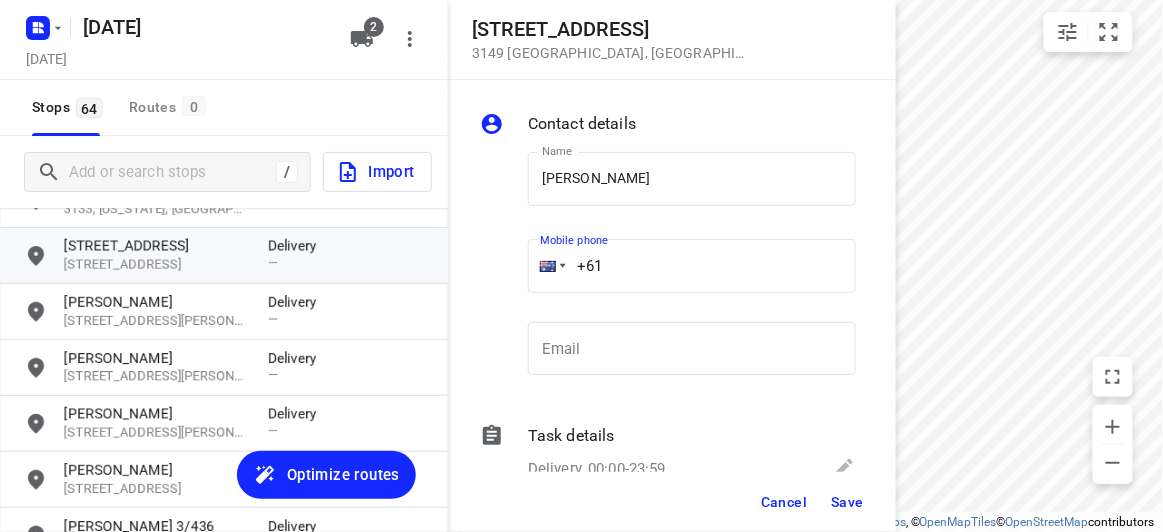 drag, startPoint x: 626, startPoint y: 264, endPoint x: 532, endPoint y: 261, distance: 94.04786 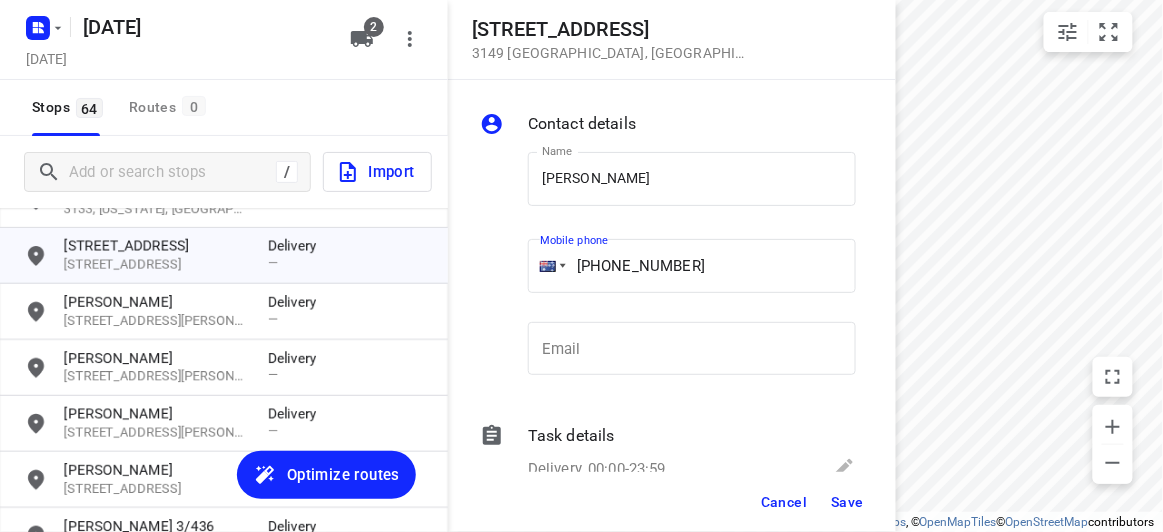 type on "[PHONE_NUMBER]" 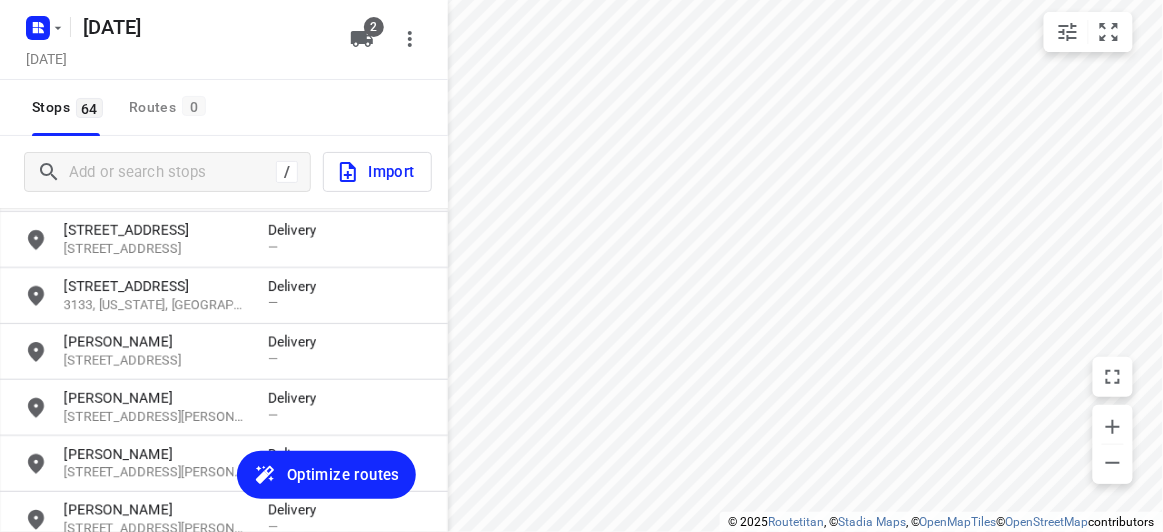 scroll, scrollTop: 118, scrollLeft: 0, axis: vertical 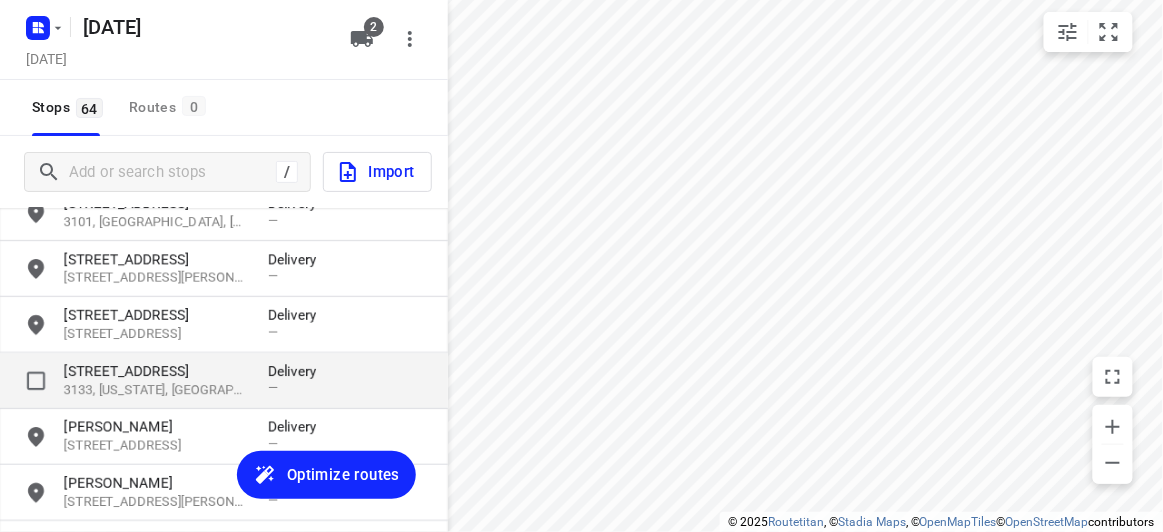 click on "[STREET_ADDRESS][US_STATE] Delivery —" at bounding box center (224, 381) 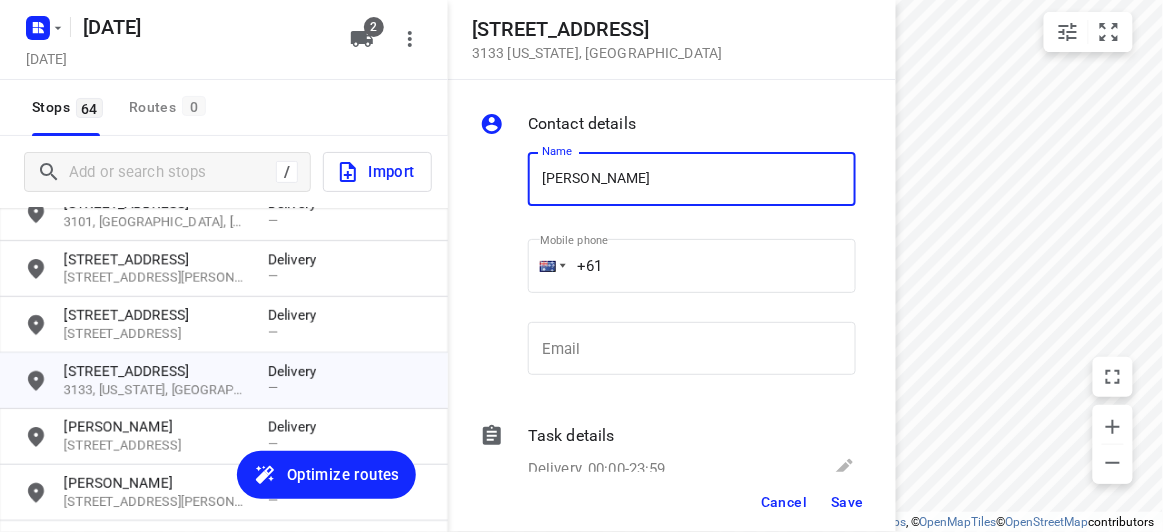 type on "[PERSON_NAME]" 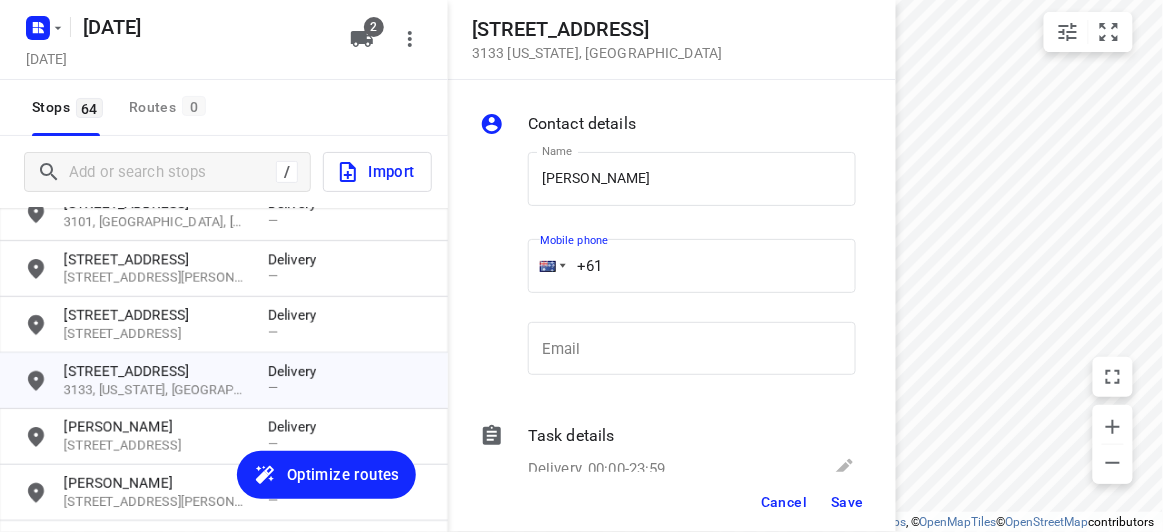 drag, startPoint x: 612, startPoint y: 274, endPoint x: 523, endPoint y: 275, distance: 89.005615 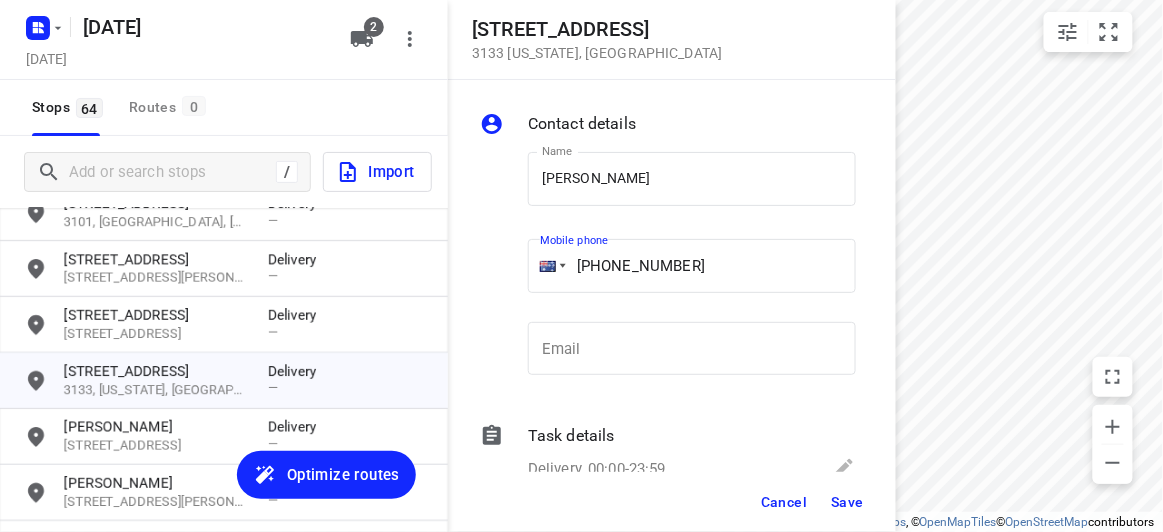 type on "[PHONE_NUMBER]" 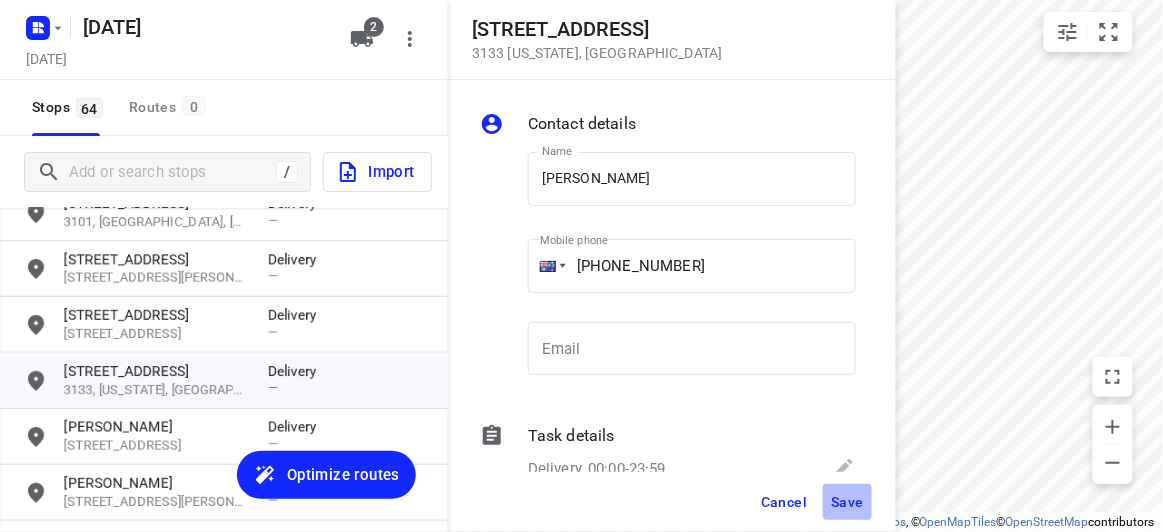click on "Save" at bounding box center (847, 502) 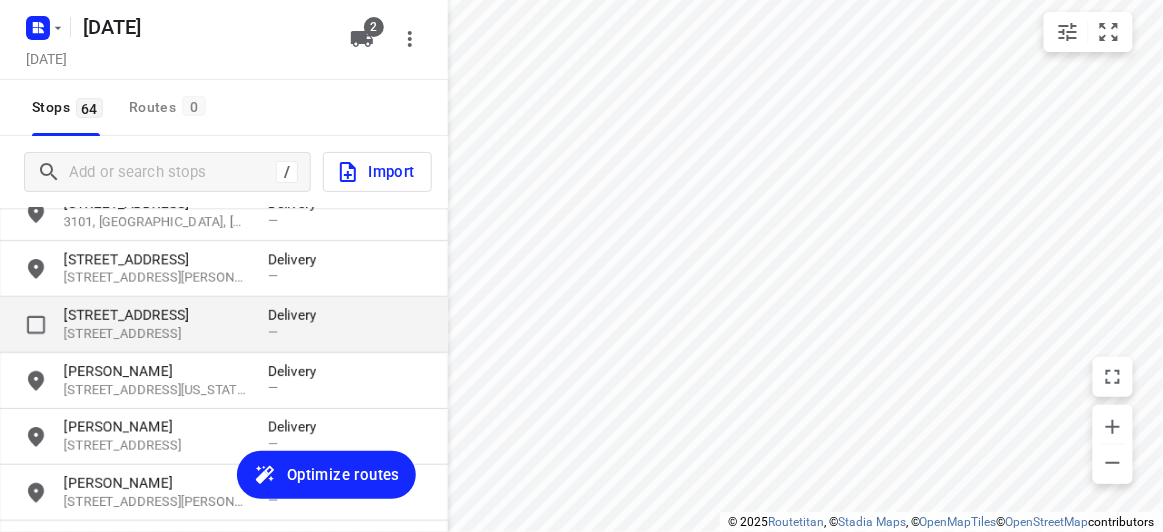 click on "[STREET_ADDRESS]" at bounding box center (156, 315) 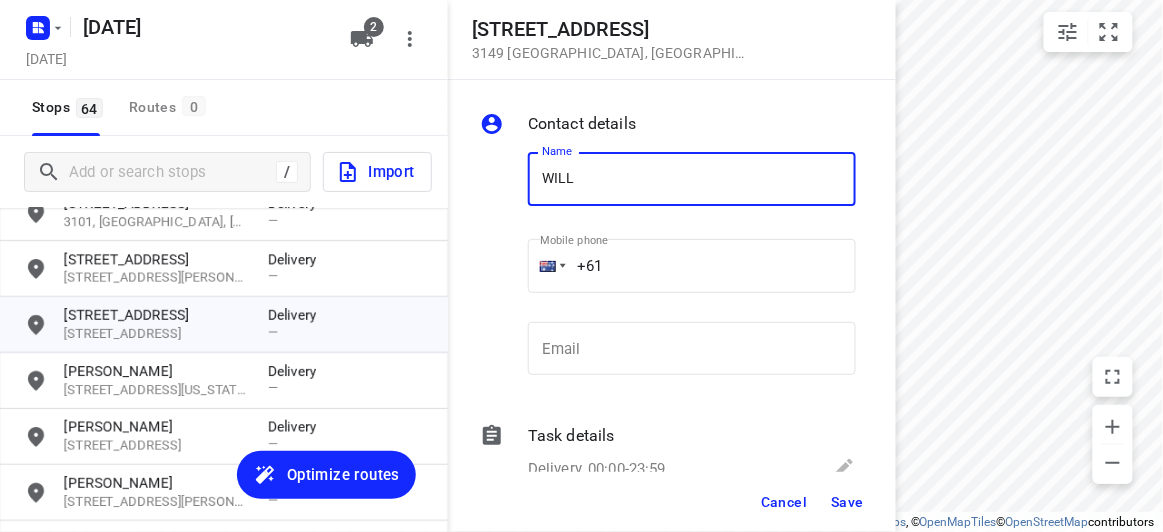 type on "[PERSON_NAME]" 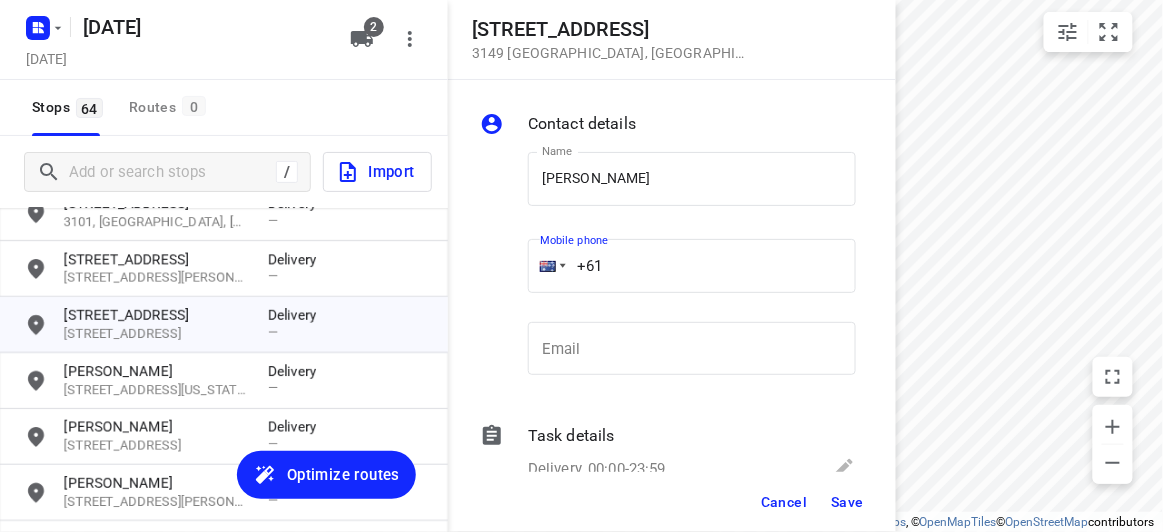 drag, startPoint x: 572, startPoint y: 270, endPoint x: 492, endPoint y: 270, distance: 80 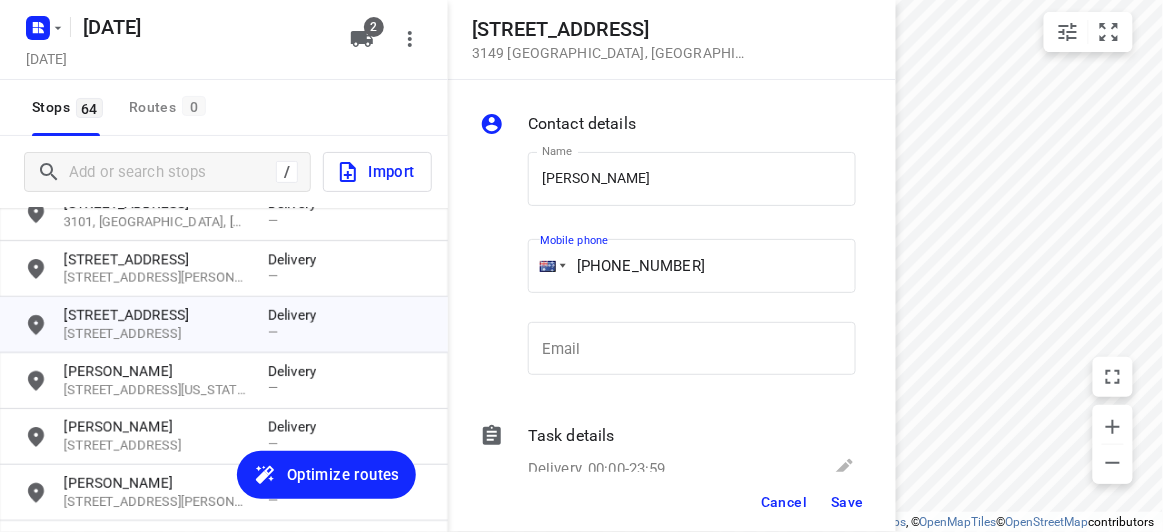 type on "[PHONE_NUMBER]" 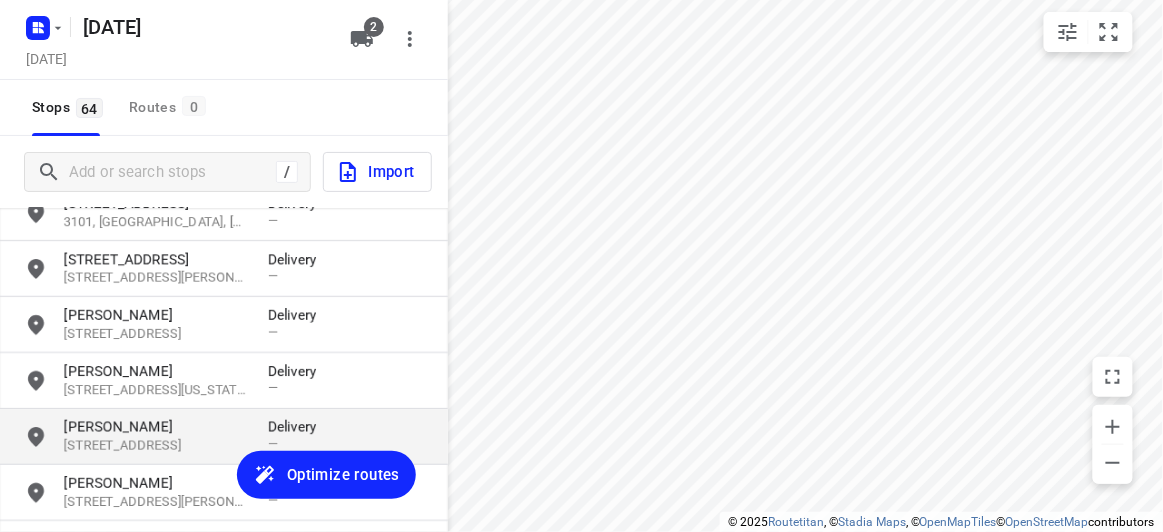 scroll, scrollTop: 0, scrollLeft: 0, axis: both 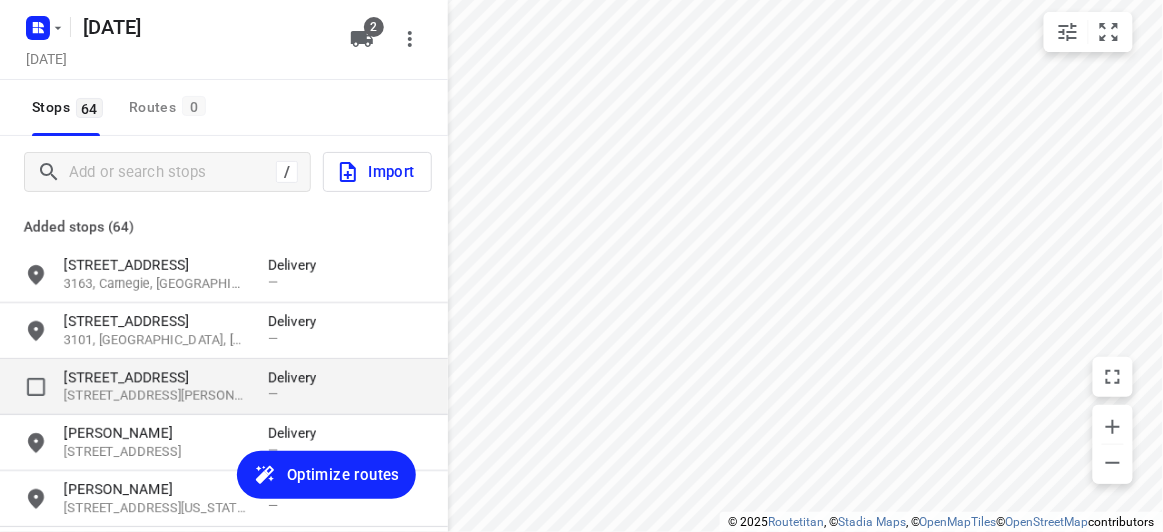 click on "[STREET_ADDRESS][PERSON_NAME][PERSON_NAME]" at bounding box center [156, 396] 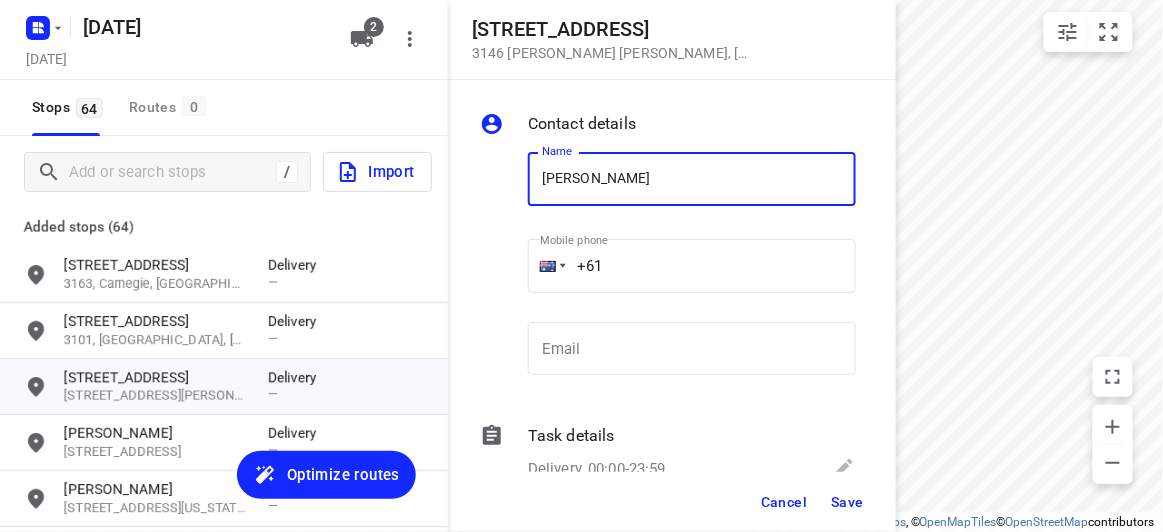 type on "[PERSON_NAME]" 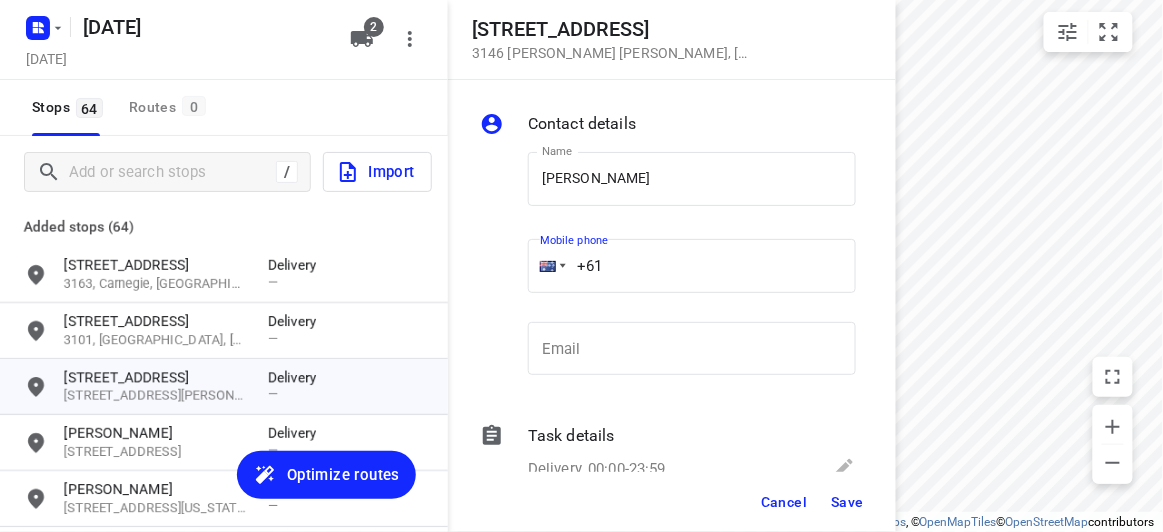 drag, startPoint x: 558, startPoint y: 258, endPoint x: 531, endPoint y: 265, distance: 27.89265 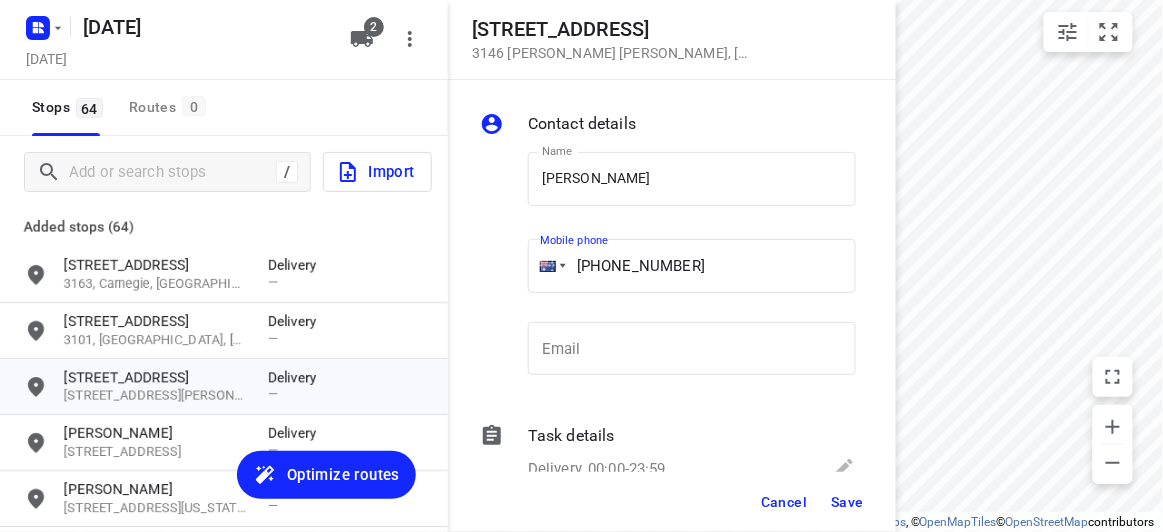 type on "[PHONE_NUMBER]" 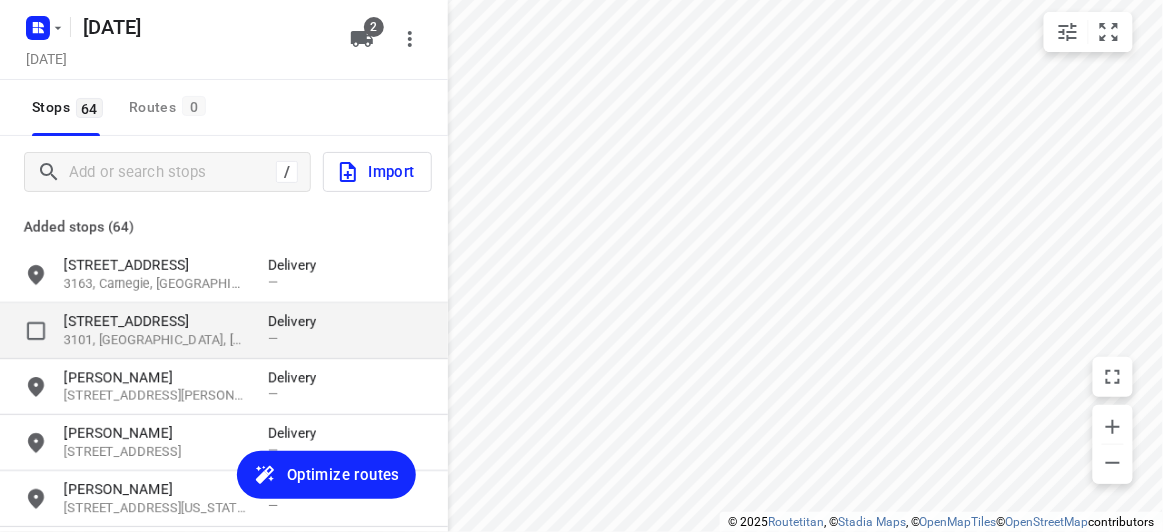 click on "[STREET_ADDRESS]" at bounding box center (156, 321) 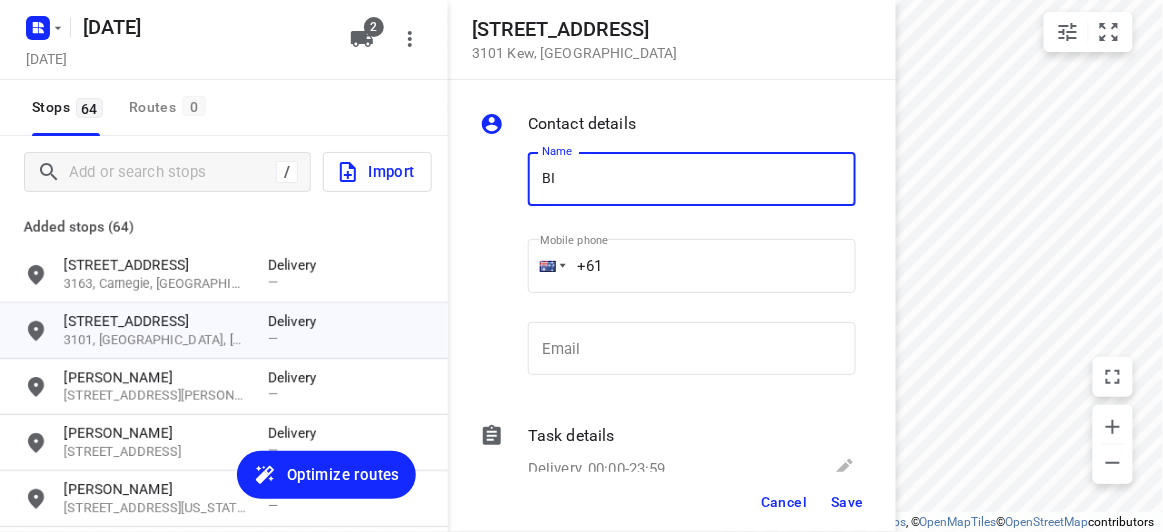 type on "BIYATI" 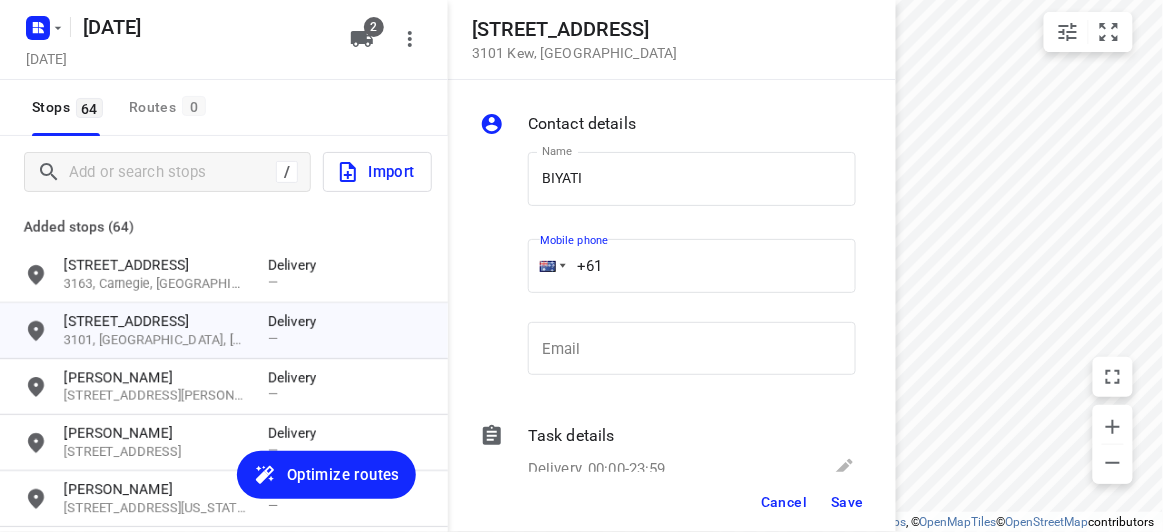 drag, startPoint x: 560, startPoint y: 251, endPoint x: 502, endPoint y: 253, distance: 58.034473 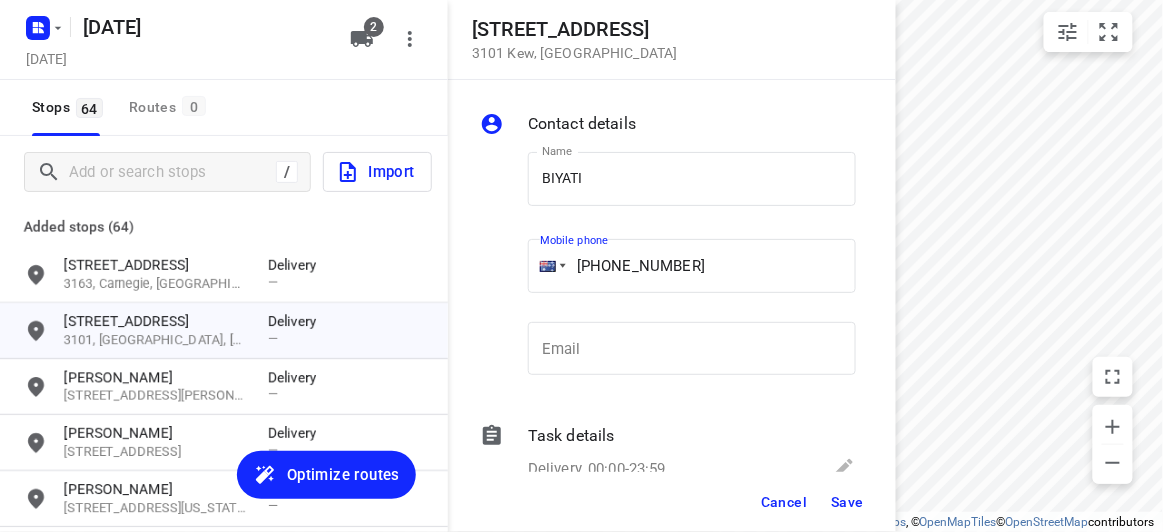 type on "[PHONE_NUMBER]" 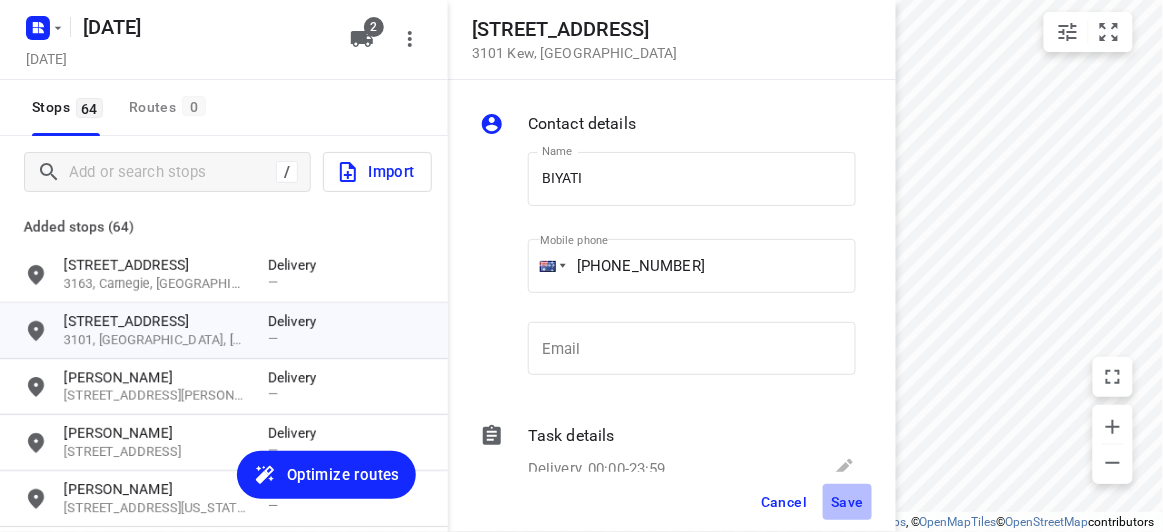 click on "Save" at bounding box center [847, 502] 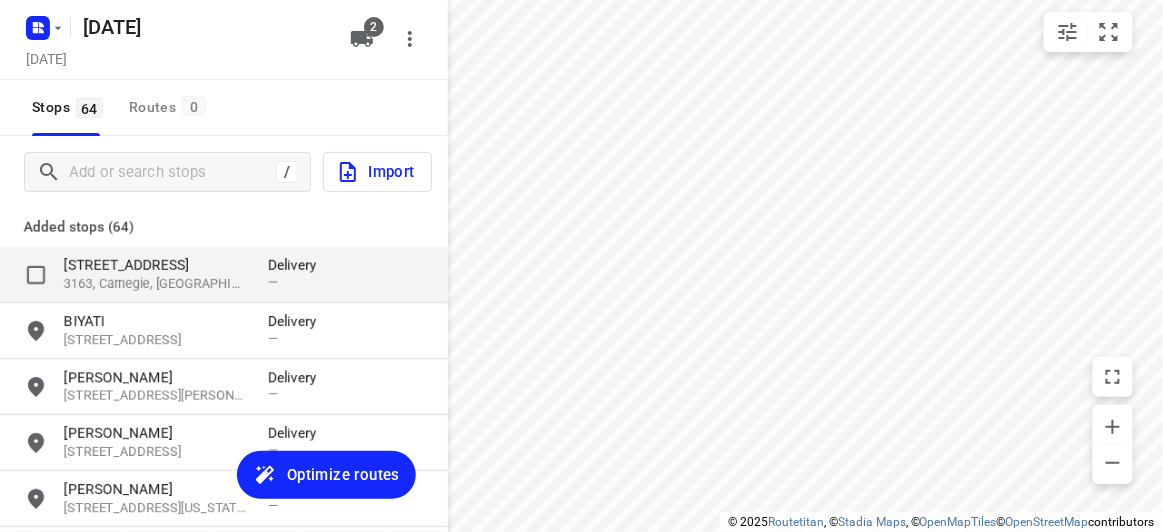 click on "[STREET_ADDRESS]" at bounding box center (156, 265) 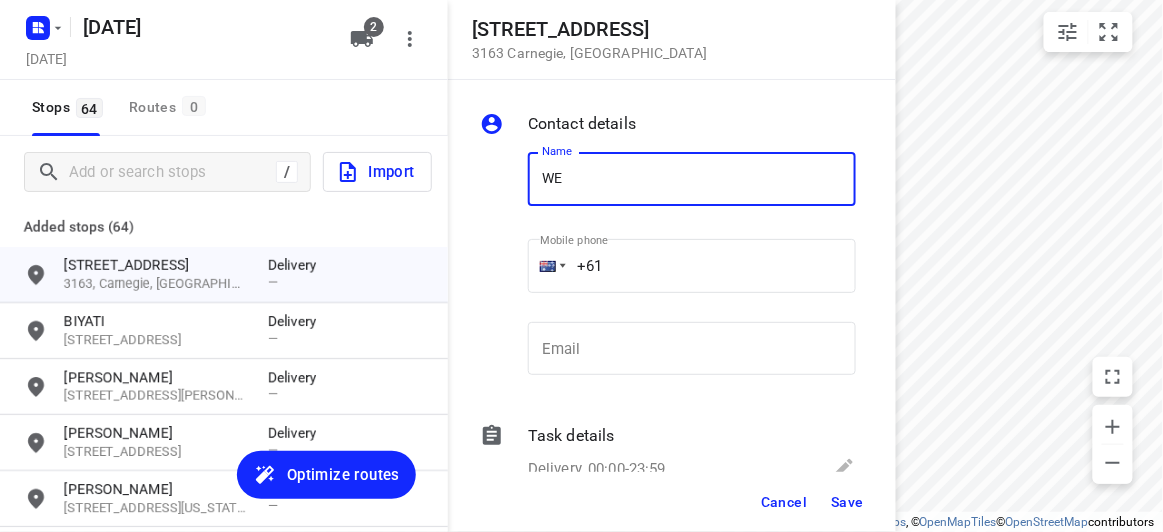 type on "[PERSON_NAME] 2/16" 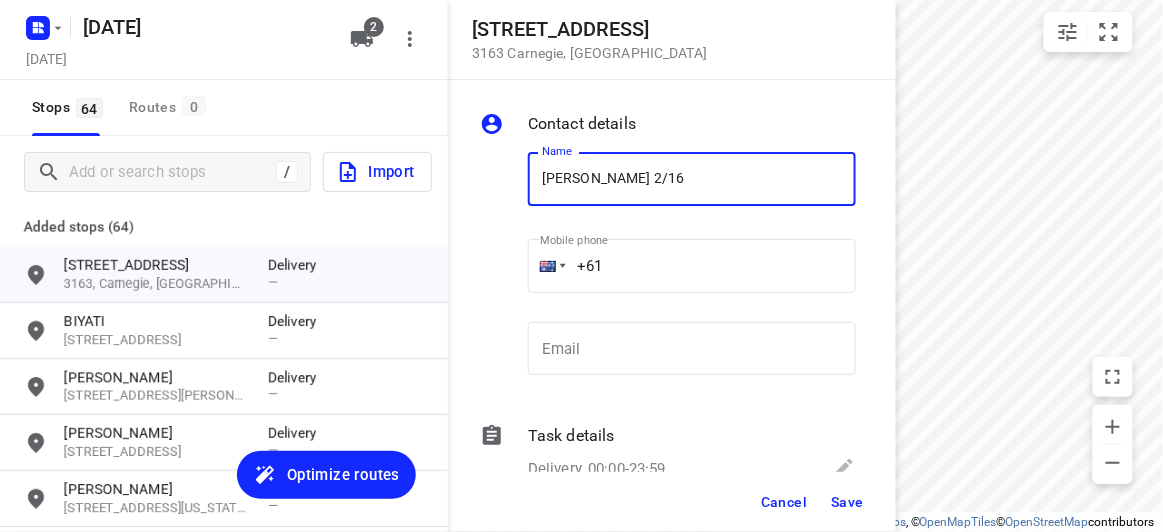 click on "Name [PERSON_NAME] 2/16 Name Mobile phone +61 ​ Email Email" at bounding box center [668, 268] 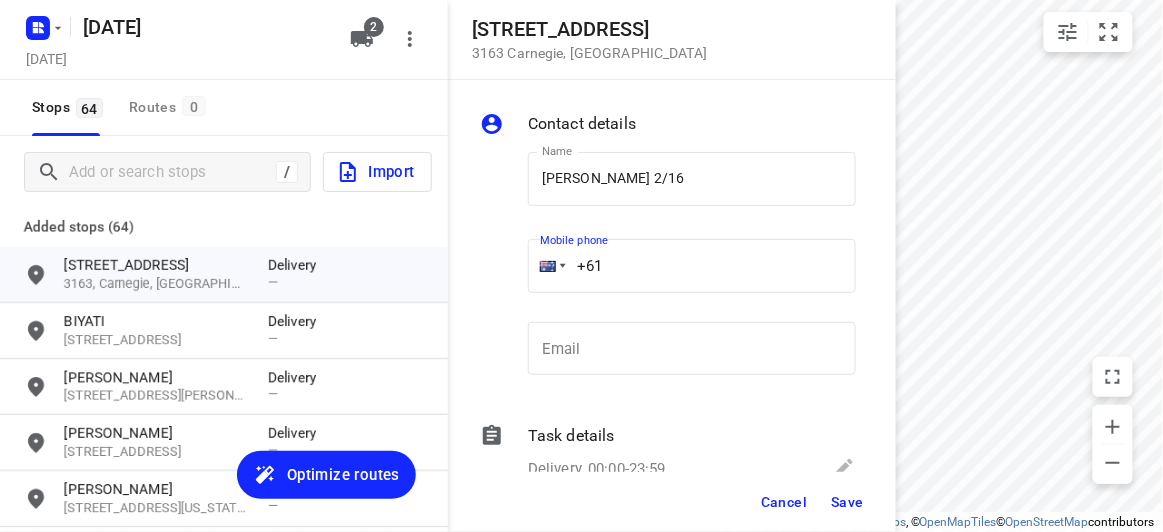 paste on "434636283" 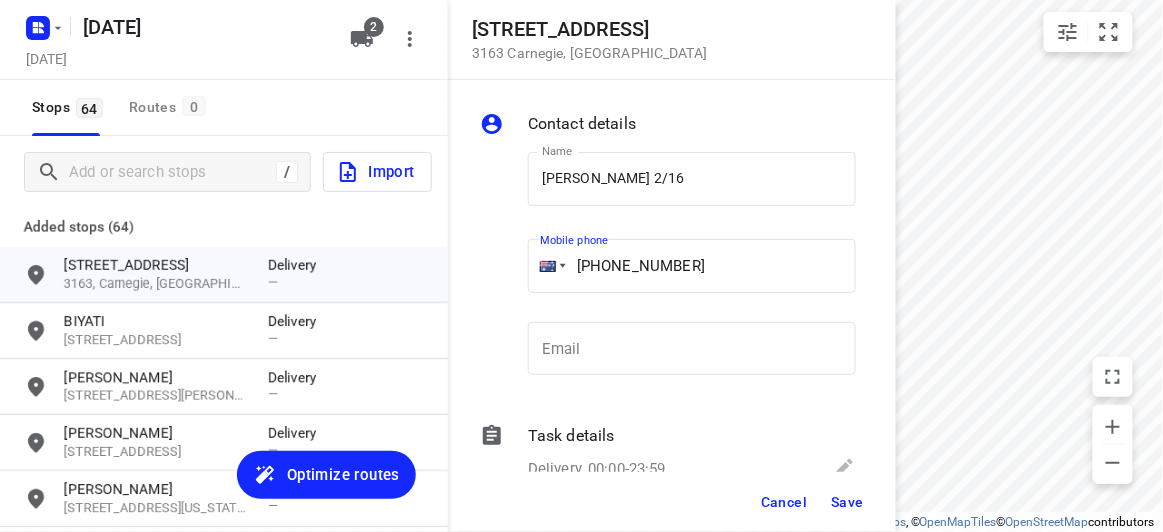 type on "[PHONE_NUMBER]" 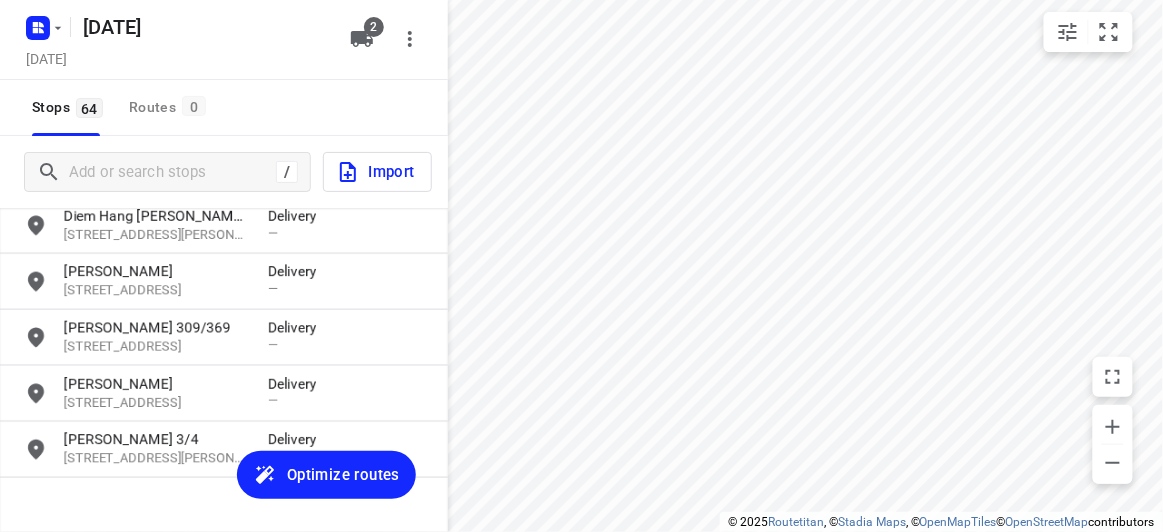 scroll, scrollTop: 727, scrollLeft: 0, axis: vertical 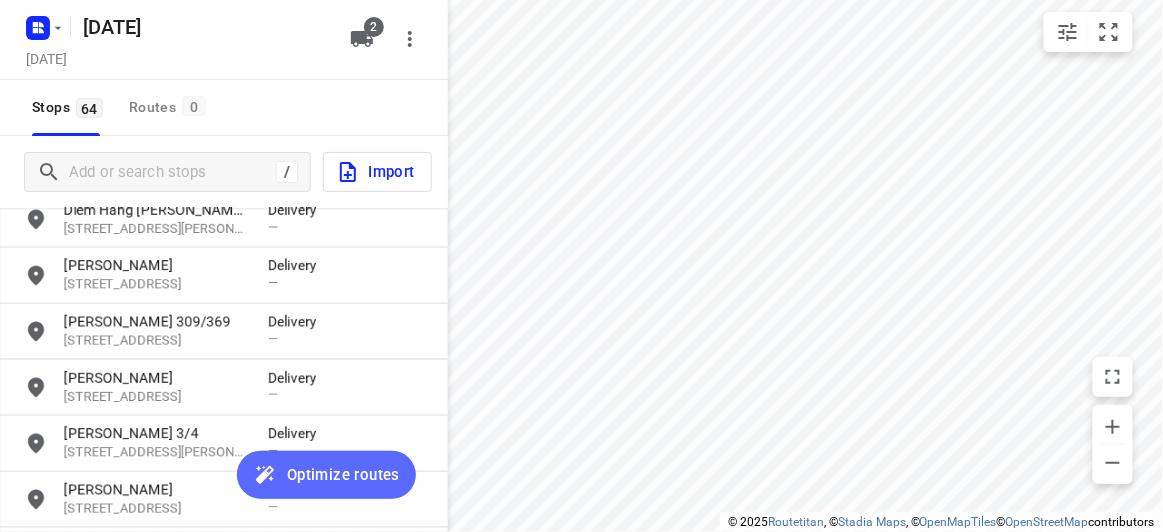 click on "Optimize routes" at bounding box center (326, 475) 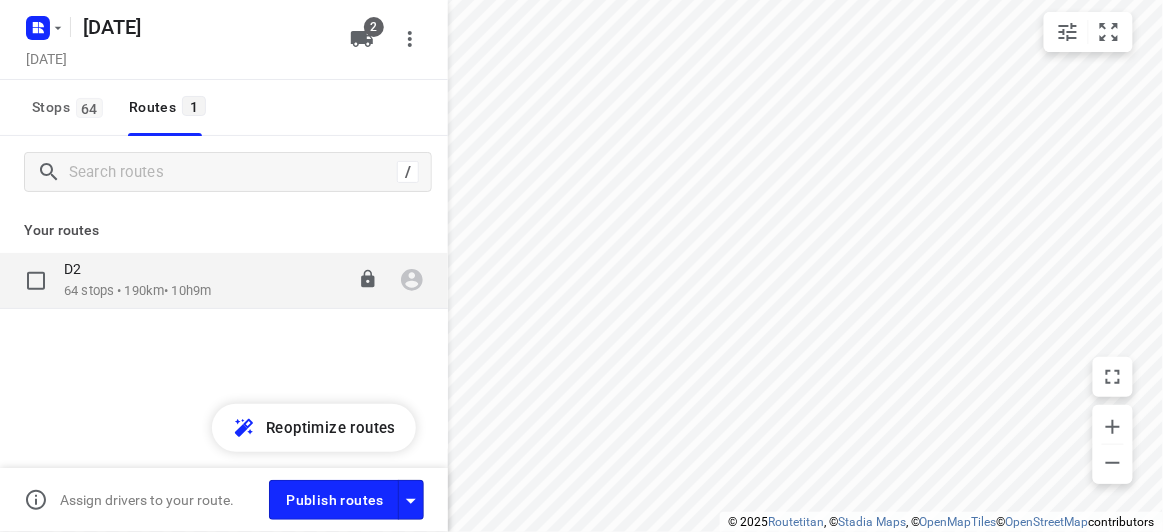 click on "13:30-23:39" at bounding box center (328, 280) 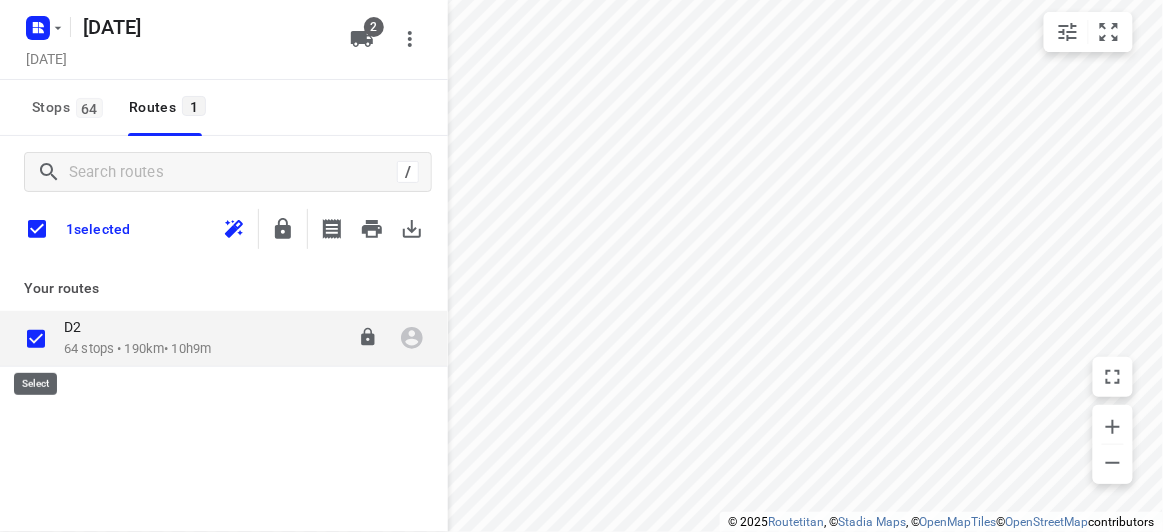 click on "D2" at bounding box center (137, 329) 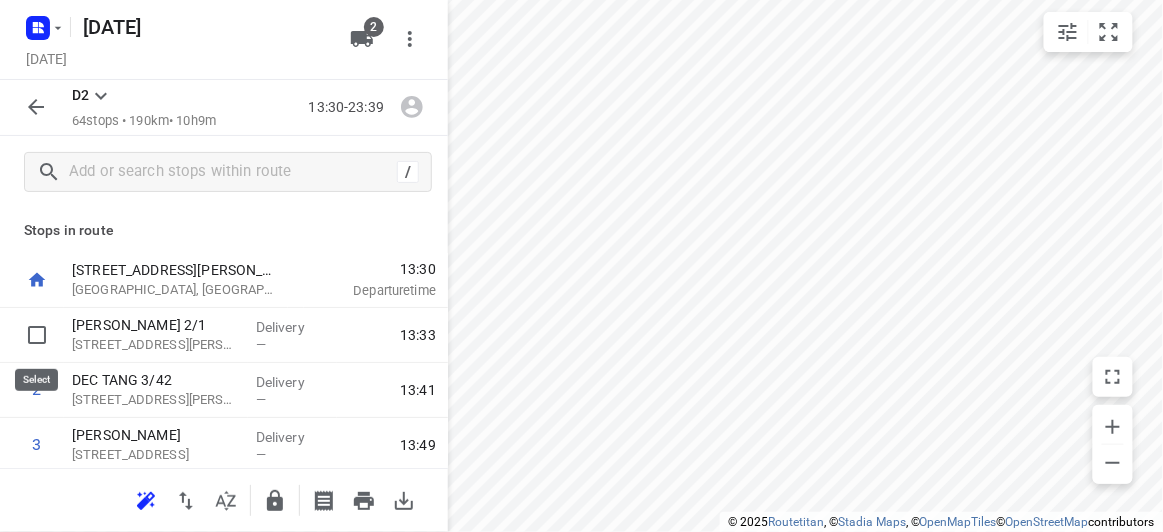 click at bounding box center [37, 335] 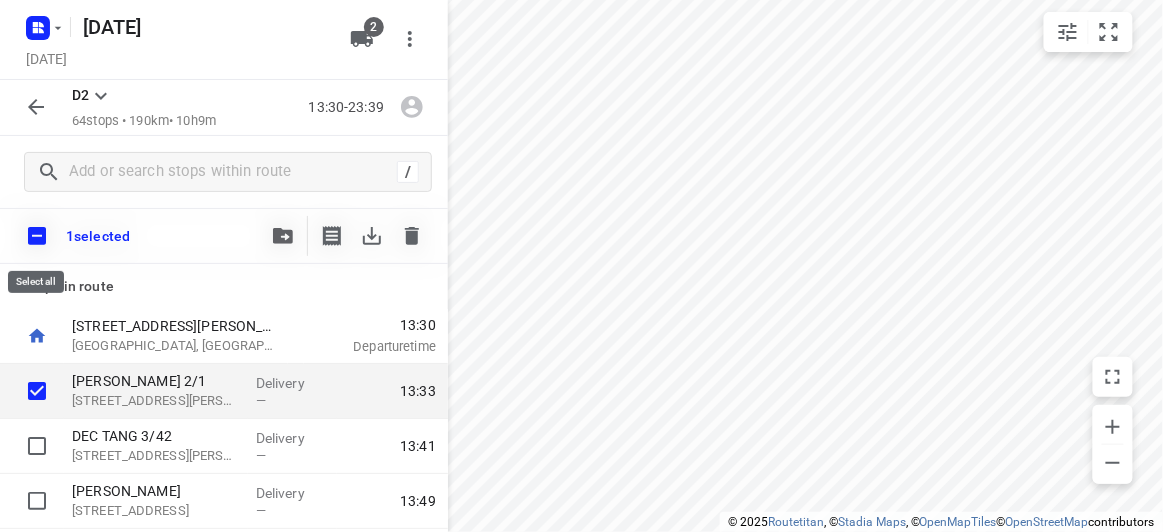 click at bounding box center (37, 236) 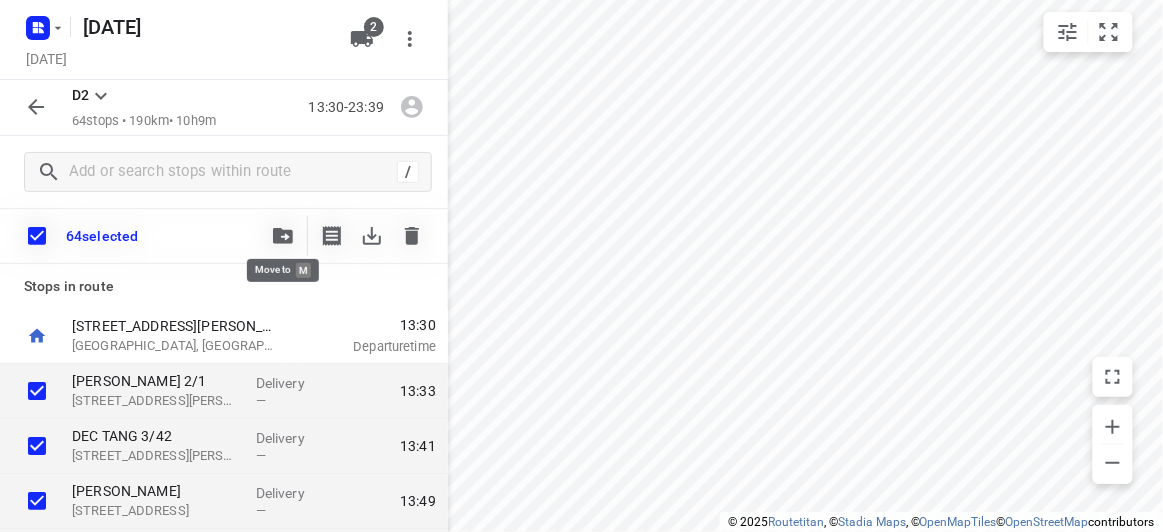click 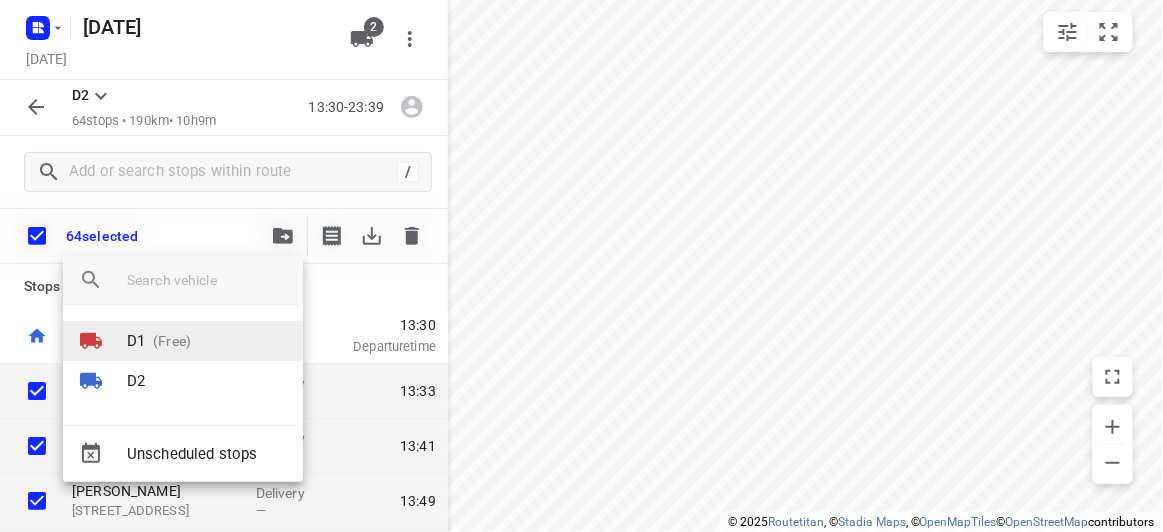 click on "D1 (Free)" at bounding box center [183, 341] 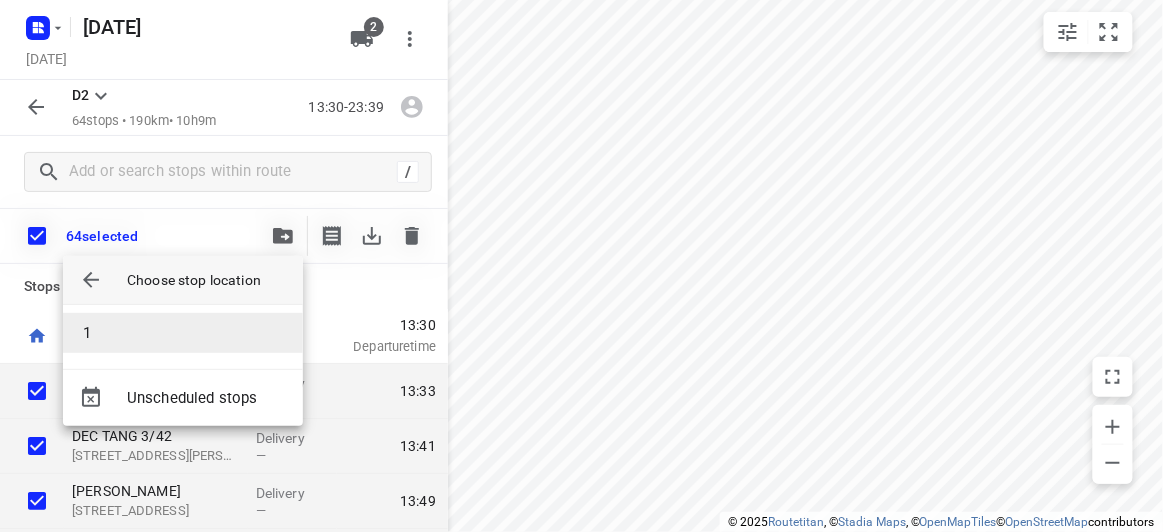 click on "1" at bounding box center (183, 333) 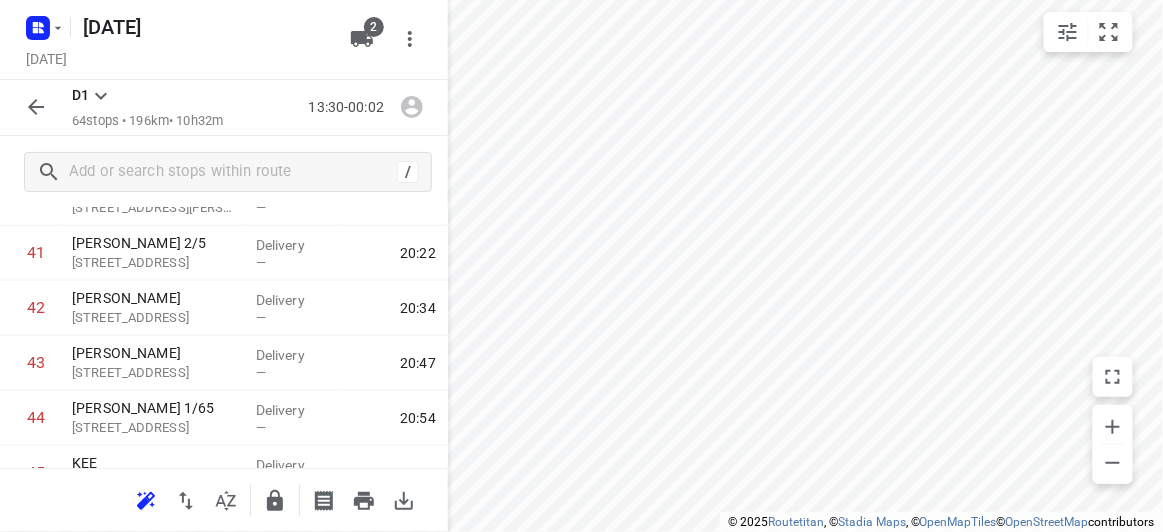 scroll, scrollTop: 2636, scrollLeft: 0, axis: vertical 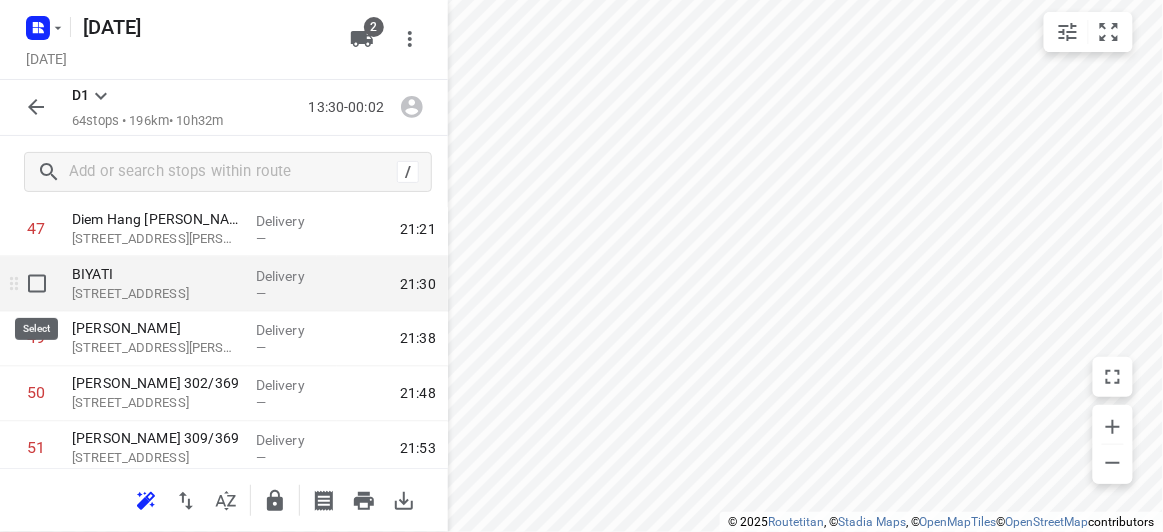 click at bounding box center (37, 284) 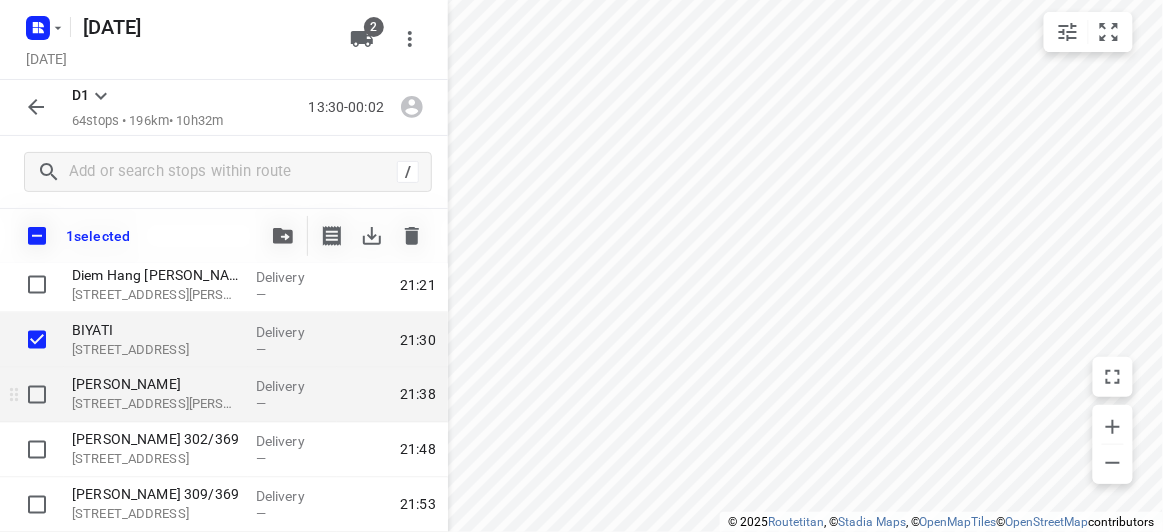 click at bounding box center (37, 395) 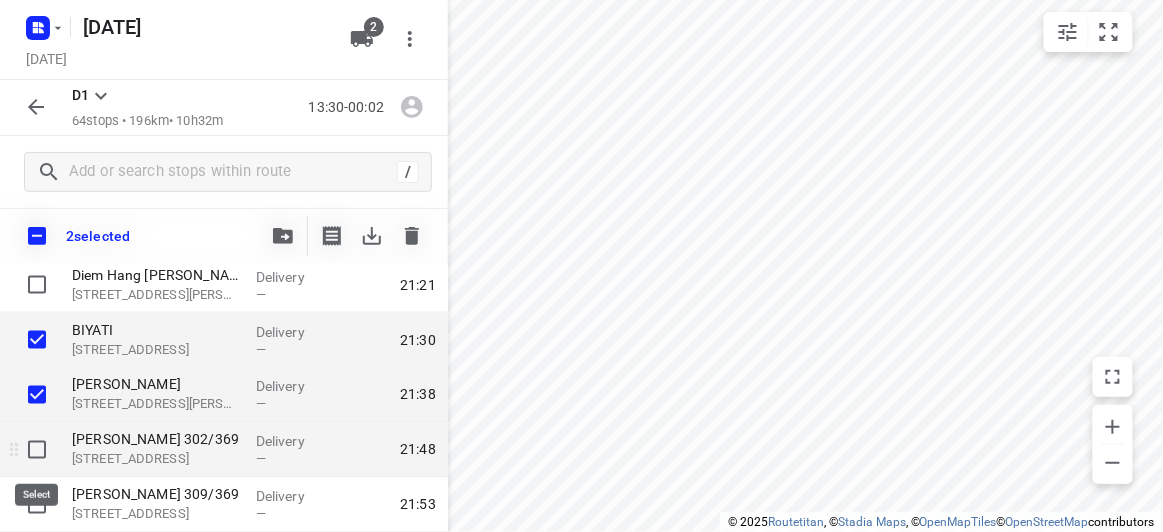 click at bounding box center [37, 450] 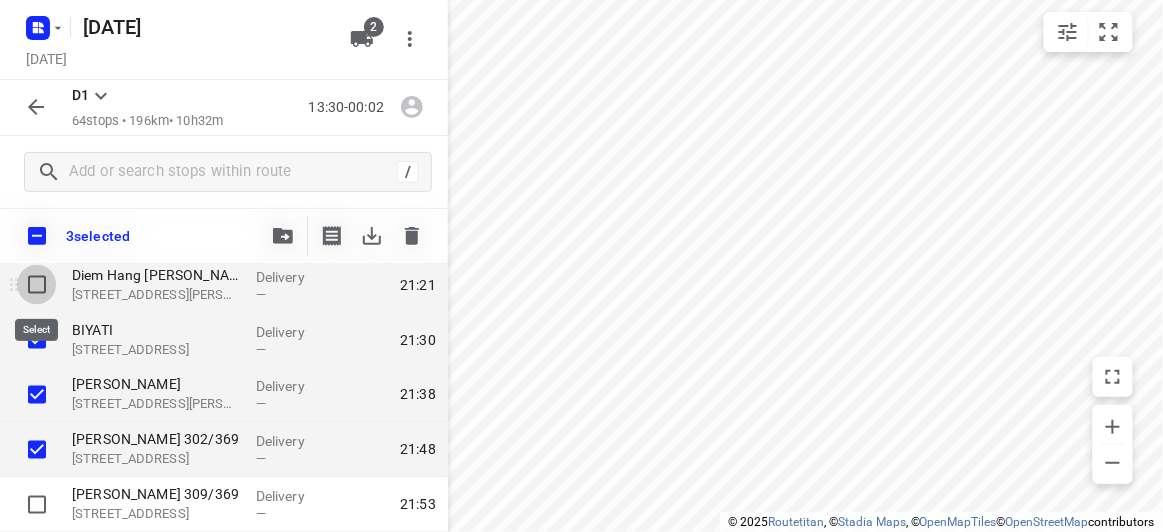click at bounding box center (37, 285) 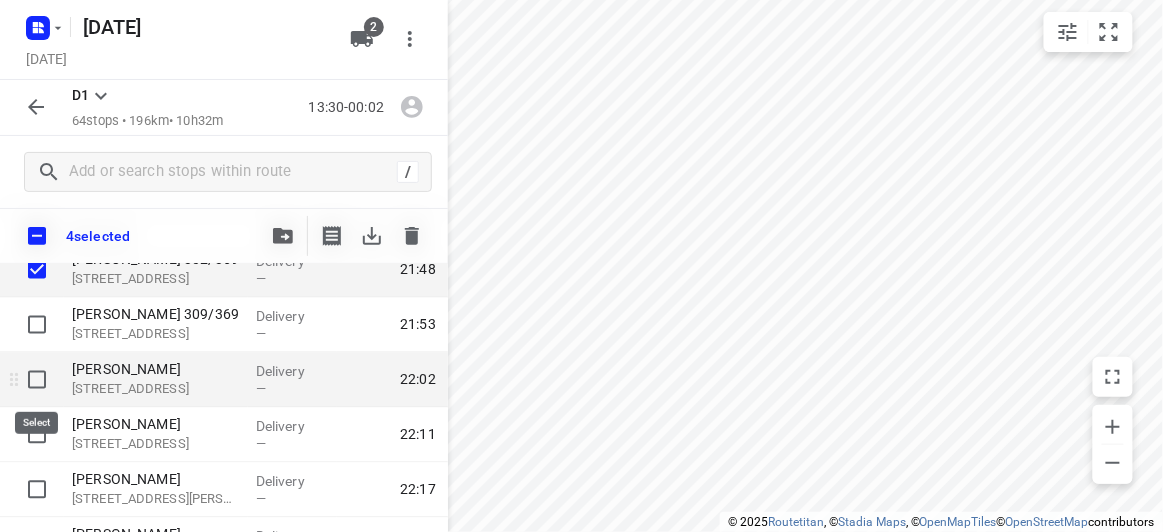 scroll, scrollTop: 2818, scrollLeft: 0, axis: vertical 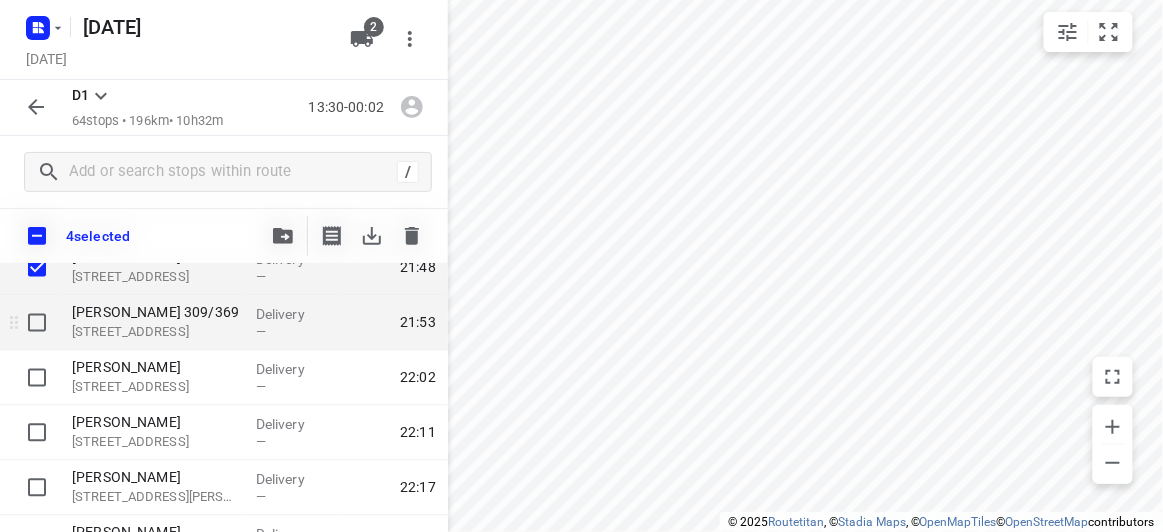 click at bounding box center [37, 323] 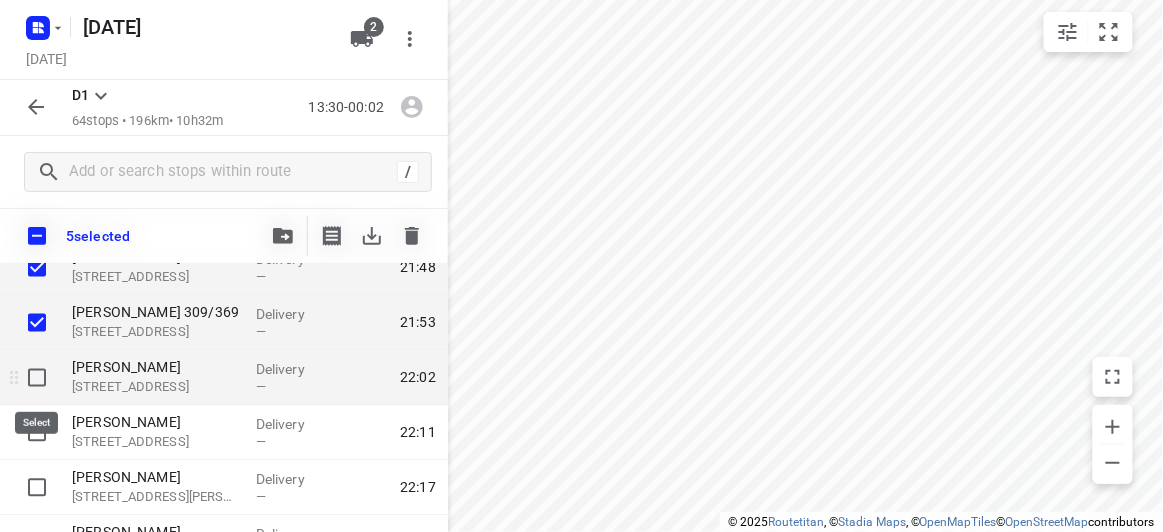 click at bounding box center [37, 378] 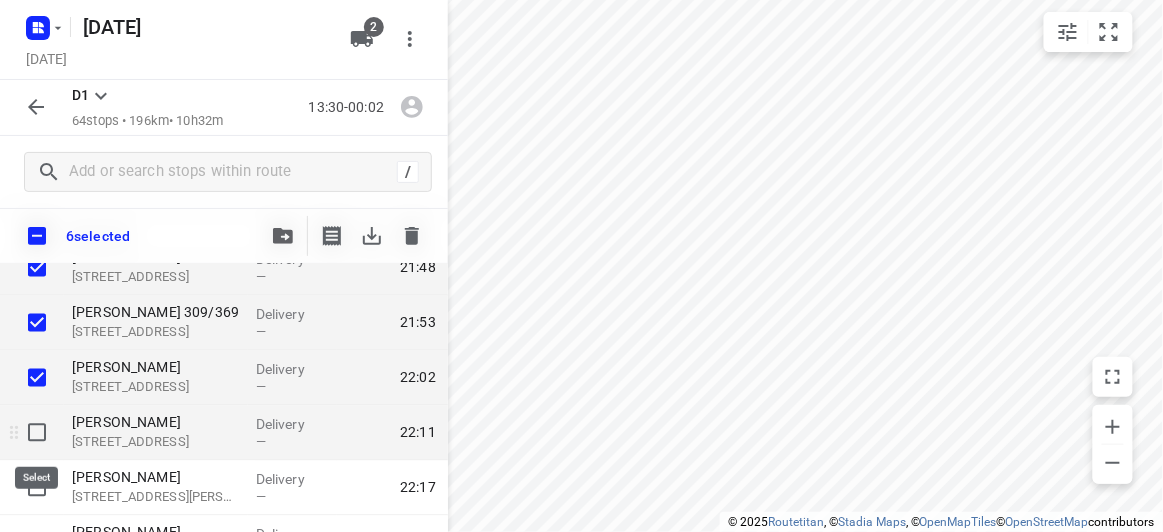 click at bounding box center (37, 433) 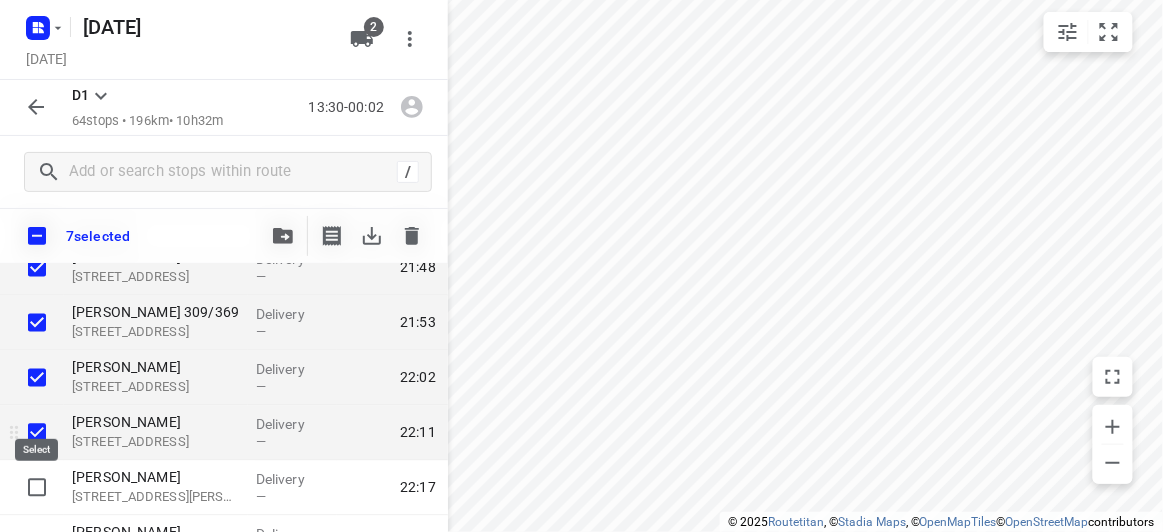 scroll, scrollTop: 2909, scrollLeft: 0, axis: vertical 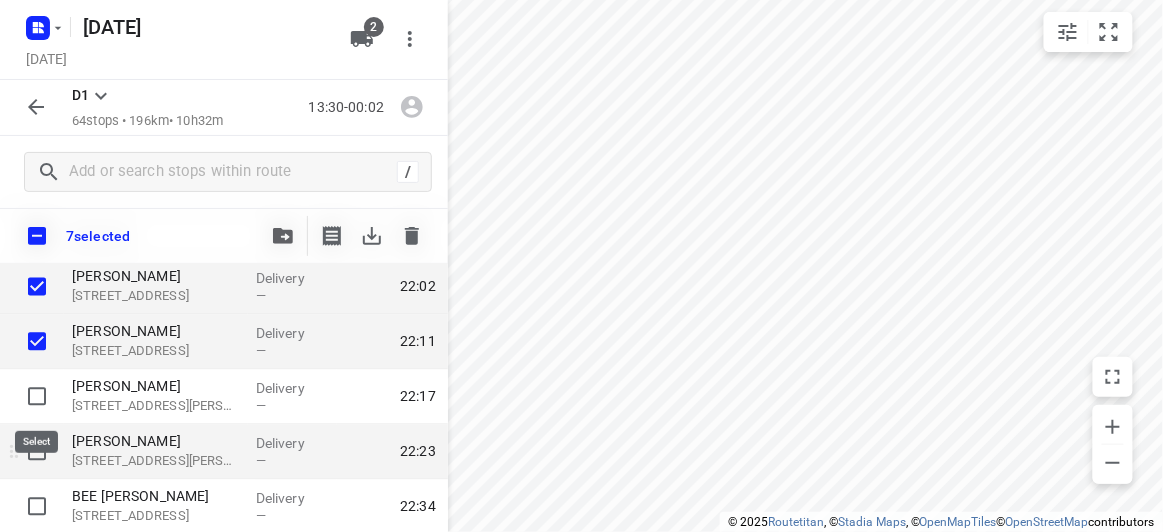 drag, startPoint x: 32, startPoint y: 418, endPoint x: 26, endPoint y: 403, distance: 16.155495 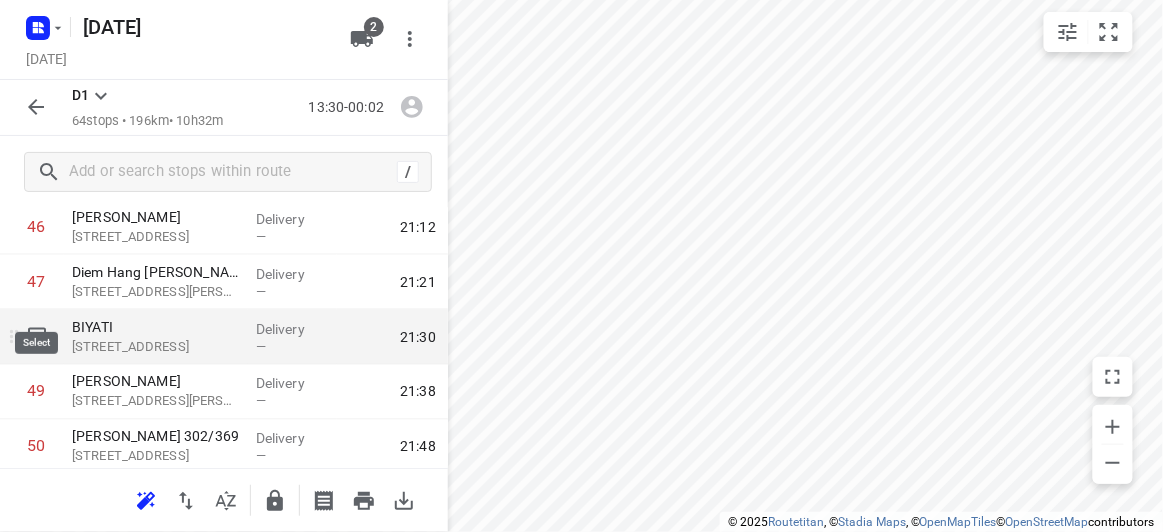 scroll, scrollTop: 2545, scrollLeft: 0, axis: vertical 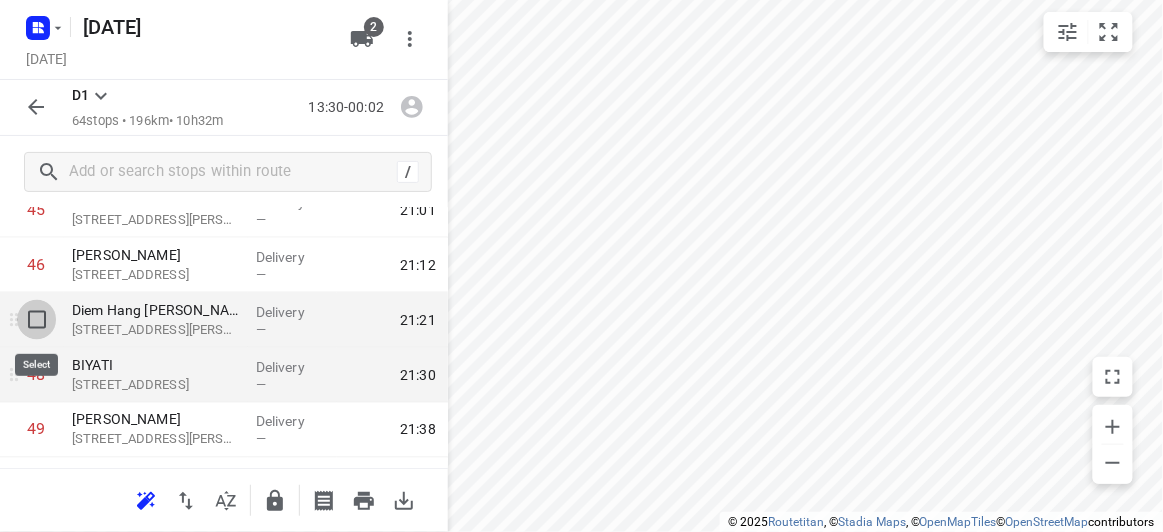 click at bounding box center (37, 320) 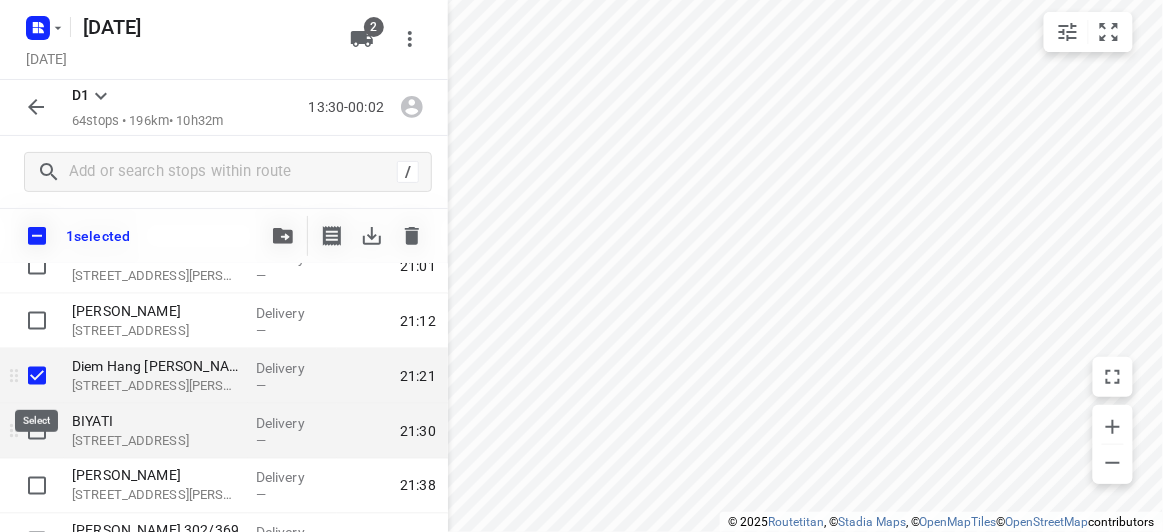 click at bounding box center [37, 376] 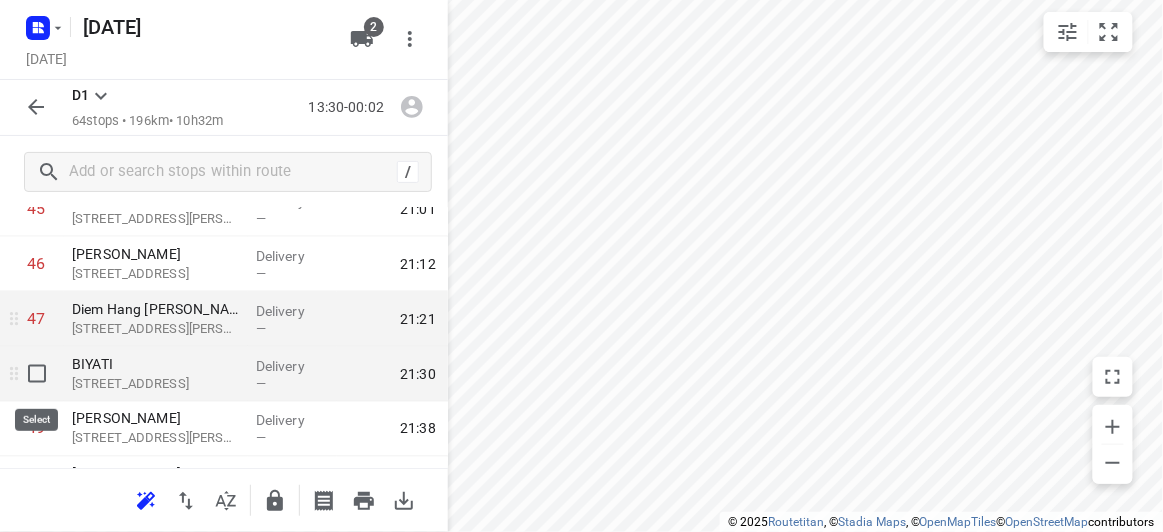 scroll, scrollTop: 2545, scrollLeft: 0, axis: vertical 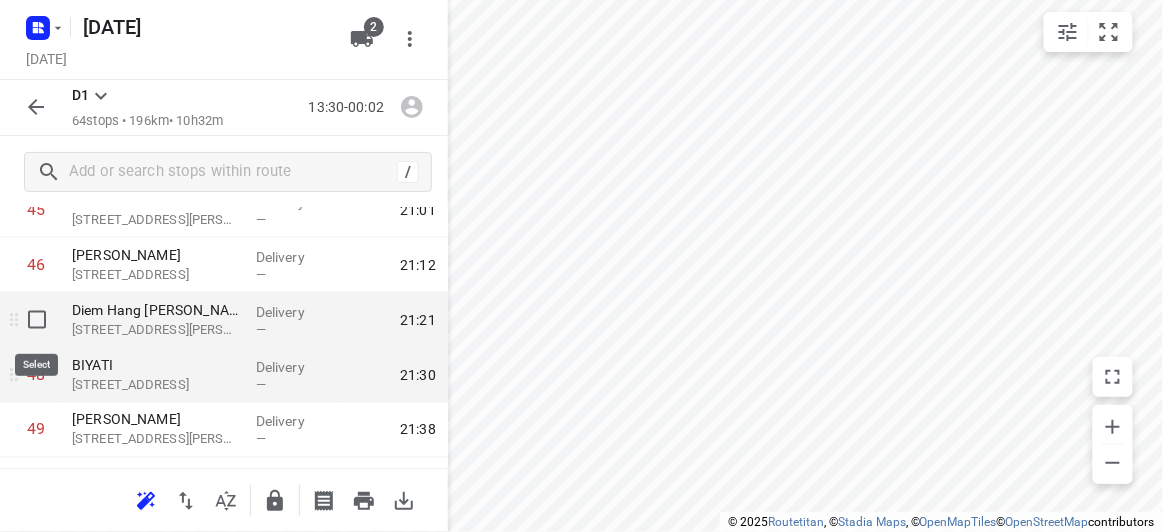 click at bounding box center (37, 320) 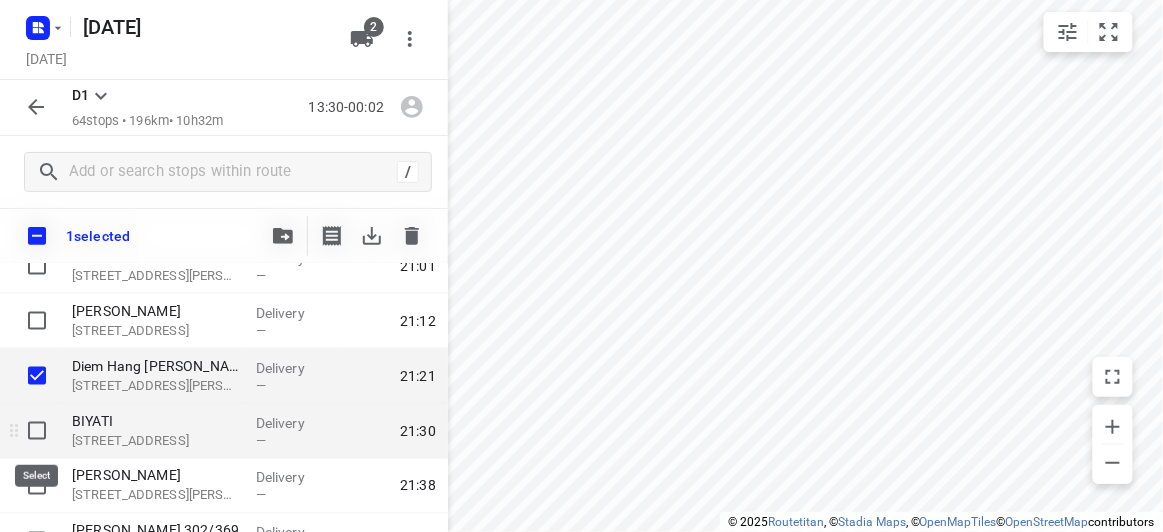 click at bounding box center (37, 431) 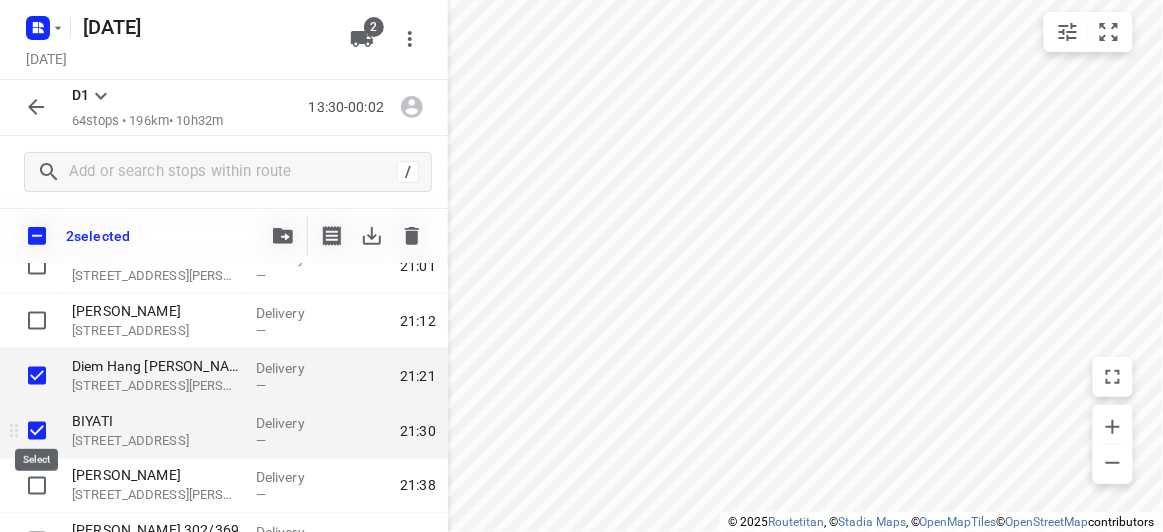 scroll, scrollTop: 2636, scrollLeft: 0, axis: vertical 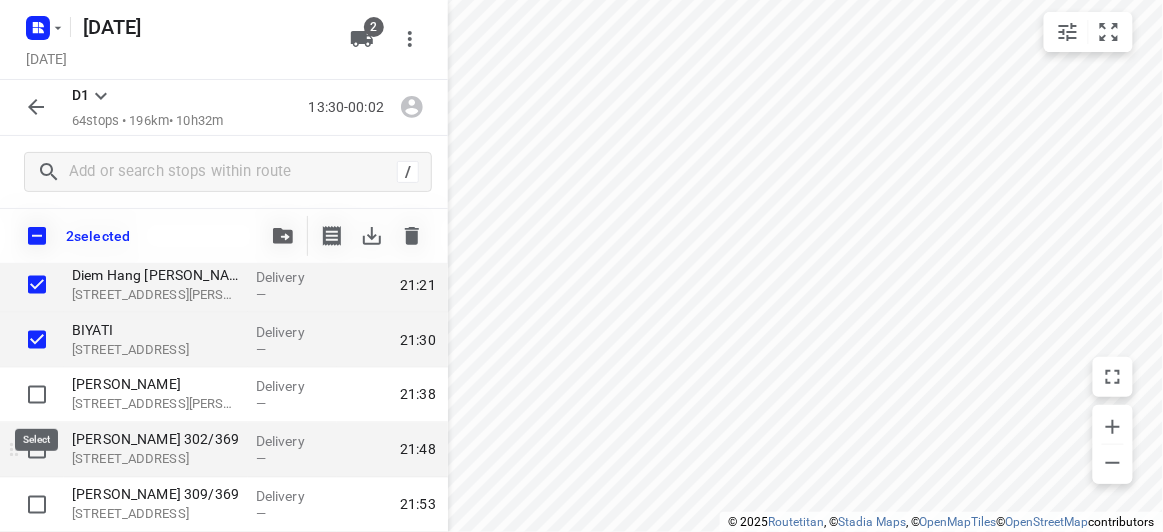 drag, startPoint x: 27, startPoint y: 383, endPoint x: 23, endPoint y: 432, distance: 49.162994 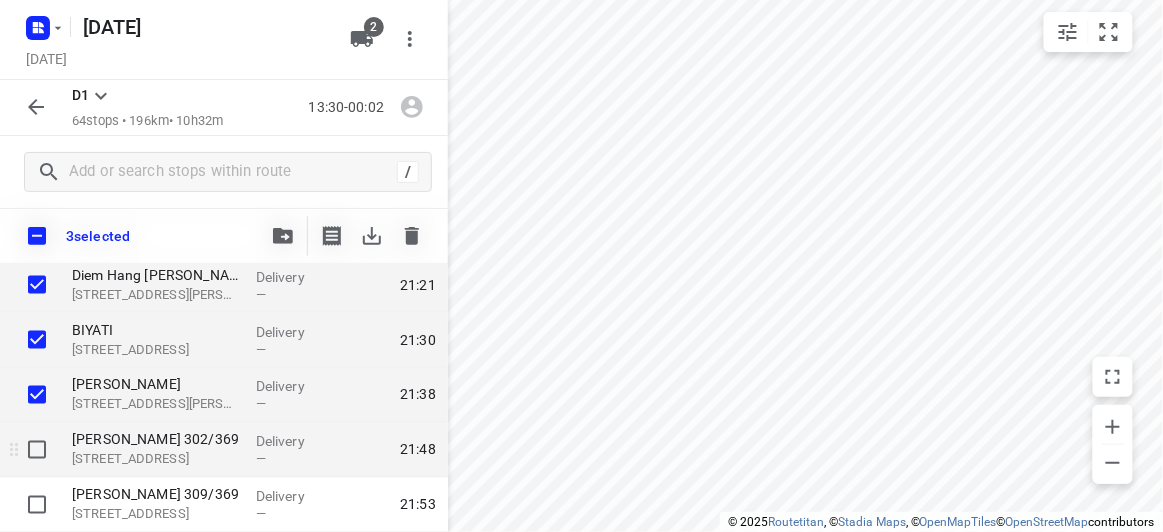 click at bounding box center (32, 450) 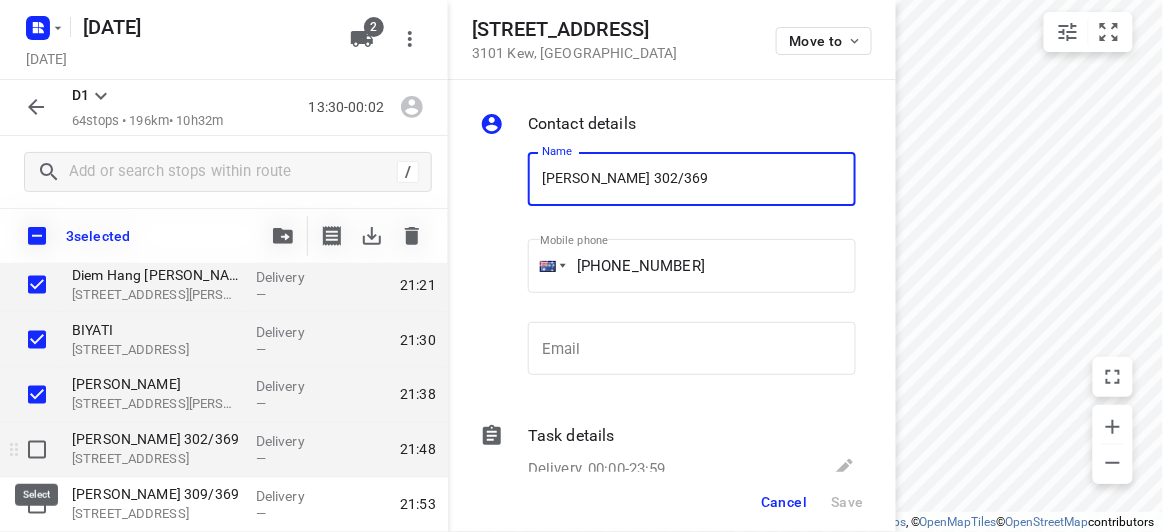 click at bounding box center (37, 450) 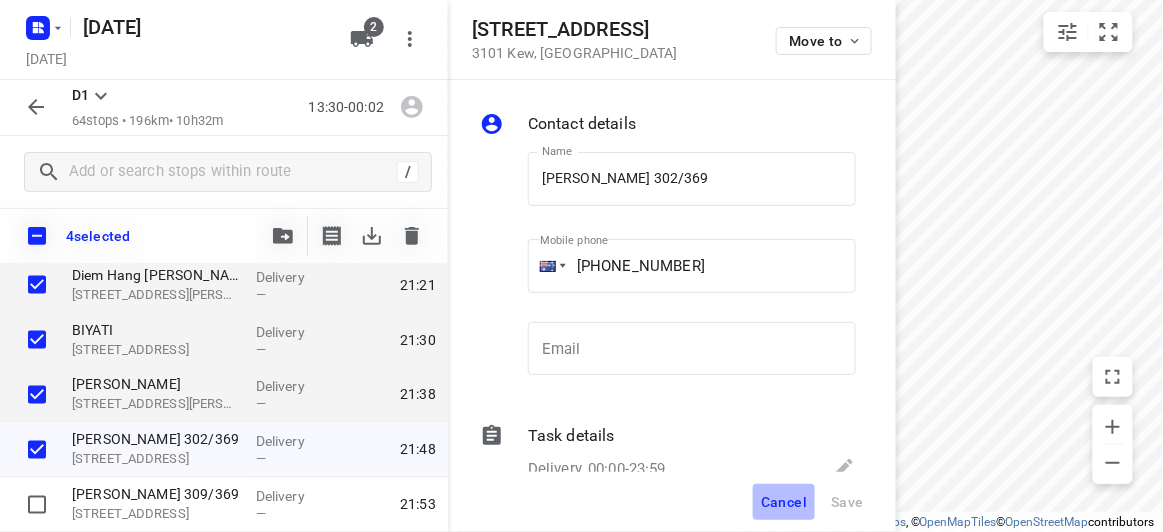 click on "Cancel" at bounding box center (784, 502) 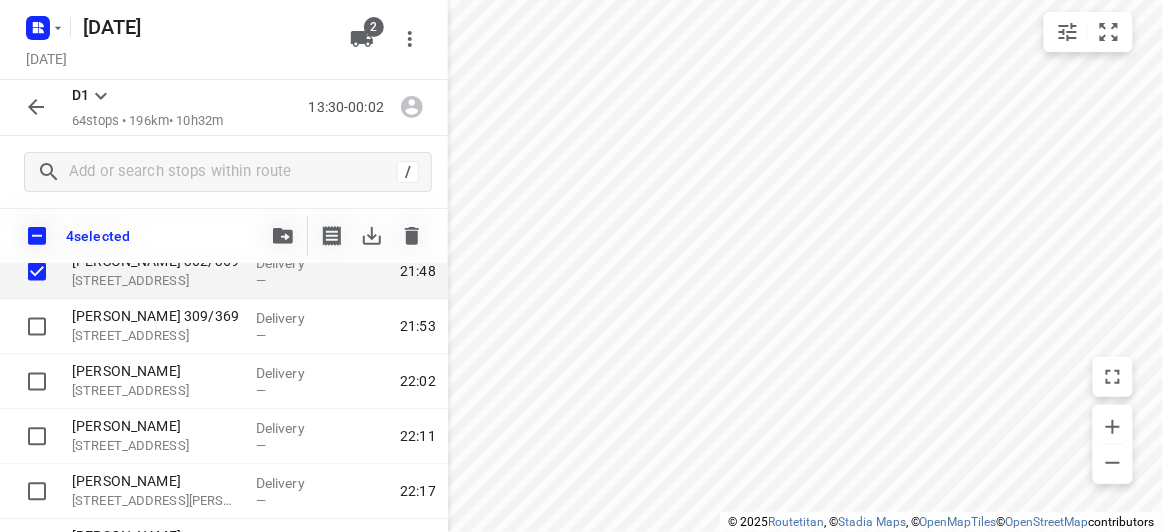 scroll, scrollTop: 2818, scrollLeft: 0, axis: vertical 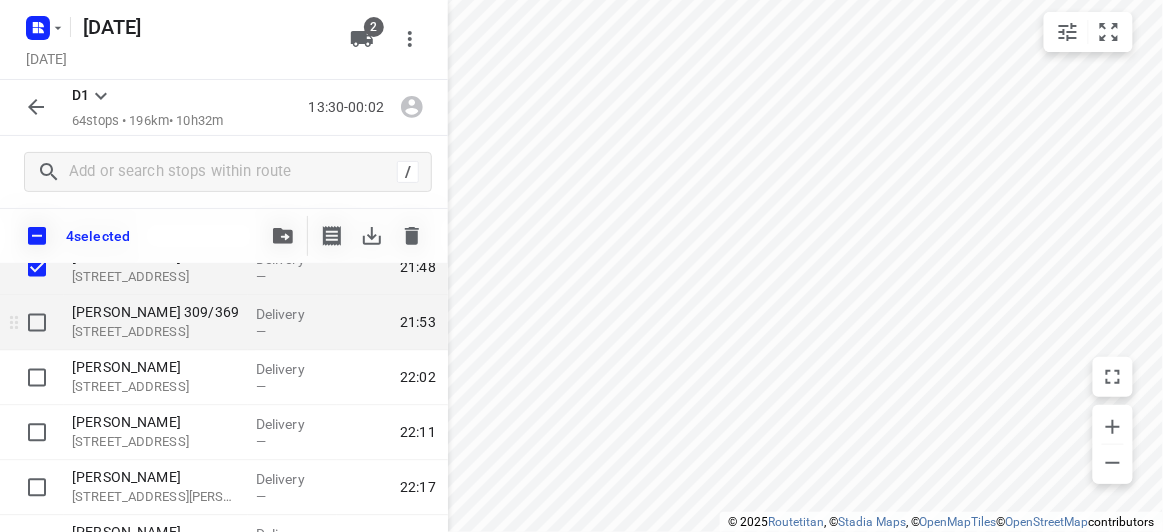 click at bounding box center [37, 323] 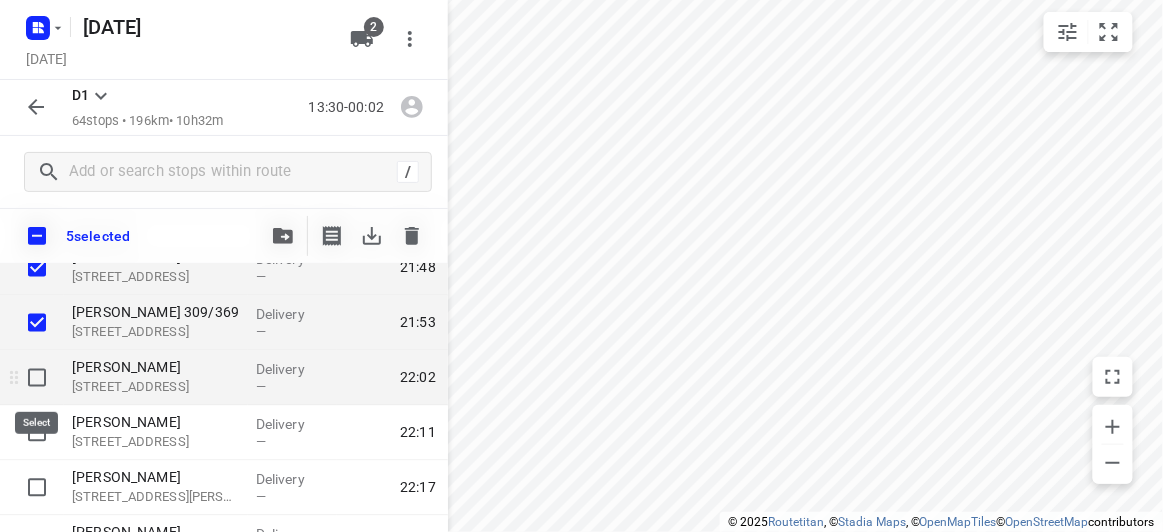 click at bounding box center (37, 378) 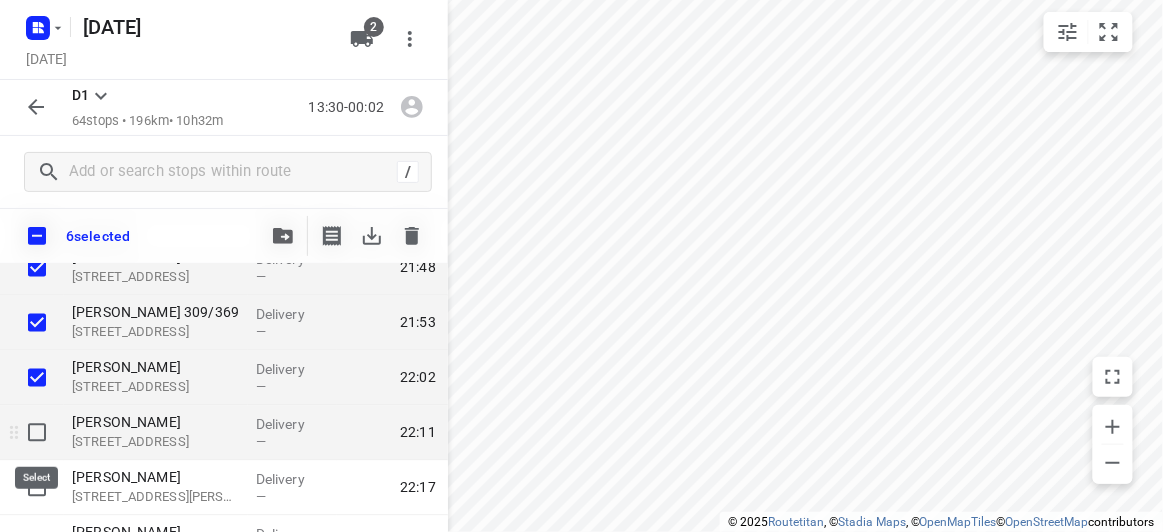 click at bounding box center [37, 433] 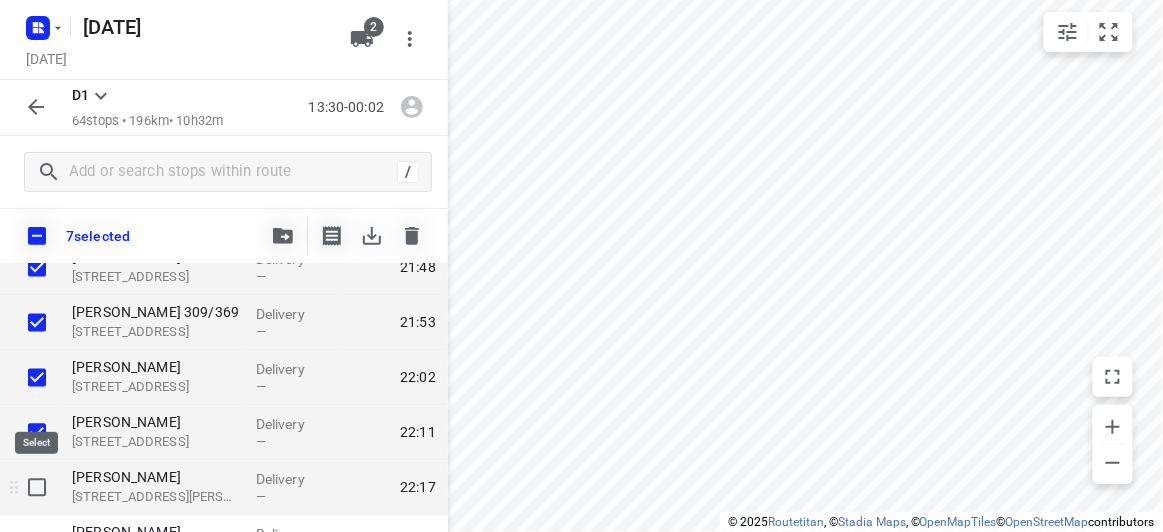 click at bounding box center (37, 488) 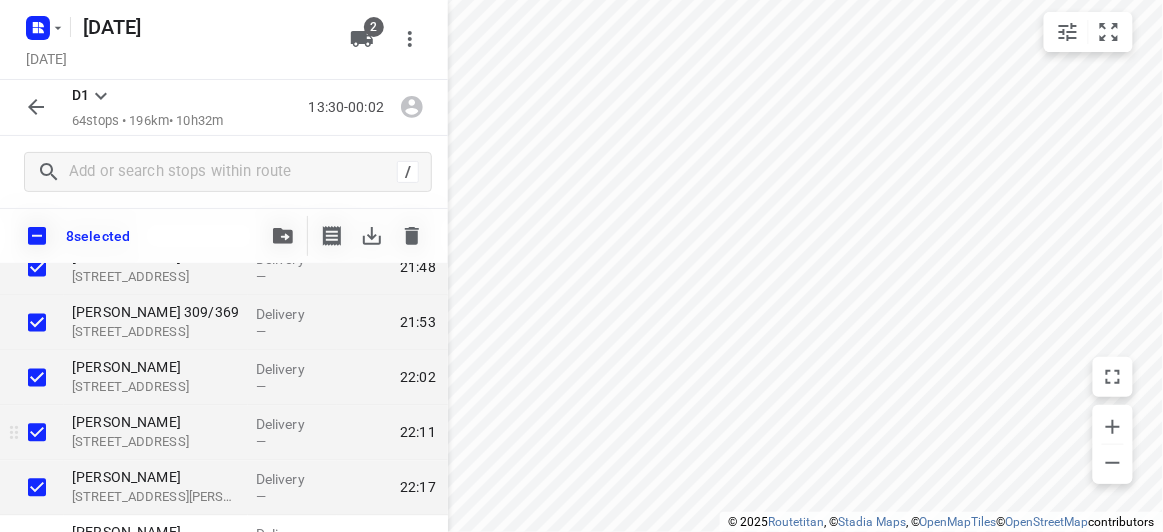 scroll, scrollTop: 2999, scrollLeft: 0, axis: vertical 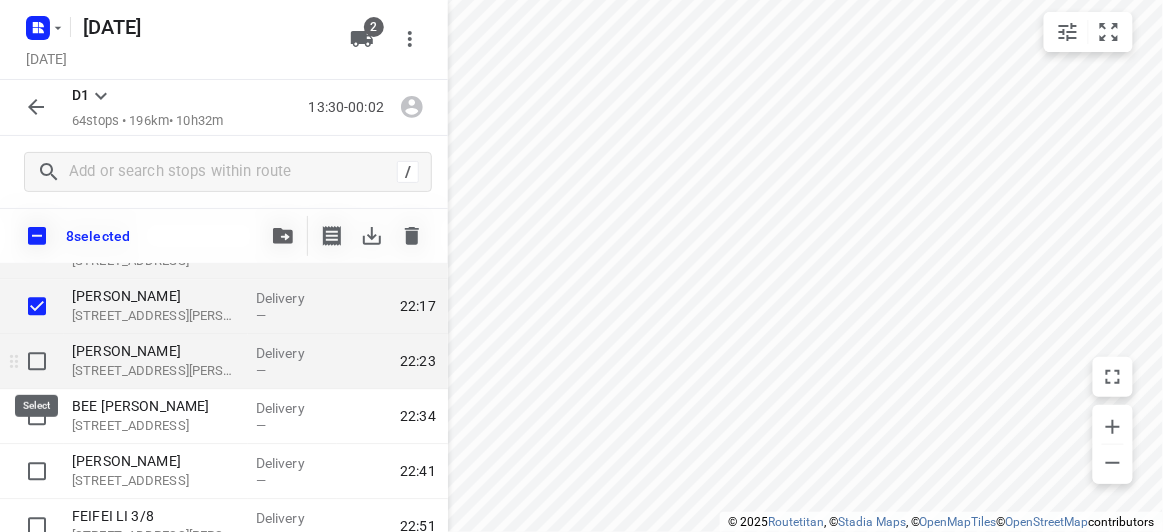 click at bounding box center (37, 362) 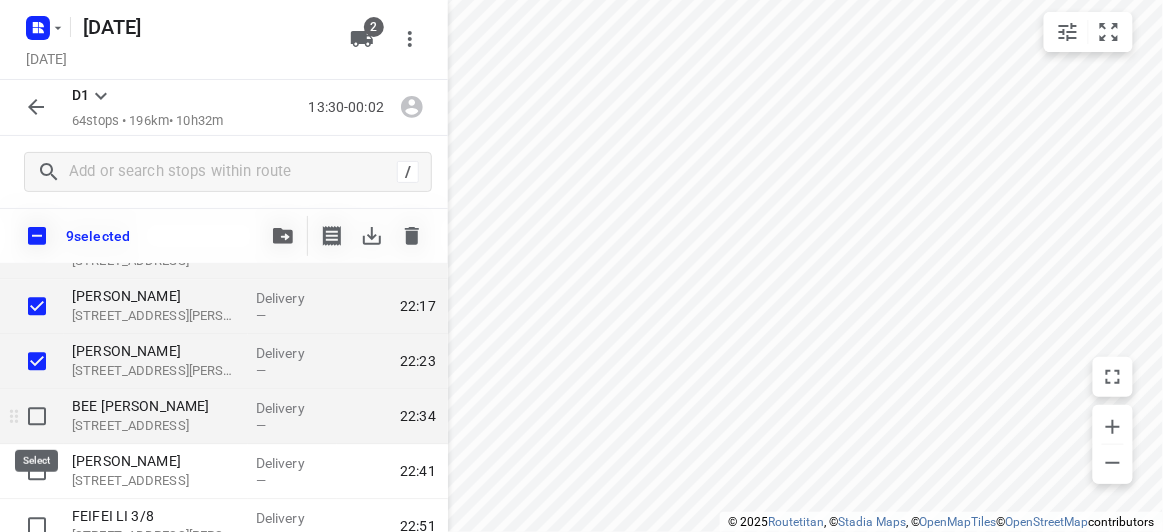 click at bounding box center [37, 417] 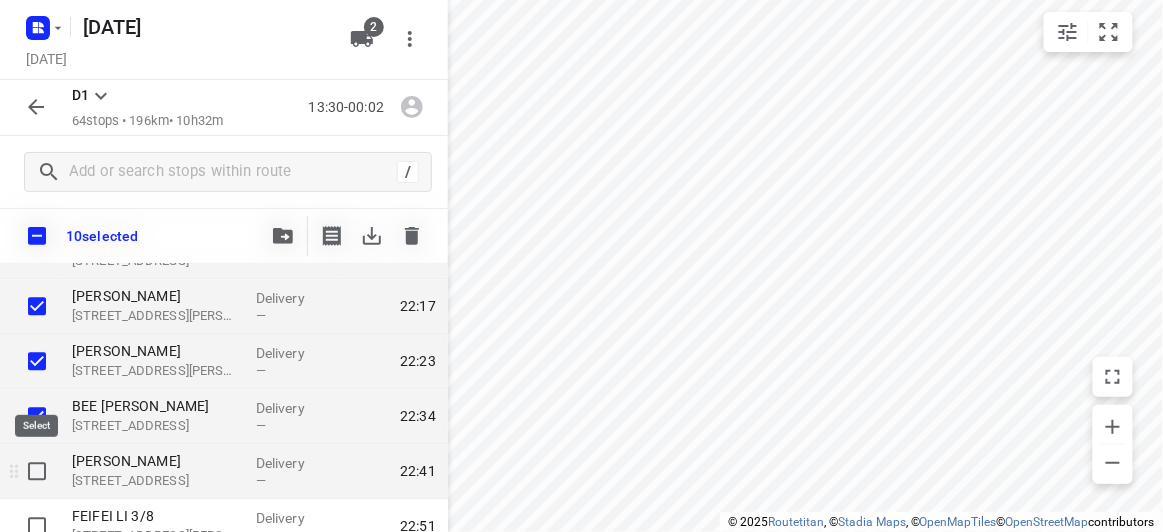 click at bounding box center [37, 472] 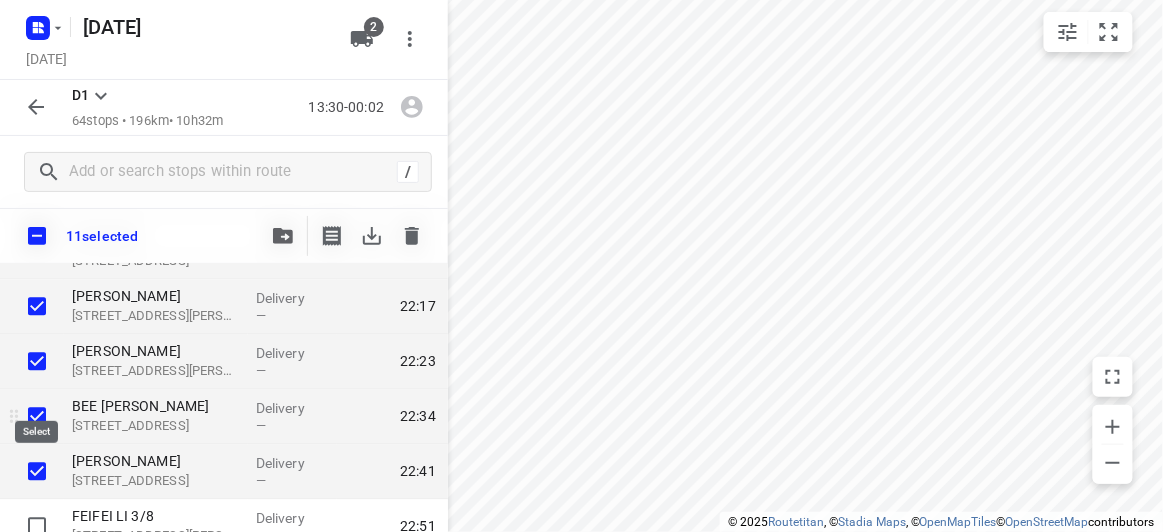 scroll, scrollTop: 3090, scrollLeft: 0, axis: vertical 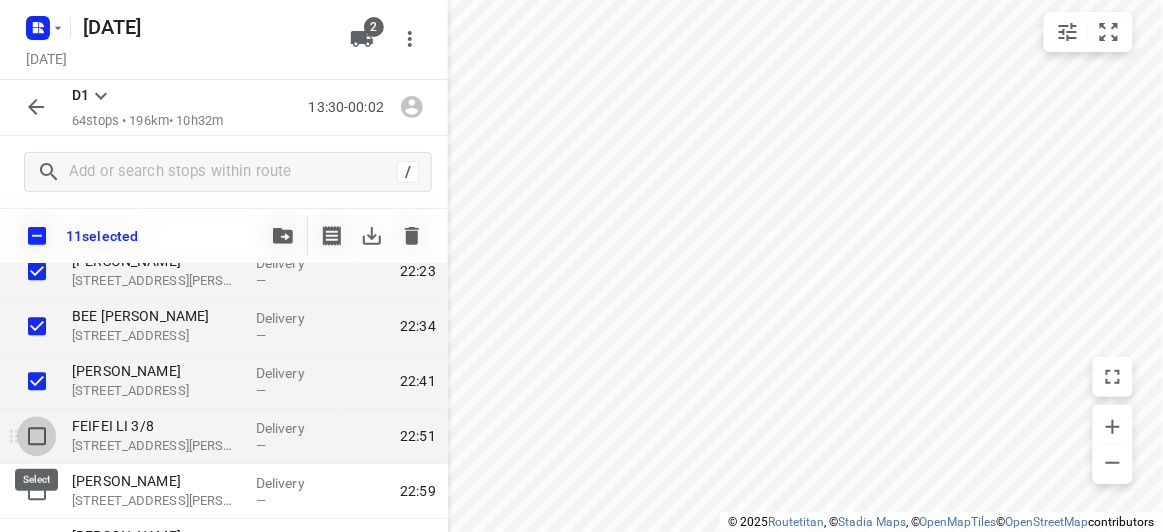 click at bounding box center [37, 436] 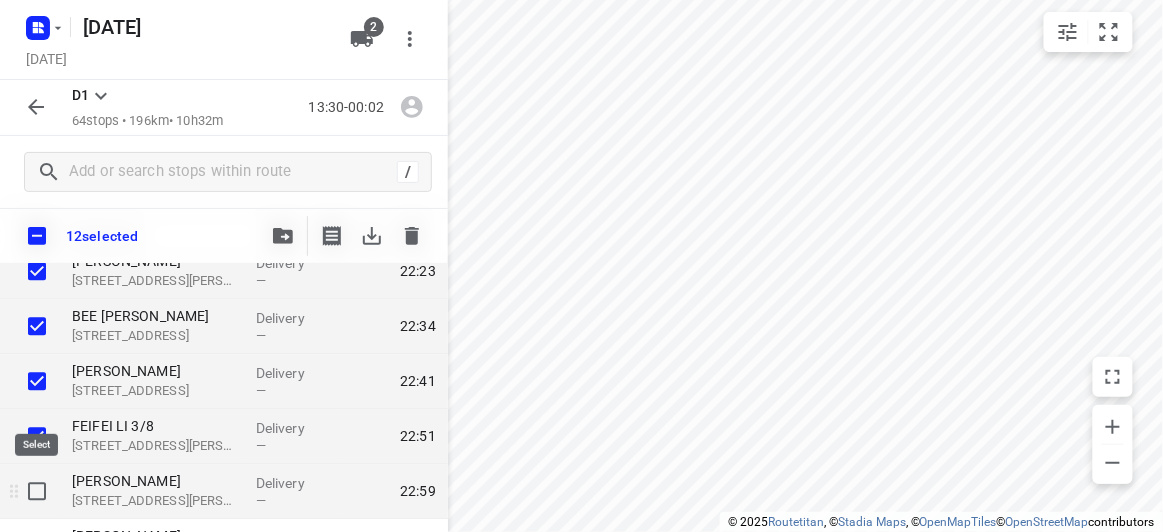 click at bounding box center [37, 491] 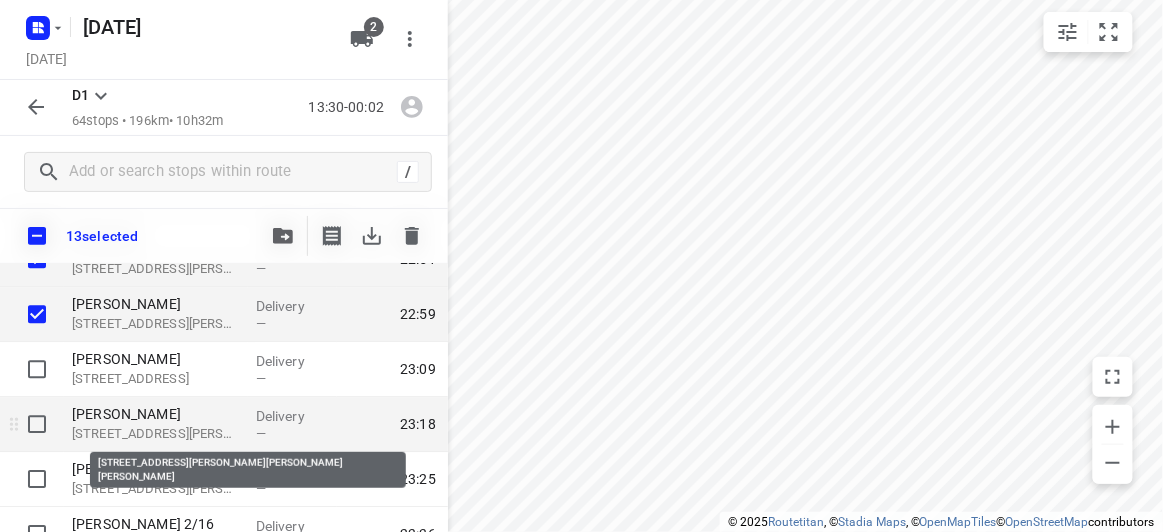 scroll, scrollTop: 3272, scrollLeft: 0, axis: vertical 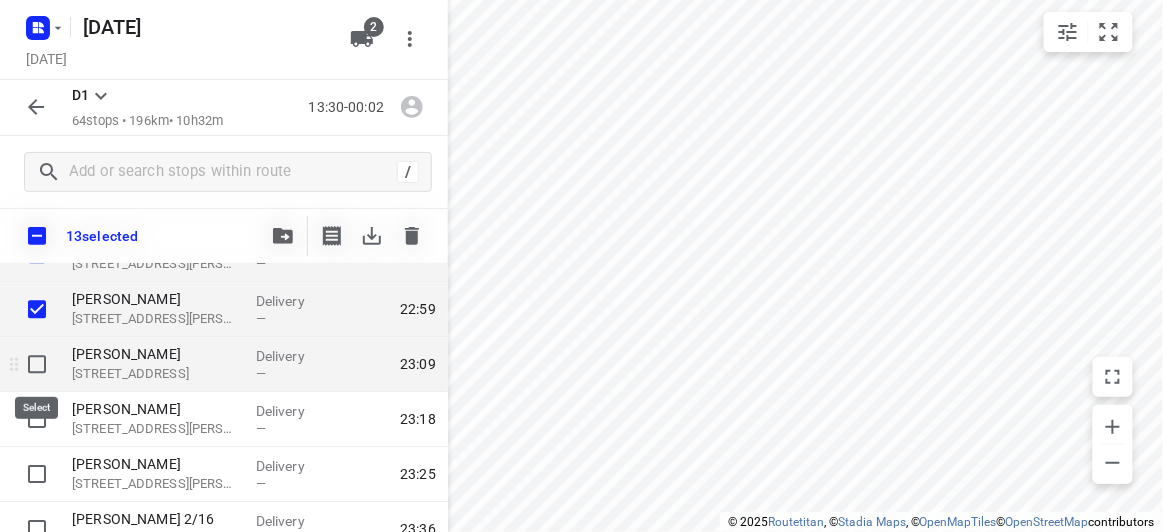 click at bounding box center (37, 364) 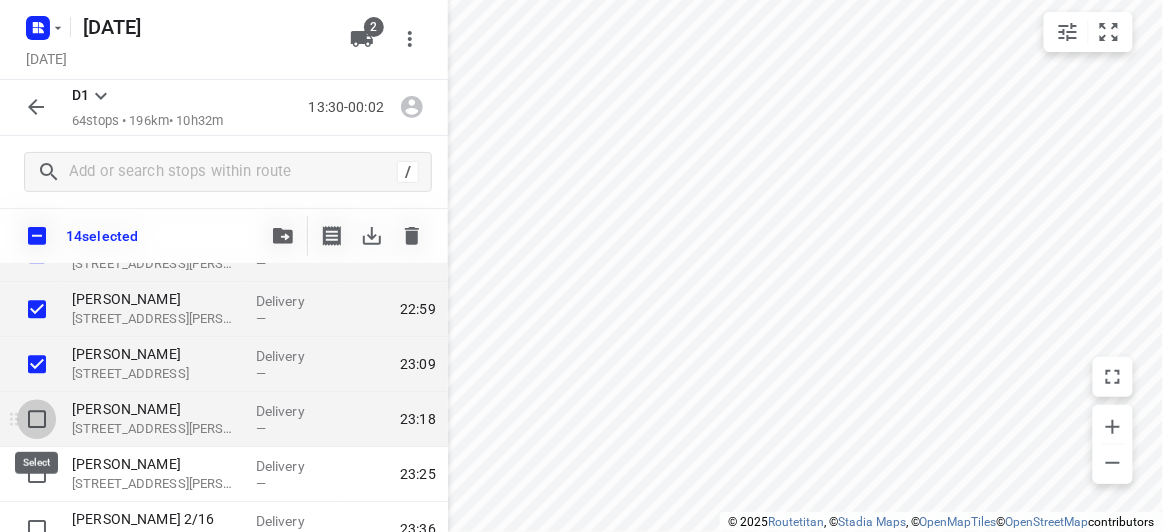 click at bounding box center [37, 419] 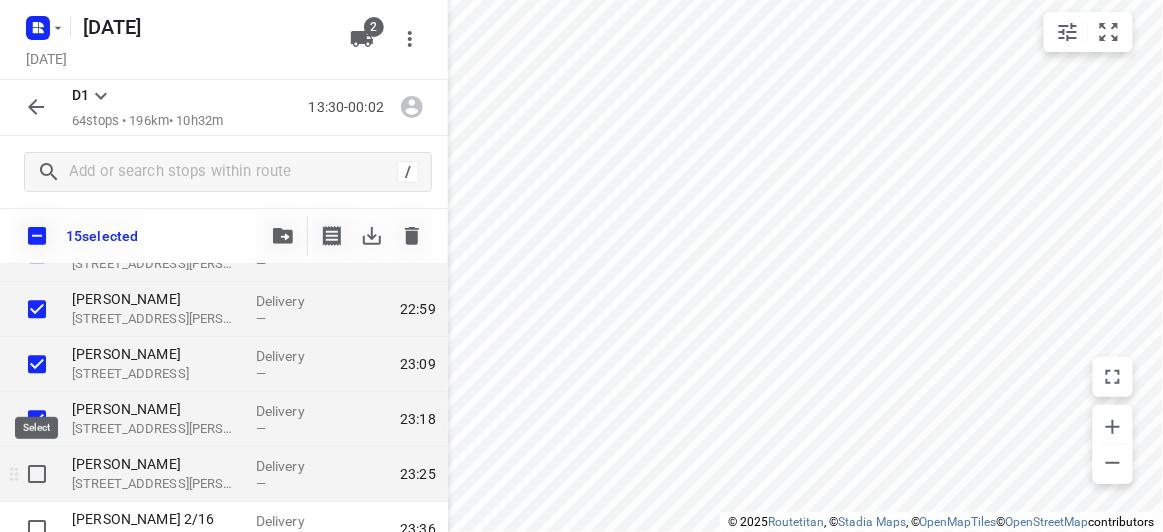 click at bounding box center (37, 474) 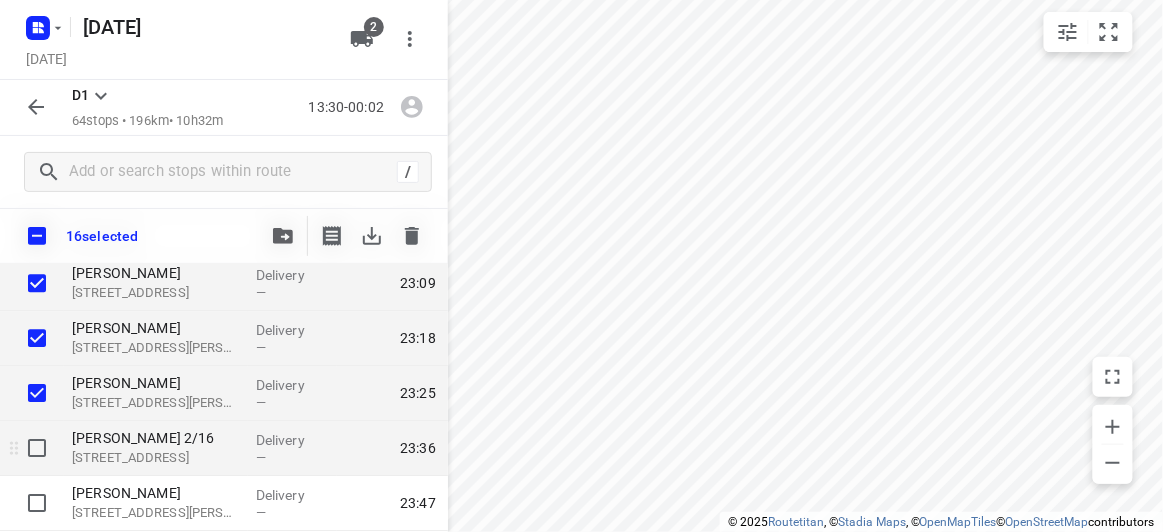 scroll, scrollTop: 3363, scrollLeft: 0, axis: vertical 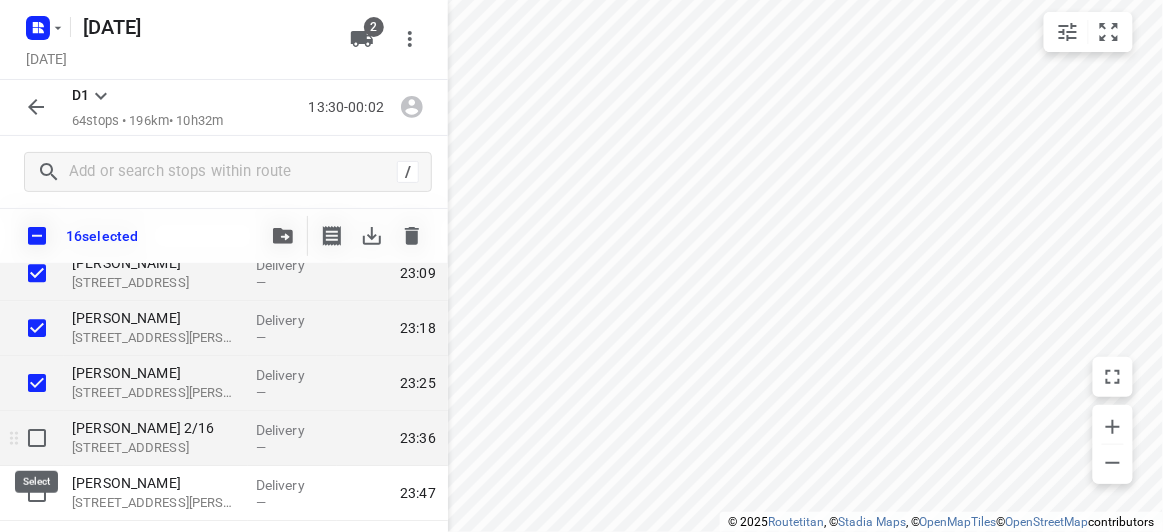 click at bounding box center [37, 438] 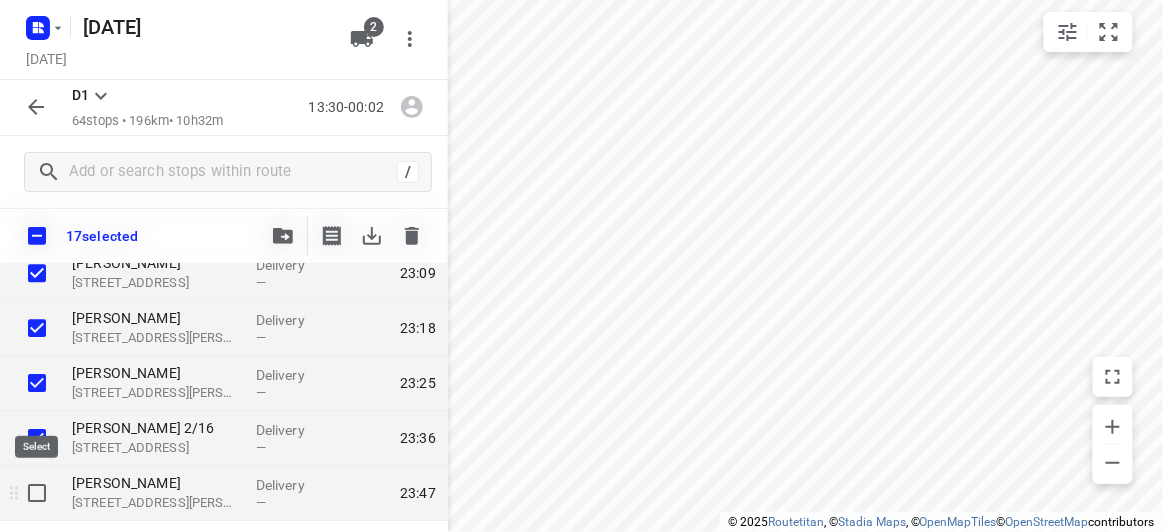 drag, startPoint x: 39, startPoint y: 498, endPoint x: 39, endPoint y: 483, distance: 15 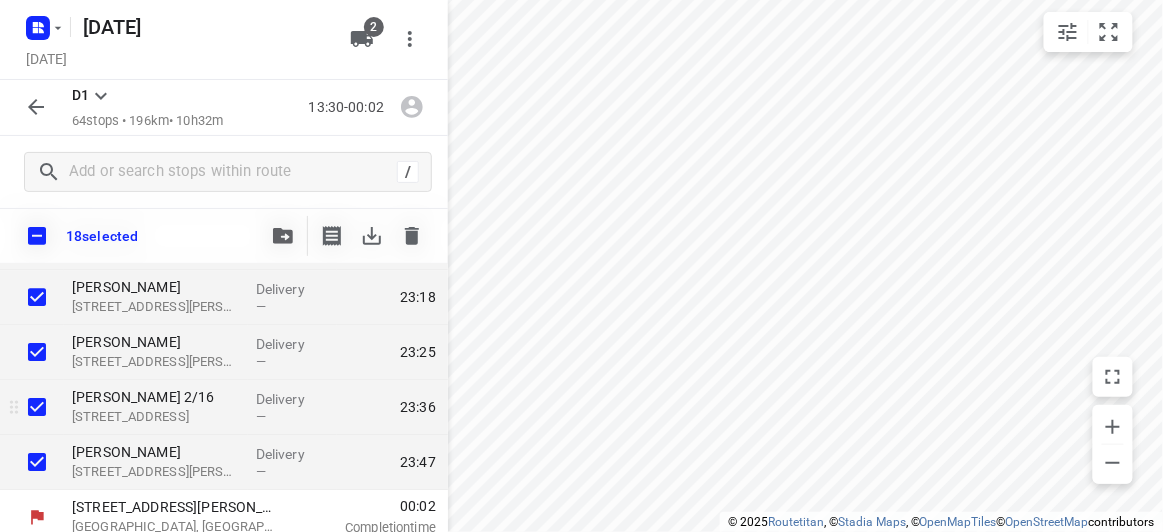 scroll, scrollTop: 3406, scrollLeft: 0, axis: vertical 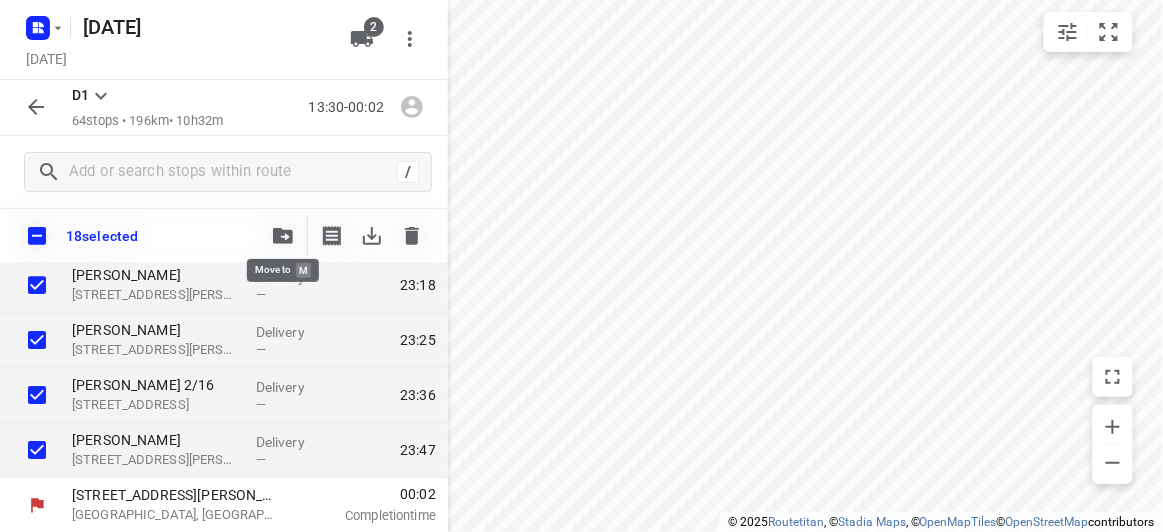 click 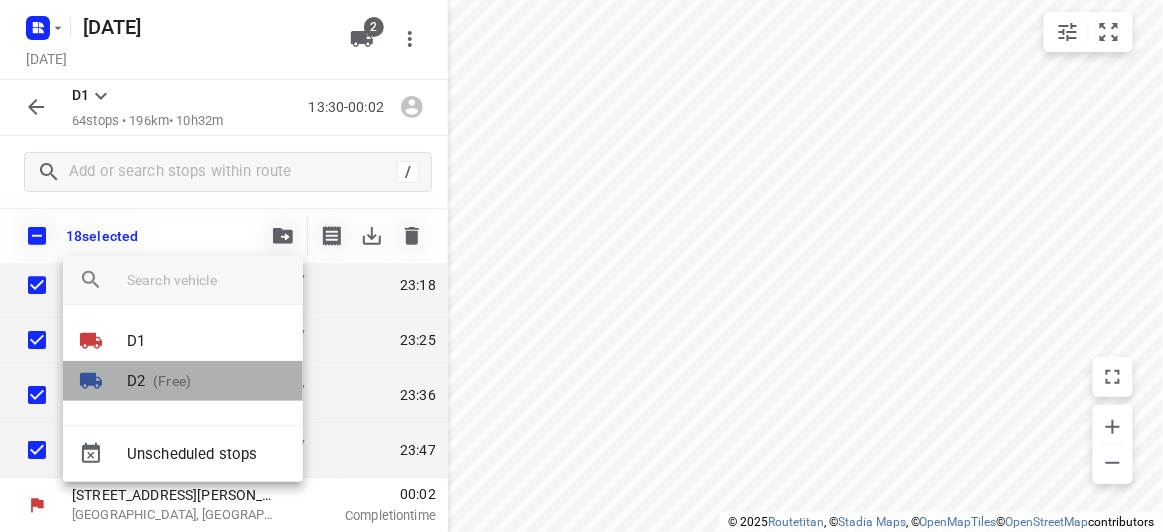 click on "D2" at bounding box center [136, 381] 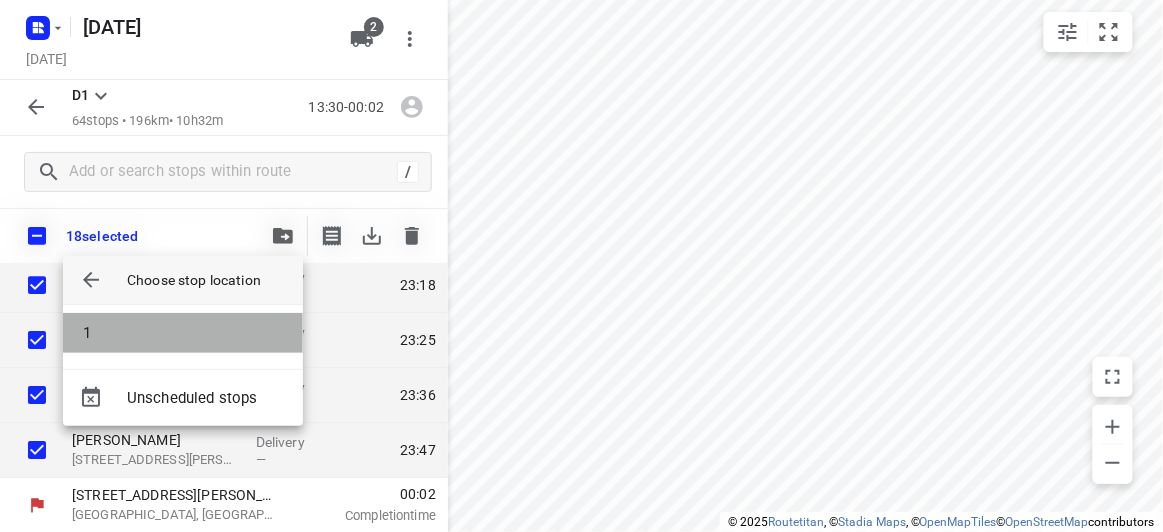 click on "1" at bounding box center (183, 333) 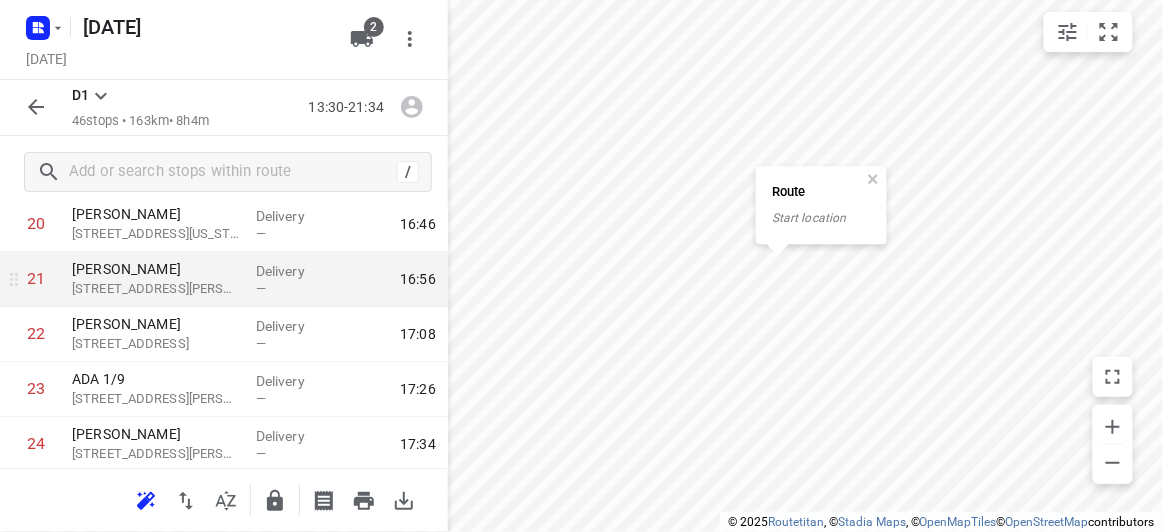 scroll, scrollTop: 884, scrollLeft: 0, axis: vertical 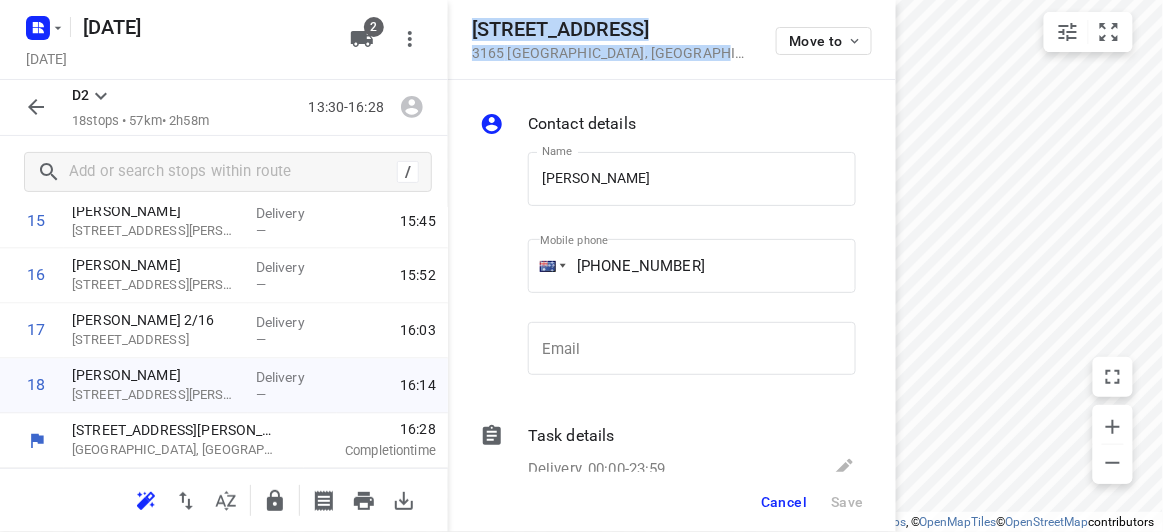 drag, startPoint x: 681, startPoint y: 62, endPoint x: 476, endPoint y: 26, distance: 208.13698 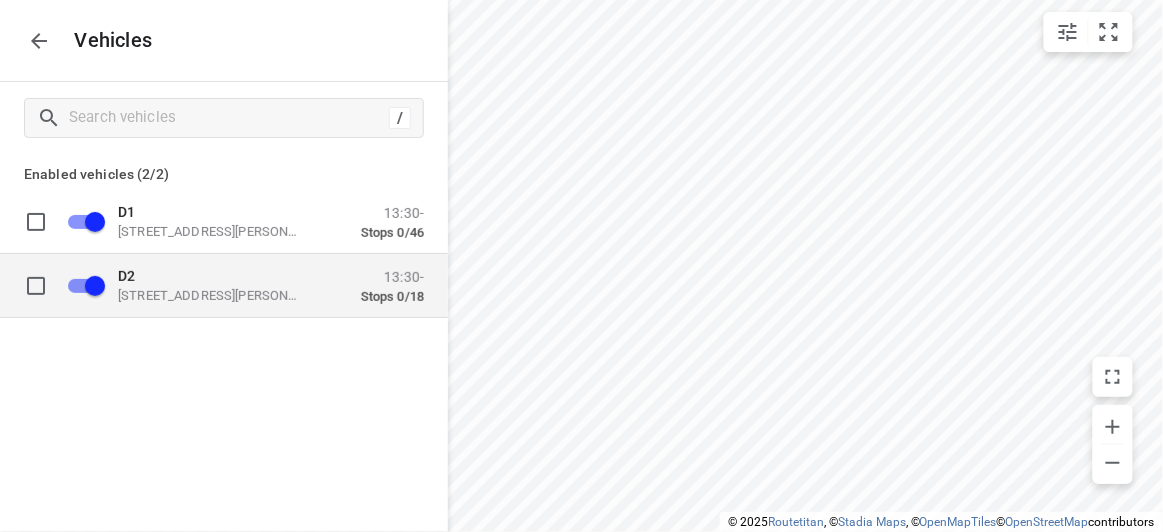 drag, startPoint x: 233, startPoint y: 277, endPoint x: 256, endPoint y: 280, distance: 23.194826 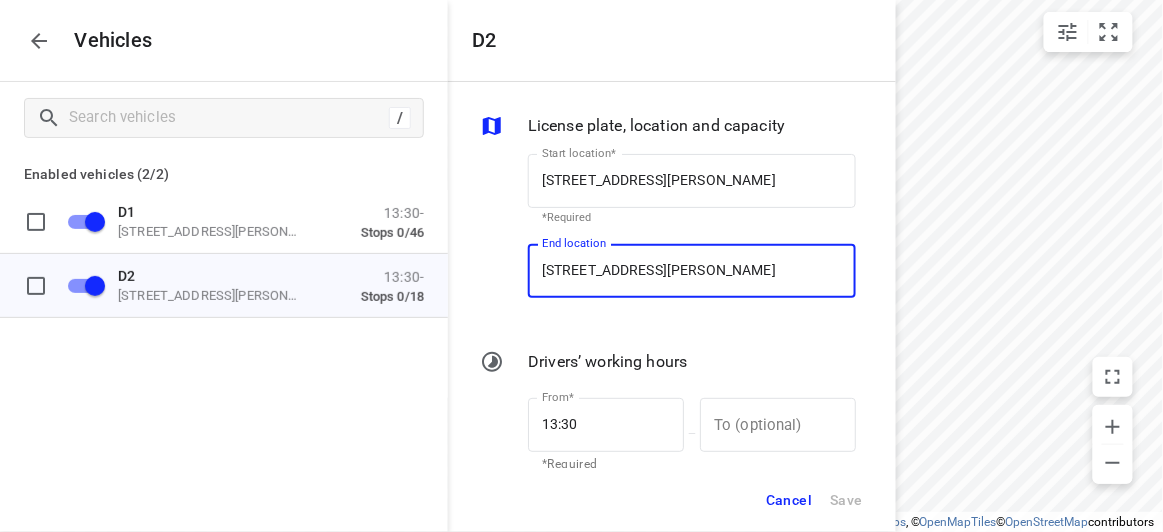 click on "[STREET_ADDRESS][PERSON_NAME]" at bounding box center (692, 271) 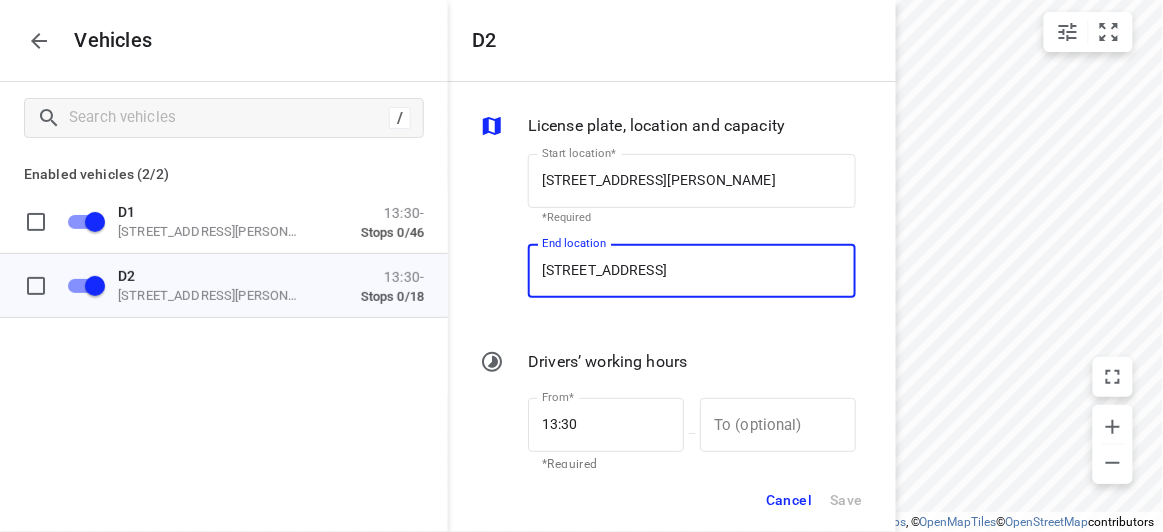 scroll, scrollTop: 0, scrollLeft: 33, axis: horizontal 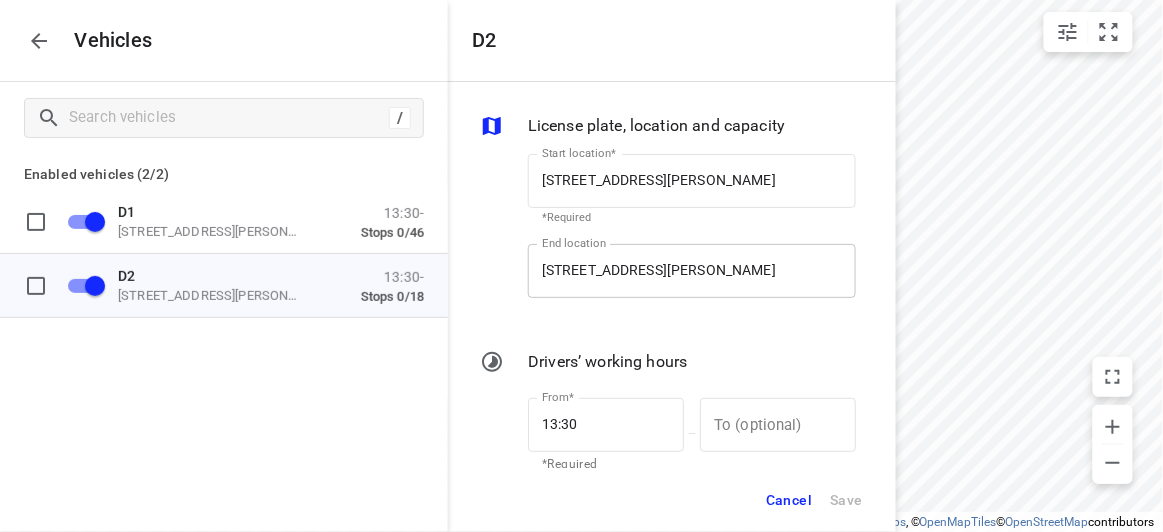 click on "[STREET_ADDRESS][PERSON_NAME]" at bounding box center (692, 271) 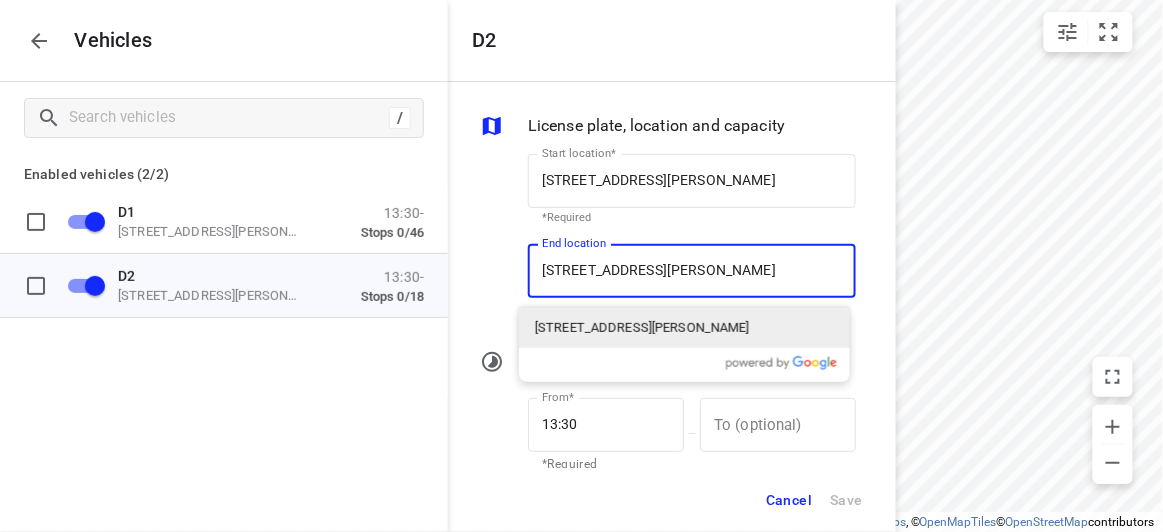 paste on "[STREET_ADDRESS]" 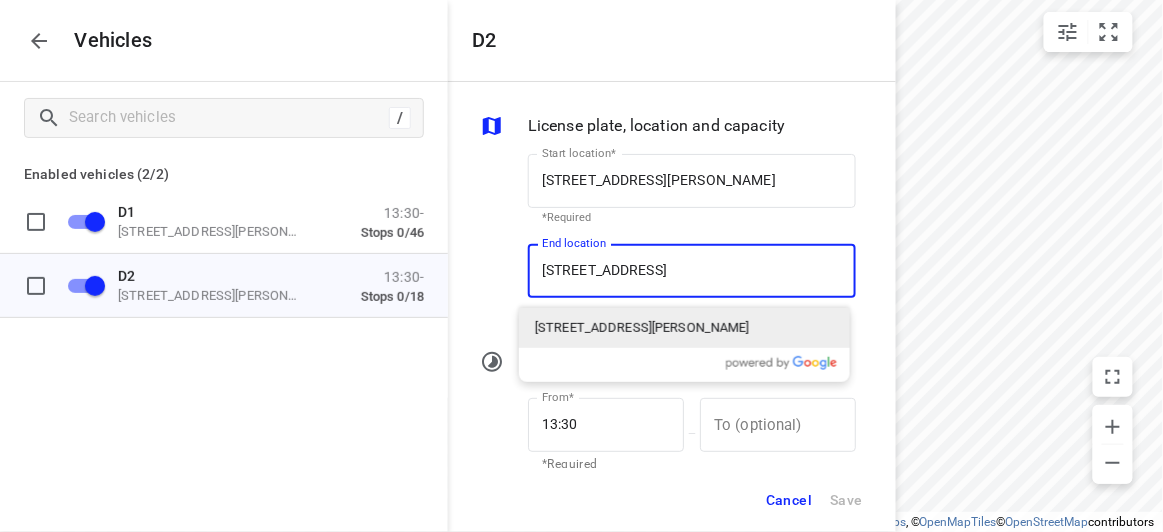scroll, scrollTop: 0, scrollLeft: 33, axis: horizontal 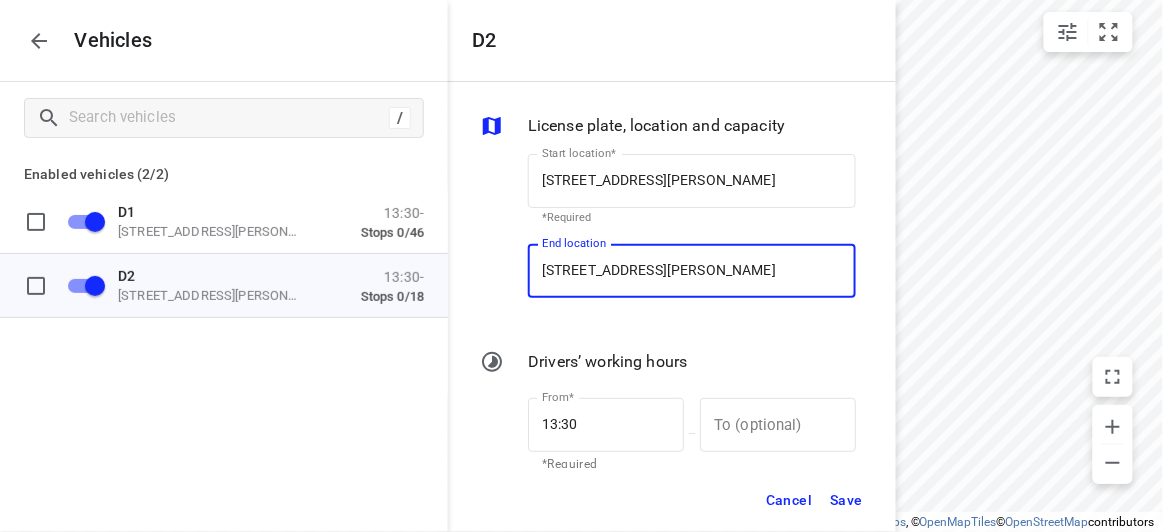 type 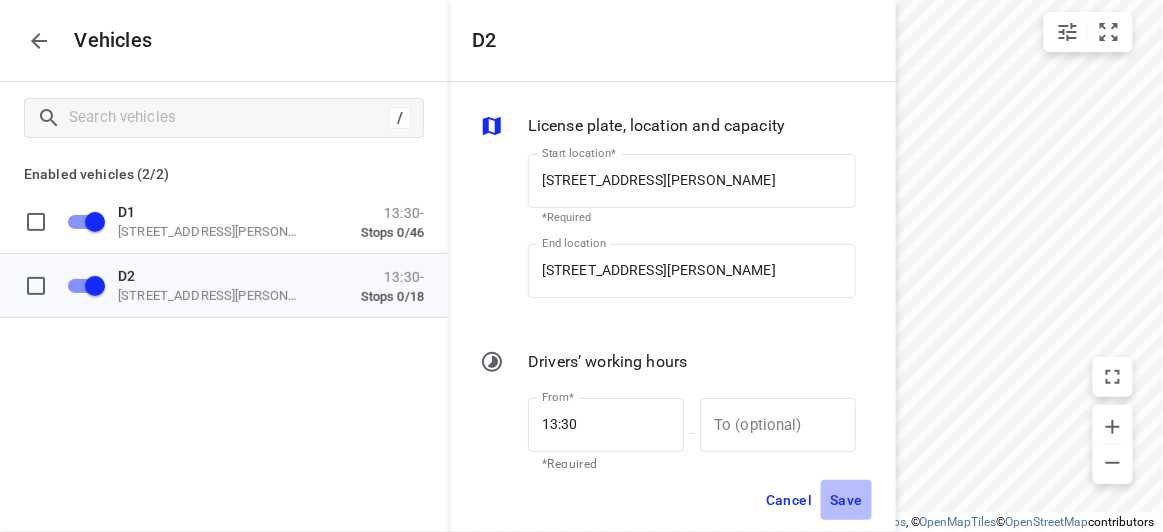 click on "Save" at bounding box center [846, 500] 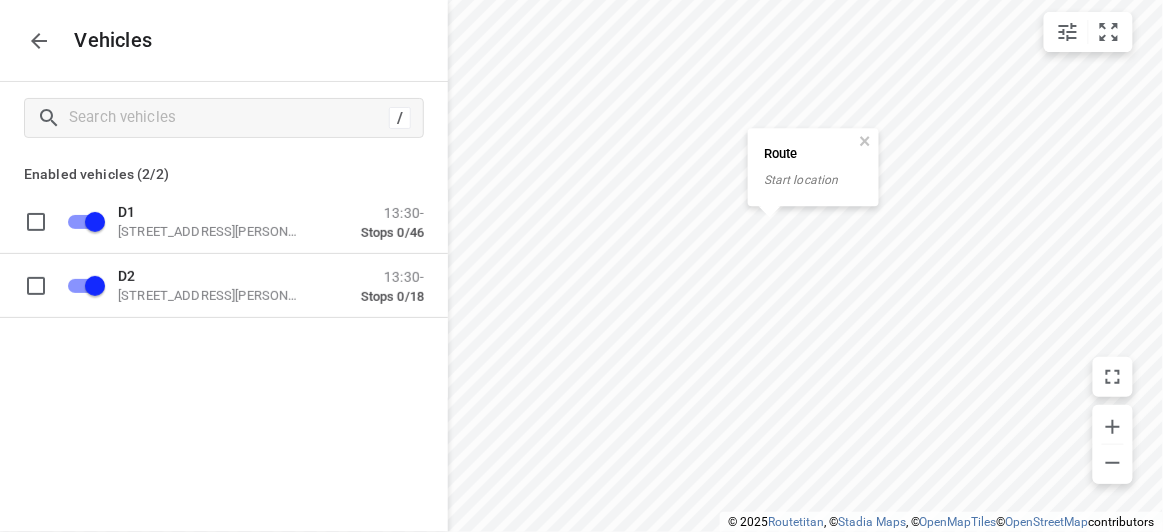 click on "Vehicles" at bounding box center [224, 40] 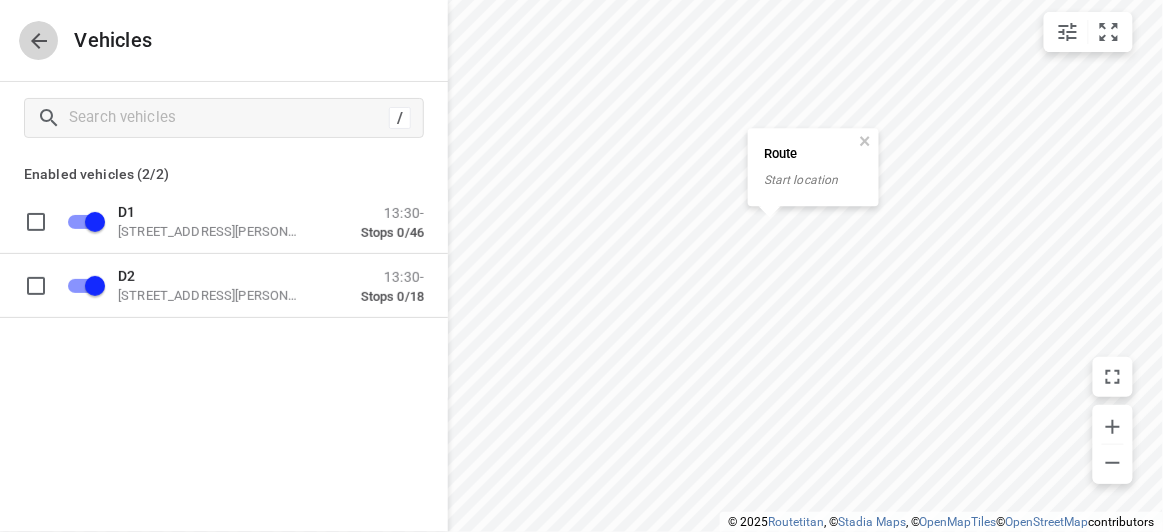click 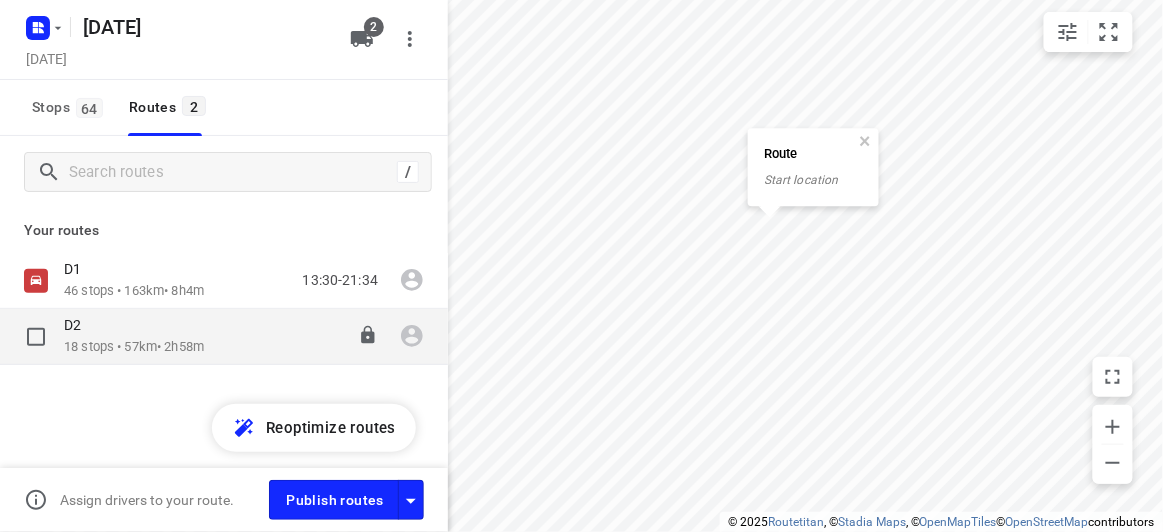 click on "D2" at bounding box center (78, 325) 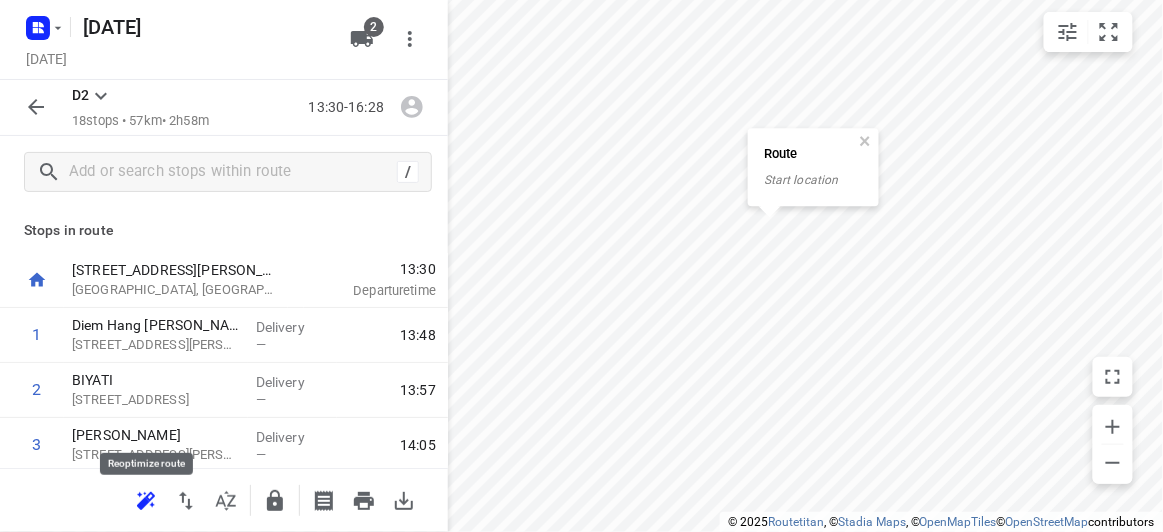click at bounding box center (146, 501) 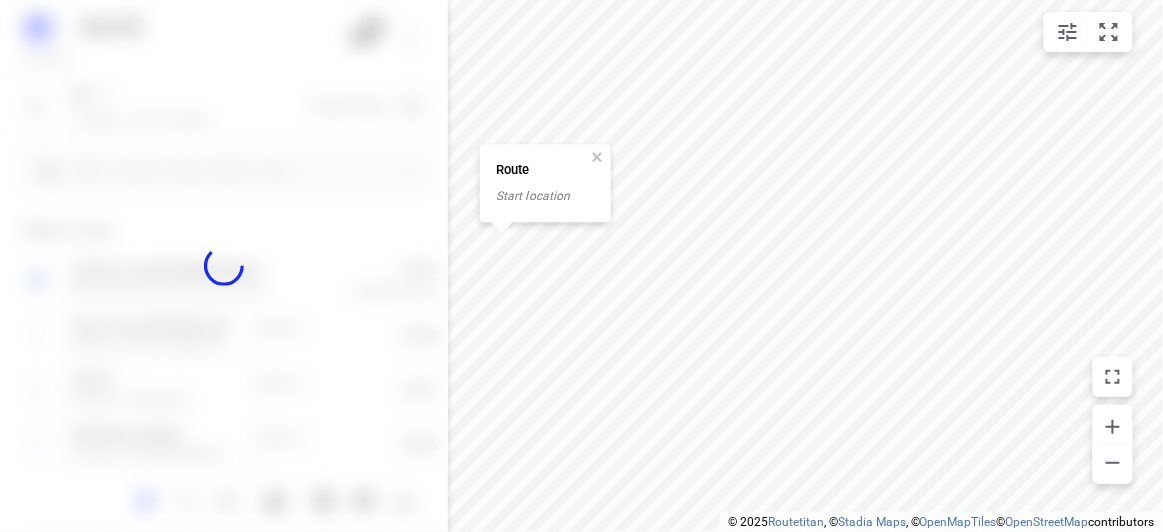 click on "Route Start location i © 2025  Routetitan , ©  Stadia Maps , ©  OpenMapTiles  ©  OpenStreetMap  contributors" at bounding box center [581, 266] 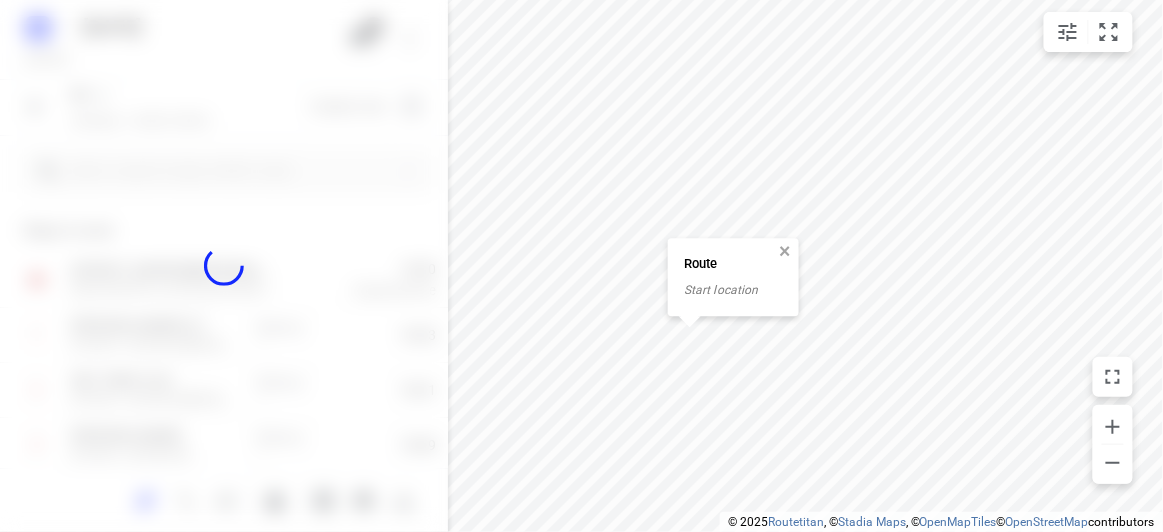 click at bounding box center (785, 252) 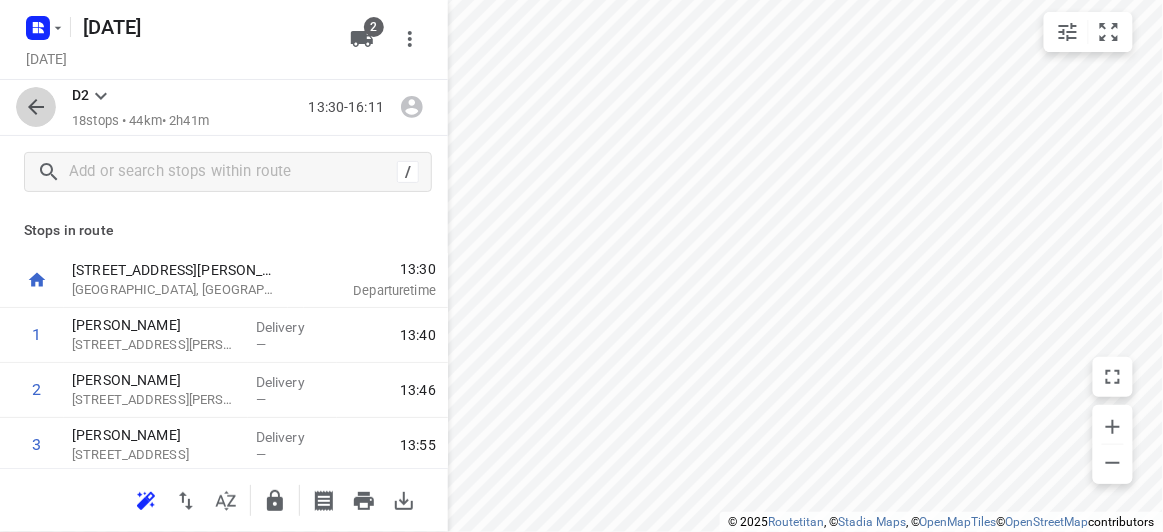 click 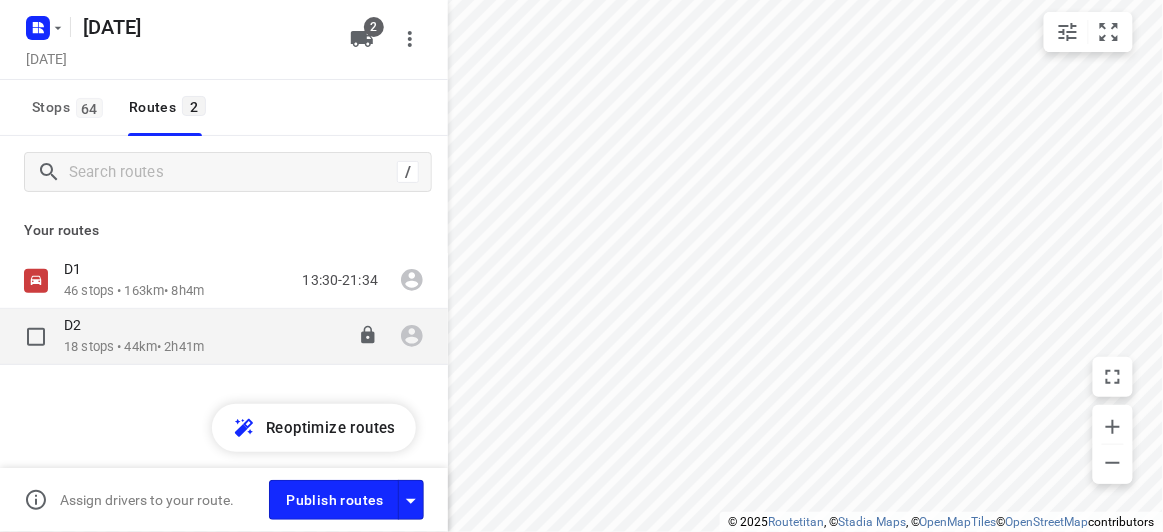 click at bounding box center [36, 337] 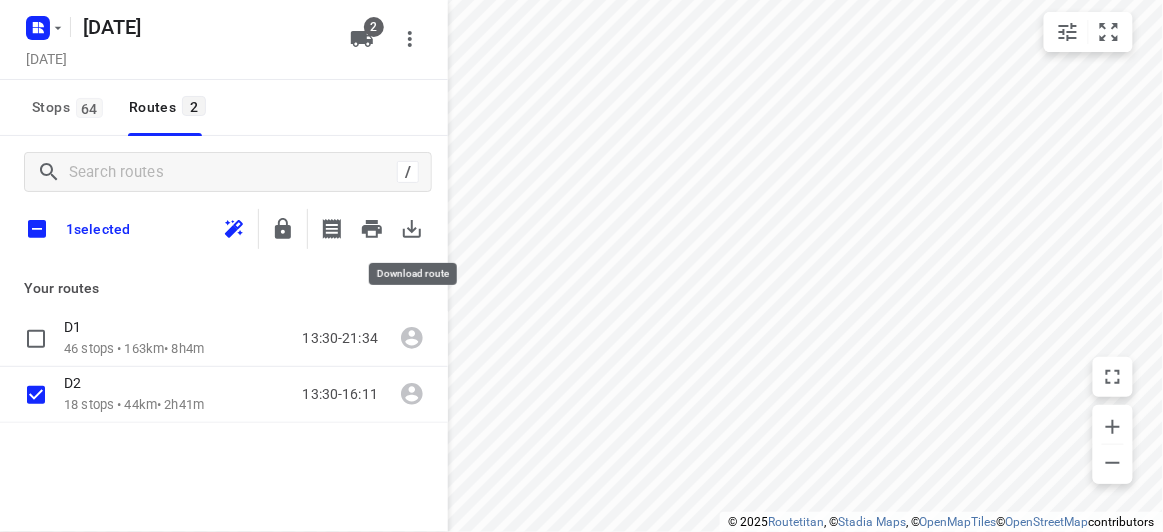 click 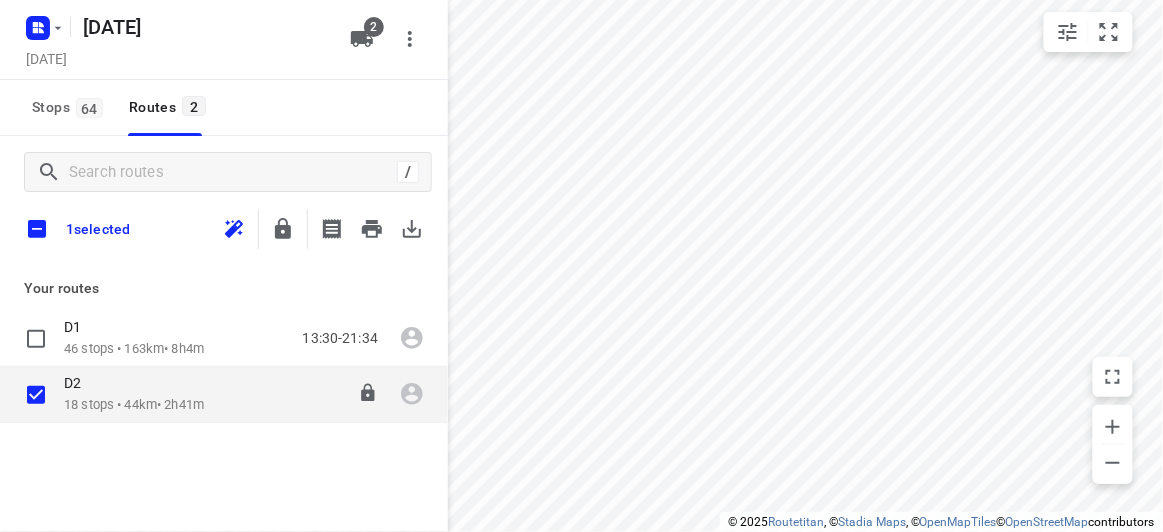 click on "18   stops •   44km  •   2h41m" at bounding box center [134, 405] 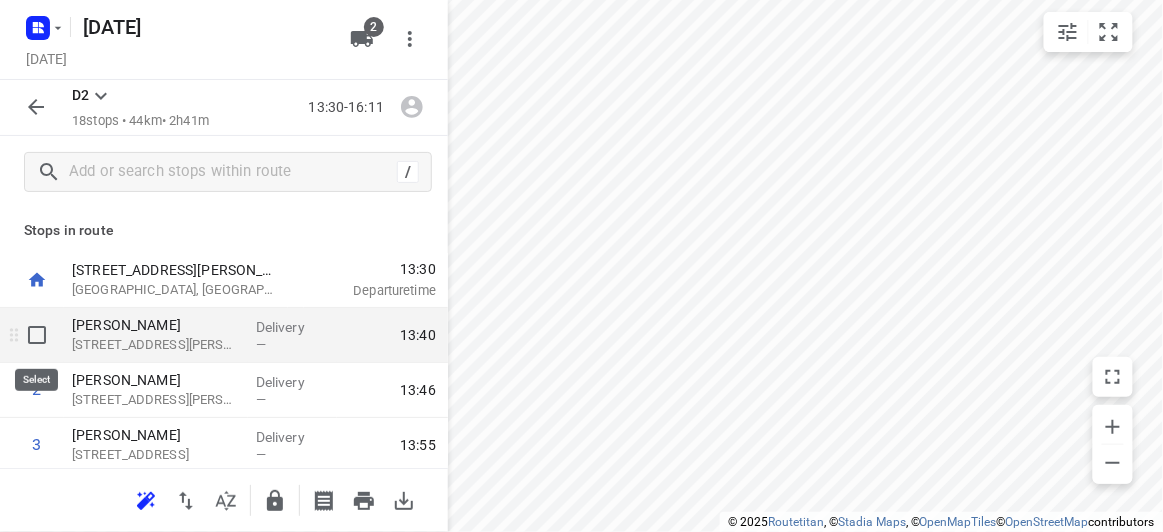 click at bounding box center [37, 335] 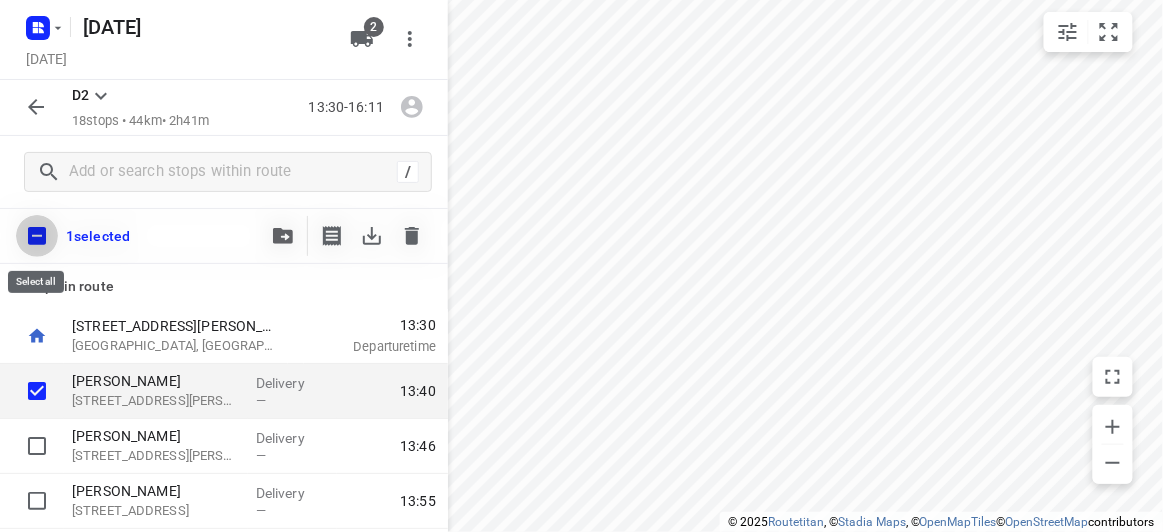 click at bounding box center [37, 236] 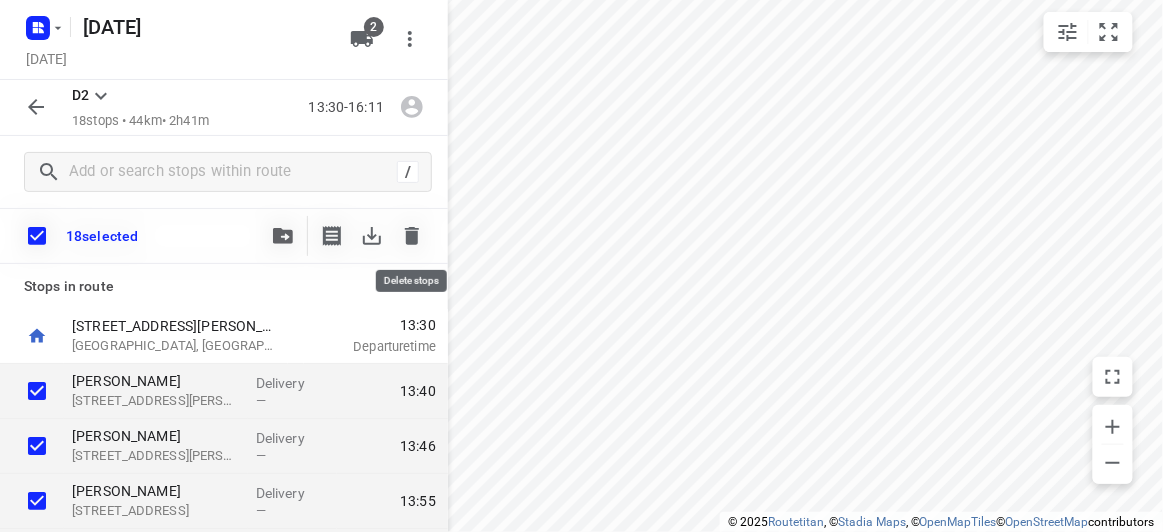 click 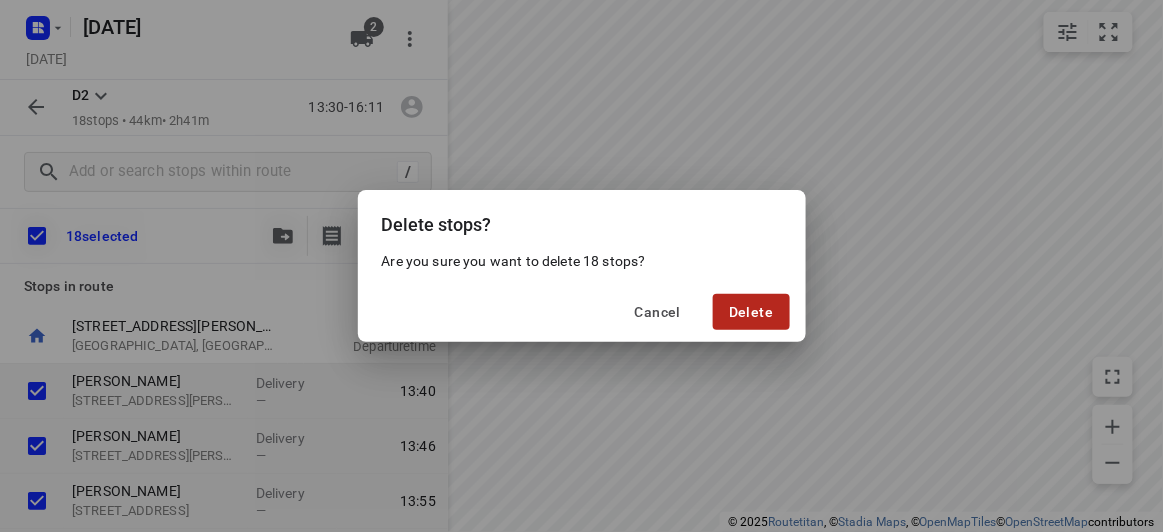 click on "Delete" at bounding box center [751, 312] 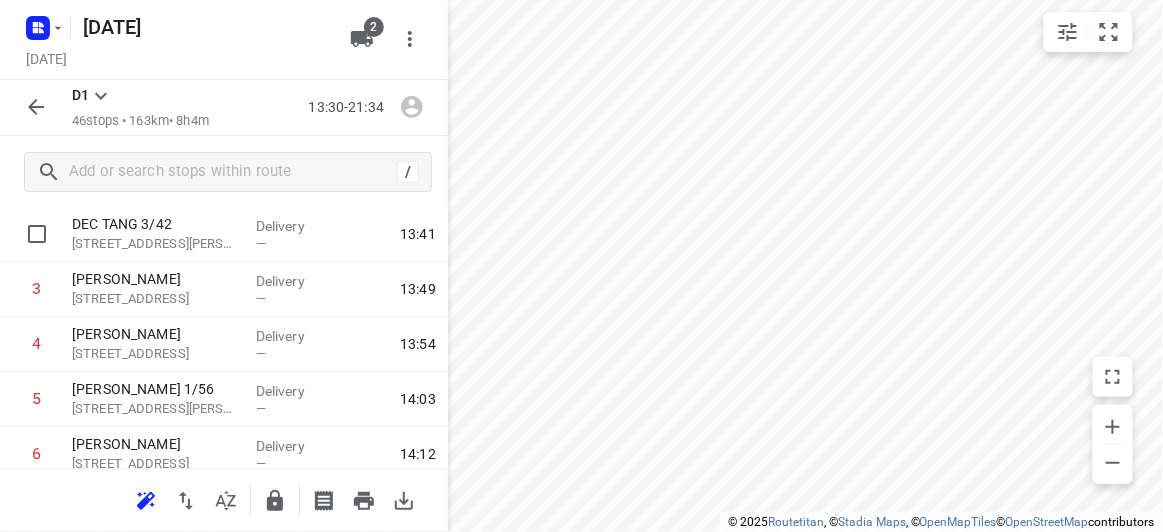 scroll, scrollTop: 272, scrollLeft: 0, axis: vertical 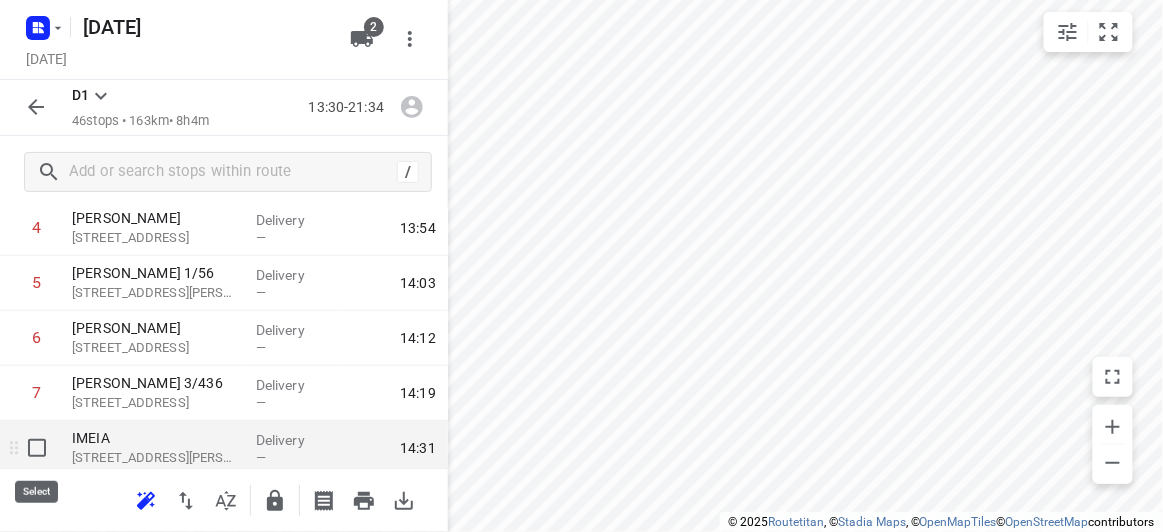 click at bounding box center [37, 448] 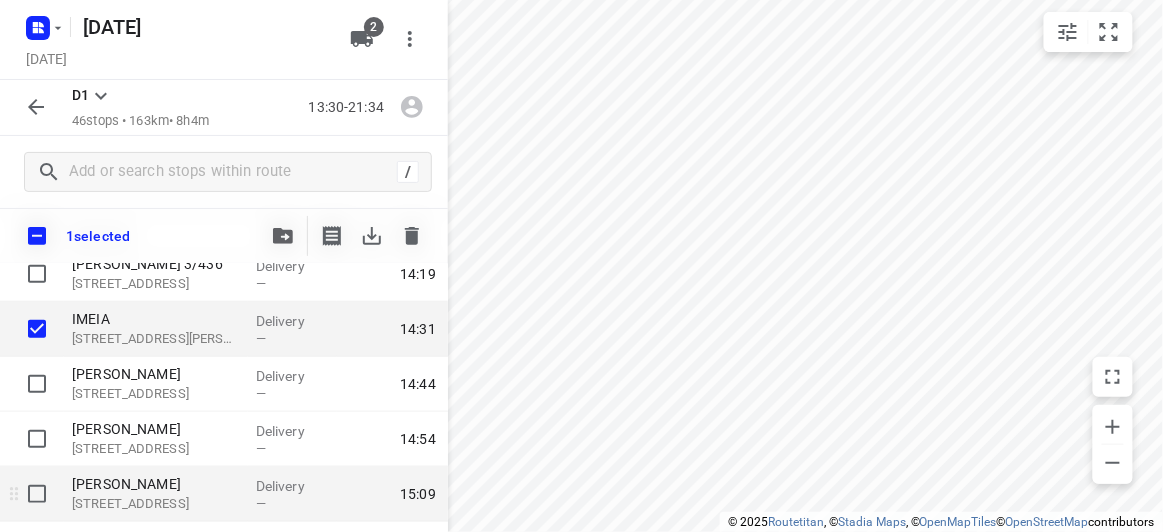 scroll, scrollTop: 545, scrollLeft: 0, axis: vertical 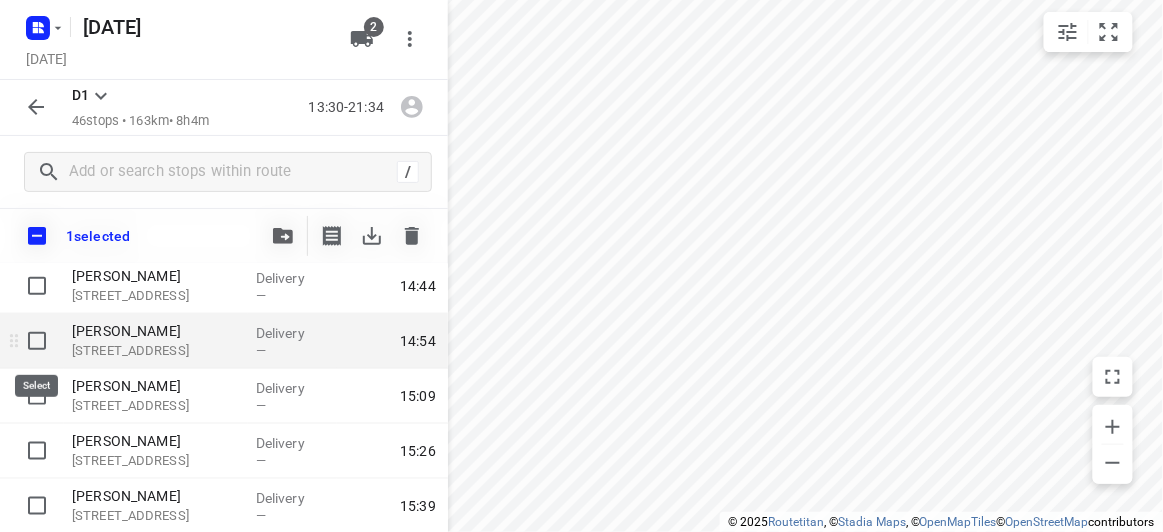 click at bounding box center [37, 341] 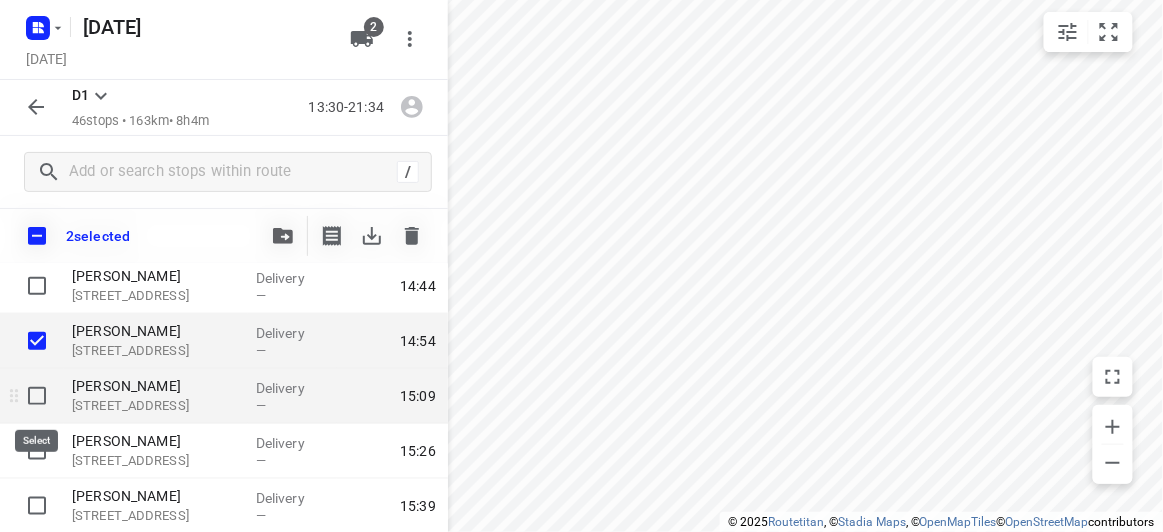 click at bounding box center (37, 396) 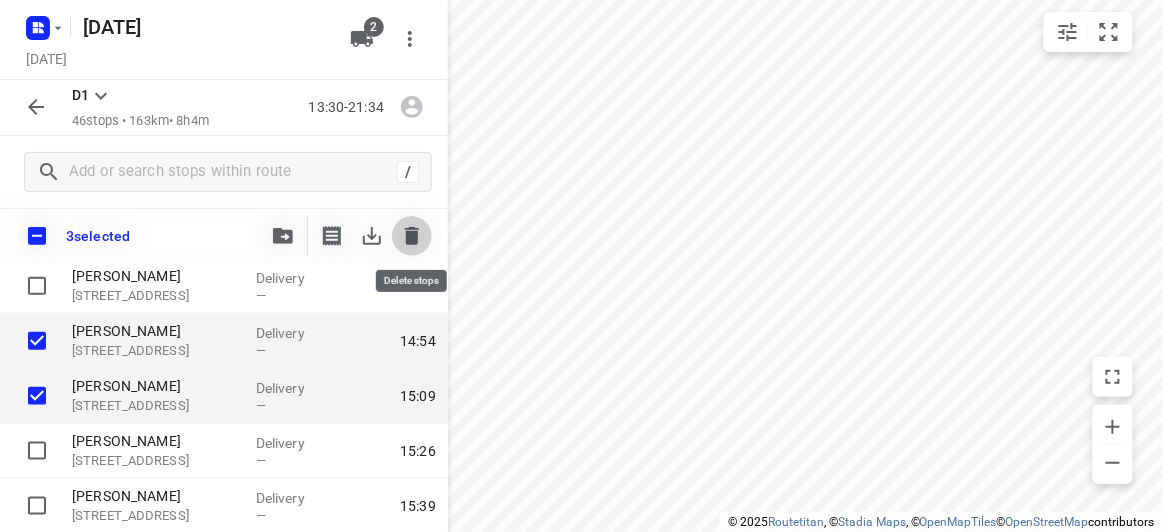 click 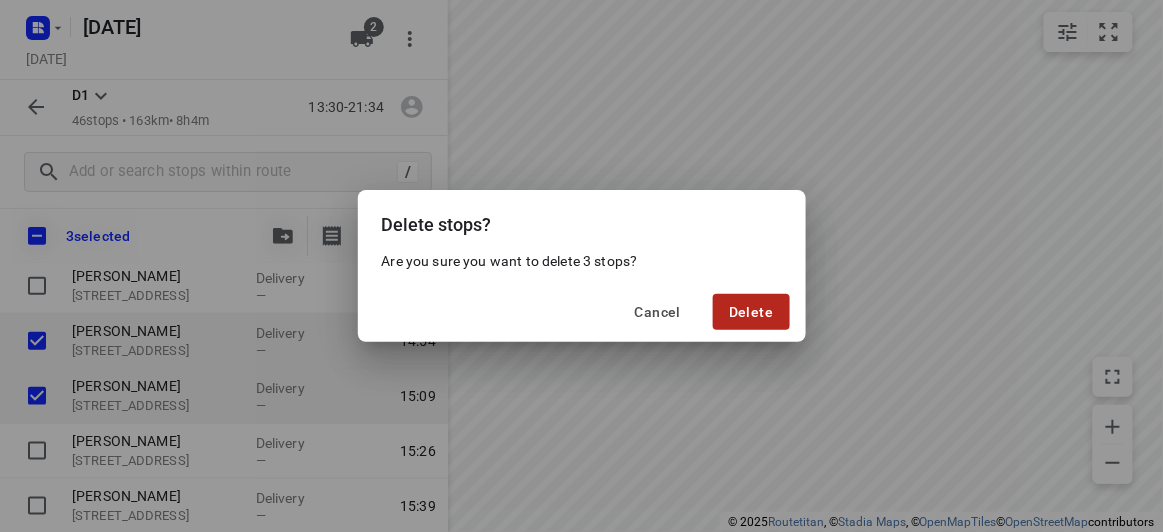 click on "Delete" at bounding box center (751, 312) 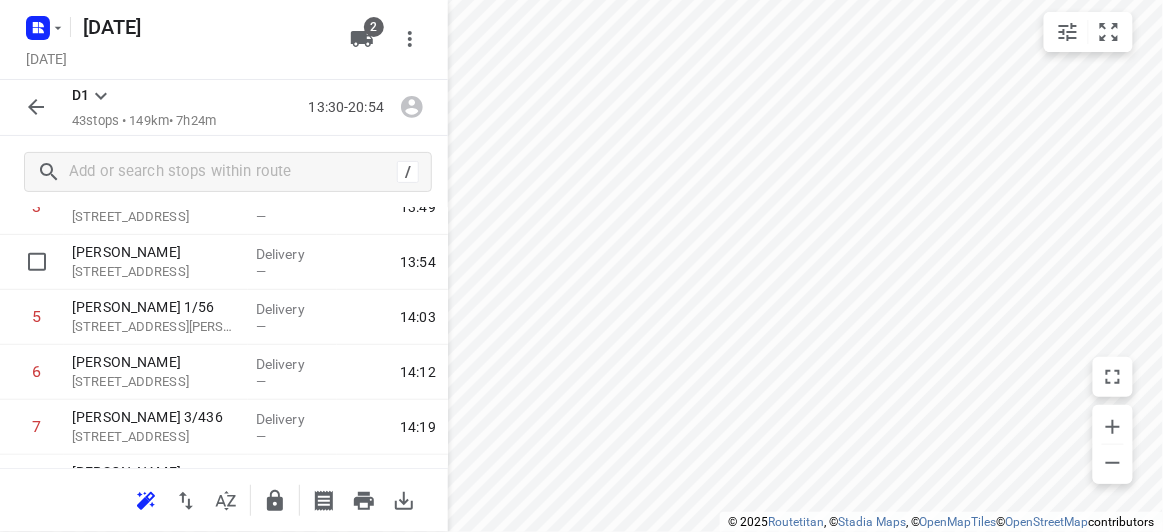 scroll, scrollTop: 181, scrollLeft: 0, axis: vertical 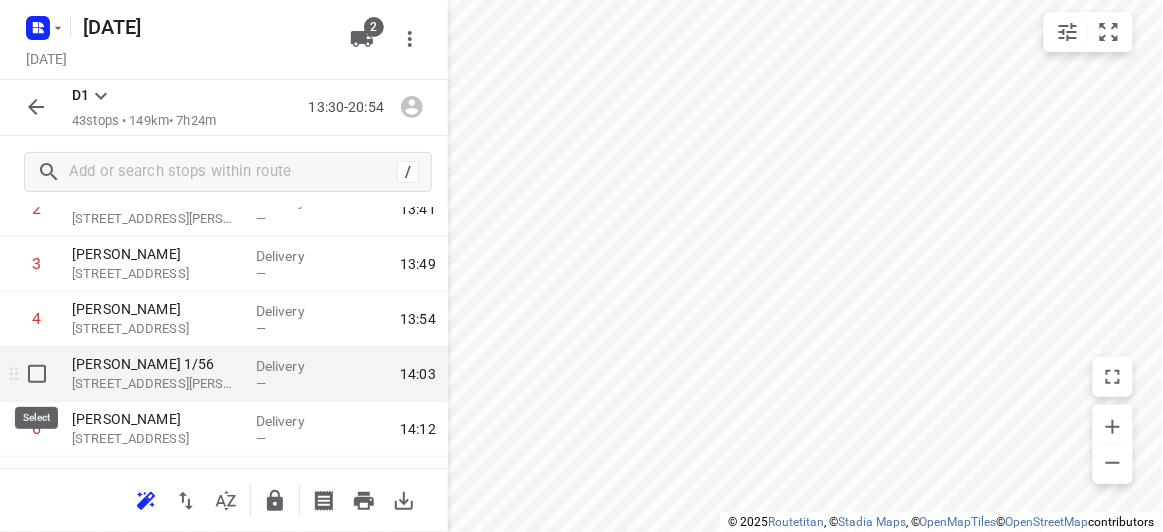 click at bounding box center [37, 374] 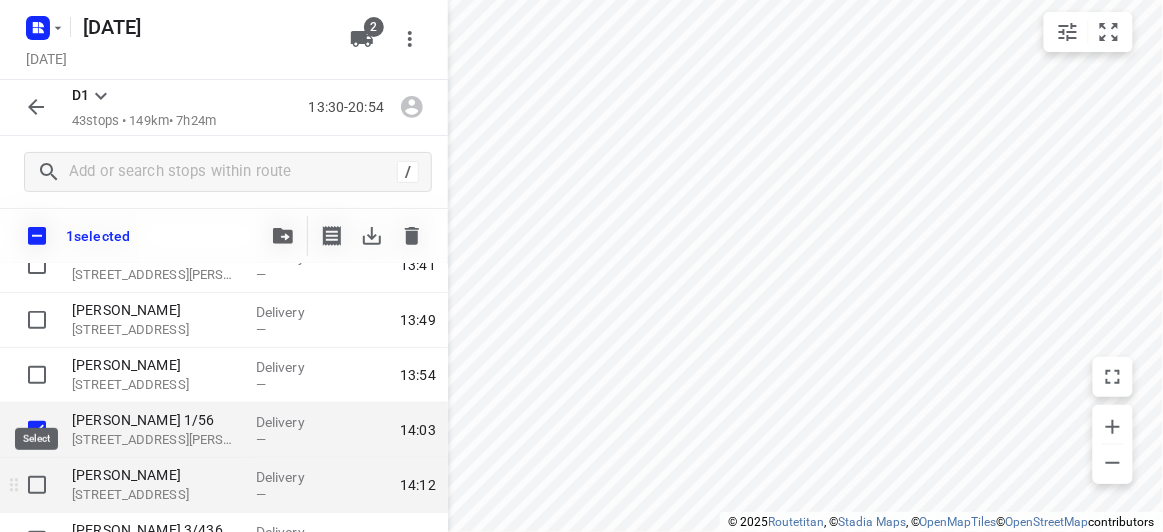click at bounding box center [37, 485] 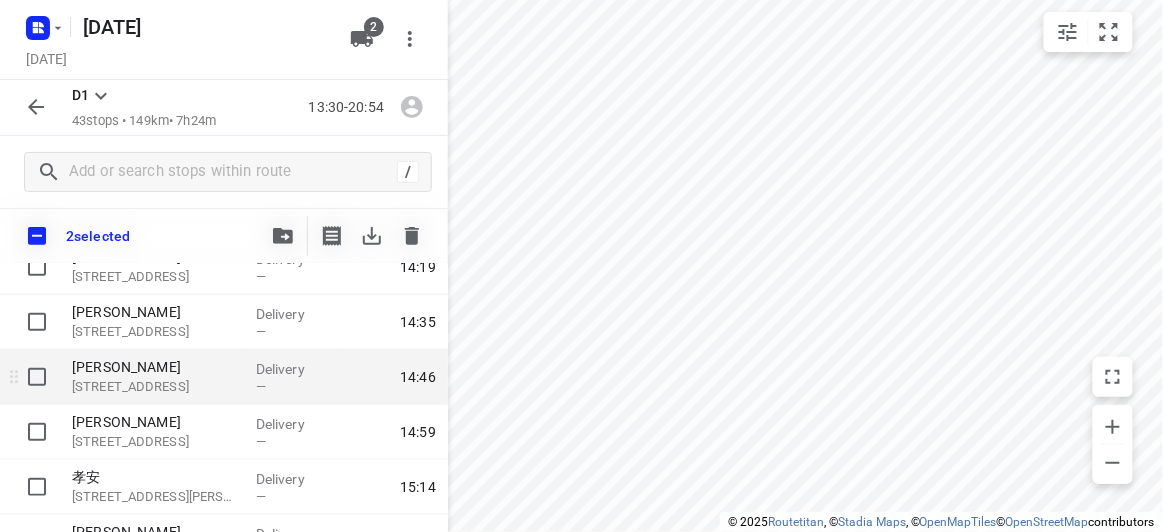 scroll, scrollTop: 363, scrollLeft: 0, axis: vertical 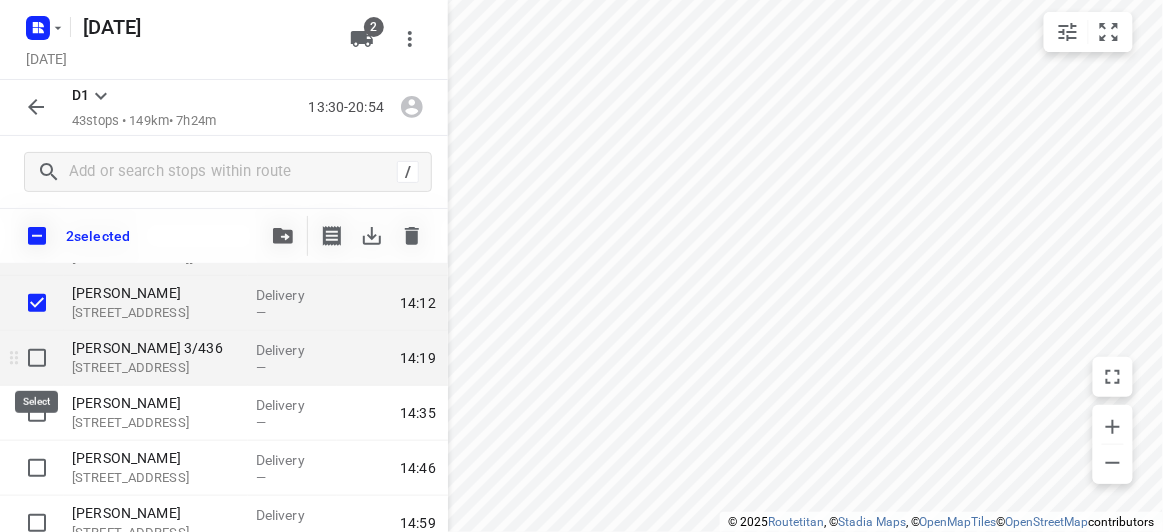 drag, startPoint x: 30, startPoint y: 353, endPoint x: 34, endPoint y: 373, distance: 20.396078 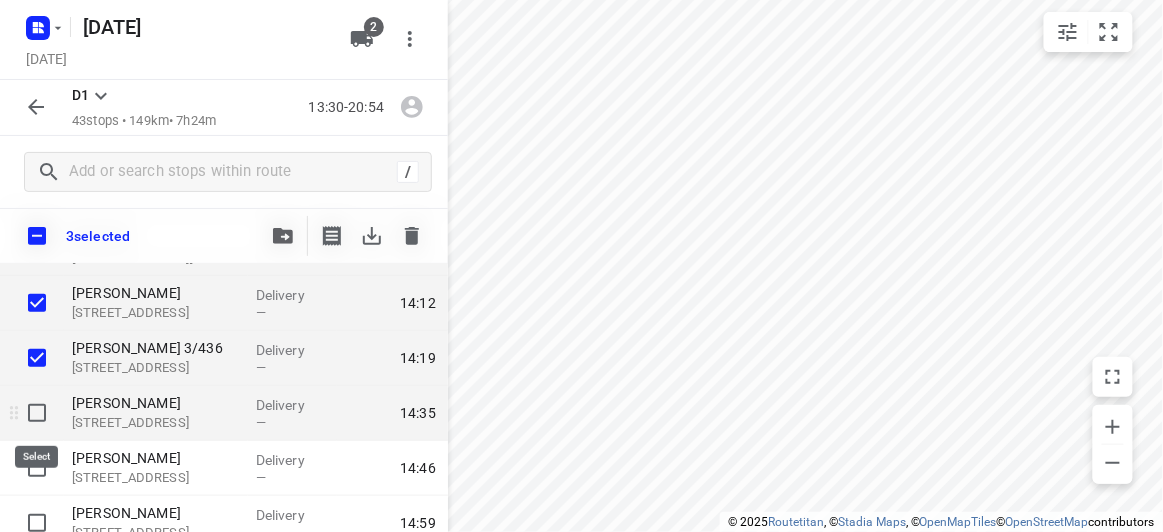 click at bounding box center [37, 413] 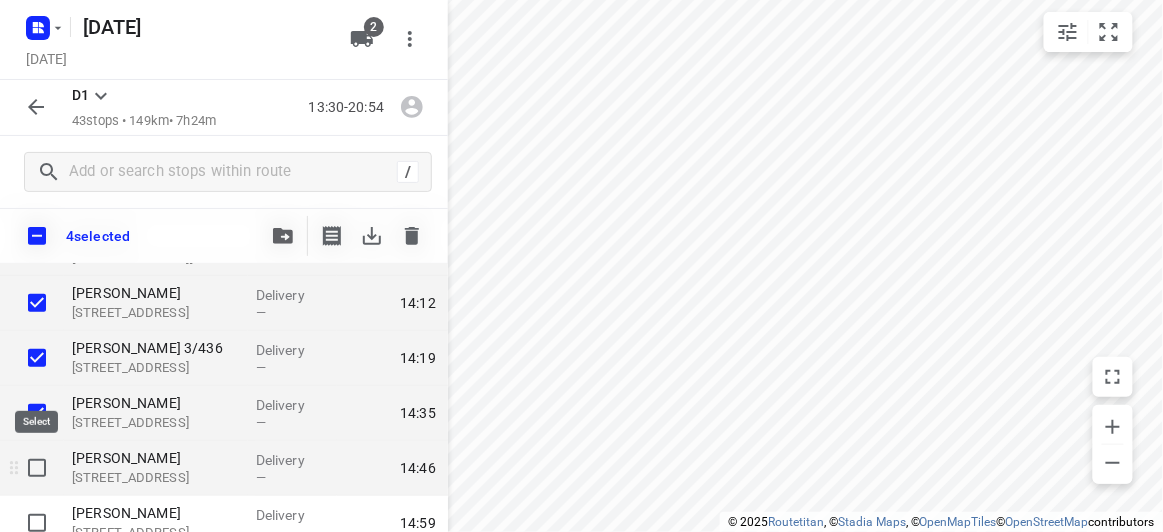 click at bounding box center (37, 468) 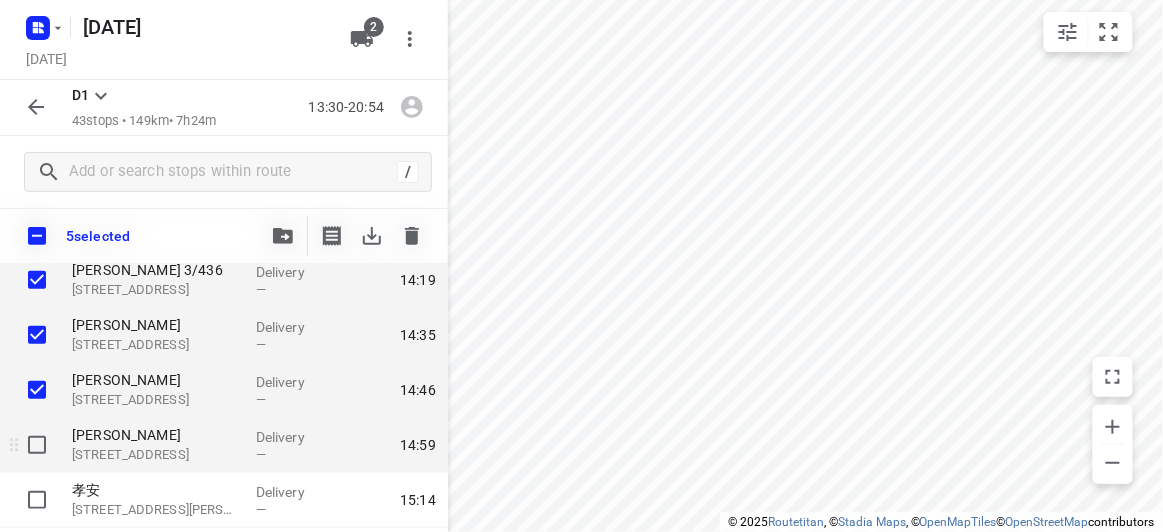 scroll, scrollTop: 454, scrollLeft: 0, axis: vertical 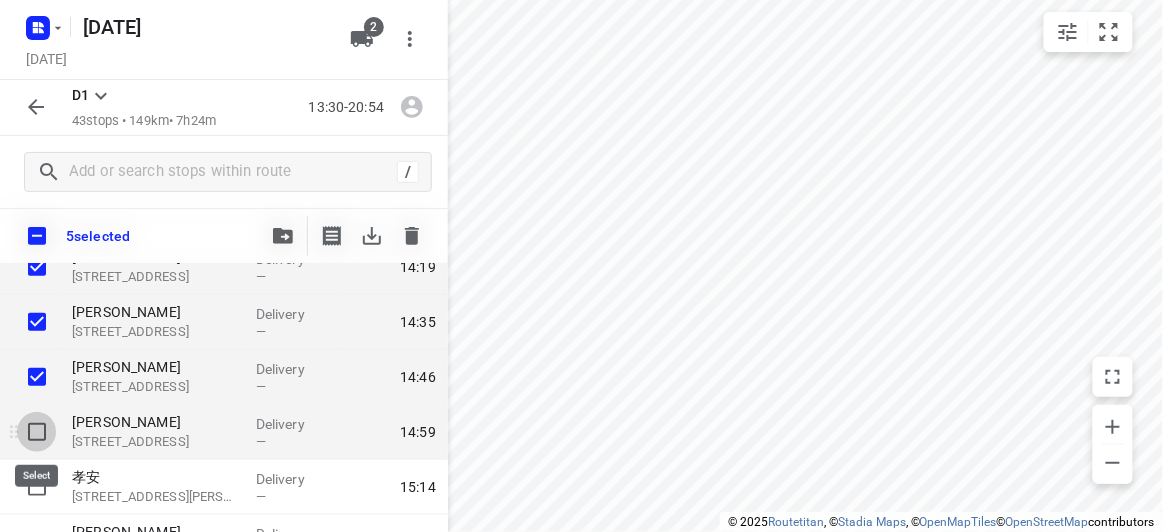 click at bounding box center (37, 432) 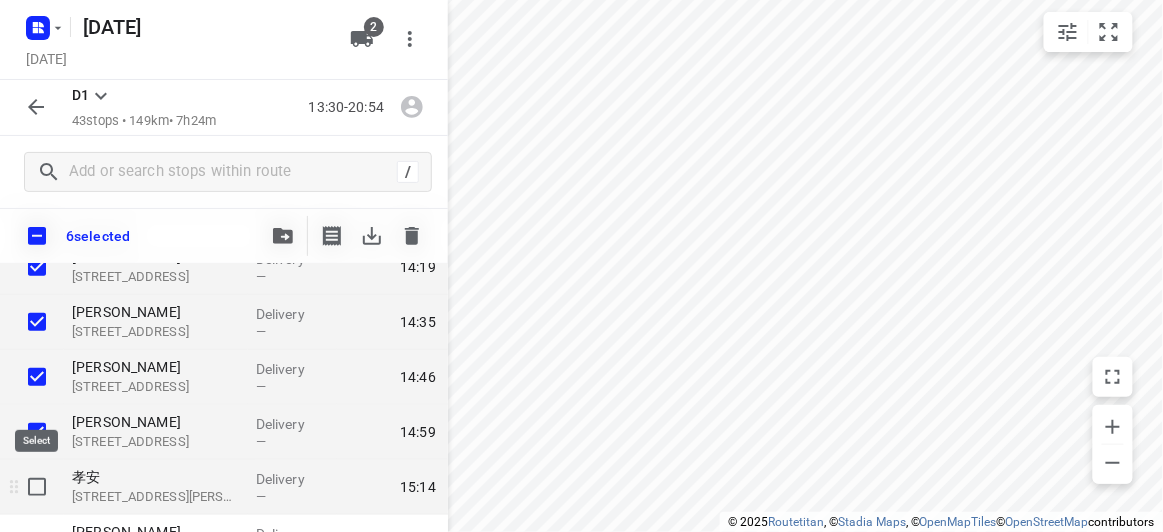 click at bounding box center [37, 487] 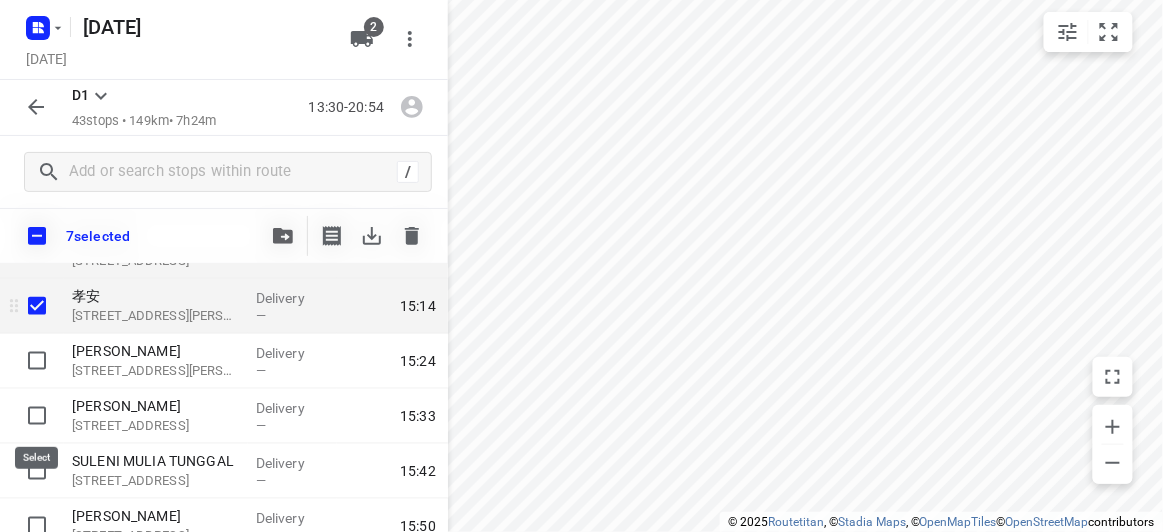 scroll, scrollTop: 727, scrollLeft: 0, axis: vertical 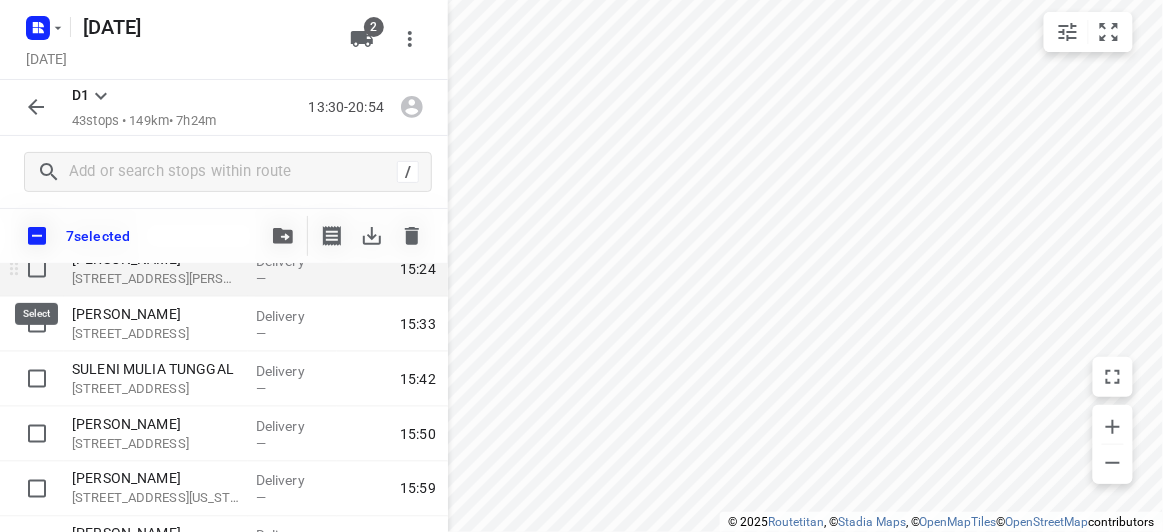 click at bounding box center [37, 269] 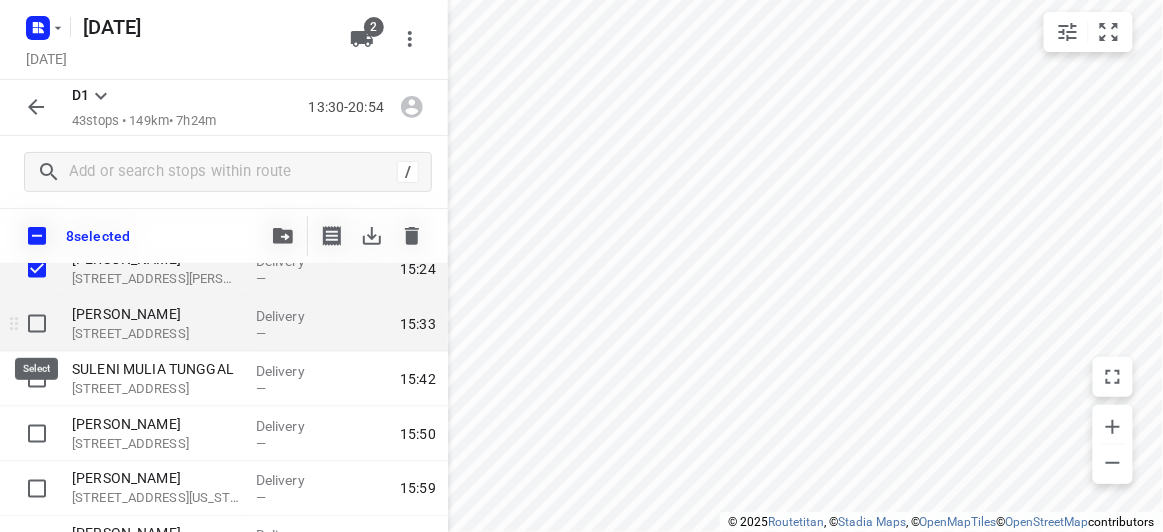 click at bounding box center (37, 324) 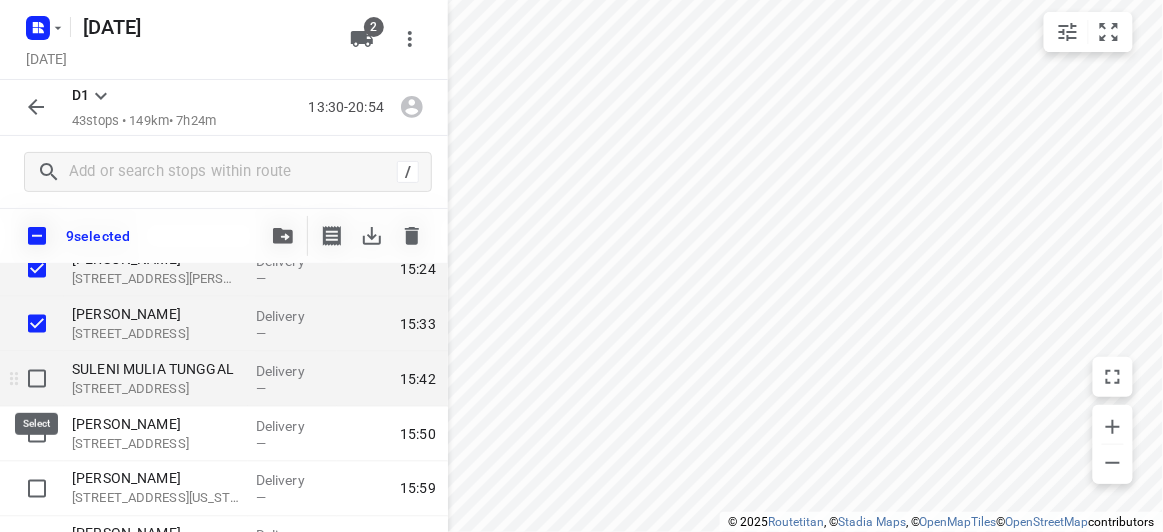 click at bounding box center (37, 379) 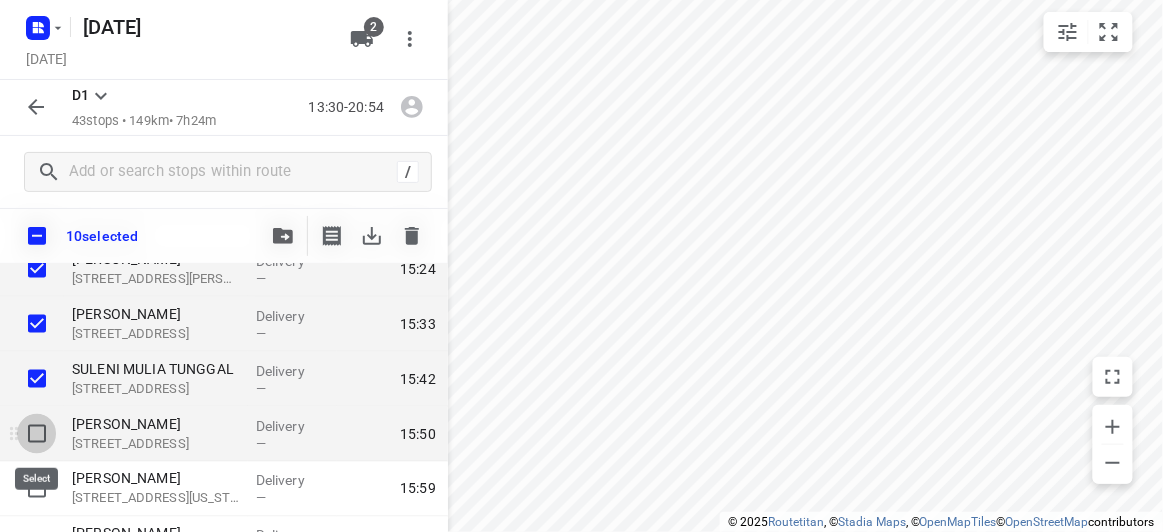 click at bounding box center [37, 434] 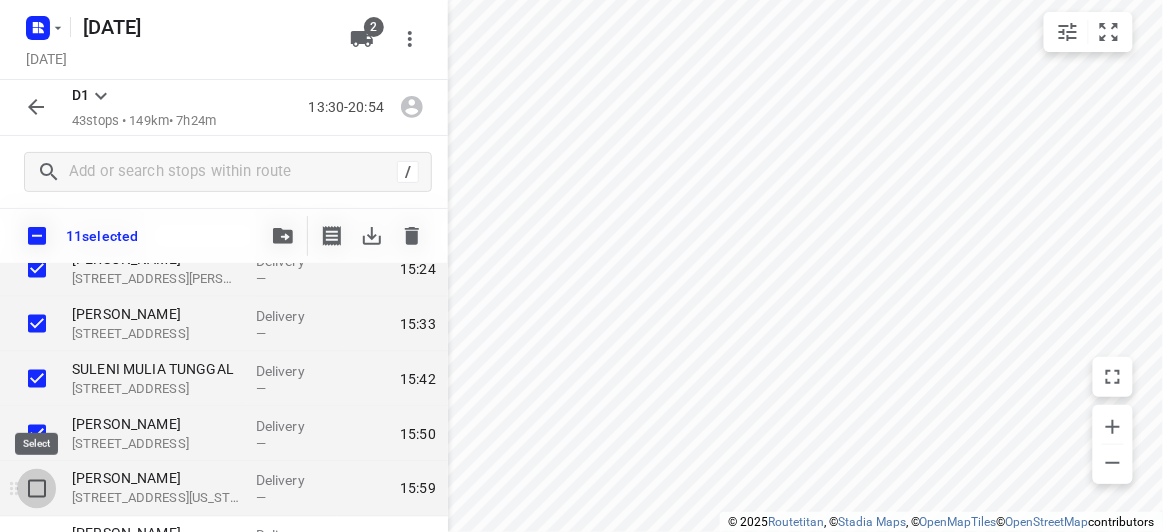 click at bounding box center (37, 489) 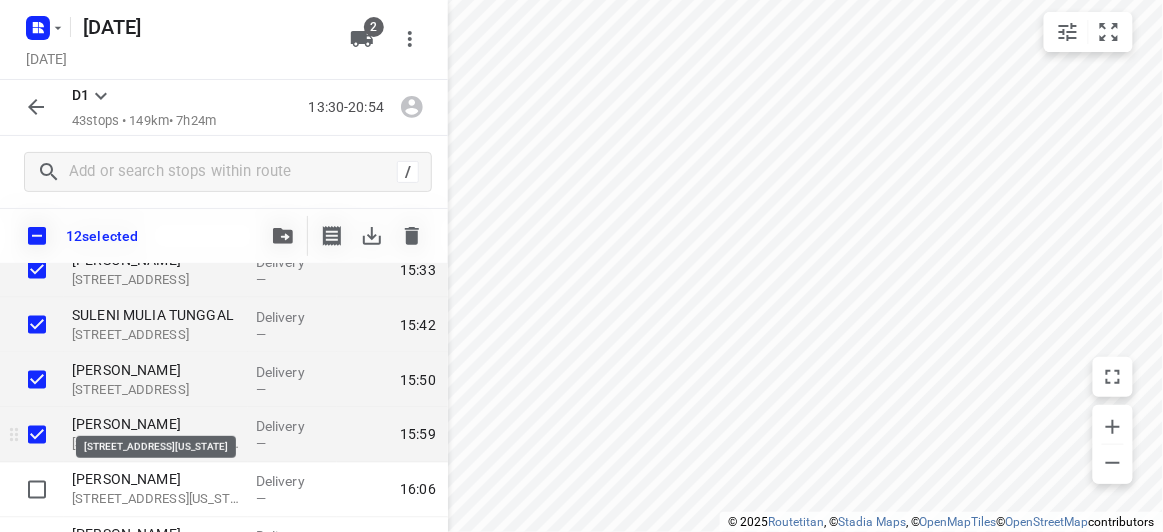 scroll, scrollTop: 818, scrollLeft: 0, axis: vertical 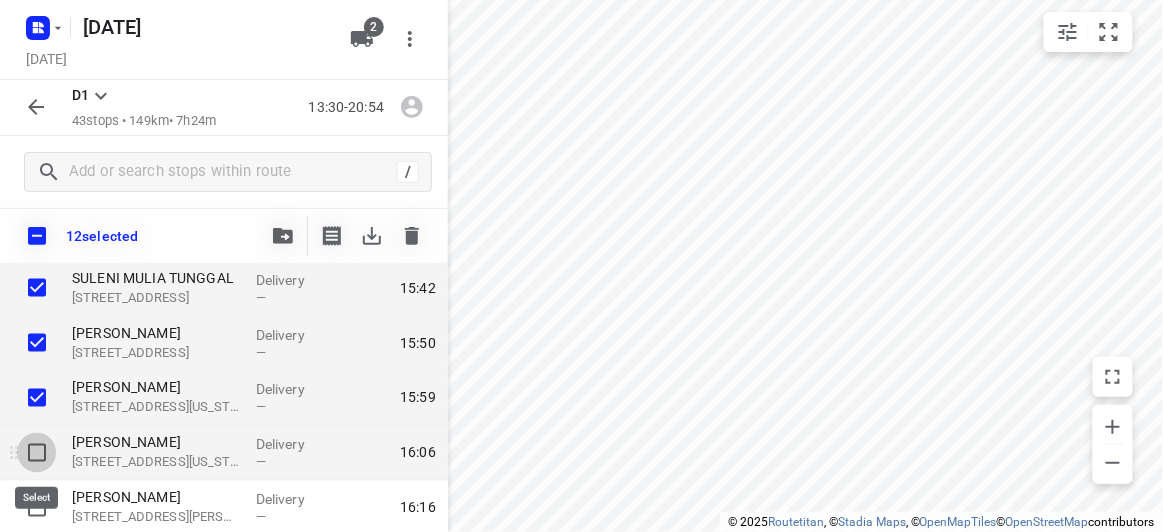 click at bounding box center (37, 453) 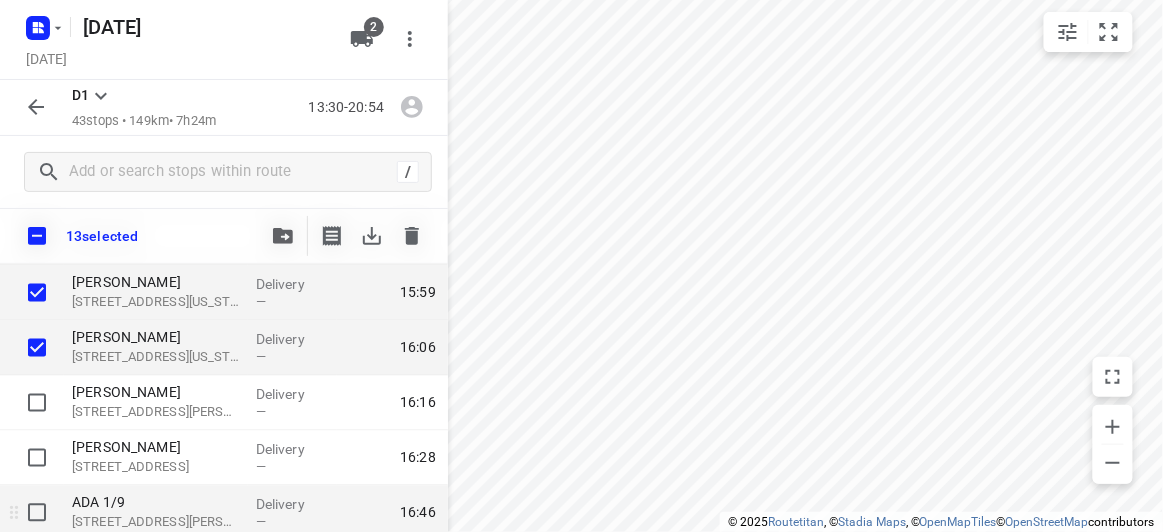 scroll, scrollTop: 999, scrollLeft: 0, axis: vertical 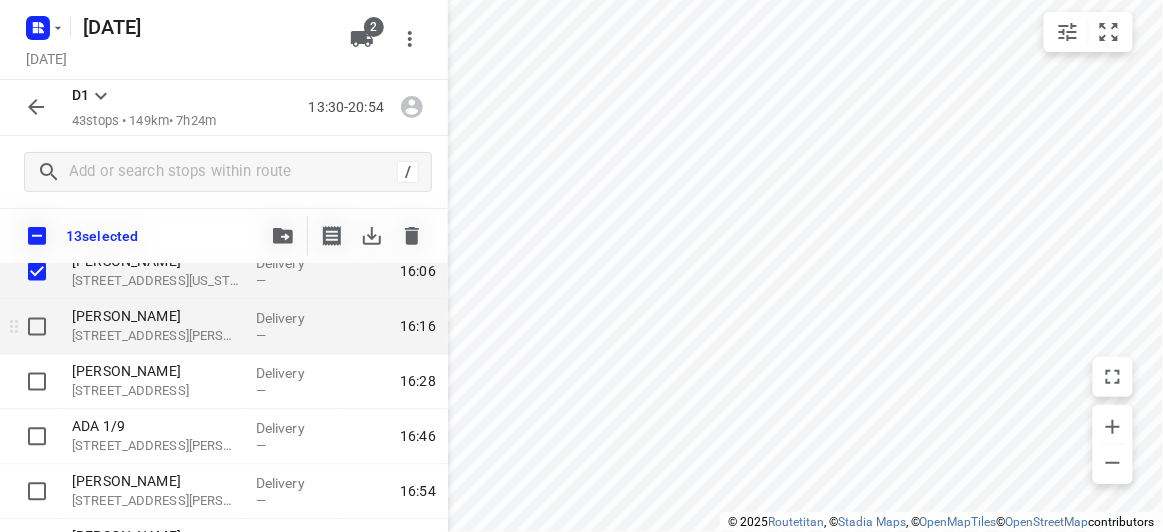 click at bounding box center [37, 327] 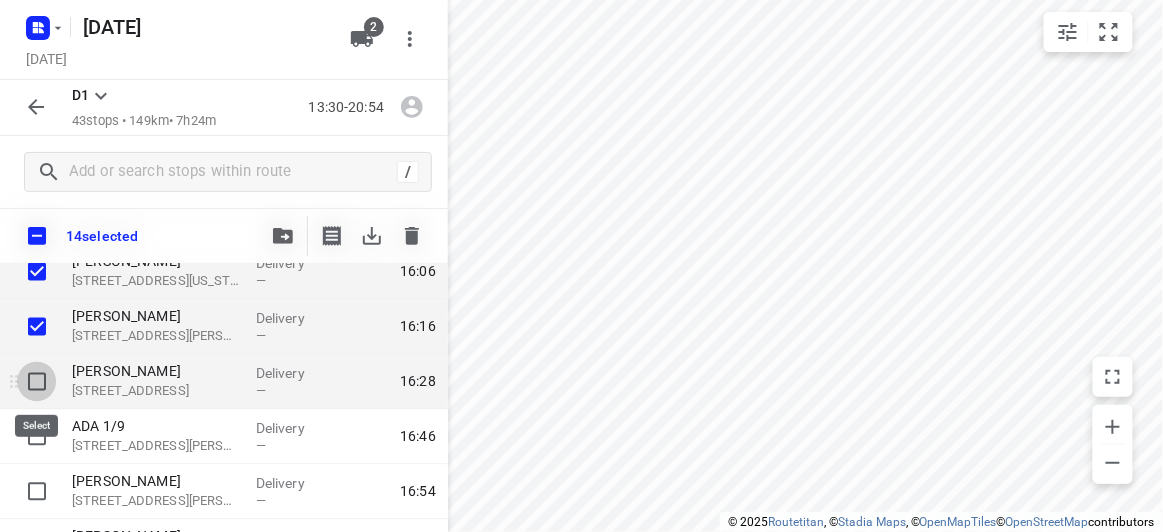 click at bounding box center (37, 382) 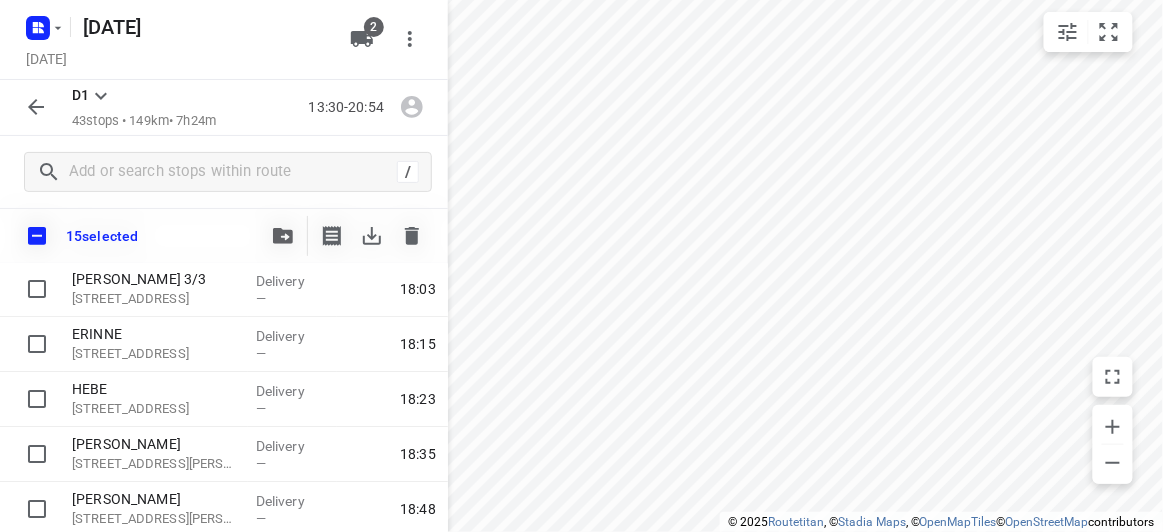 scroll, scrollTop: 1615, scrollLeft: 0, axis: vertical 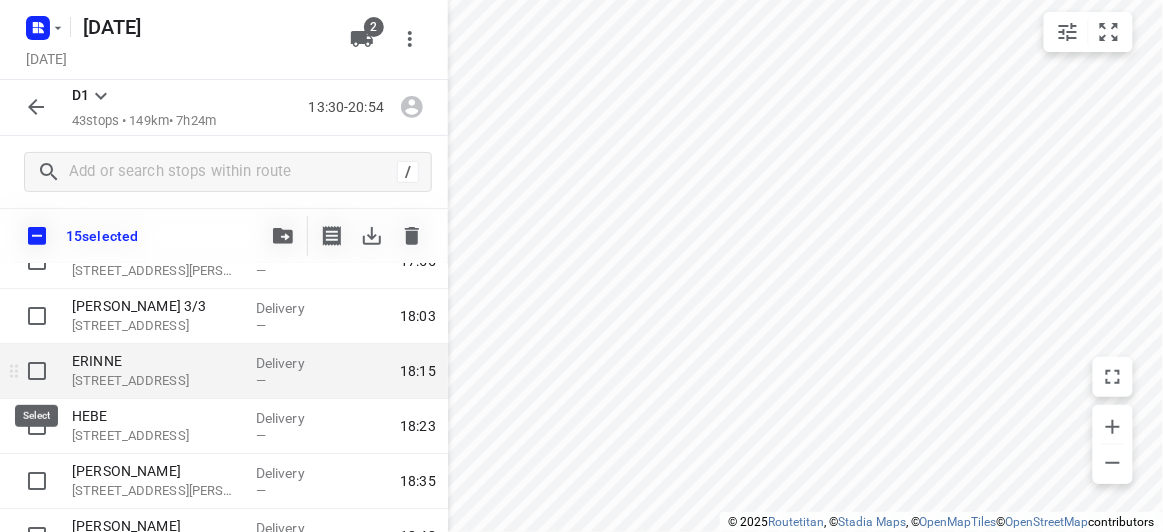 click at bounding box center (37, 371) 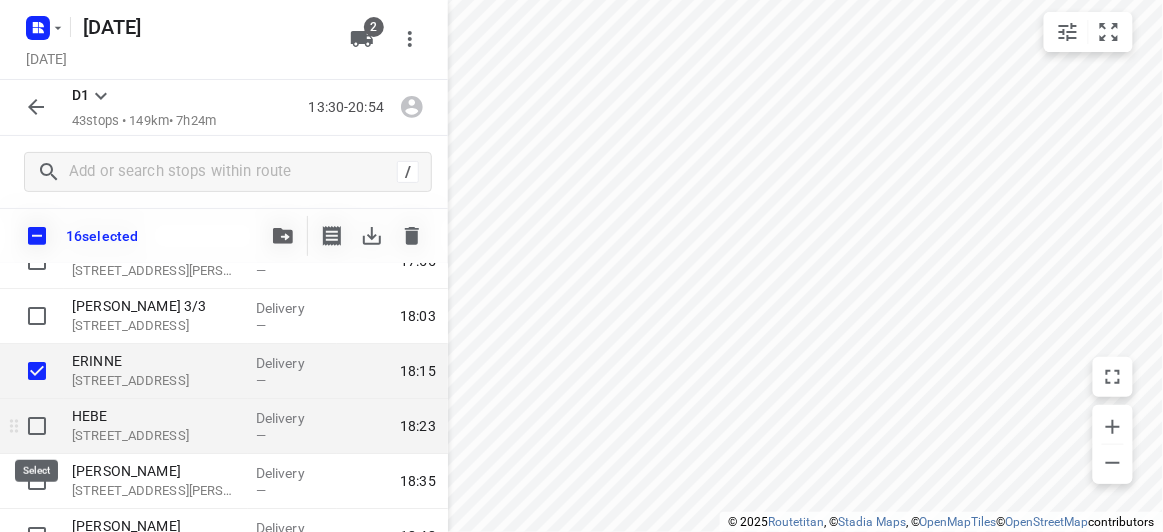 click at bounding box center (37, 426) 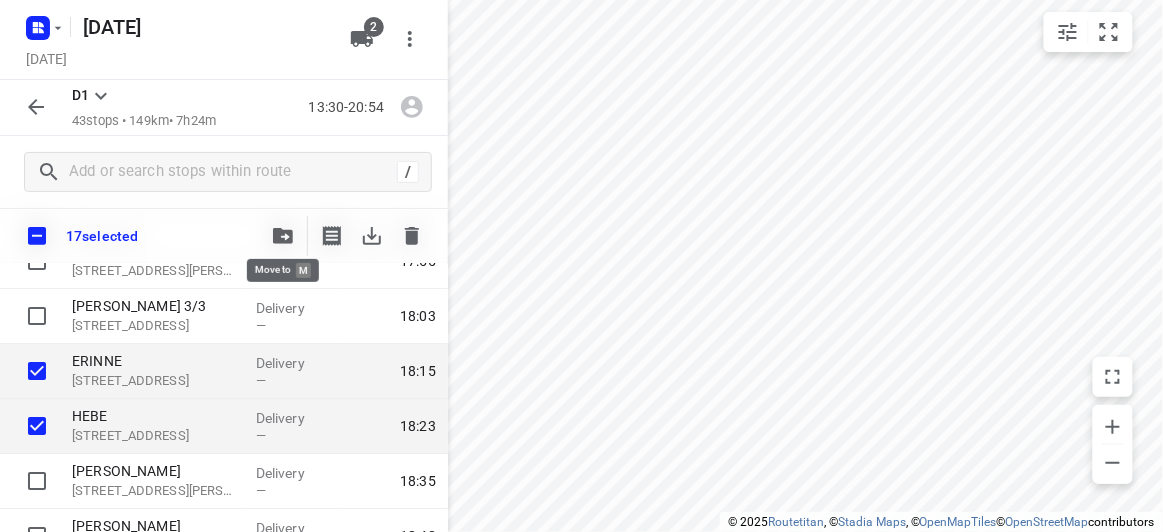 click at bounding box center [283, 236] 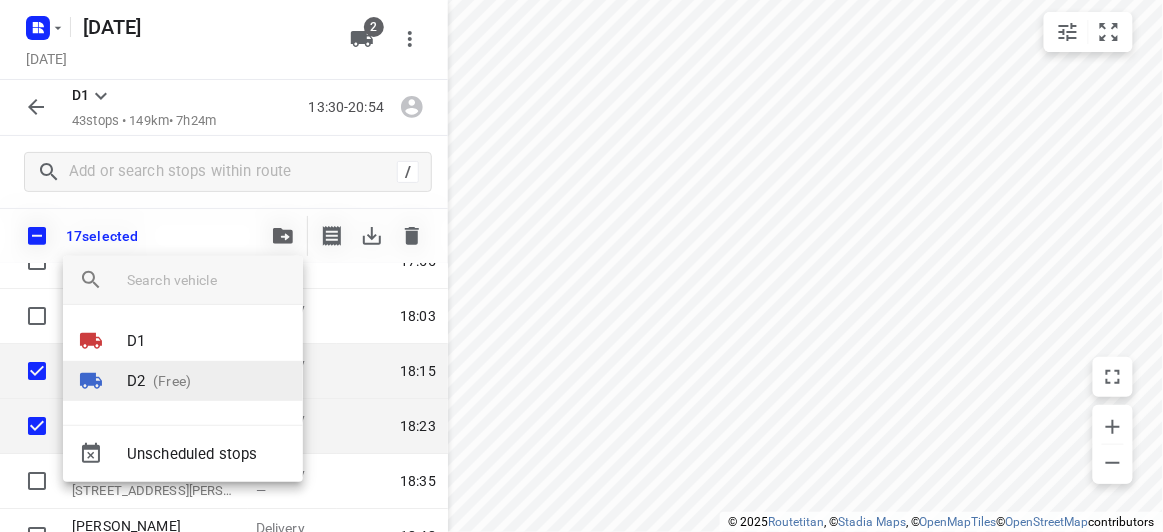 click on "D2" at bounding box center (136, 381) 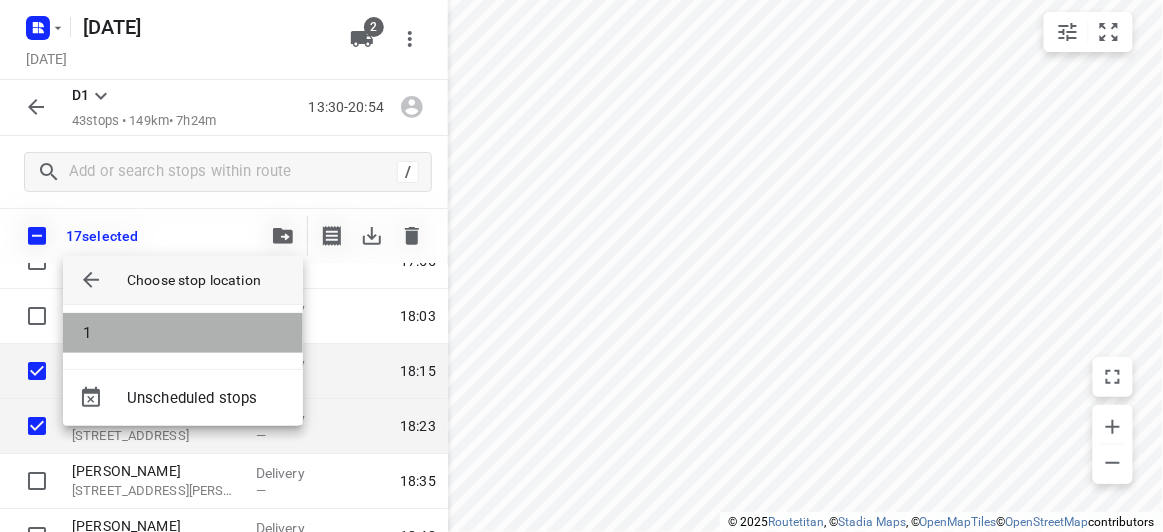 click on "1" at bounding box center (183, 333) 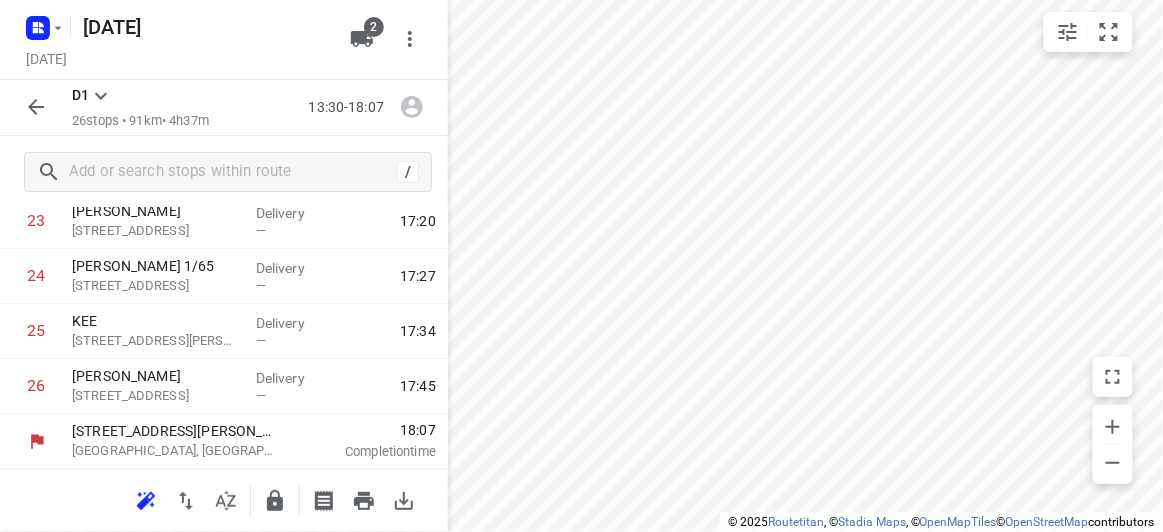scroll, scrollTop: 829, scrollLeft: 0, axis: vertical 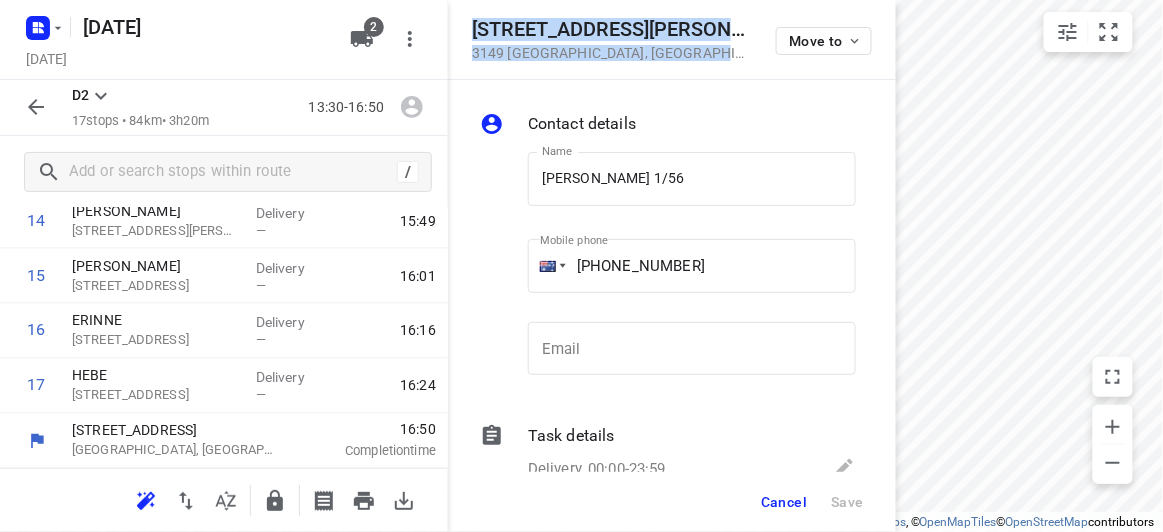 drag, startPoint x: 684, startPoint y: 52, endPoint x: 456, endPoint y: 23, distance: 229.8369 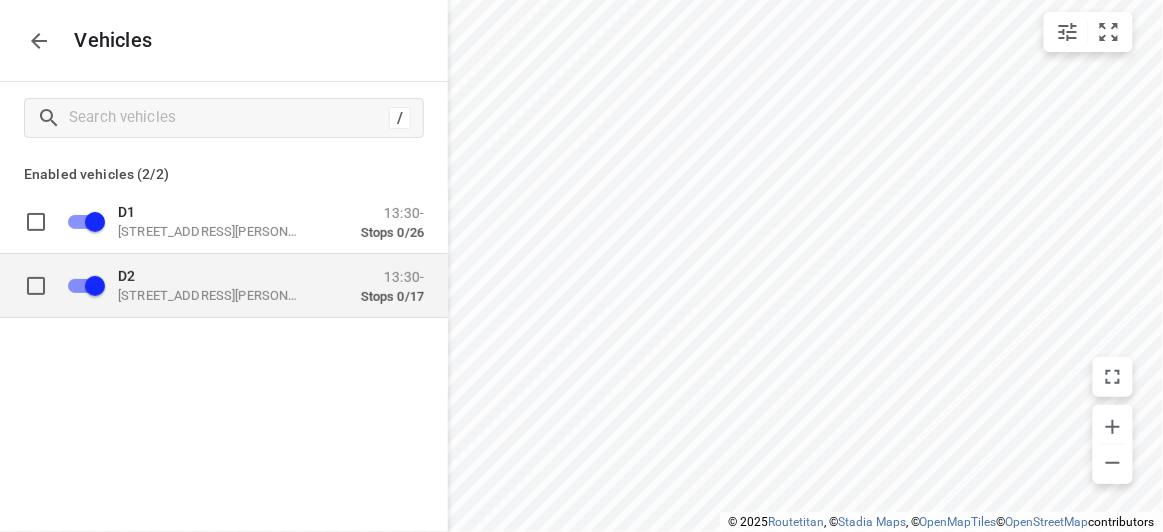click on "D2" at bounding box center [218, 275] 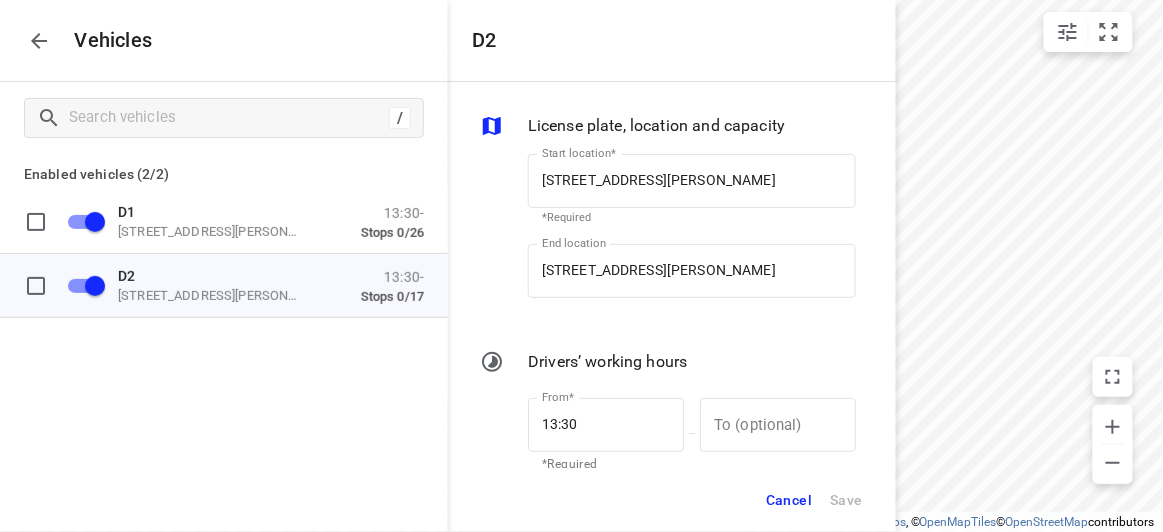 click on "End location [STREET_ADDRESS] End location" at bounding box center [692, 279] 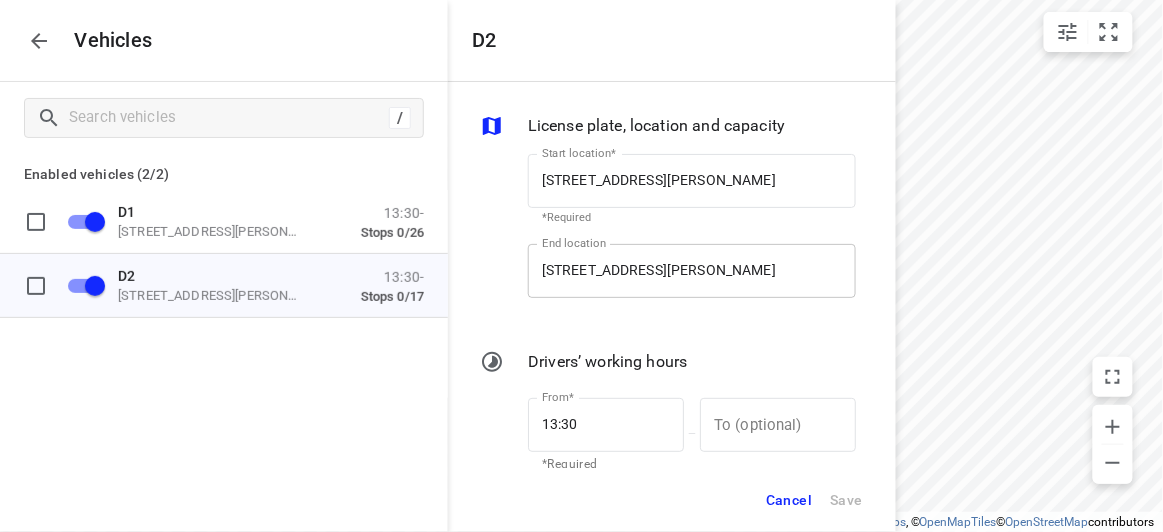 click on "[STREET_ADDRESS][PERSON_NAME]" at bounding box center (692, 271) 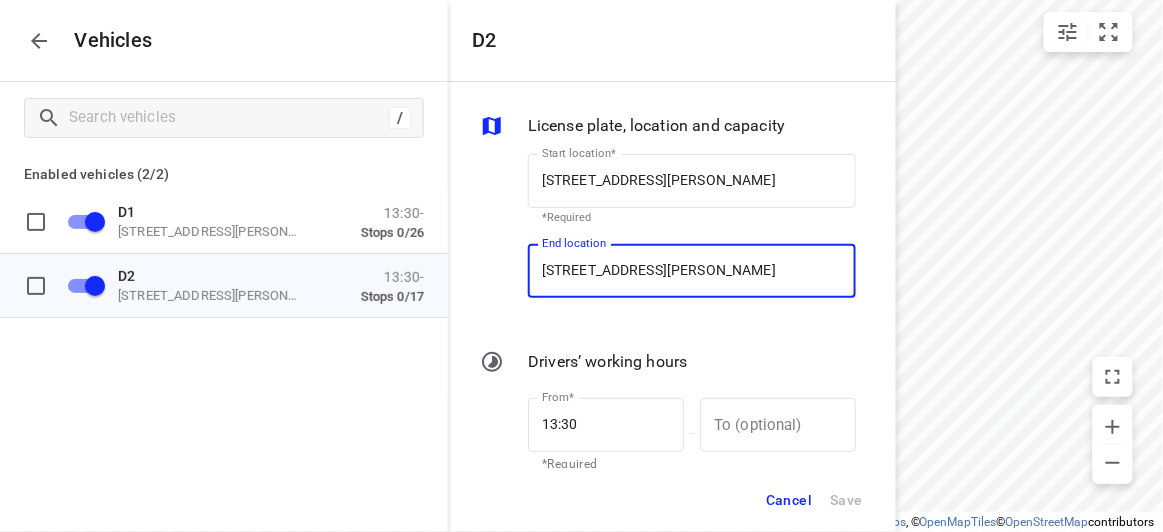paste on "[STREET_ADDRESS][PERSON_NAME]" 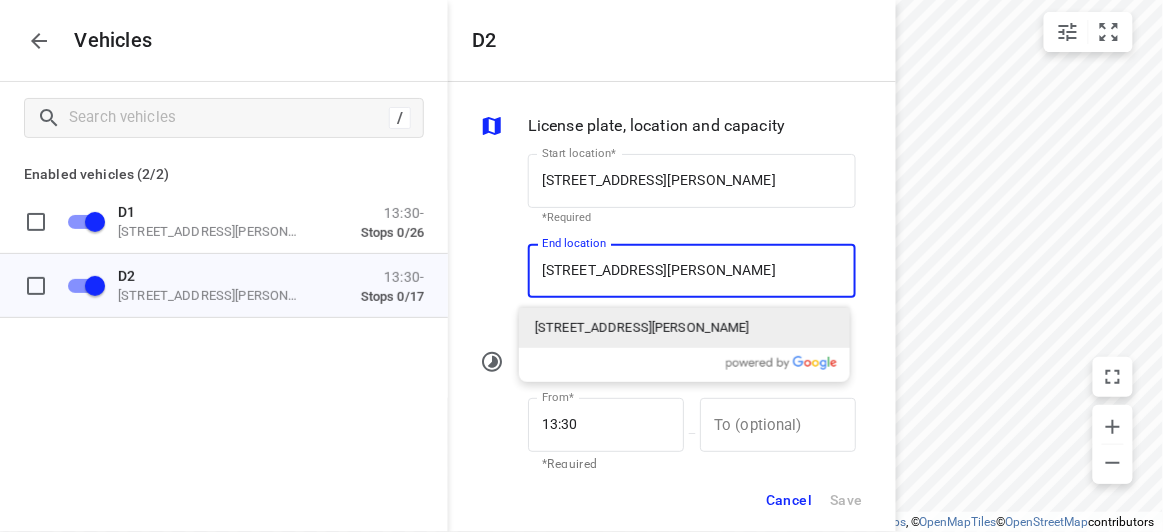 click on "[STREET_ADDRESS][PERSON_NAME]" at bounding box center [684, 328] 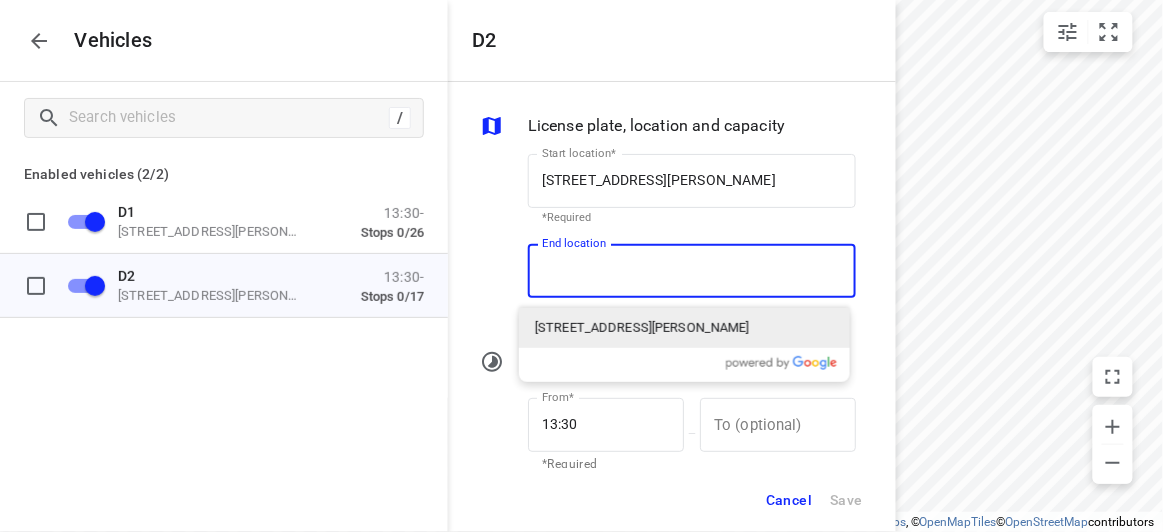 scroll, scrollTop: 0, scrollLeft: 0, axis: both 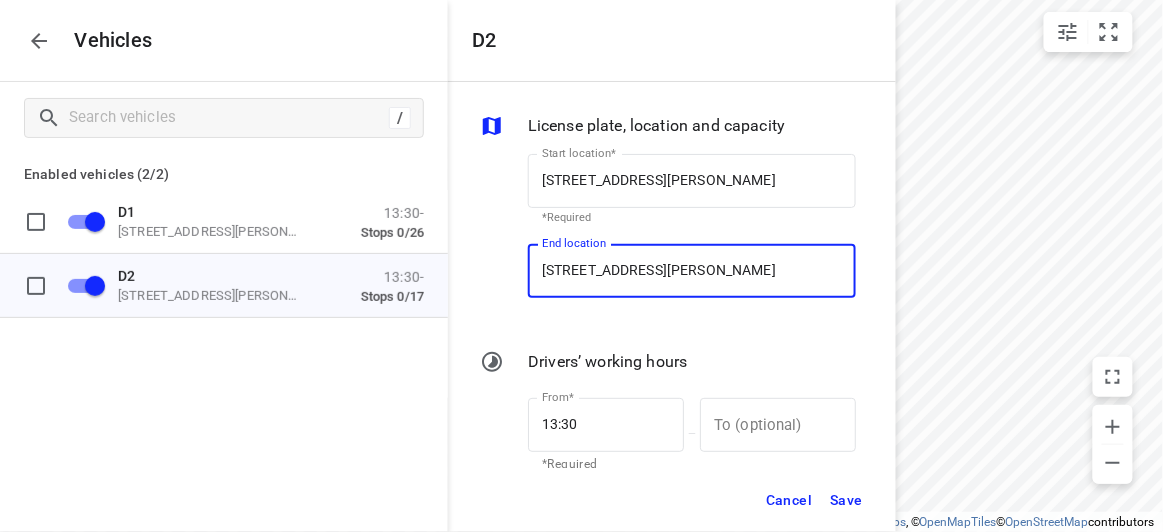 click on "Save" at bounding box center [846, 500] 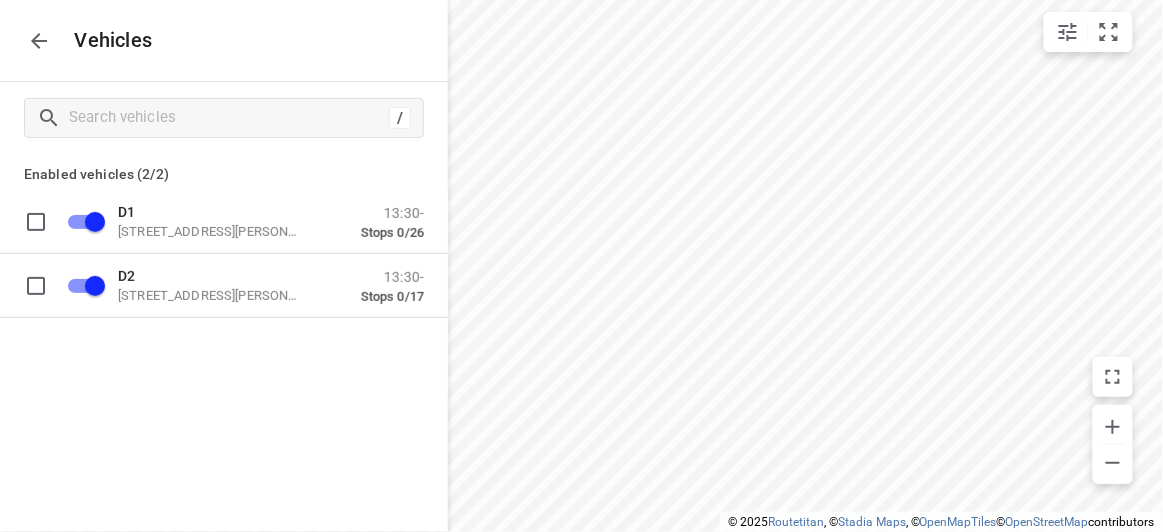 click 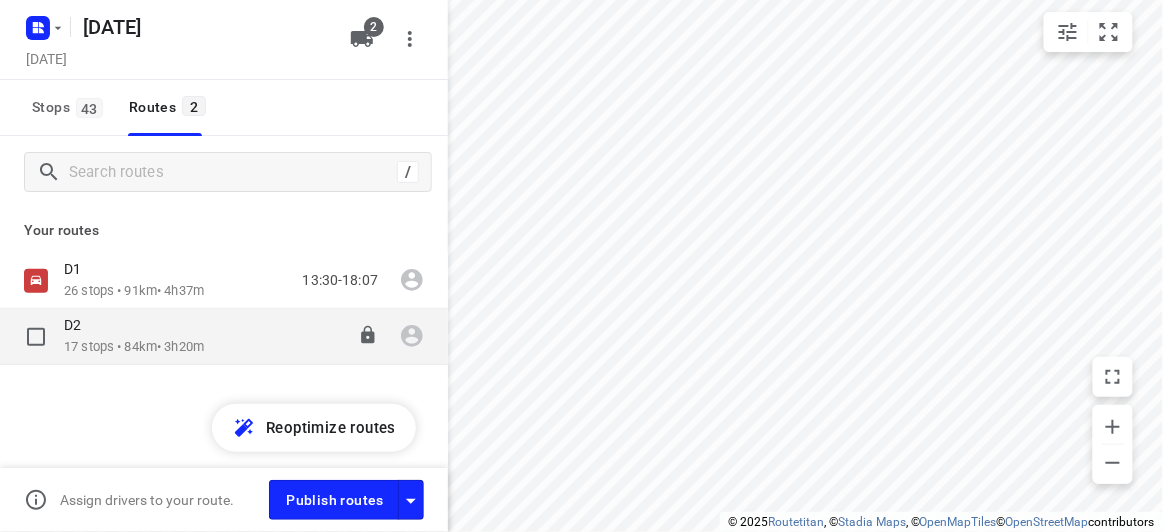 click on "D2" at bounding box center (134, 327) 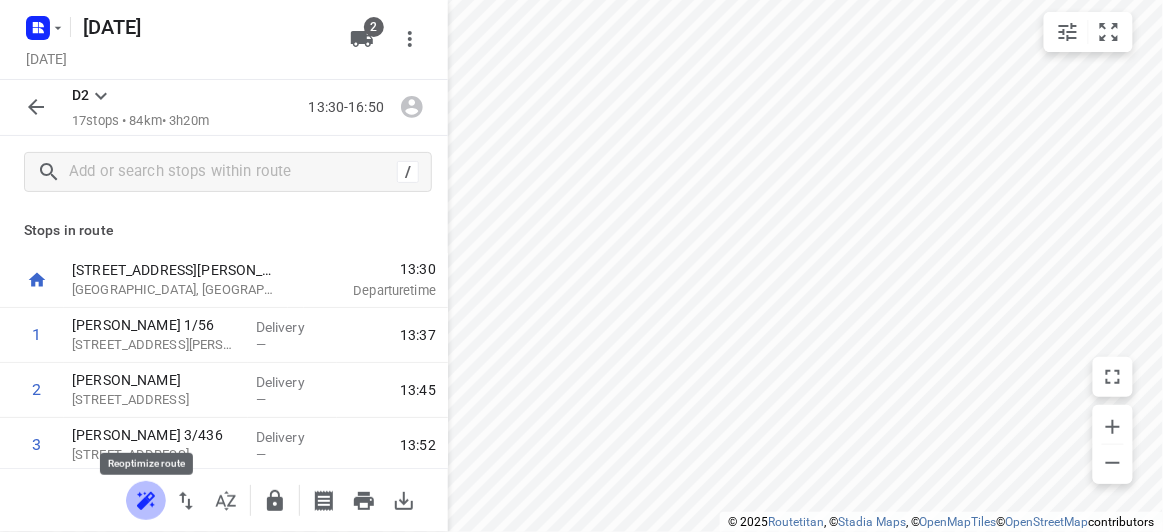 click at bounding box center [146, 501] 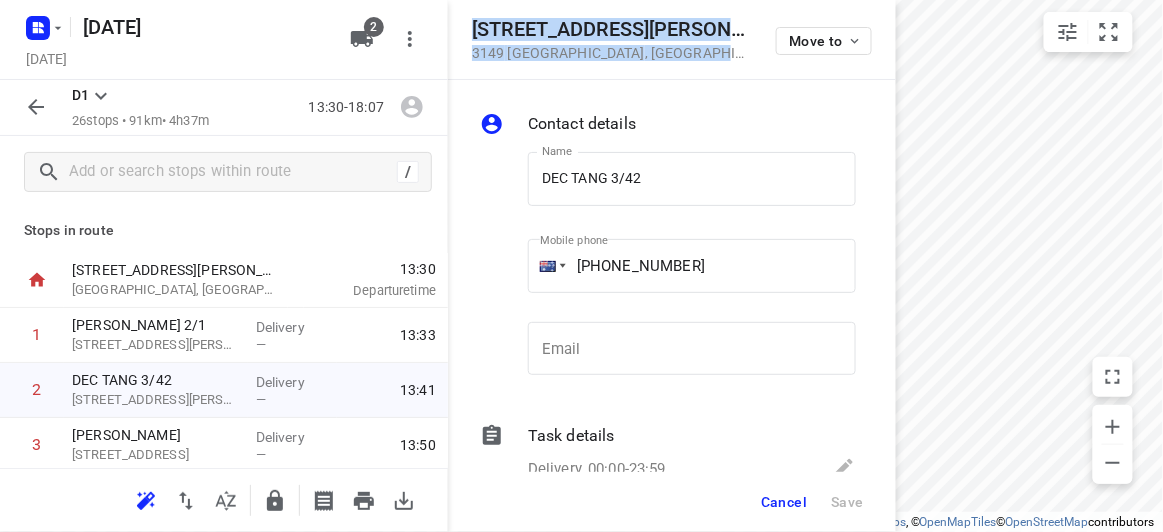 drag, startPoint x: 686, startPoint y: 63, endPoint x: 472, endPoint y: 17, distance: 218.88809 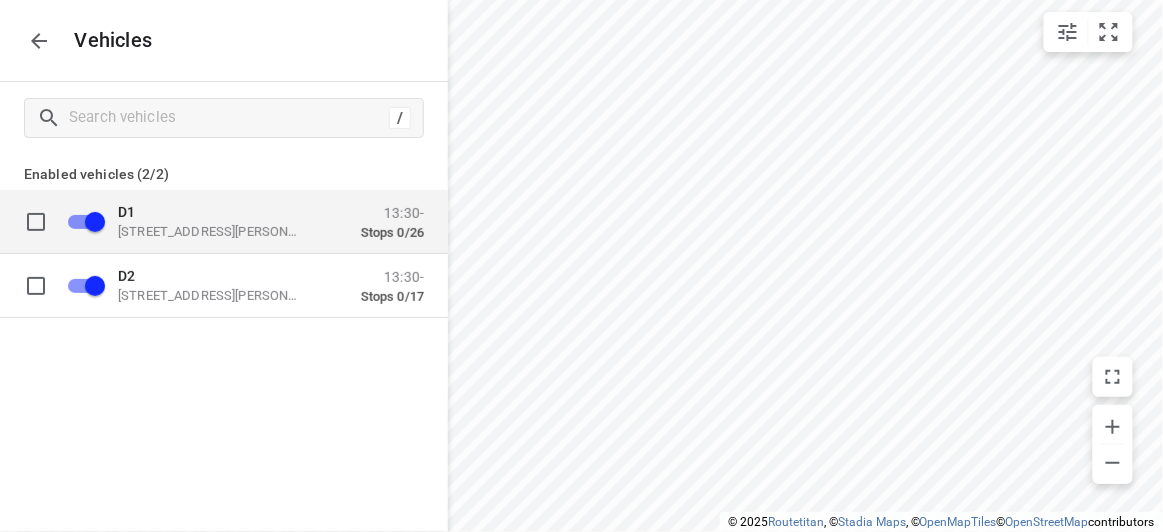click on "D1" at bounding box center (126, 211) 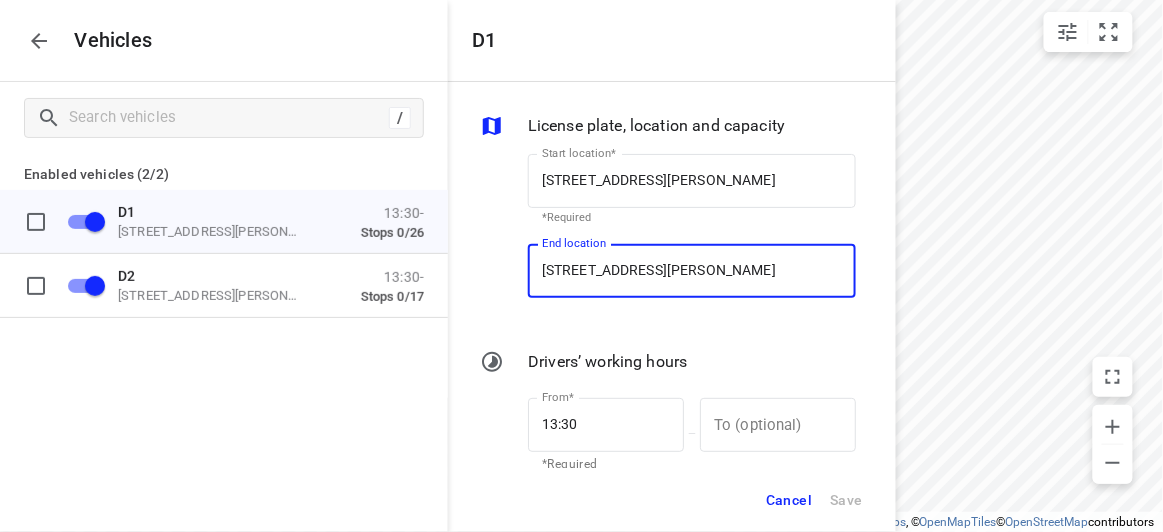 paste on "[STREET_ADDRESS][PERSON_NAME]" 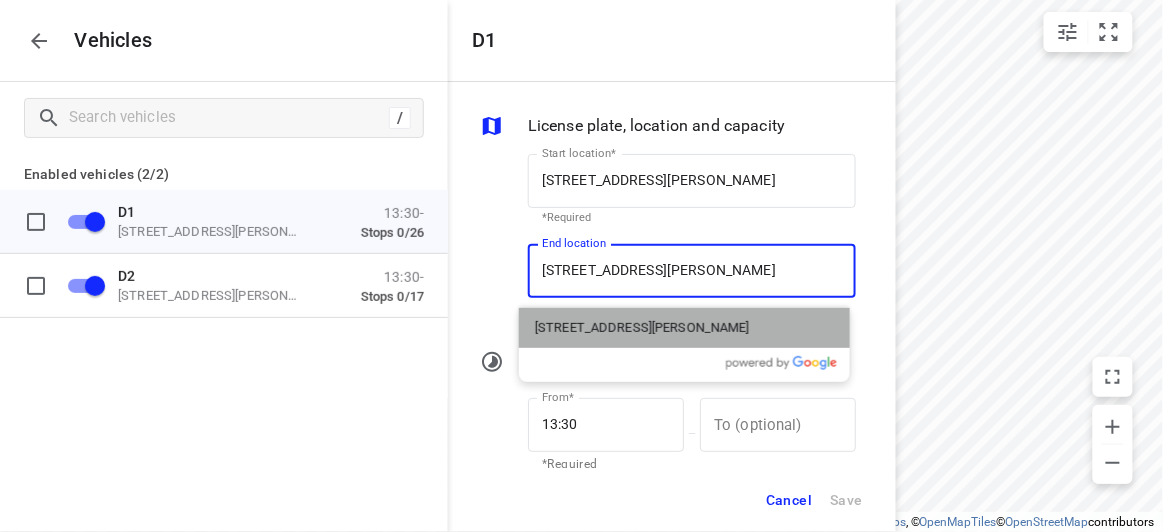 drag, startPoint x: 550, startPoint y: 286, endPoint x: 553, endPoint y: 328, distance: 42.107006 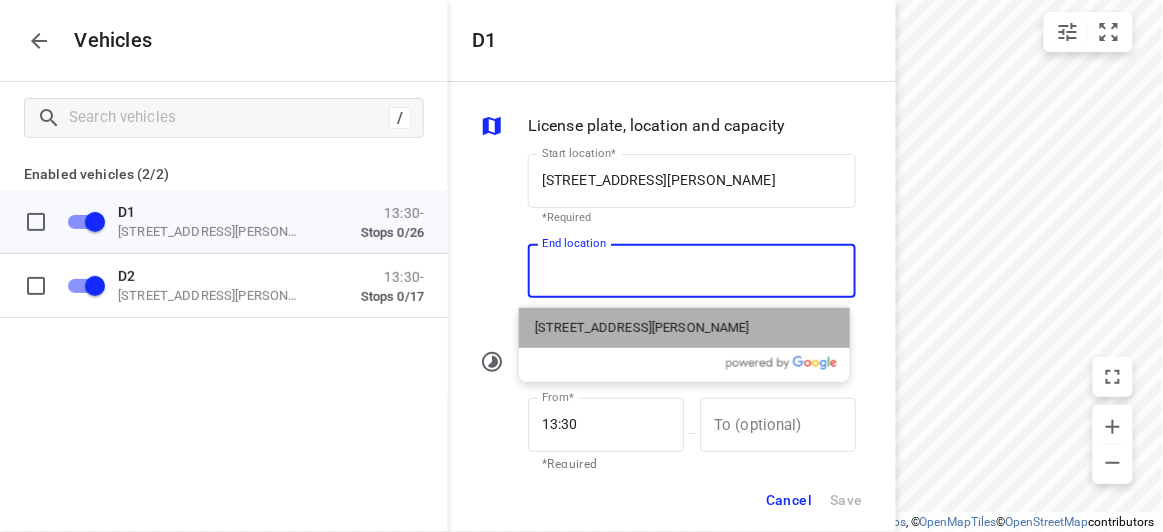 scroll, scrollTop: 0, scrollLeft: 0, axis: both 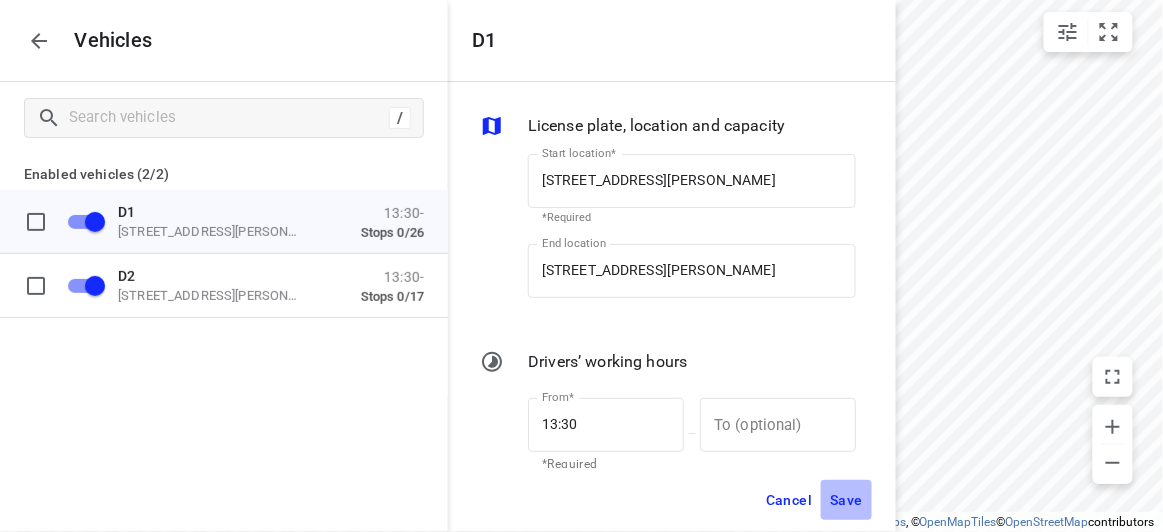 click on "Save" at bounding box center (846, 500) 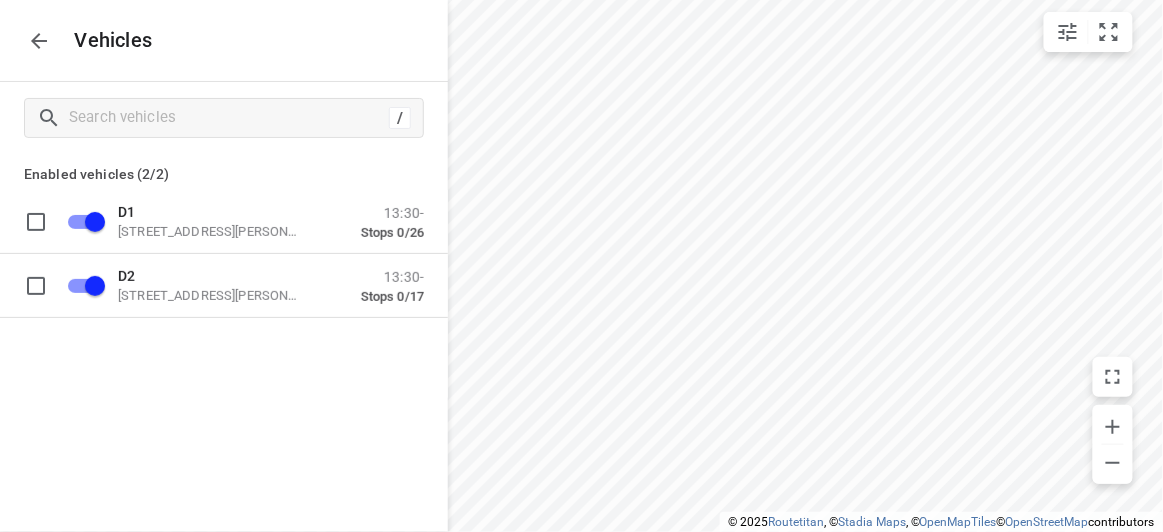 click at bounding box center [39, 41] 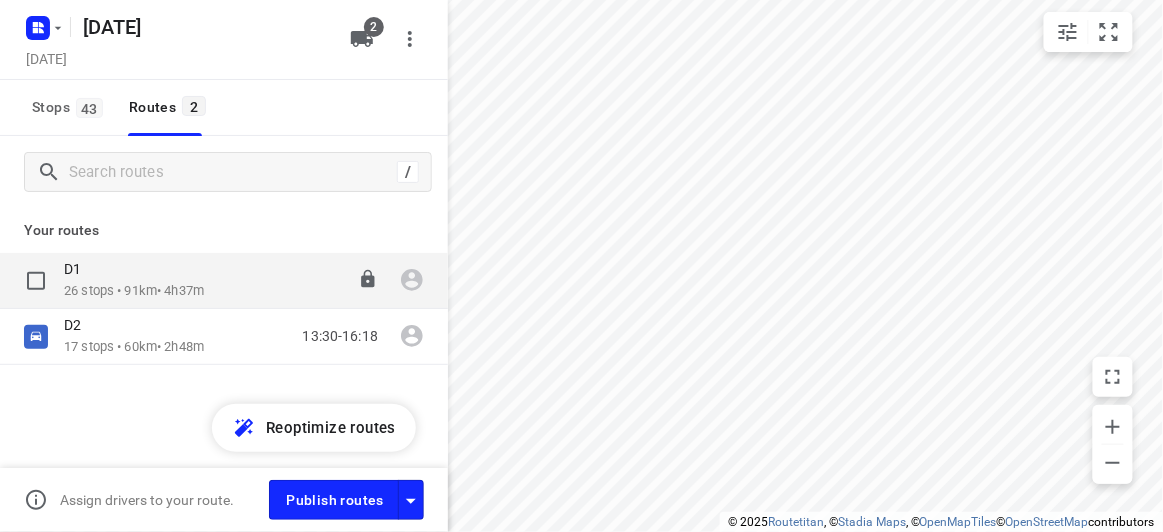 click on "D1" at bounding box center (134, 271) 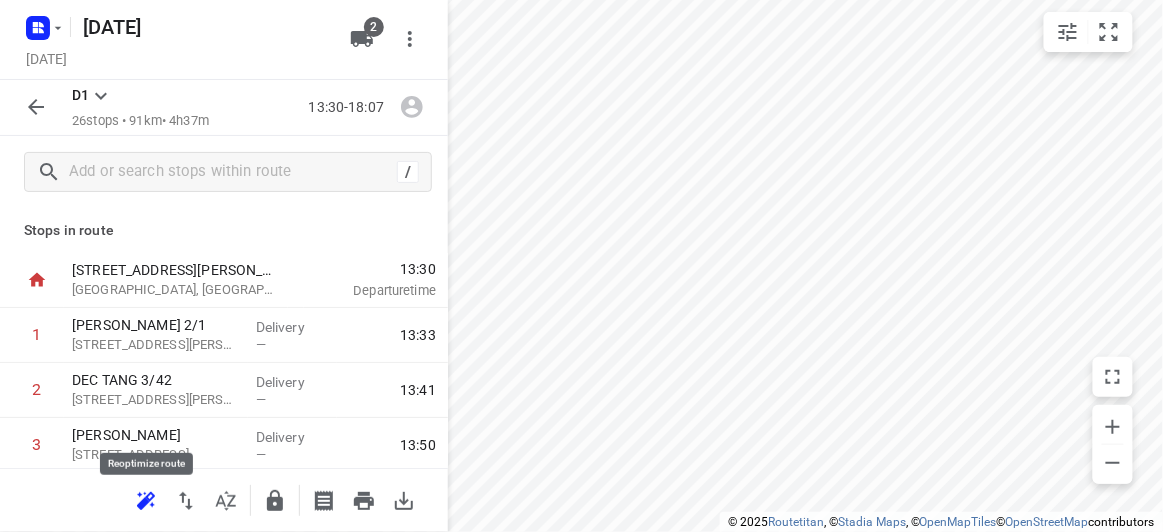 click 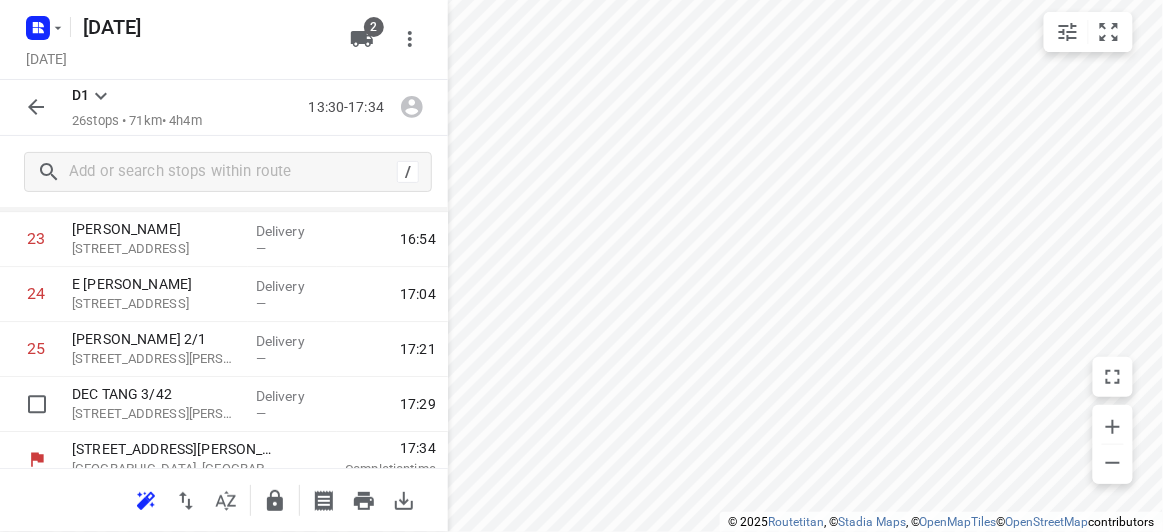 scroll, scrollTop: 1324, scrollLeft: 0, axis: vertical 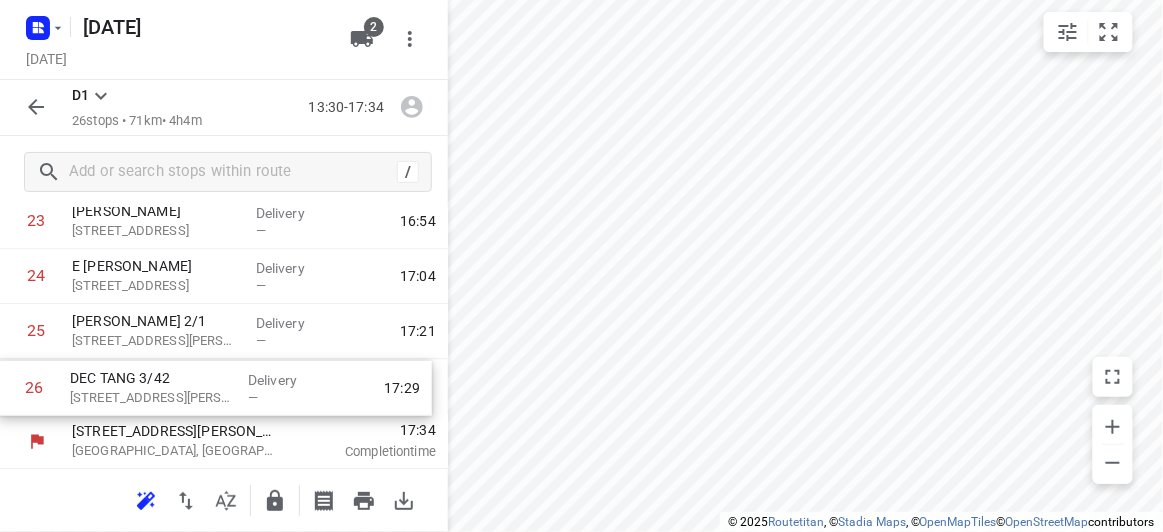 click on "1 WILLY  [STREET_ADDRESS] Delivery — 13:35 2 [GEOGRAPHIC_DATA] [STREET_ADDRESS] Delivery — 13:40 3 [PERSON_NAME][GEOGRAPHIC_DATA][STREET_ADDRESS][PERSON_NAME] Delivery — 13:49 [DATE][PERSON_NAME] 6 [PERSON_NAME] Close, Burwood Delivery — 14:01 5 [PERSON_NAME] [STREET_ADDRESS][PERSON_NAME], [GEOGRAPHIC_DATA] Delivery — 14:13 6 Yoke-[PERSON_NAME] [STREET_ADDRESS][PERSON_NAME] Delivery — 14:22 7 [PERSON_NAME] [STREET_ADDRESS][PERSON_NAME][PERSON_NAME] Delivery — 14:29 8 [PERSON_NAME] [STREET_ADDRESS][PERSON_NAME], [GEOGRAPHIC_DATA][PERSON_NAME] — 14:36 9 [PERSON_NAME] 2/[GEOGRAPHIC_DATA][STREET_ADDRESS][PERSON_NAME] — 14:45 10 ADA 1/[GEOGRAPHIC_DATA][STREET_ADDRESS][PERSON_NAME] — 14:54 11 [PERSON_NAME] [STREET_ADDRESS][GEOGRAPHIC_DATA][PERSON_NAME] — 15:05 12 [PERSON_NAME] O [STREET_ADDRESS][PERSON_NAME] Delivery — 15:14 13 [PERSON_NAME] 9 The [PERSON_NAME], Donvale Delivery — 15:23 14 [PERSON_NAME] [STREET_ADDRESS][PERSON_NAME] Delivery — 15:29 15 [PERSON_NAME] 3/[GEOGRAPHIC_DATA][STREET_ADDRESS] — 15:37 16 [PERSON_NAME] [STREET_ADDRESS][GEOGRAPHIC_DATA][PERSON_NAME] — 15:47 17" at bounding box center (224, -301) 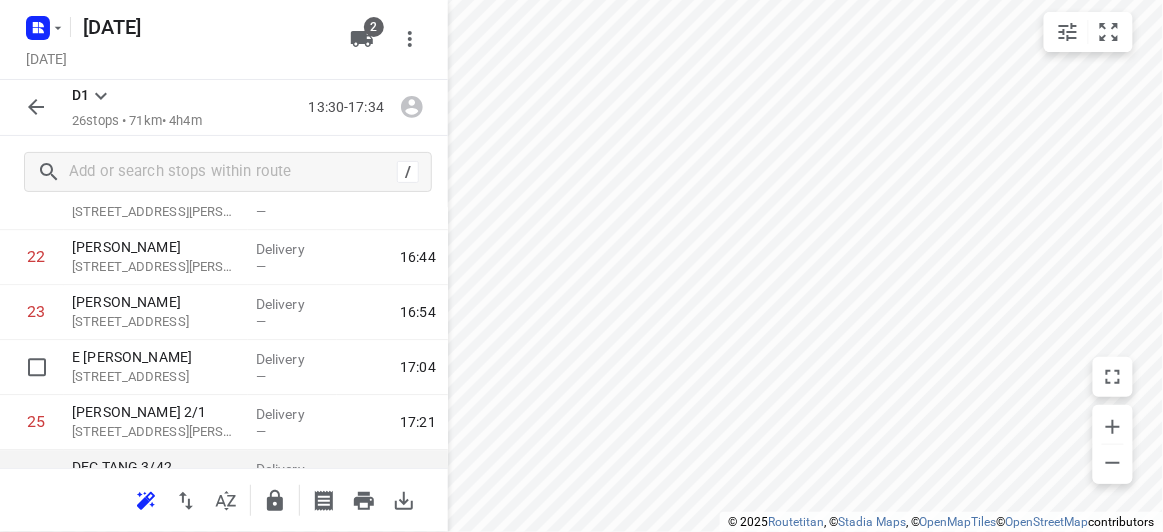 scroll, scrollTop: 1324, scrollLeft: 0, axis: vertical 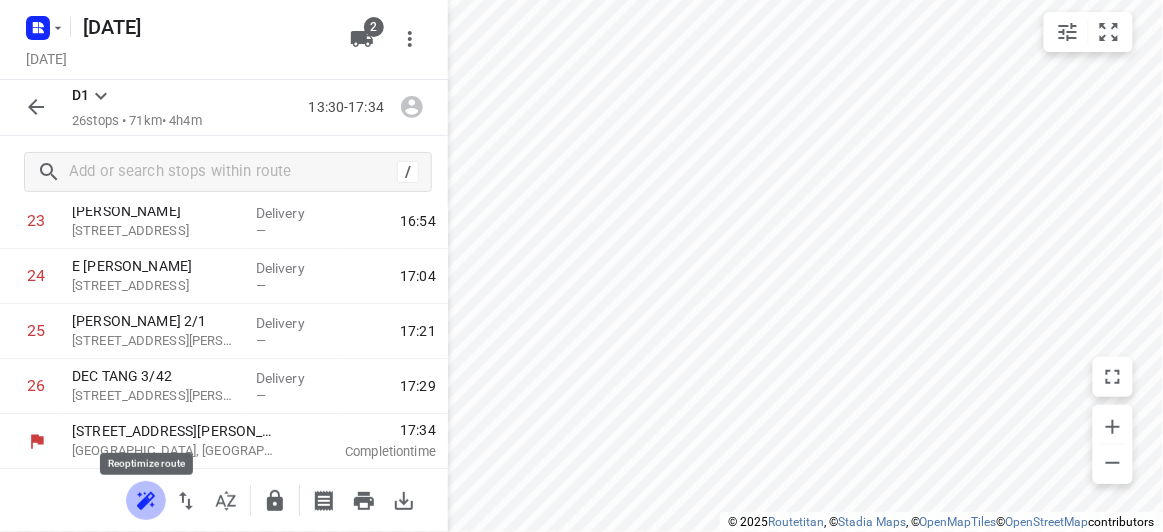 click at bounding box center [146, 501] 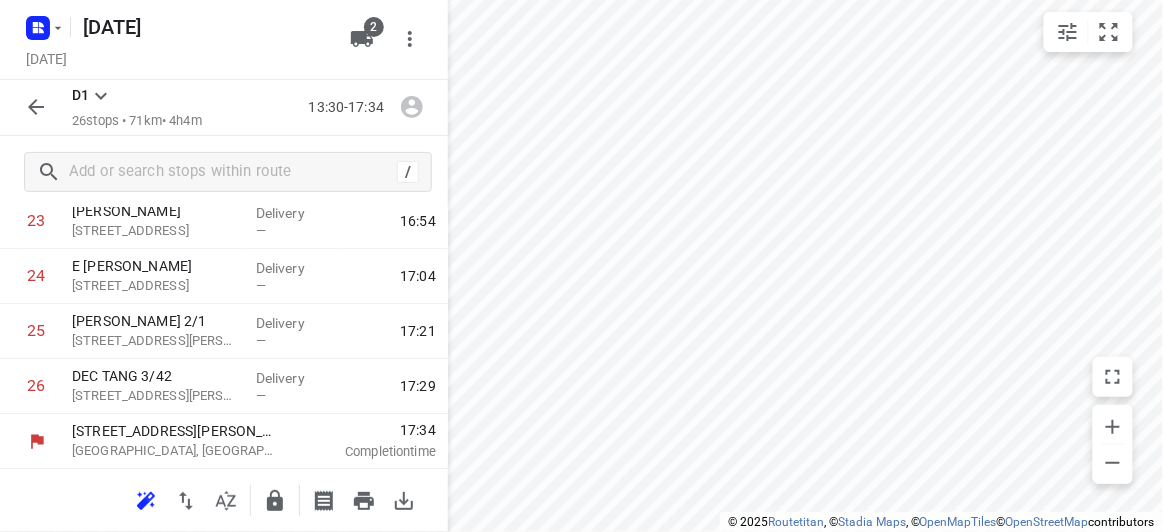 drag, startPoint x: 36, startPoint y: 68, endPoint x: 27, endPoint y: 102, distance: 35.17101 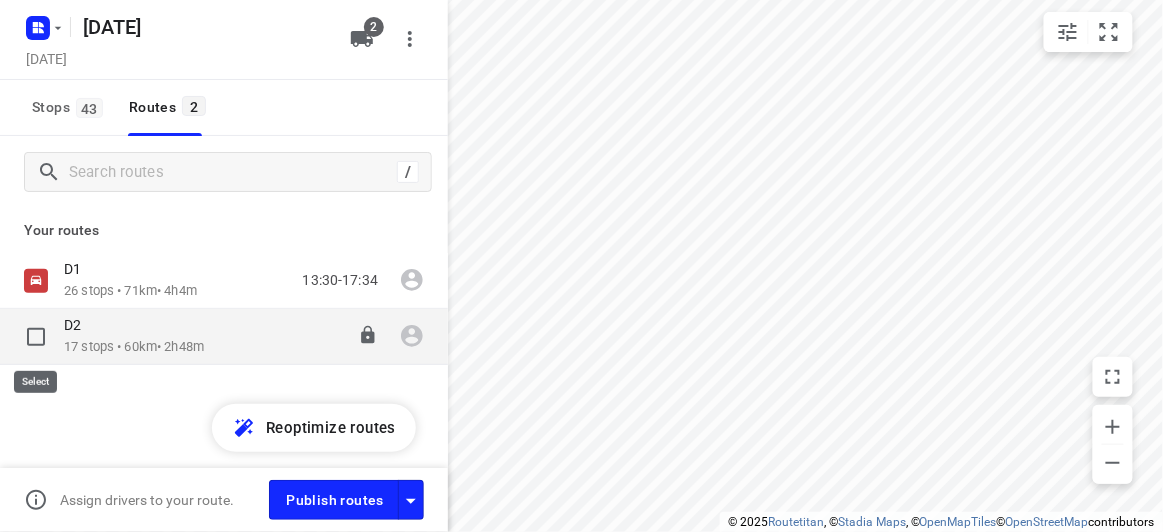 click at bounding box center (36, 337) 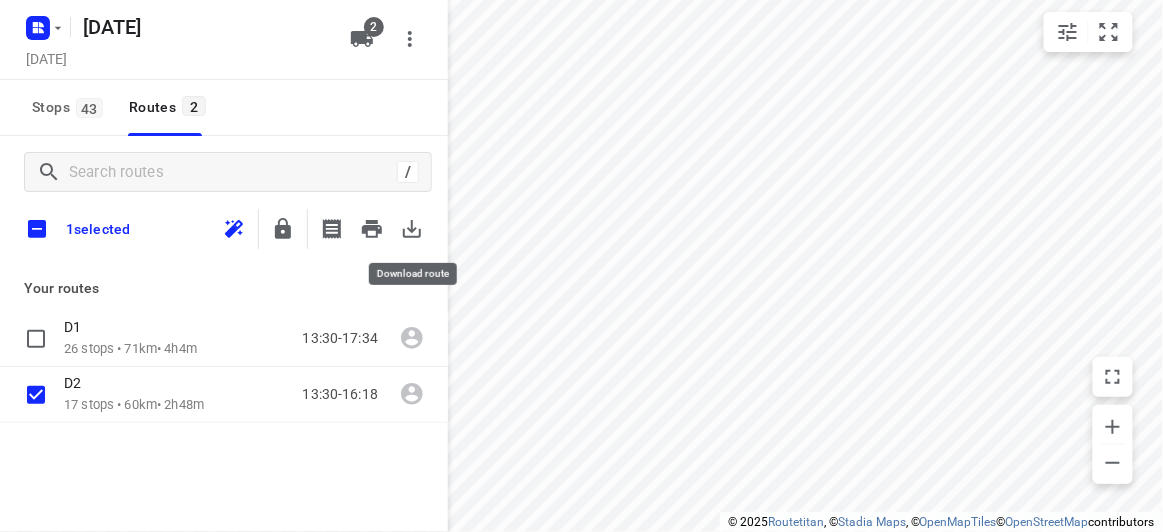 click at bounding box center (412, 229) 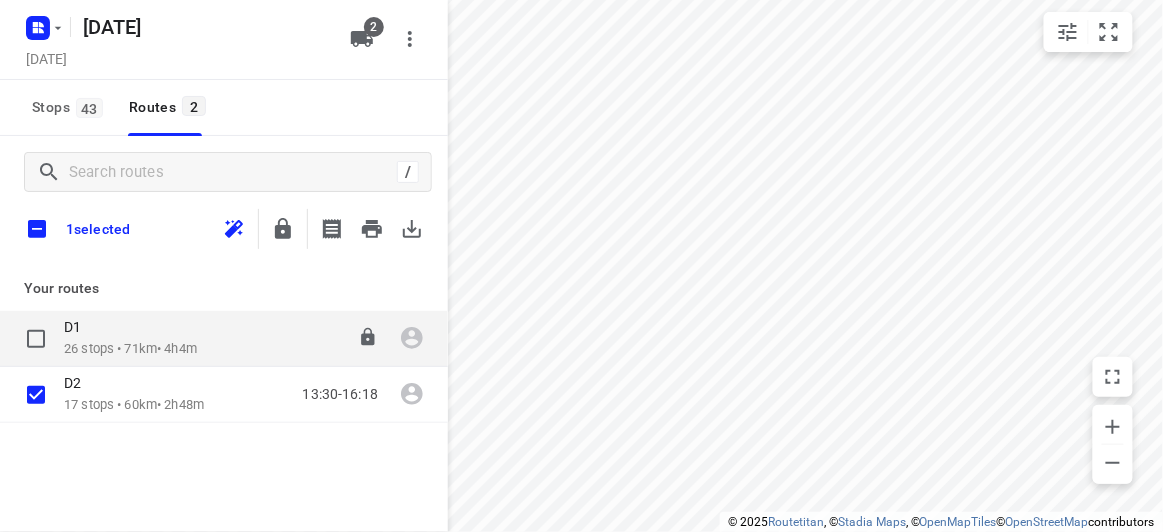 click on "26   stops •   71km  •   4h4m" at bounding box center (130, 349) 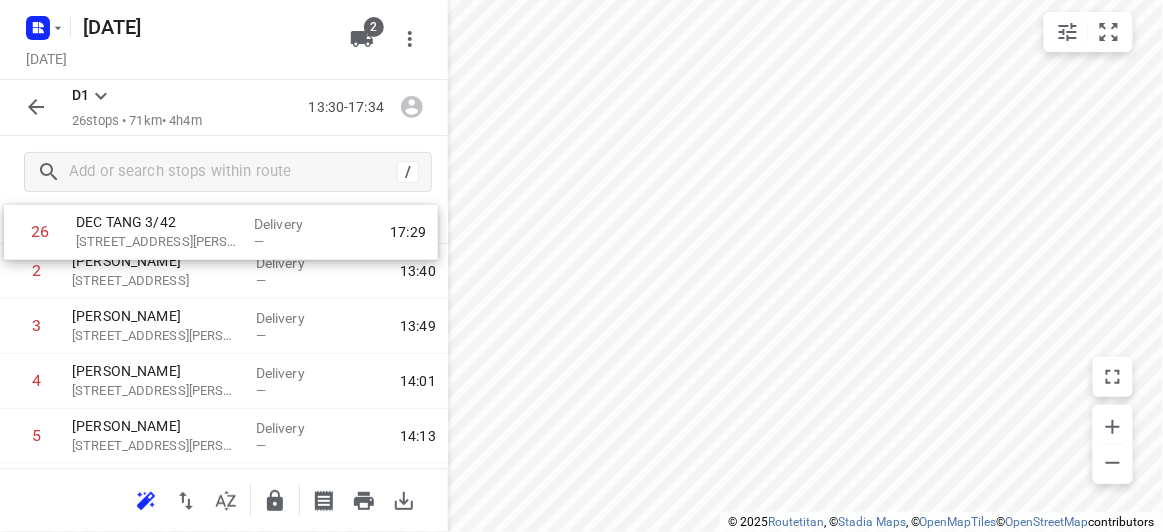 scroll, scrollTop: 0, scrollLeft: 0, axis: both 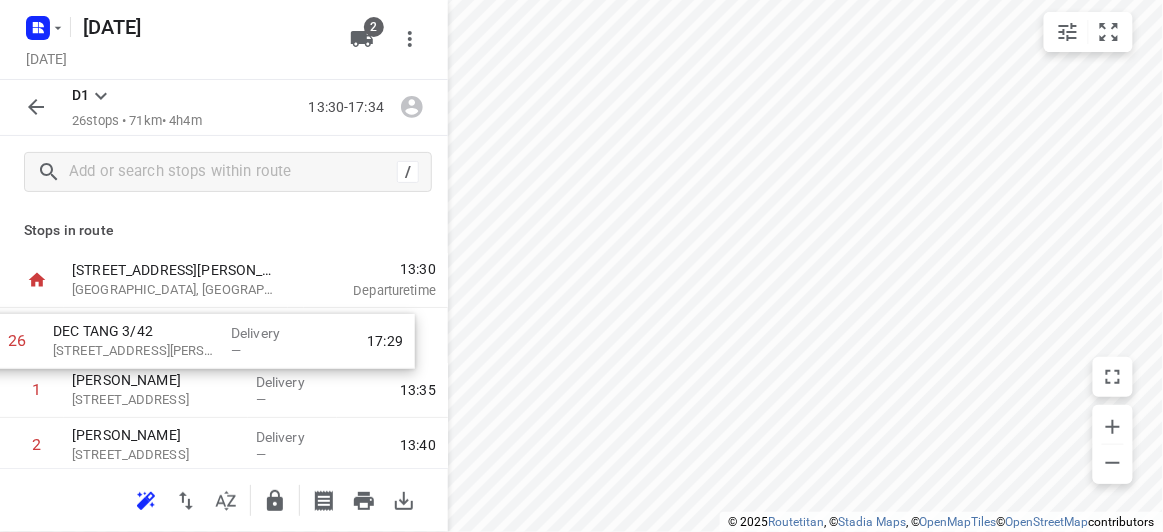 drag, startPoint x: 115, startPoint y: 390, endPoint x: 98, endPoint y: 331, distance: 61.400326 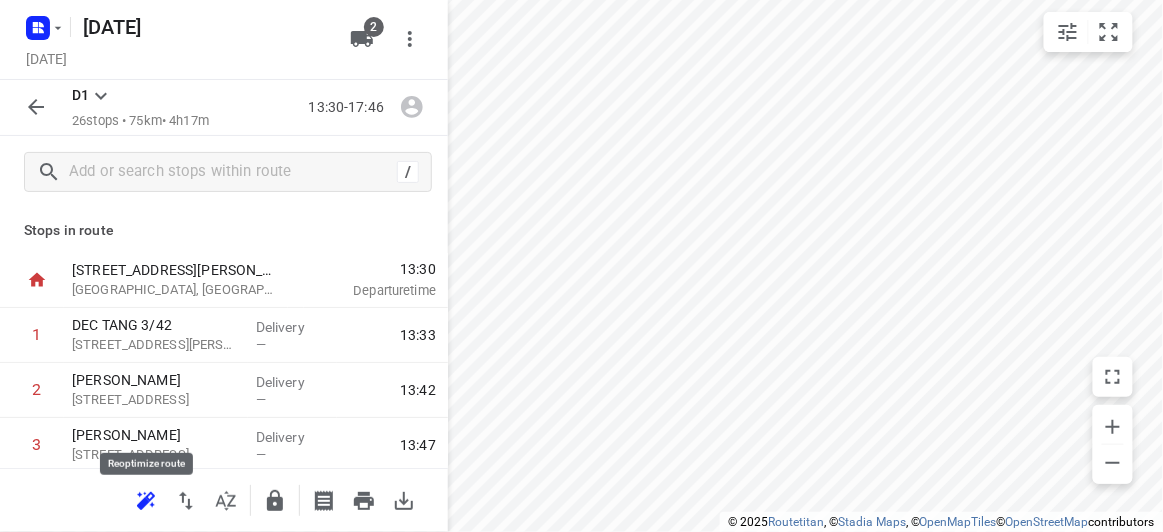 click at bounding box center [146, 501] 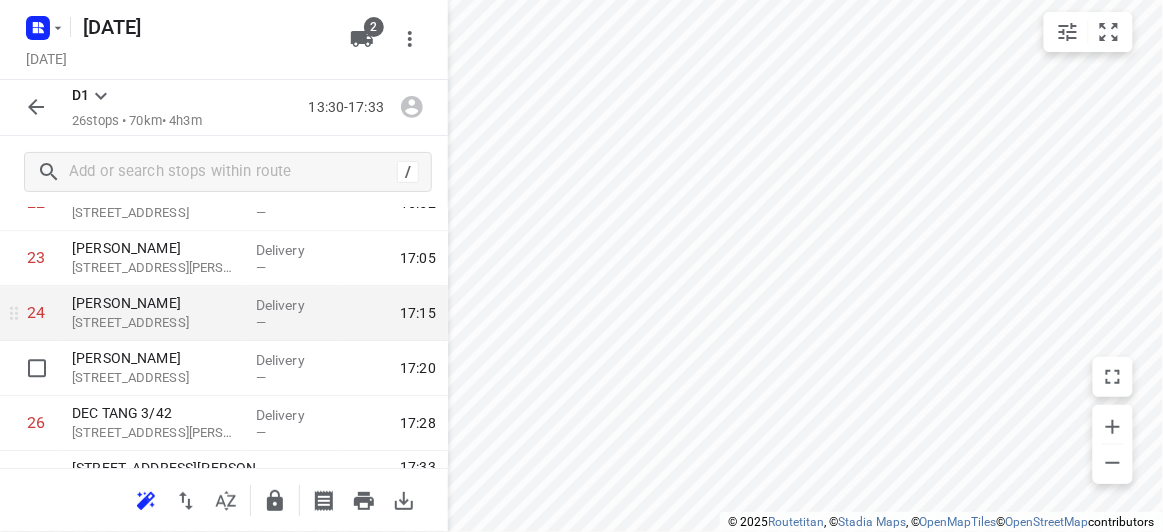 scroll, scrollTop: 1324, scrollLeft: 0, axis: vertical 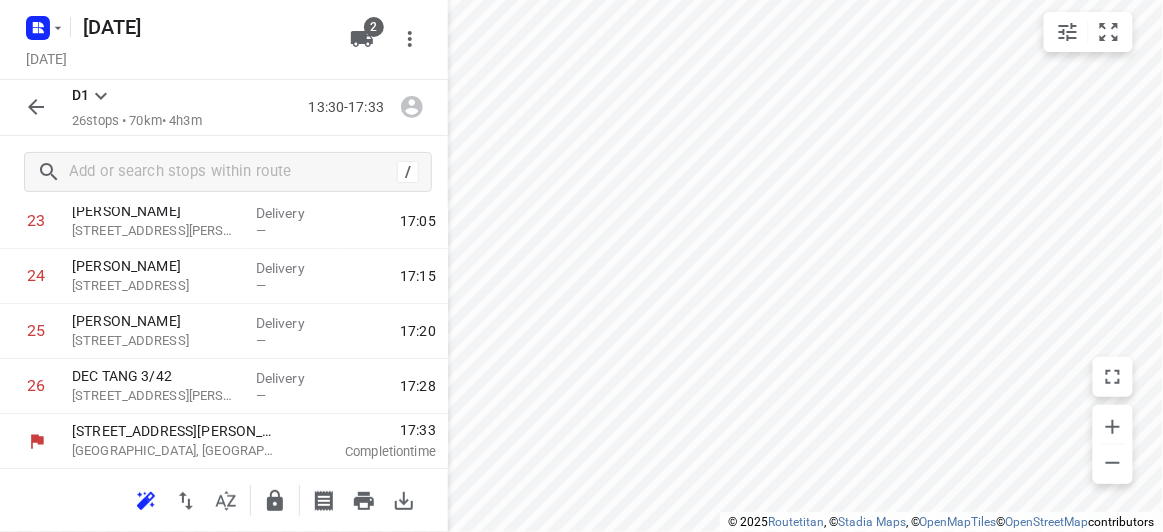 click 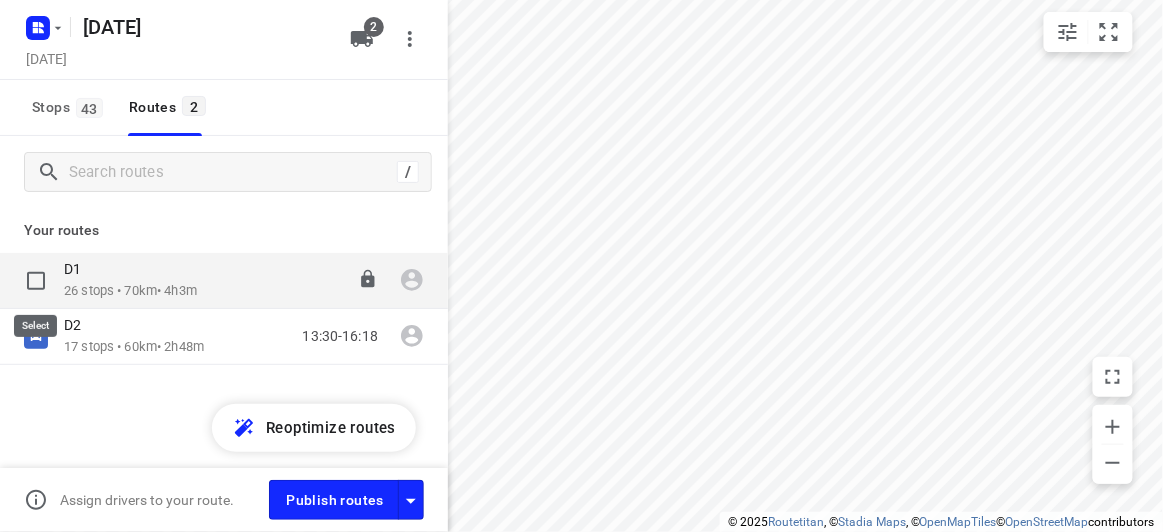 click at bounding box center [36, 281] 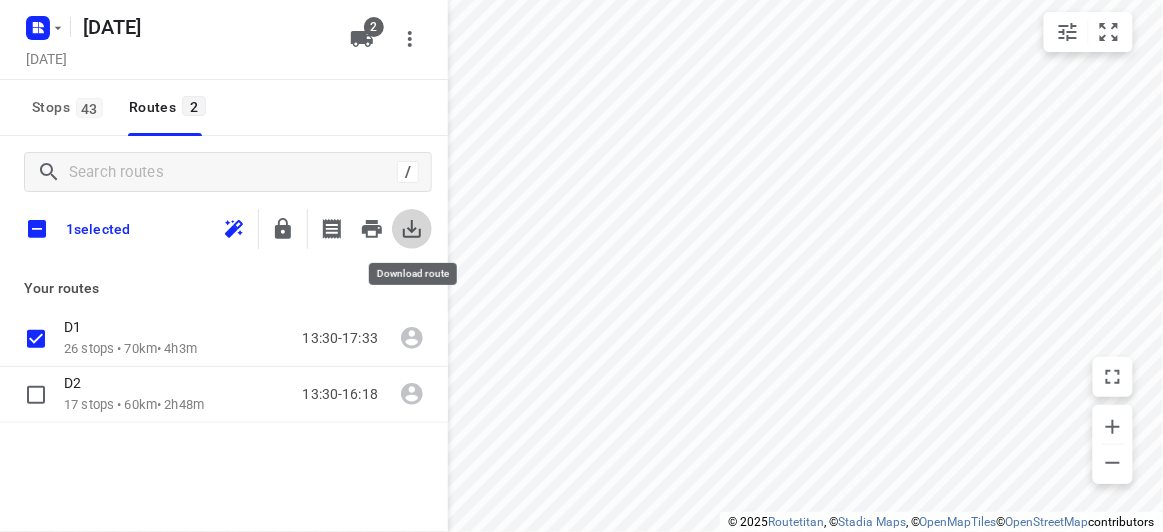 click 